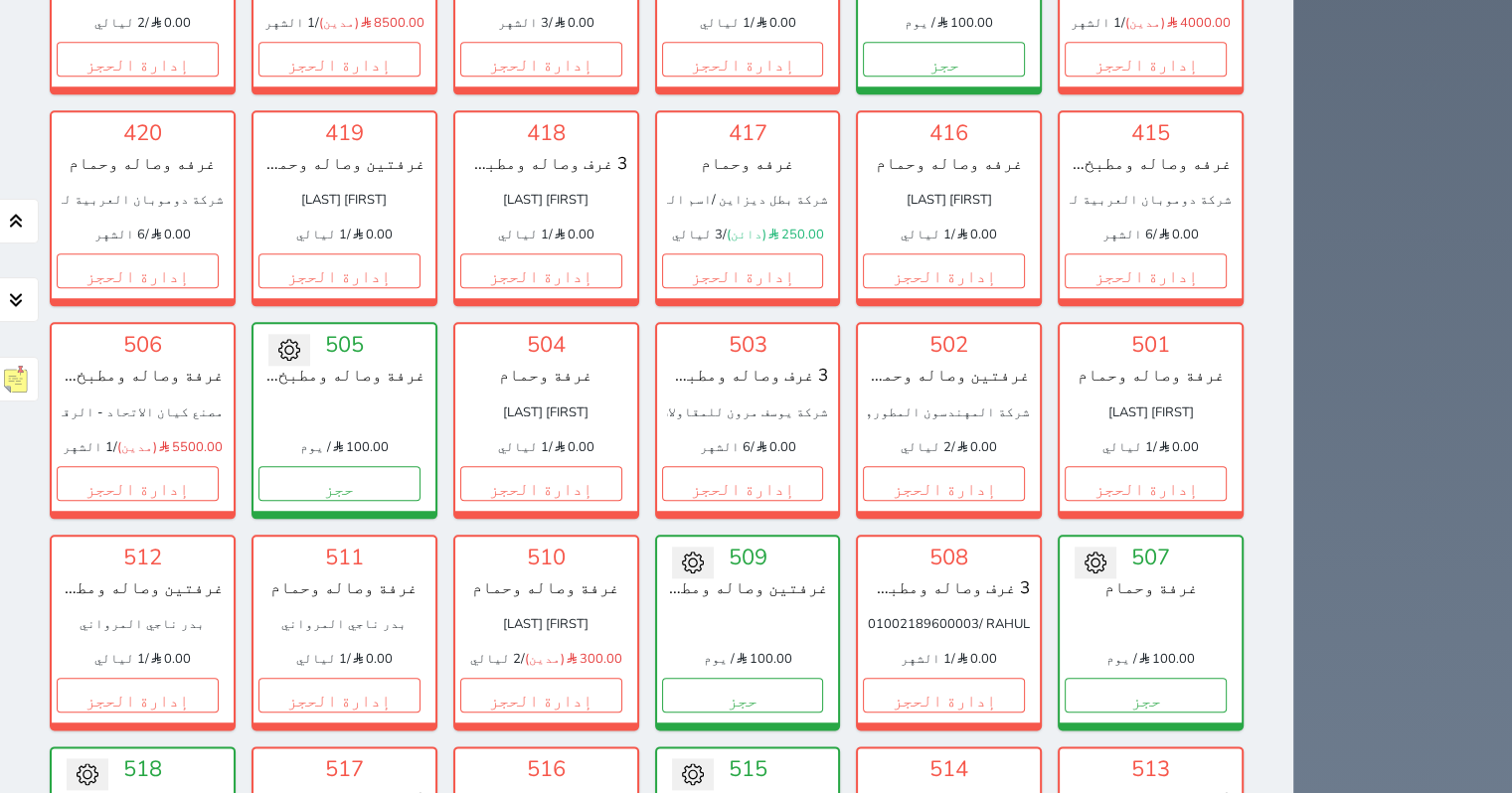 scroll, scrollTop: 2141, scrollLeft: 0, axis: vertical 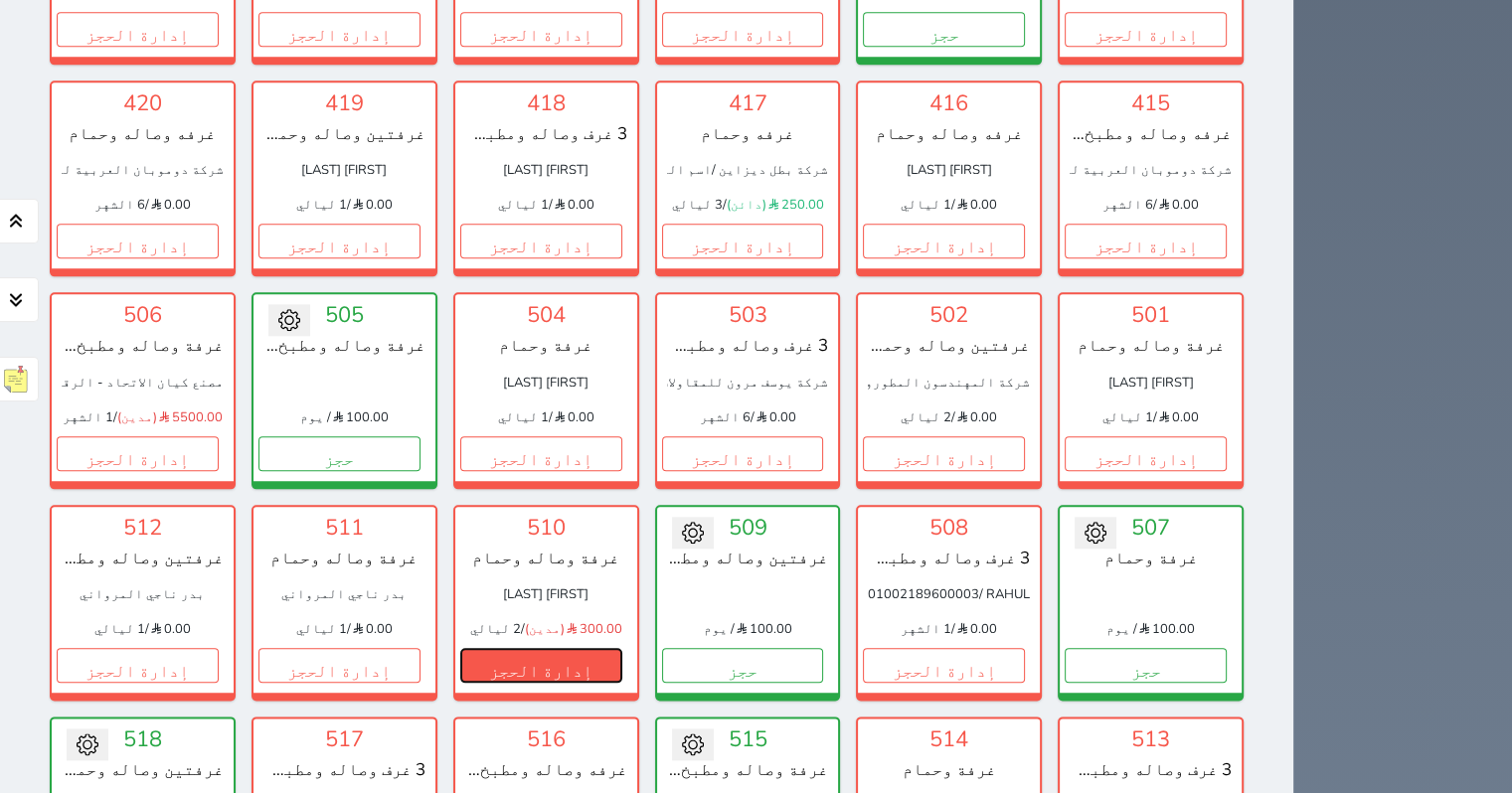 click on "إدارة الحجز" at bounding box center (541, 665) 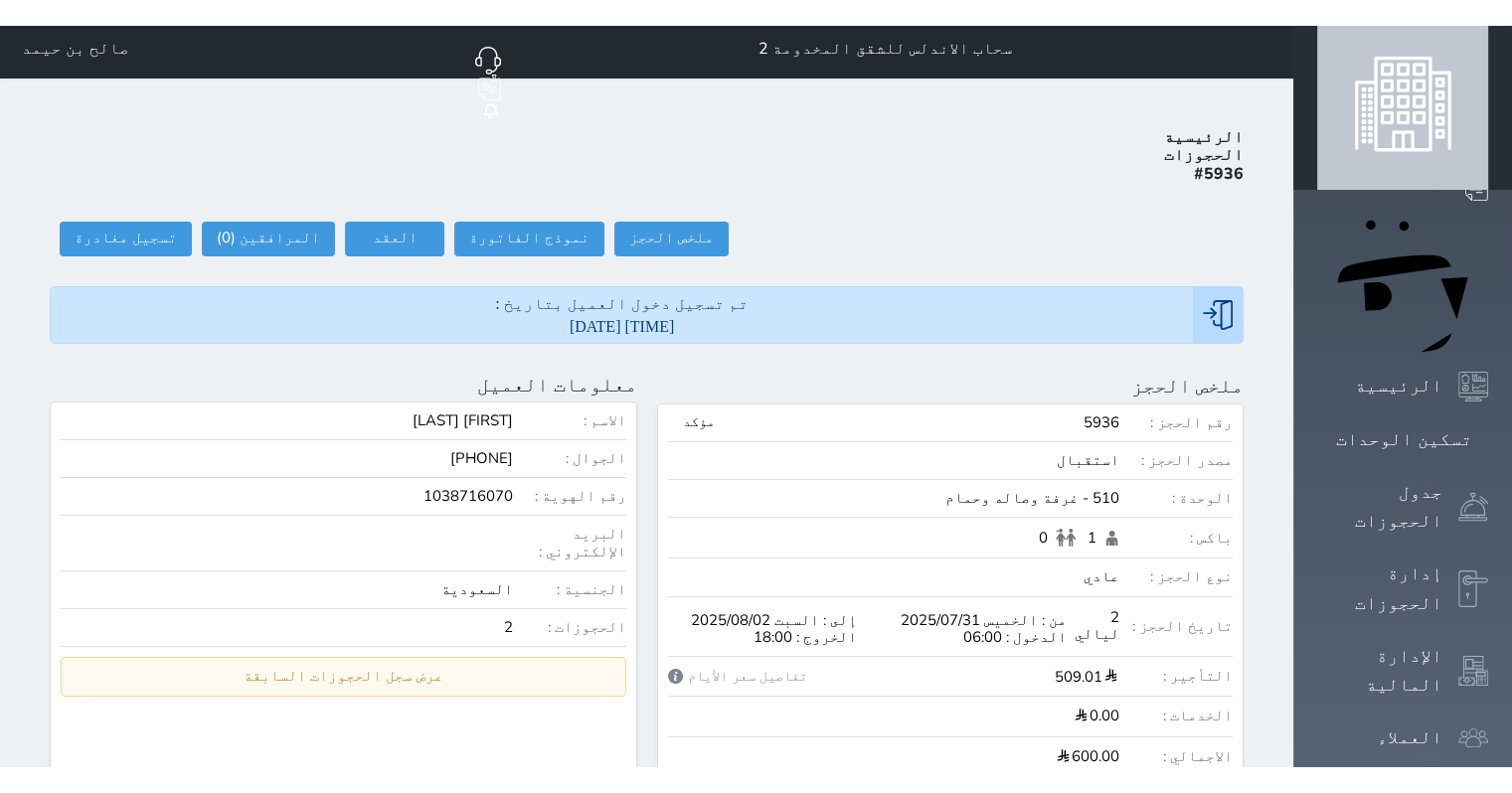 scroll, scrollTop: 0, scrollLeft: 0, axis: both 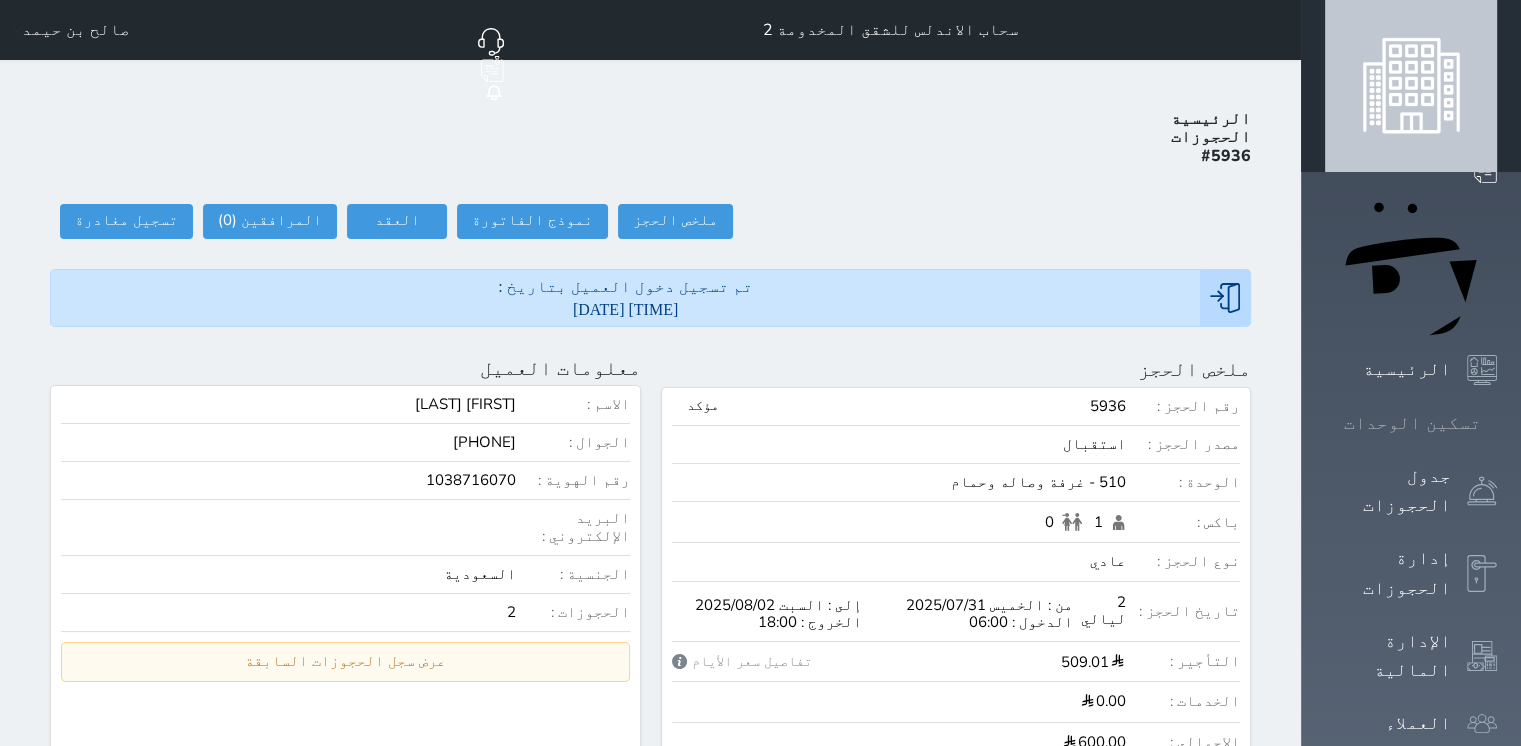 click 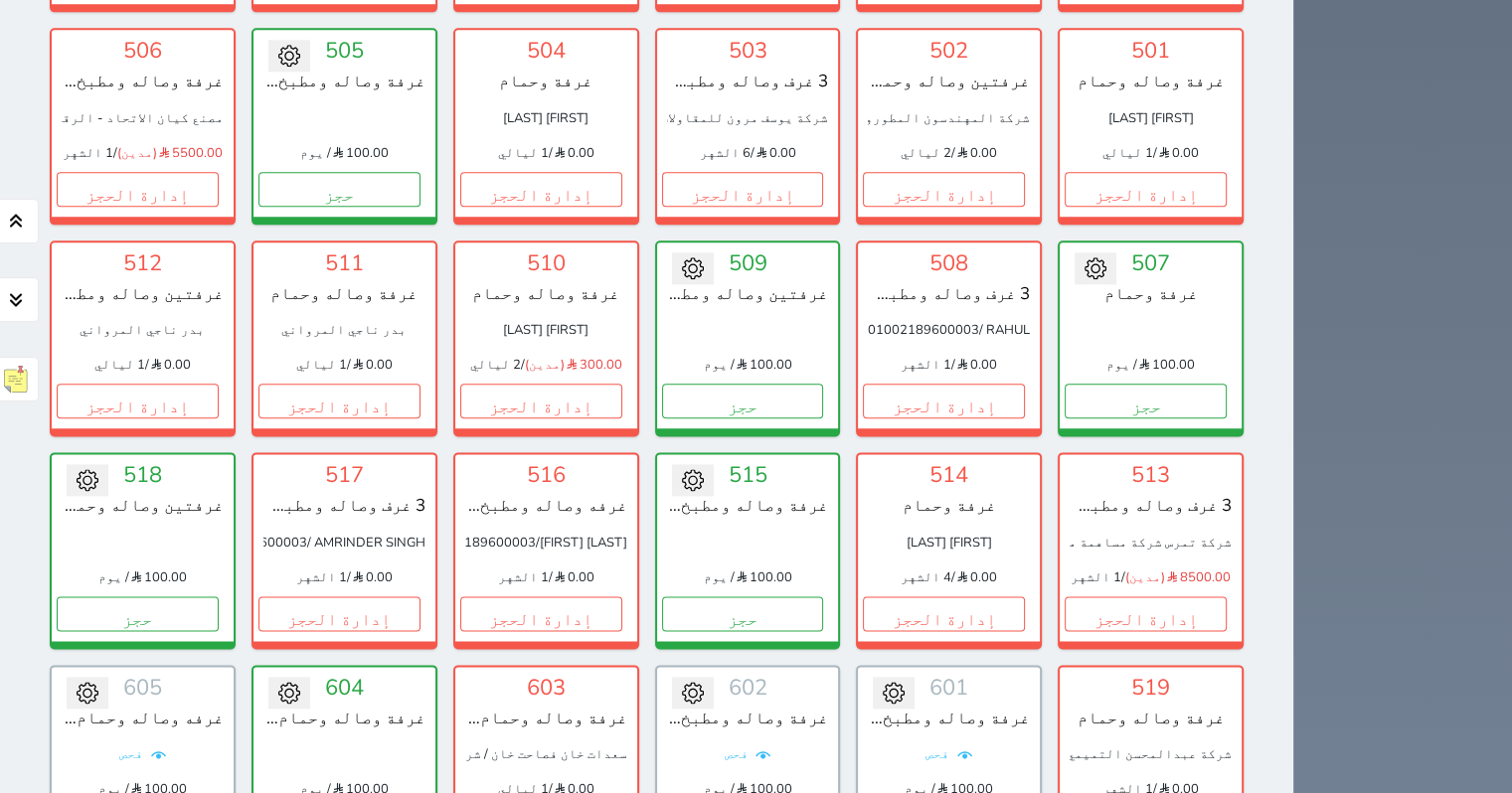 scroll, scrollTop: 2439, scrollLeft: 0, axis: vertical 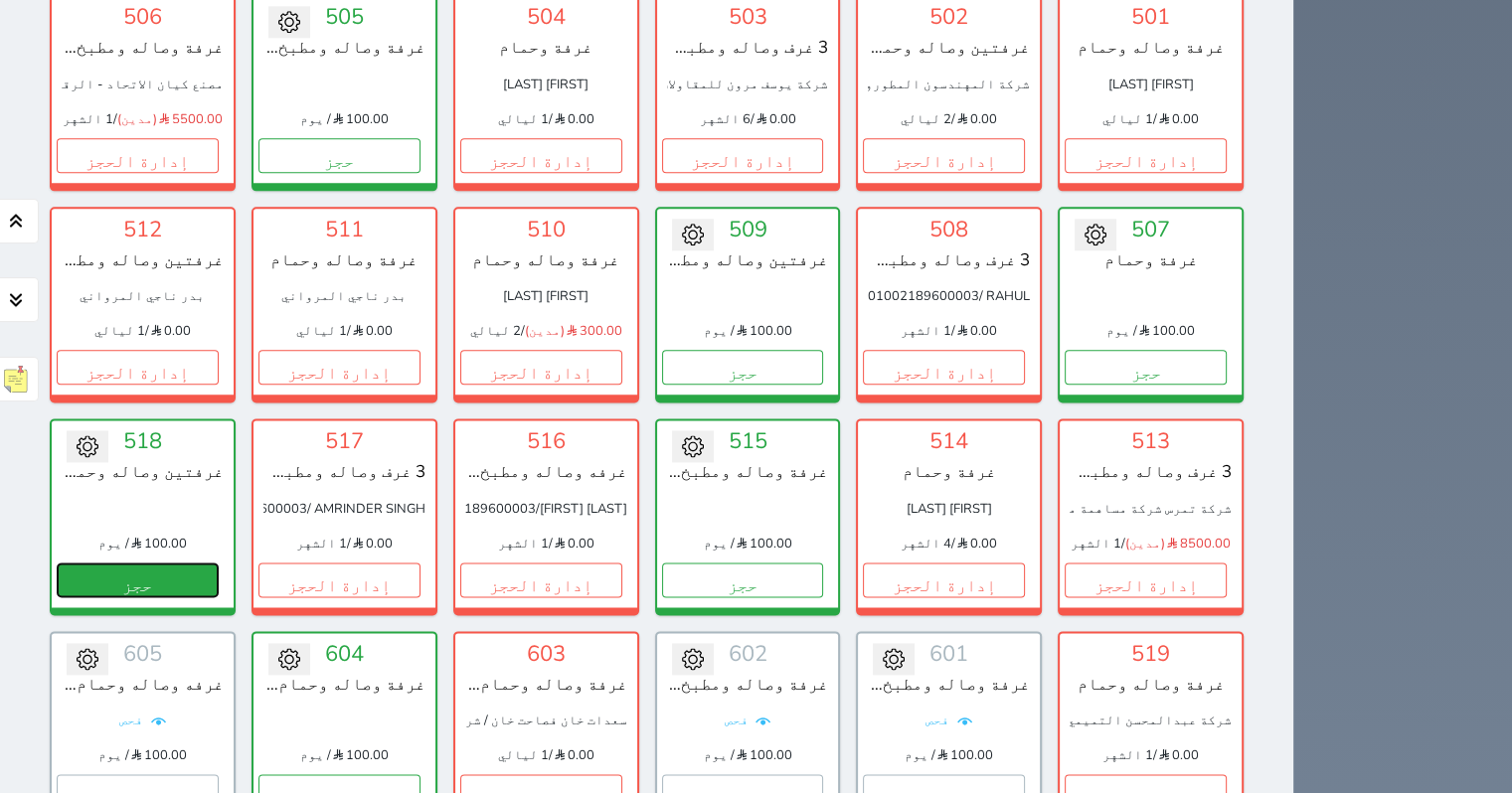 click on "حجز" at bounding box center (137, 579) 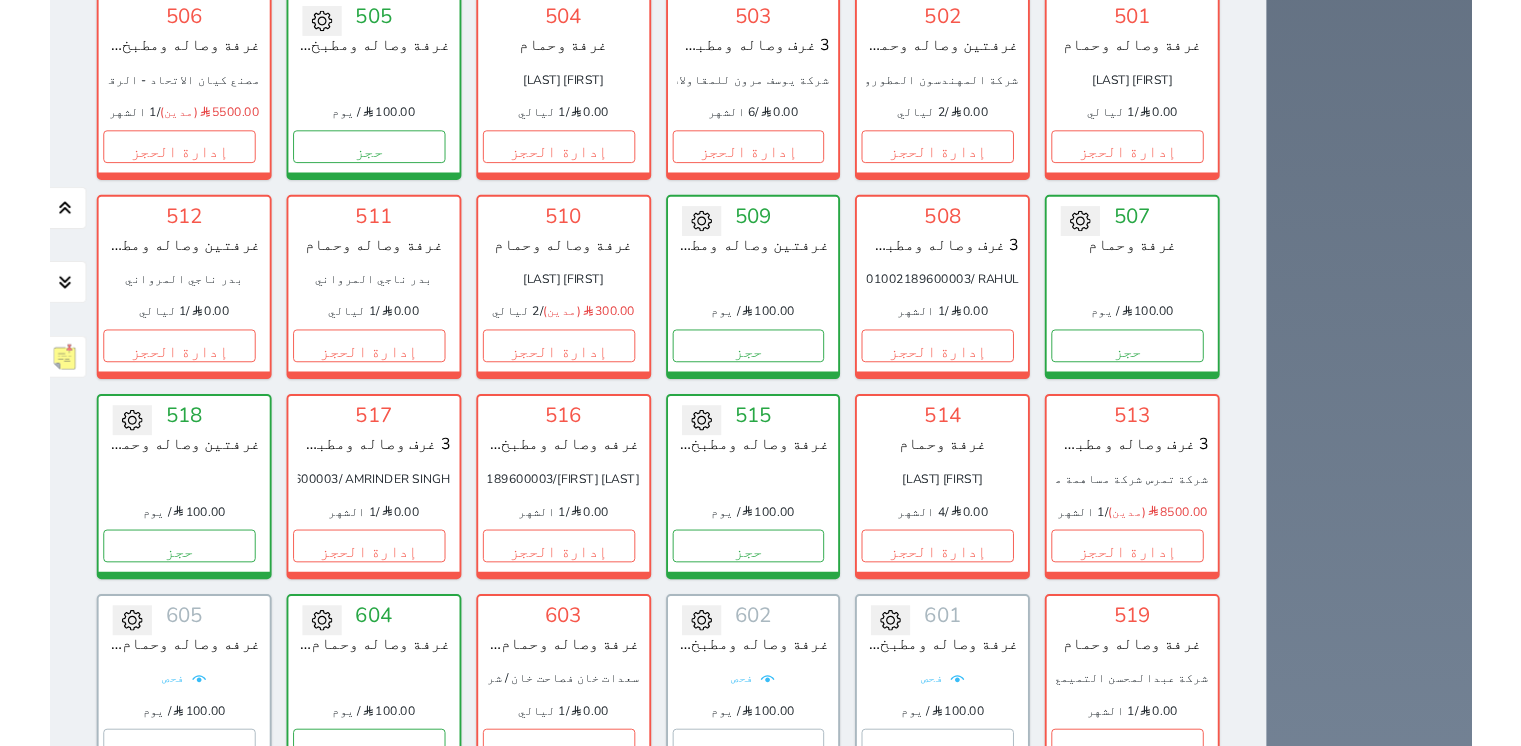 select on "1" 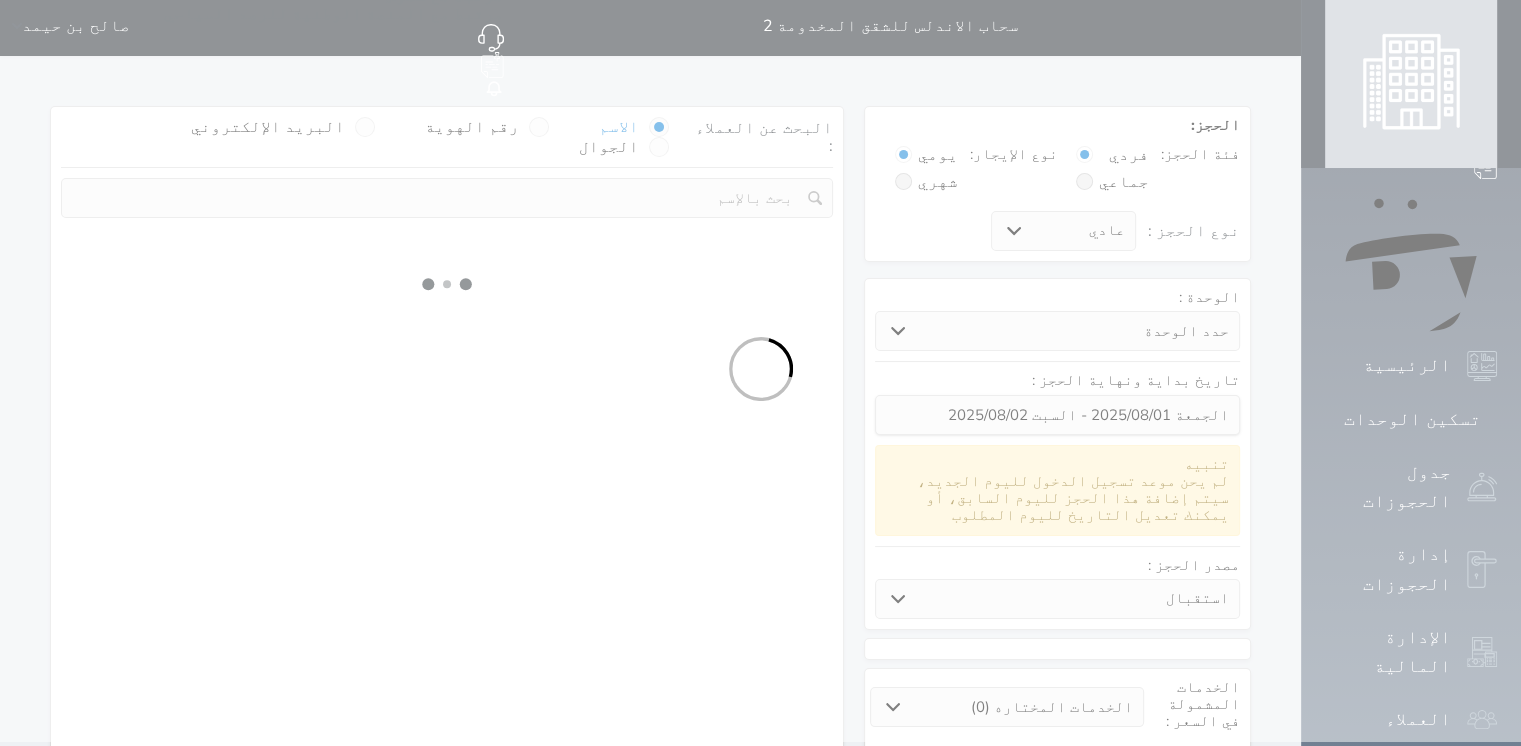 scroll, scrollTop: 0, scrollLeft: 0, axis: both 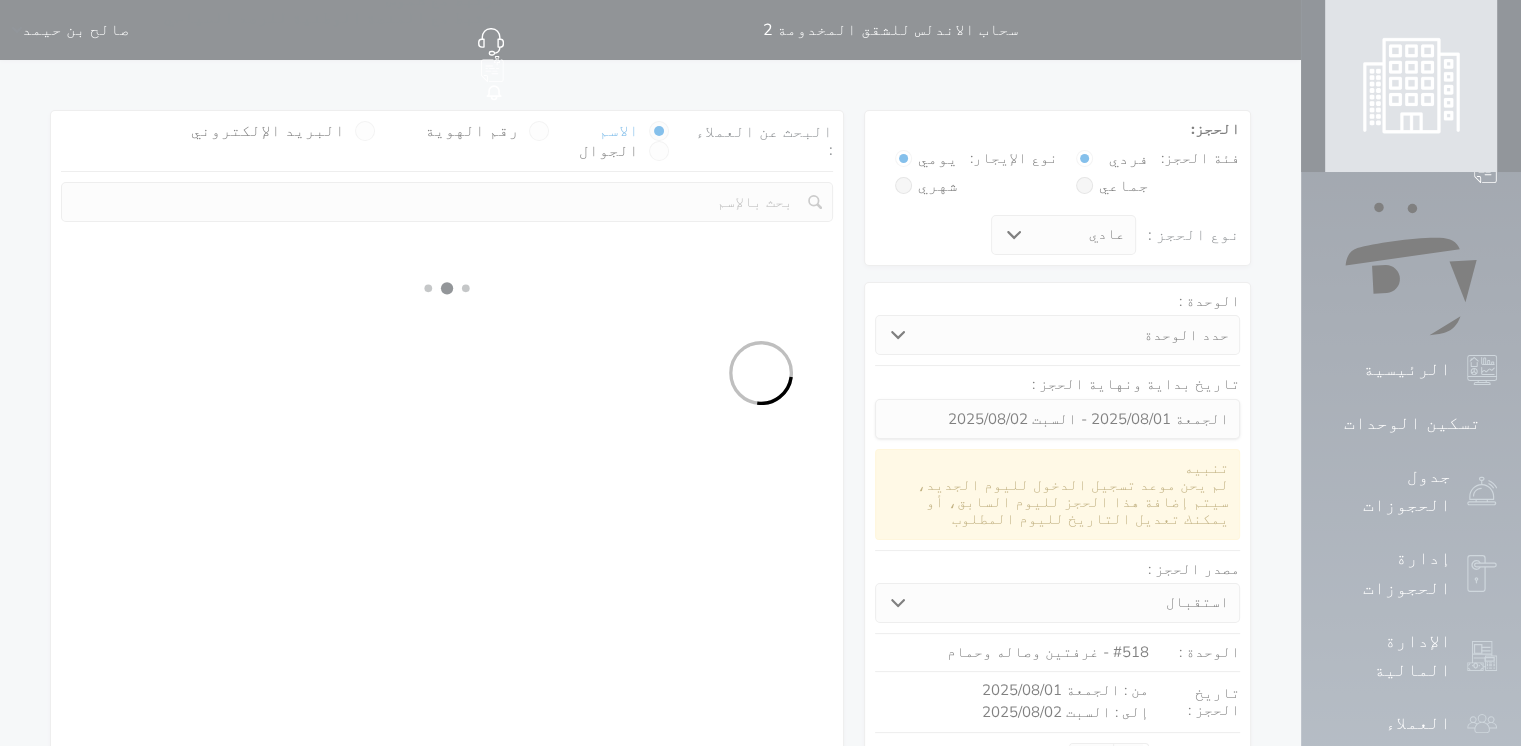 select 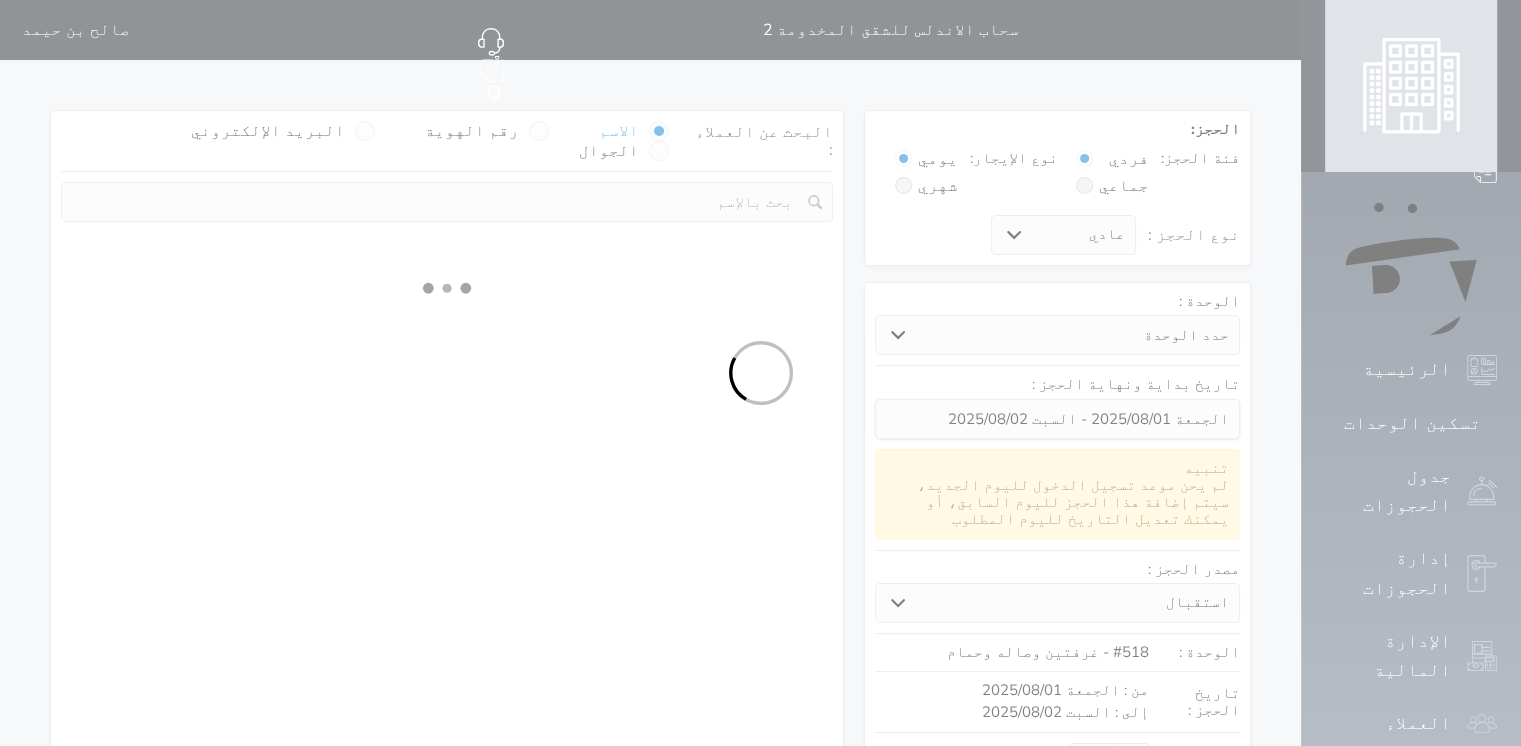 select on "113" 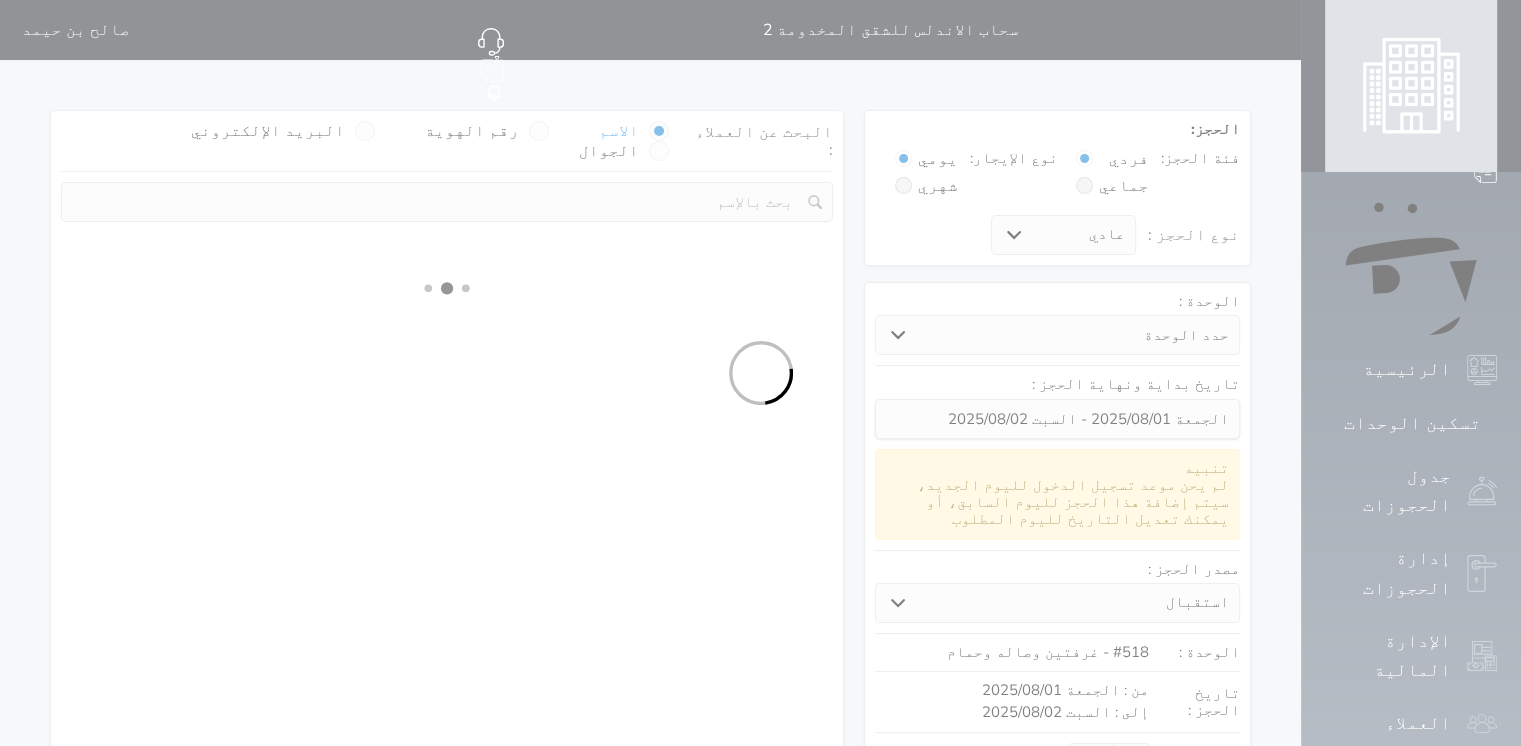 select on "1" 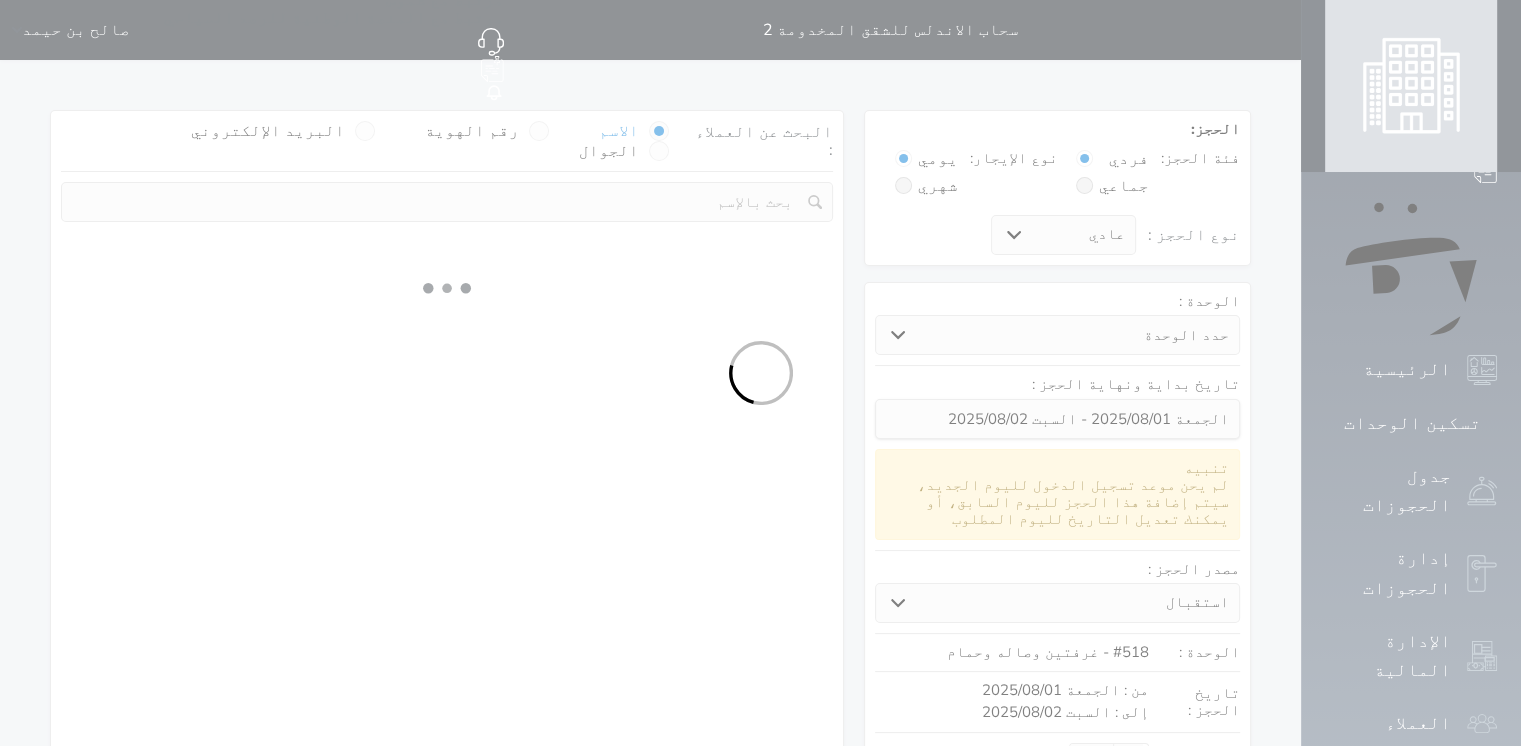 select 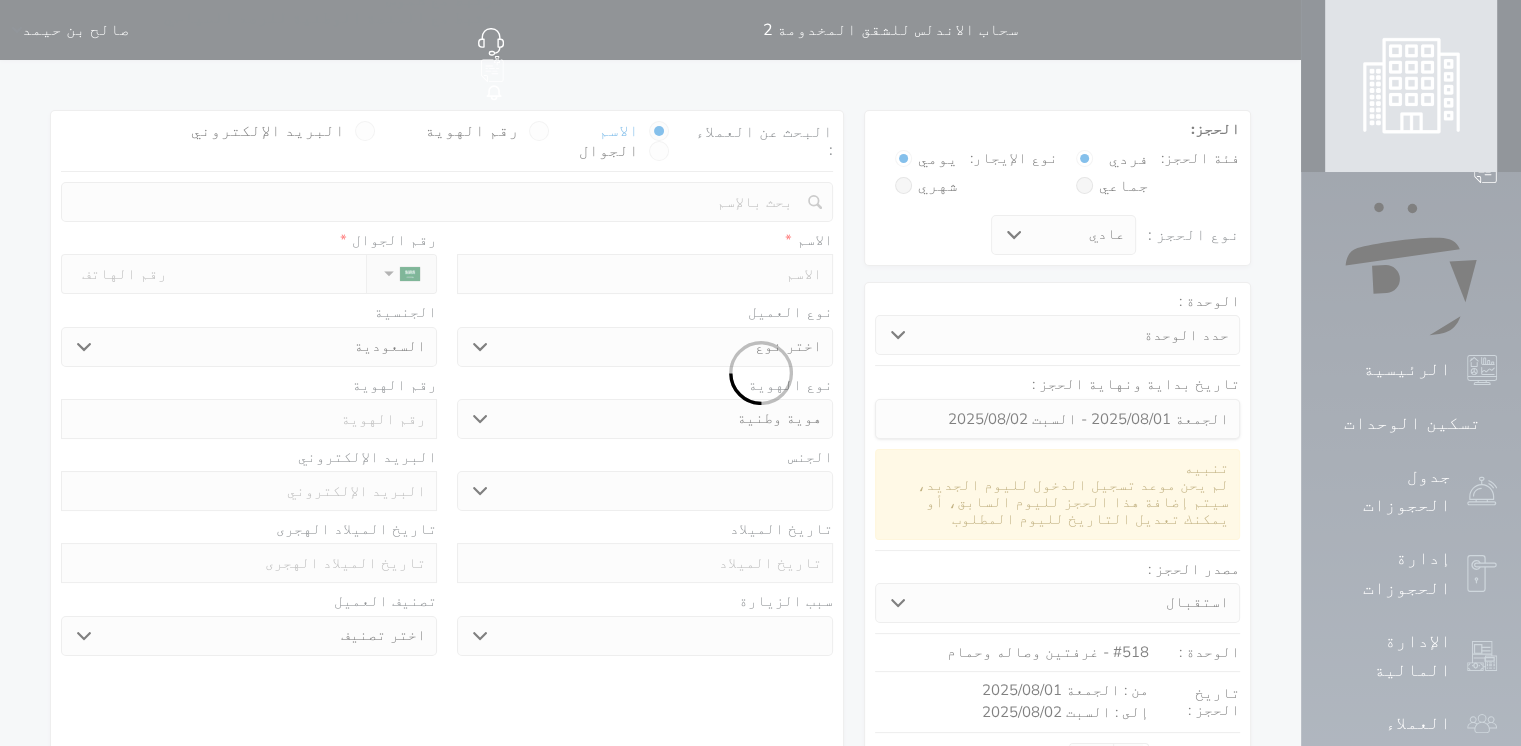 select 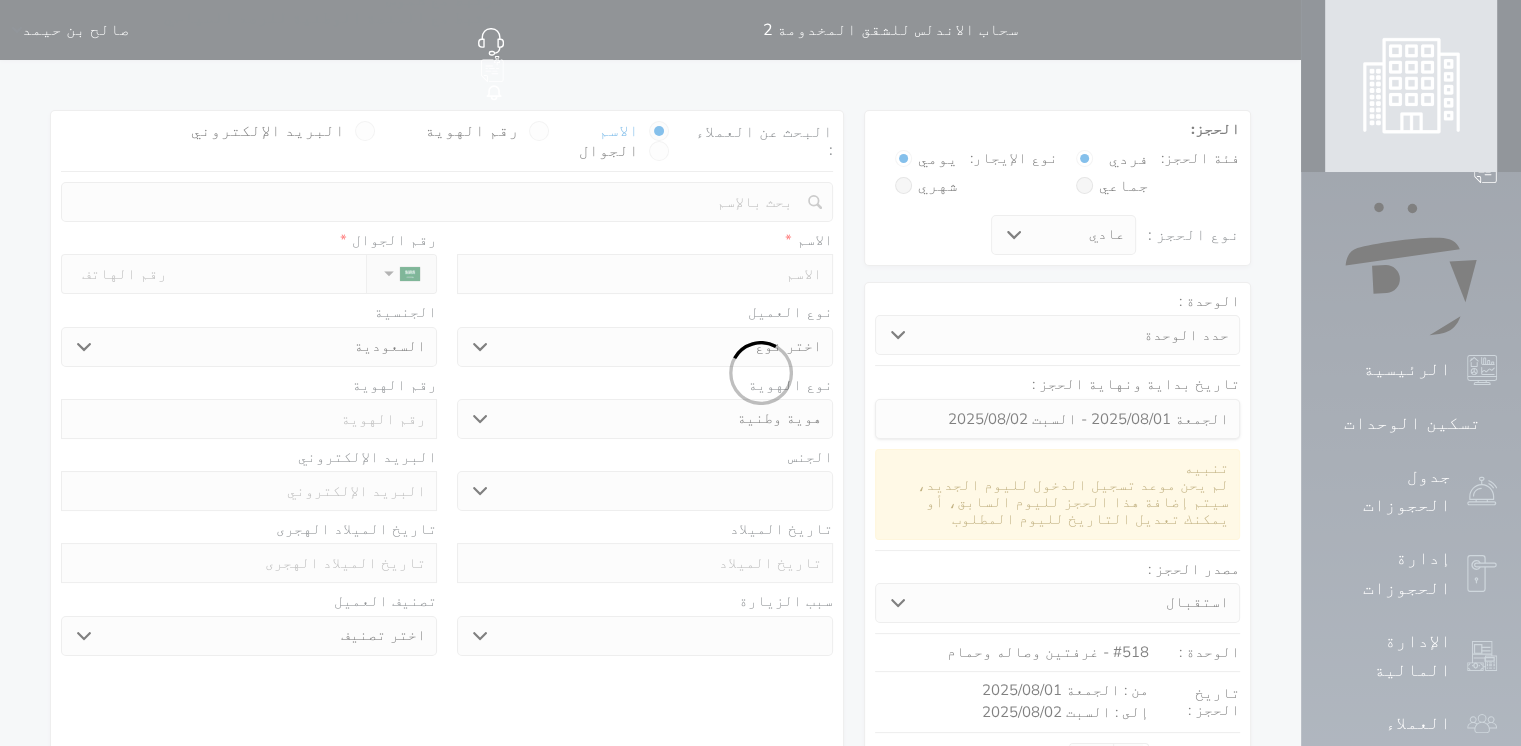 select 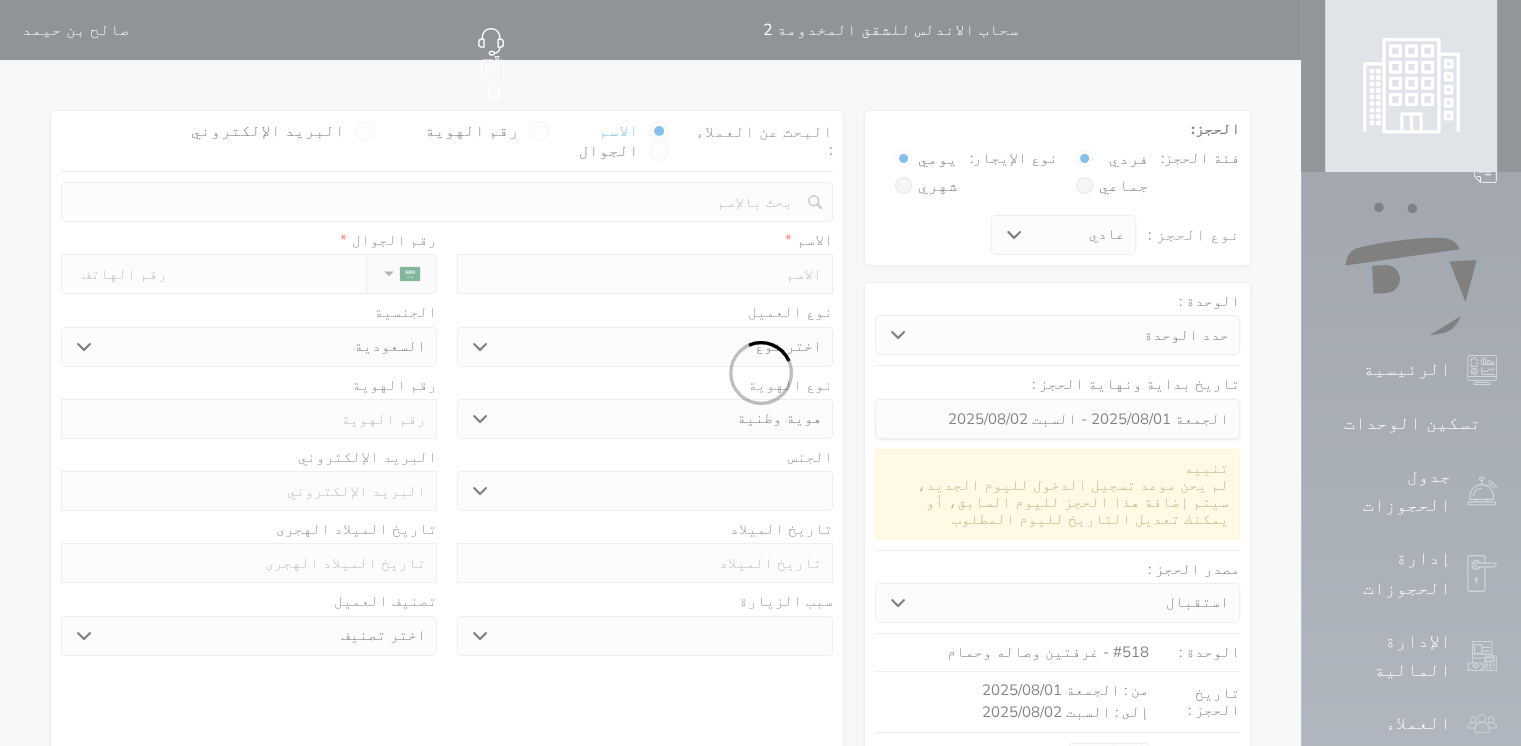 select 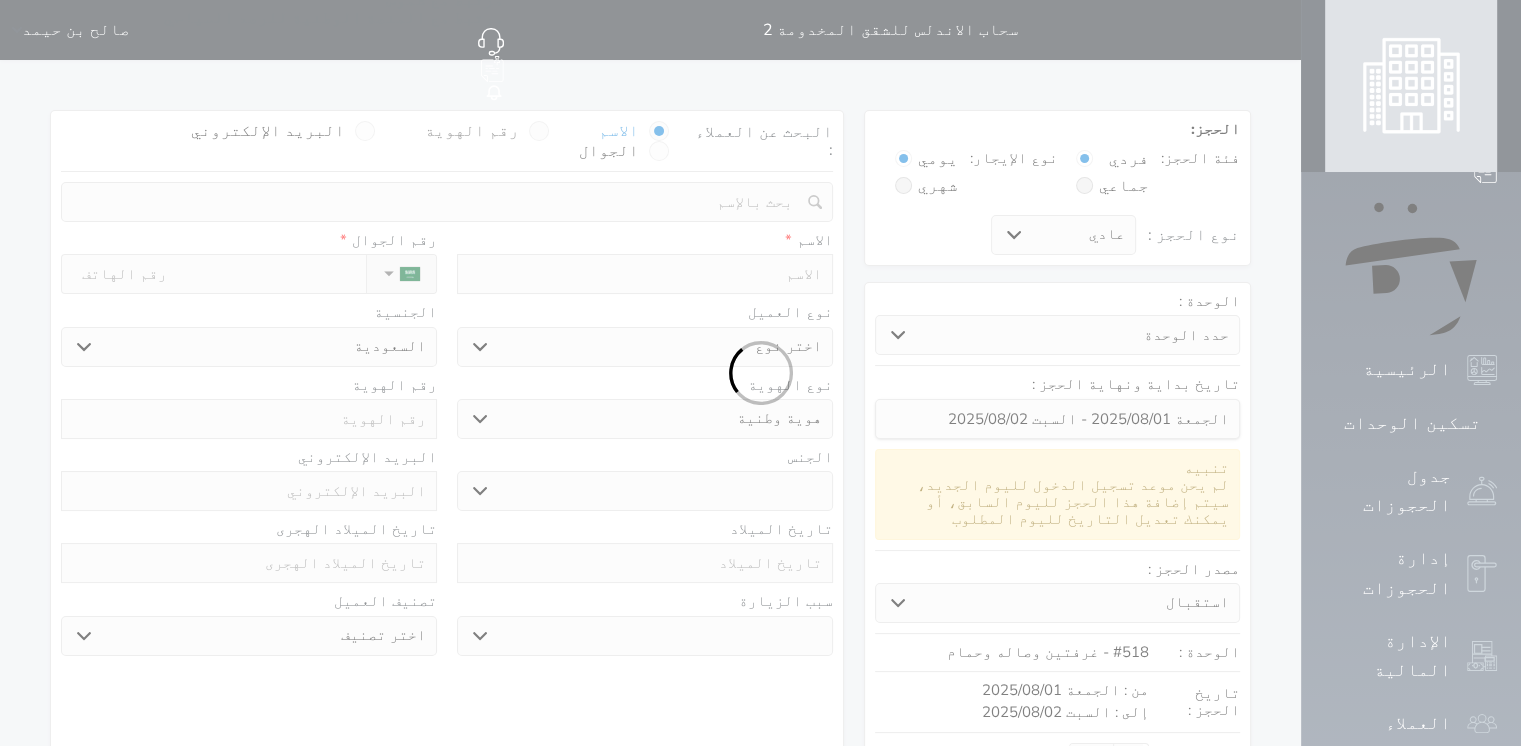 select 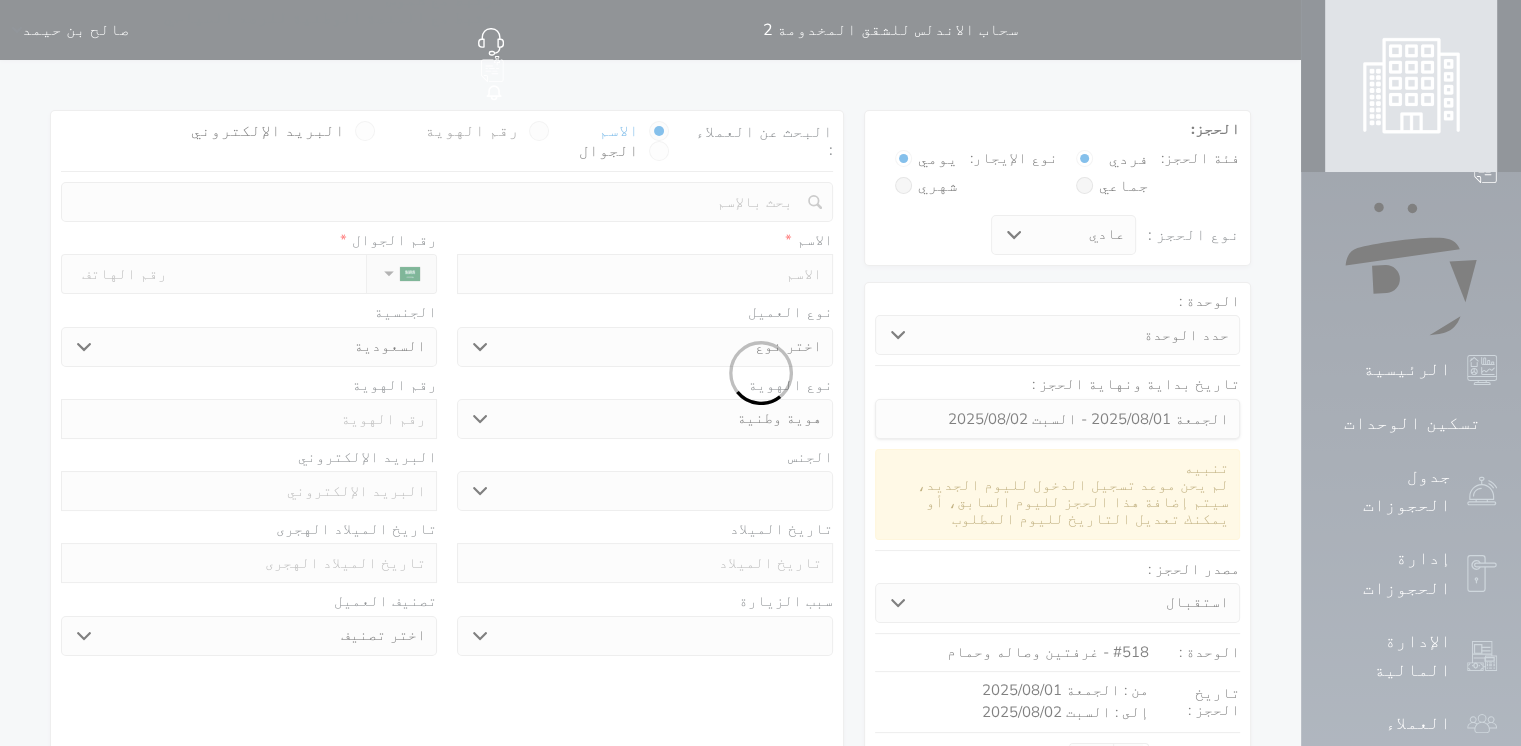 select on "1" 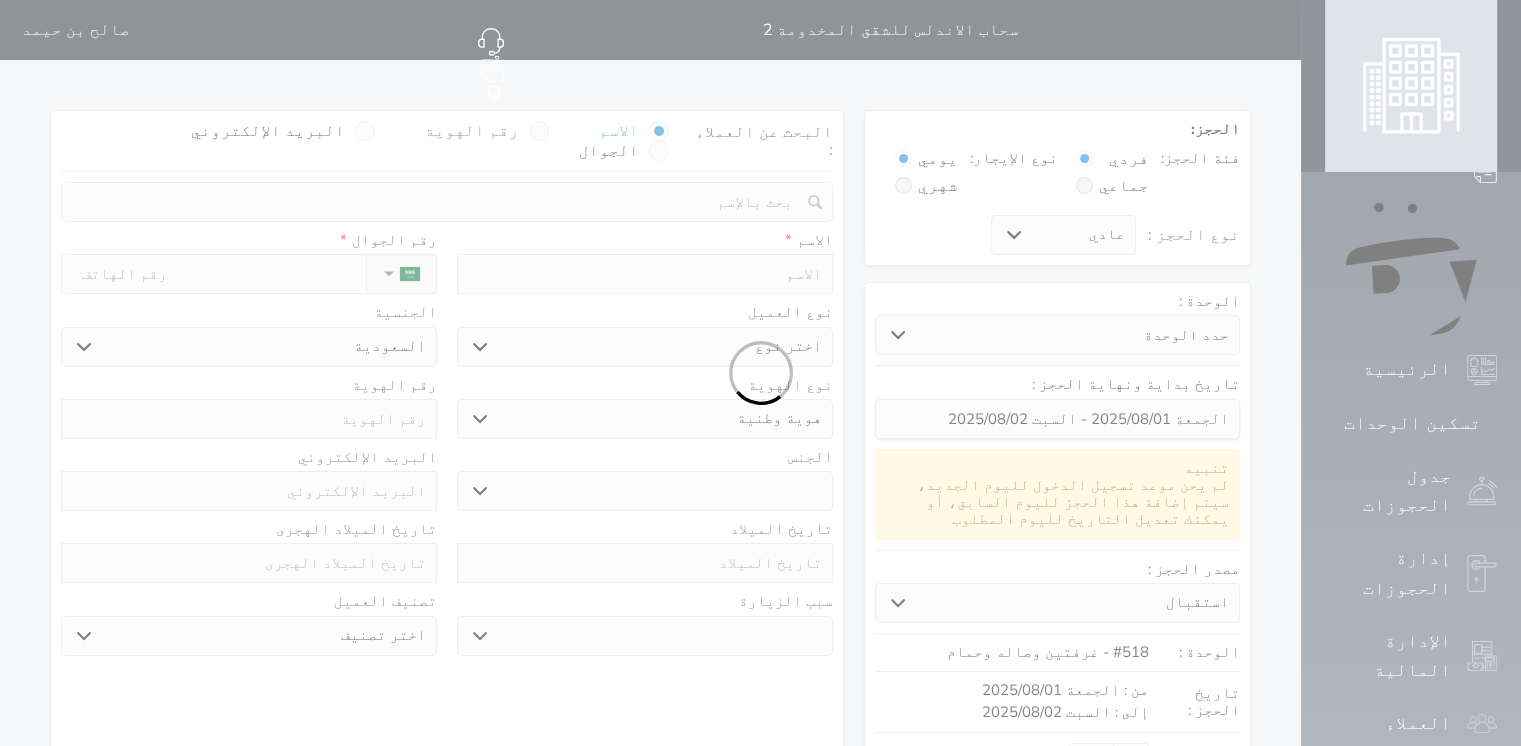 select on "7" 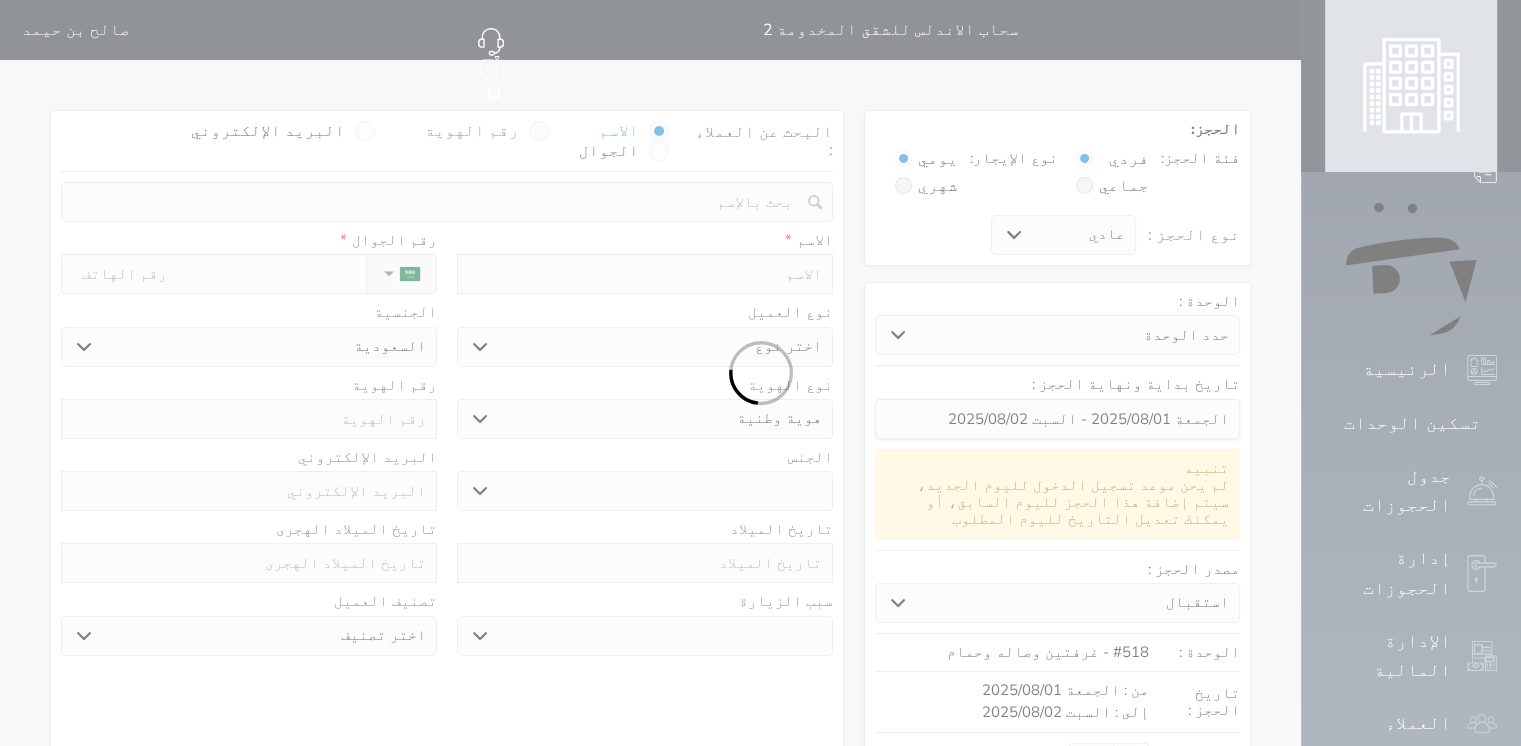 select 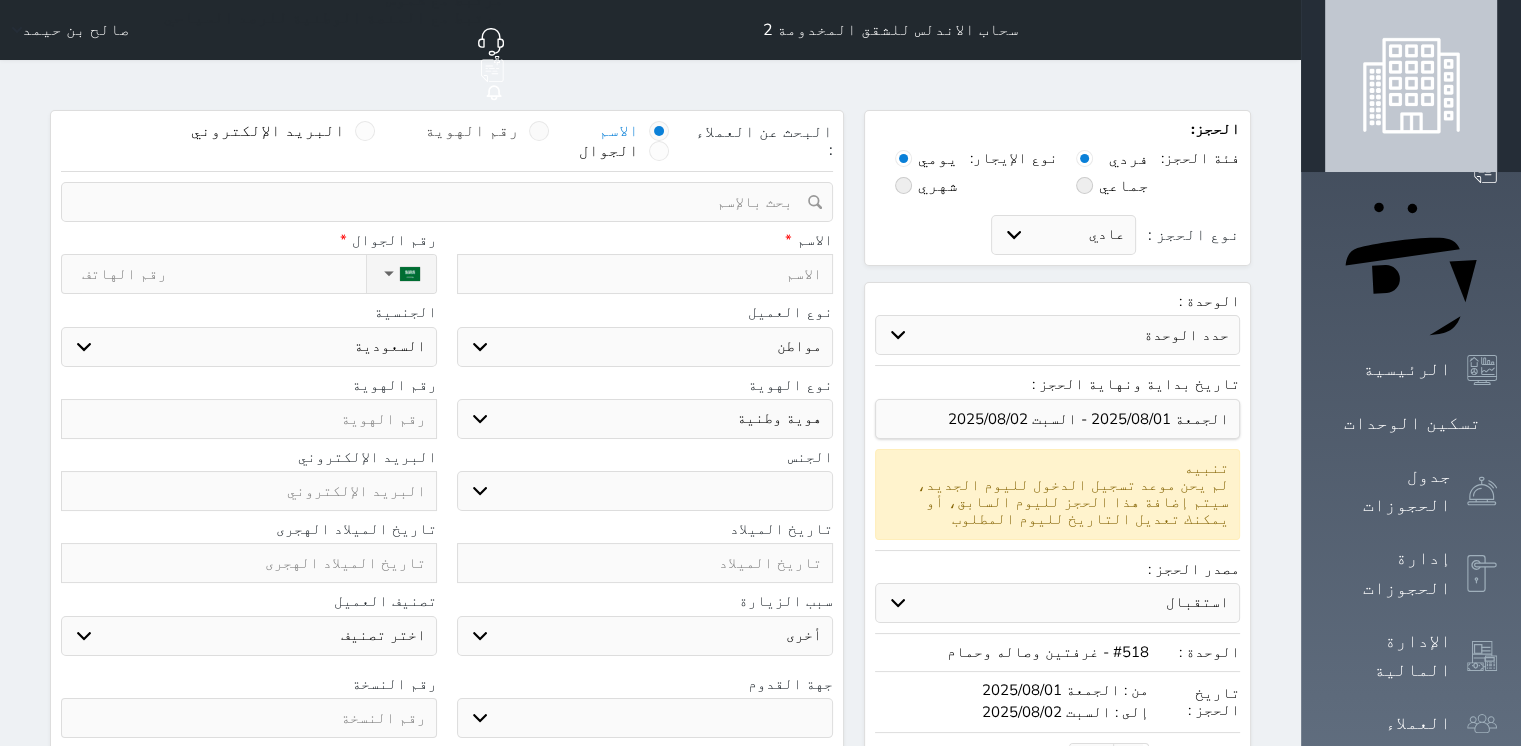 click at bounding box center [539, 131] 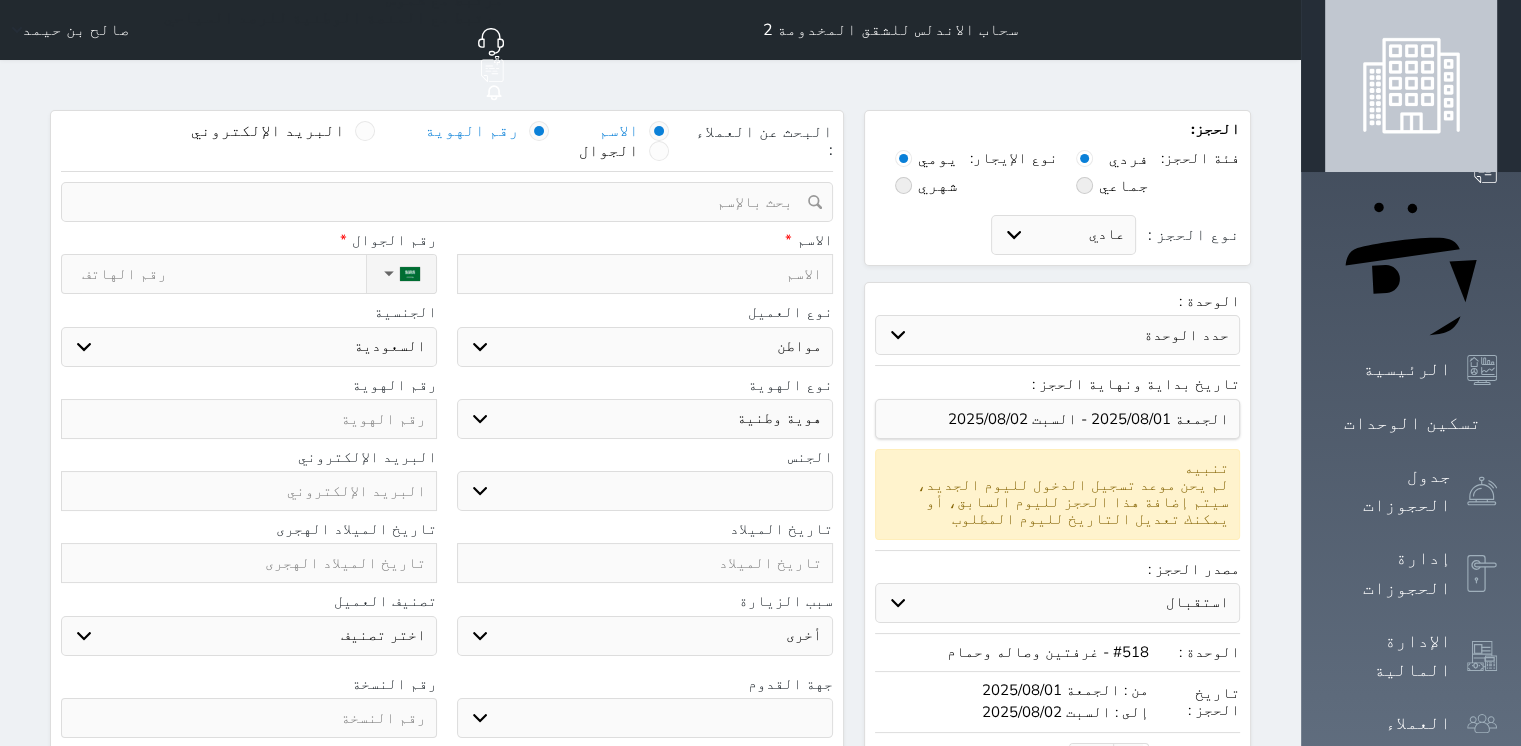 select 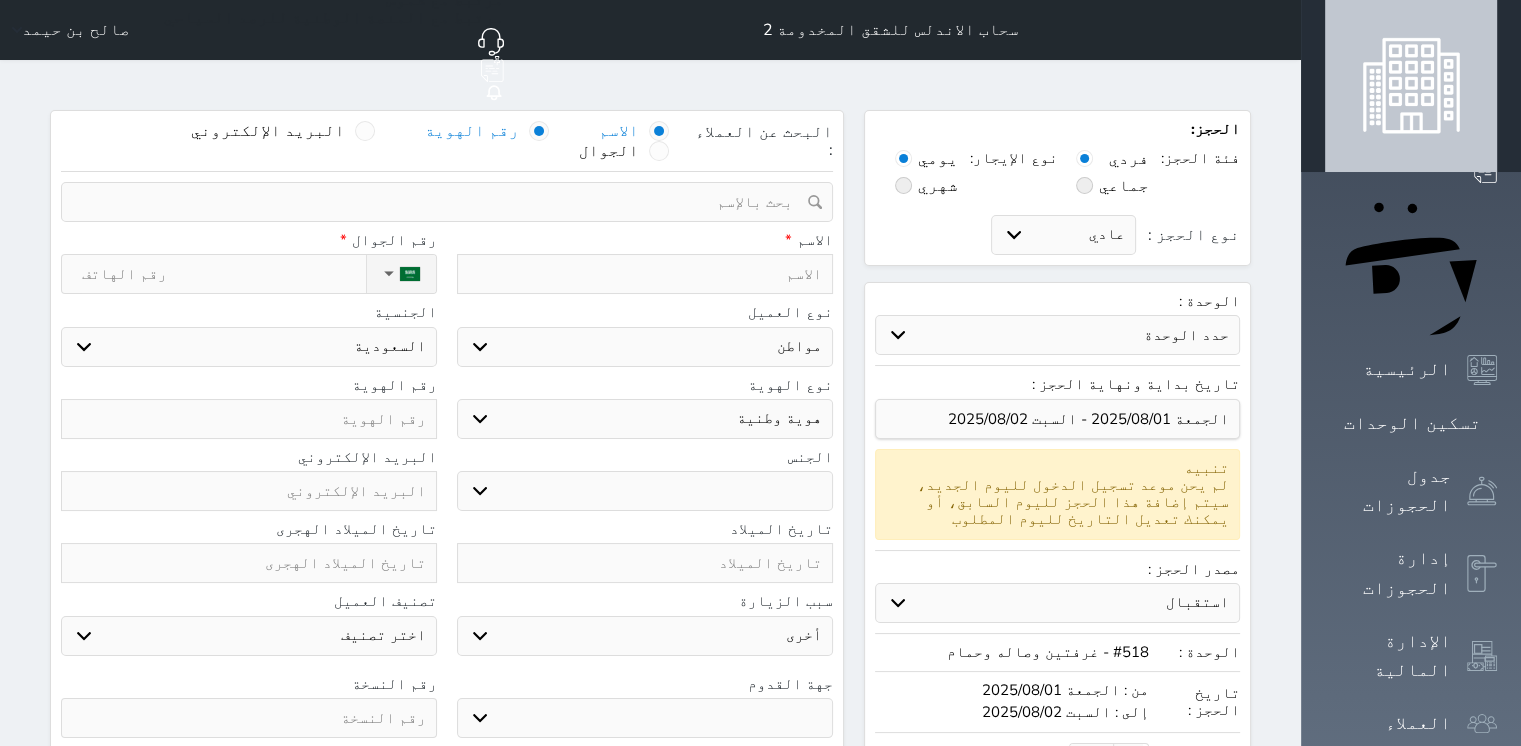select 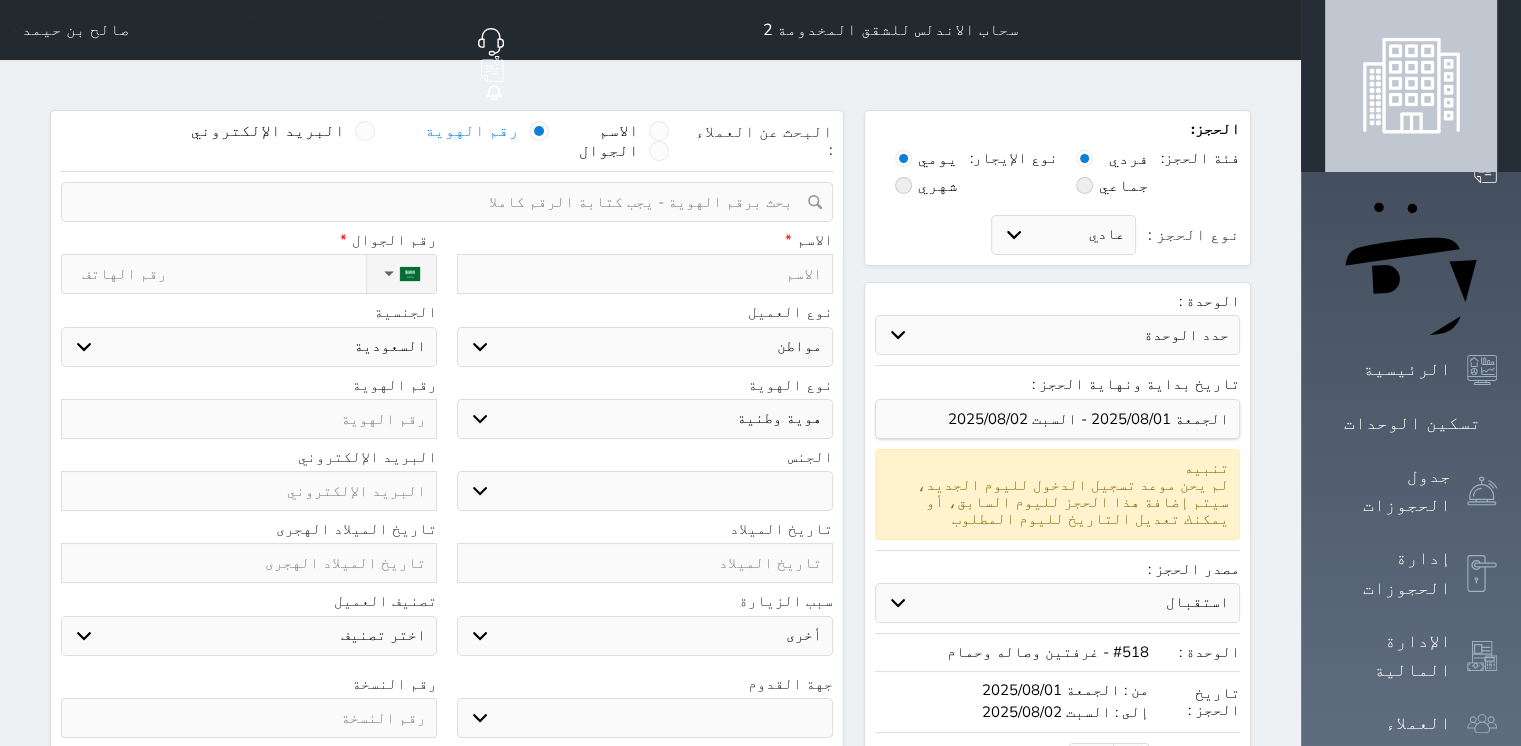 click at bounding box center (440, 202) 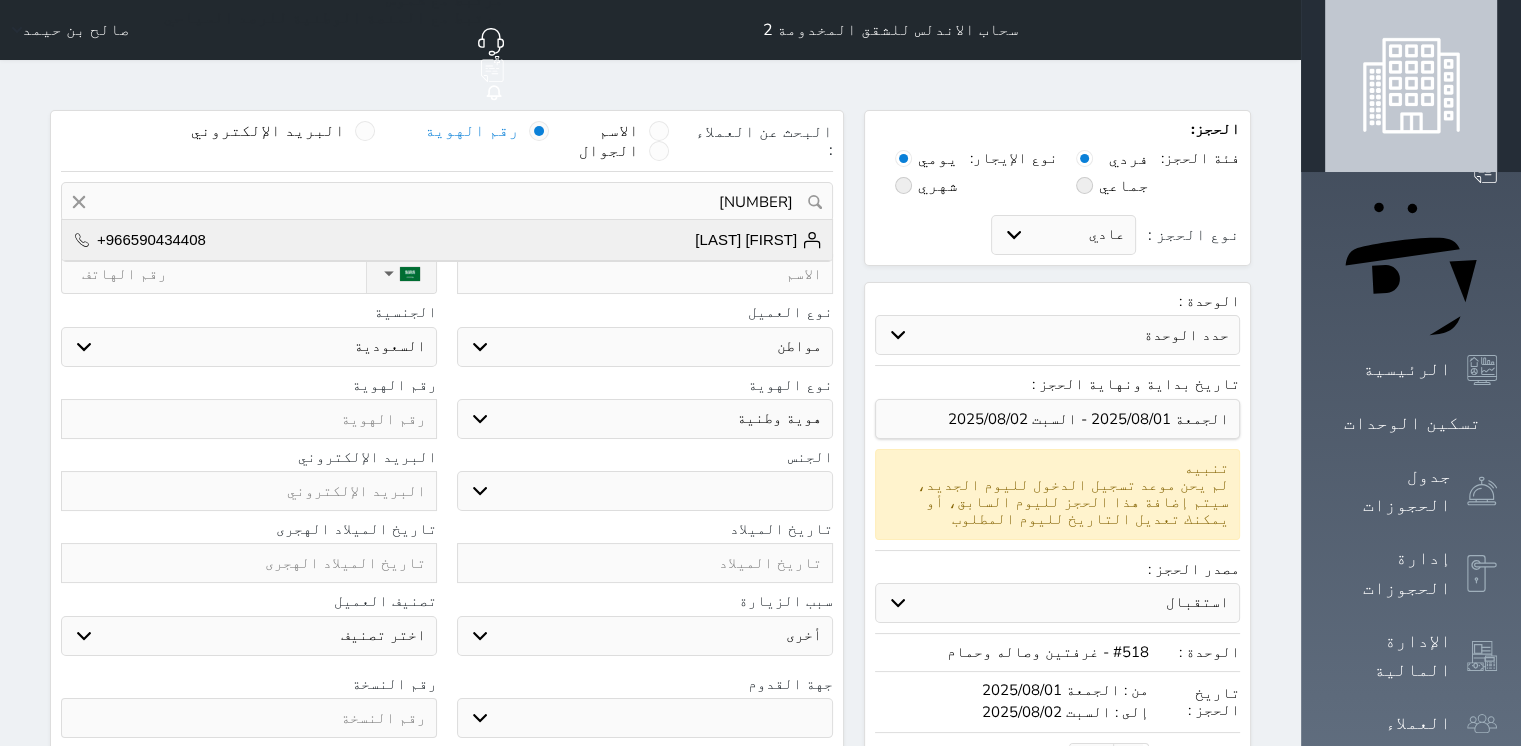 click on "[FIRST] [LAST]" at bounding box center (758, 240) 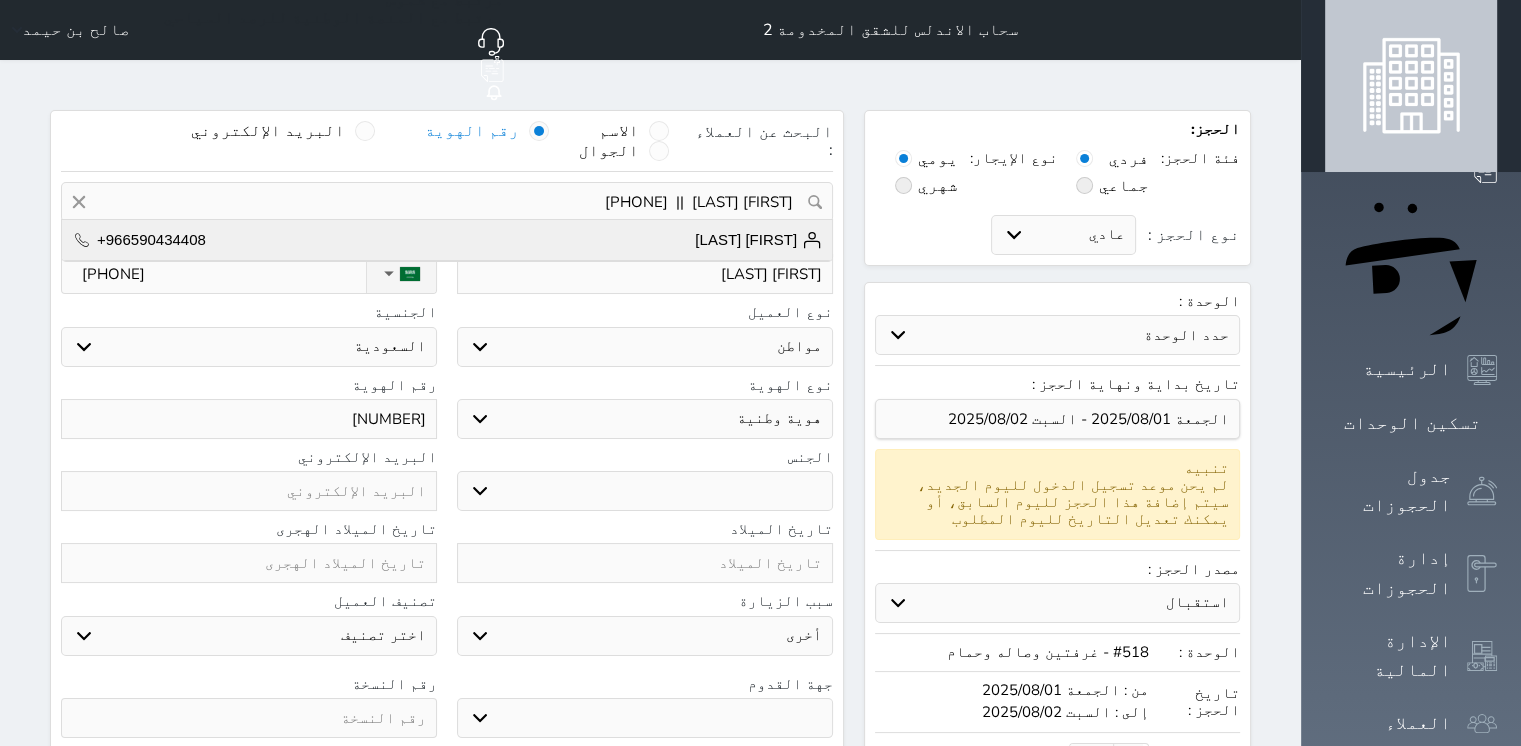 select on "male" 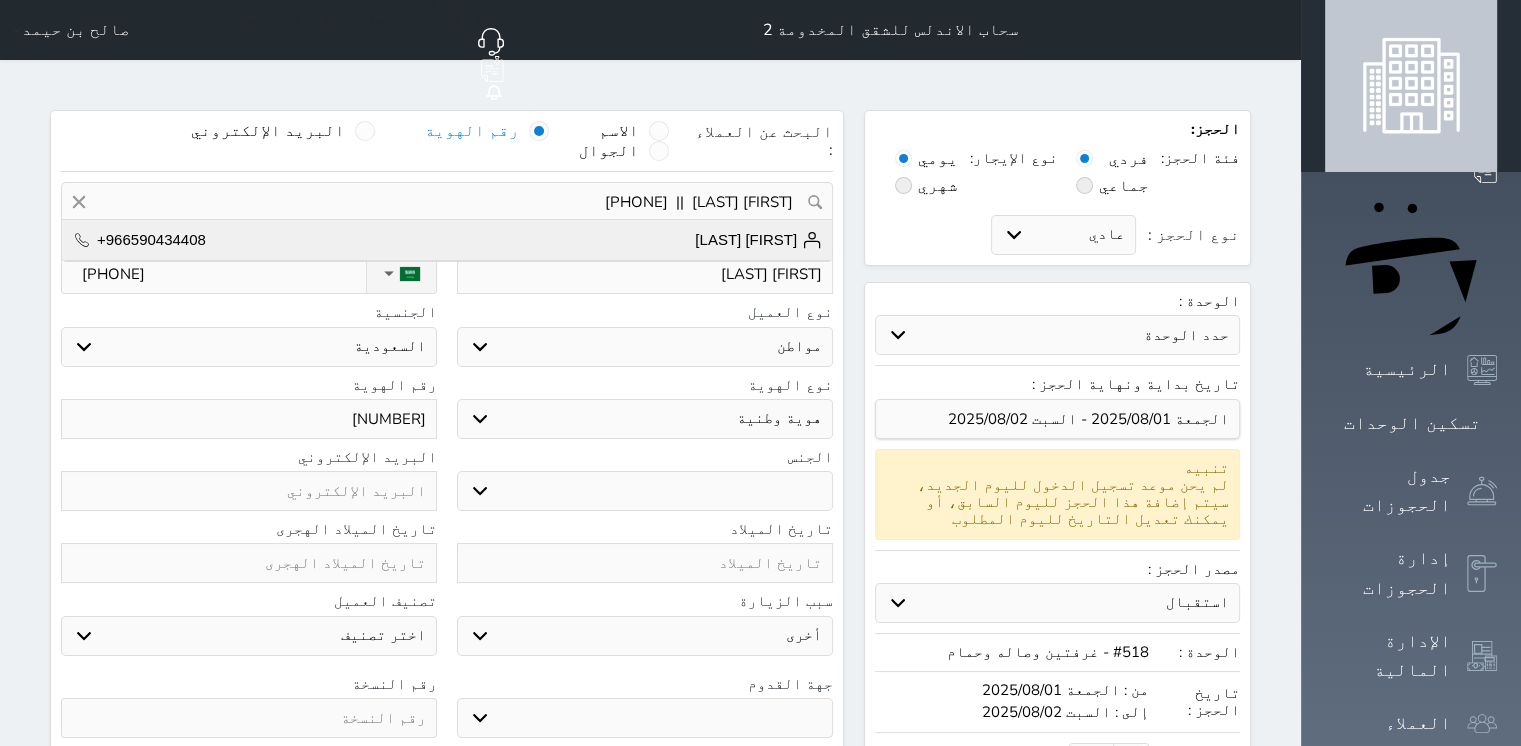 type on "[DATE]" 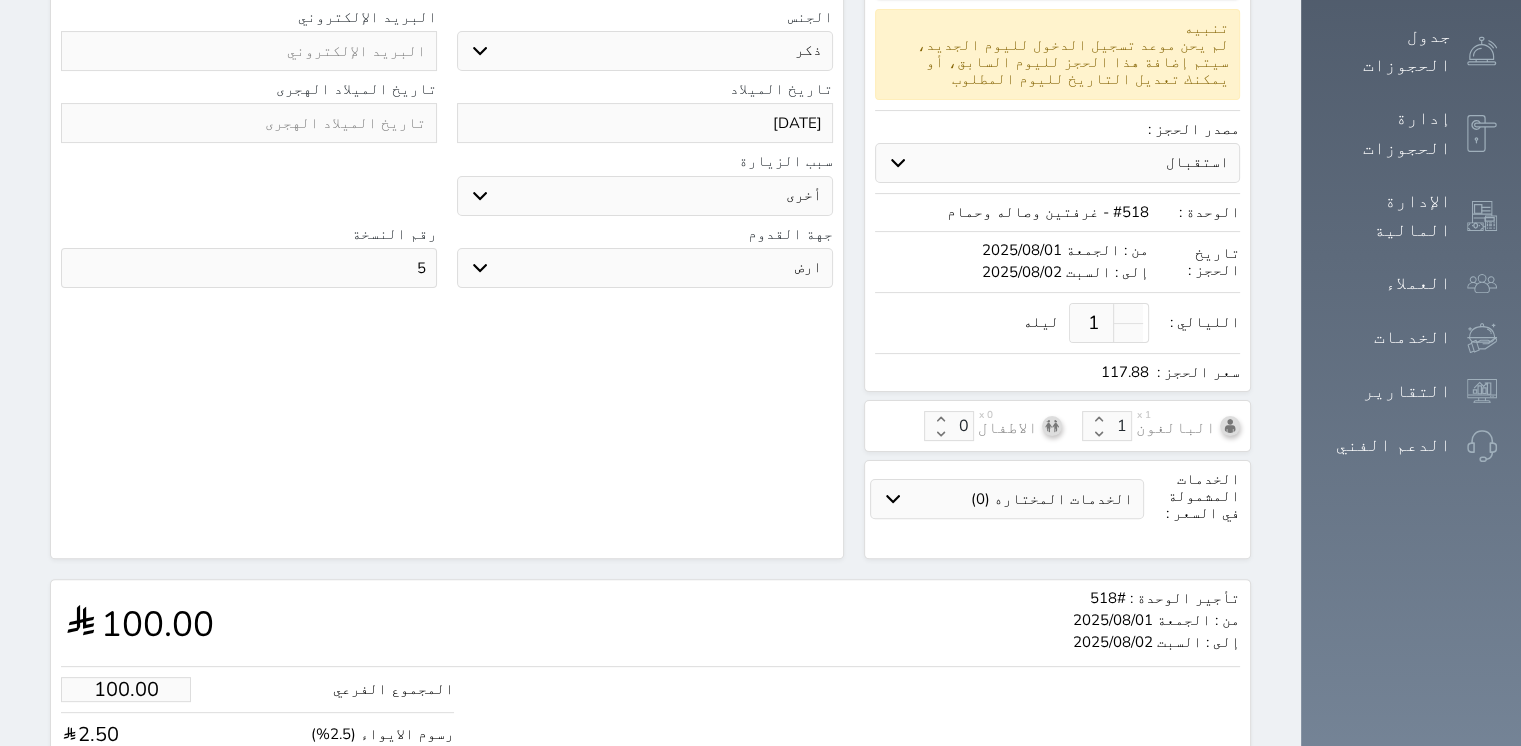 scroll, scrollTop: 559, scrollLeft: 0, axis: vertical 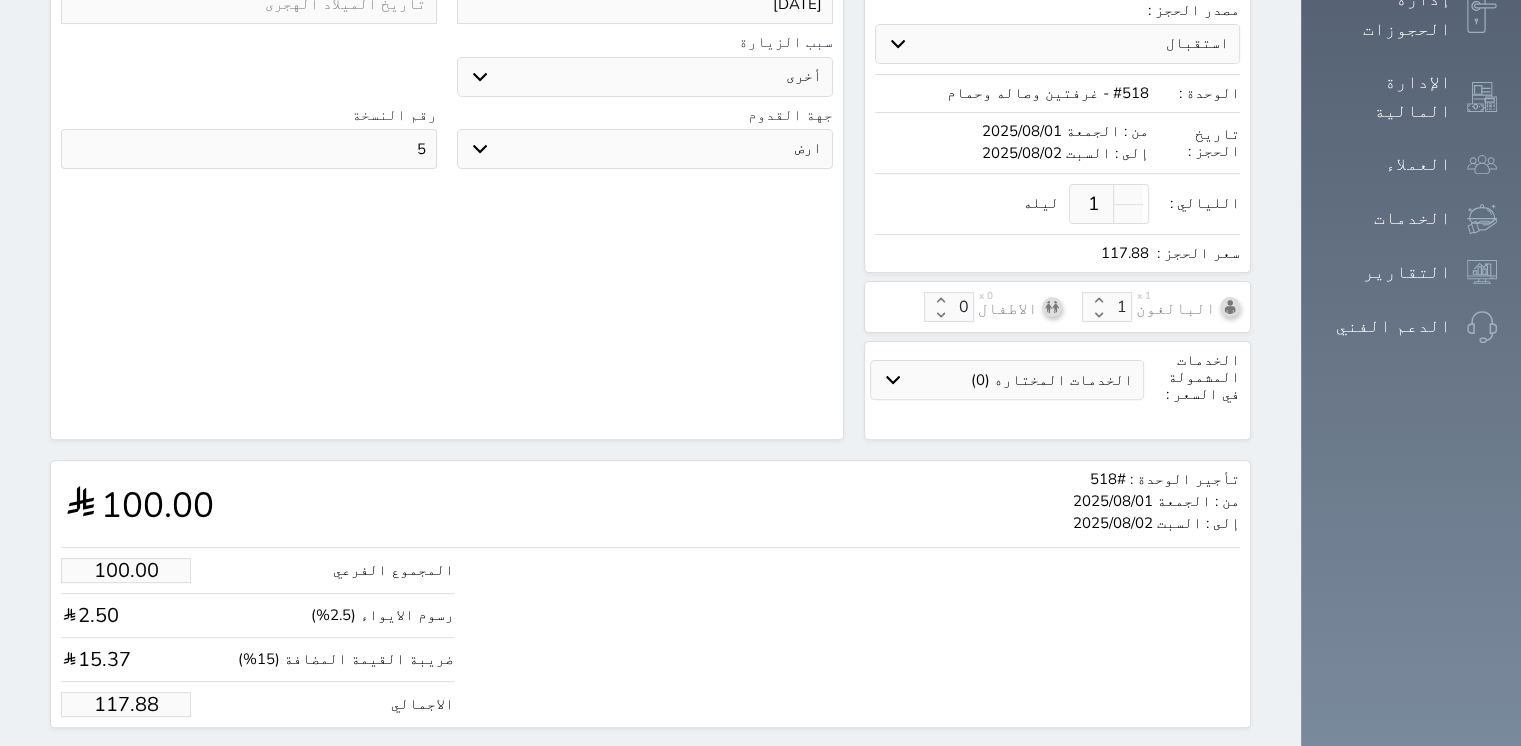 drag, startPoint x: 58, startPoint y: 647, endPoint x: 148, endPoint y: 638, distance: 90.44888 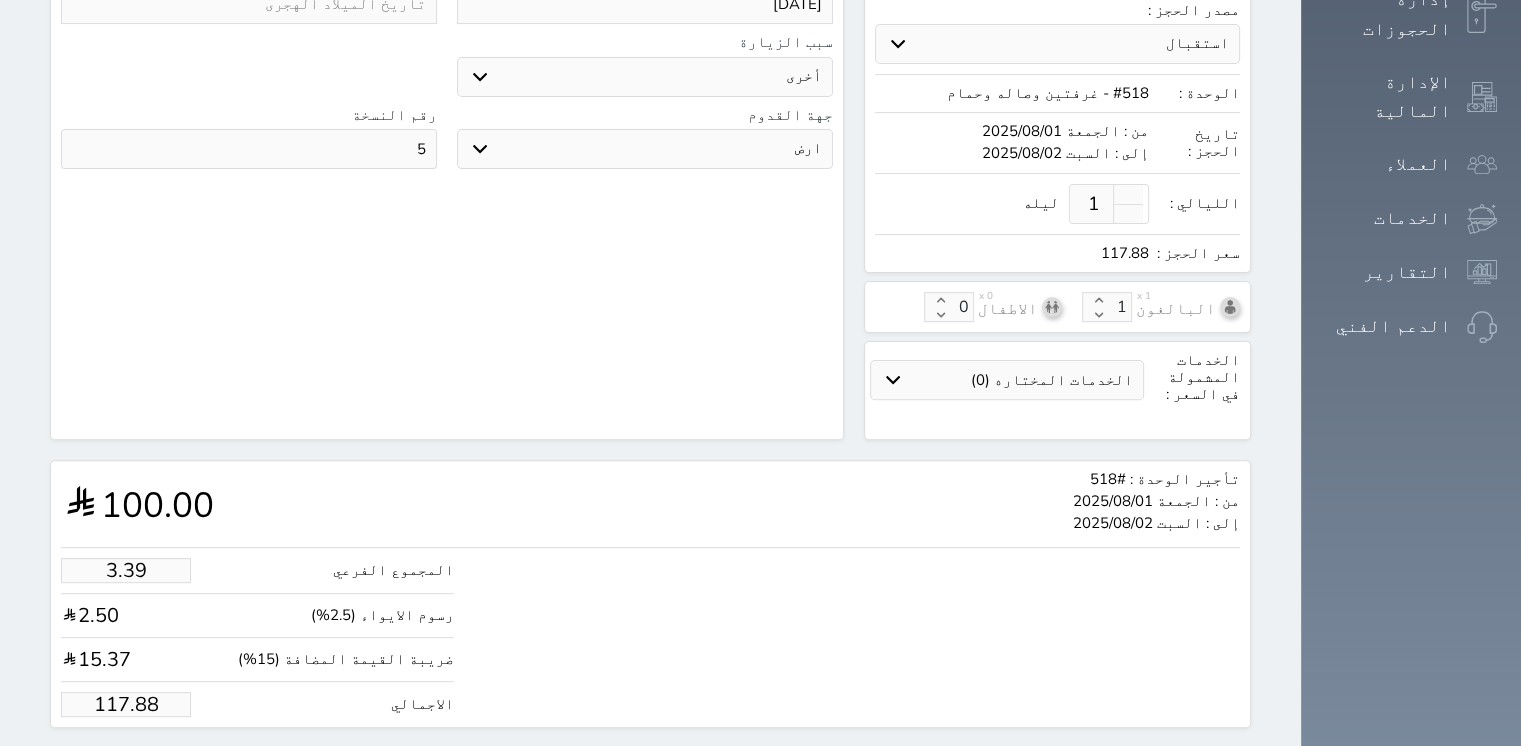 type on "4" 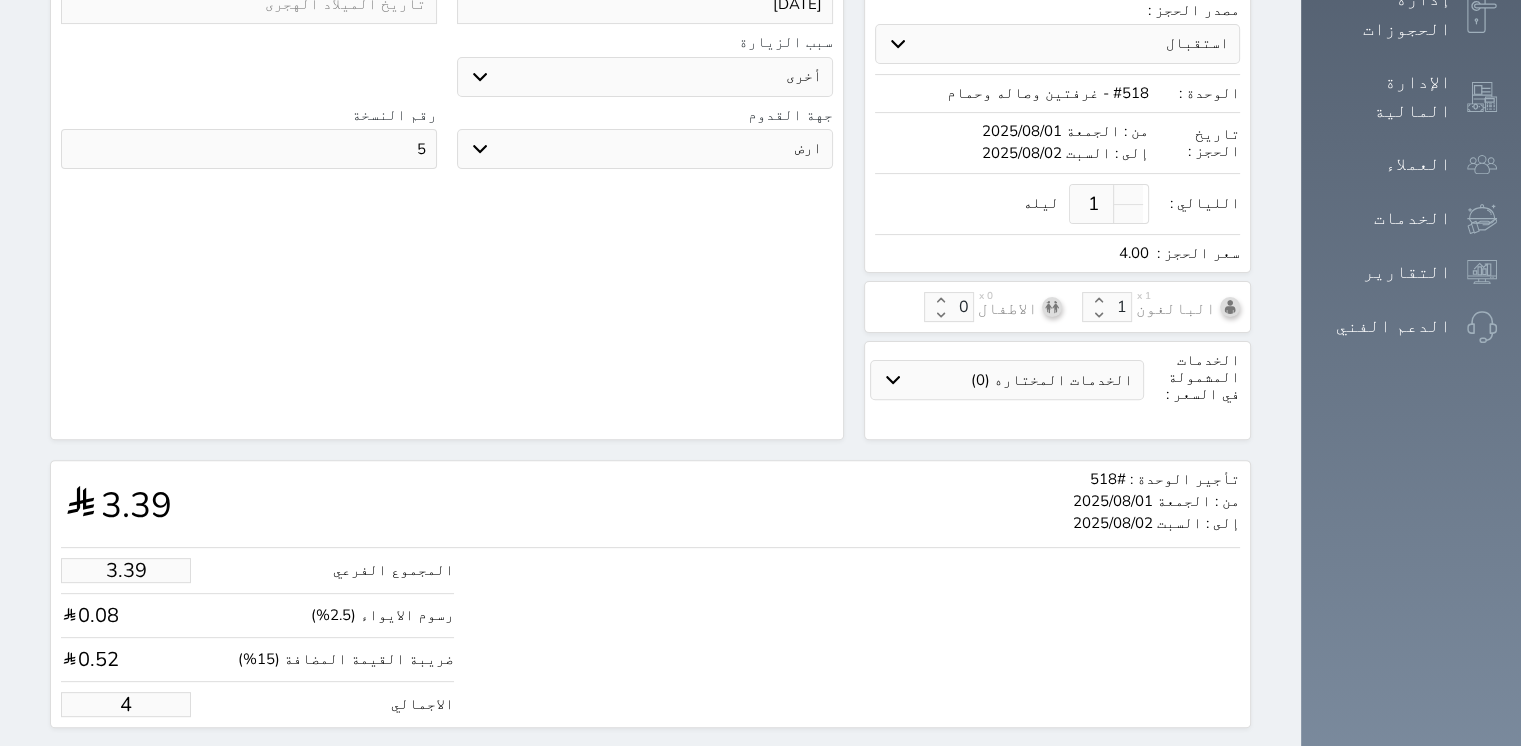 type on "33.93" 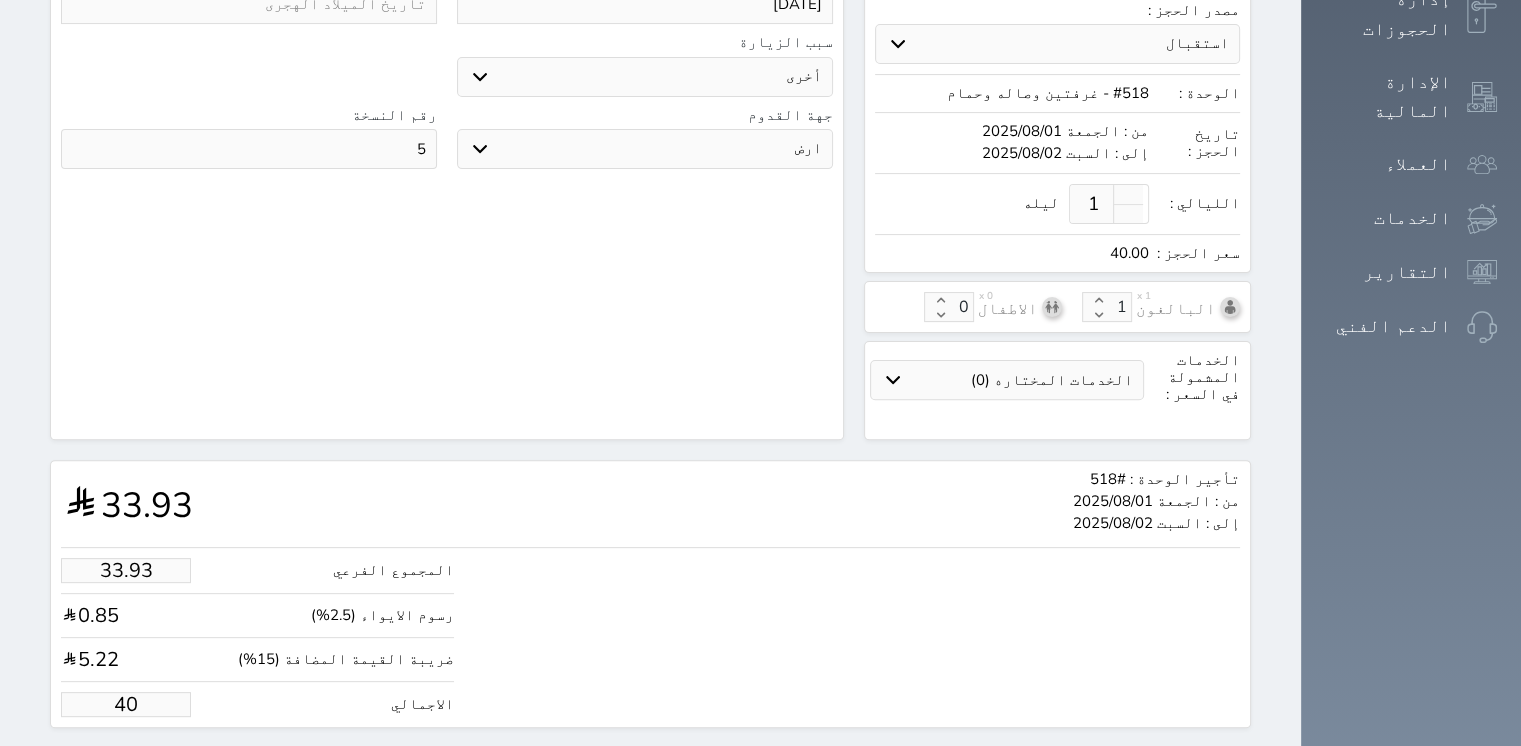 type on "339.34" 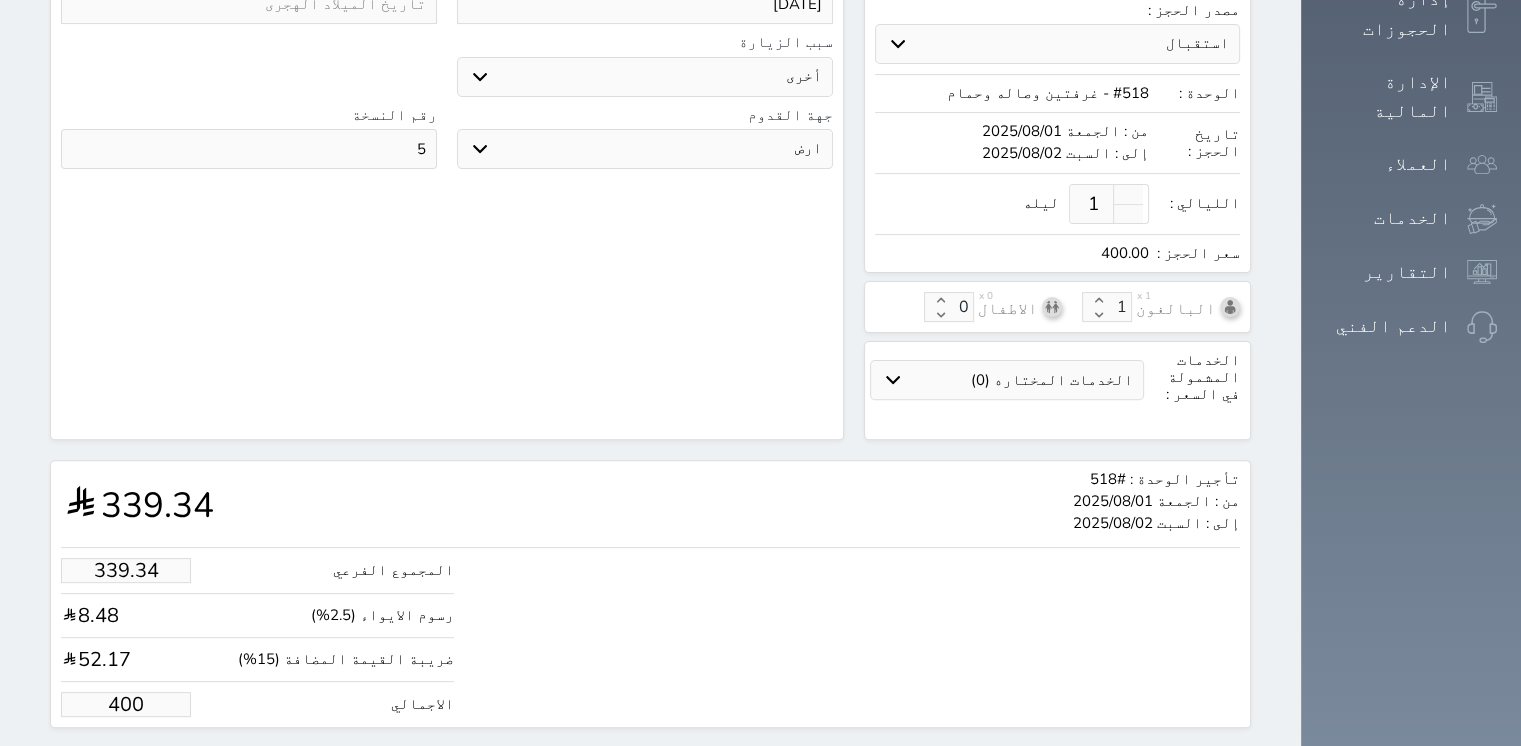type on "400.00" 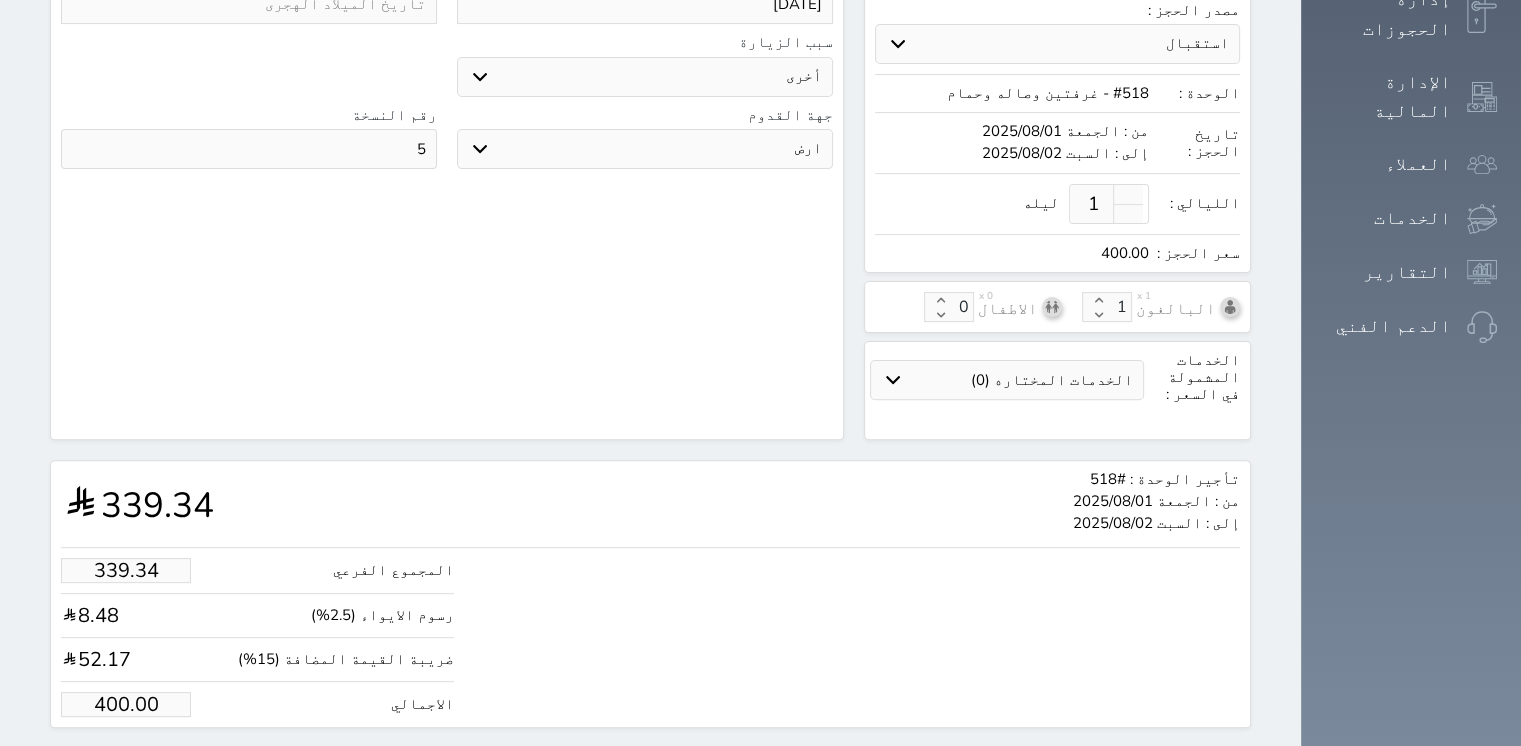 click on "حجز" at bounding box center (165, 765) 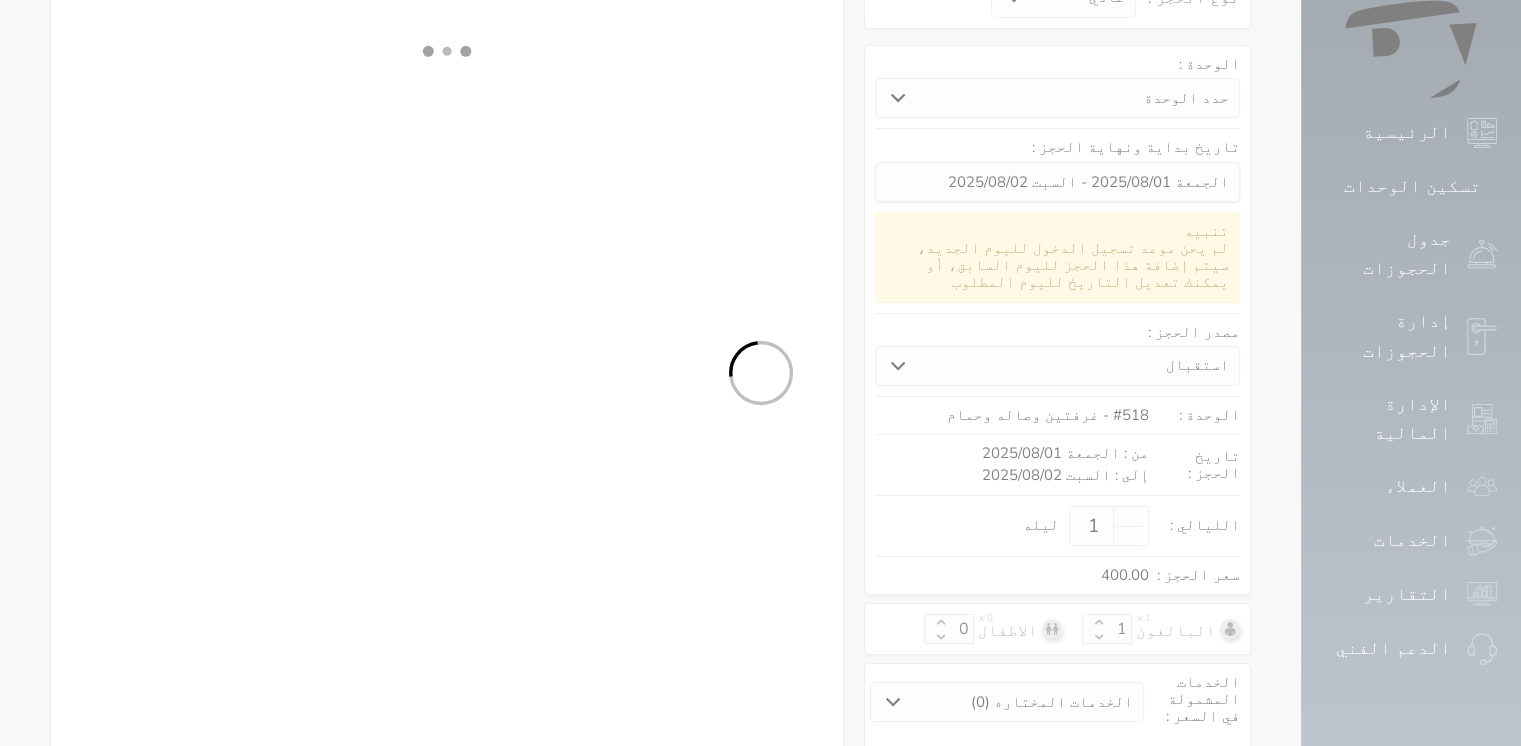 select on "1" 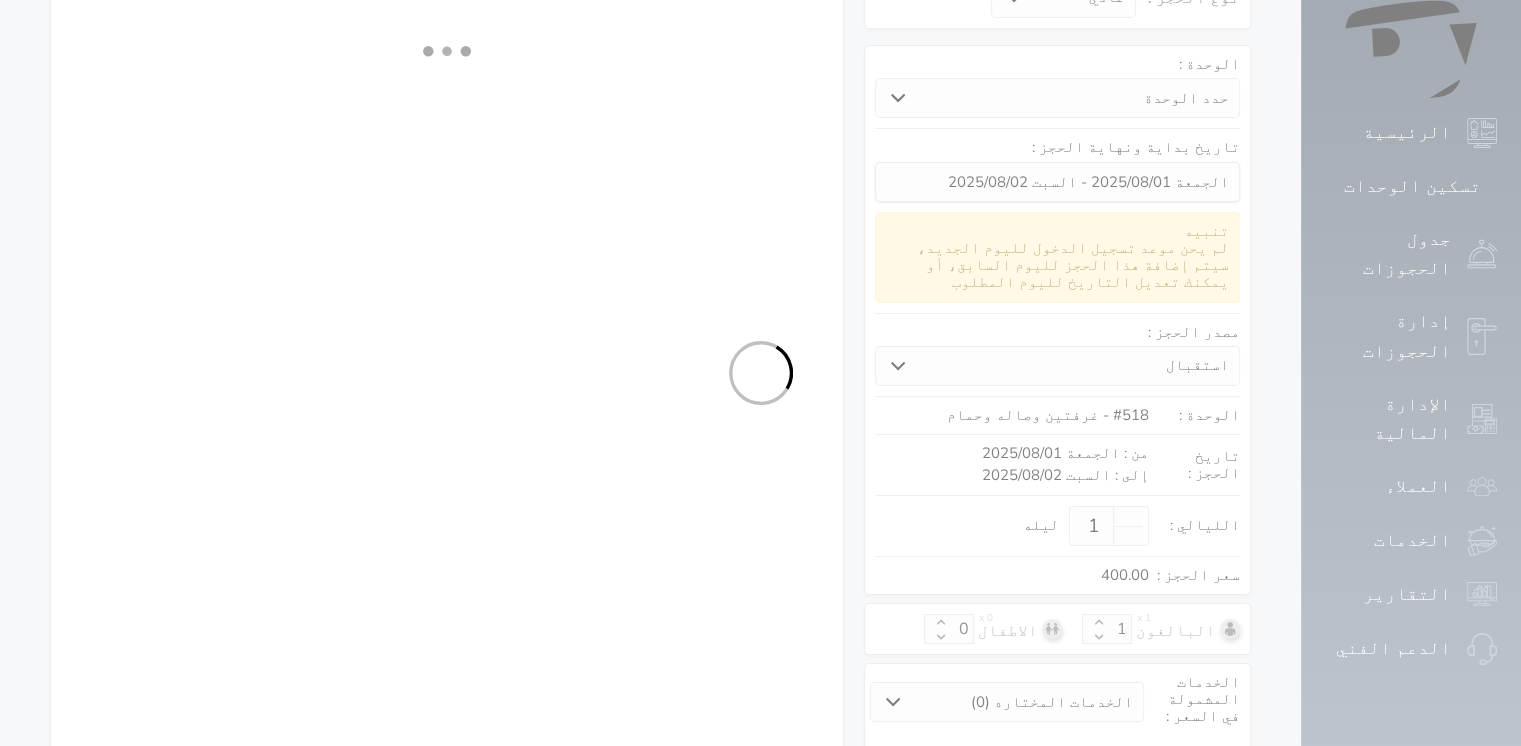 select on "113" 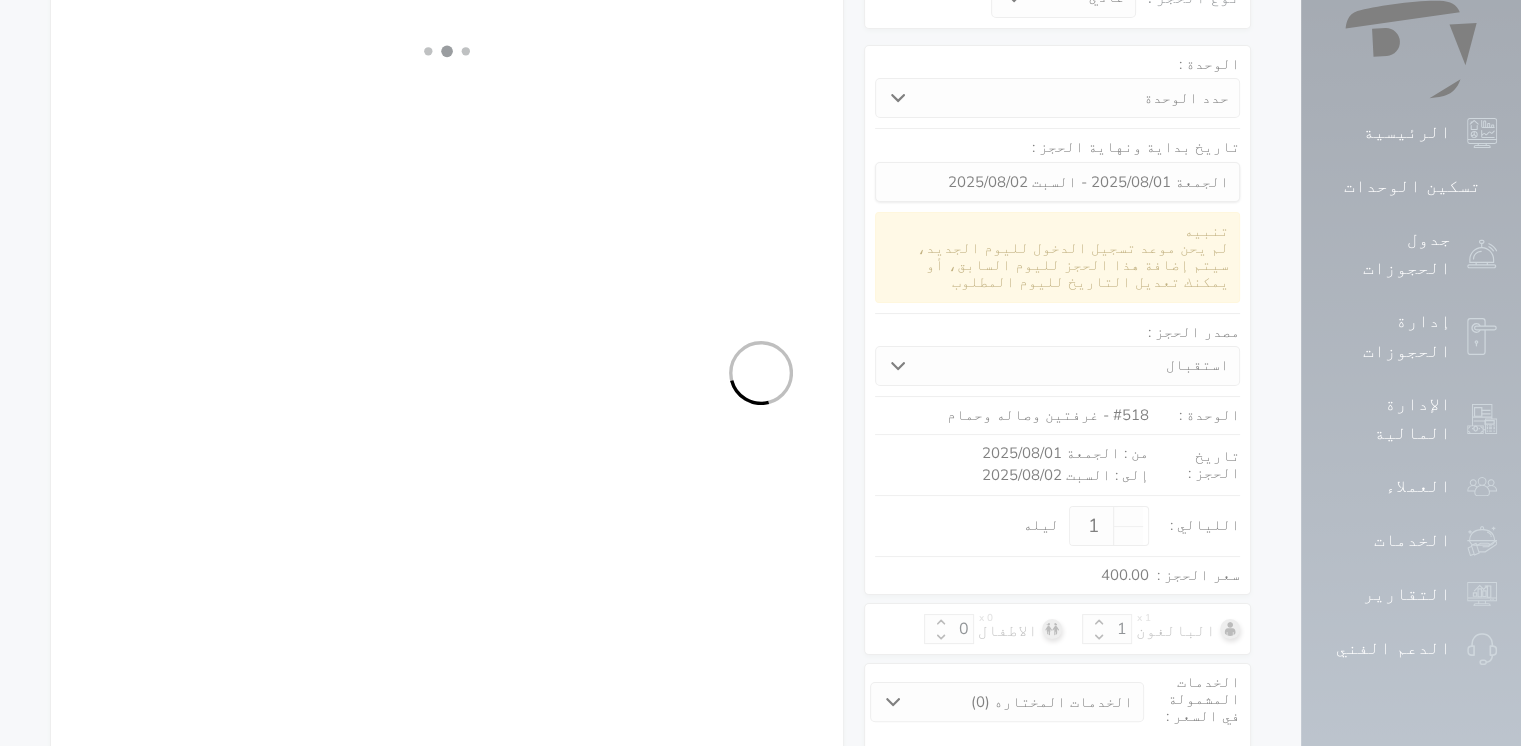 select on "1" 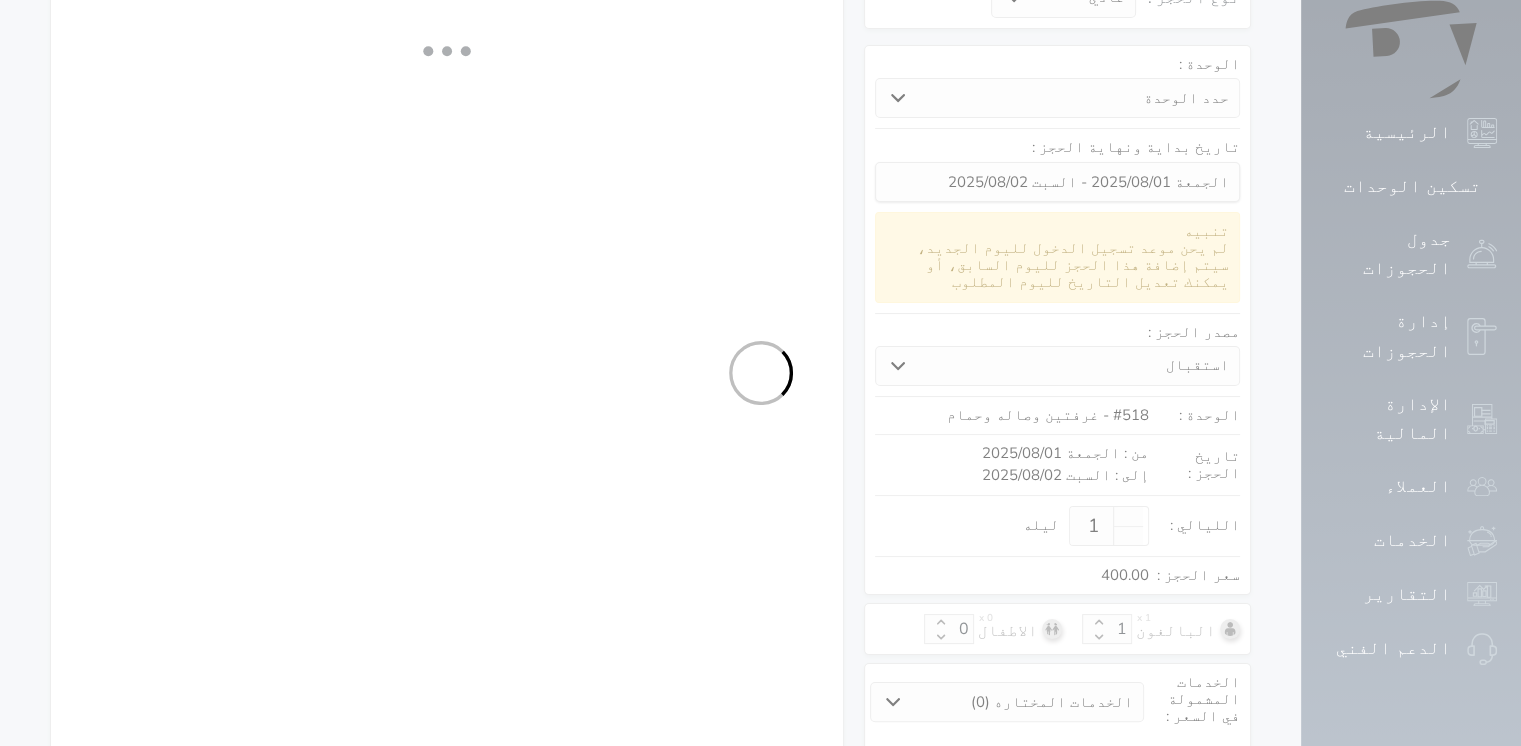 select on "7" 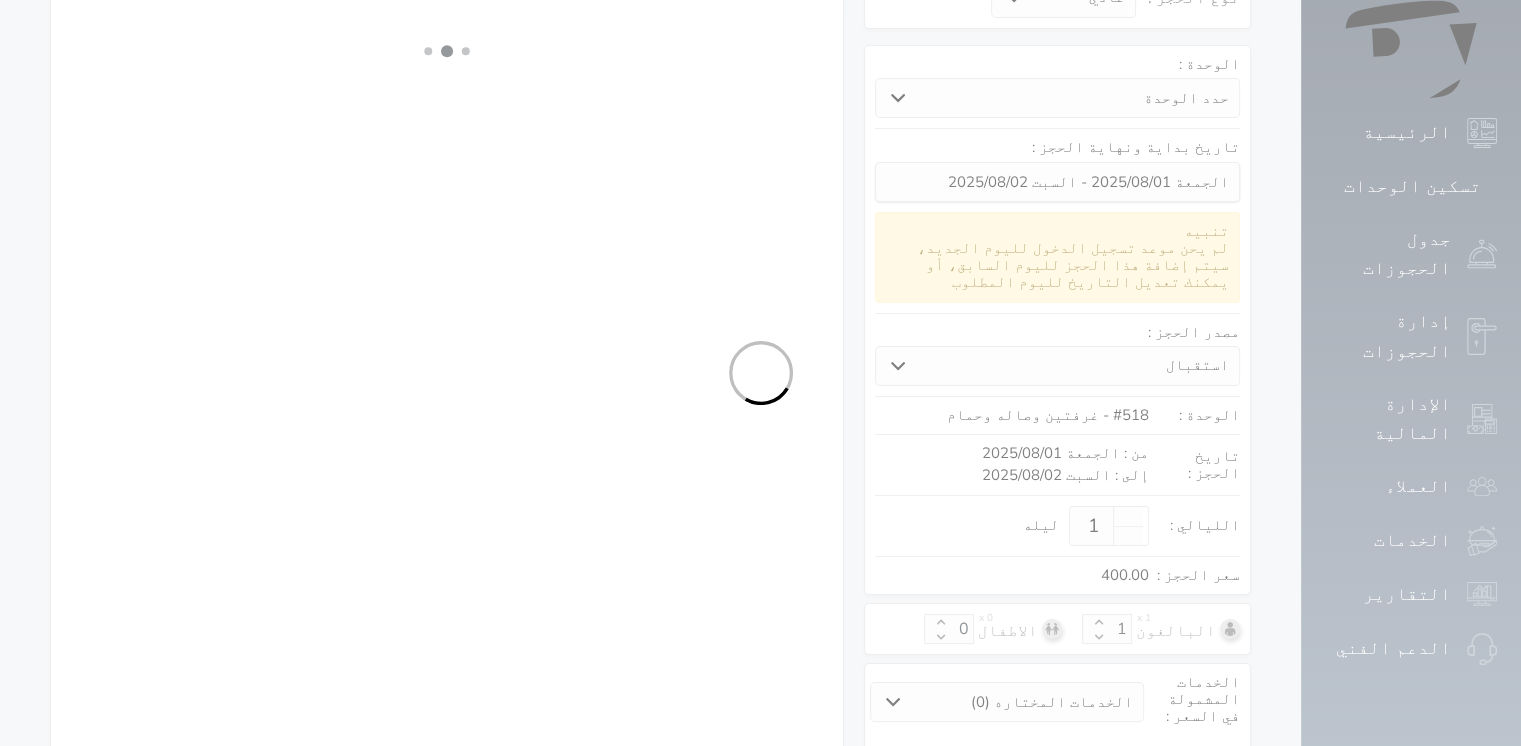 select on "9" 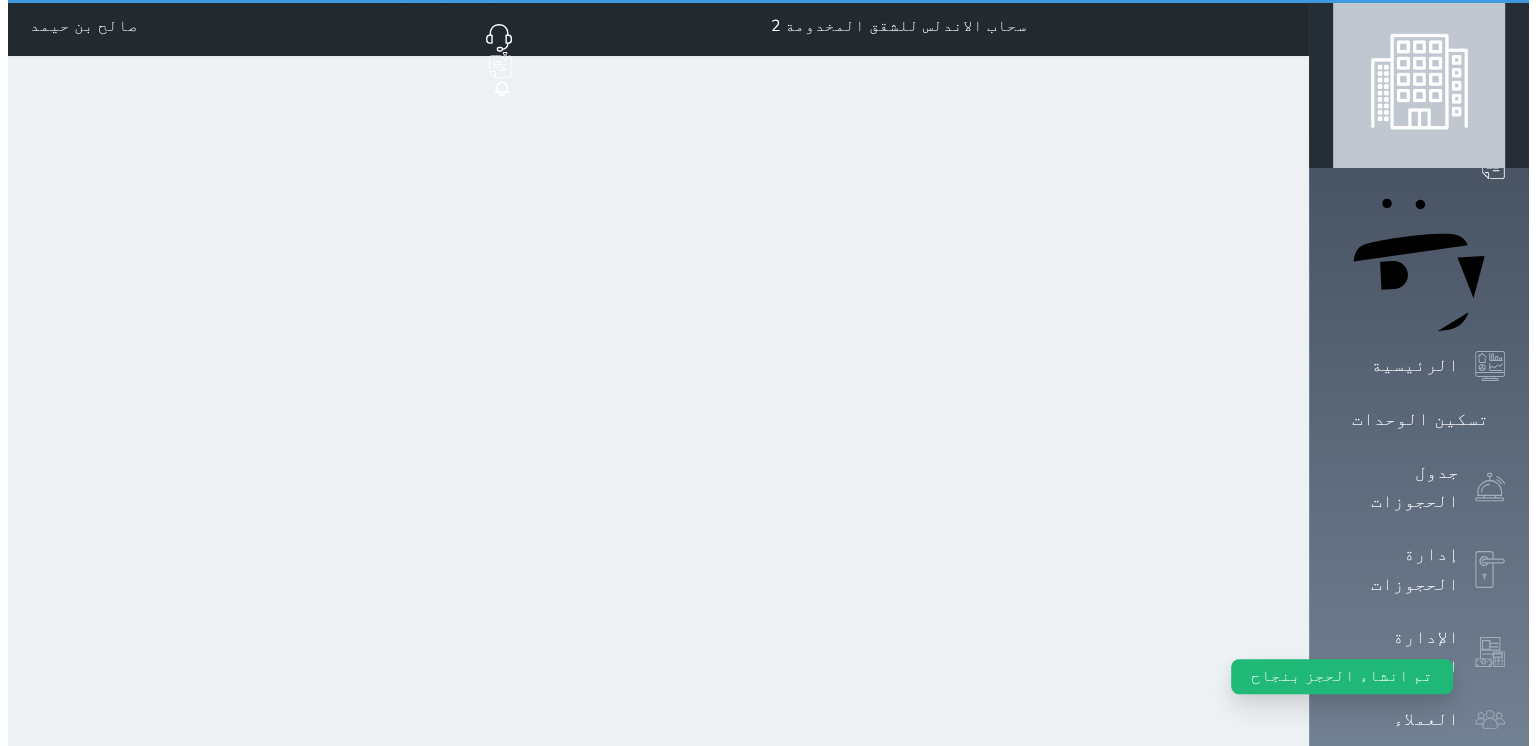 scroll, scrollTop: 0, scrollLeft: 0, axis: both 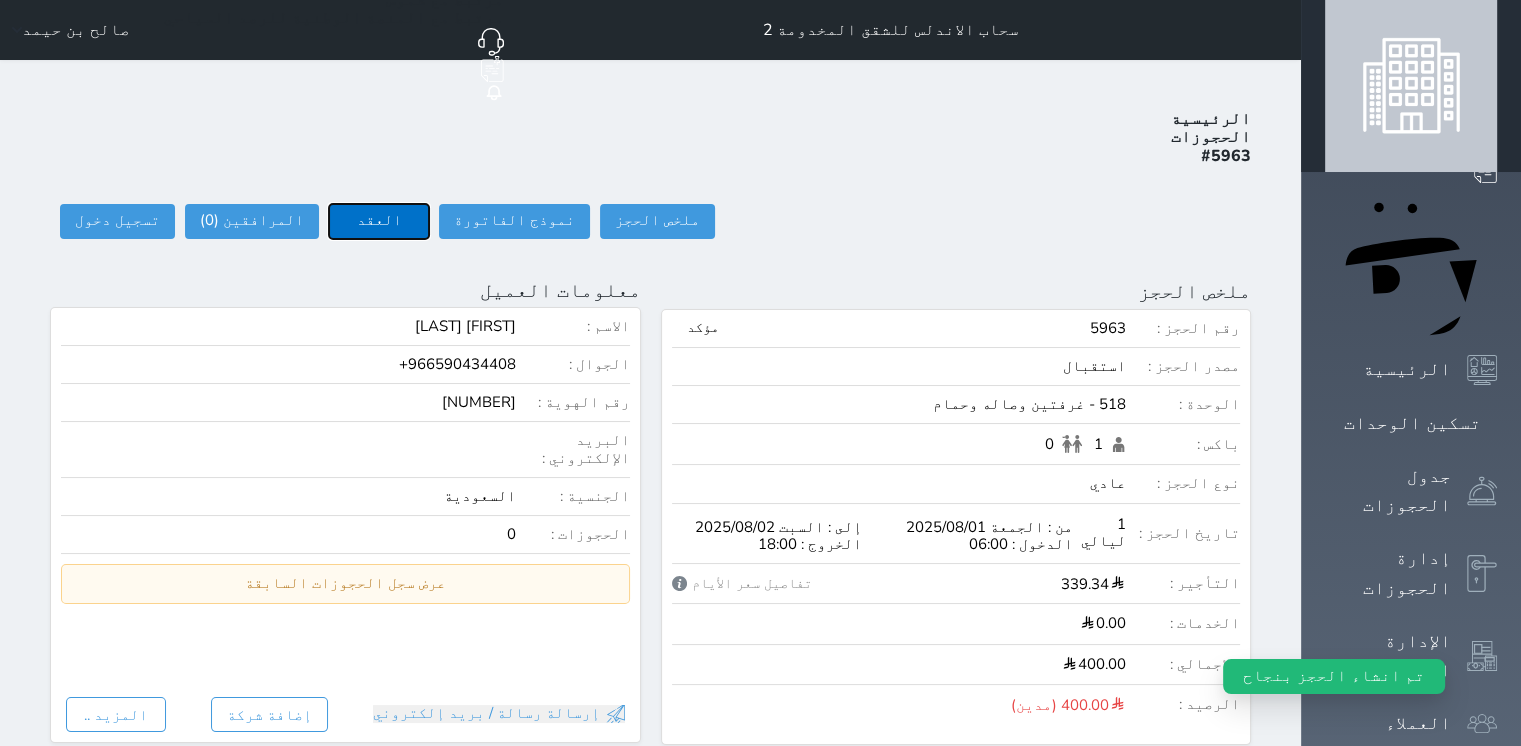 click on "العقد" at bounding box center [379, 221] 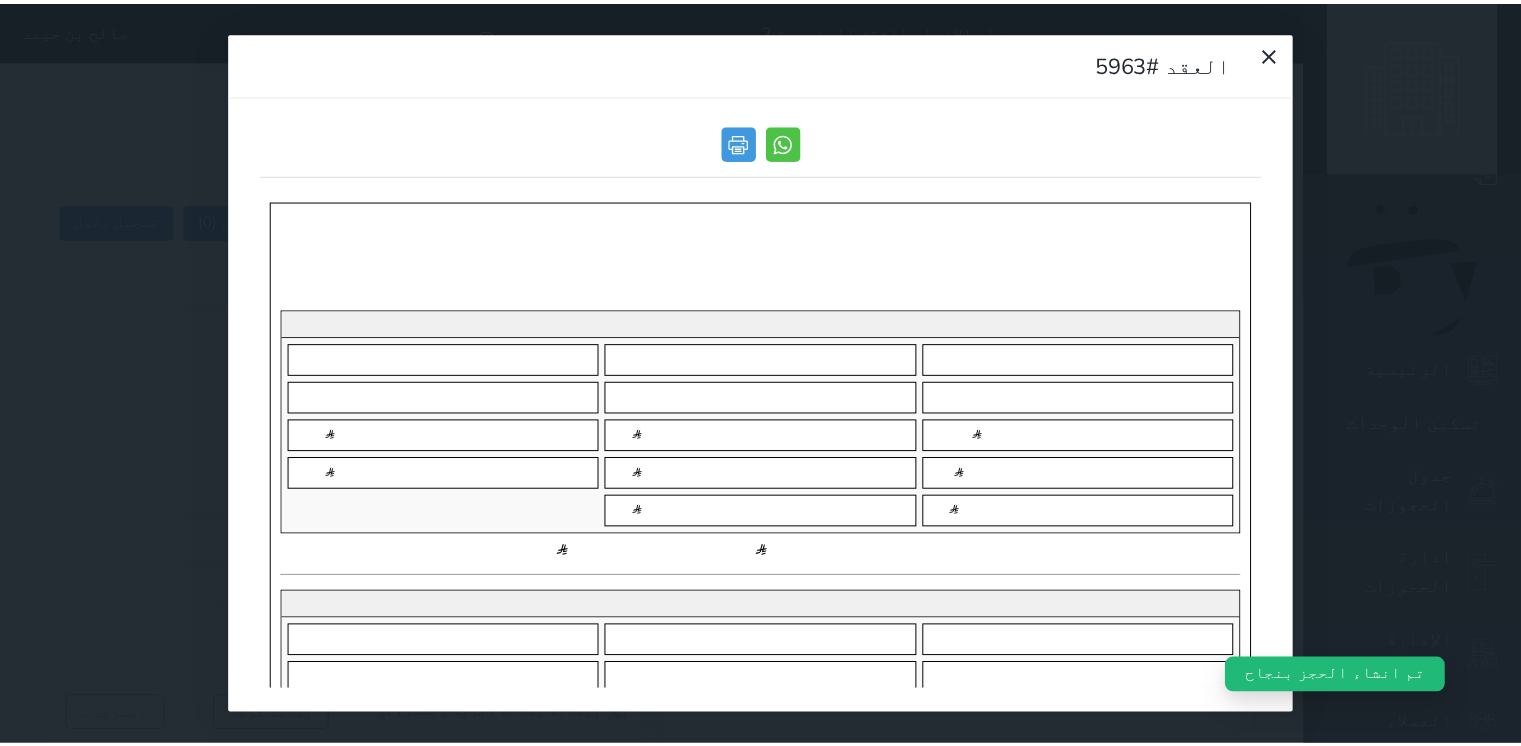 scroll, scrollTop: 0, scrollLeft: 0, axis: both 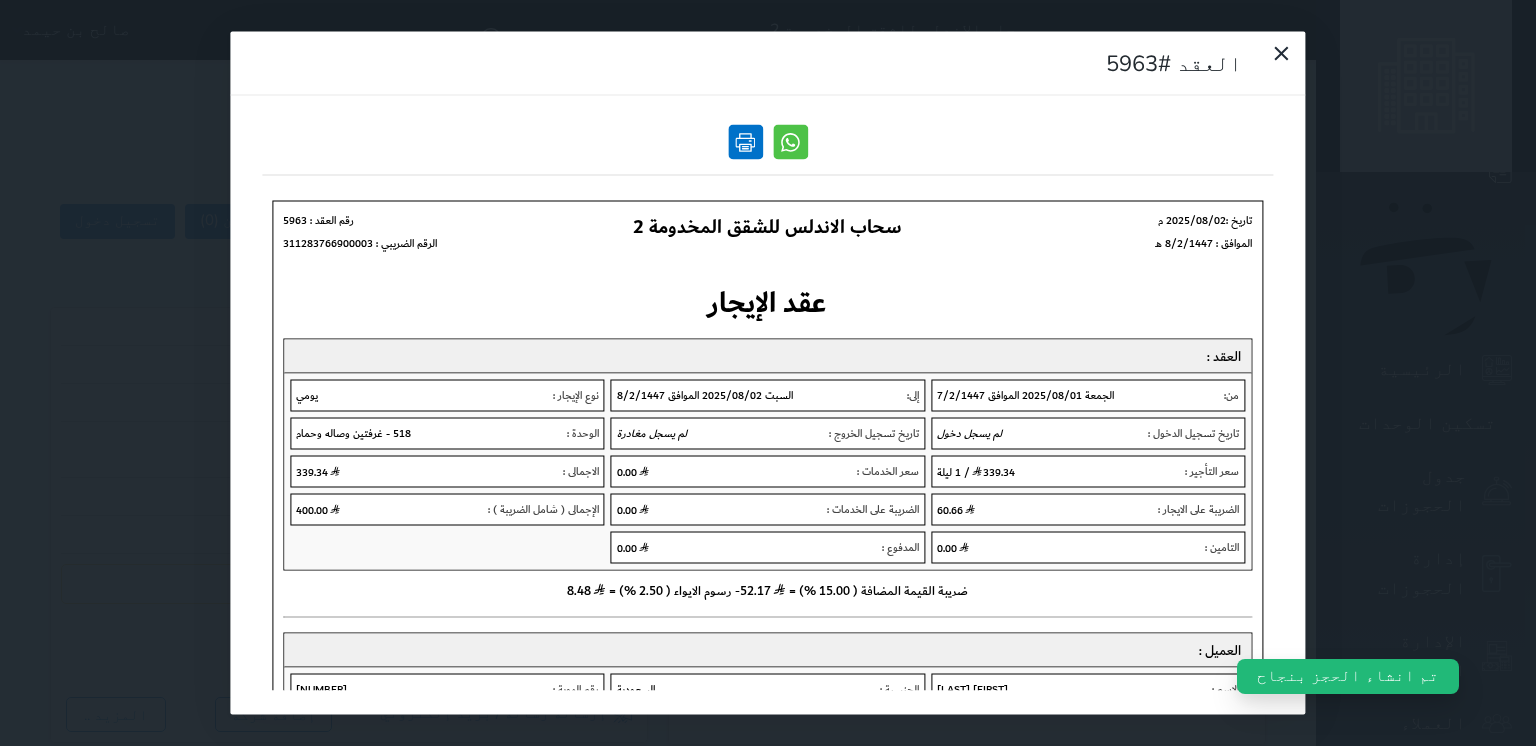 click at bounding box center (745, 142) 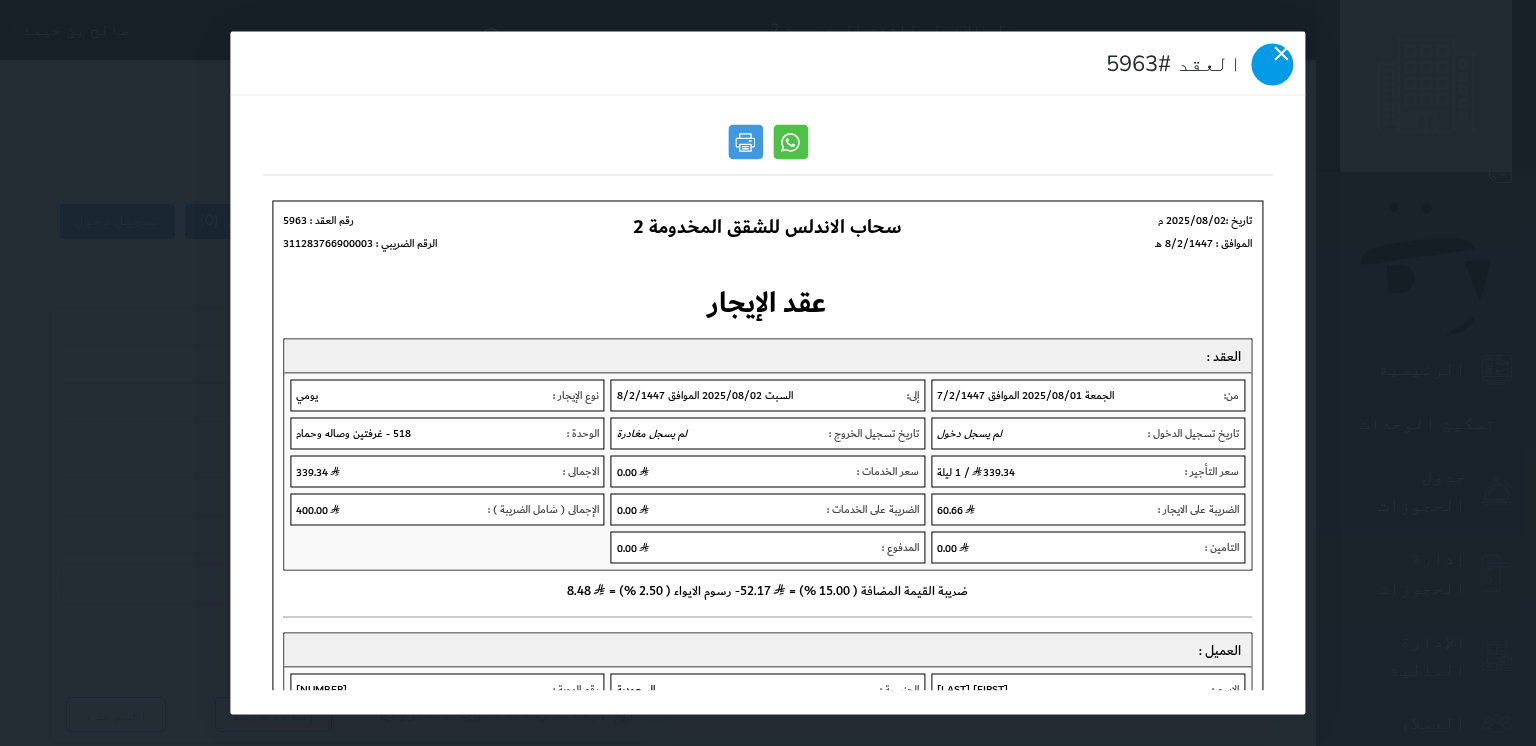 click 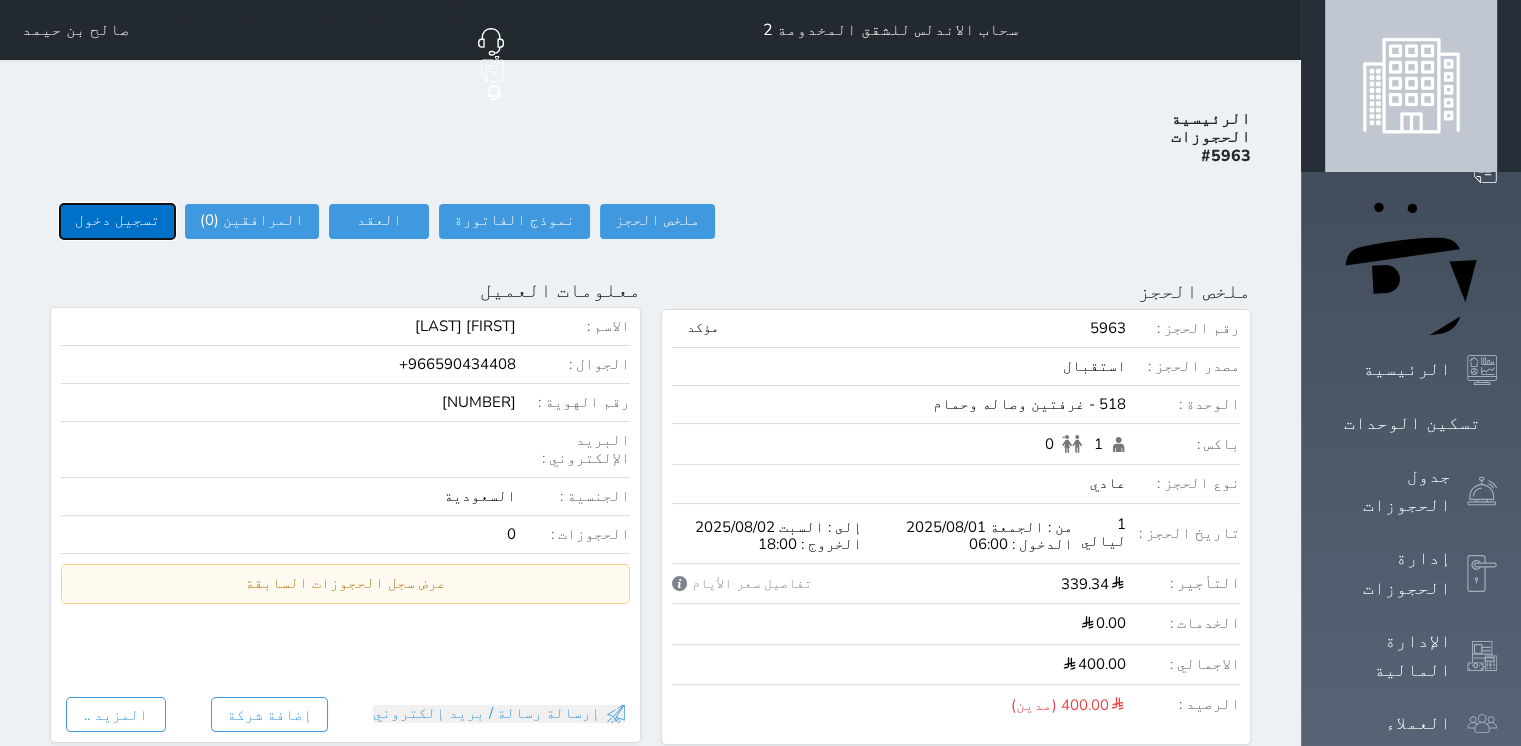 click on "تسجيل دخول" at bounding box center [117, 221] 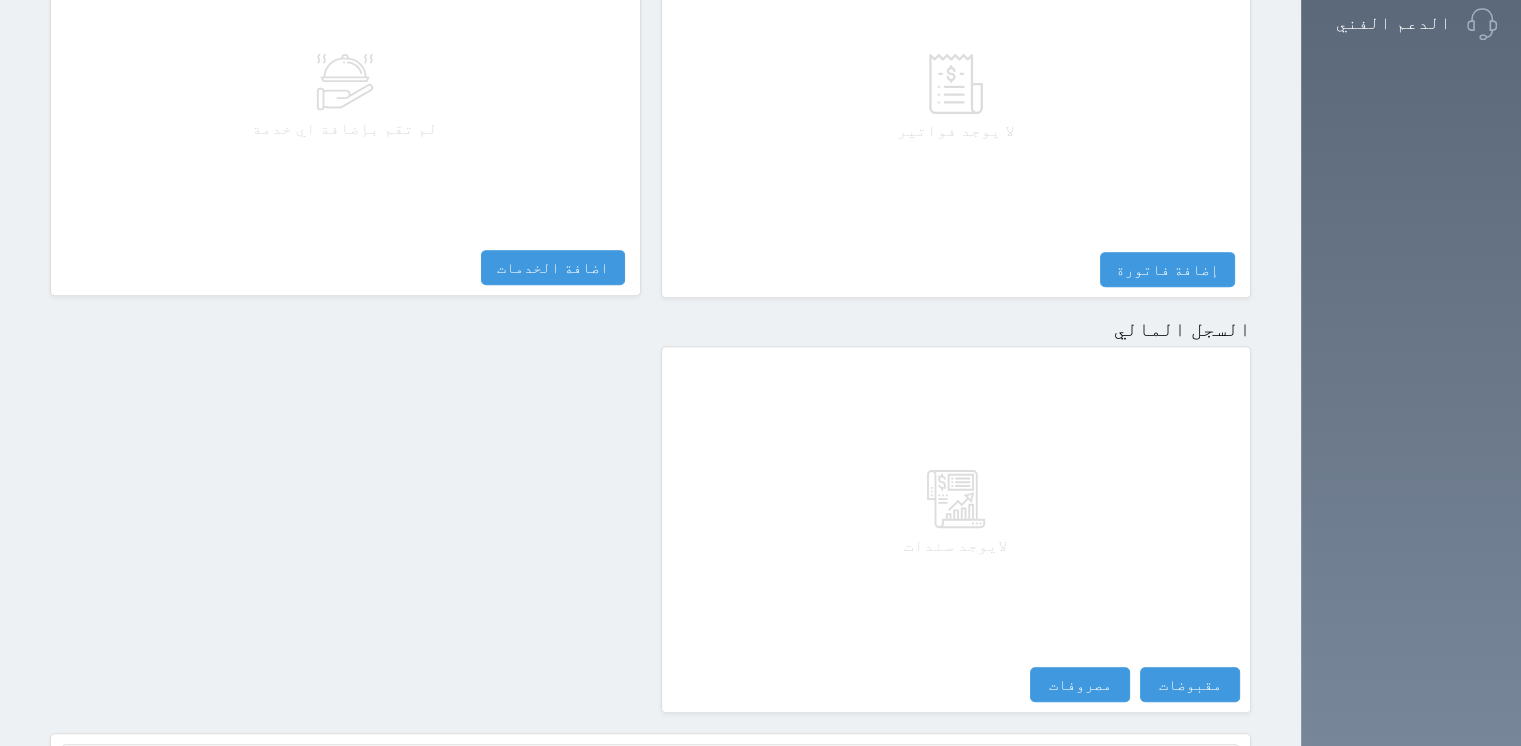 scroll, scrollTop: 953, scrollLeft: 0, axis: vertical 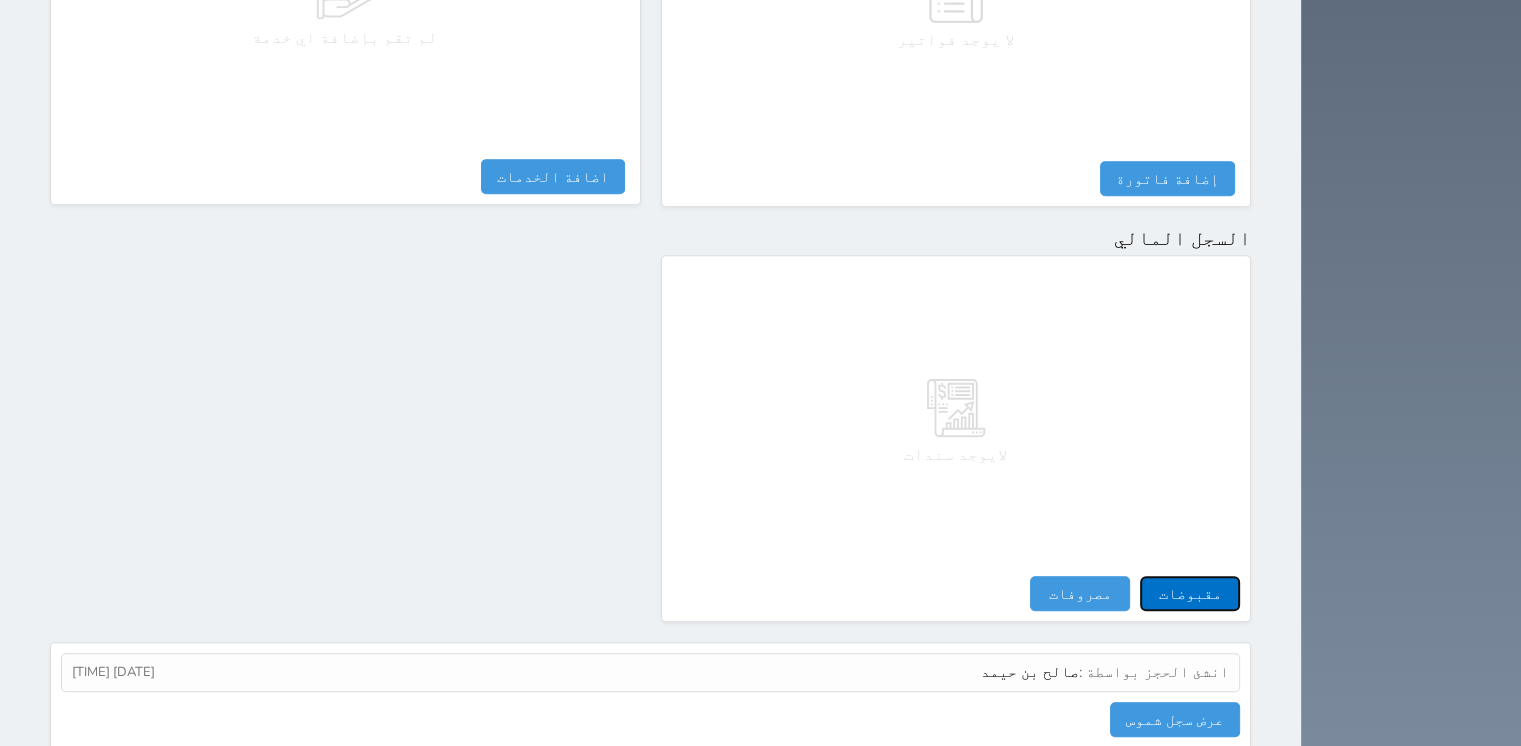 click on "مقبوضات" at bounding box center (1190, 593) 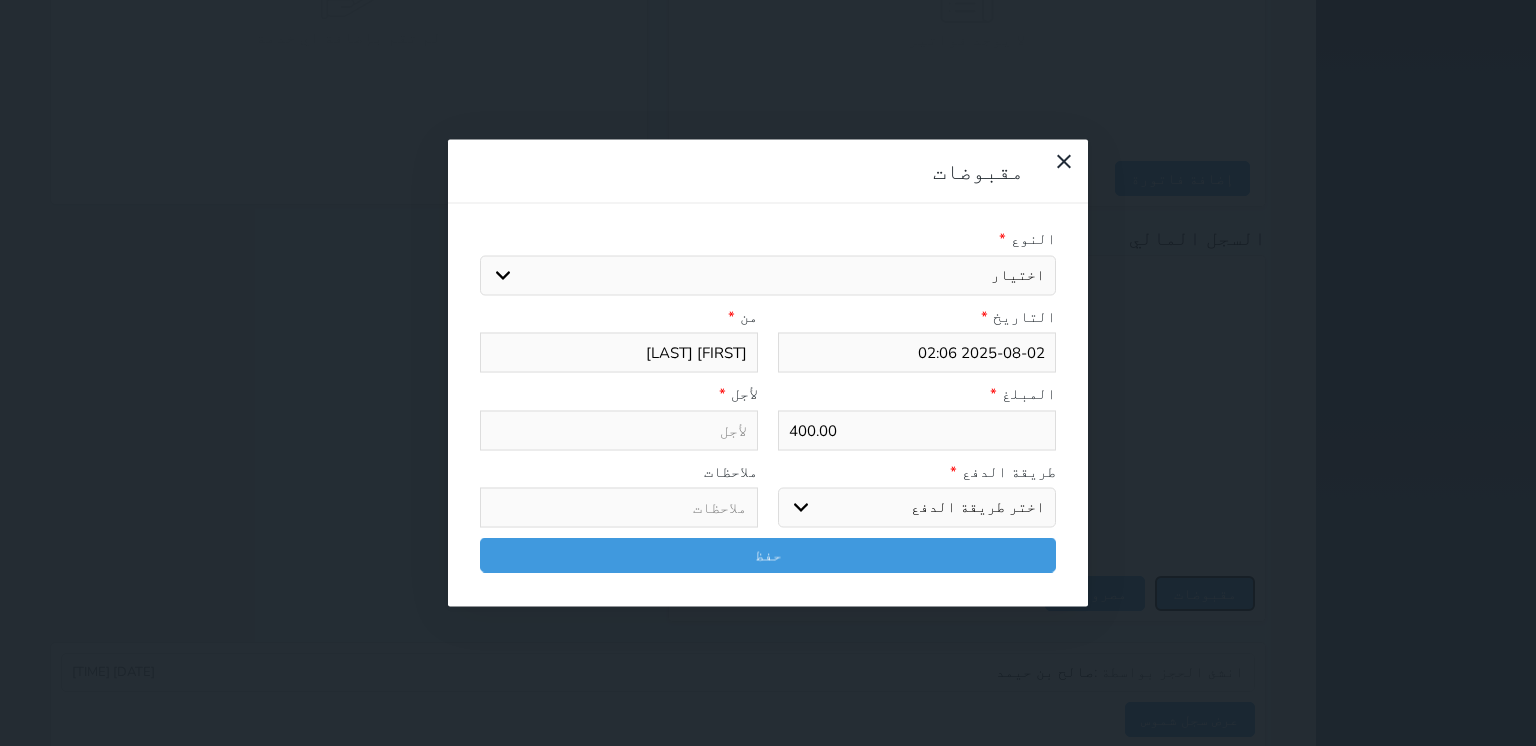 select 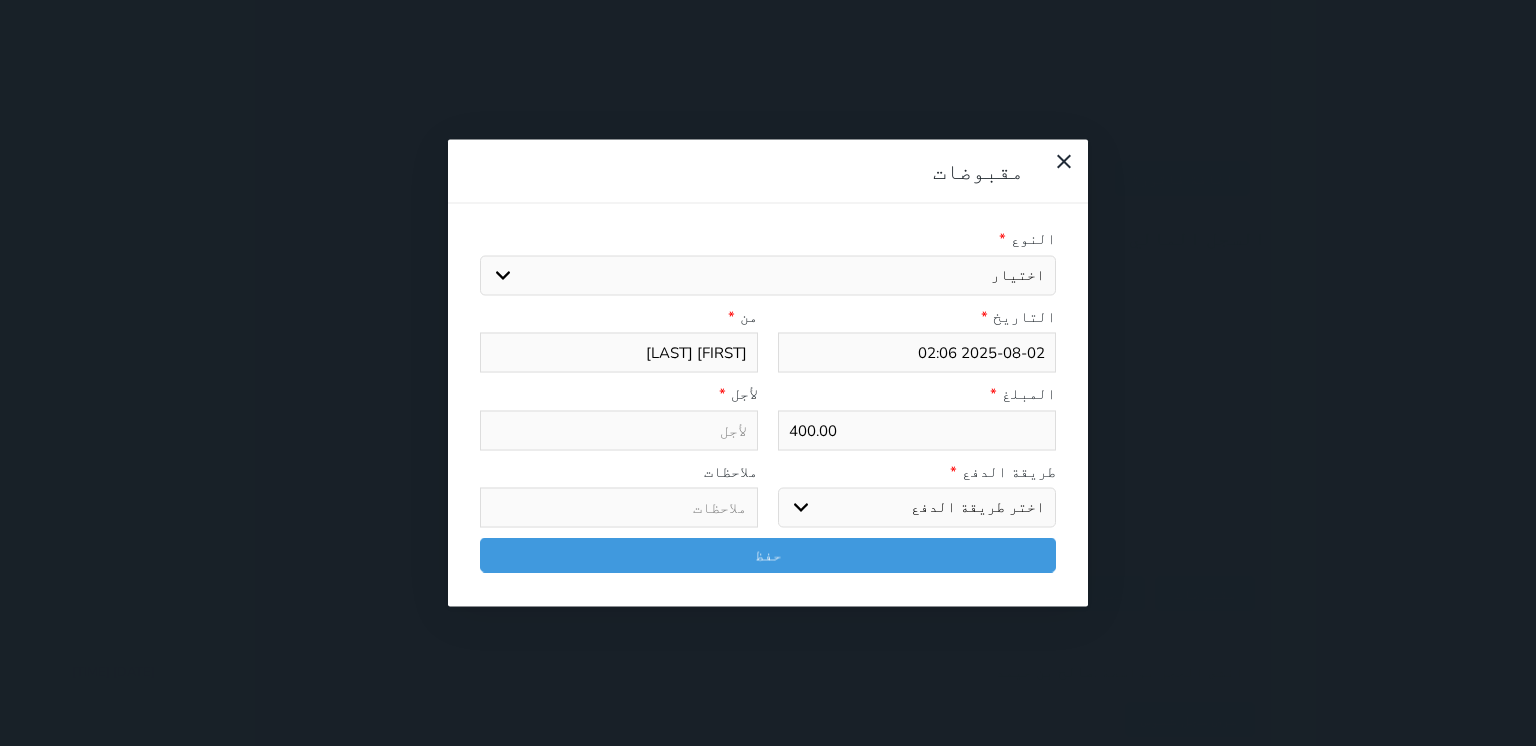 click on "اختيار   مقبوضات عامة قيمة إيجار فواتير تامين عربون لا ينطبق آخر مغسلة واي فاي - الإنترنت مواقف السيارات طعام الأغذية والمشروبات مشروبات المشروبات الباردة المشروبات الساخنة الإفطار غداء عشاء مخبز و كعك حمام سباحة الصالة الرياضية سبا و خدمات الجمال اختيار وإسقاط (خدمات النقل) ميني بار كابل - تلفزيون سرير إضافي تصفيف الشعر التسوق خدمات الجولات السياحية المنظمة خدمات الدليل السياحي" at bounding box center [768, 275] 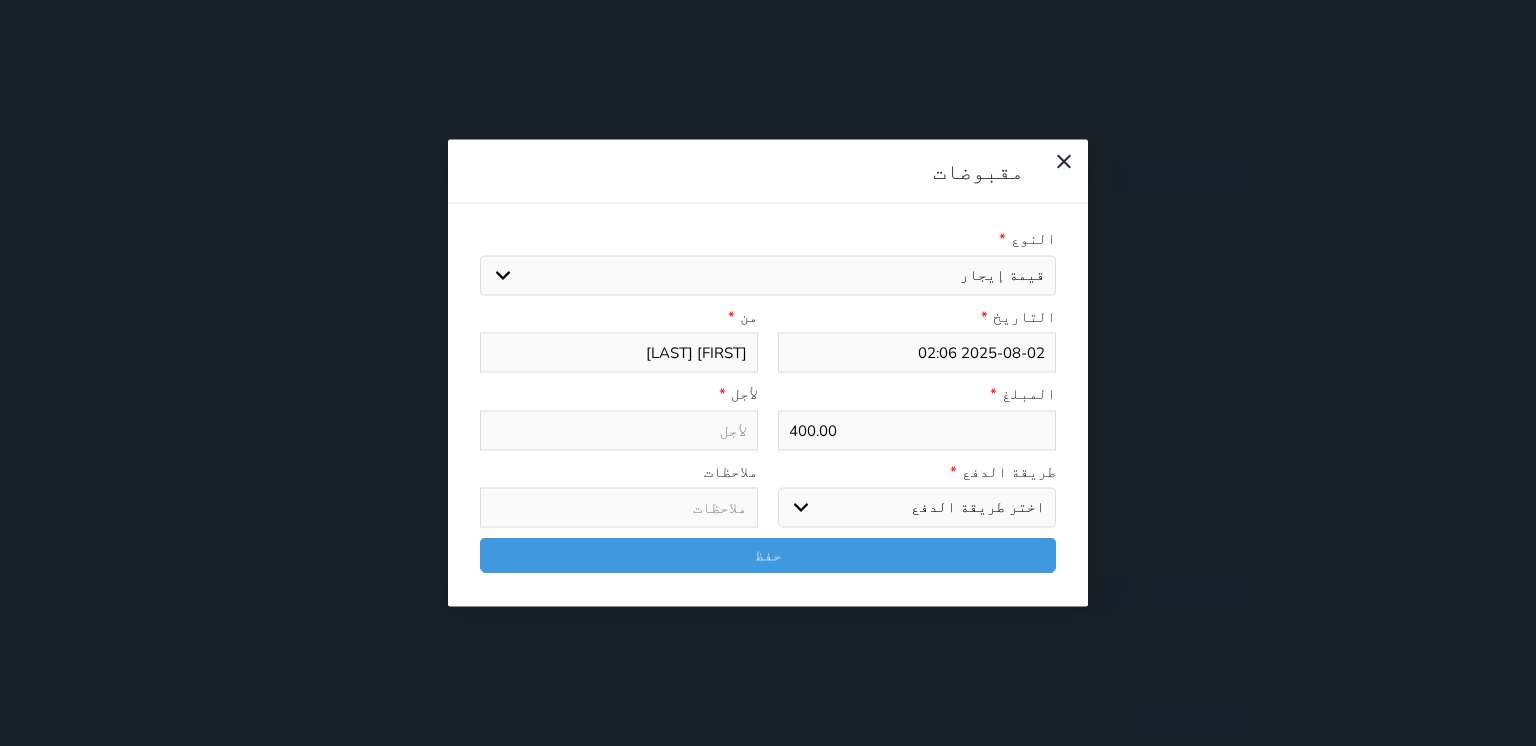 click on "اختيار   مقبوضات عامة قيمة إيجار فواتير تامين عربون لا ينطبق آخر مغسلة واي فاي - الإنترنت مواقف السيارات طعام الأغذية والمشروبات مشروبات المشروبات الباردة المشروبات الساخنة الإفطار غداء عشاء مخبز و كعك حمام سباحة الصالة الرياضية سبا و خدمات الجمال اختيار وإسقاط (خدمات النقل) ميني بار كابل - تلفزيون سرير إضافي تصفيف الشعر التسوق خدمات الجولات السياحية المنظمة خدمات الدليل السياحي" at bounding box center (768, 275) 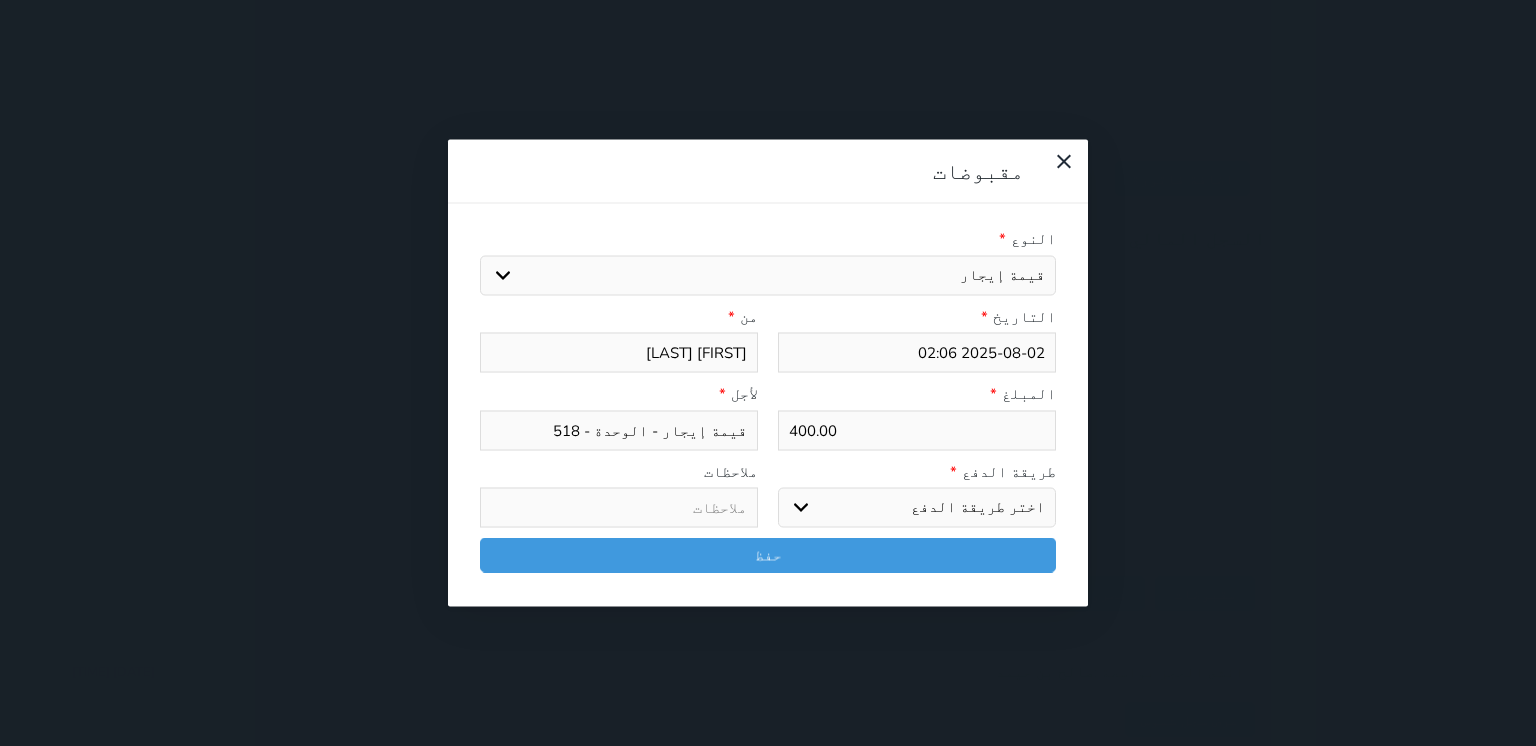 click on "اختر طريقة الدفع   دفع نقدى   تحويل بنكى   مدى   بطاقة ائتمان   آجل" at bounding box center (917, 508) 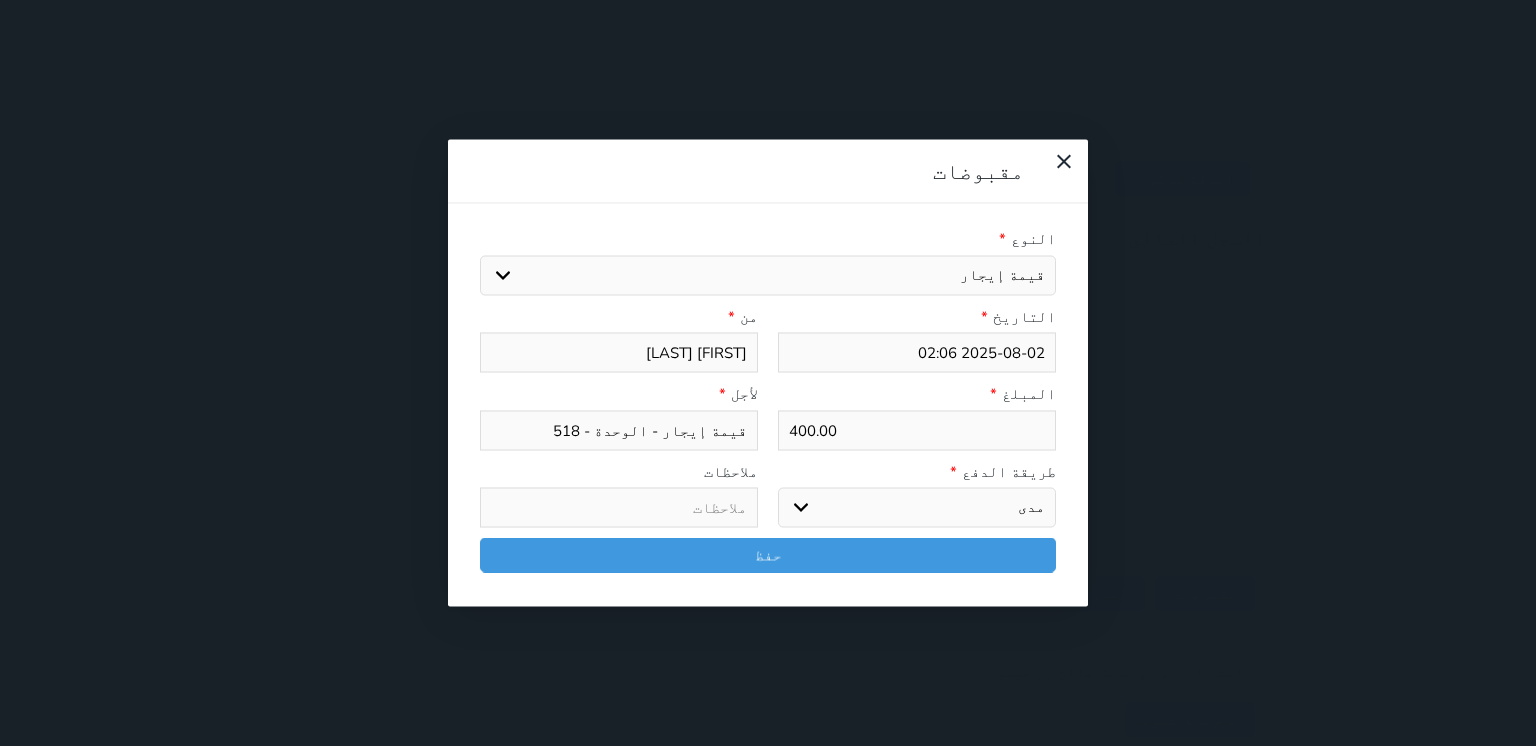 click on "اختر طريقة الدفع   دفع نقدى   تحويل بنكى   مدى   بطاقة ائتمان   آجل" at bounding box center (917, 508) 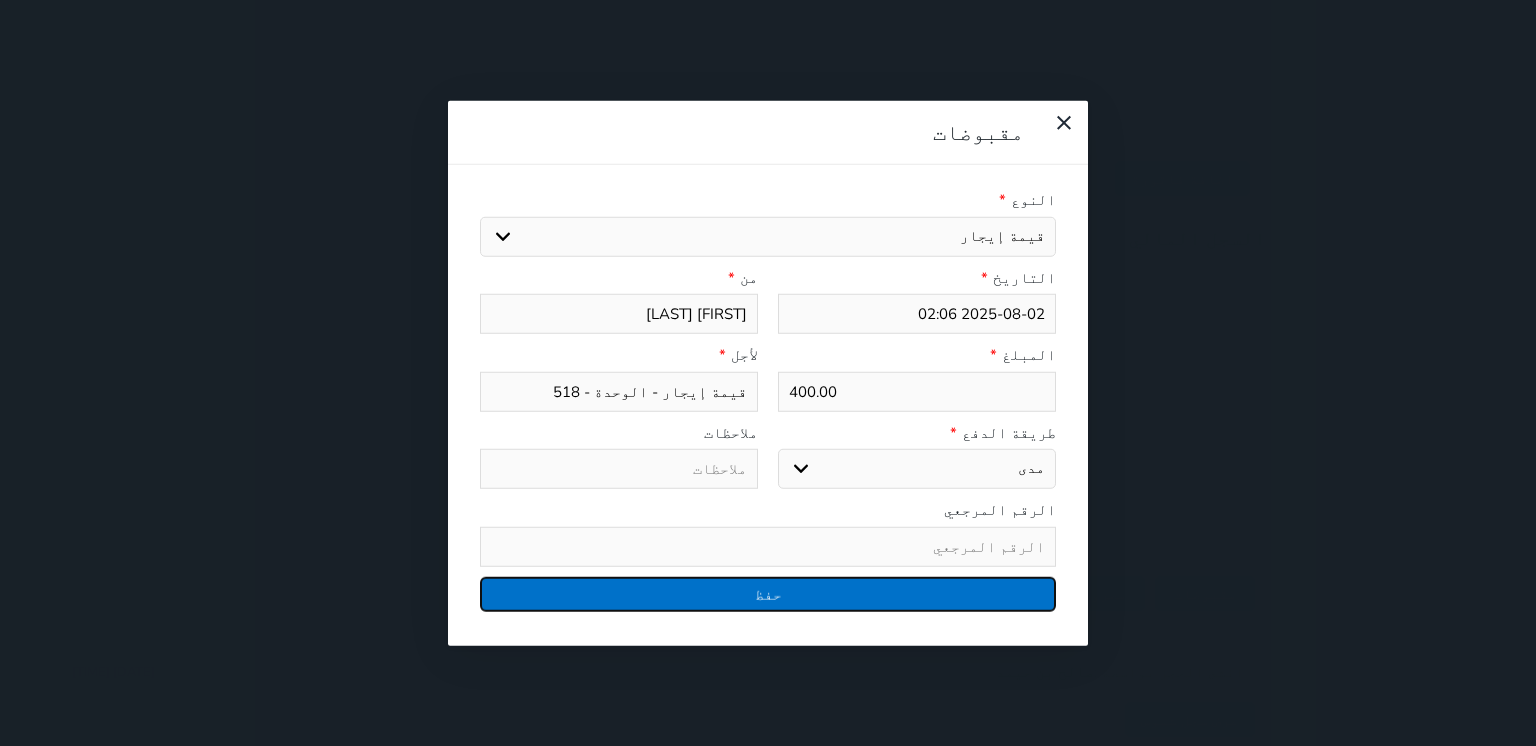 click on "حفظ" at bounding box center [768, 593] 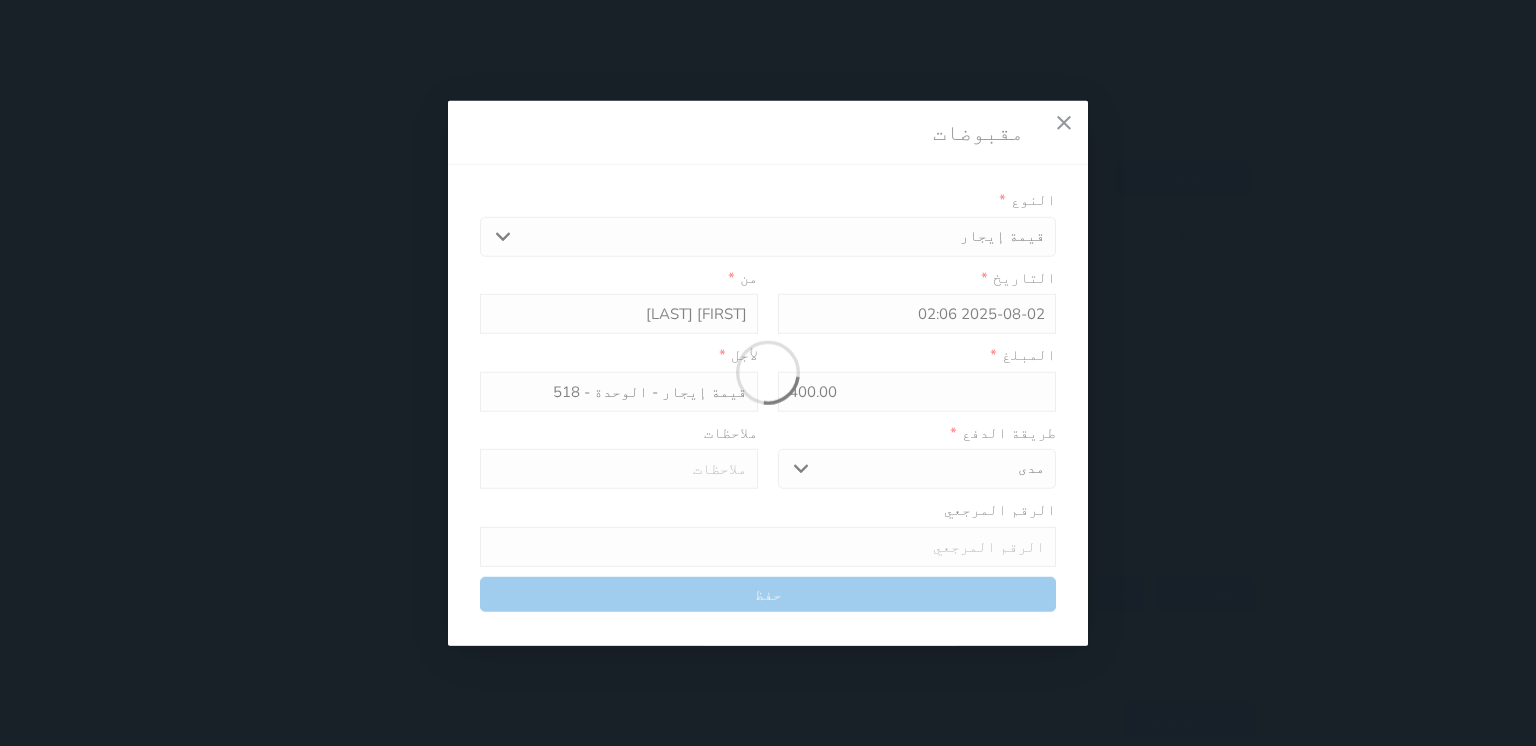 select 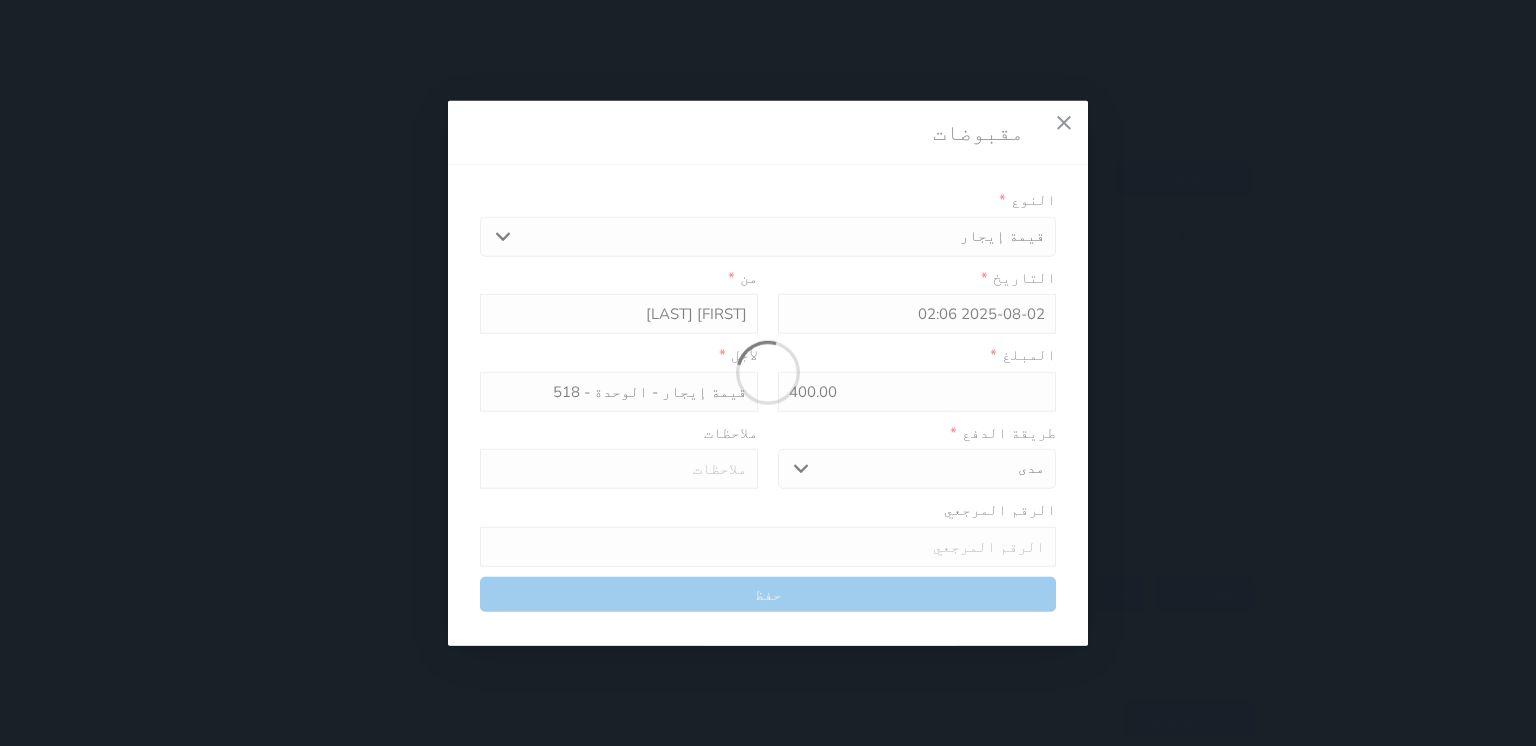 type 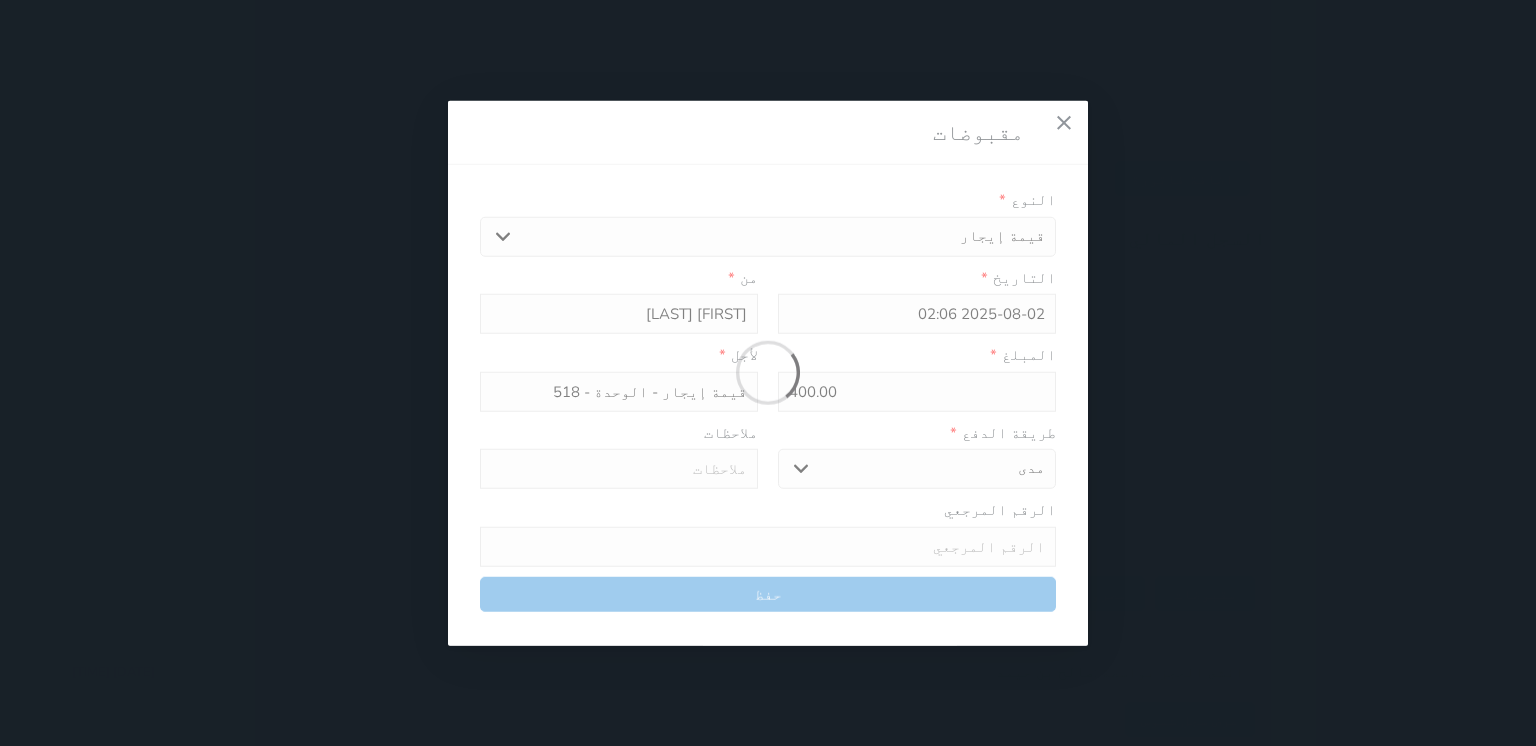 type on "0" 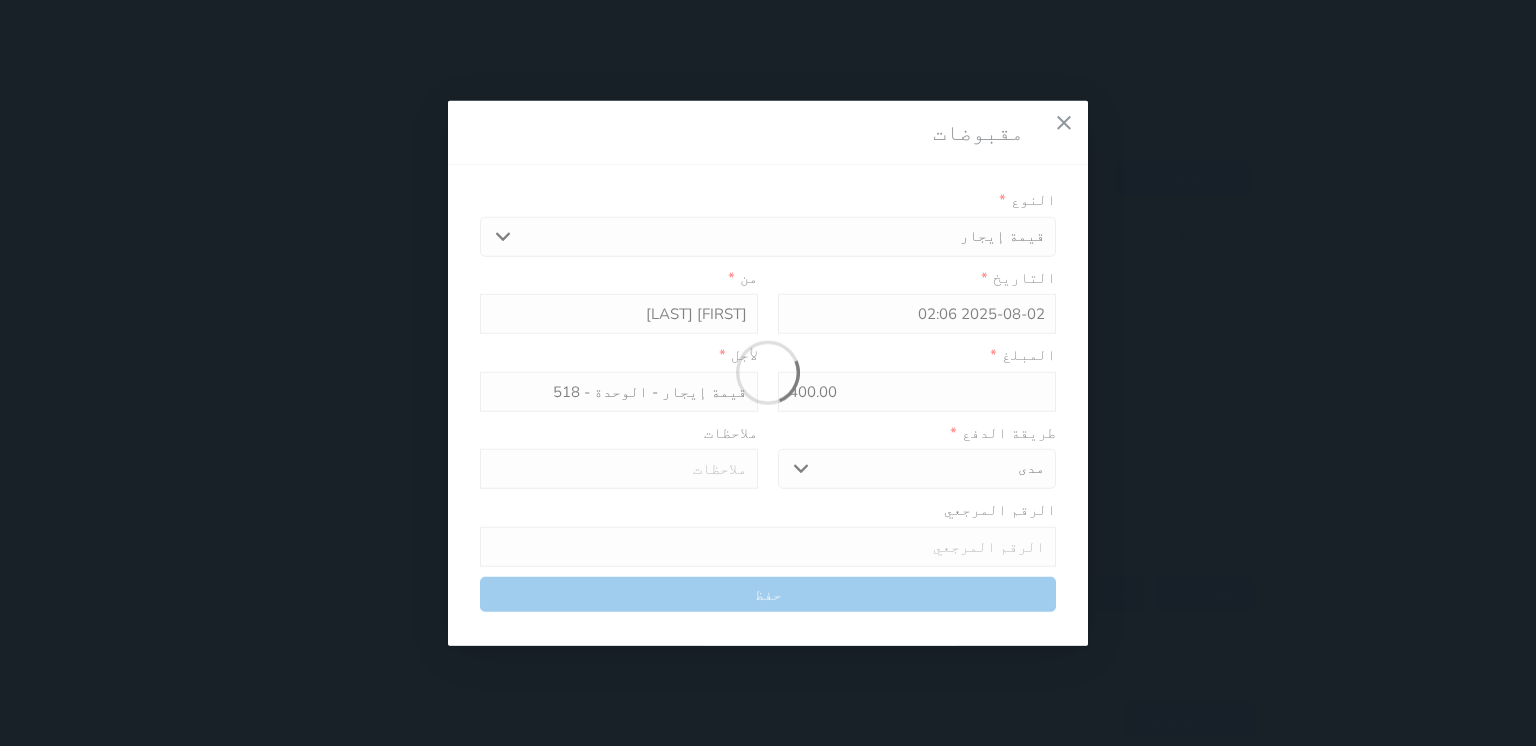 select 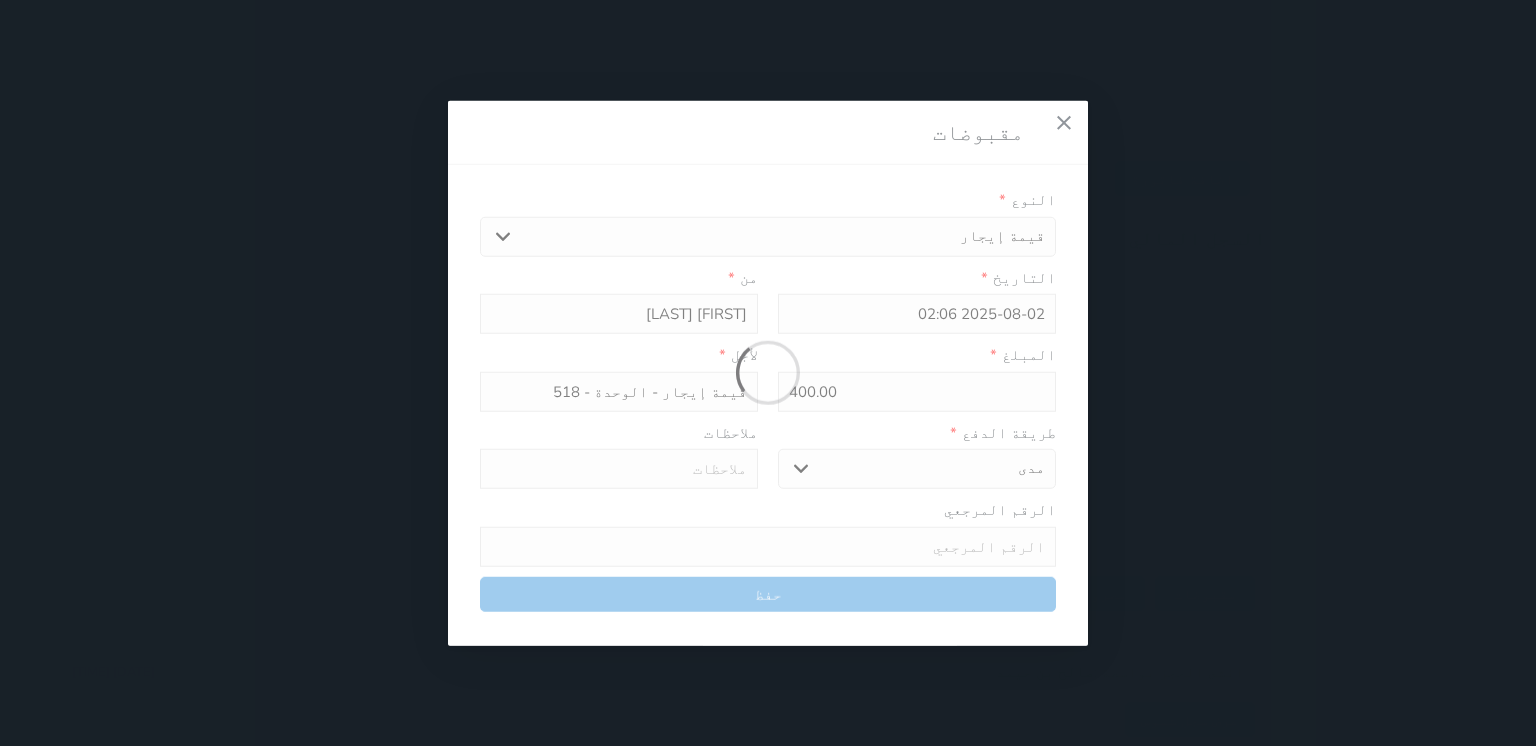 type on "0" 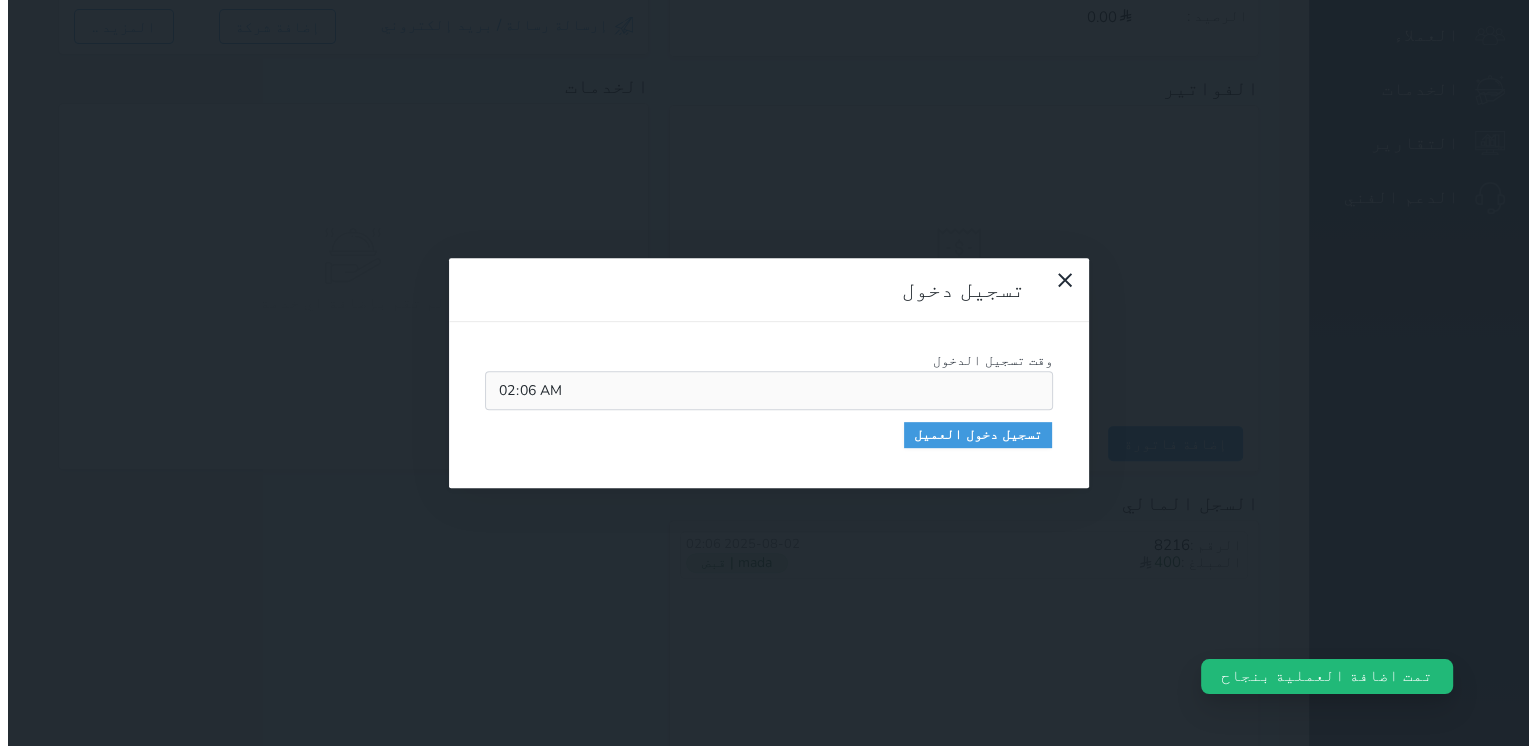 scroll, scrollTop: 653, scrollLeft: 0, axis: vertical 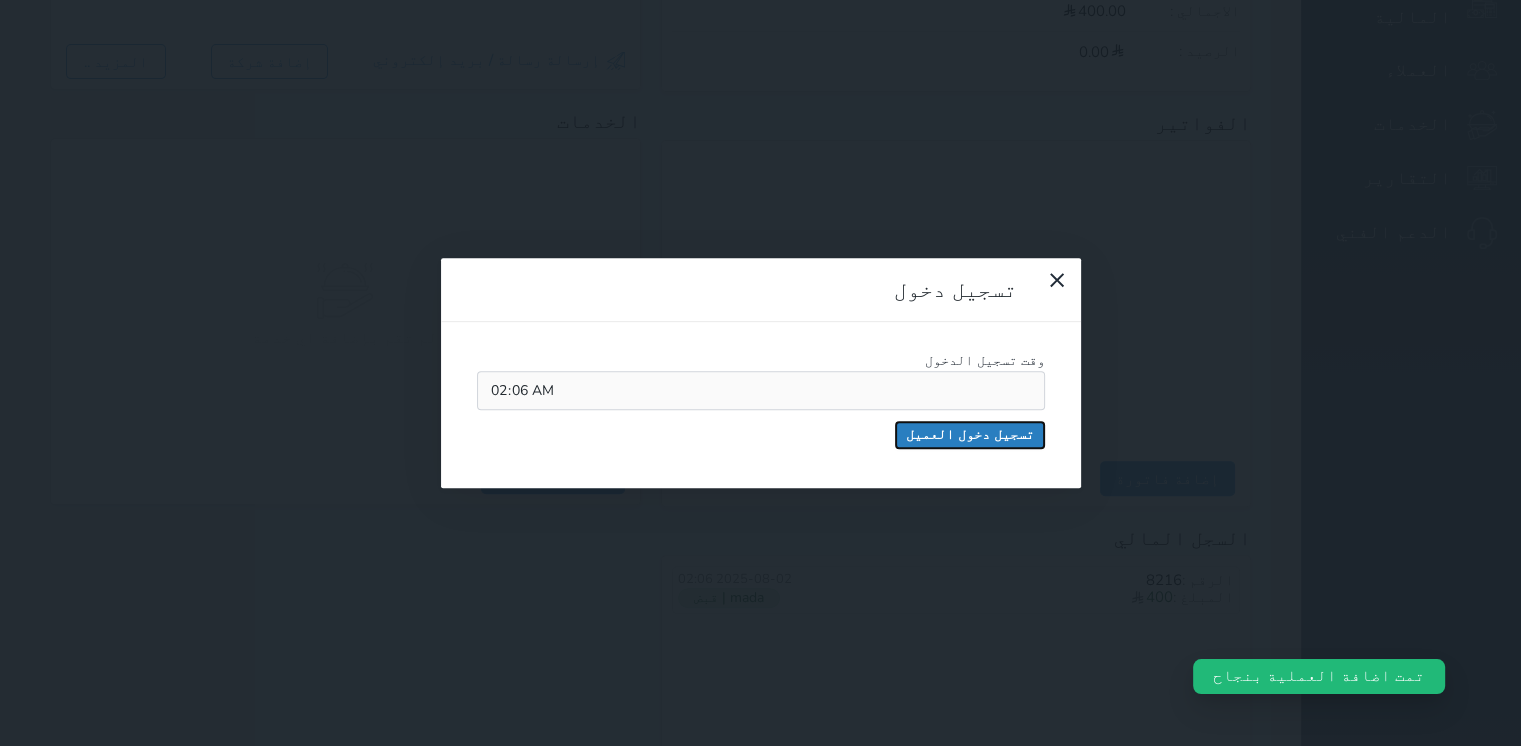 click on "تسجيل دخول العميل" at bounding box center (970, 435) 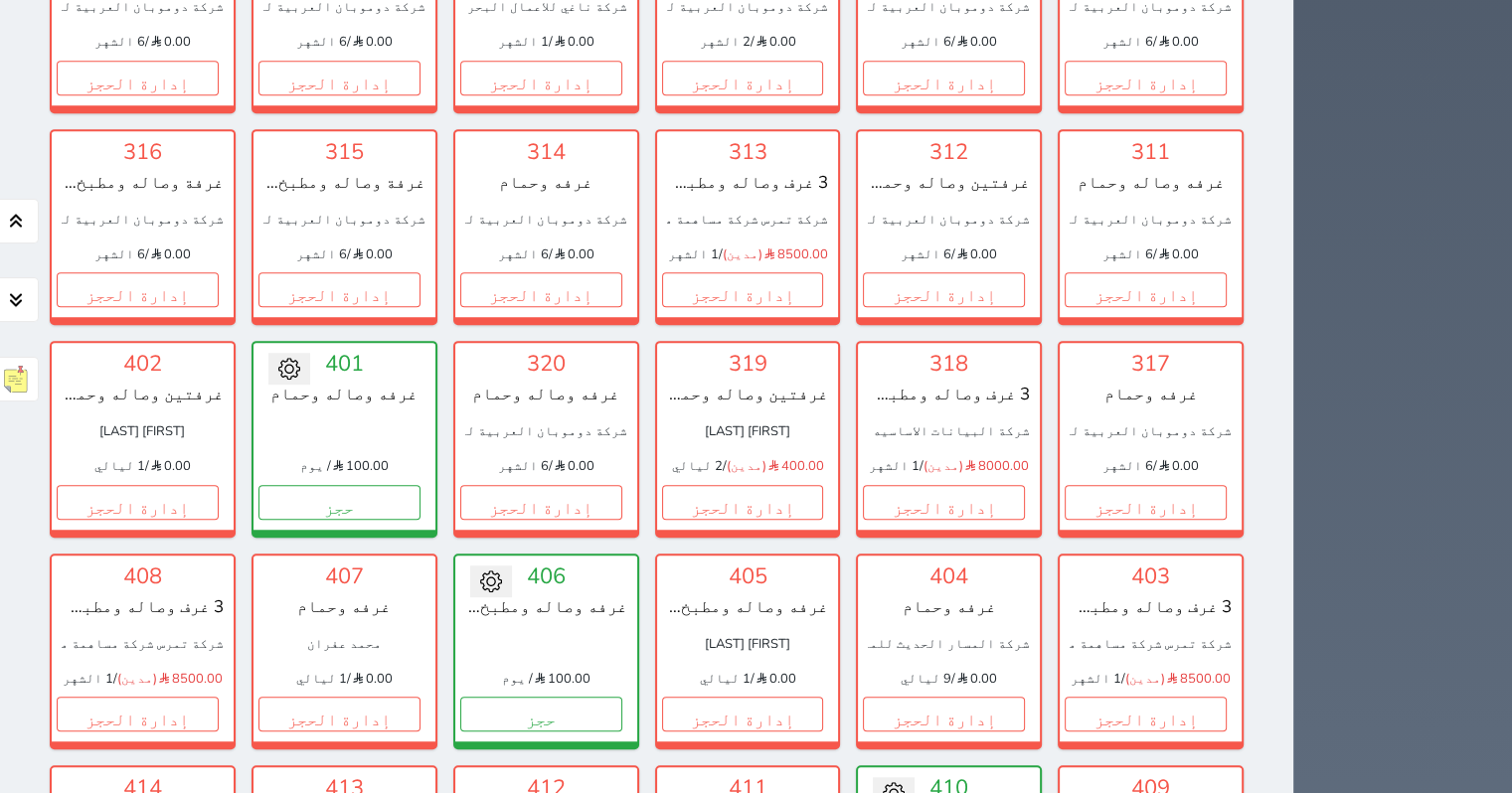 scroll, scrollTop: 1210, scrollLeft: 0, axis: vertical 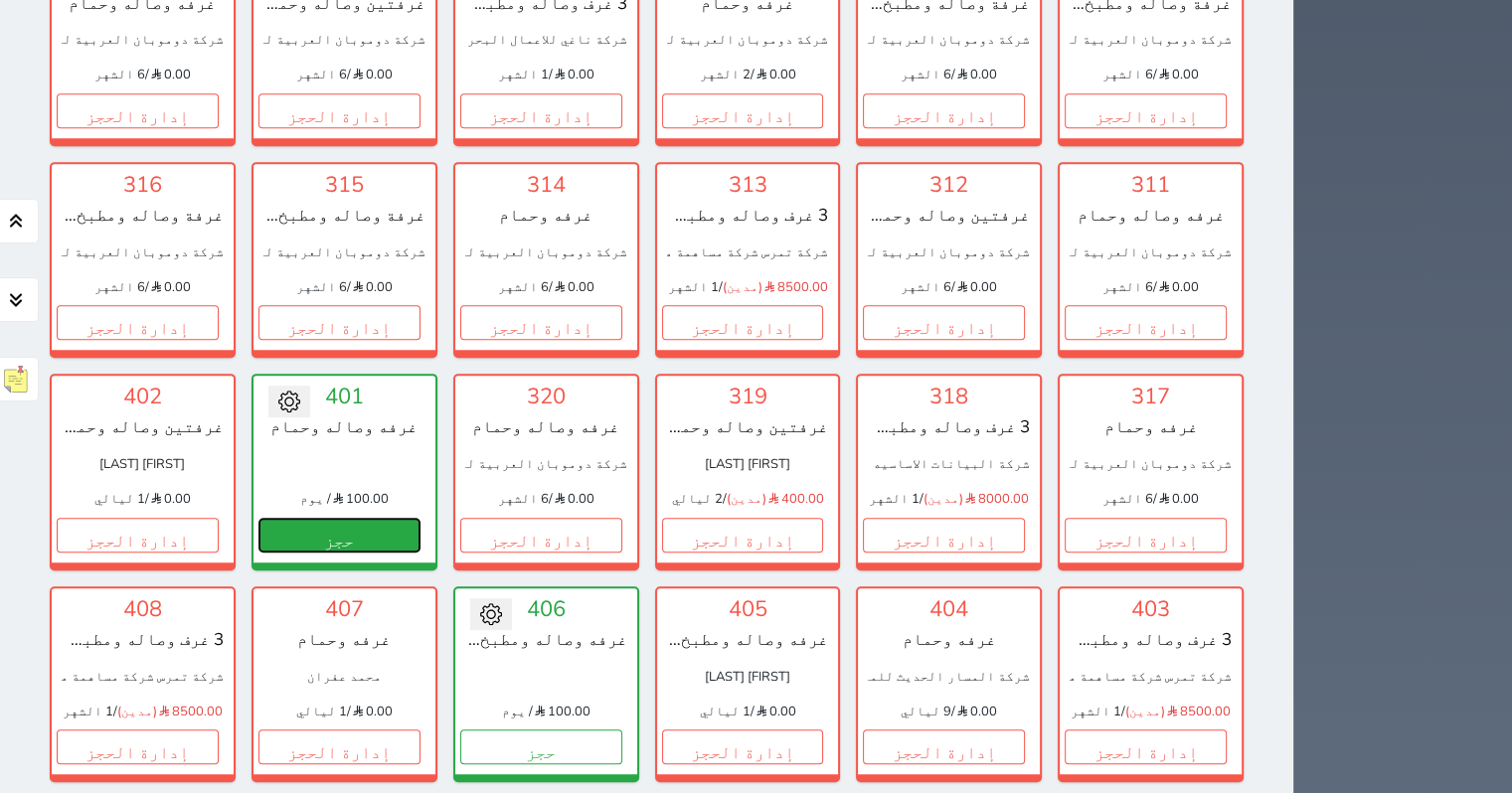 click on "حجز" at bounding box center [339, 535] 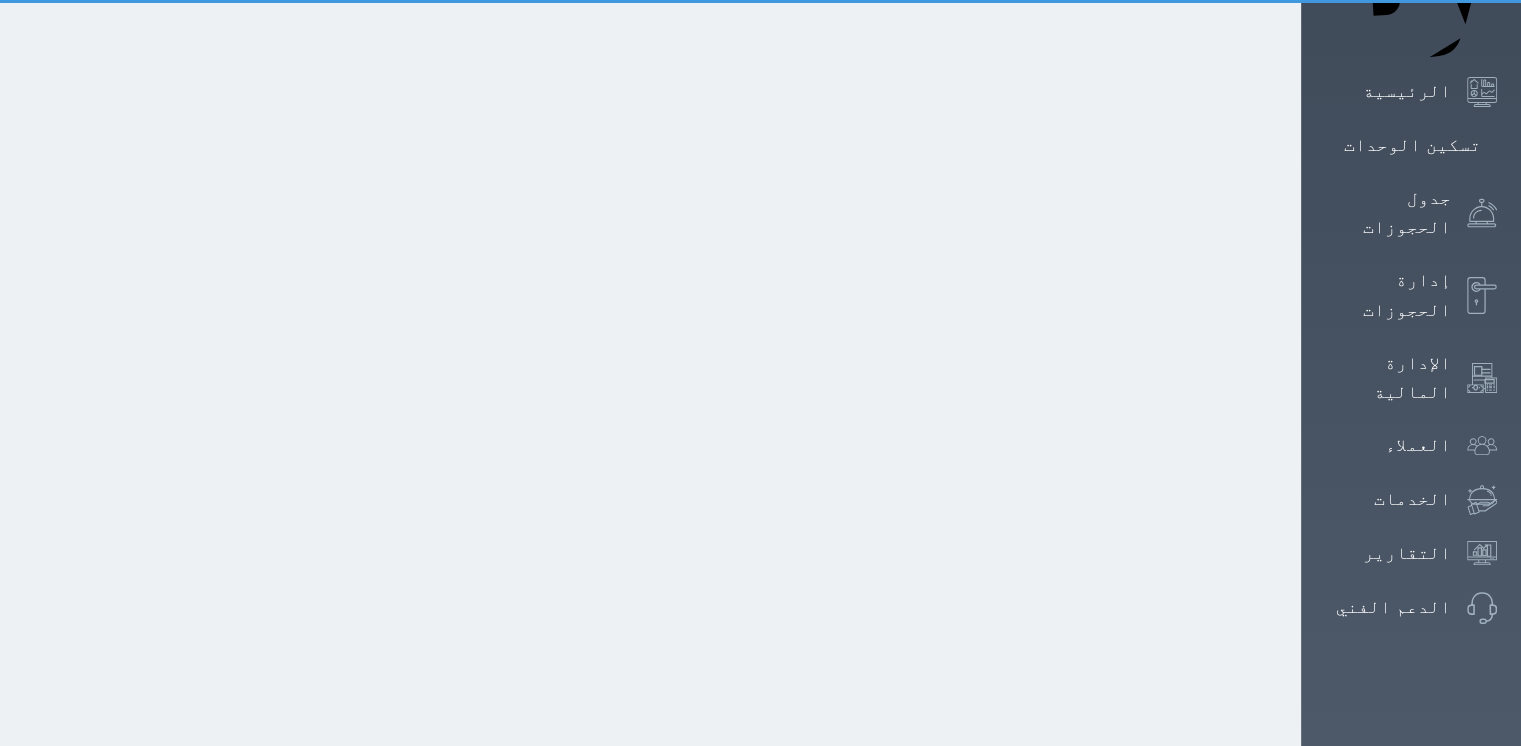 scroll, scrollTop: 27, scrollLeft: 0, axis: vertical 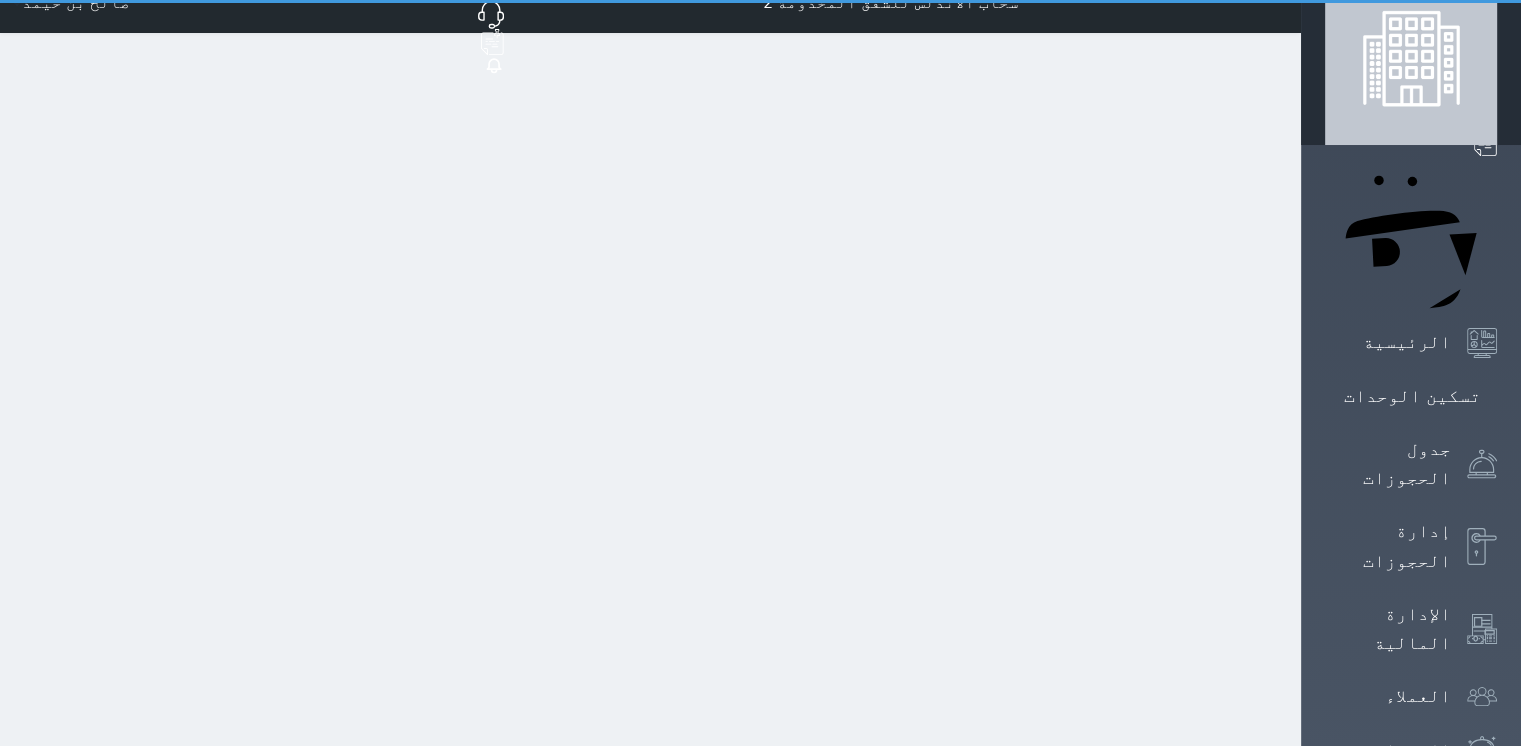select on "1" 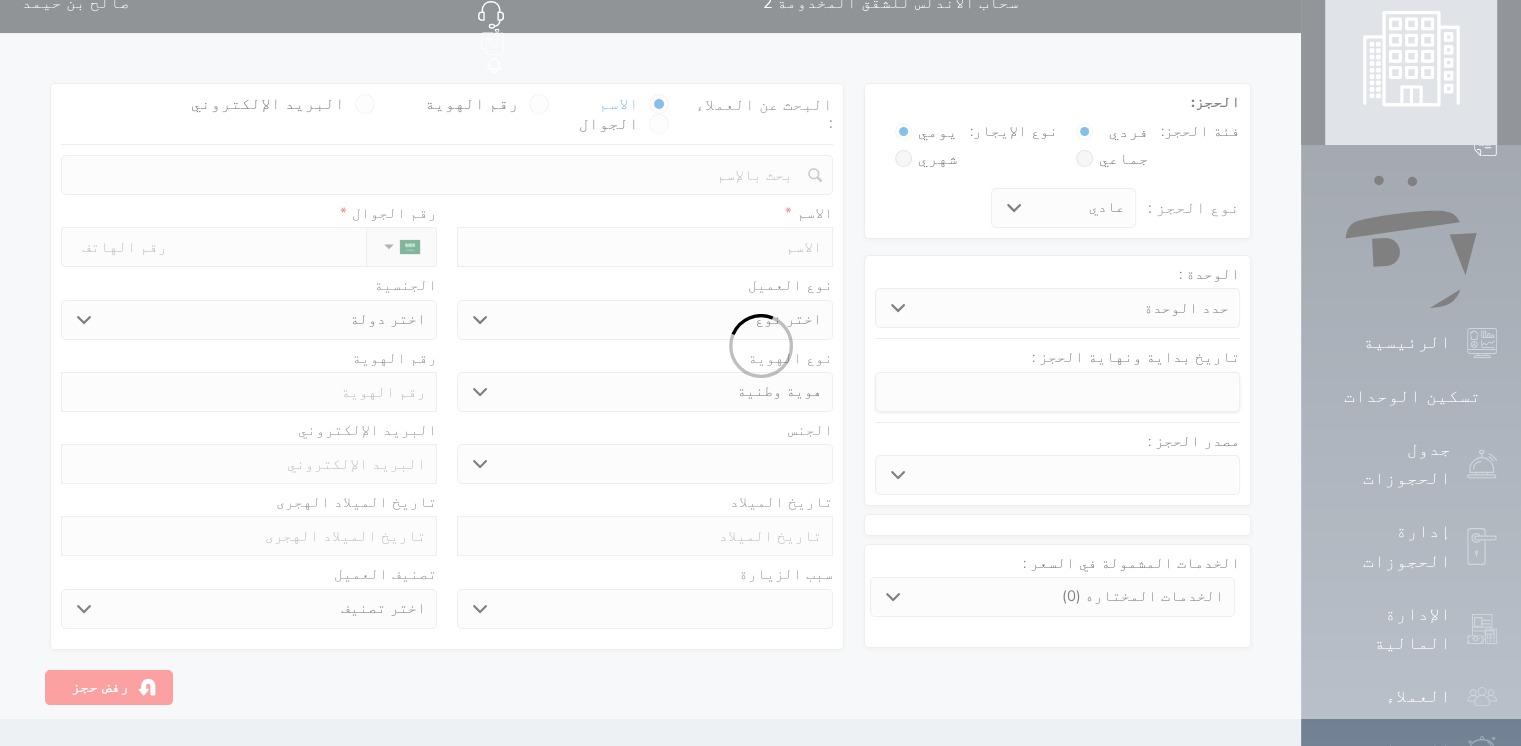 scroll, scrollTop: 0, scrollLeft: 0, axis: both 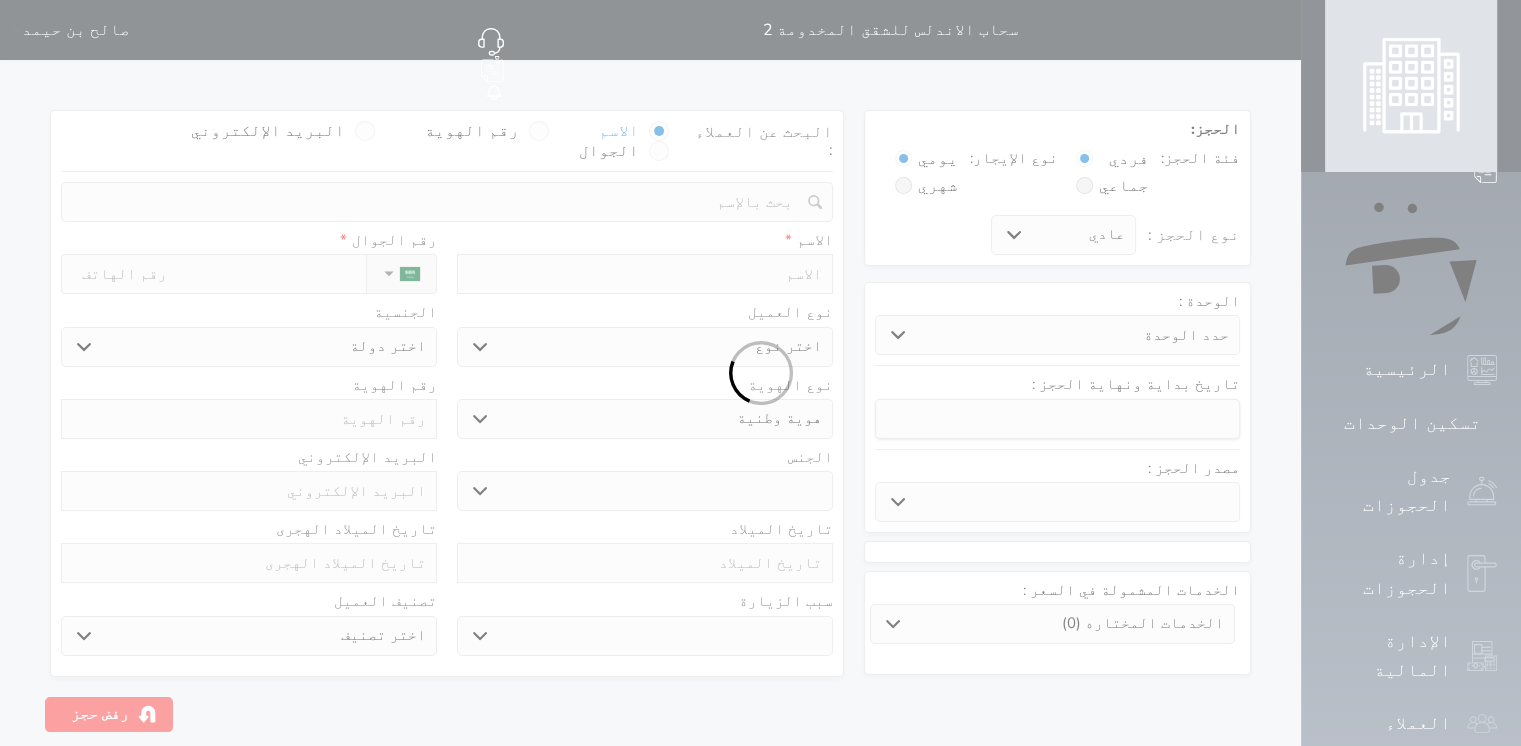 select 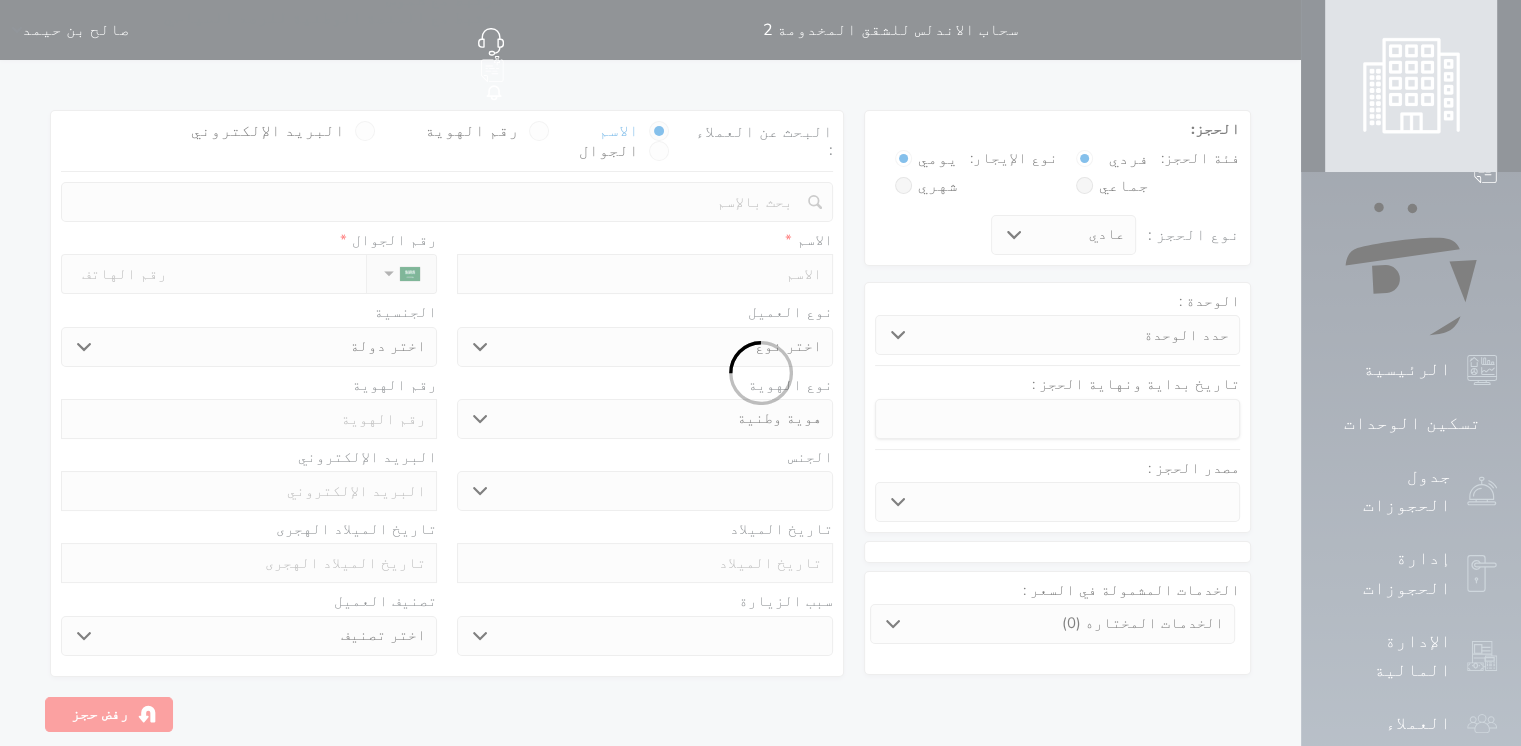 select 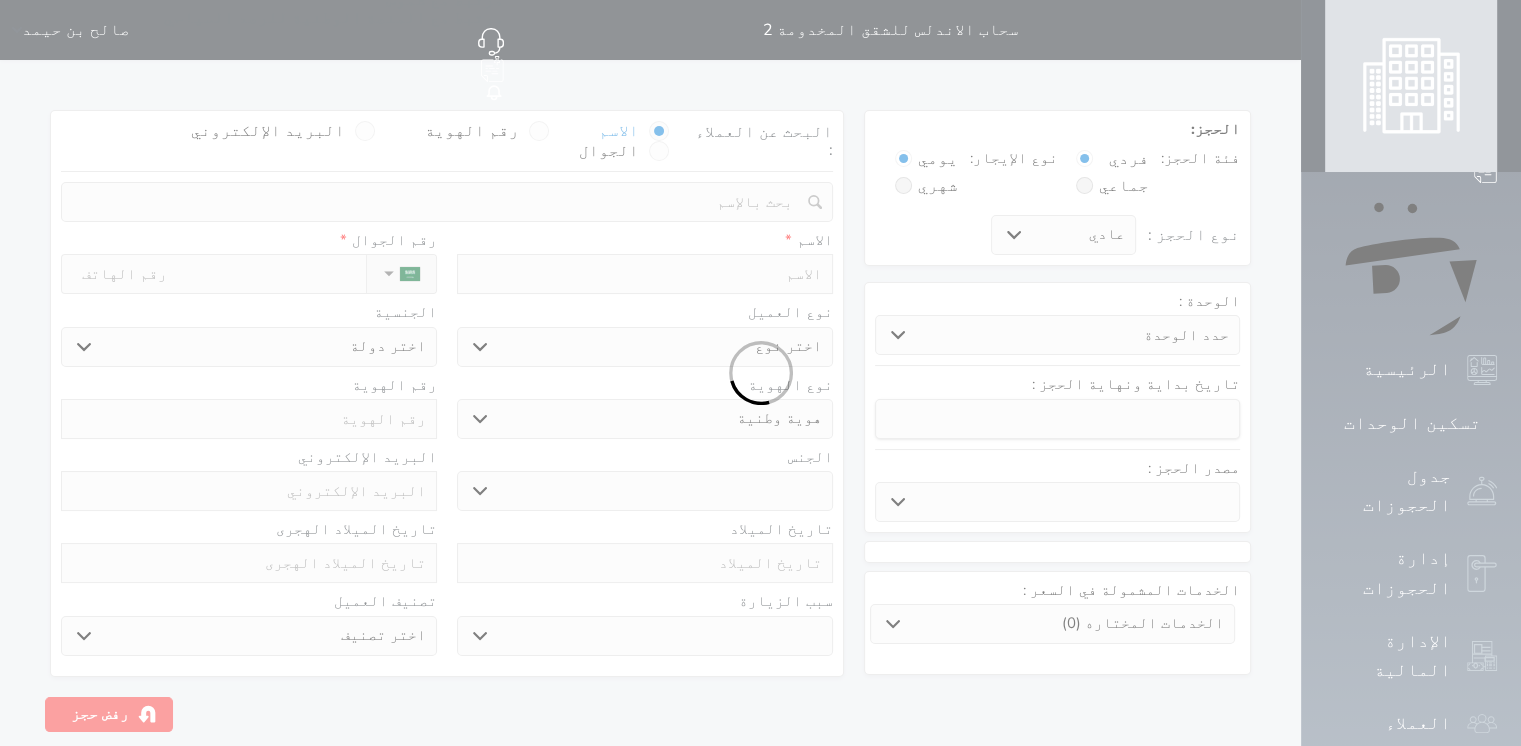 select 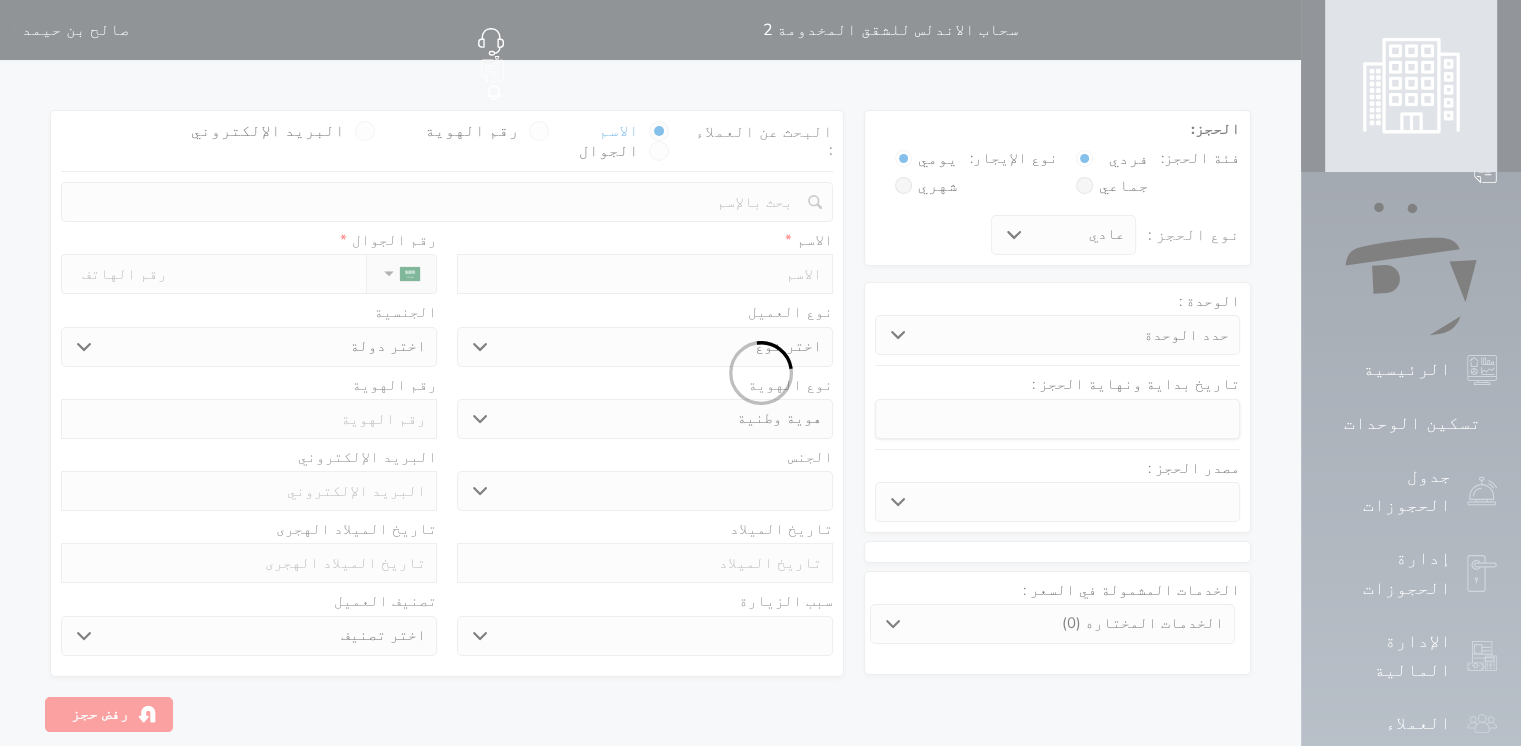 select 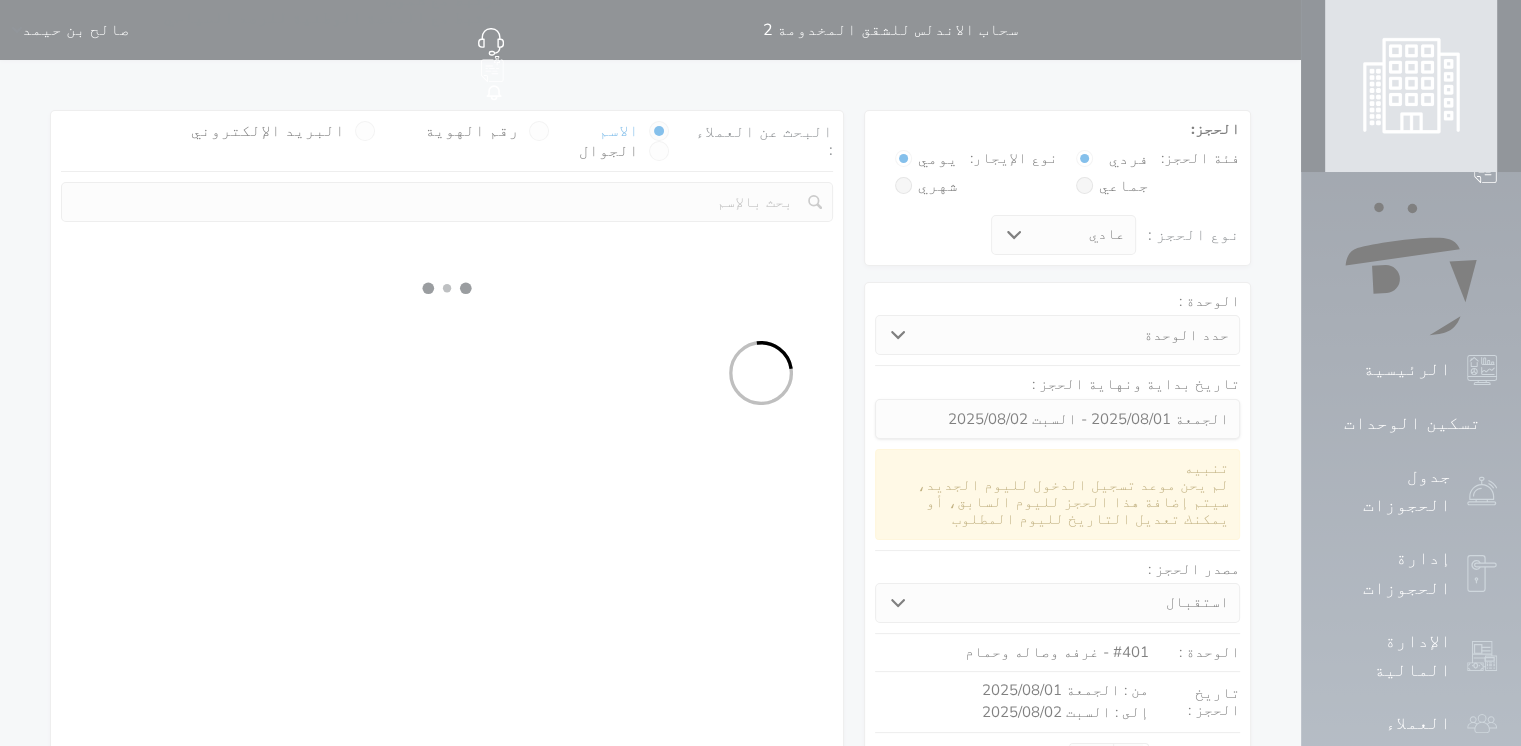 select 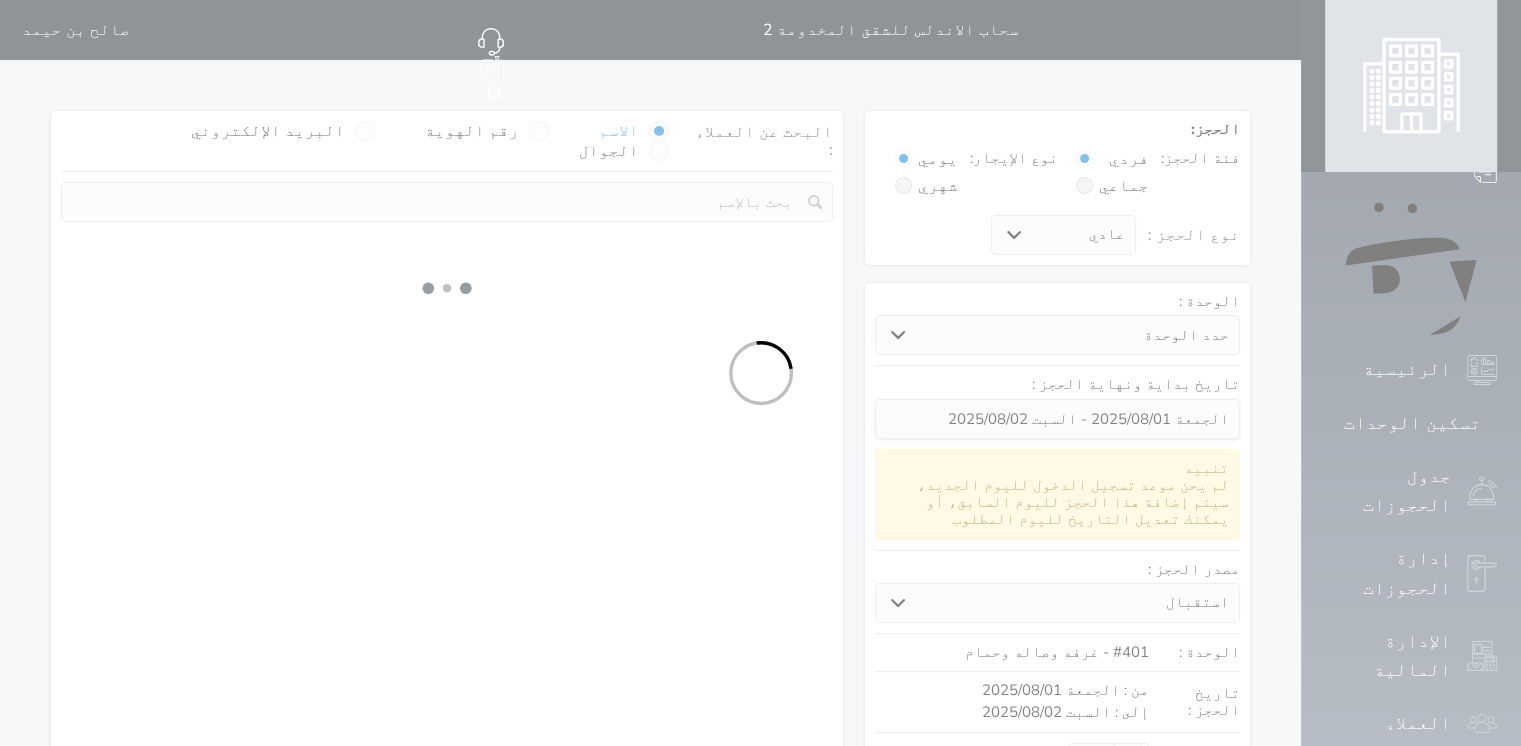 select on "113" 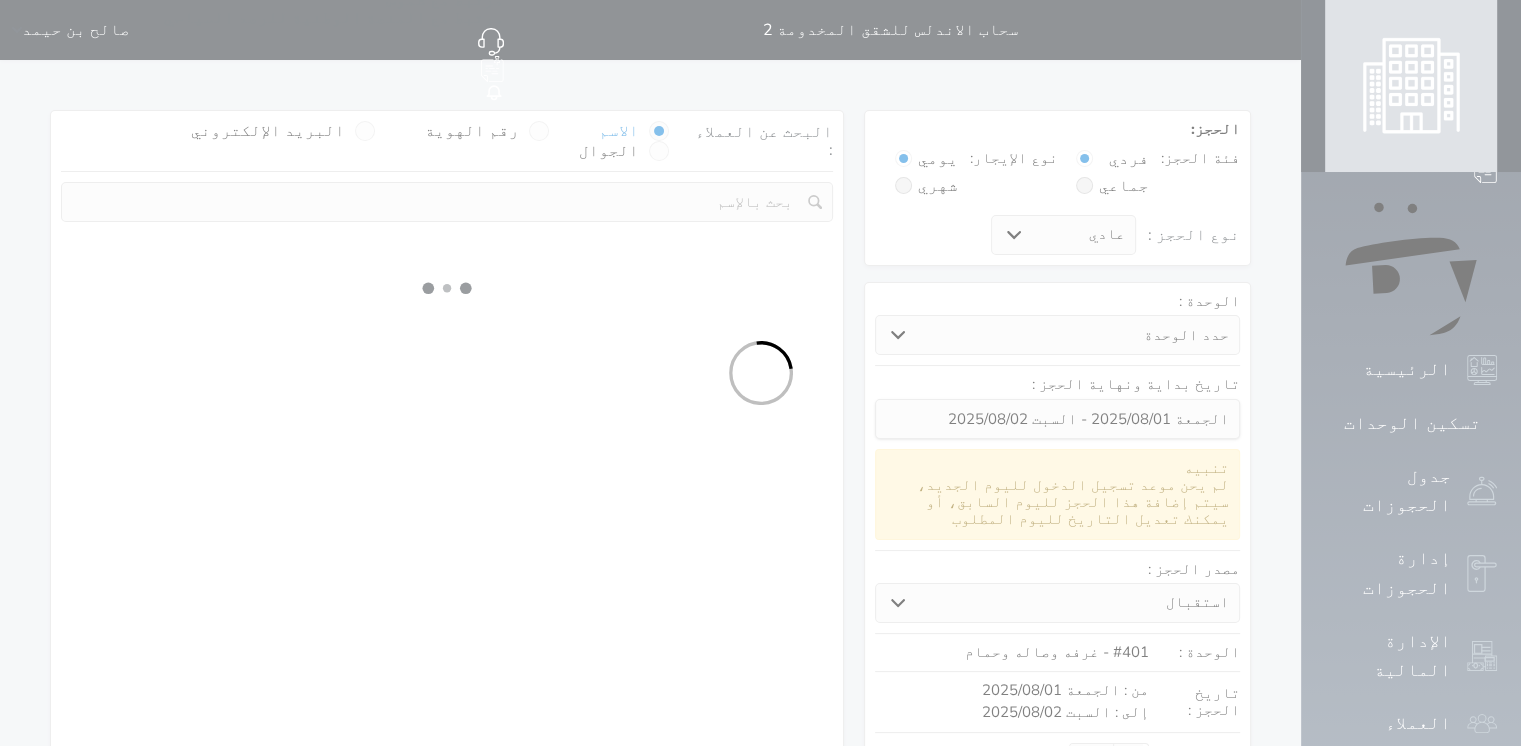 select on "1" 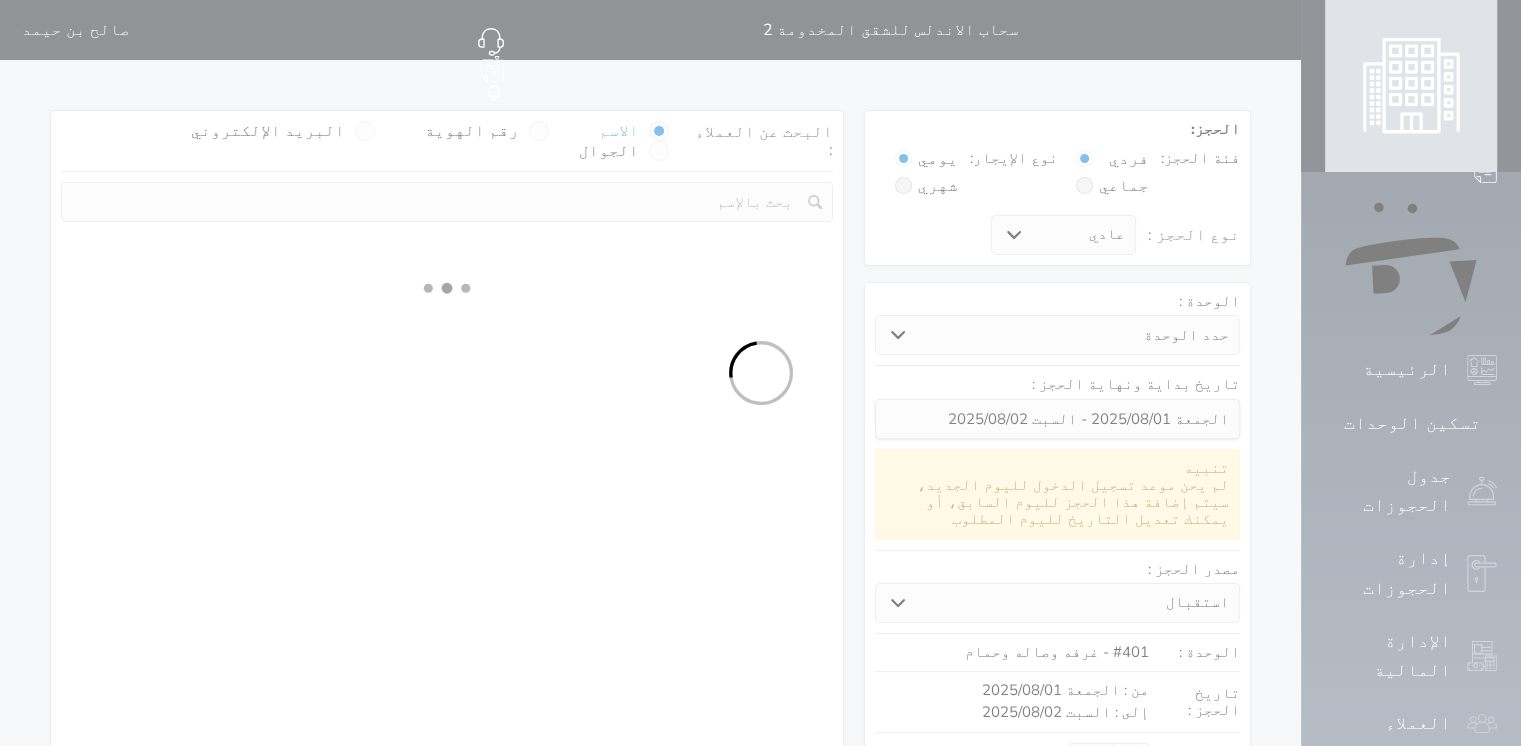select 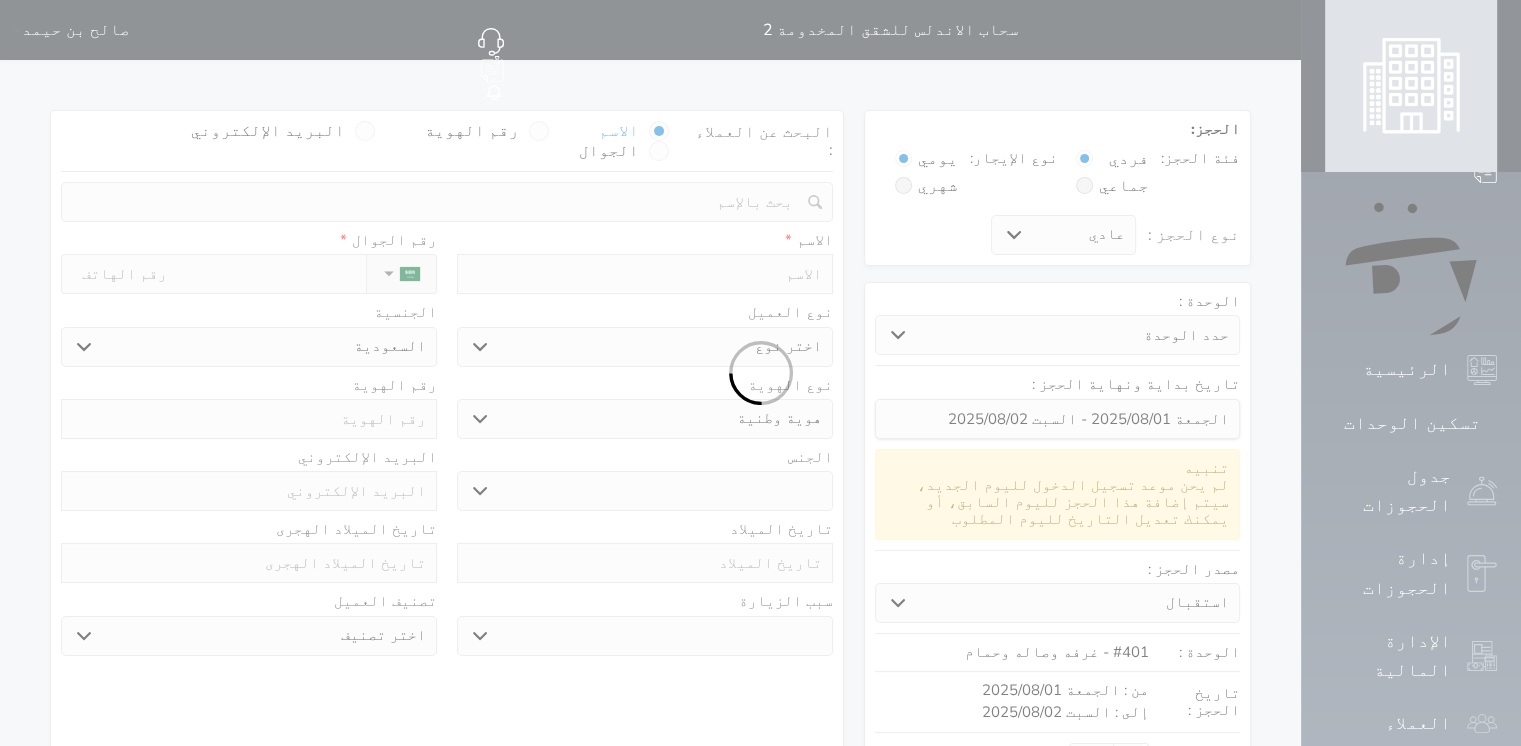 select 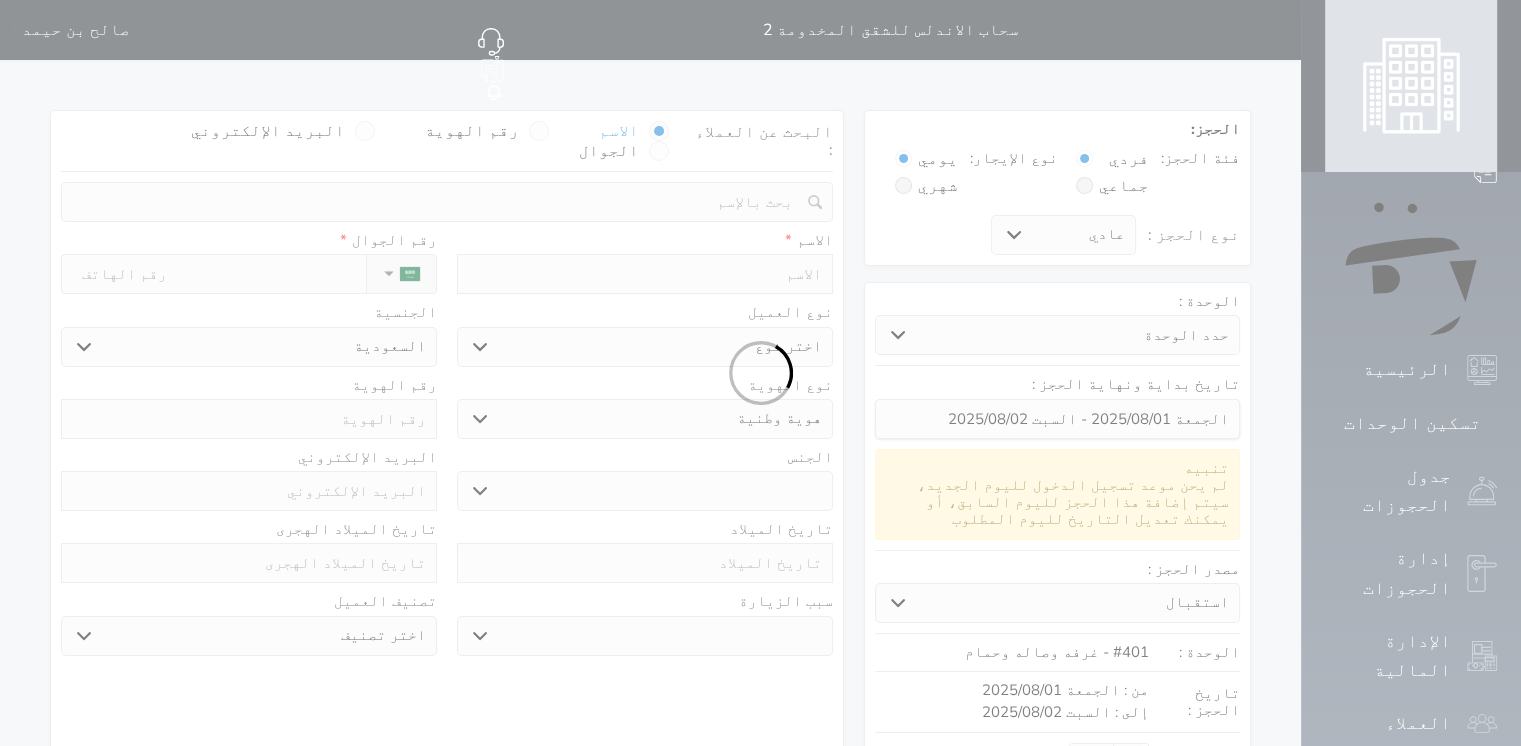 select 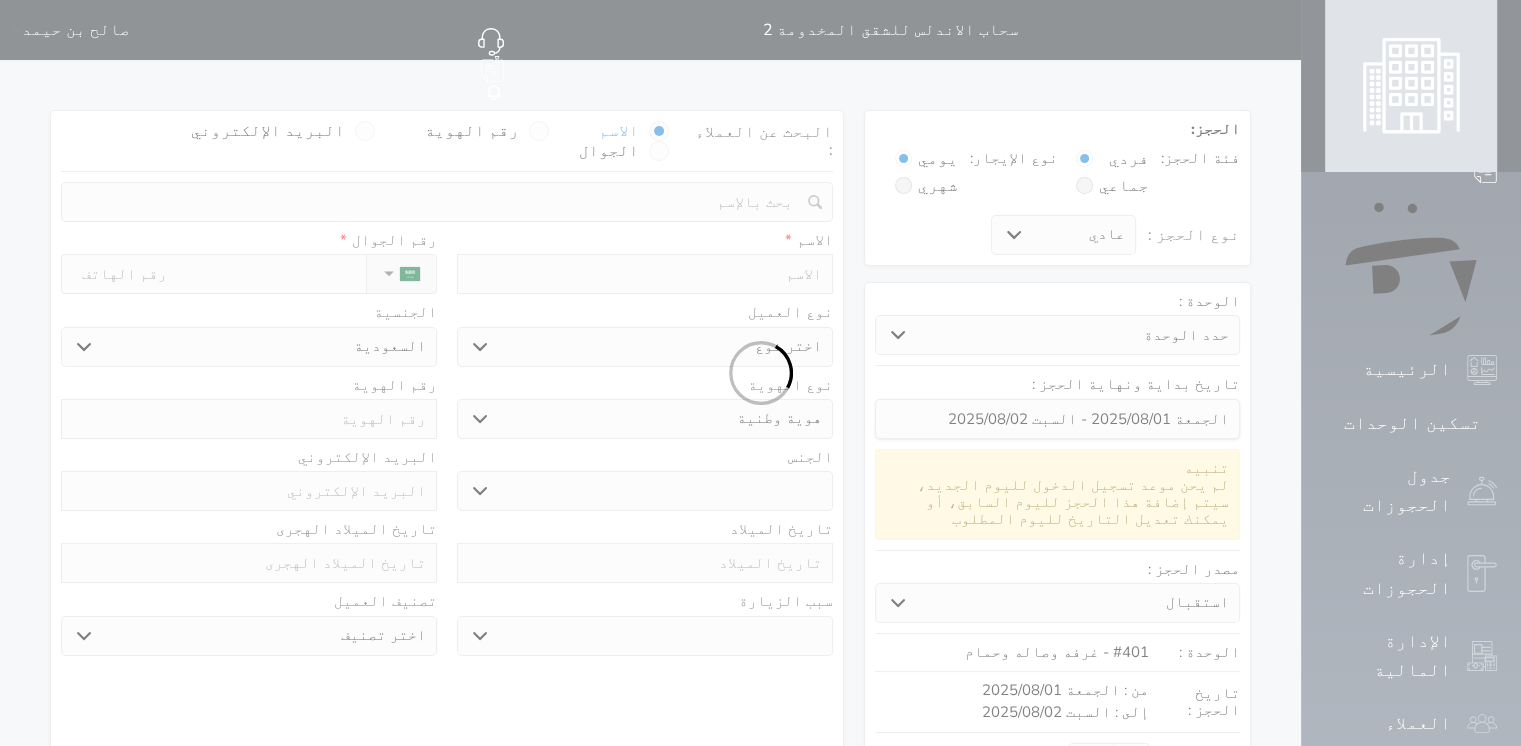 select 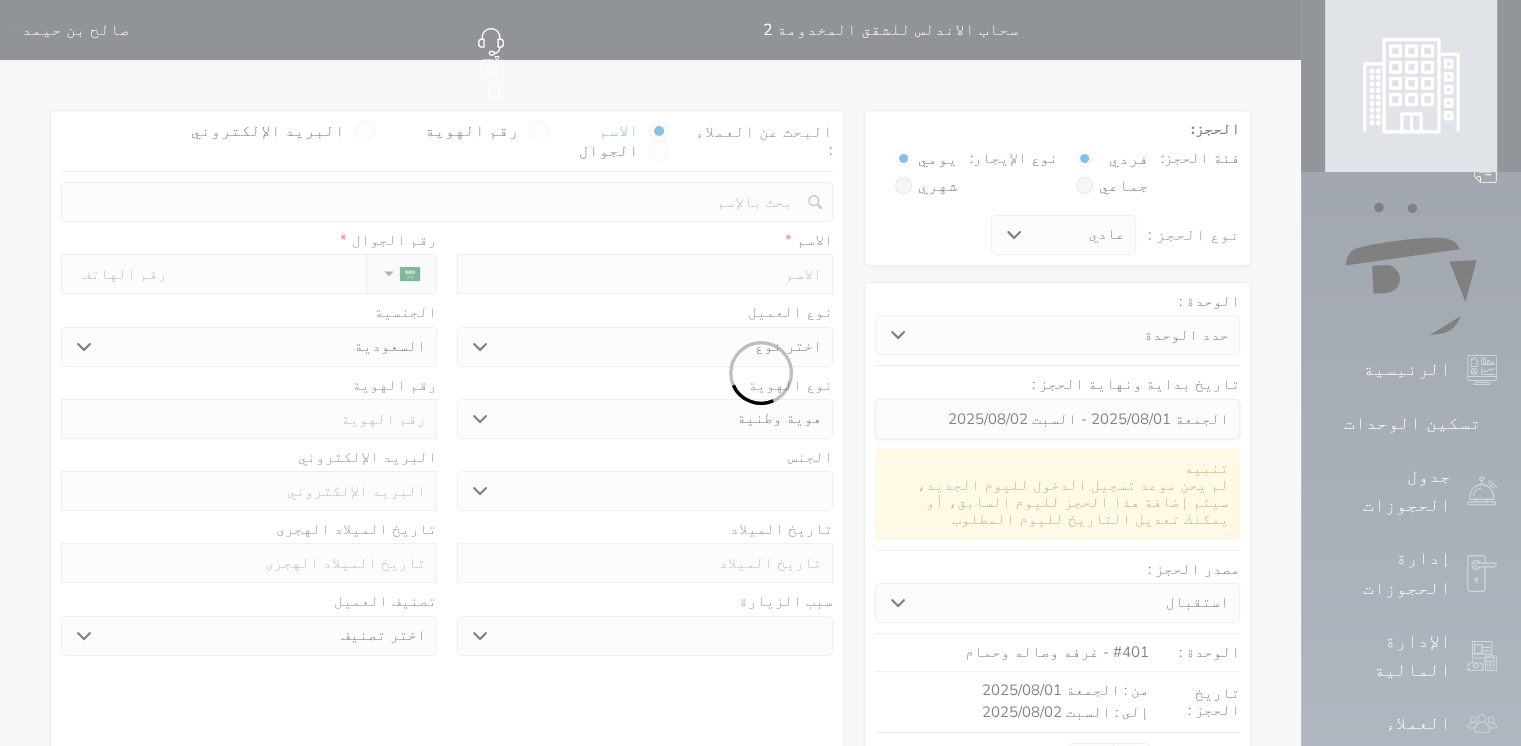 select 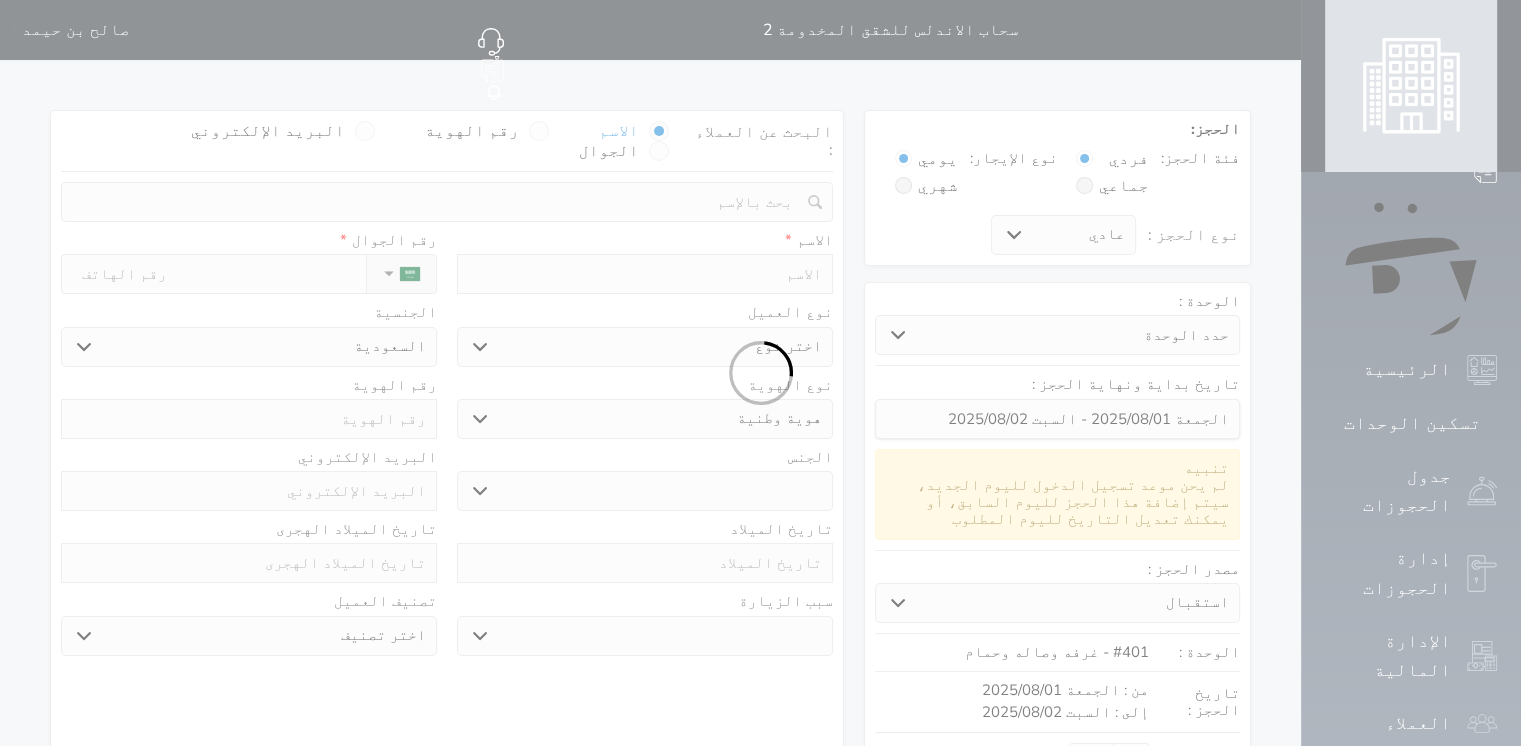 select on "1" 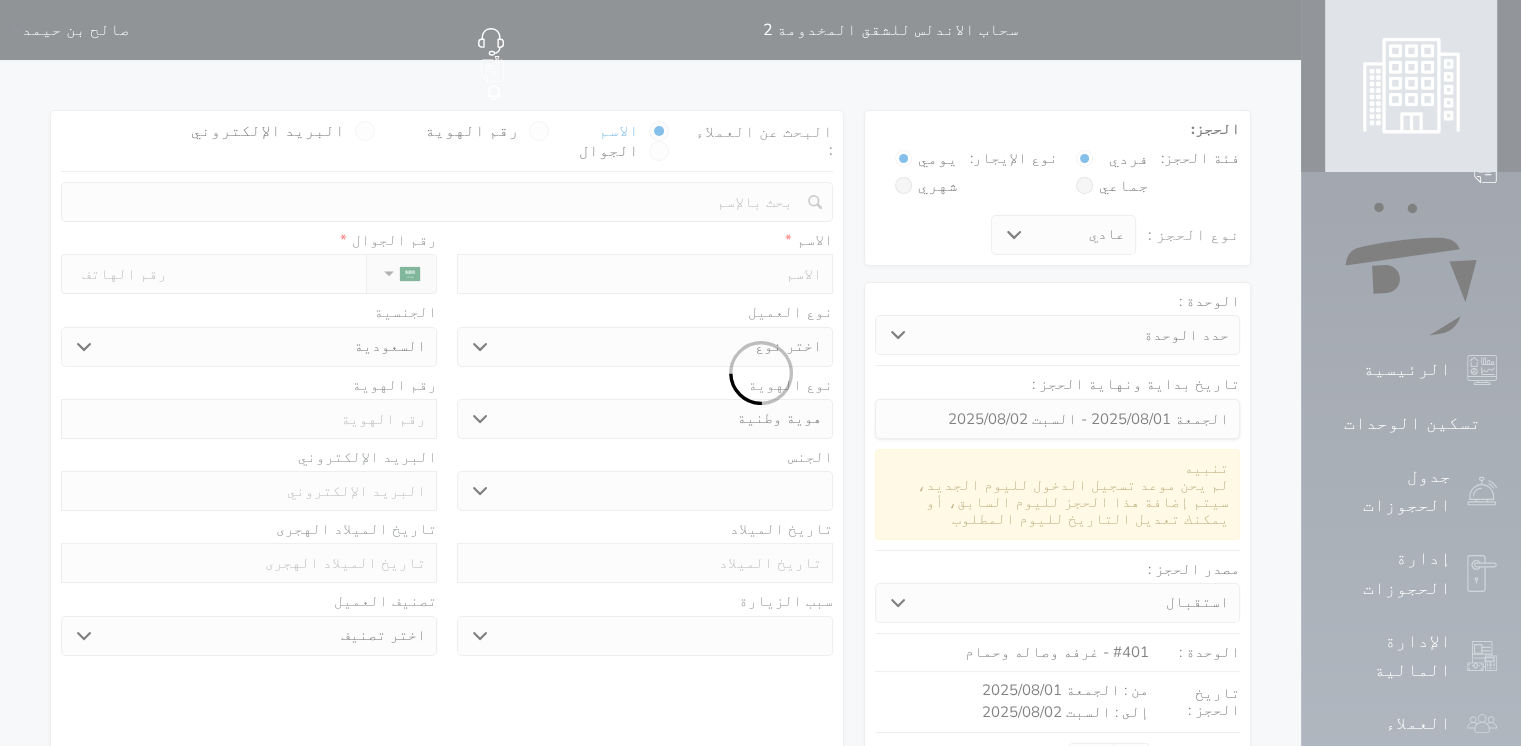 select on "7" 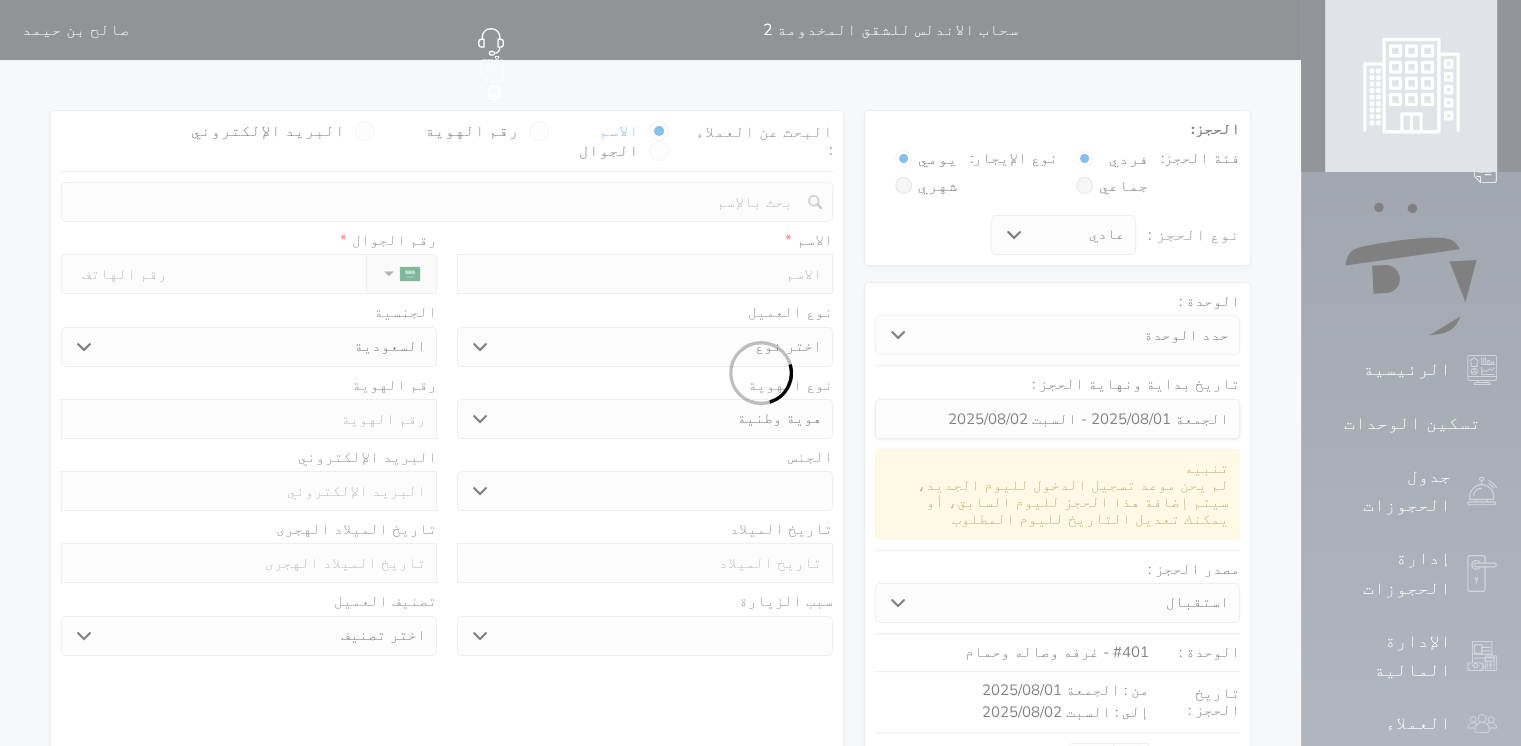 select 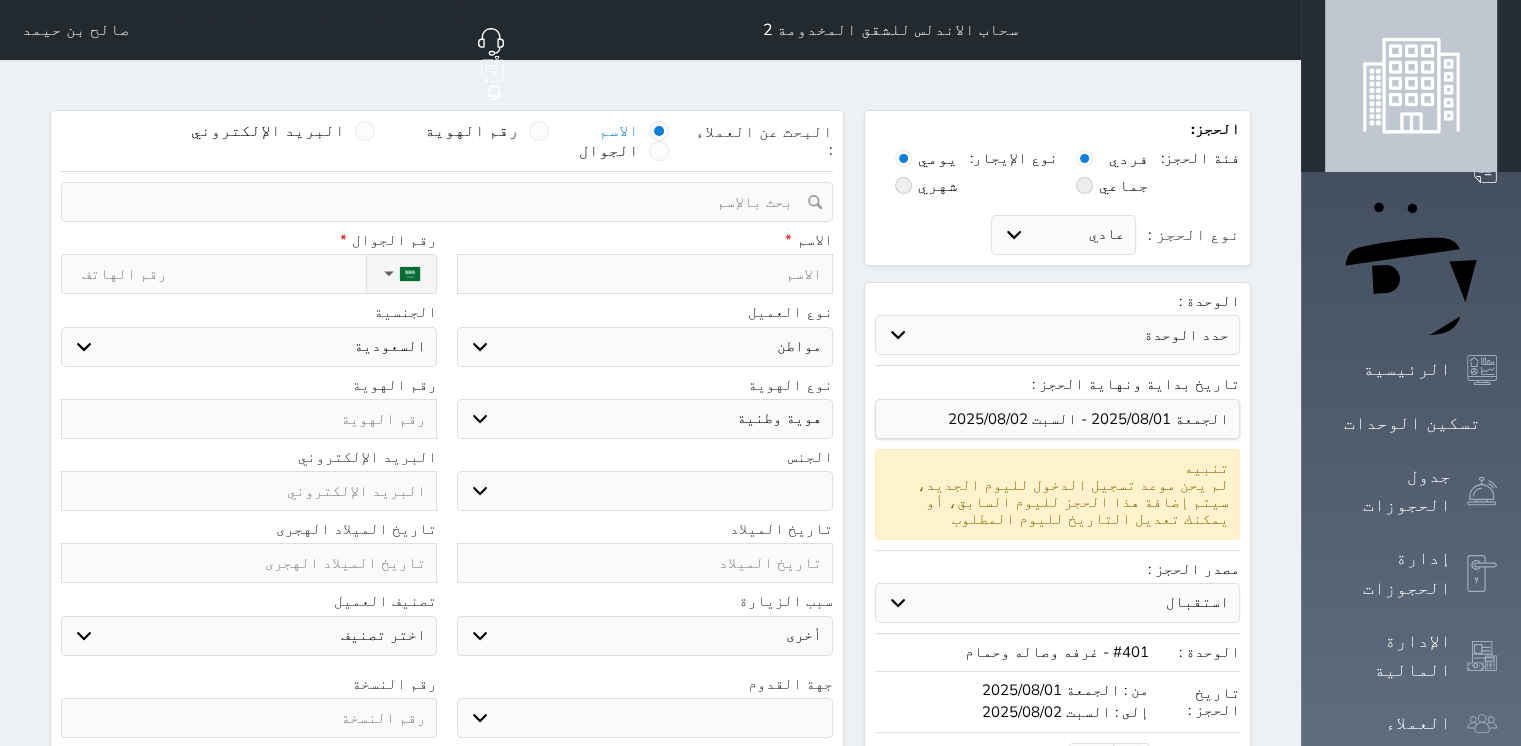 select 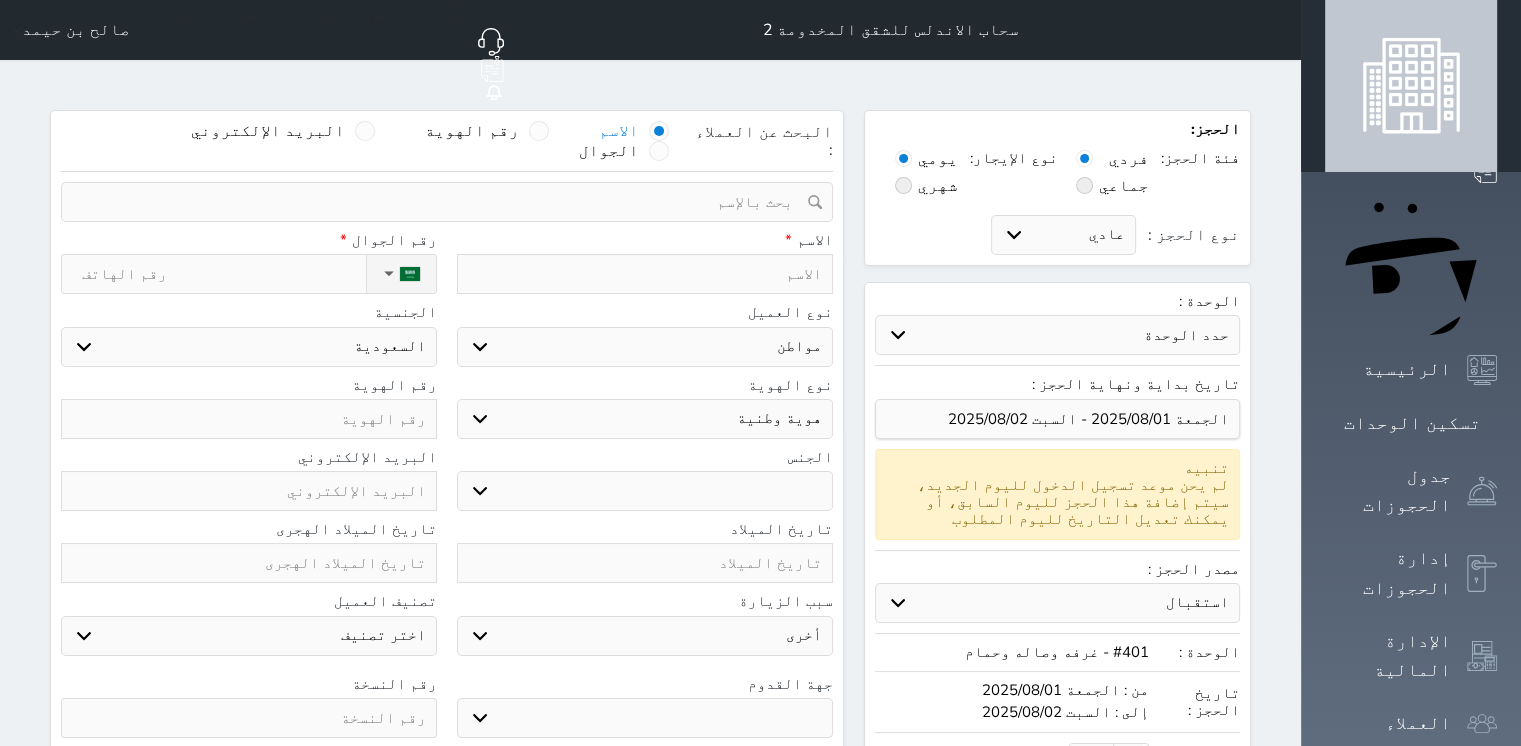 select 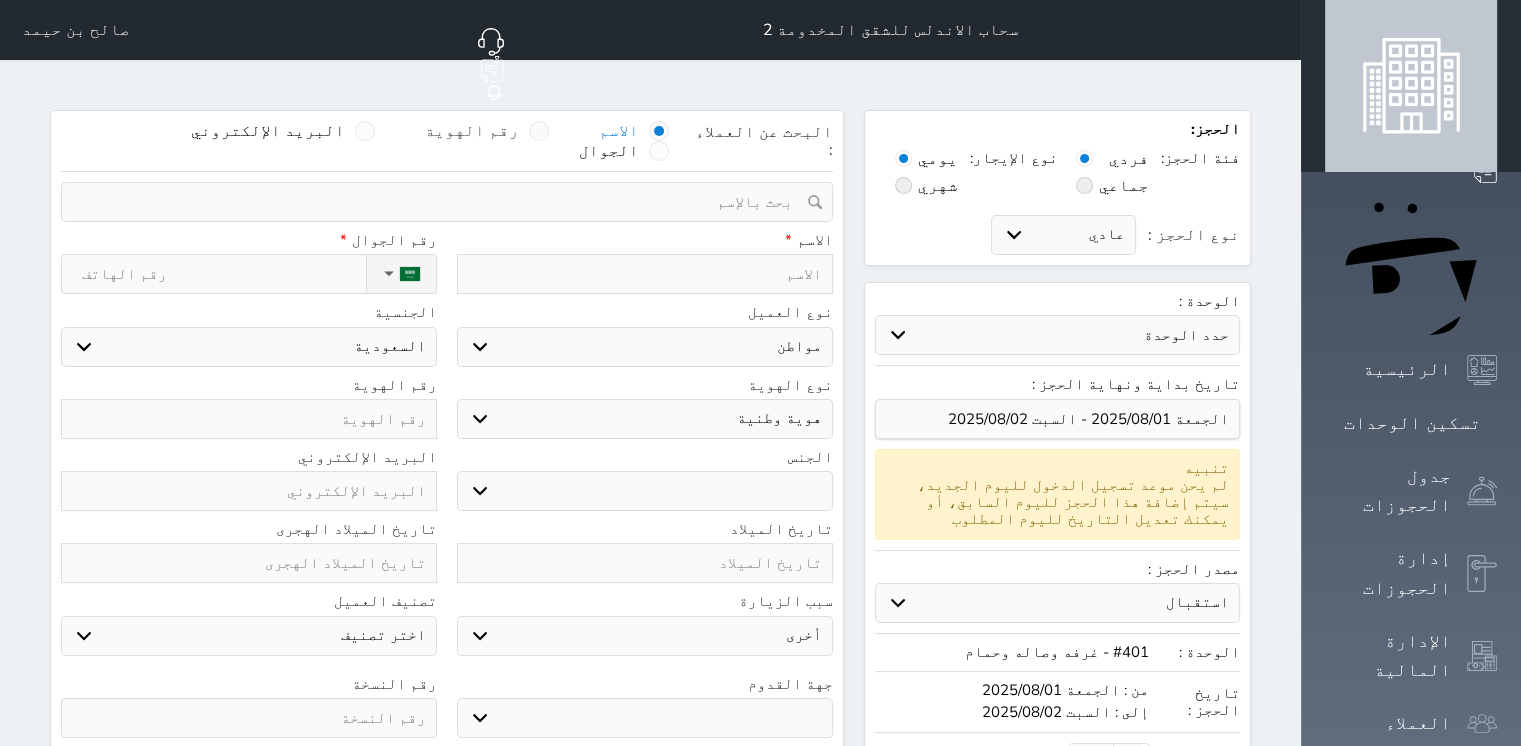 click at bounding box center (539, 131) 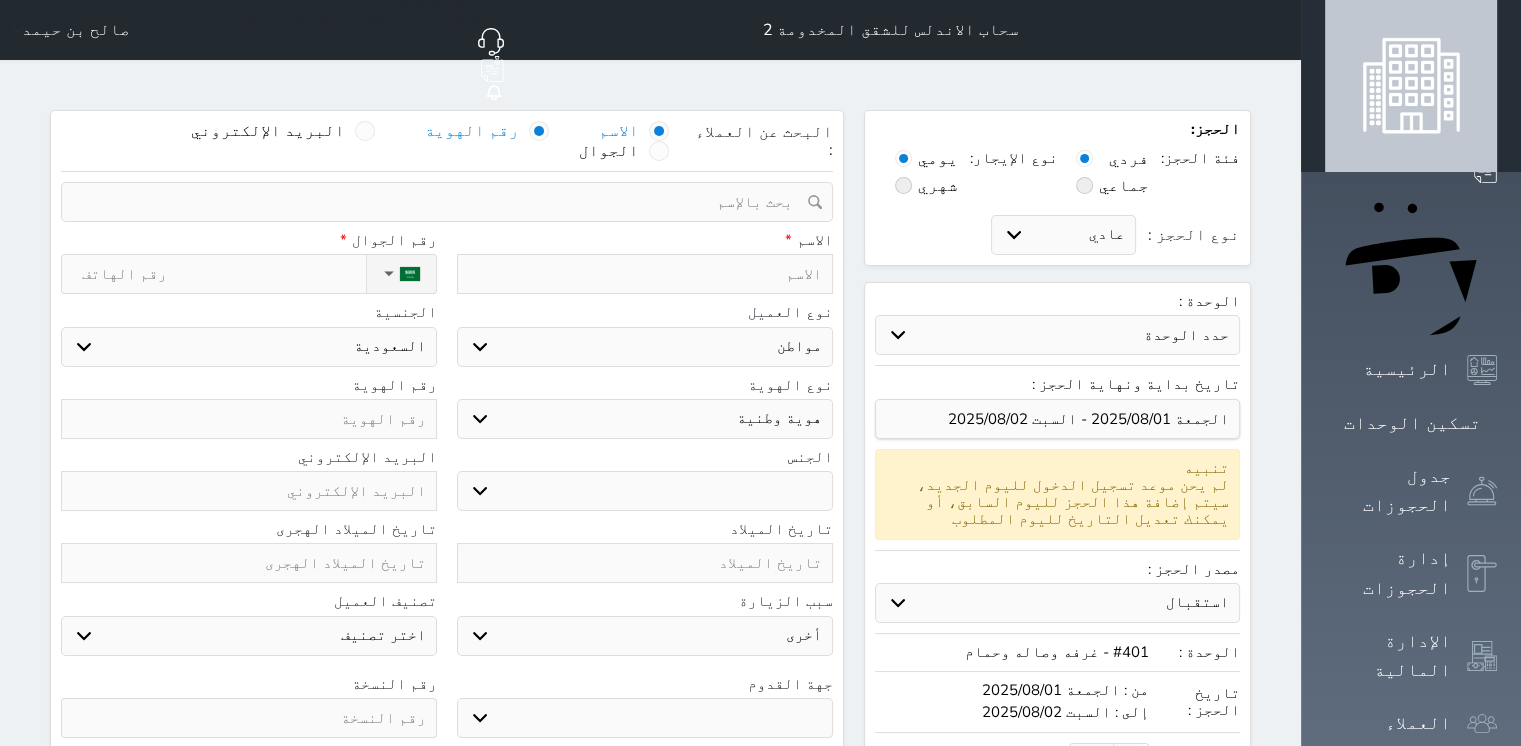 select 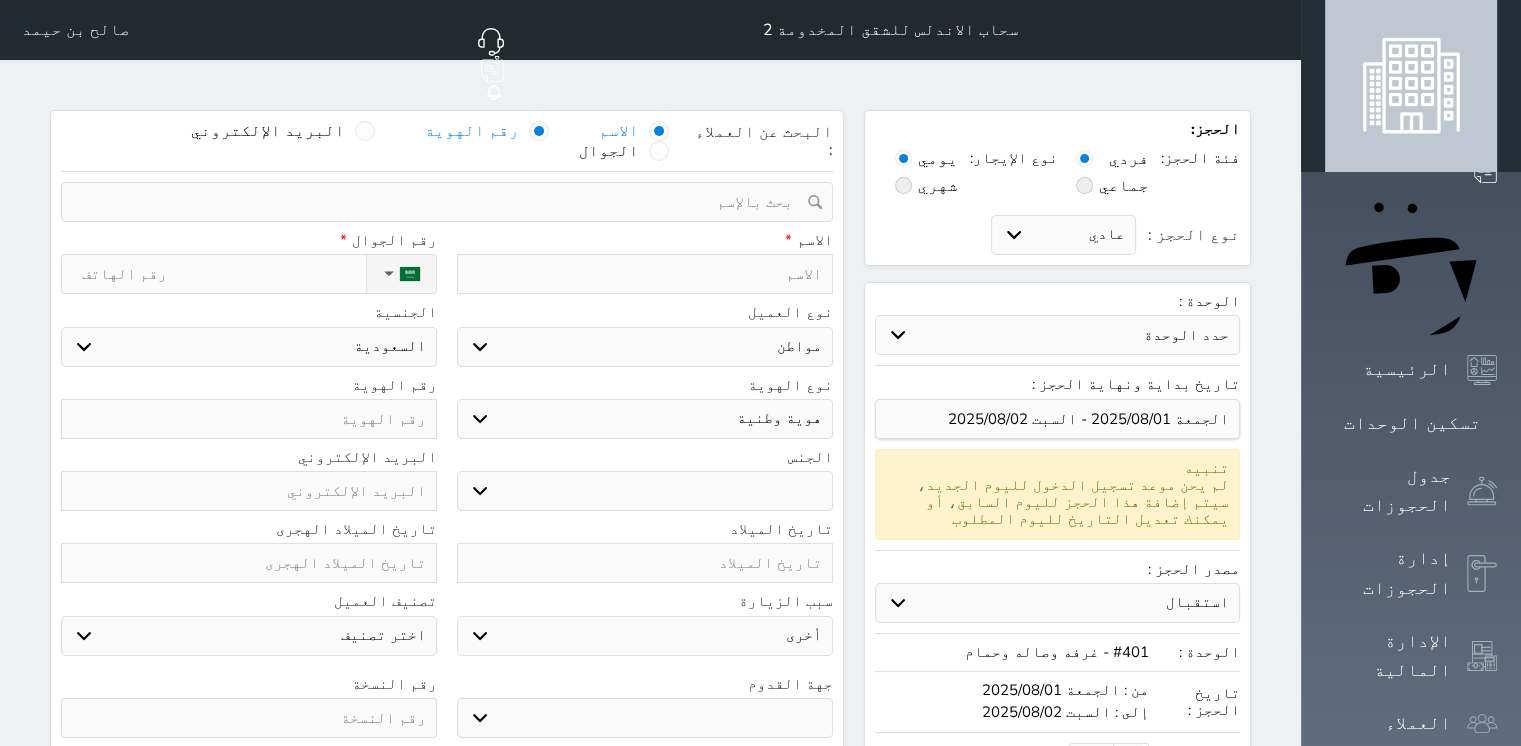 select 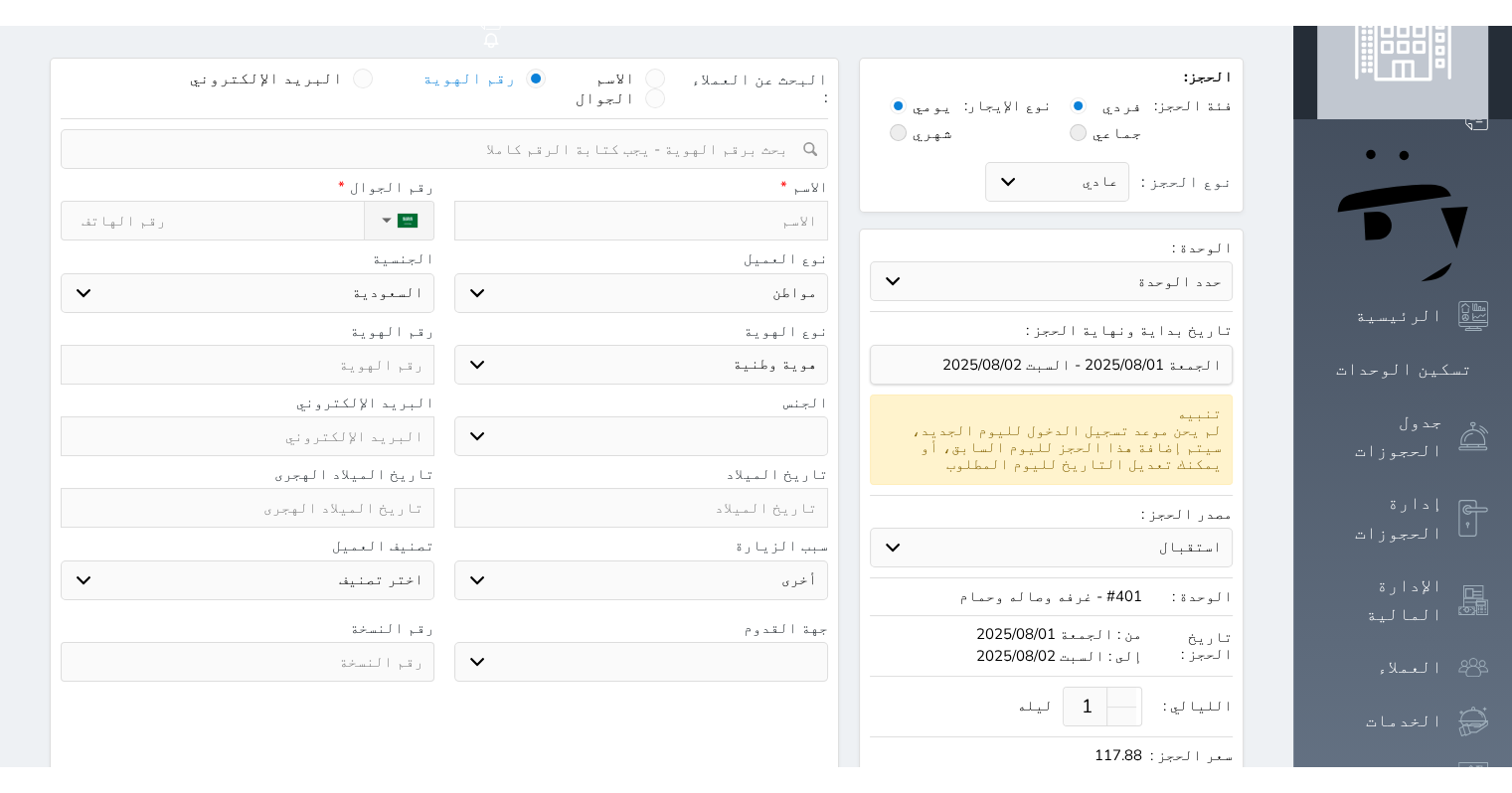 scroll, scrollTop: 0, scrollLeft: 0, axis: both 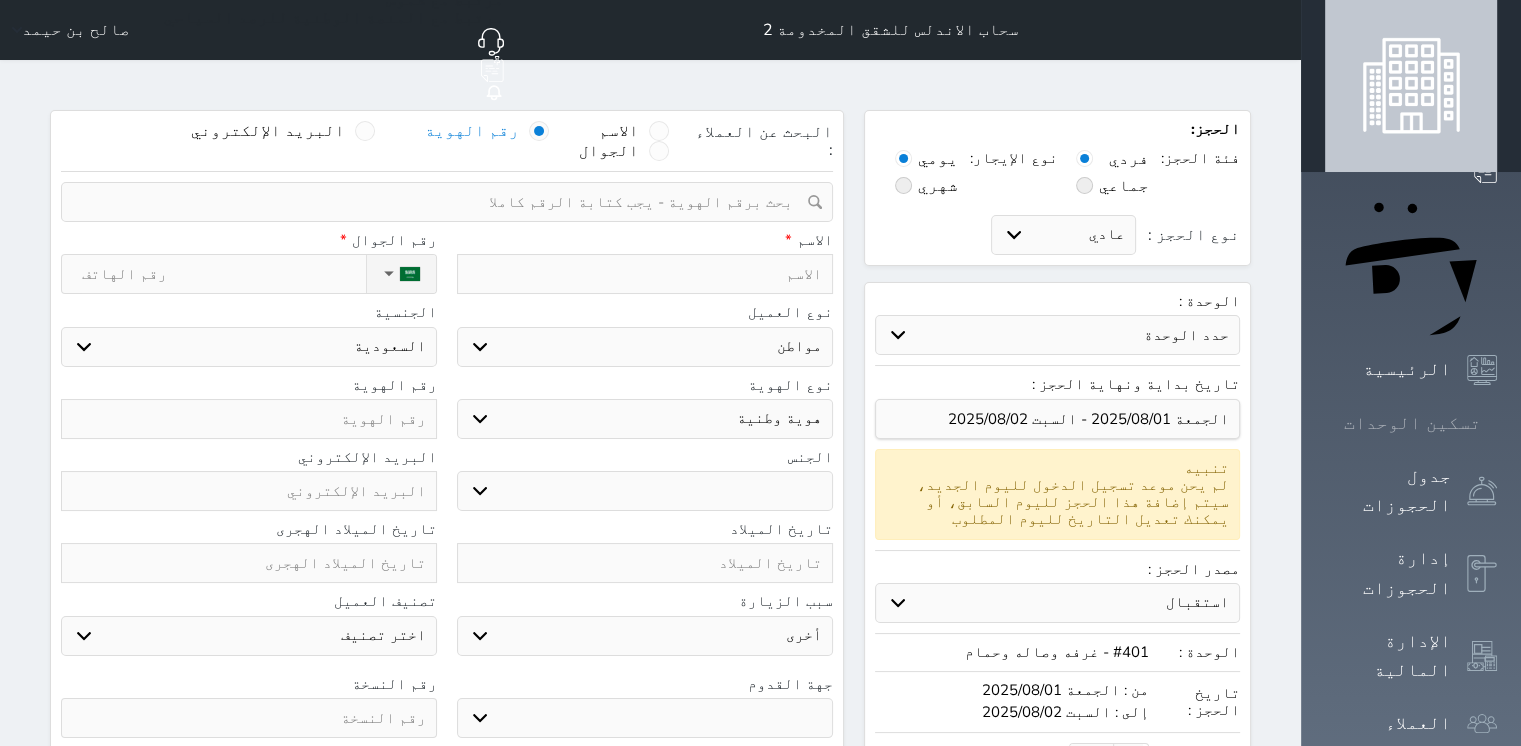 click 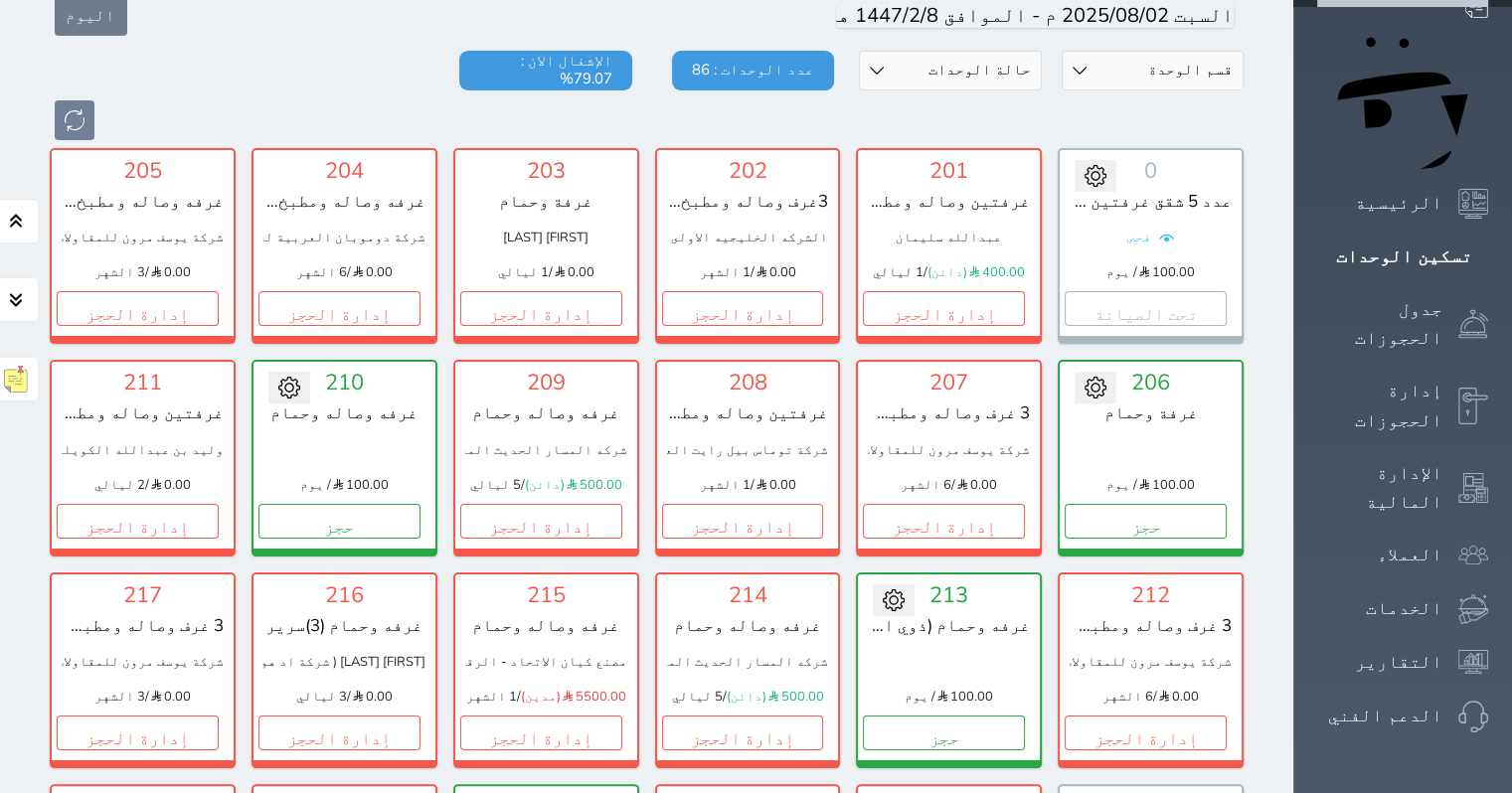 scroll, scrollTop: 153, scrollLeft: 0, axis: vertical 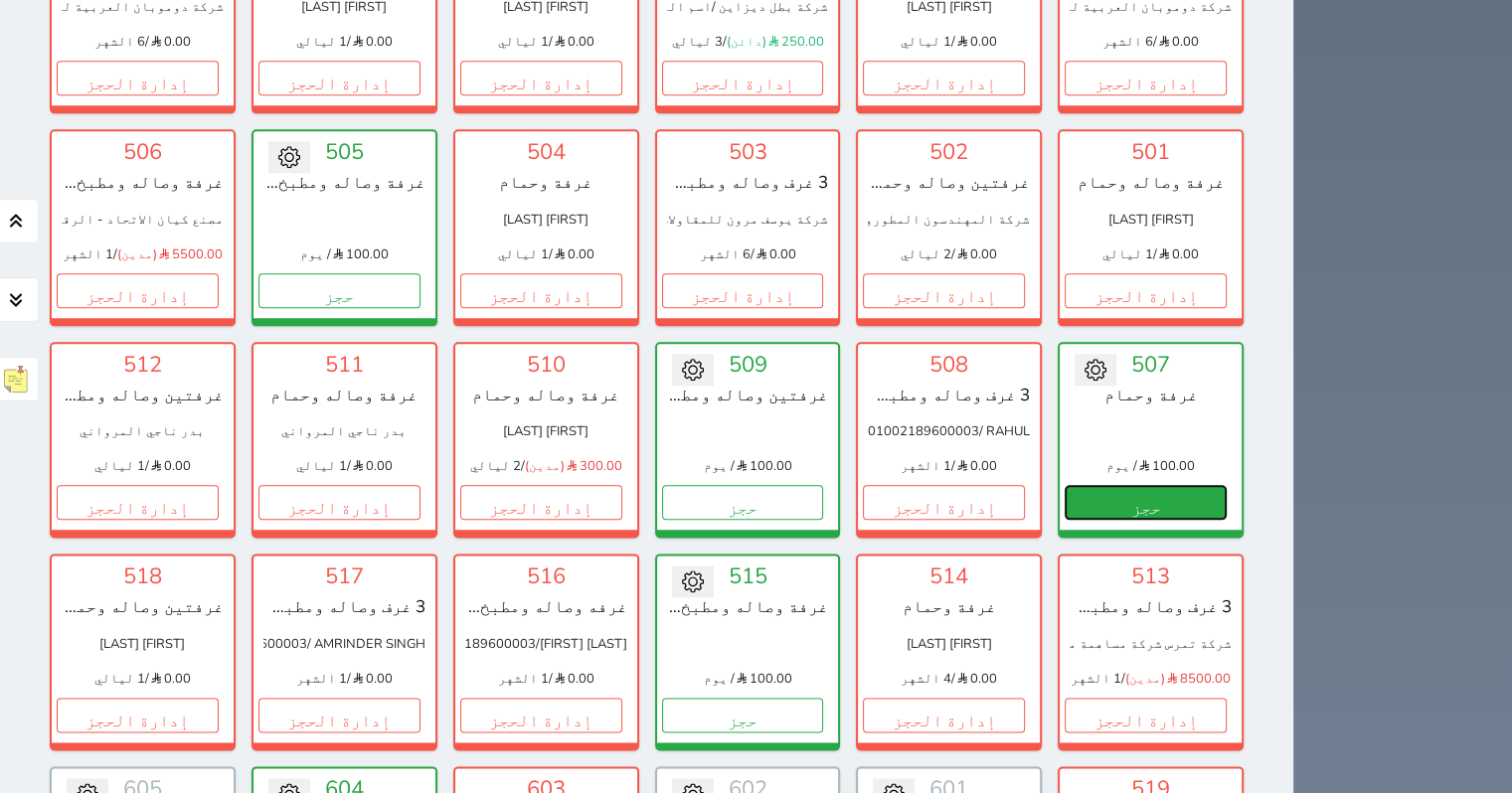 click on "حجز" at bounding box center (1145, 502) 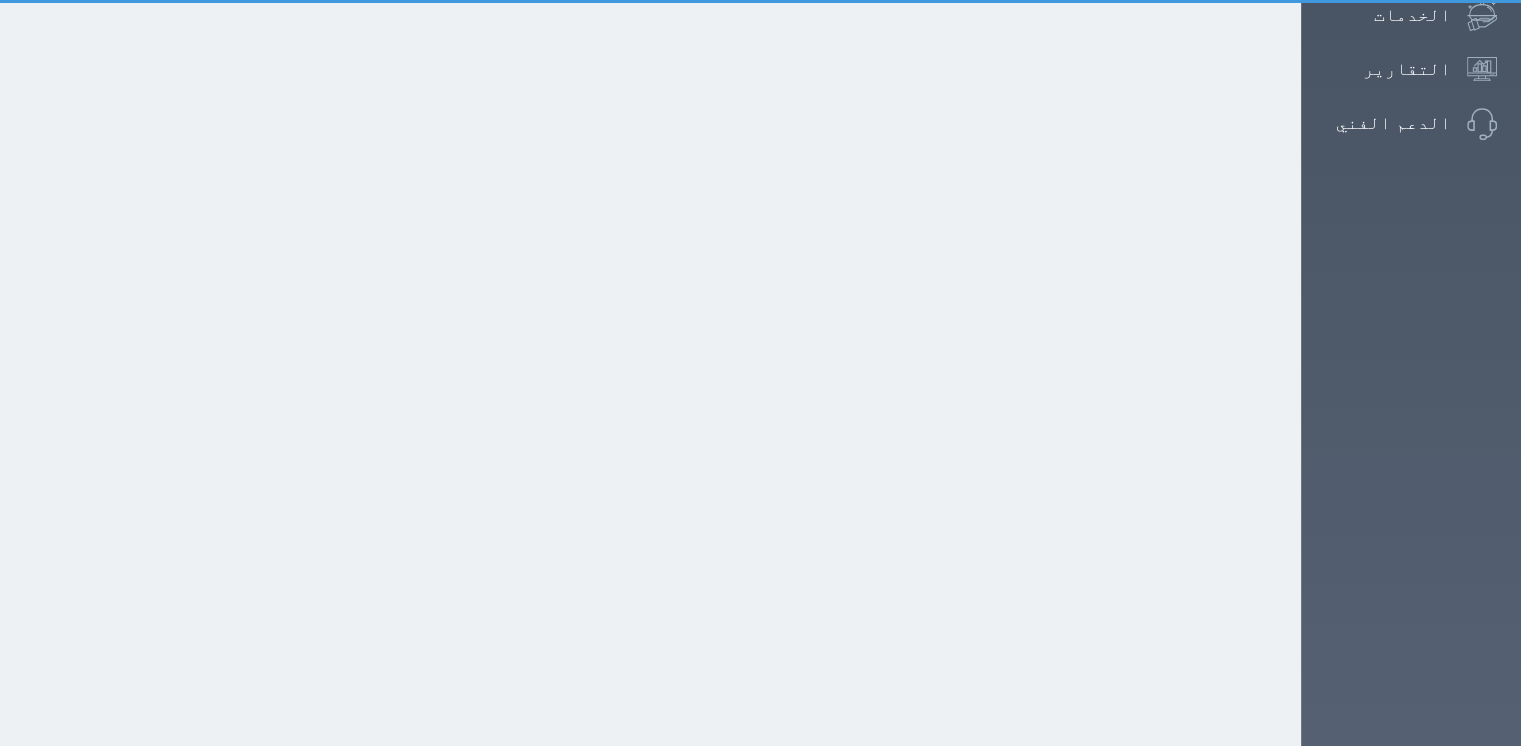 scroll, scrollTop: 106, scrollLeft: 0, axis: vertical 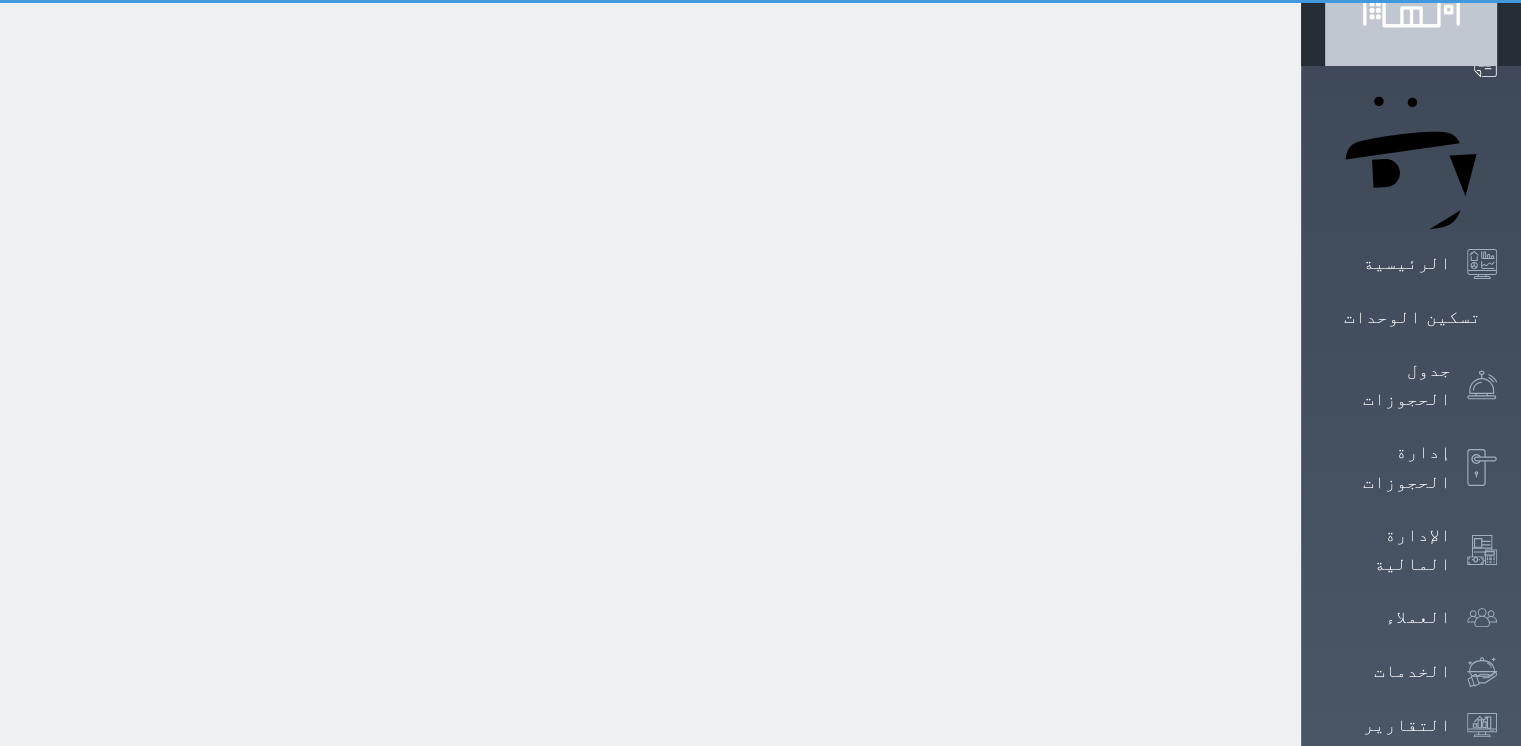 select on "1" 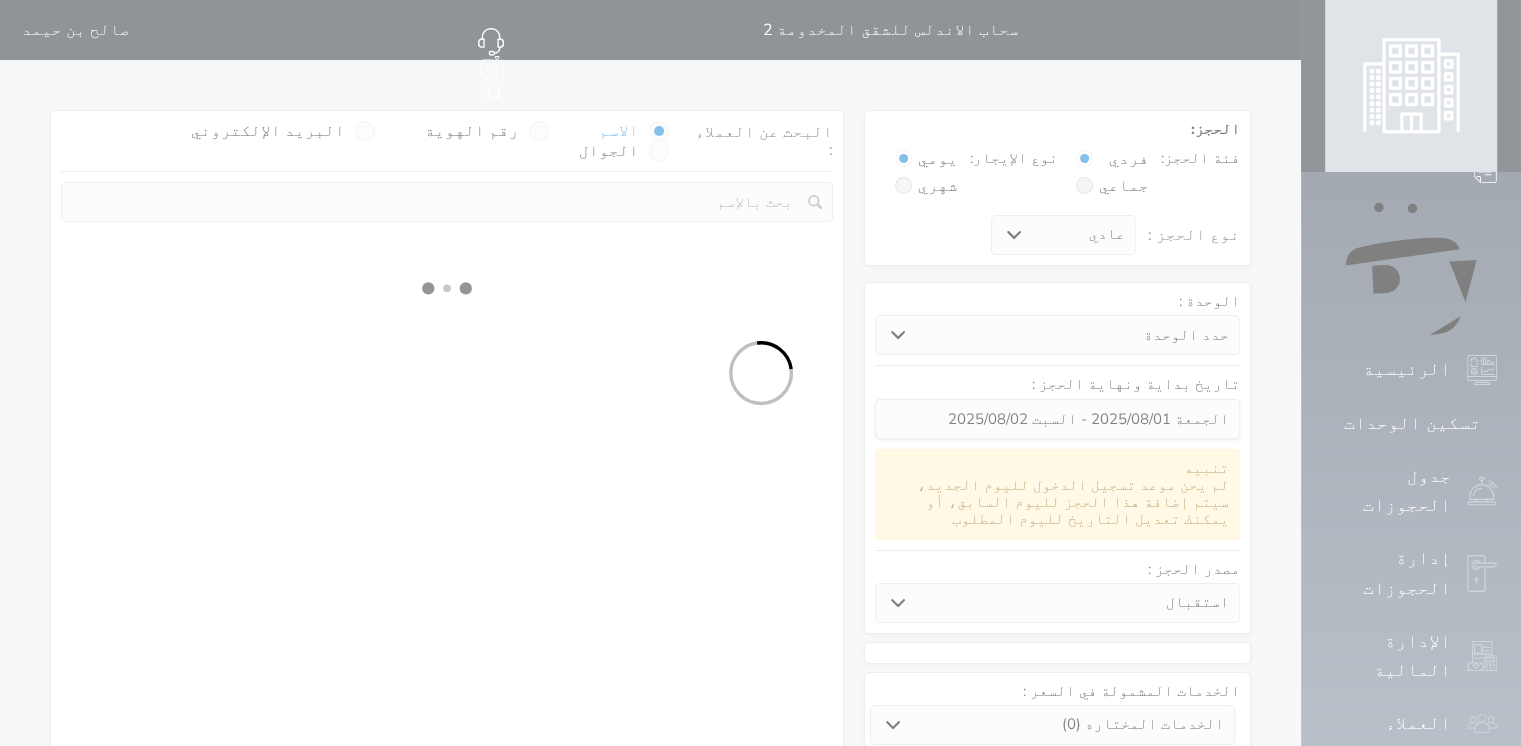 scroll, scrollTop: 0, scrollLeft: 0, axis: both 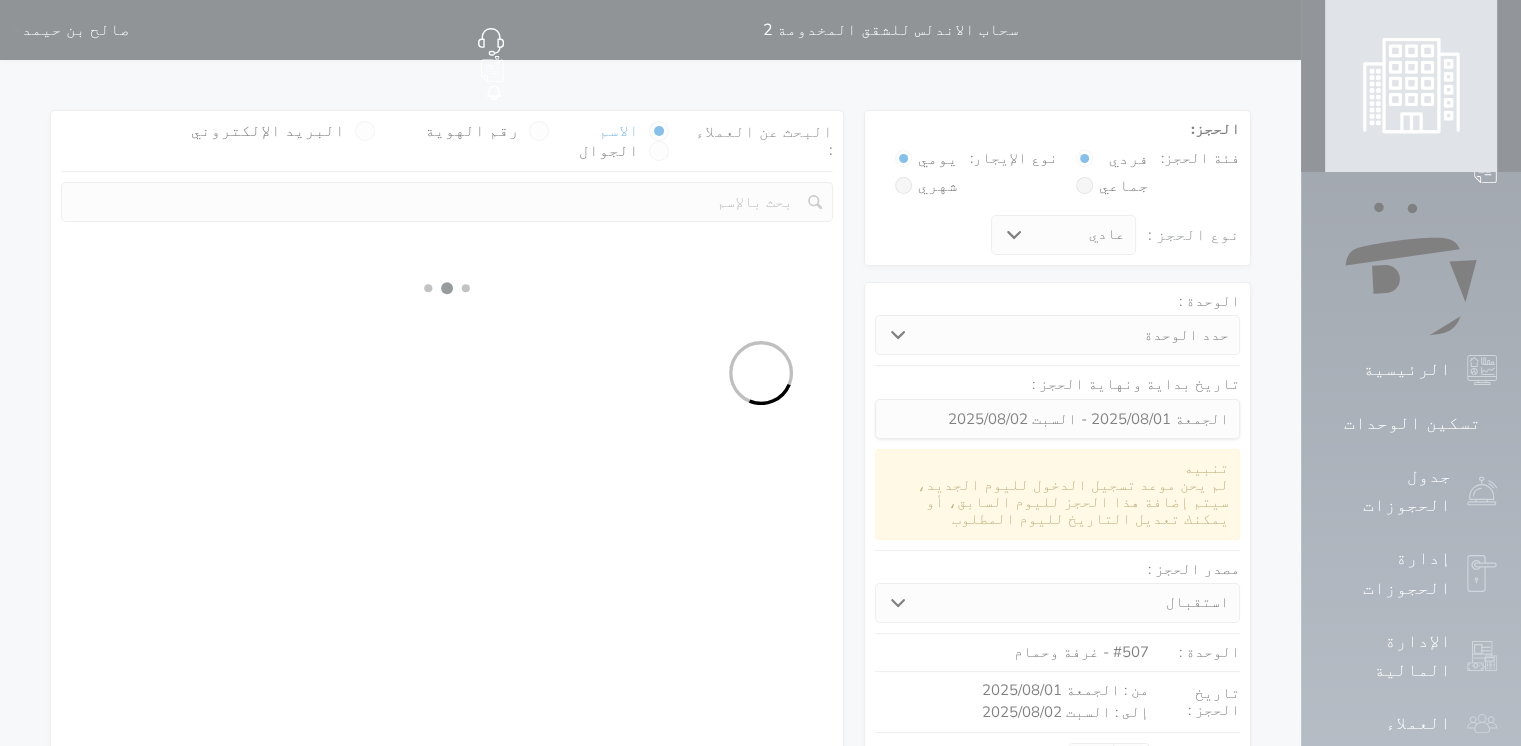 select 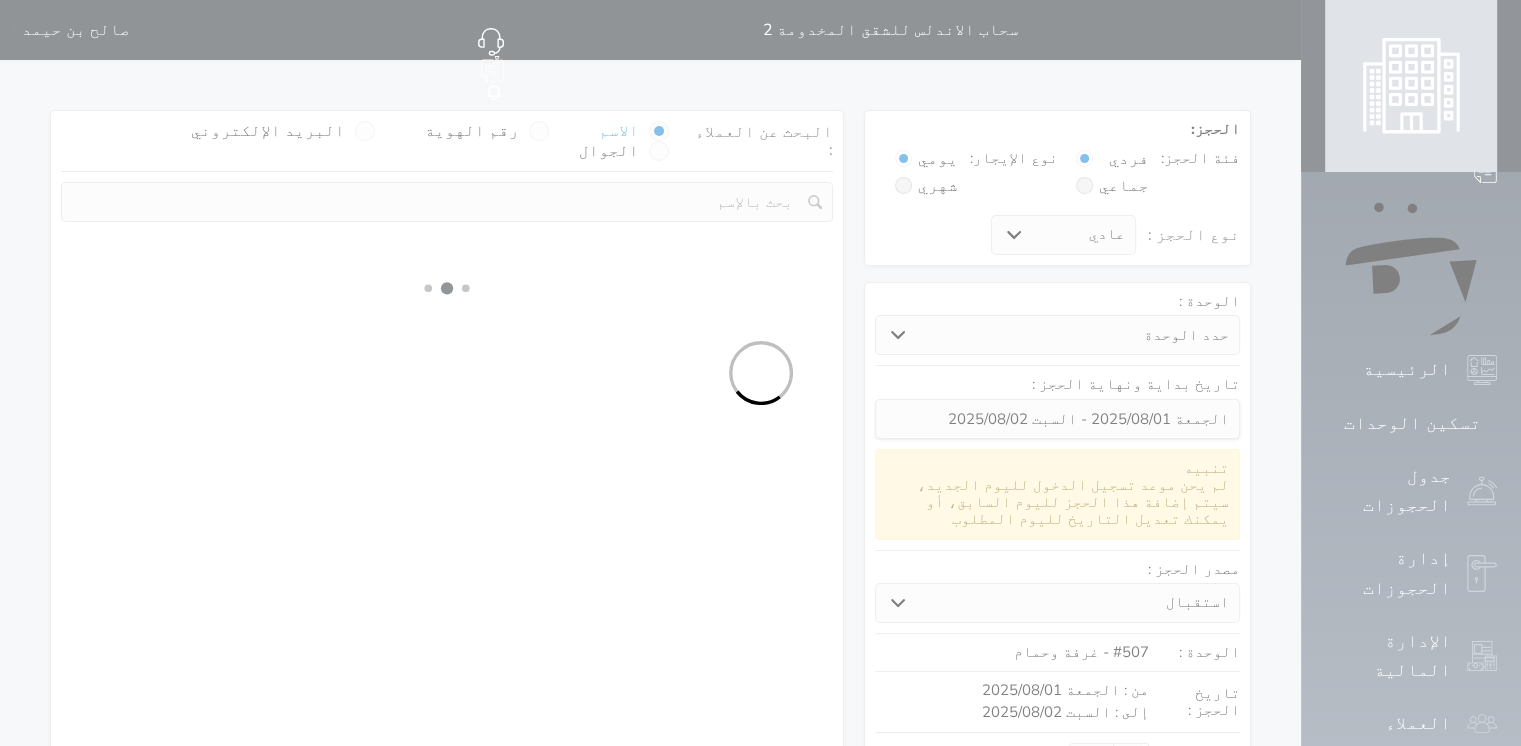 select on "113" 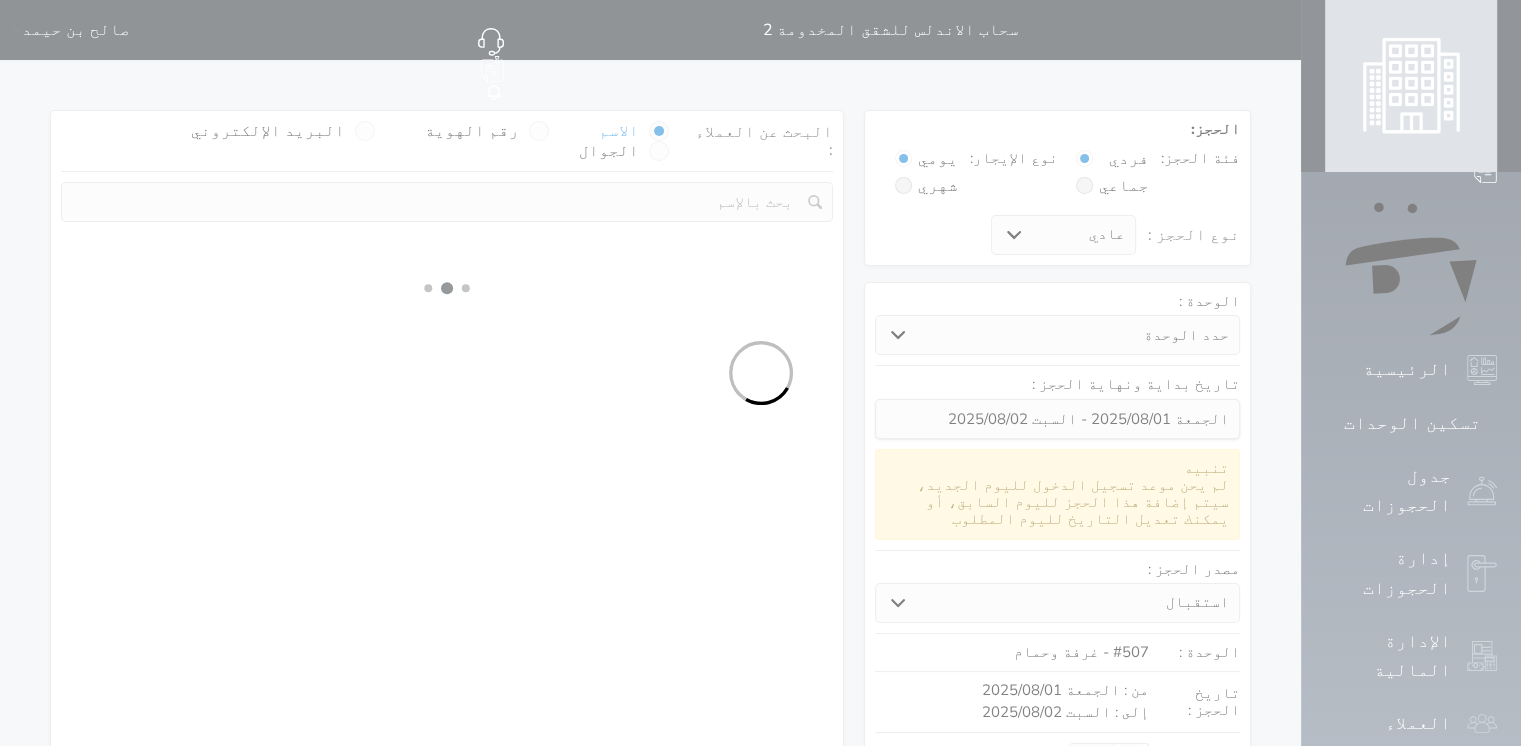 select on "1" 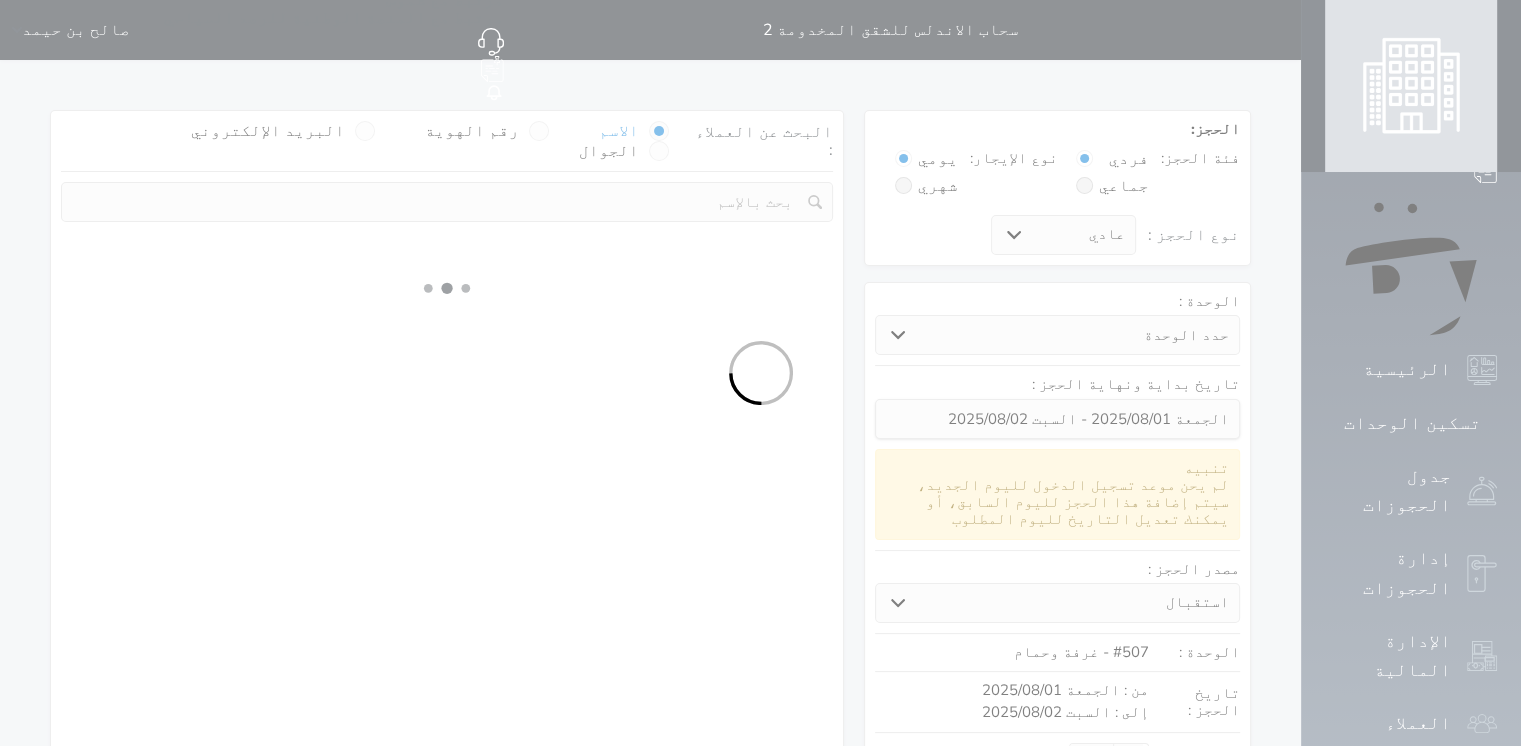 select 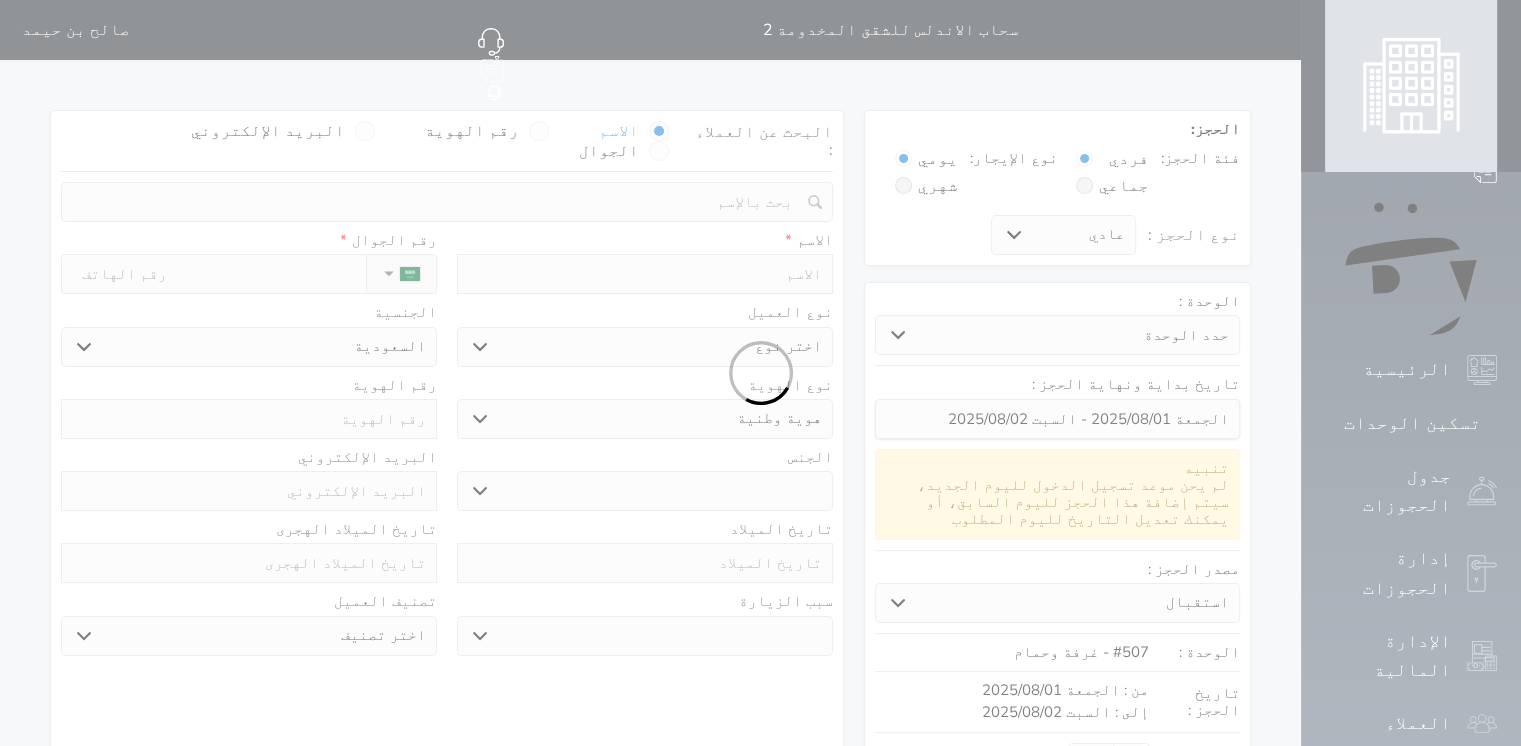 select 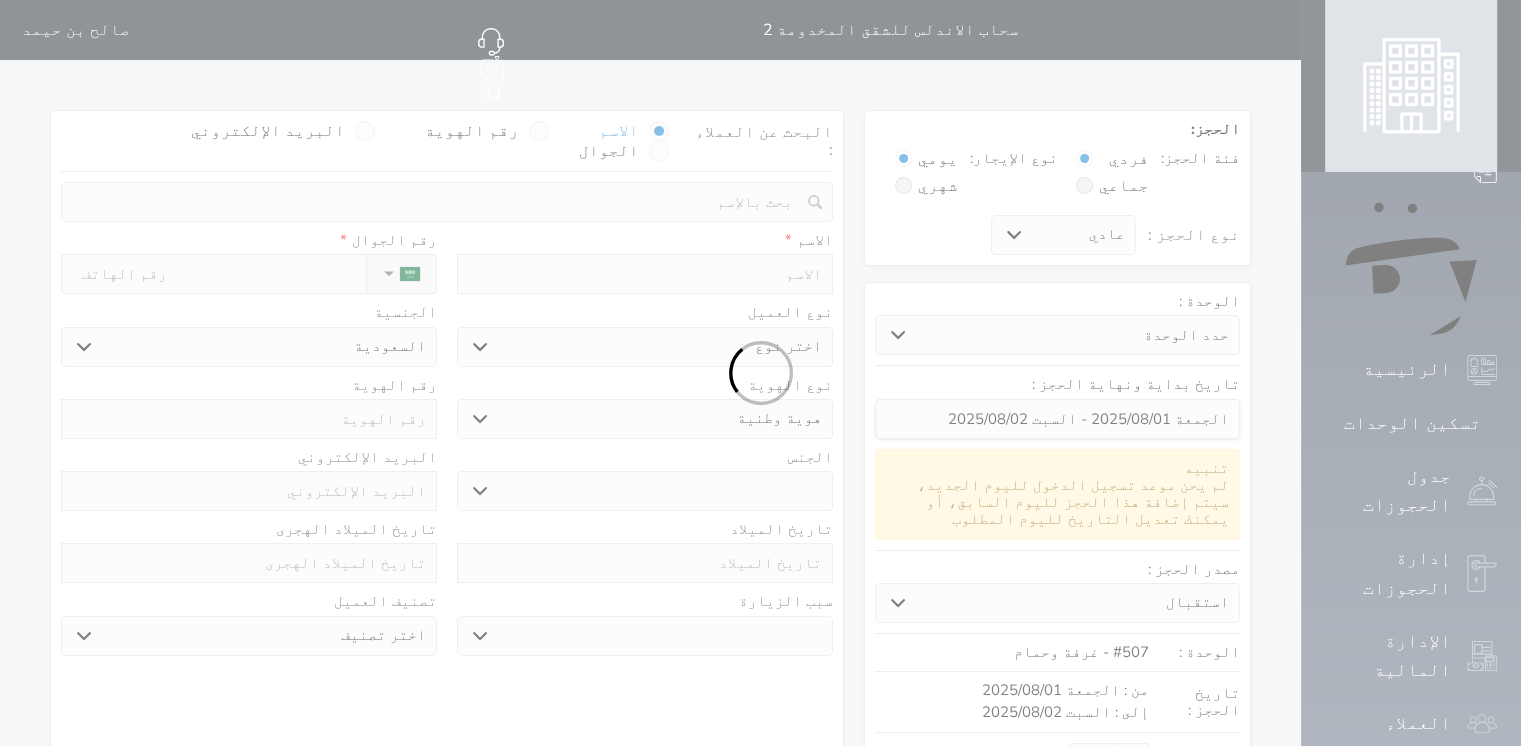 select 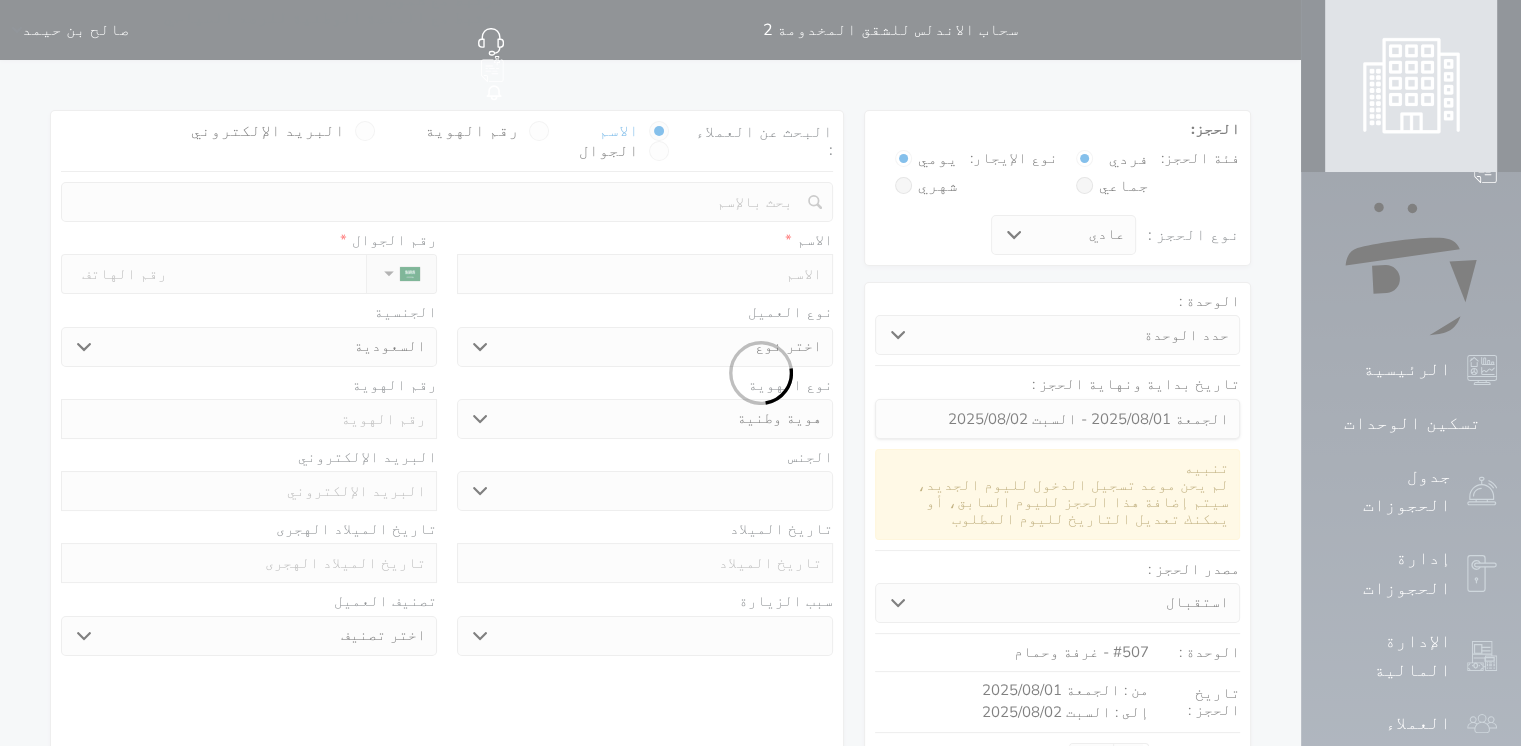 select 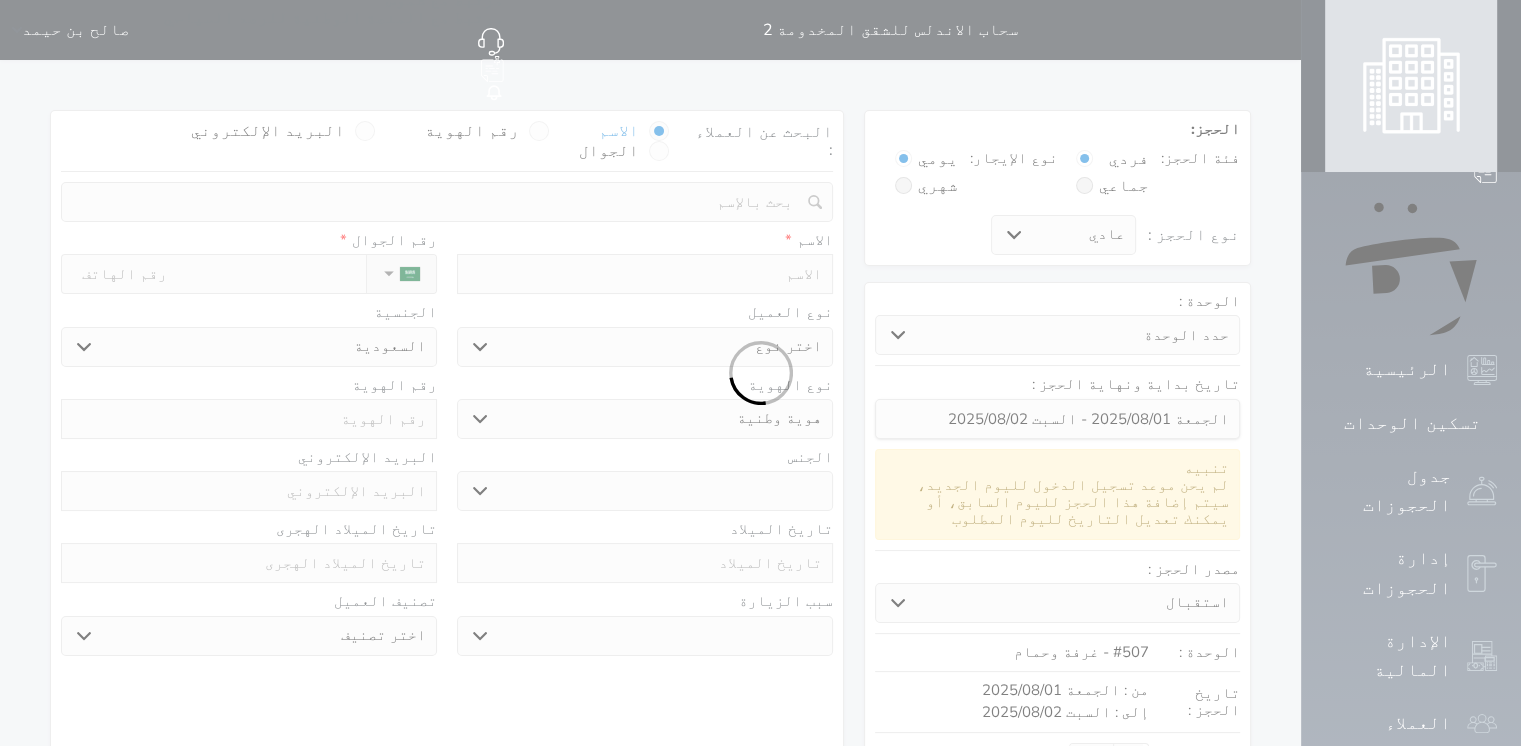 select 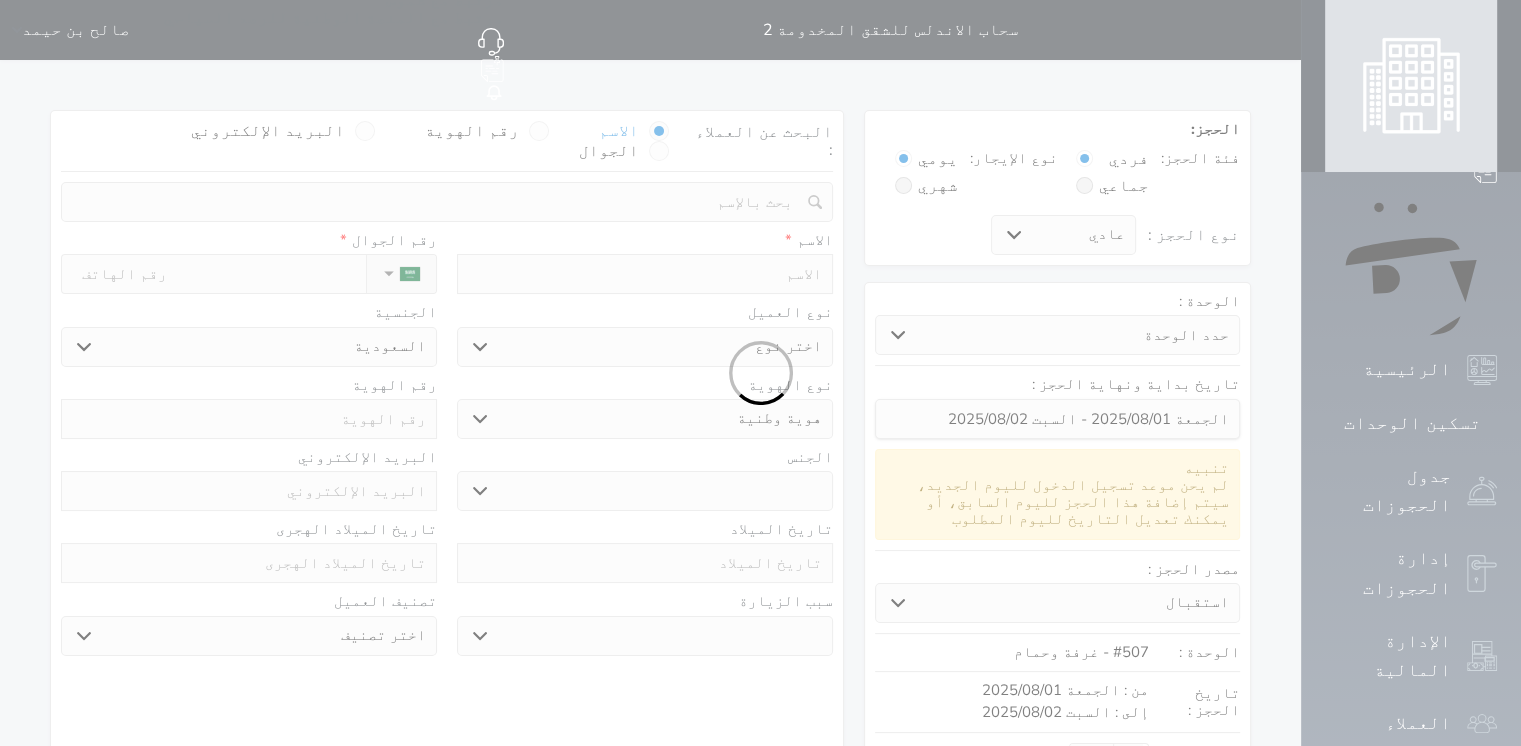select on "1" 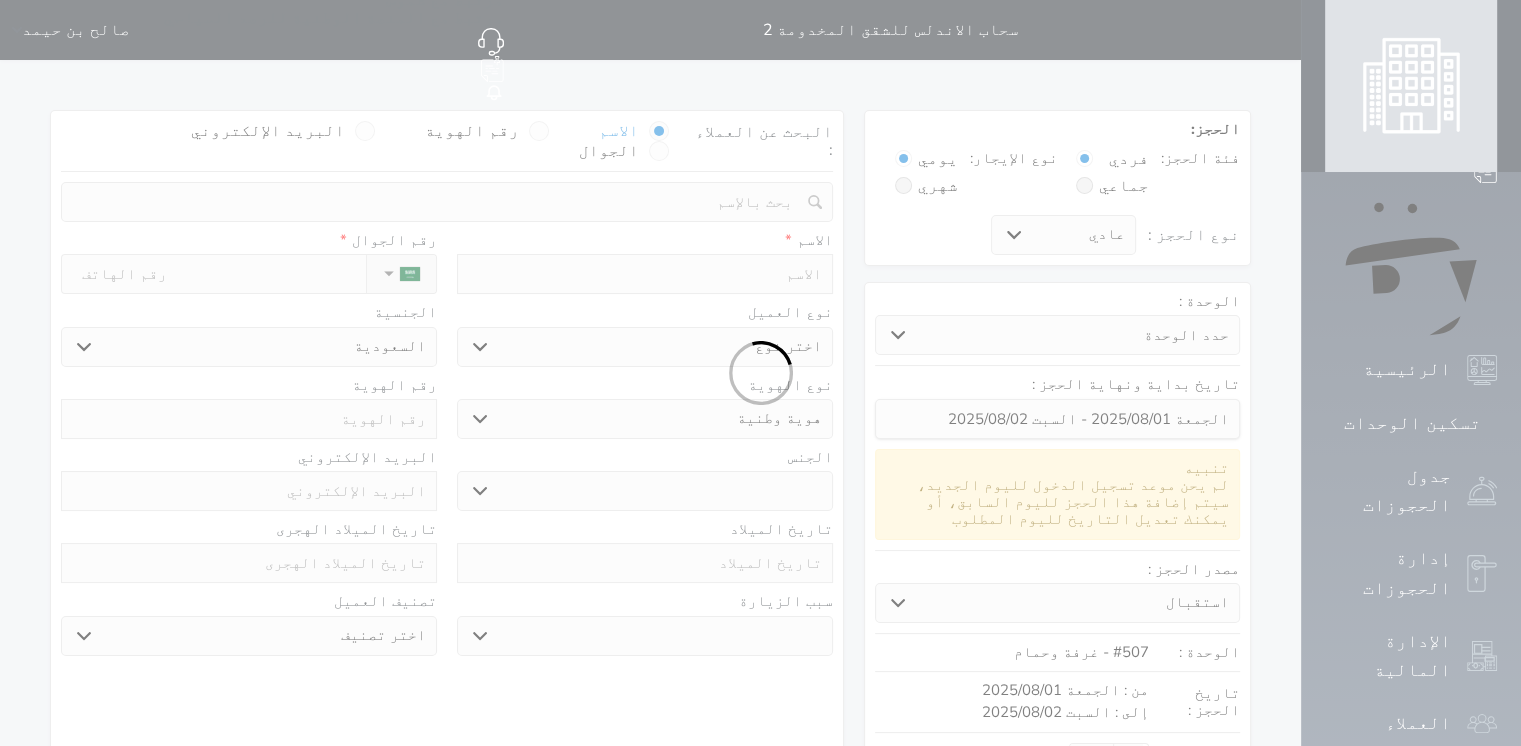 select on "7" 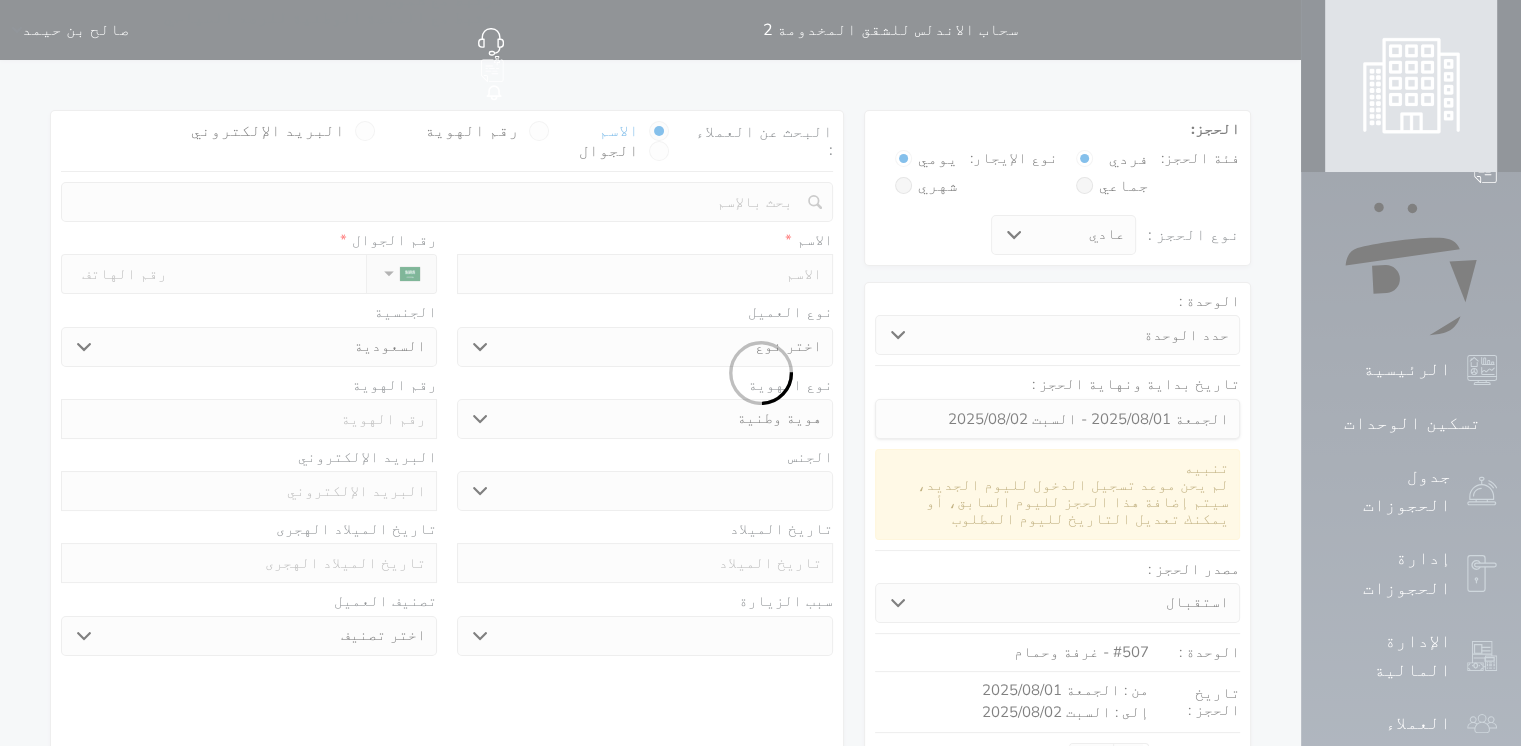 select 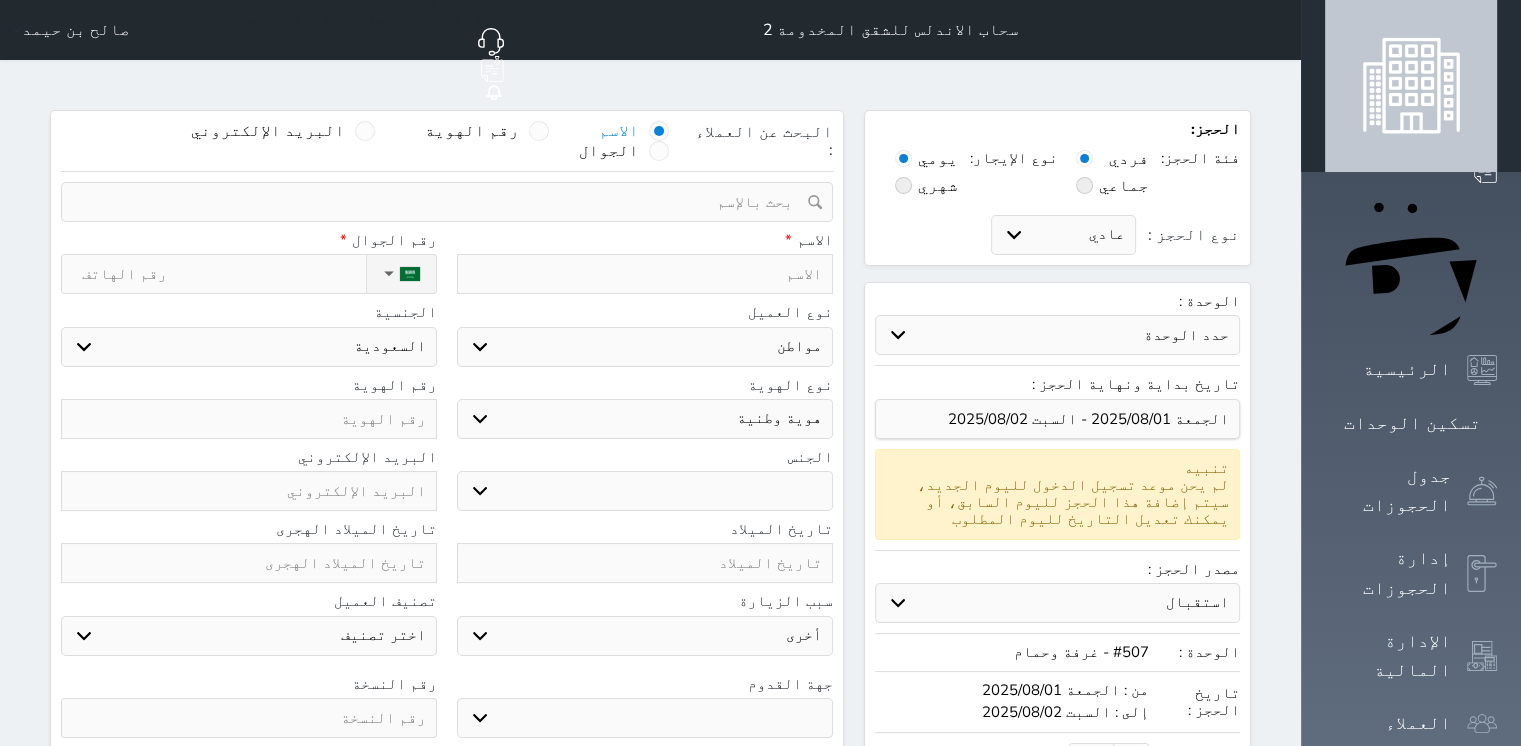 click at bounding box center (539, 131) 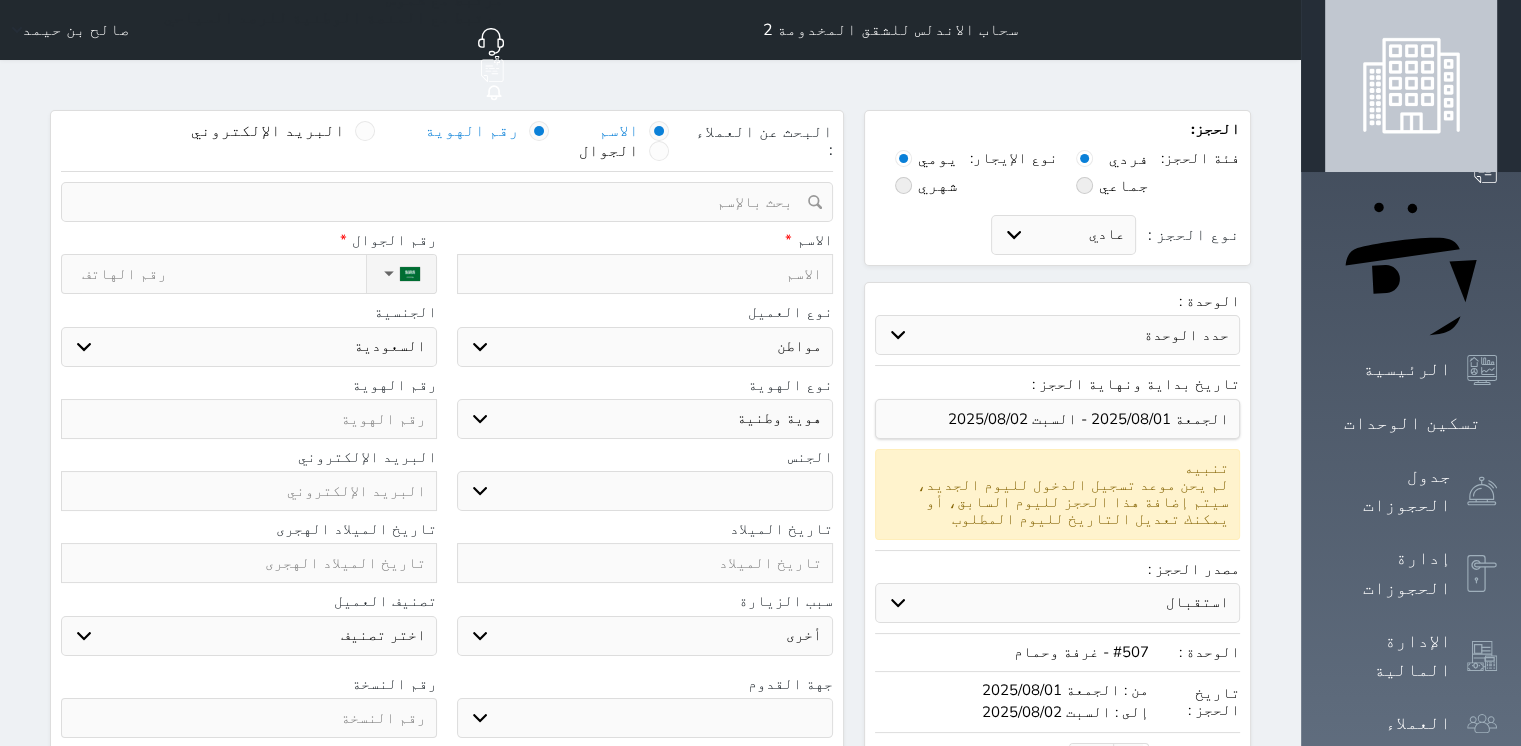 select 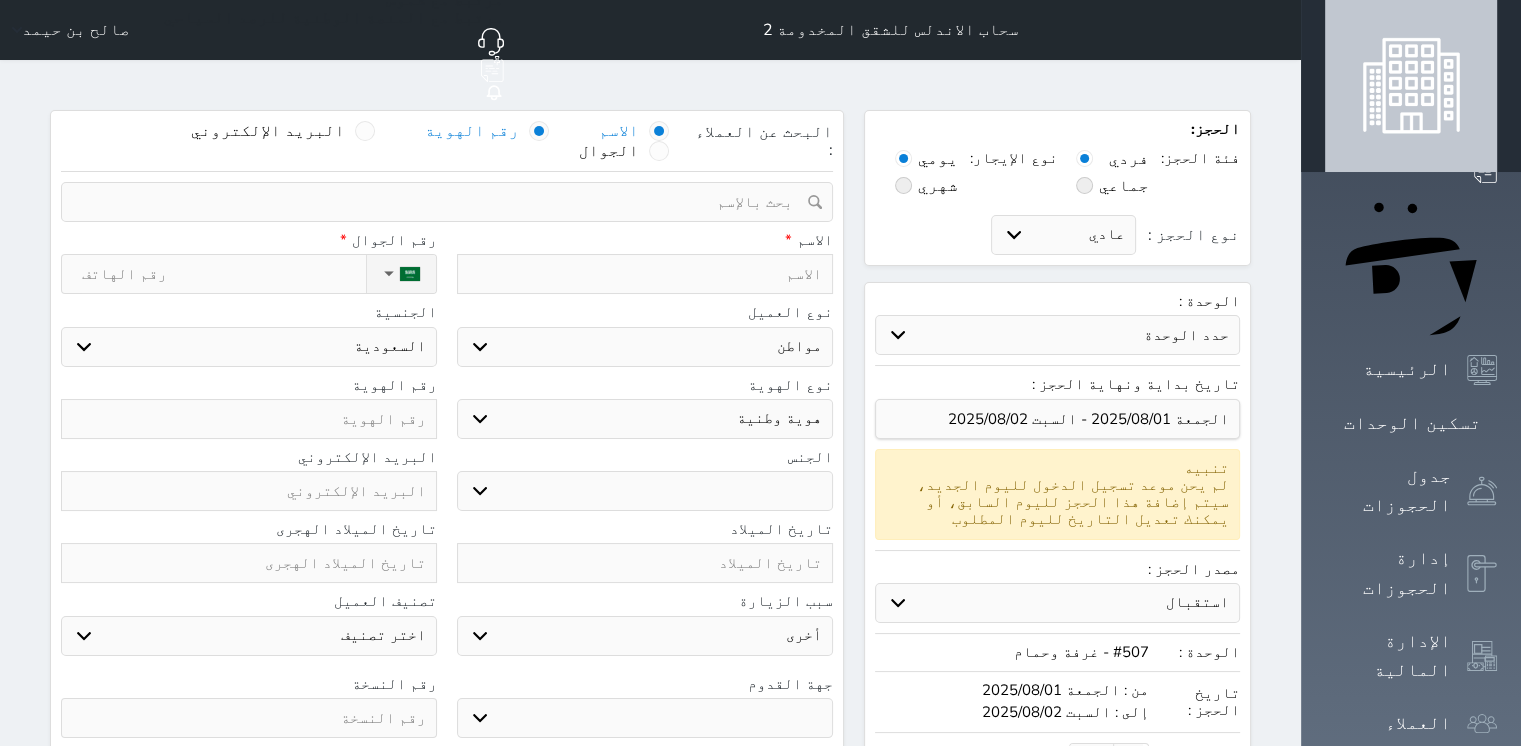 select 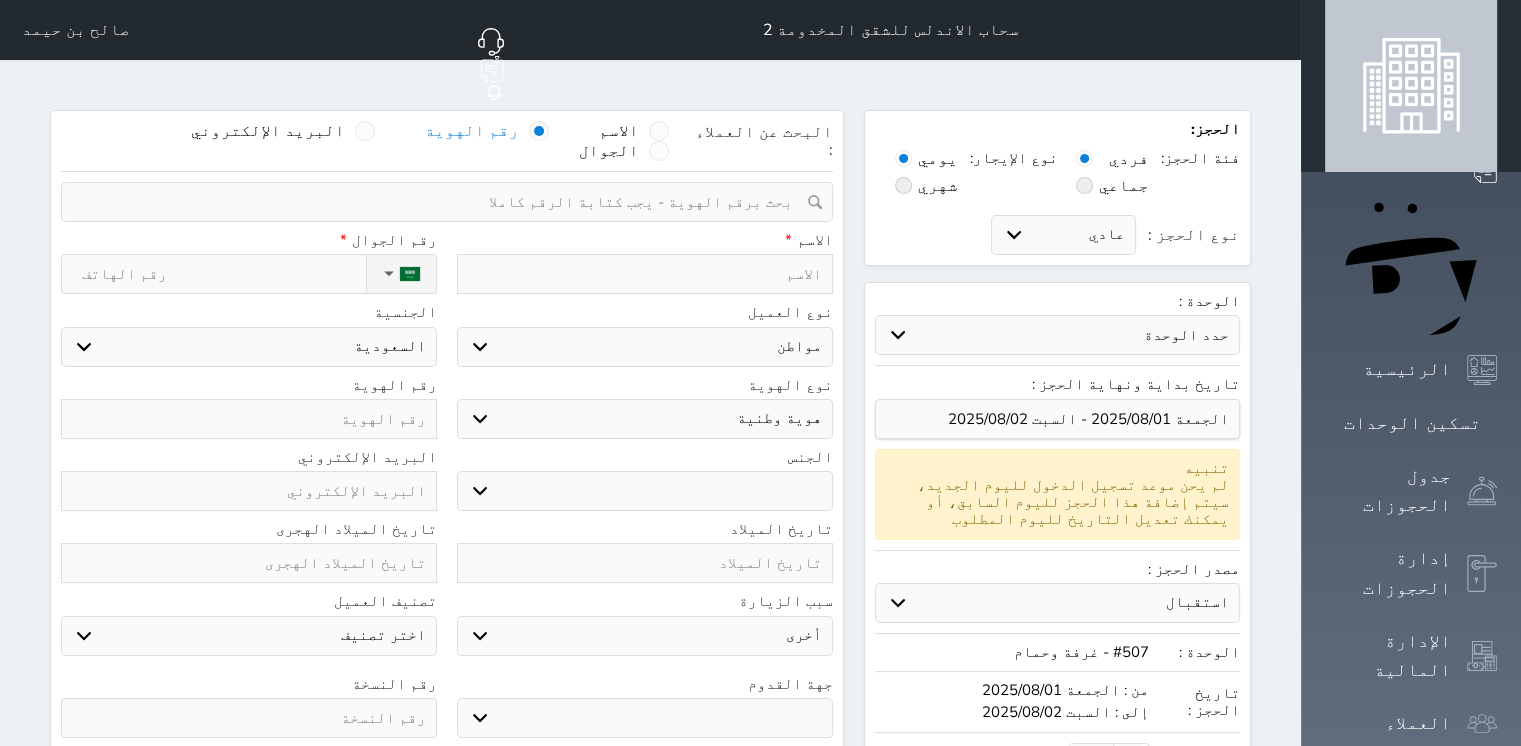 drag, startPoint x: 660, startPoint y: 147, endPoint x: 672, endPoint y: 142, distance: 13 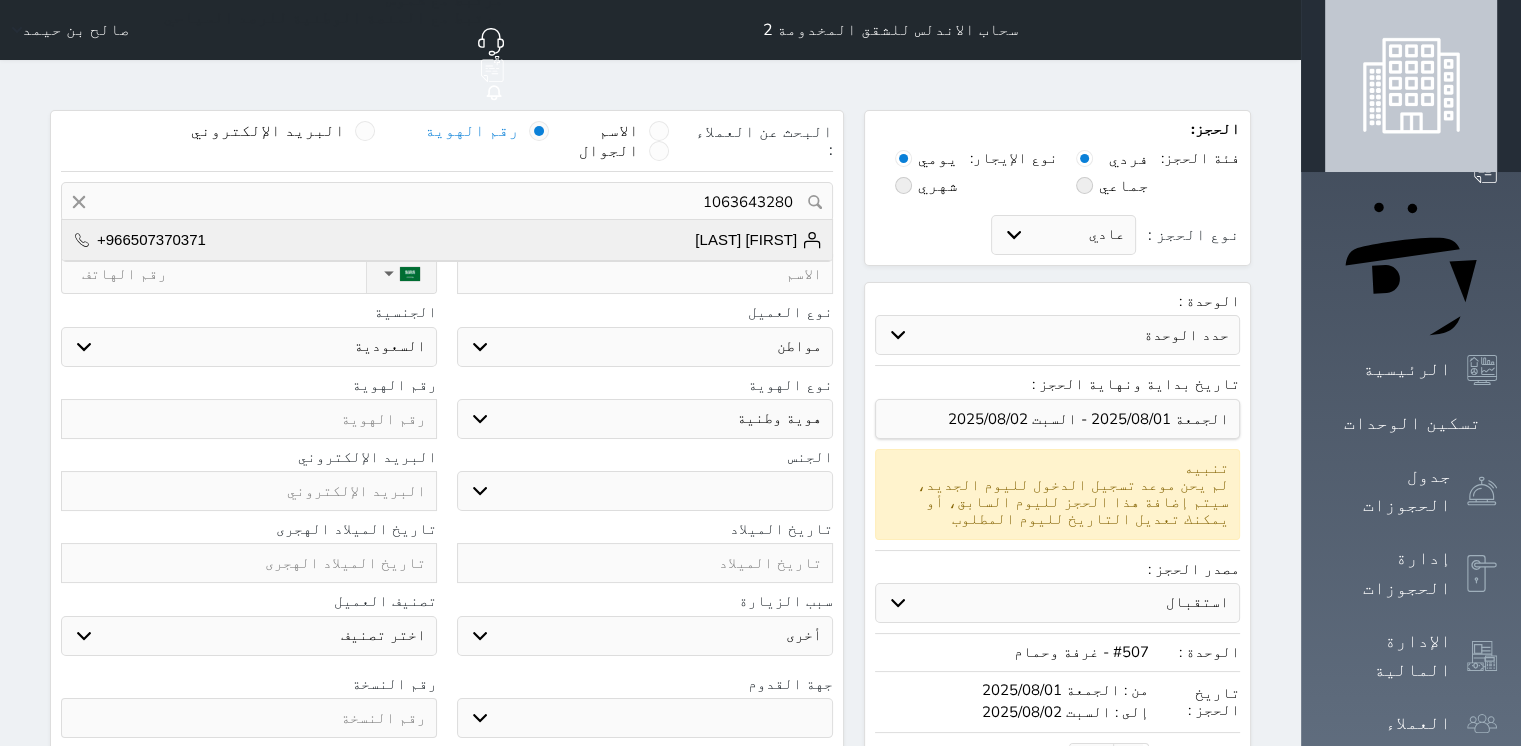 click on "ابراهيم العمري   +966507370371" at bounding box center (447, 240) 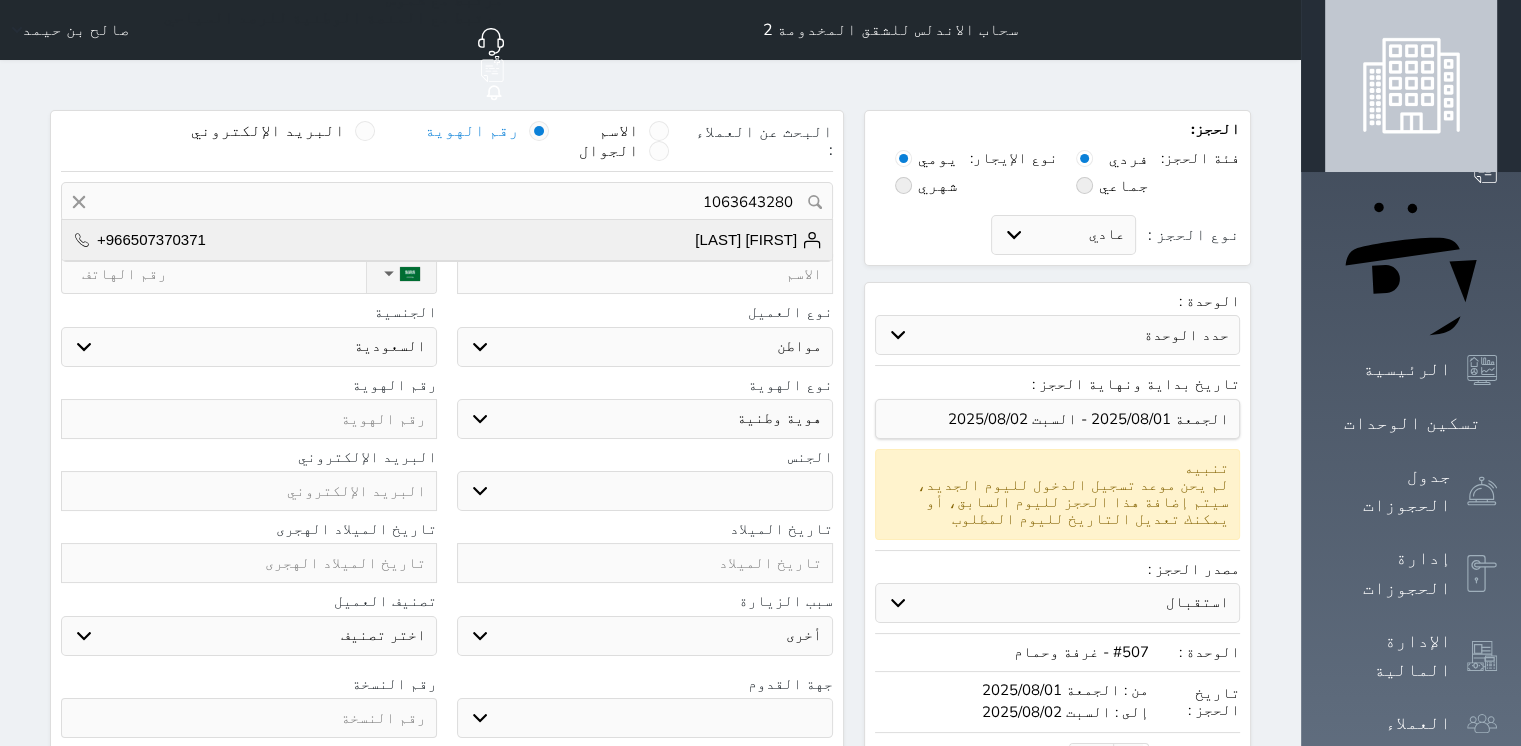 select on "male" 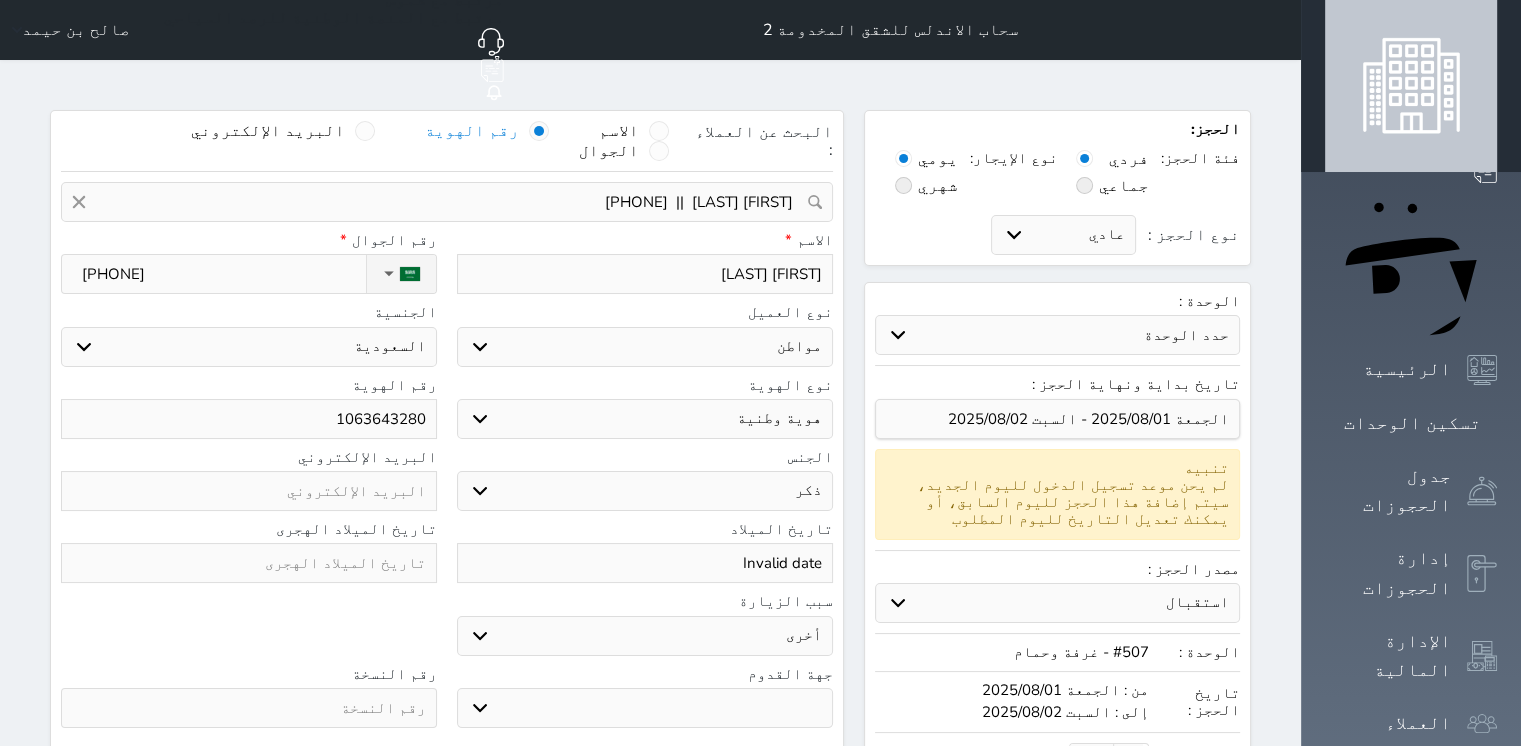 select 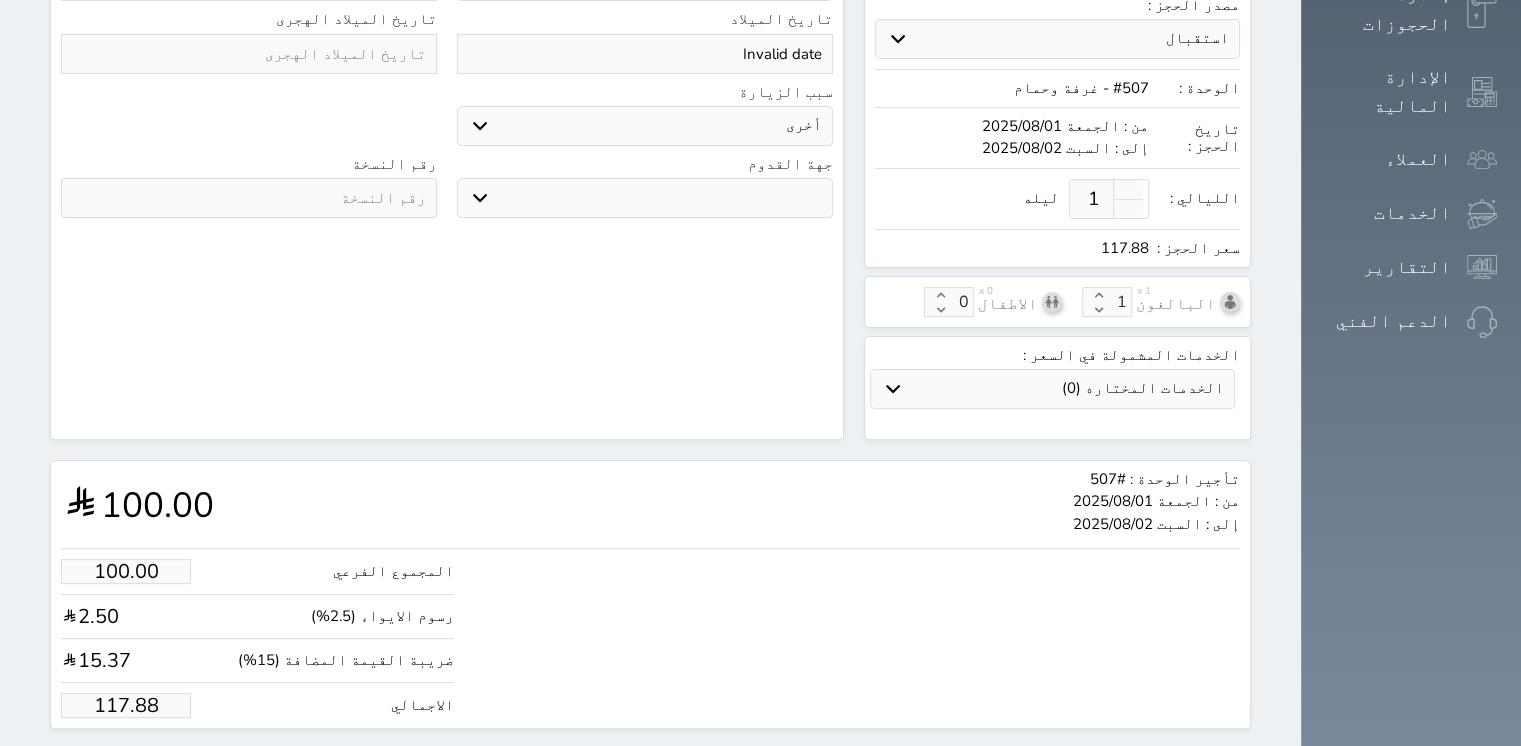 scroll, scrollTop: 564, scrollLeft: 0, axis: vertical 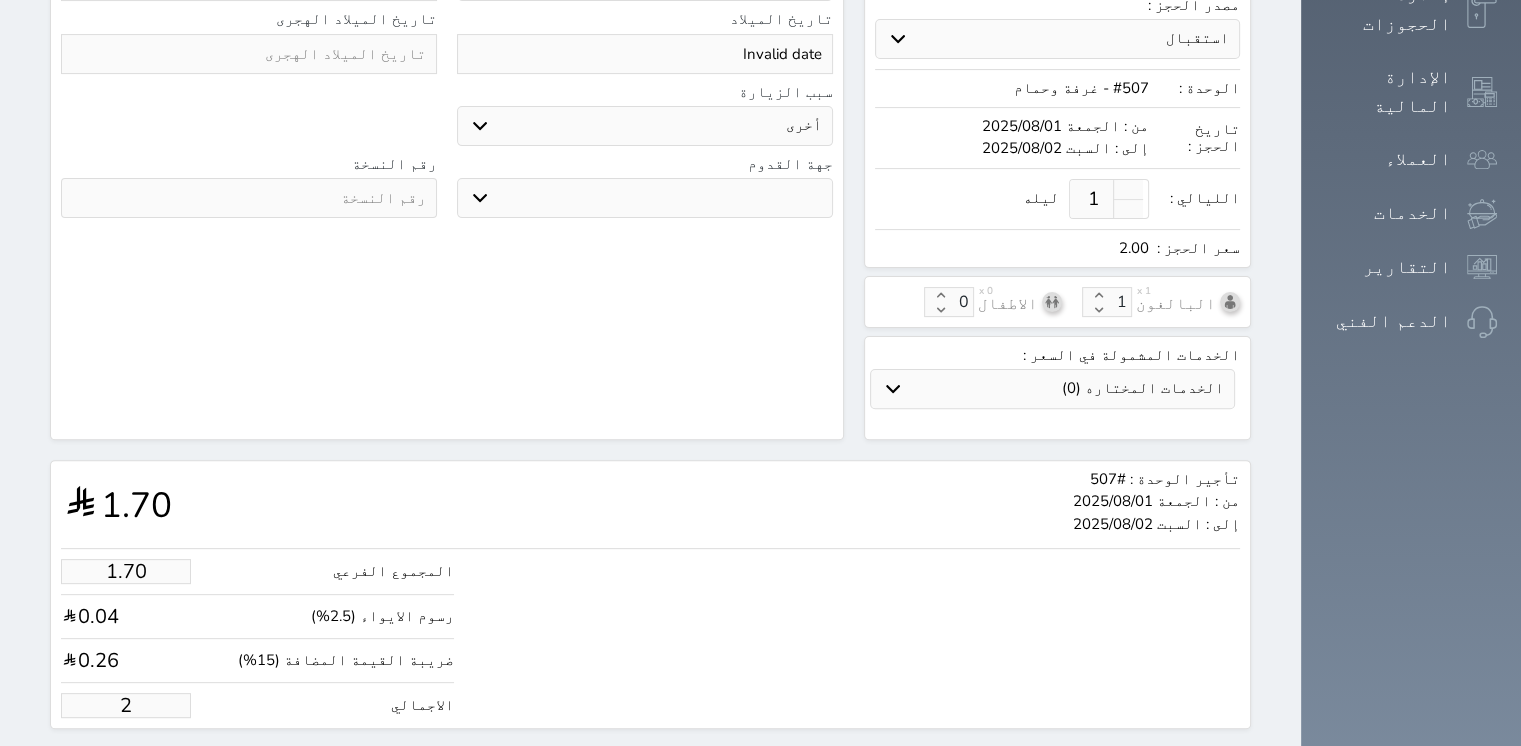 type on "21.21" 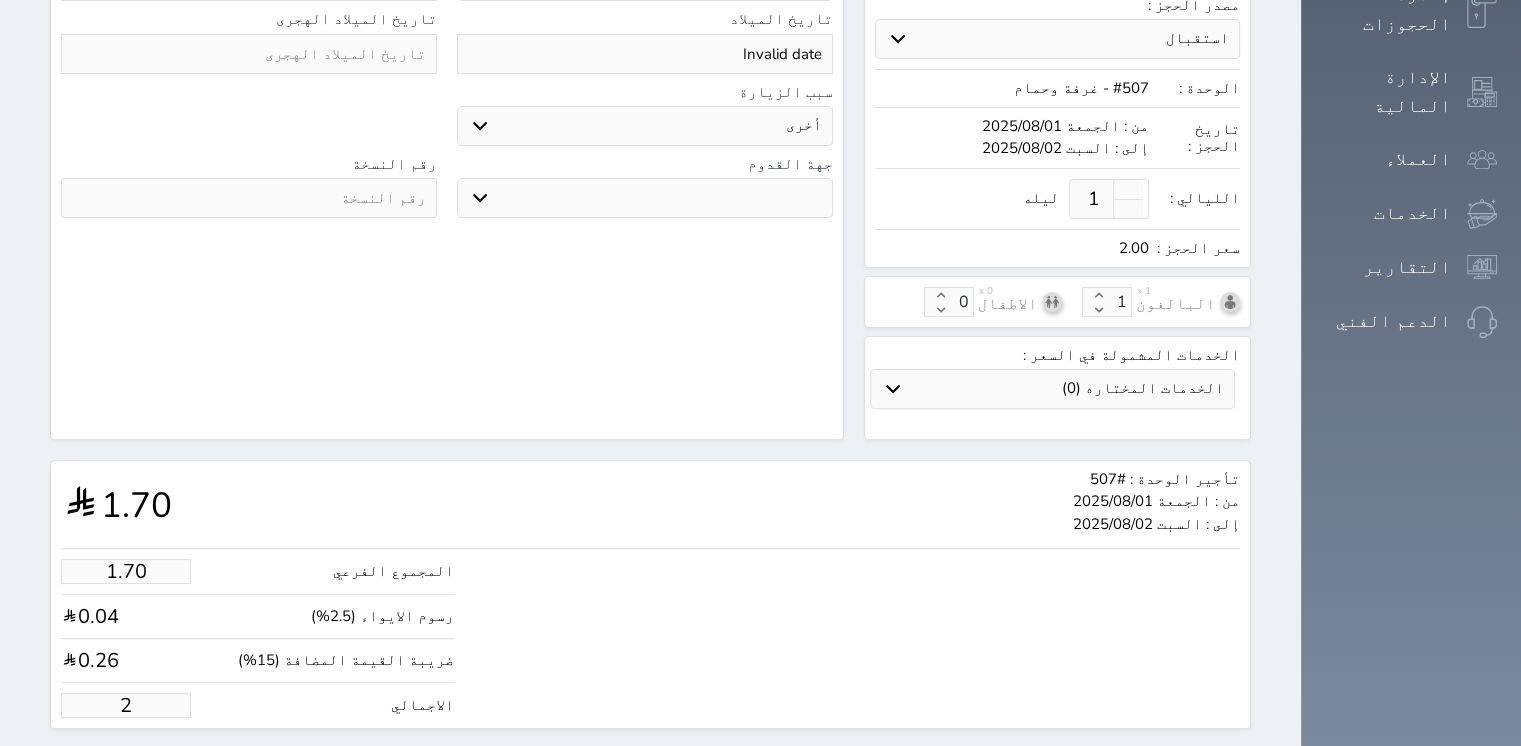 type on "25" 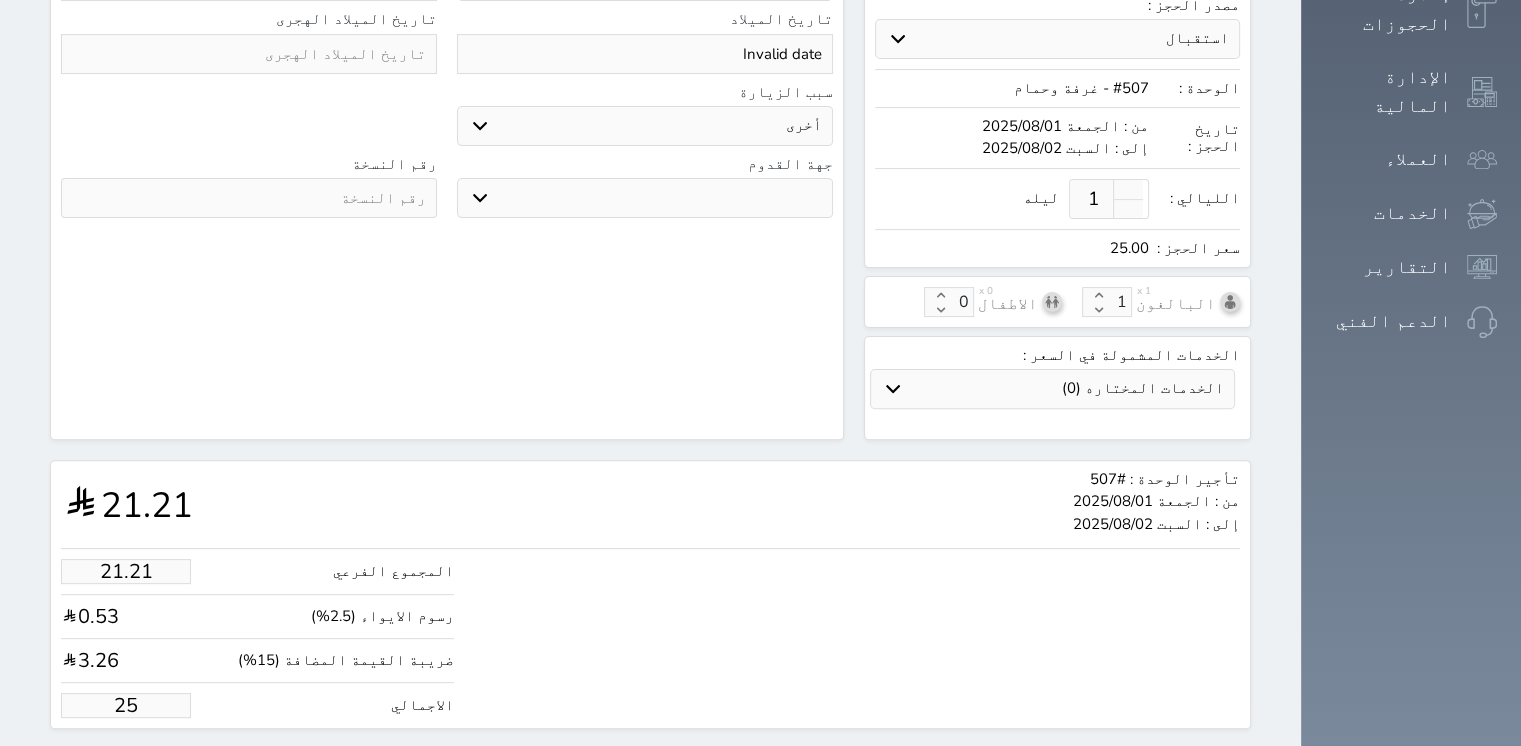 type on "212.09" 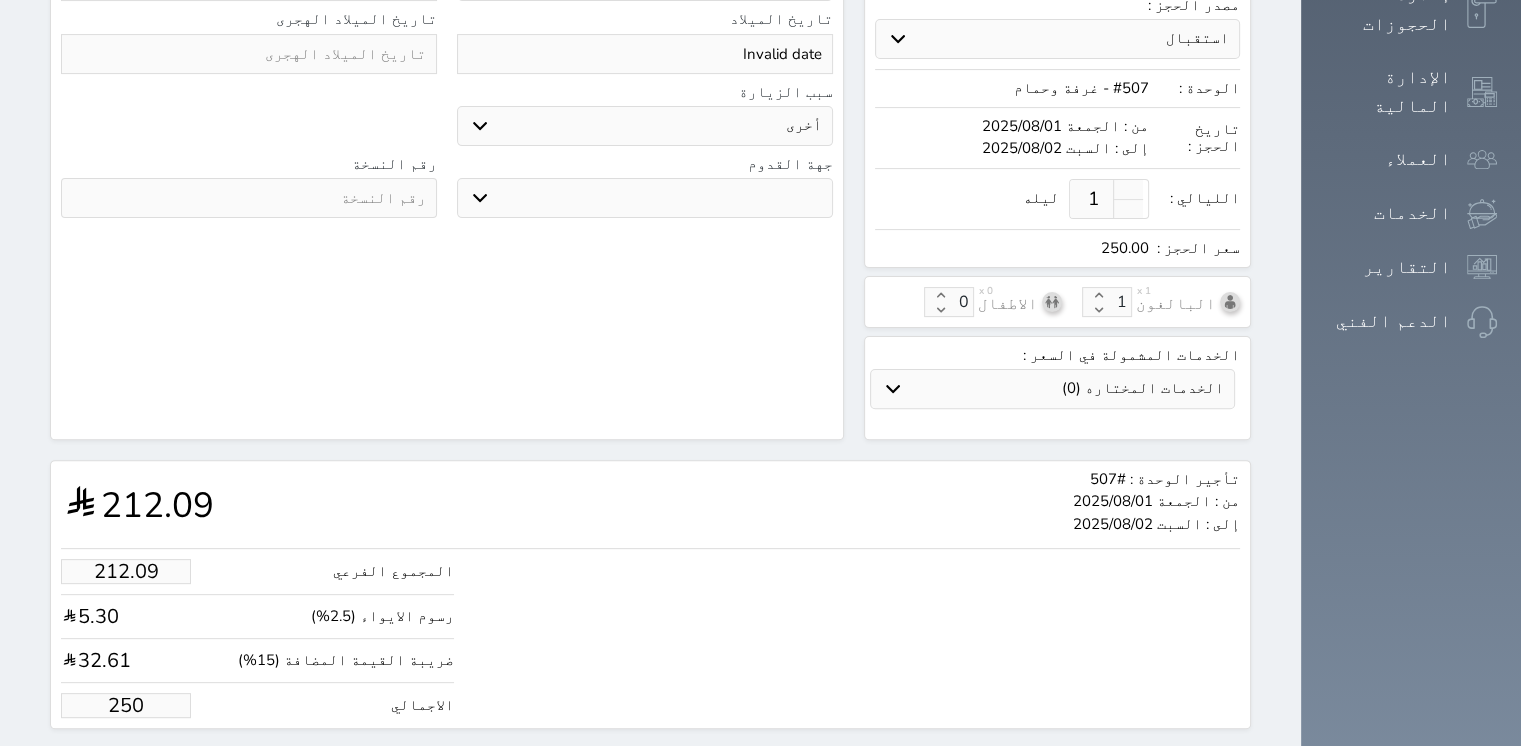 type on "250.00" 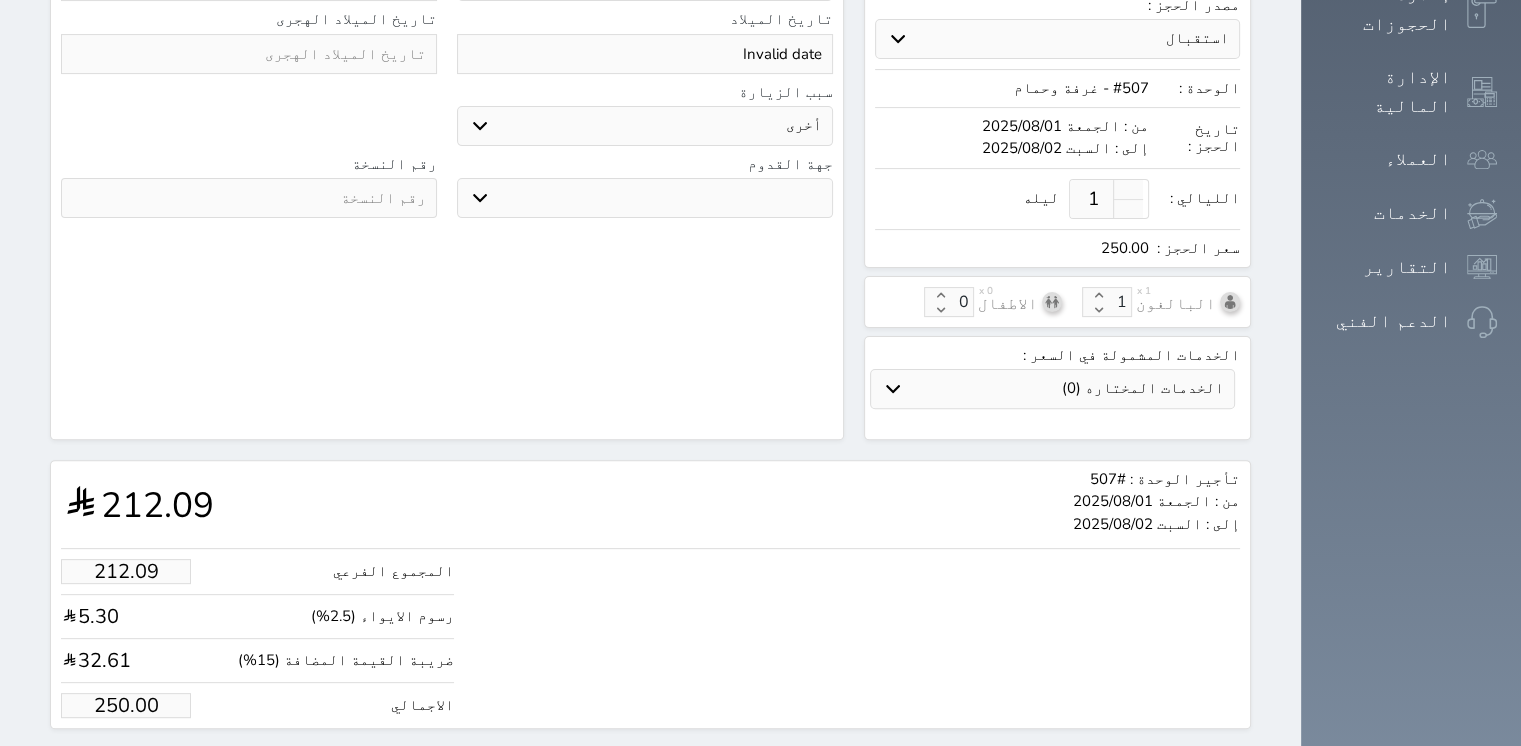 click on "حجز" at bounding box center [165, 766] 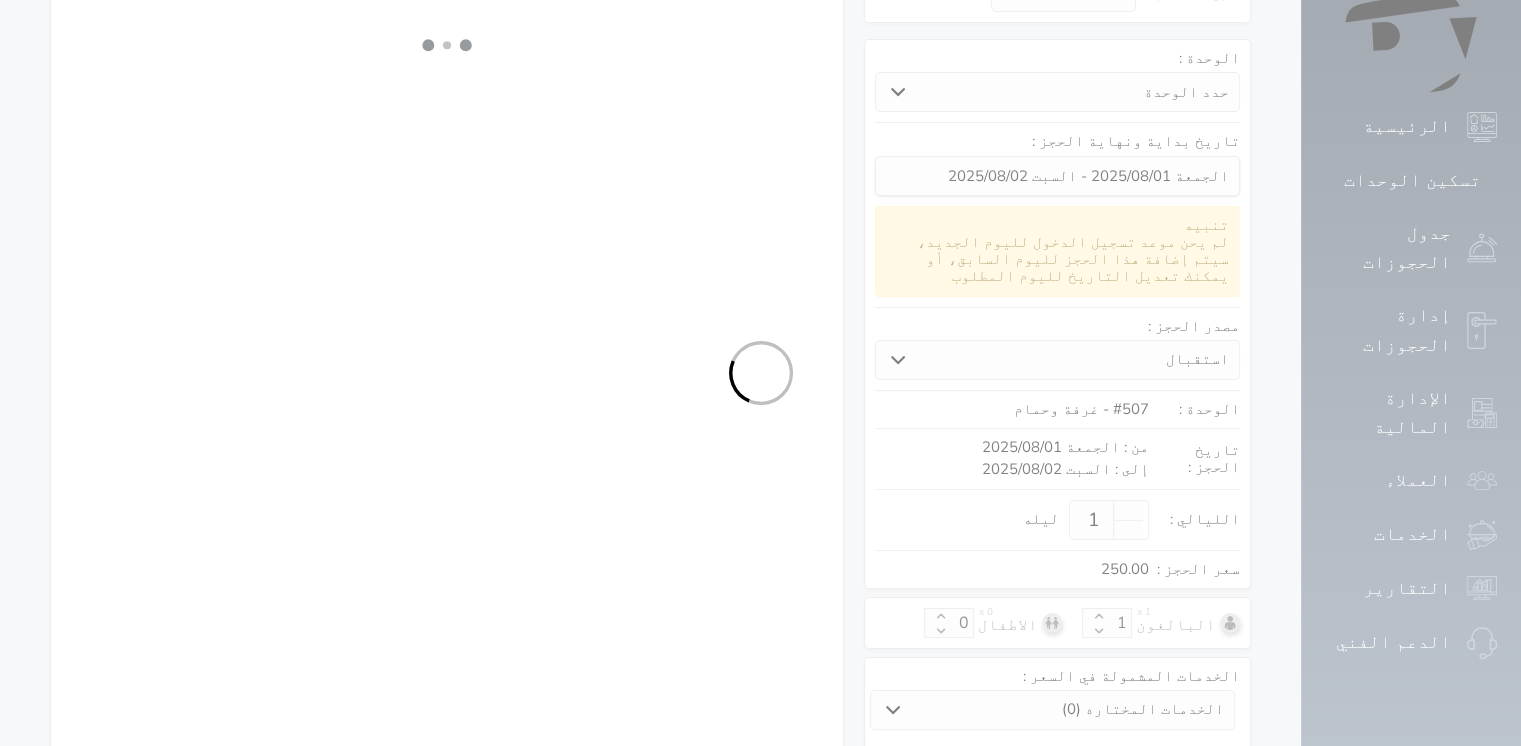 select on "1" 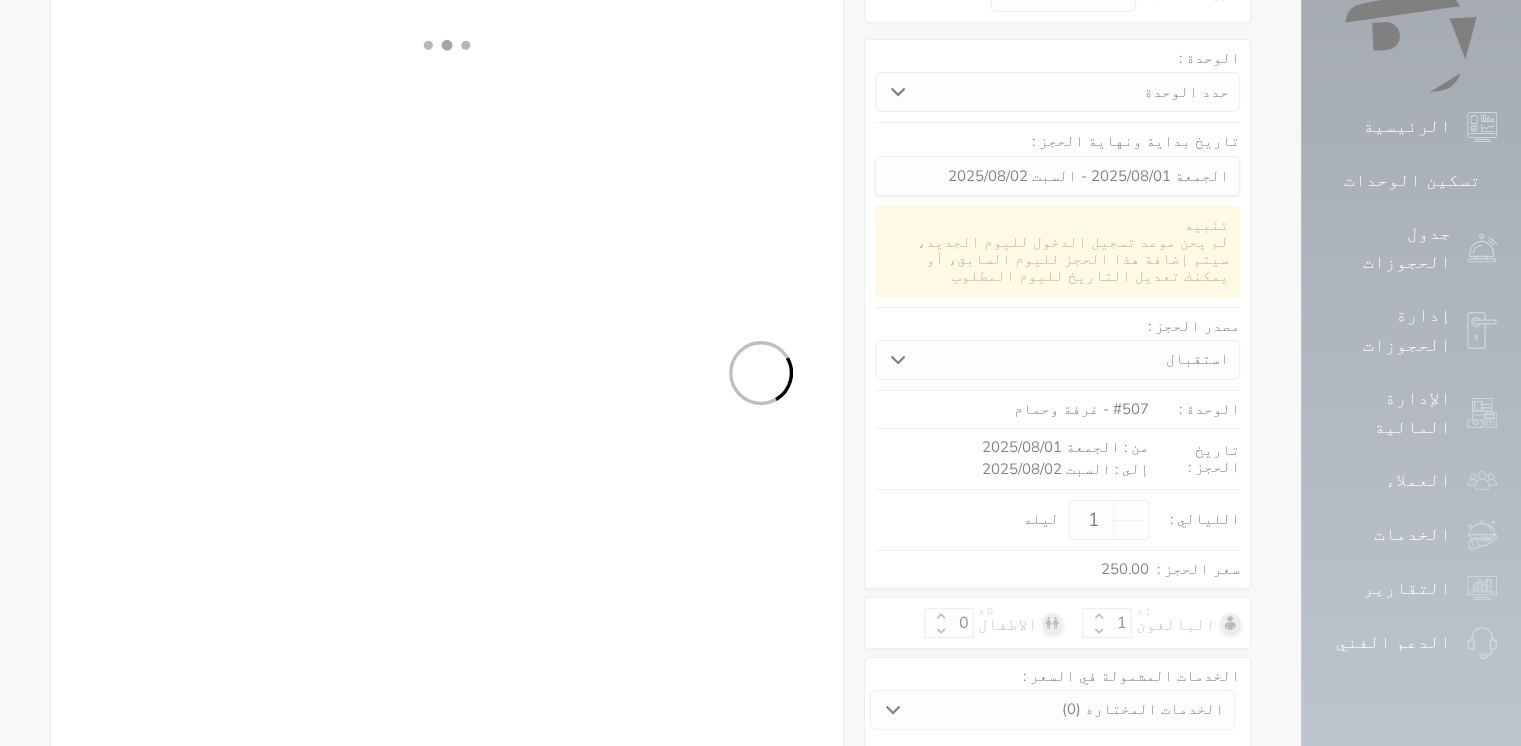 select on "113" 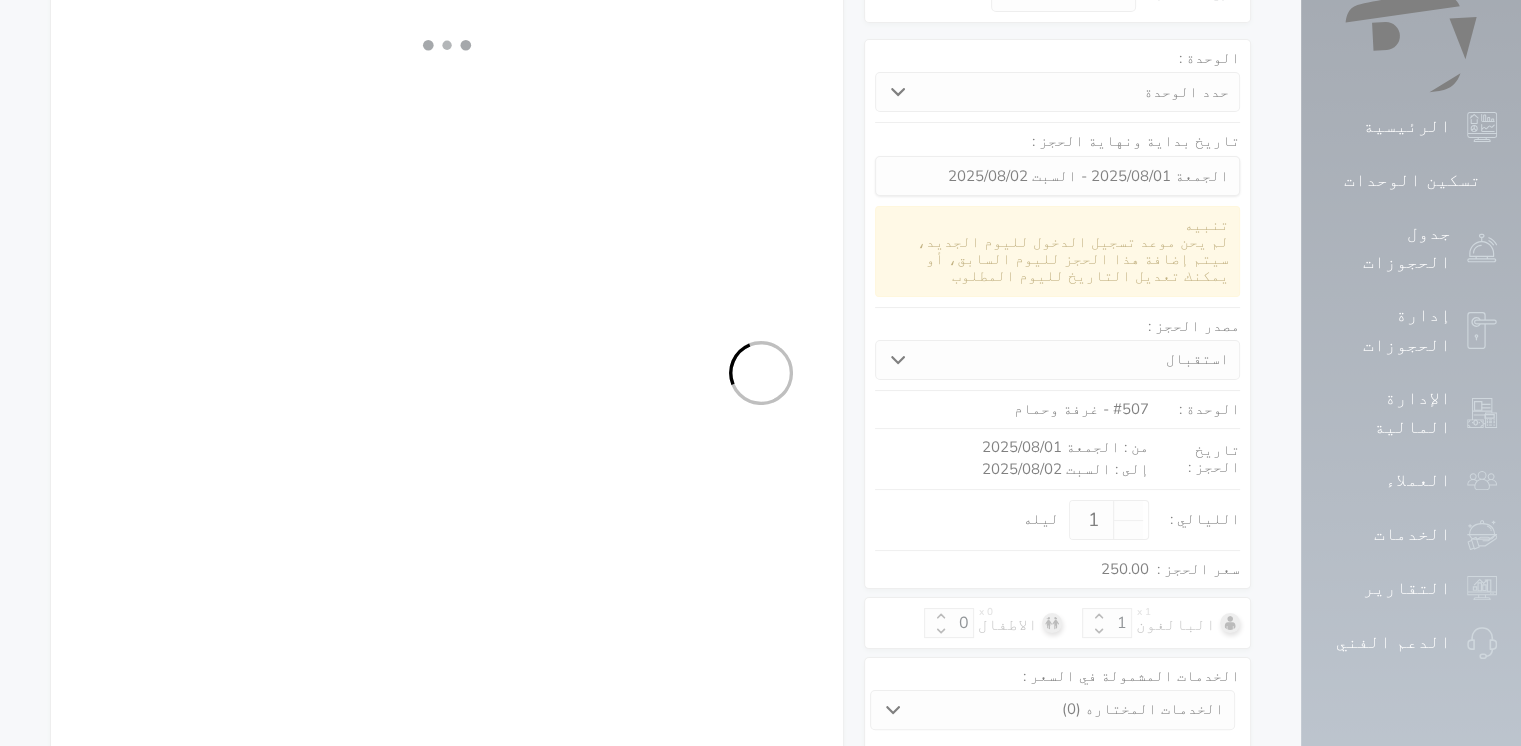 select on "1" 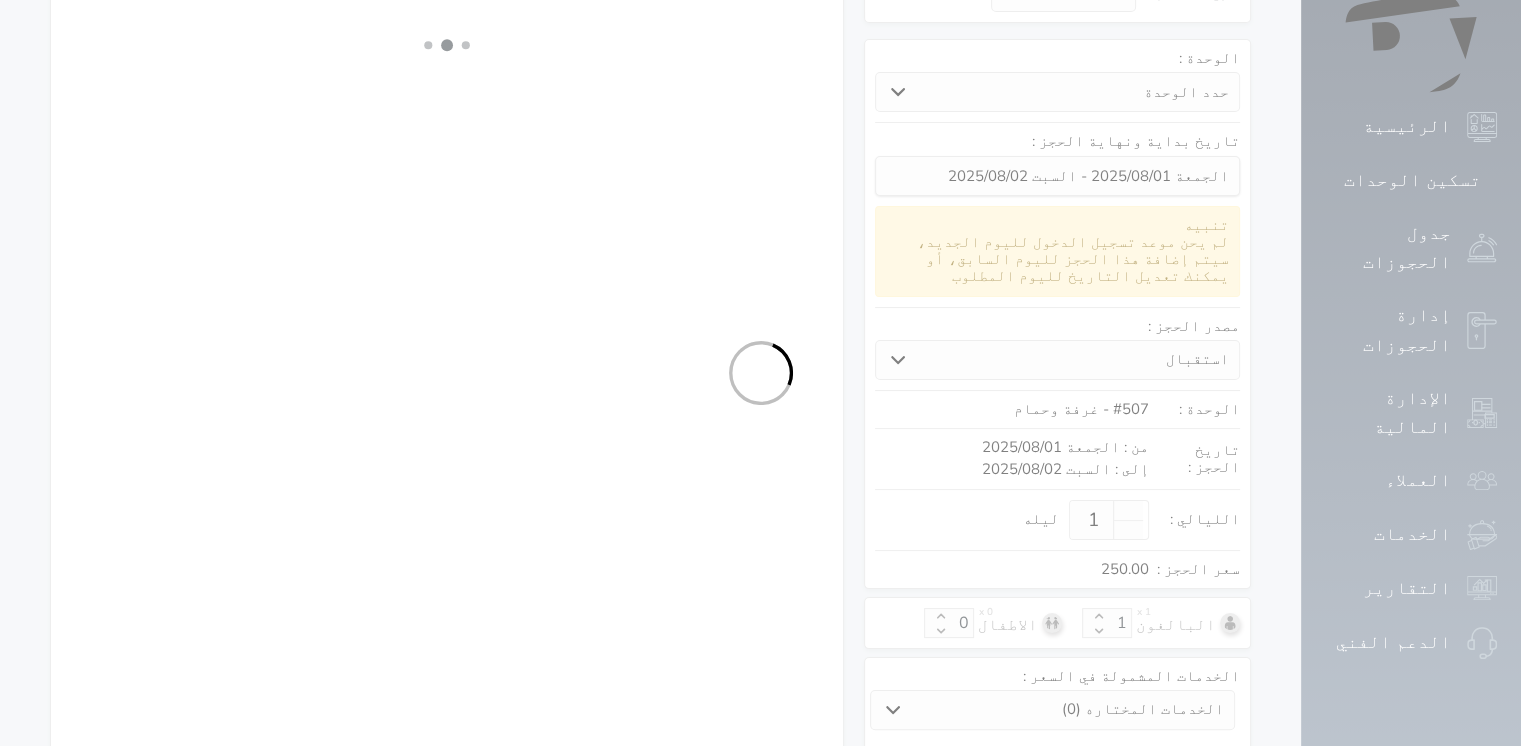 select on "7" 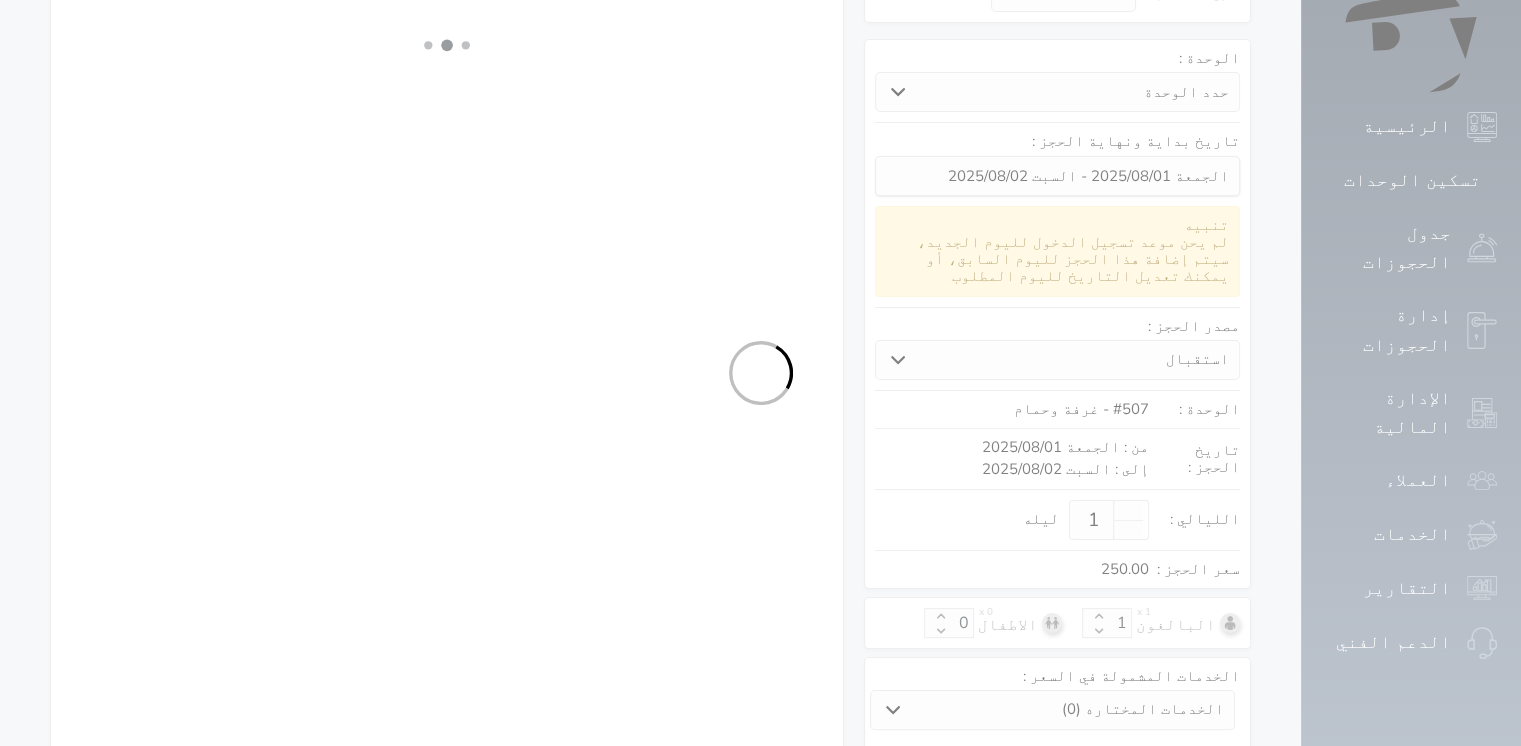 select 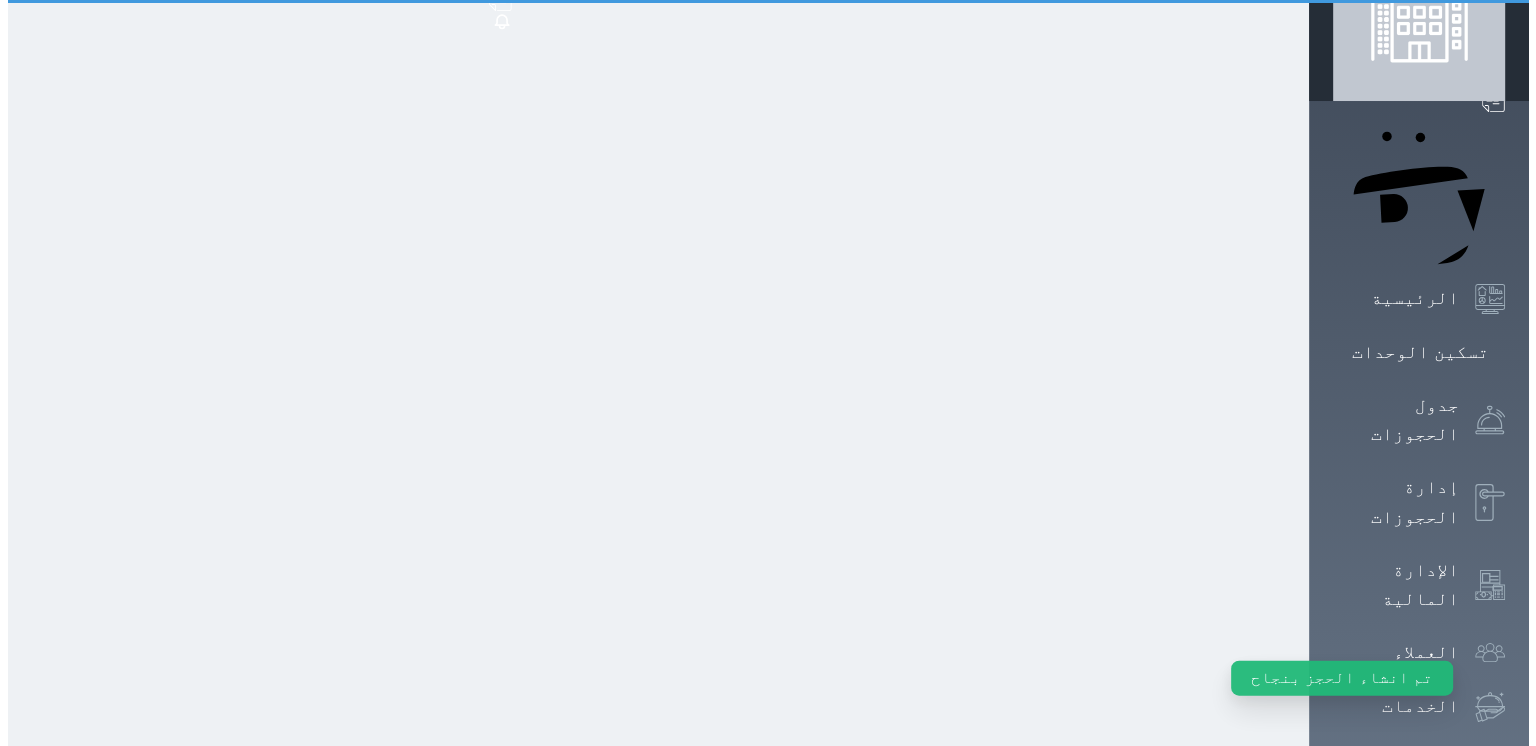 scroll, scrollTop: 0, scrollLeft: 0, axis: both 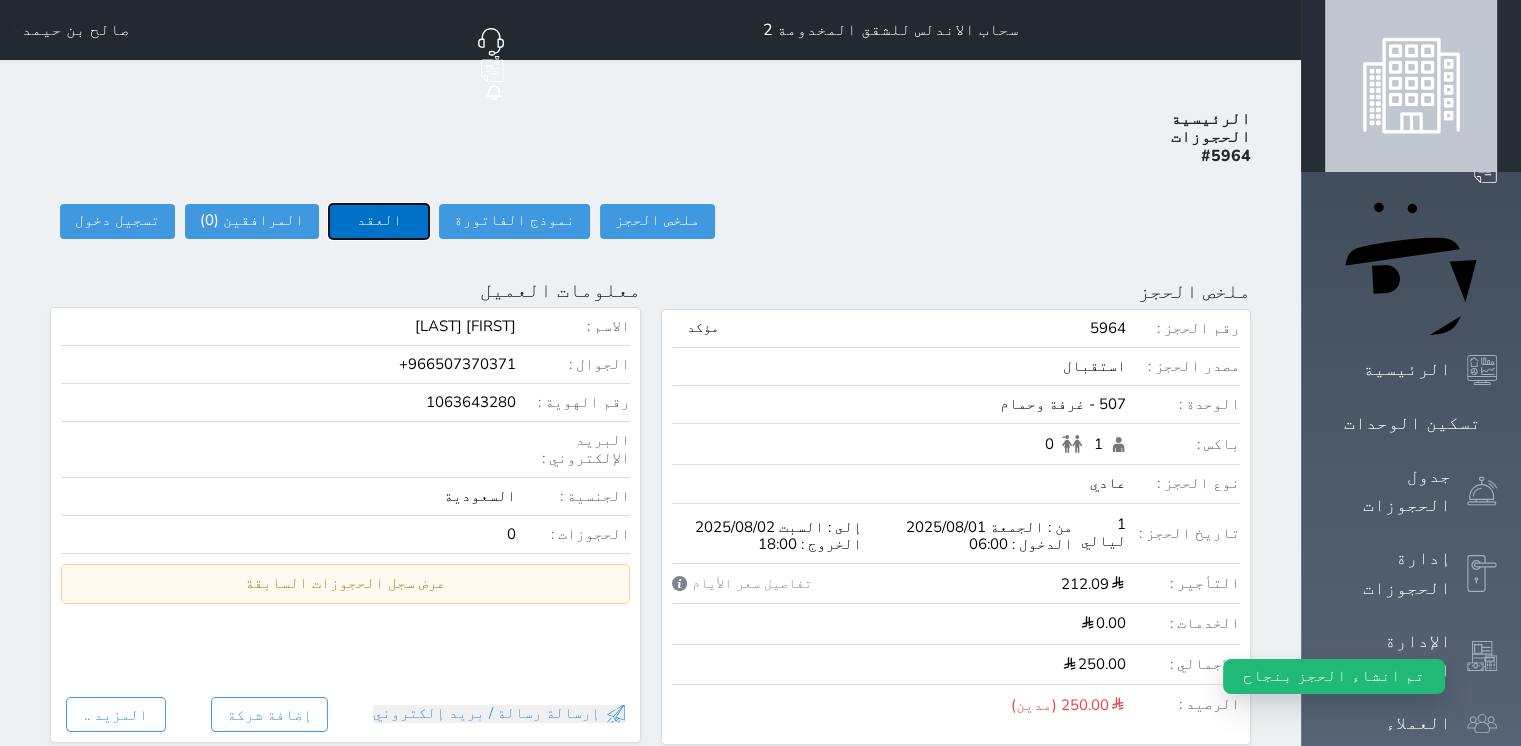 click on "العقد" at bounding box center (379, 221) 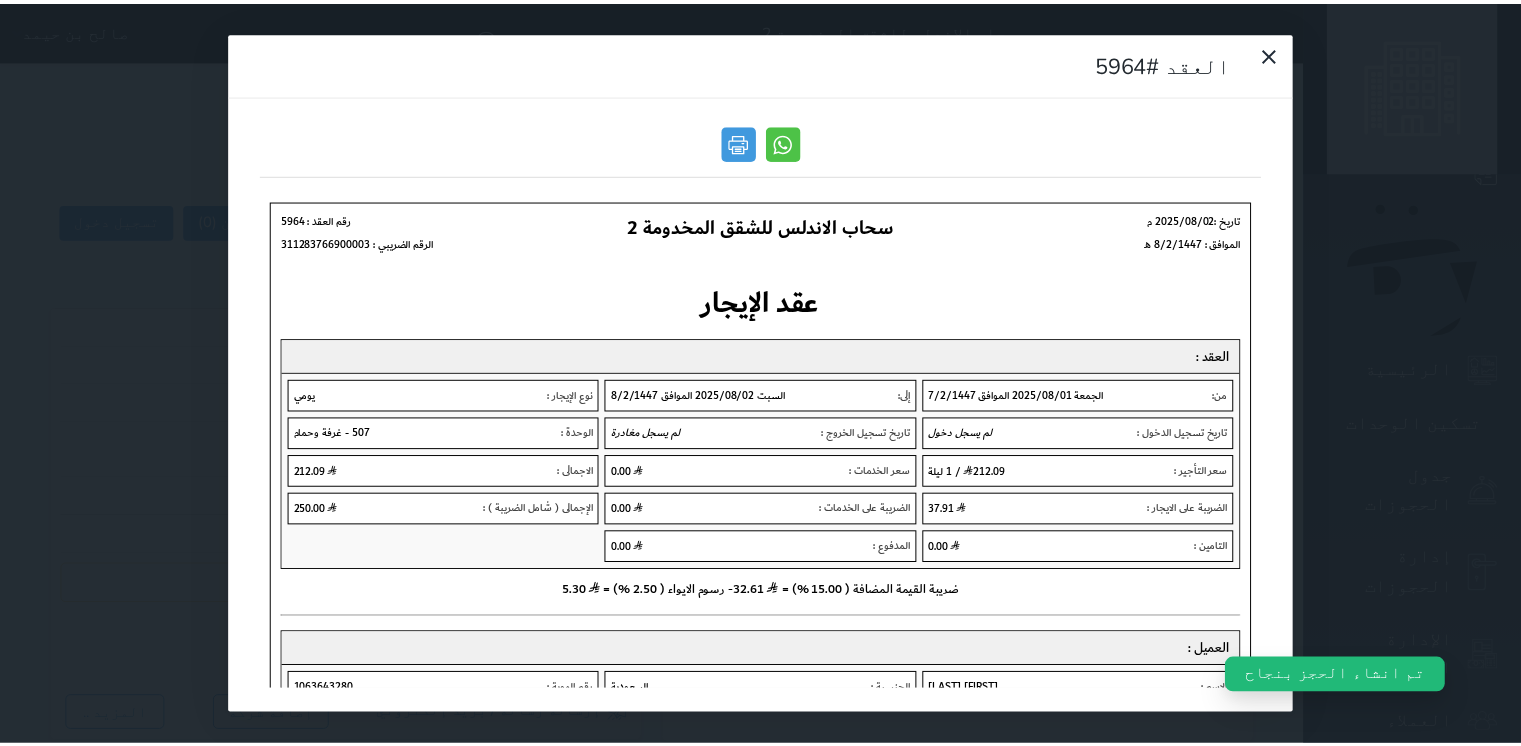 scroll, scrollTop: 0, scrollLeft: 0, axis: both 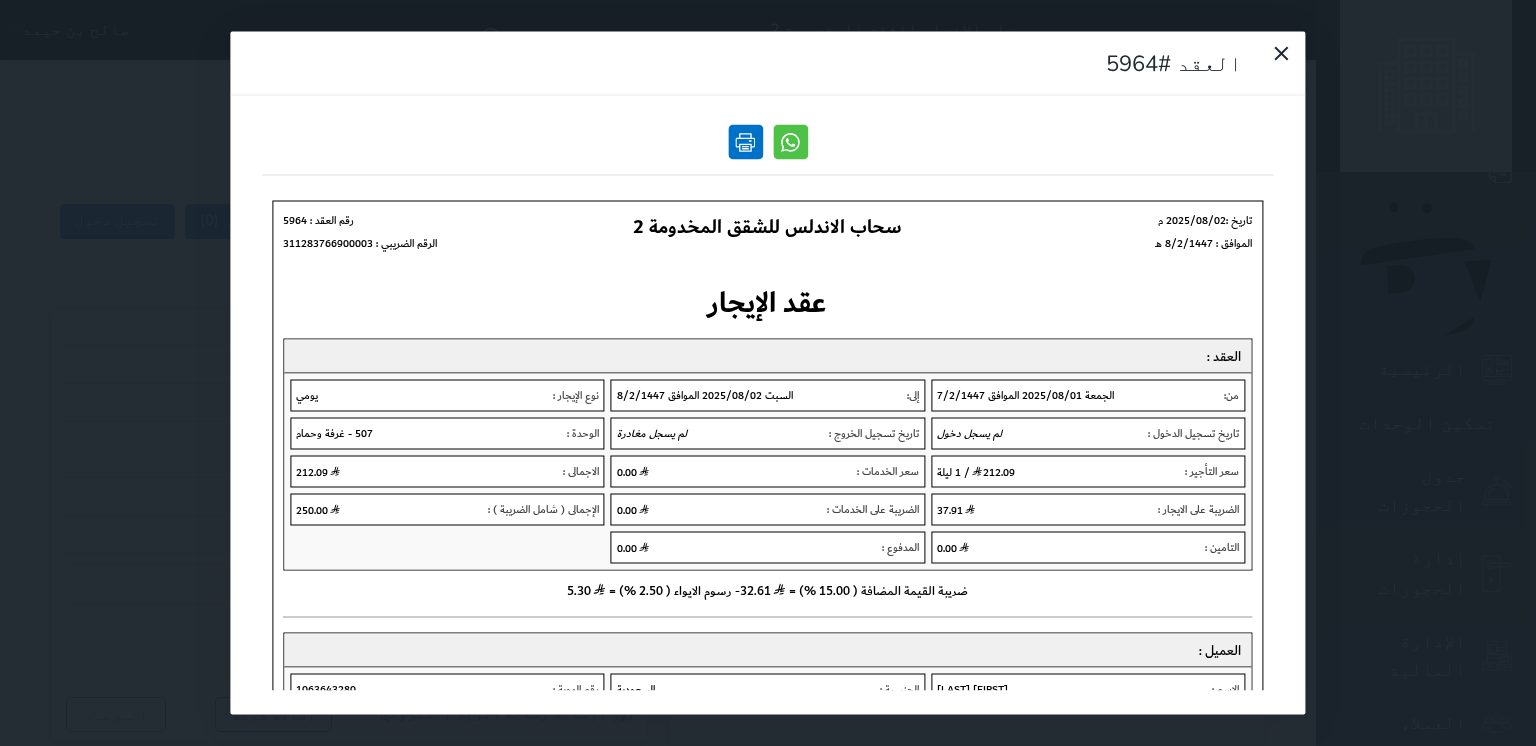click at bounding box center [745, 142] 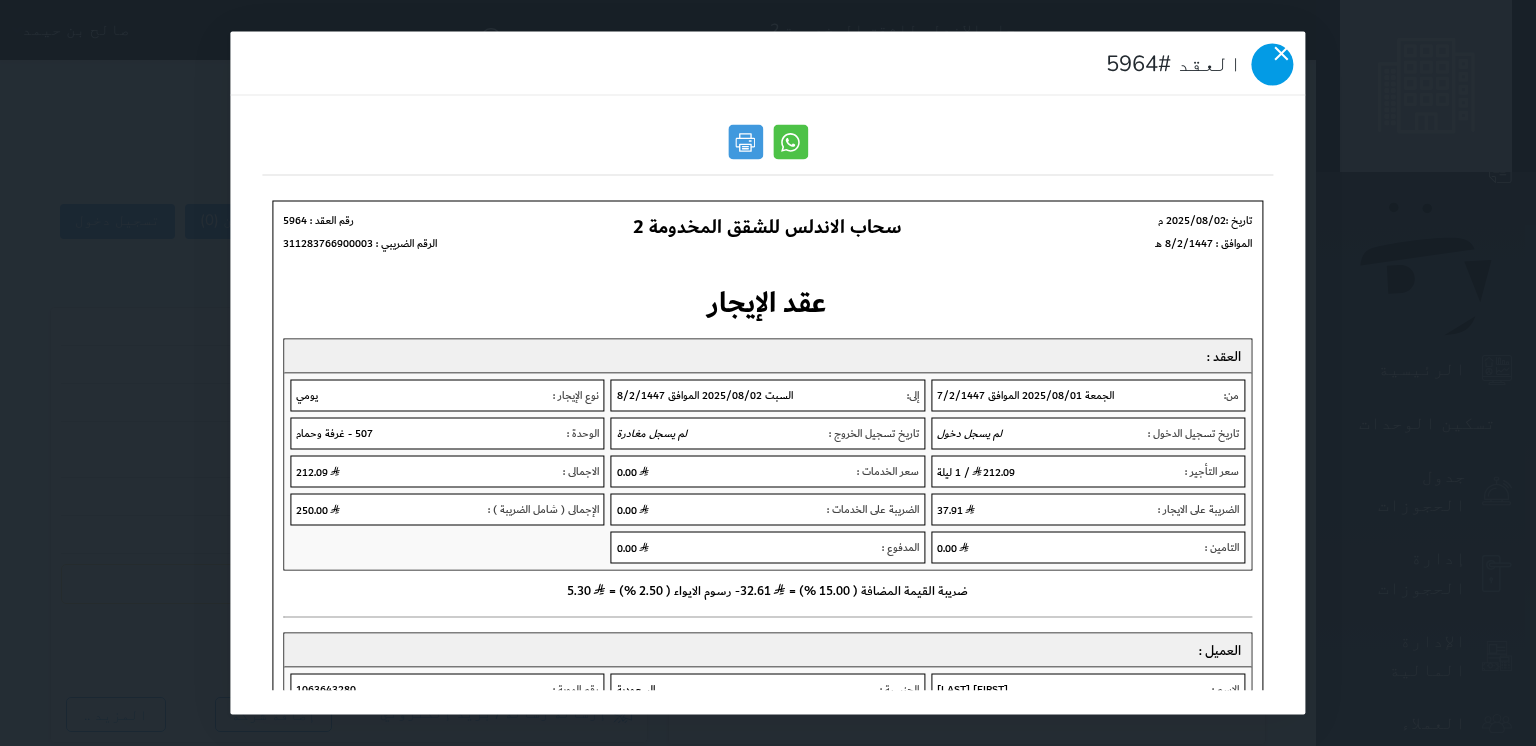 click 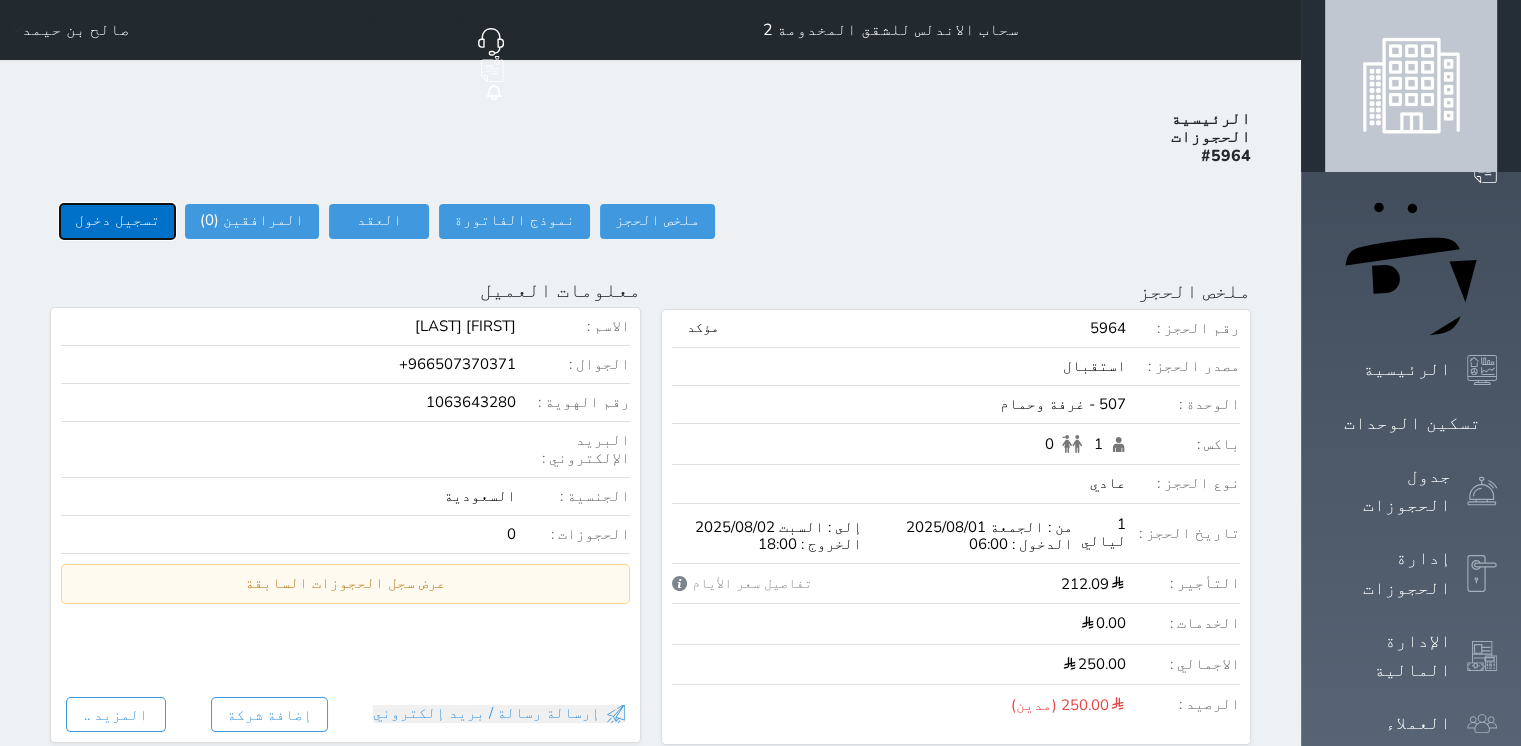 click on "تسجيل دخول" at bounding box center (117, 221) 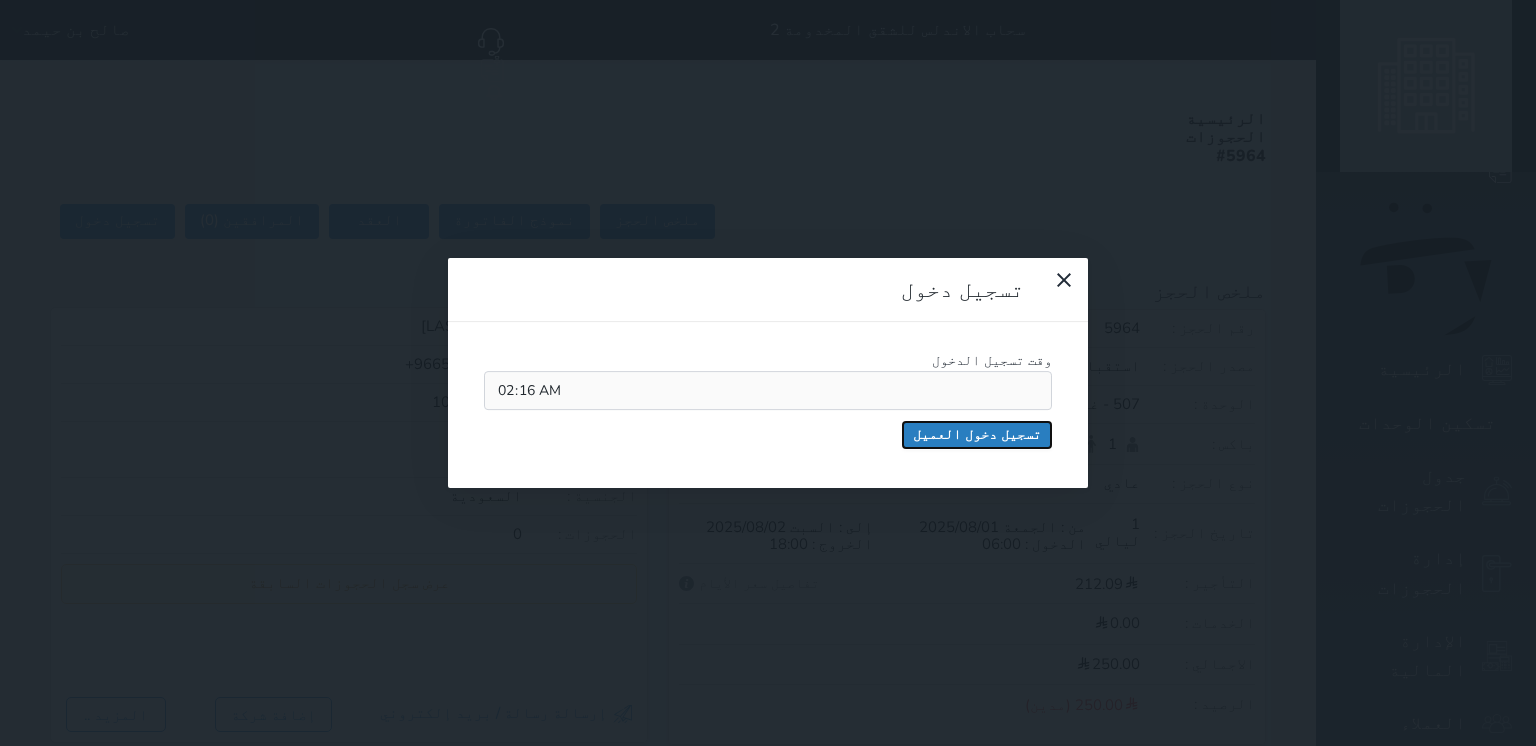 click on "تسجيل دخول العميل" at bounding box center (977, 435) 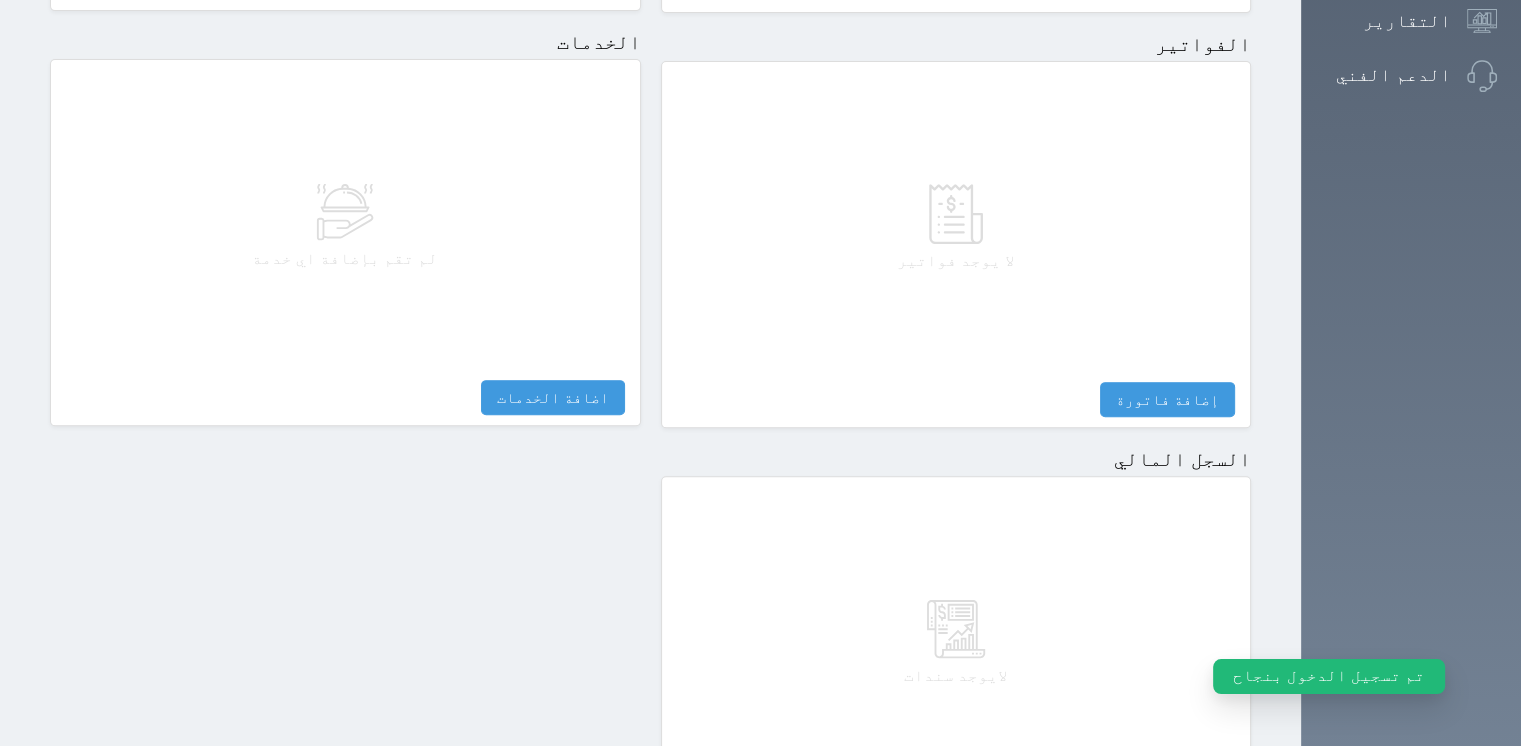 scroll, scrollTop: 1000, scrollLeft: 0, axis: vertical 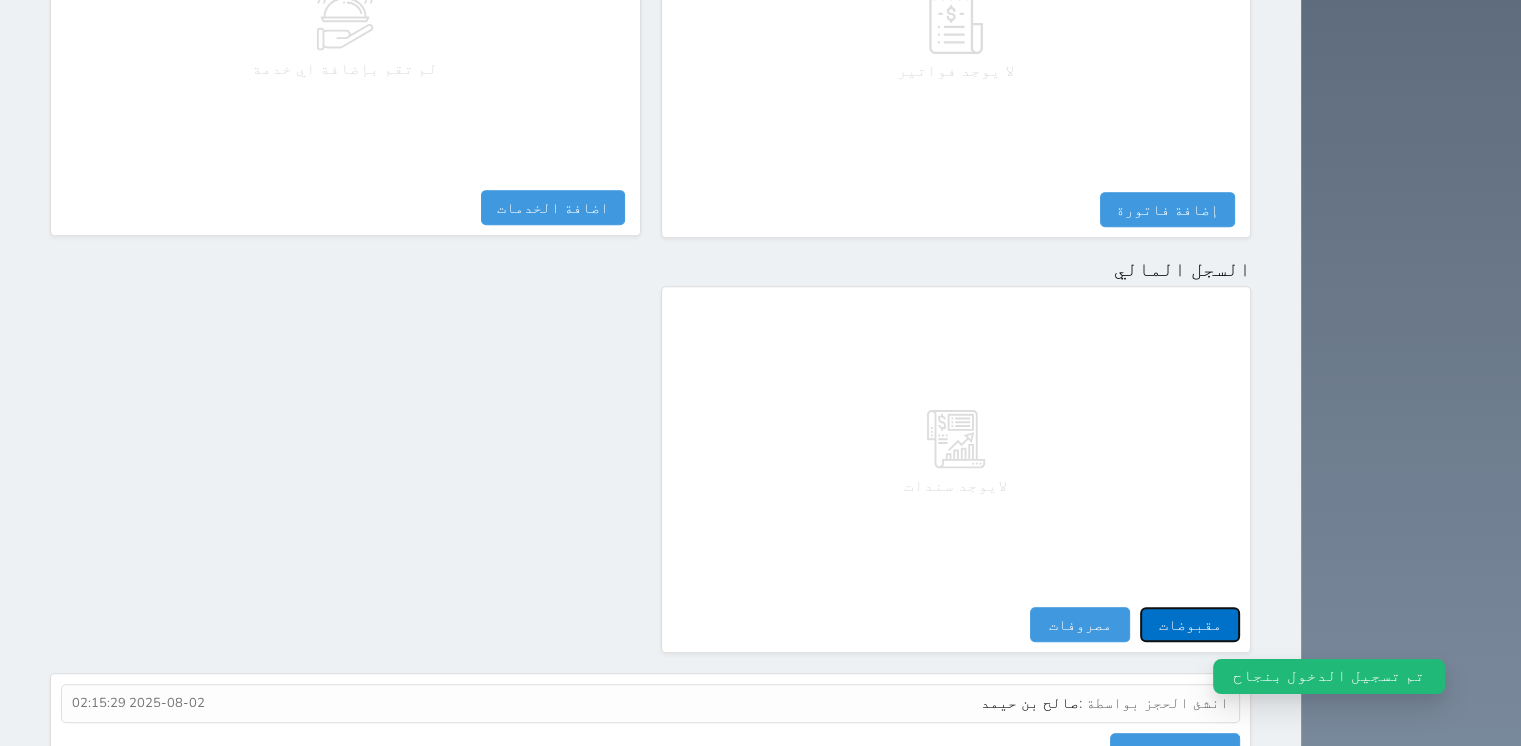 click on "مقبوضات" at bounding box center [1190, 624] 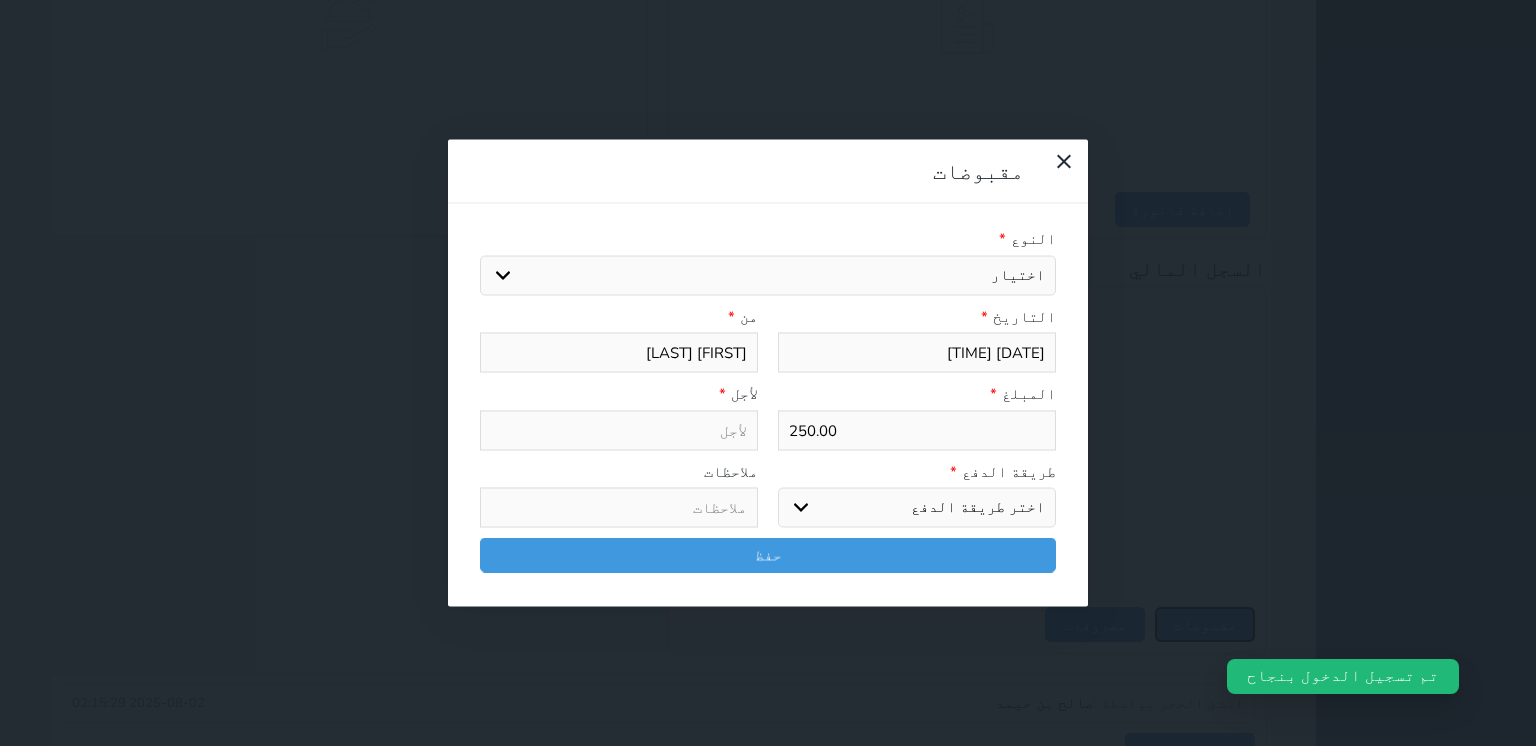 select 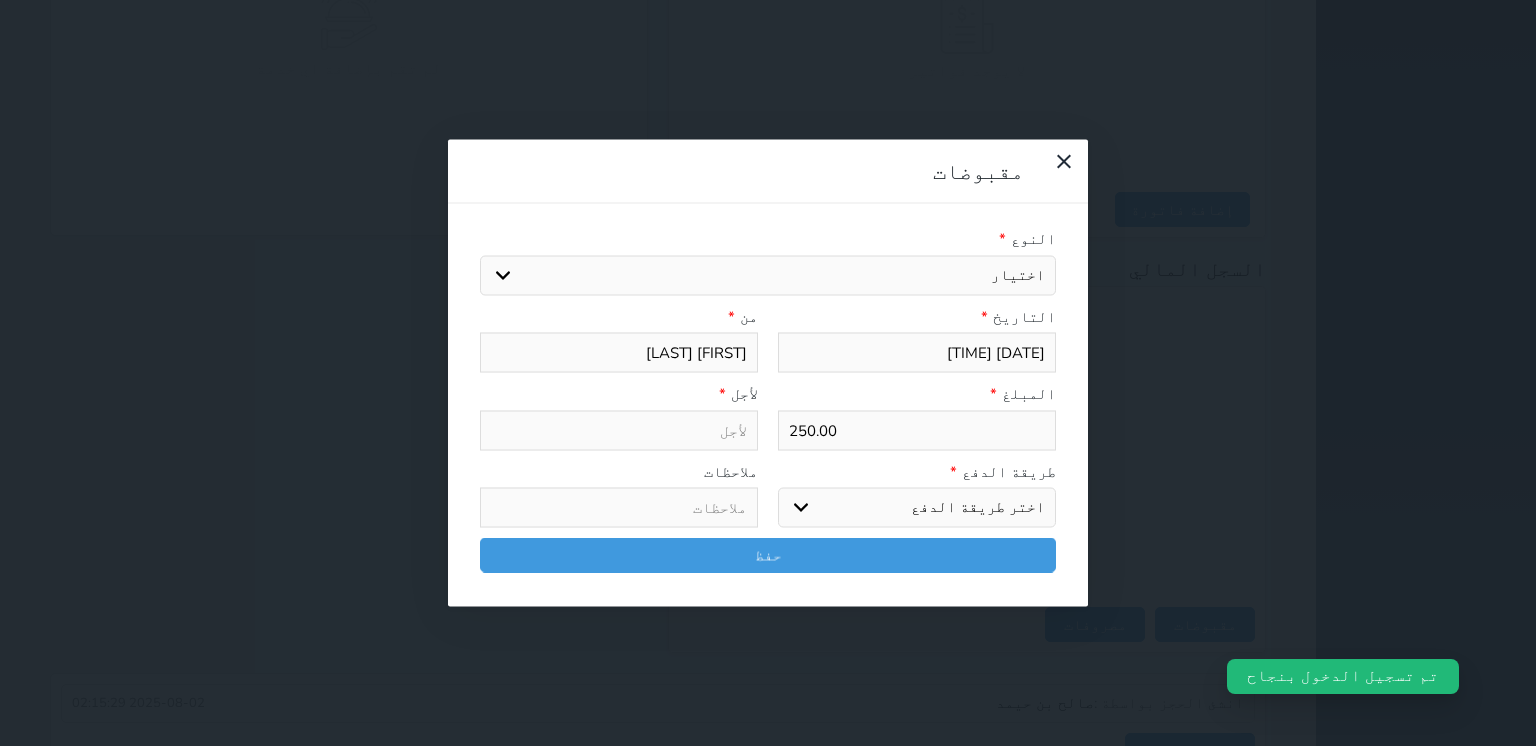 click on "اختيار   مقبوضات عامة قيمة إيجار فواتير تامين عربون لا ينطبق آخر مغسلة واي فاي - الإنترنت مواقف السيارات طعام الأغذية والمشروبات مشروبات المشروبات الباردة المشروبات الساخنة الإفطار غداء عشاء مخبز و كعك حمام سباحة الصالة الرياضية سبا و خدمات الجمال اختيار وإسقاط (خدمات النقل) ميني بار كابل - تلفزيون سرير إضافي تصفيف الشعر التسوق خدمات الجولات السياحية المنظمة خدمات الدليل السياحي" at bounding box center [768, 275] 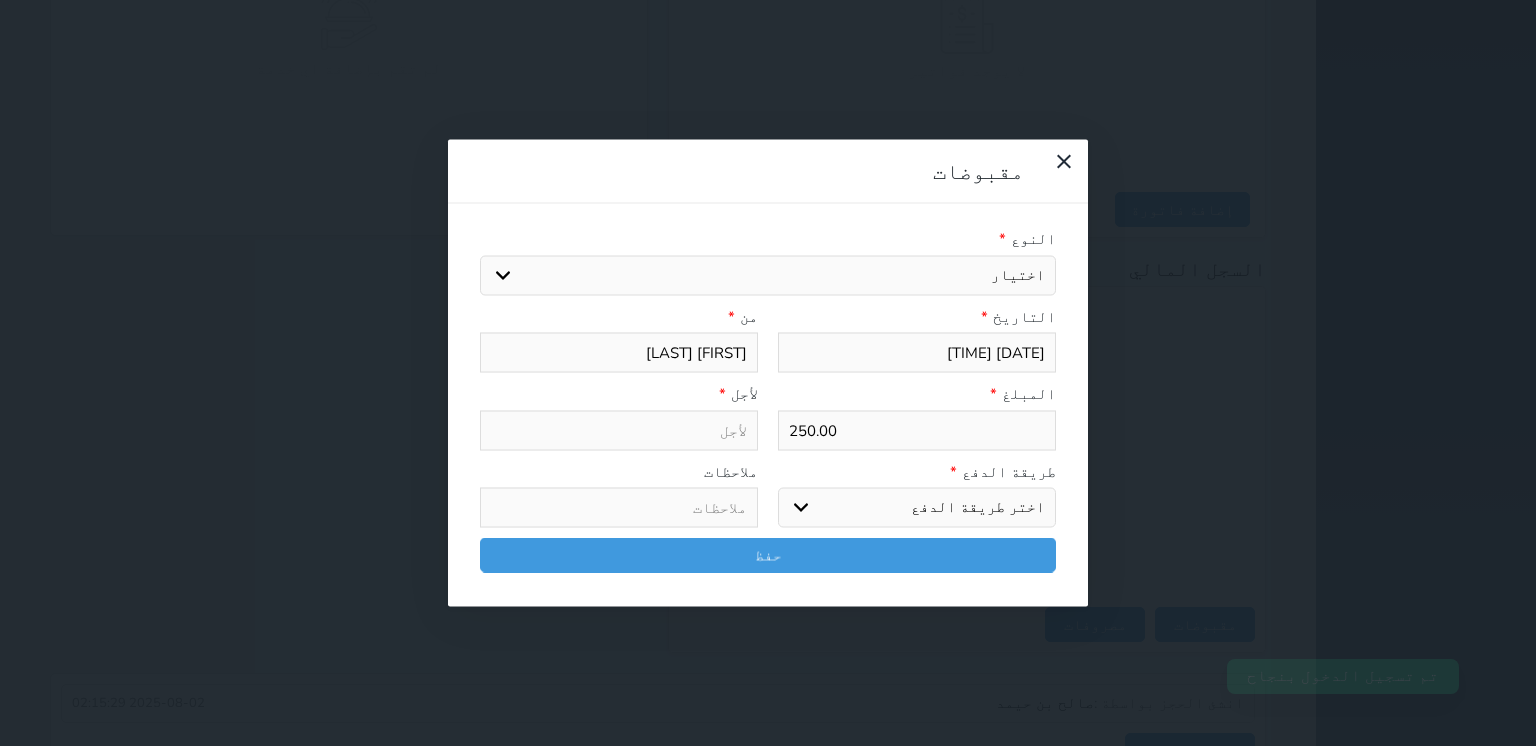 select on "138489" 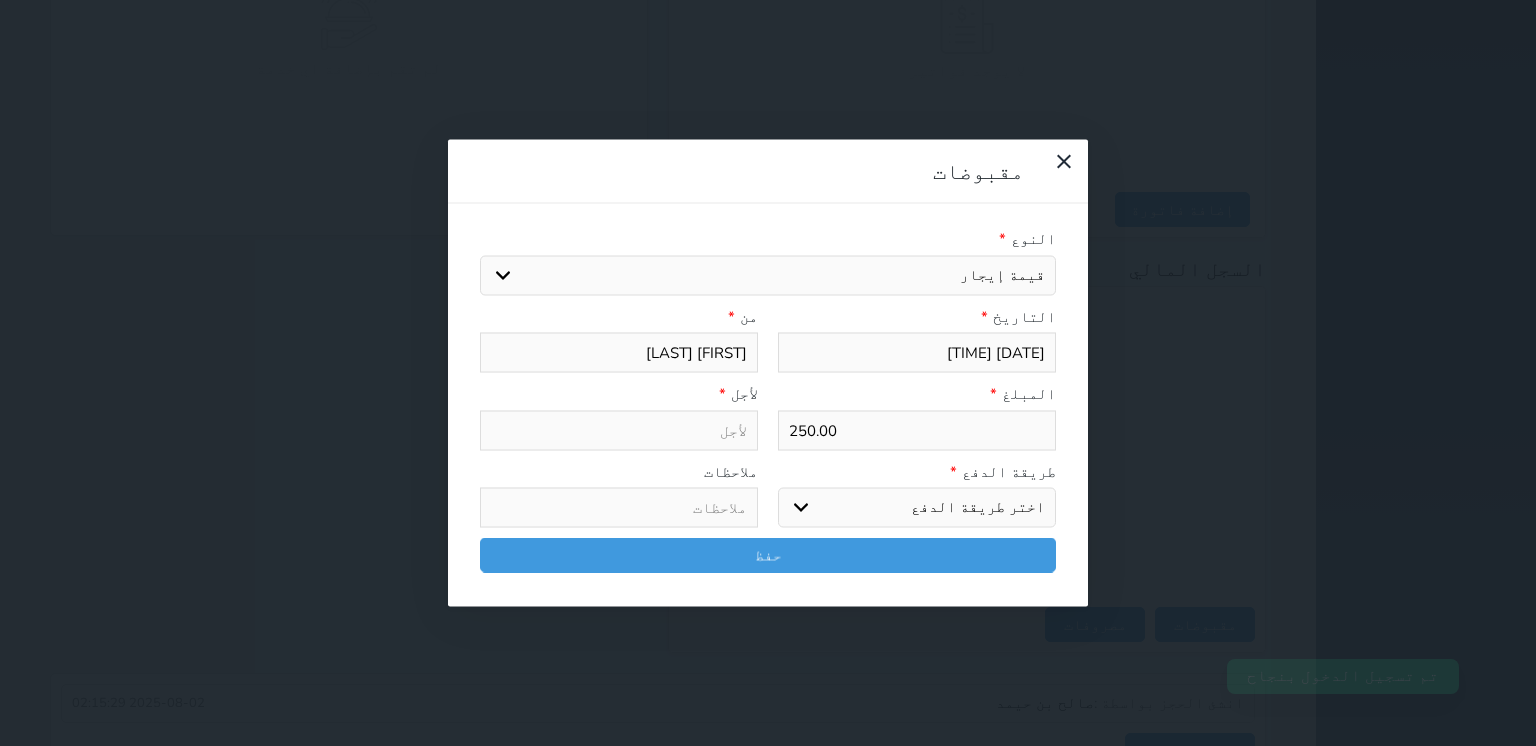 click on "اختيار   مقبوضات عامة قيمة إيجار فواتير تامين عربون لا ينطبق آخر مغسلة واي فاي - الإنترنت مواقف السيارات طعام الأغذية والمشروبات مشروبات المشروبات الباردة المشروبات الساخنة الإفطار غداء عشاء مخبز و كعك حمام سباحة الصالة الرياضية سبا و خدمات الجمال اختيار وإسقاط (خدمات النقل) ميني بار كابل - تلفزيون سرير إضافي تصفيف الشعر التسوق خدمات الجولات السياحية المنظمة خدمات الدليل السياحي" at bounding box center (768, 275) 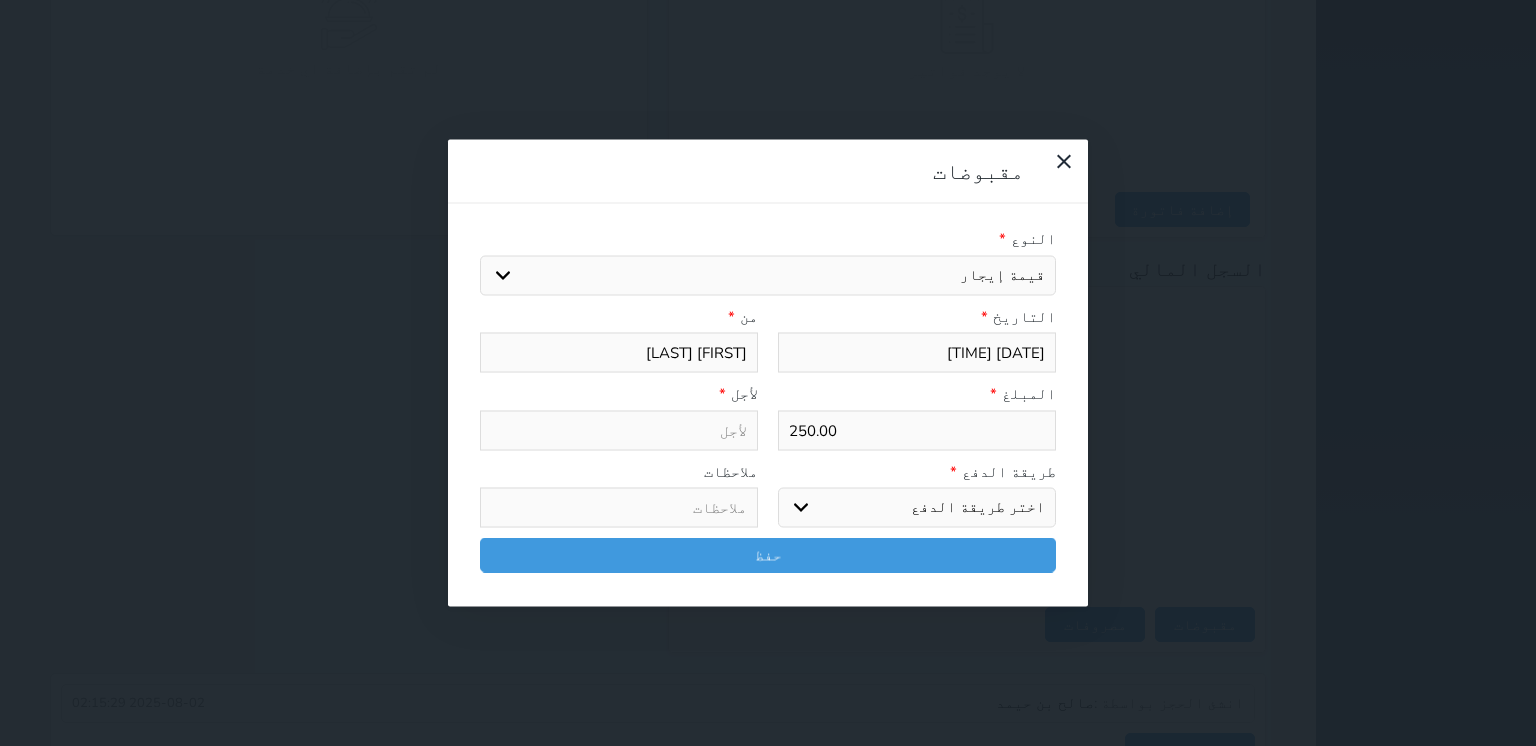 type on "قيمة إيجار - الوحدة - 507" 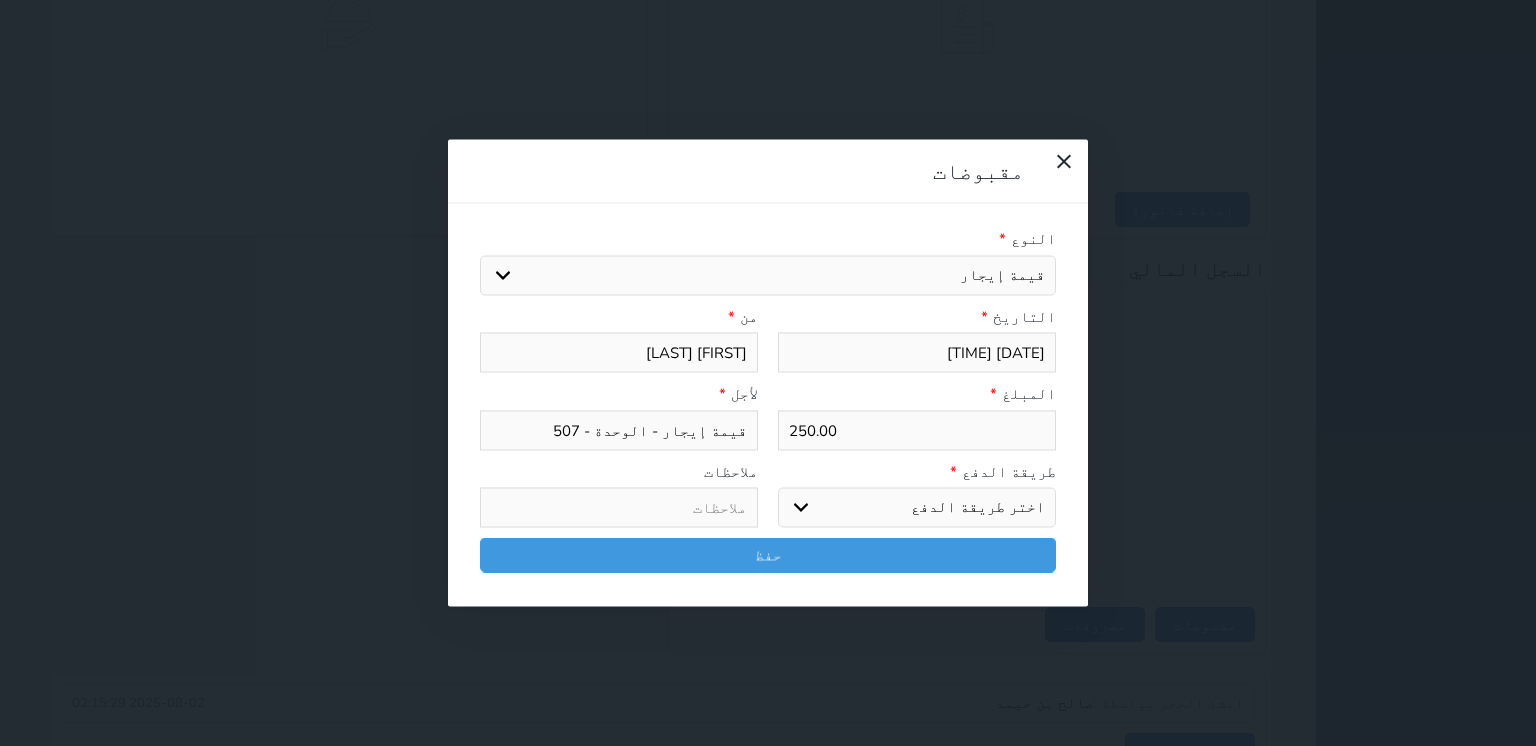 click on "اختر طريقة الدفع   دفع نقدى   تحويل بنكى   مدى   بطاقة ائتمان   آجل" at bounding box center [917, 508] 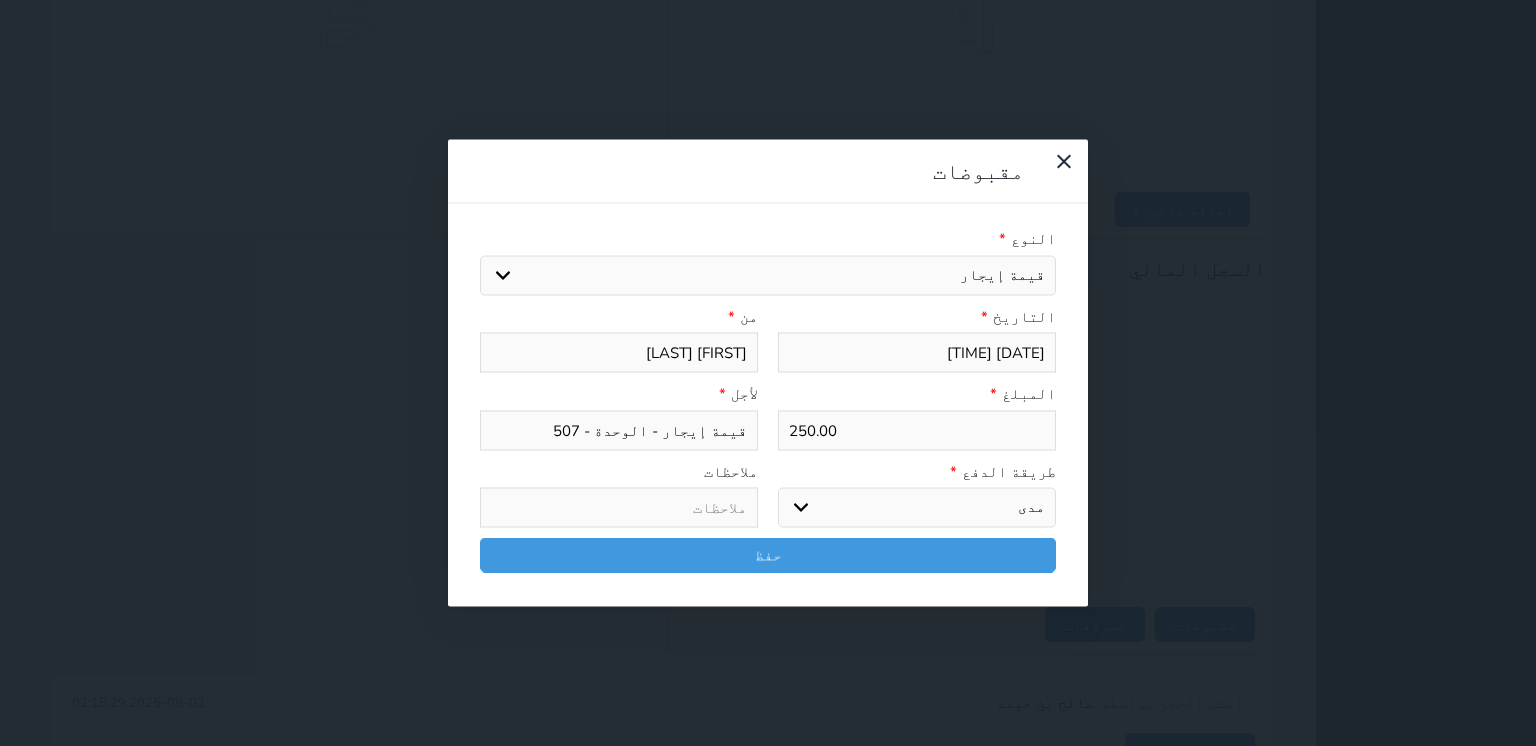 click on "اختر طريقة الدفع   دفع نقدى   تحويل بنكى   مدى   بطاقة ائتمان   آجل" at bounding box center [917, 508] 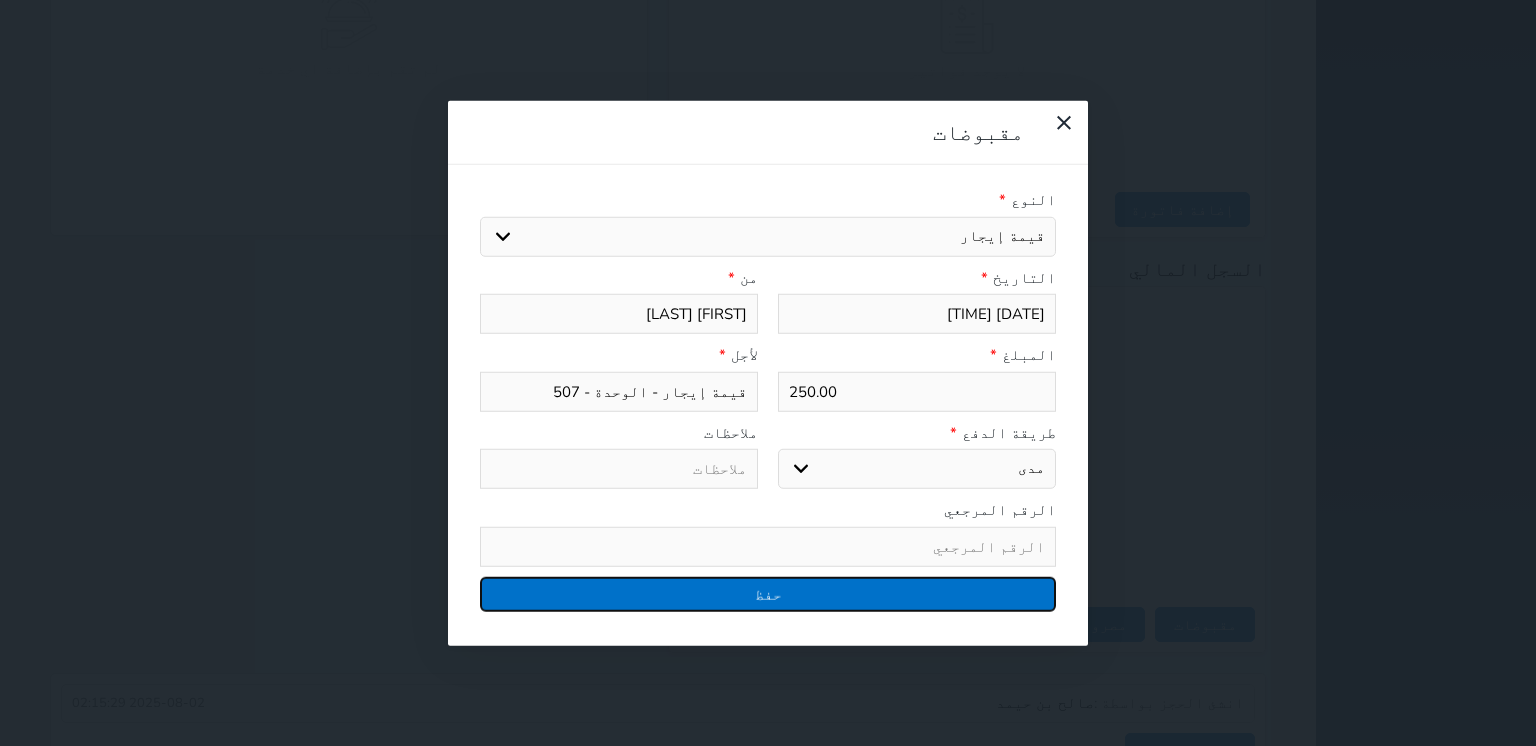 click on "حفظ" at bounding box center (768, 593) 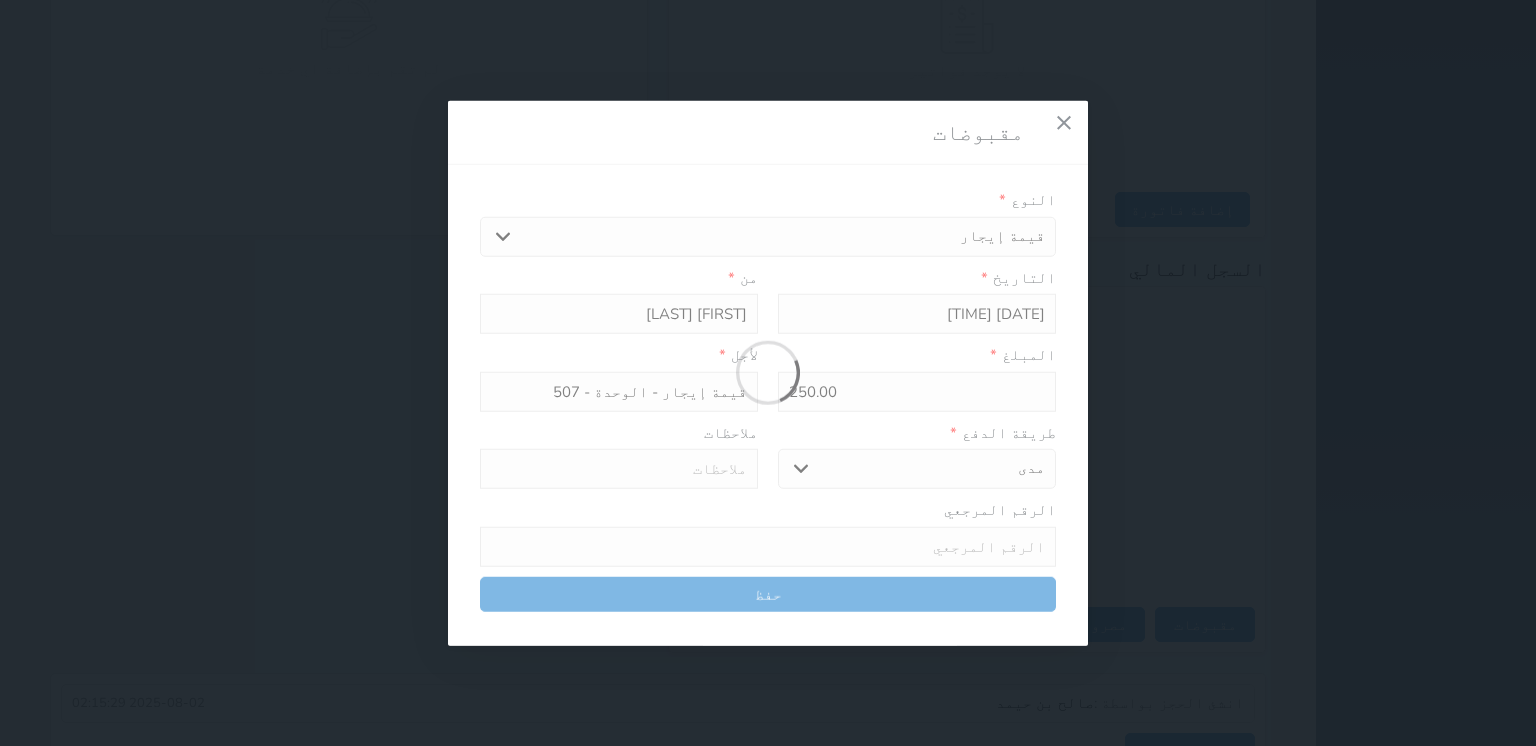 select 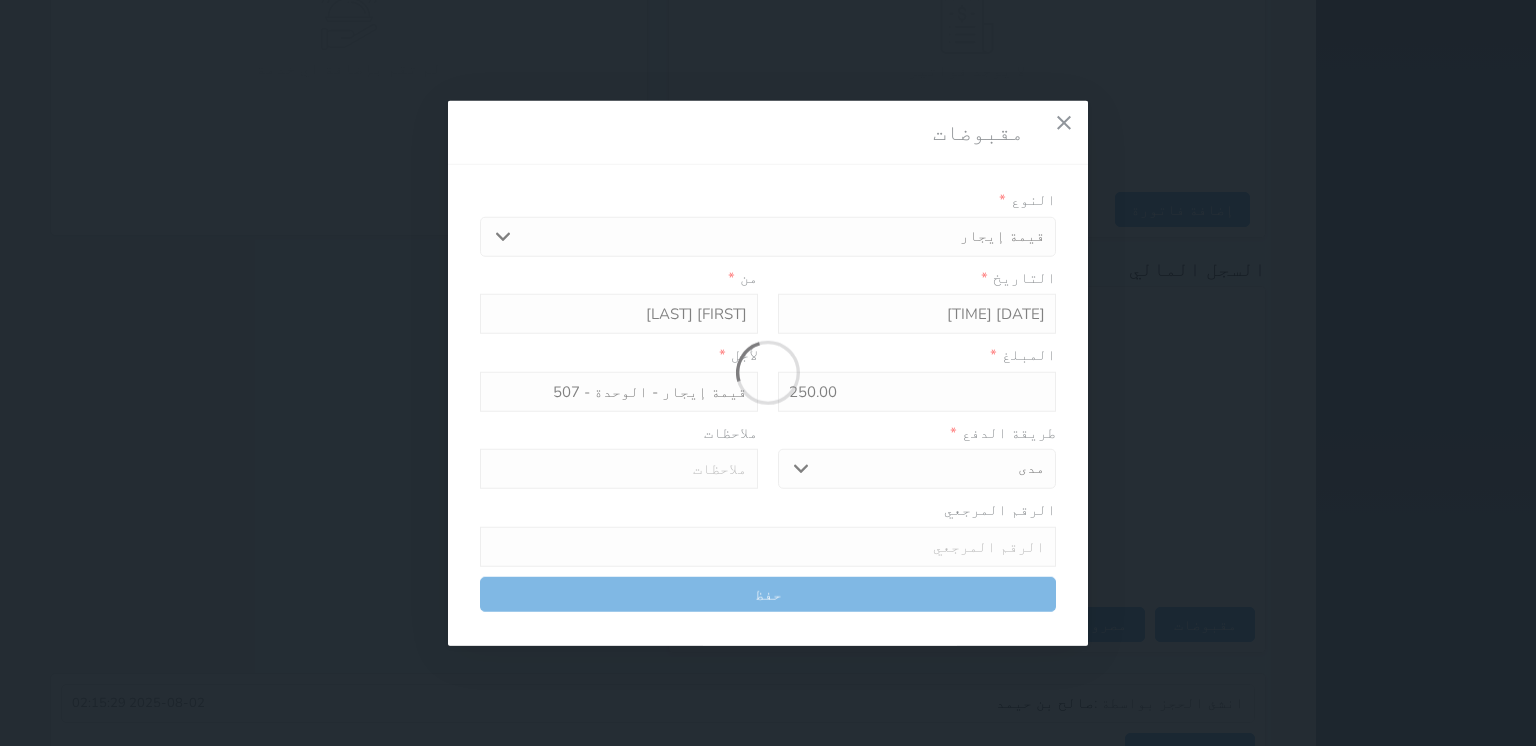 type 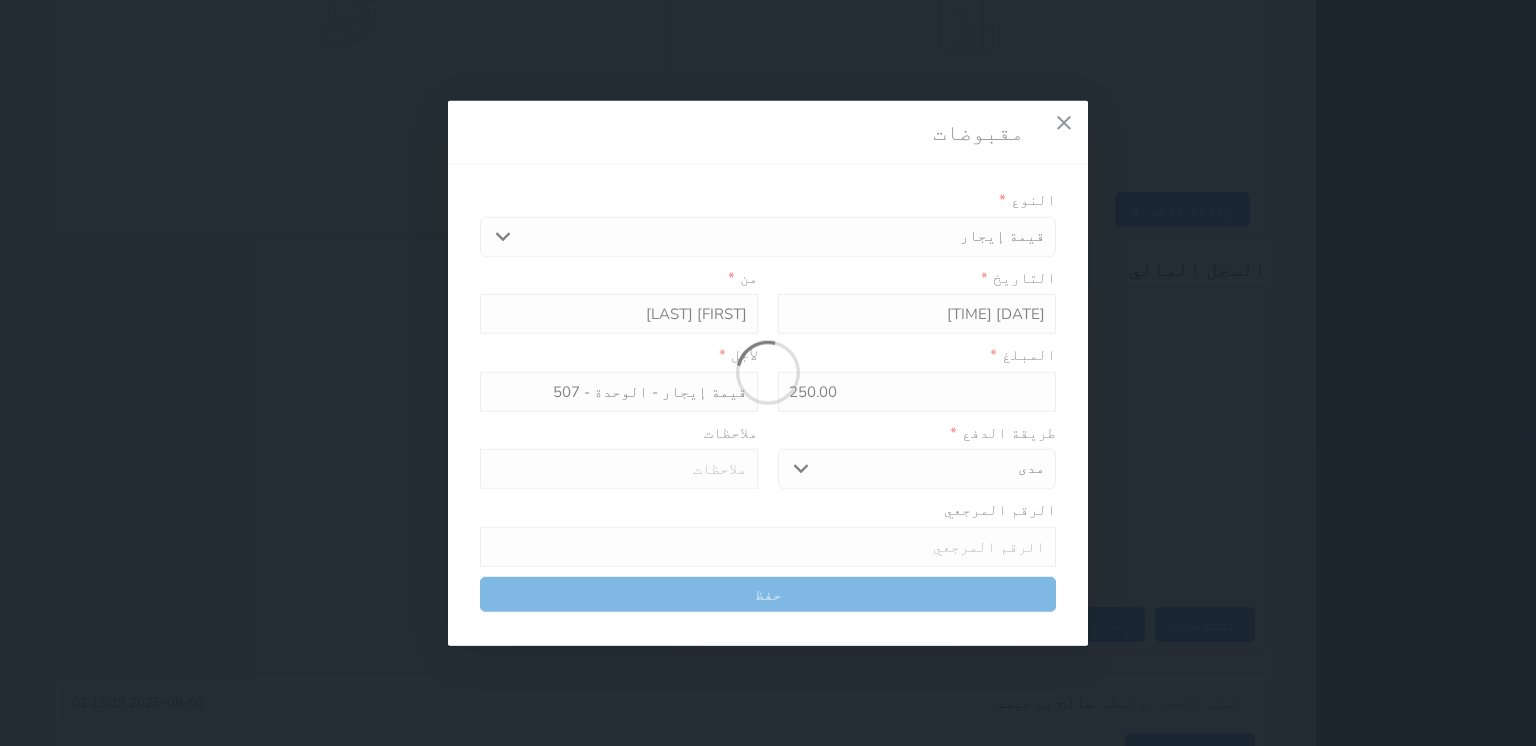 type on "0" 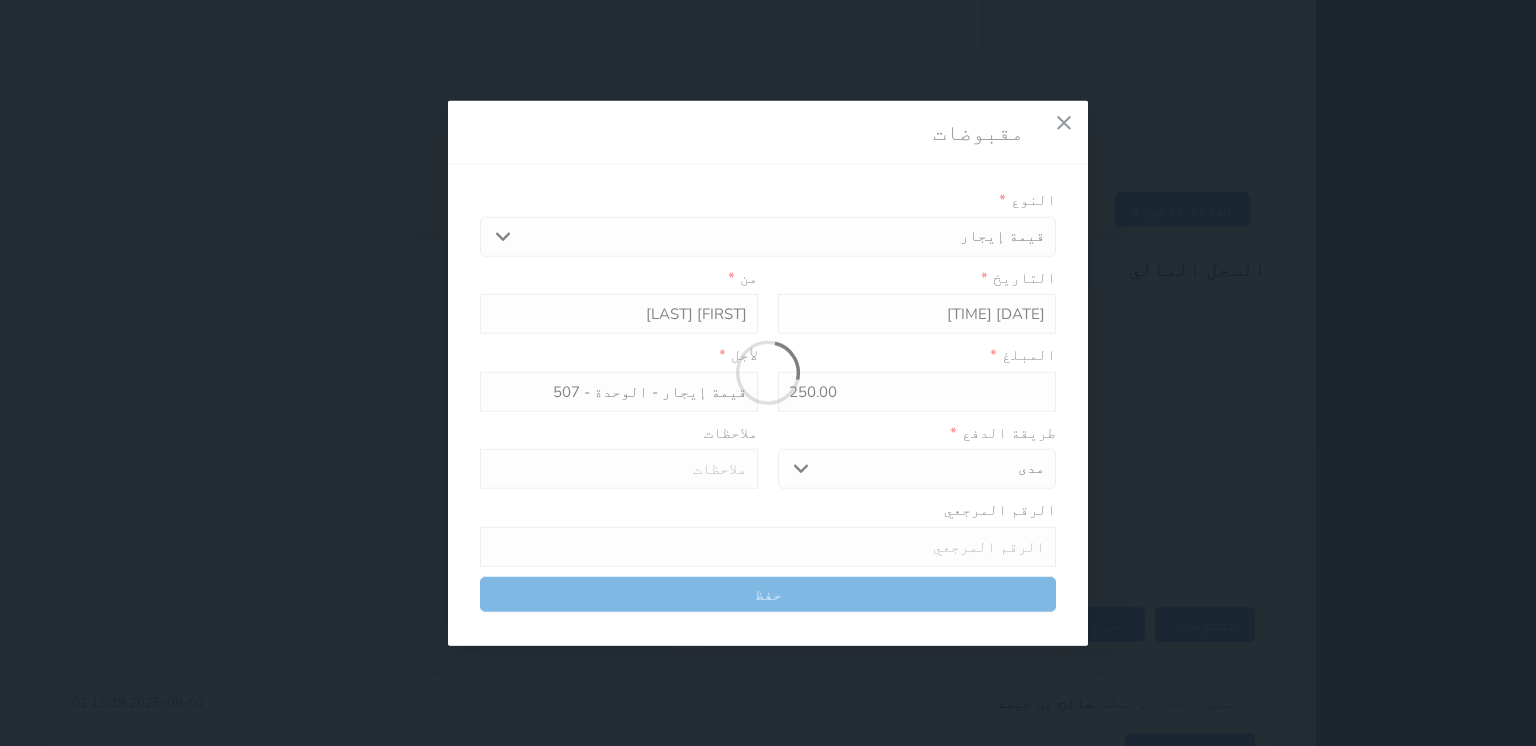 select 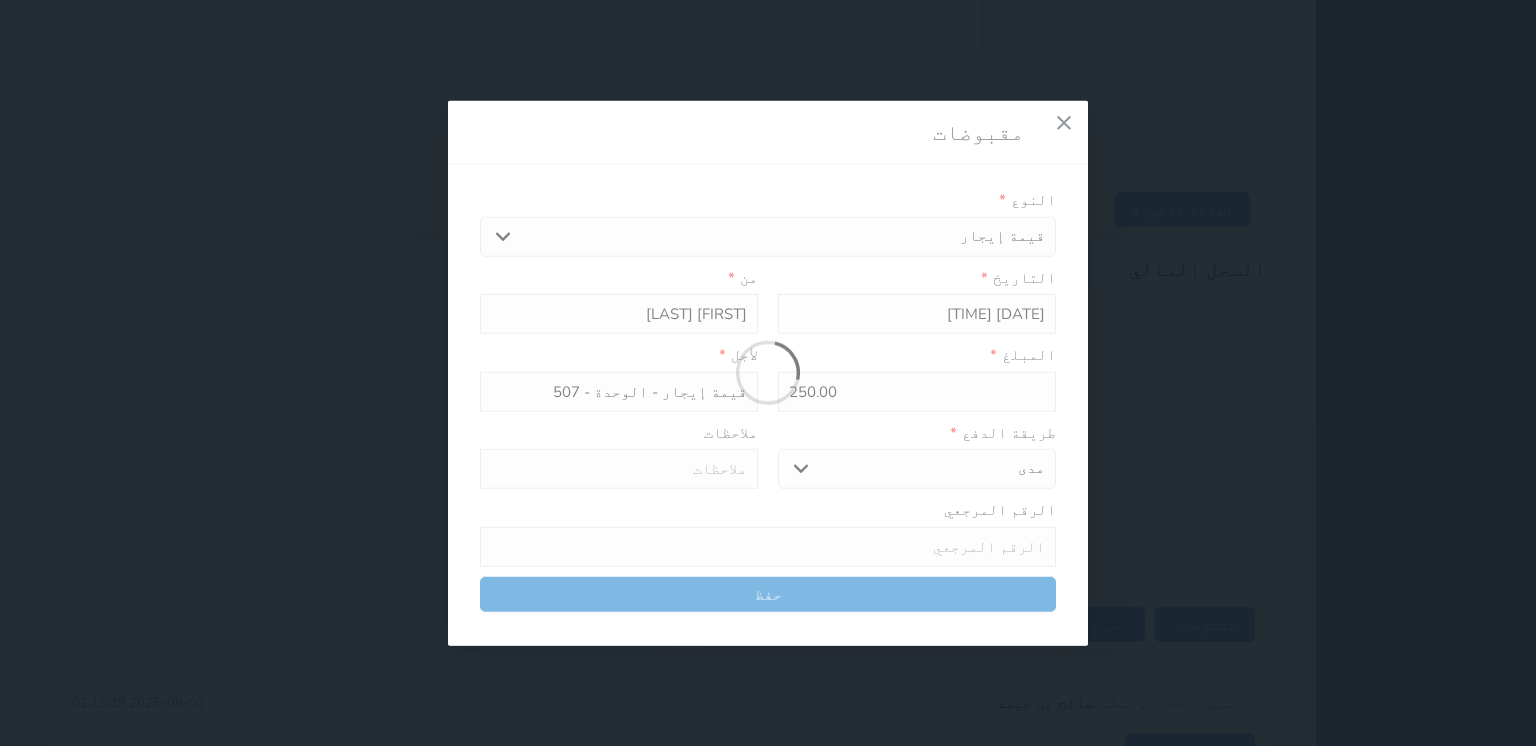 type on "0" 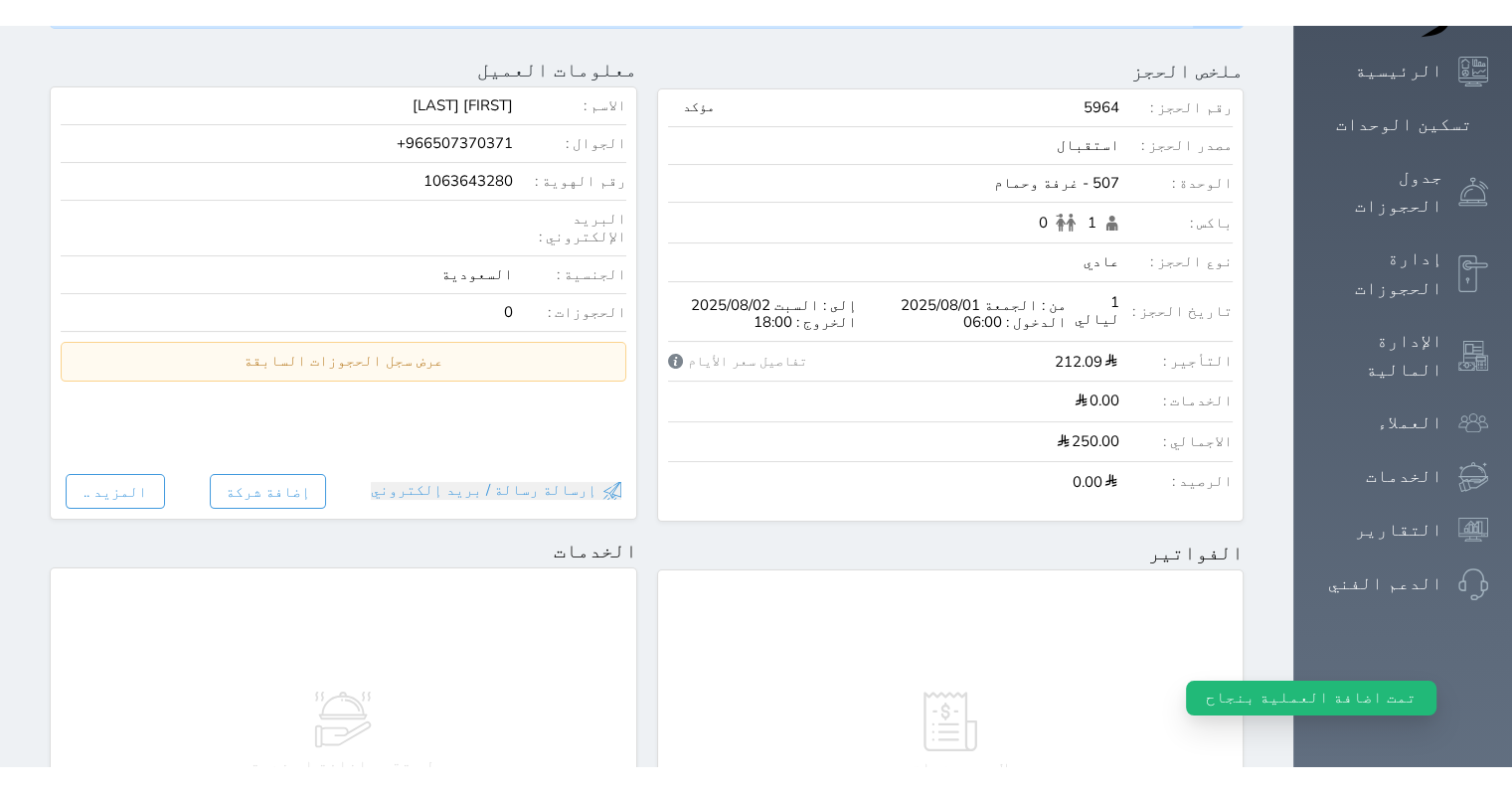 scroll, scrollTop: 0, scrollLeft: 0, axis: both 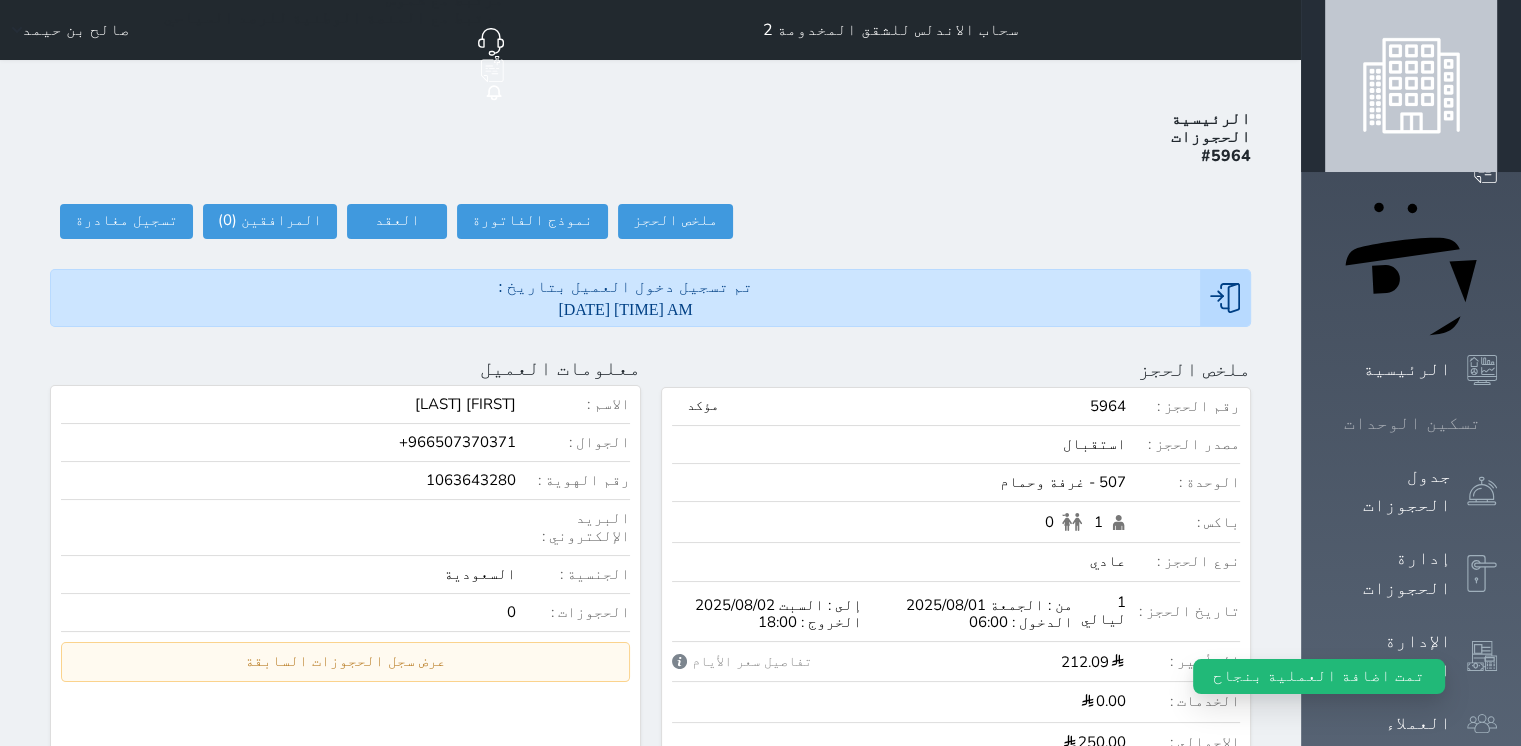 click 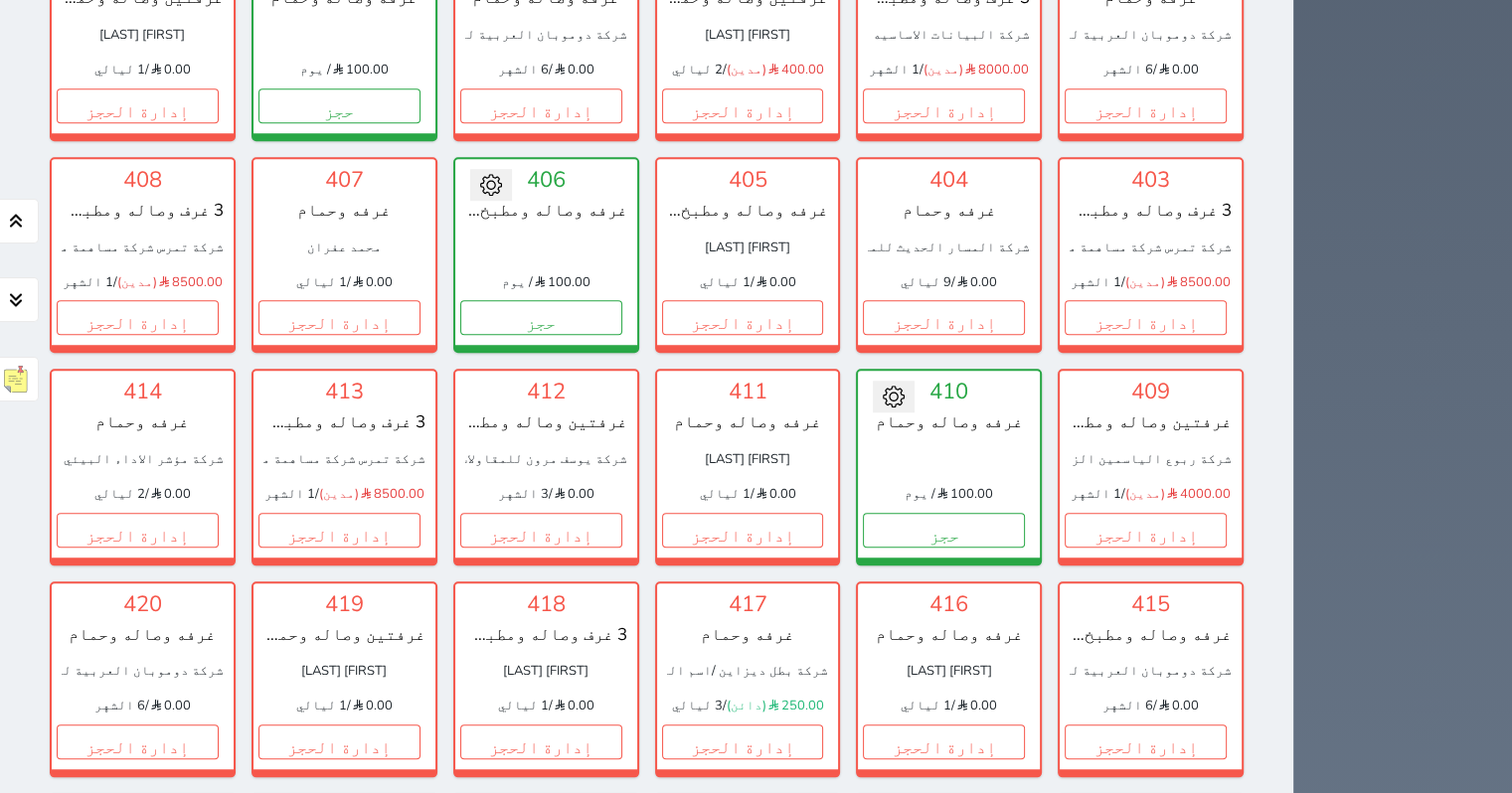 scroll, scrollTop: 1689, scrollLeft: 0, axis: vertical 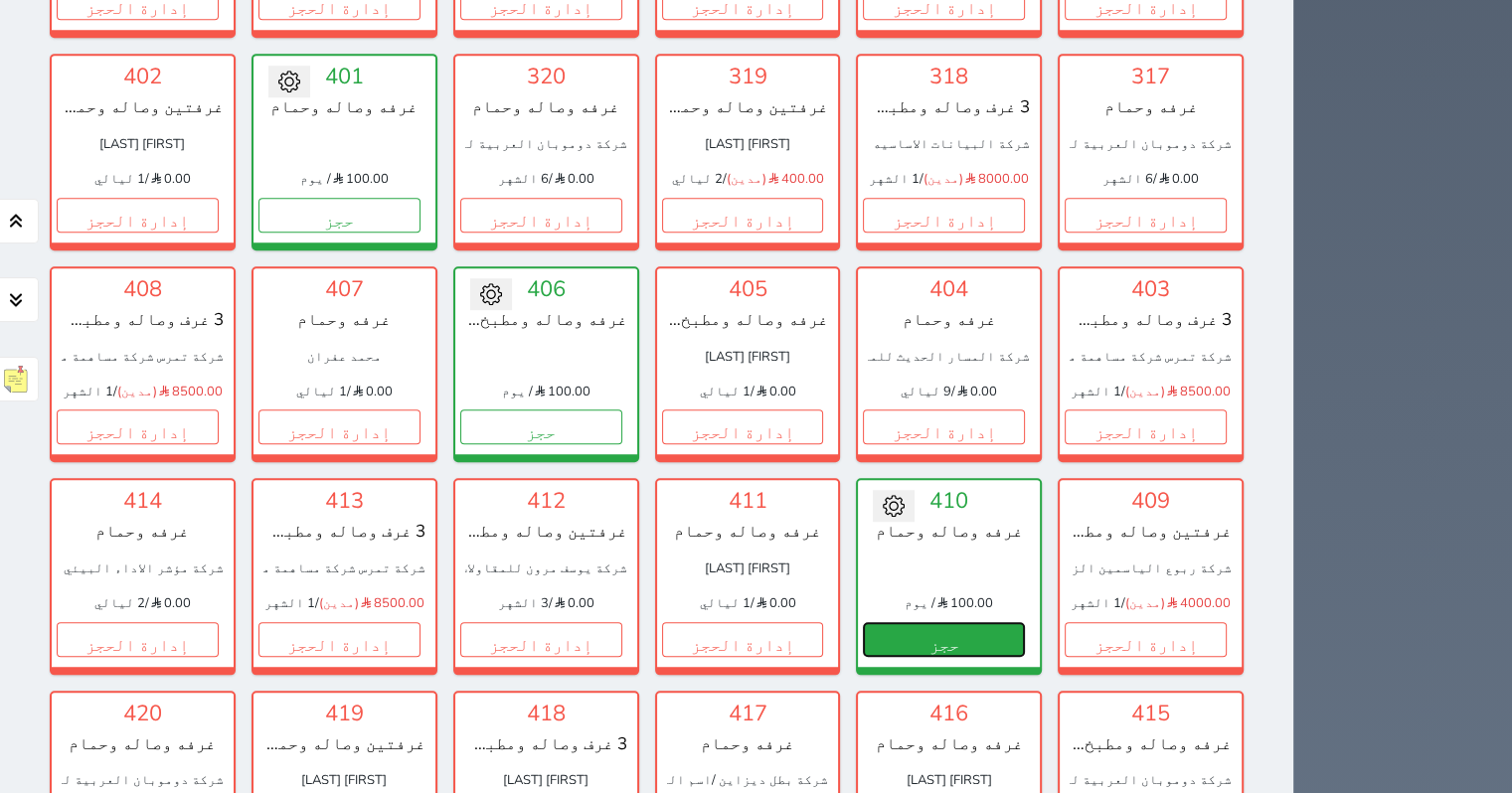 click on "حجز" at bounding box center (943, 639) 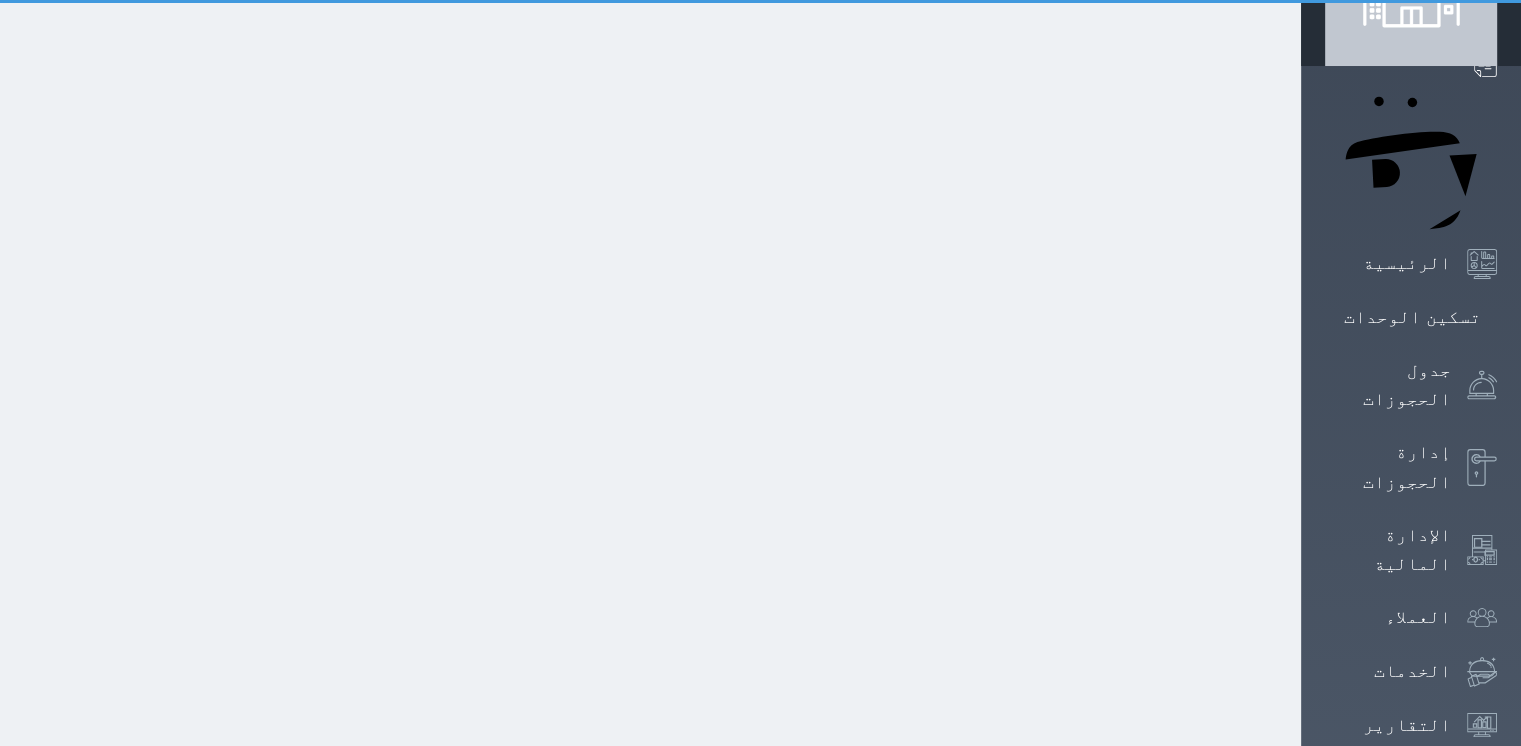 select on "1" 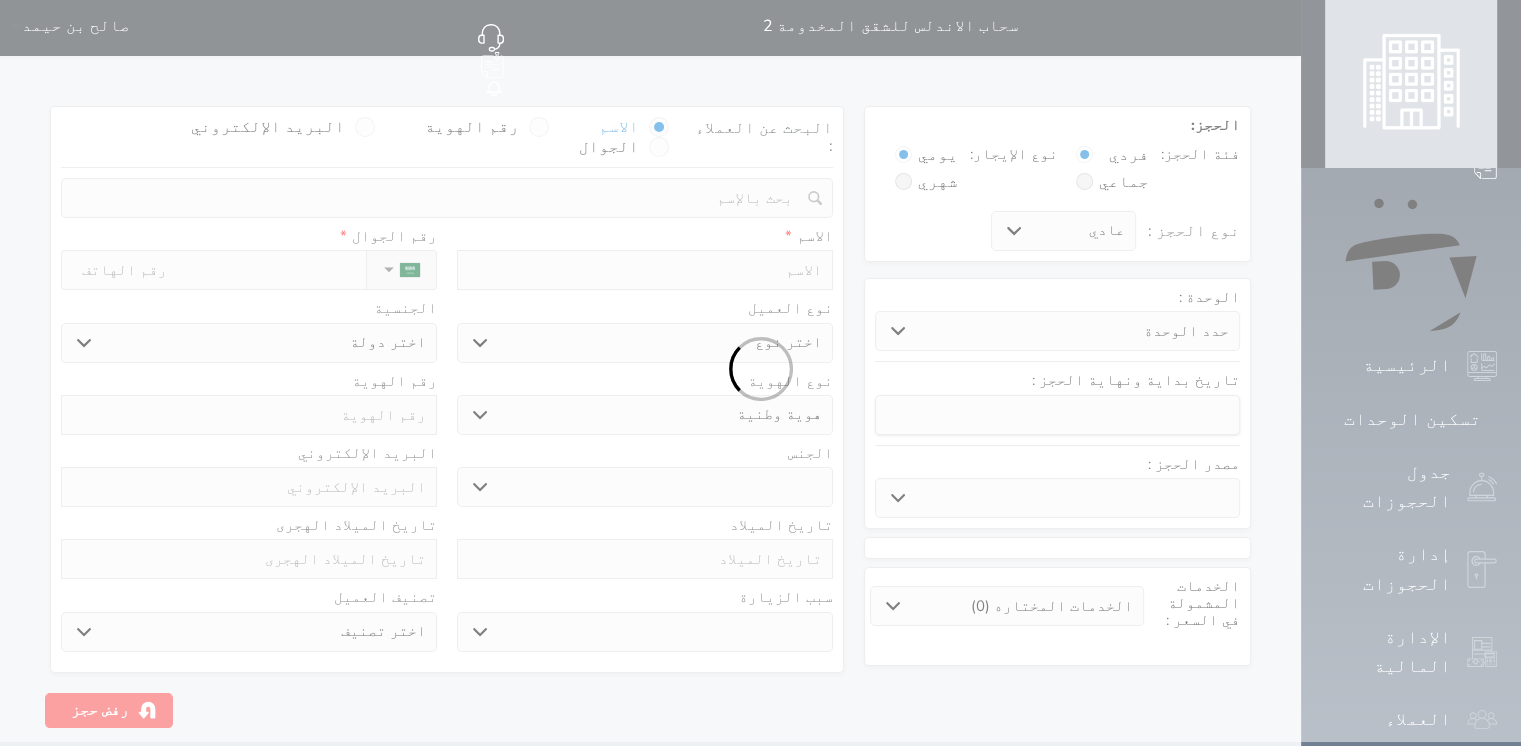 scroll, scrollTop: 0, scrollLeft: 0, axis: both 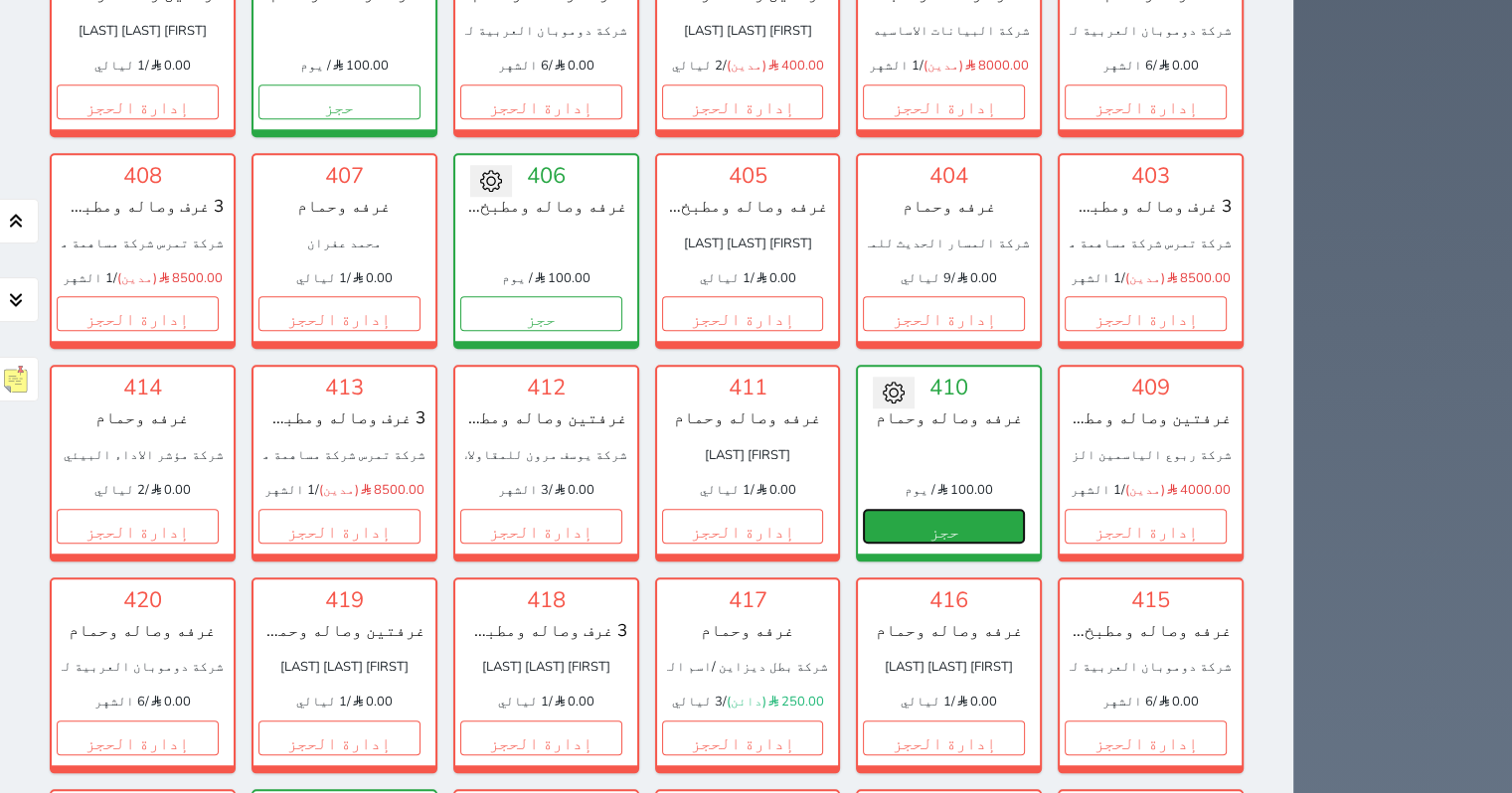 click on "حجز" at bounding box center [943, 526] 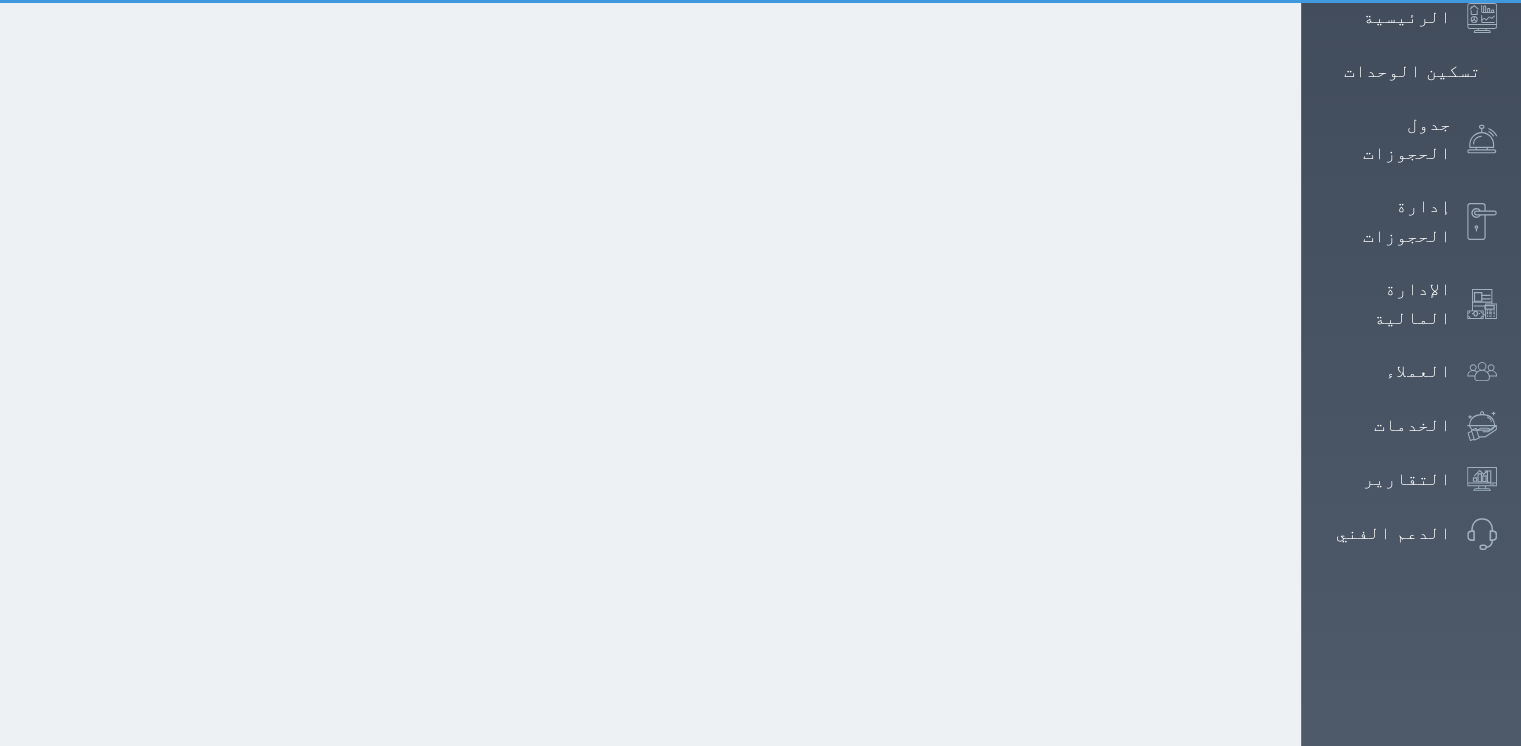 select on "1" 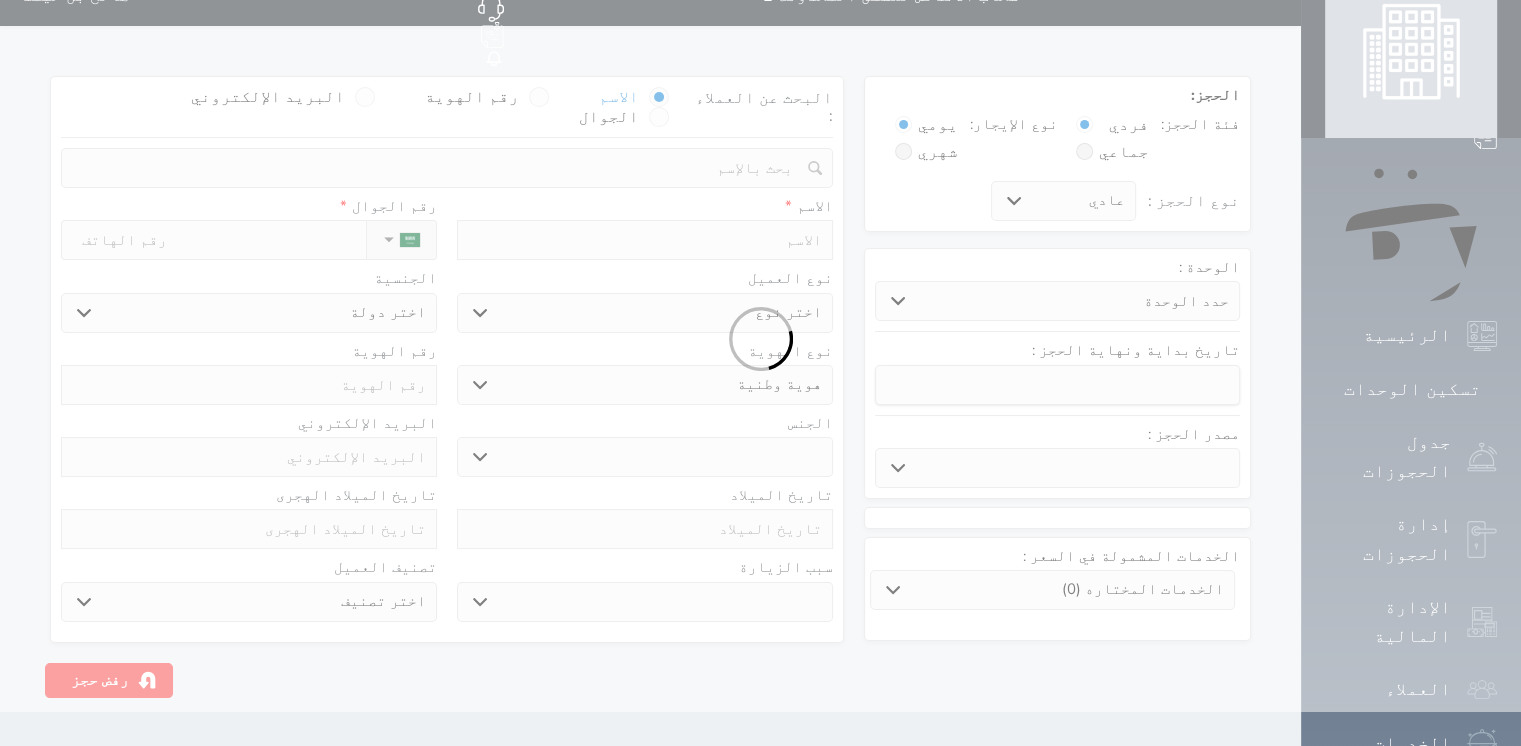 select 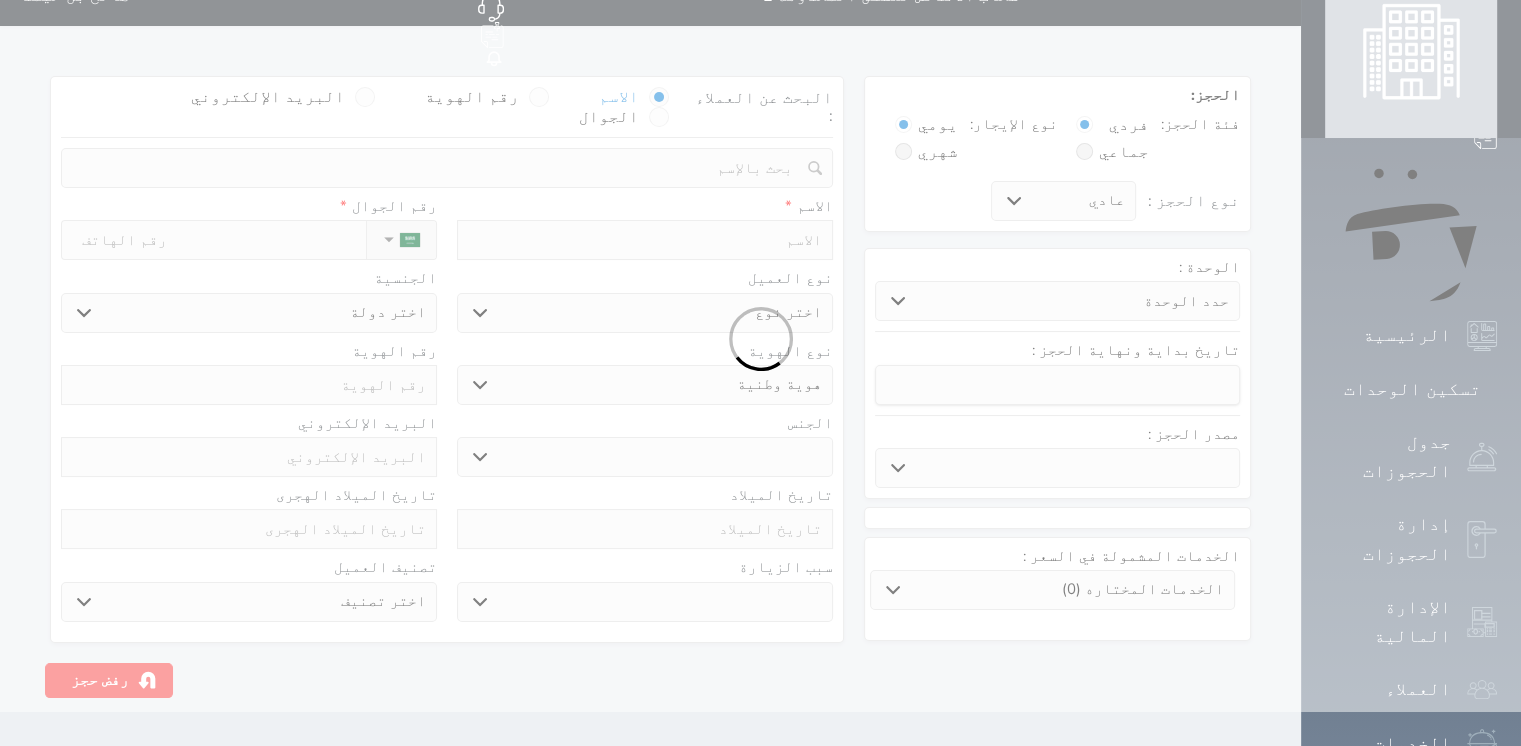 select 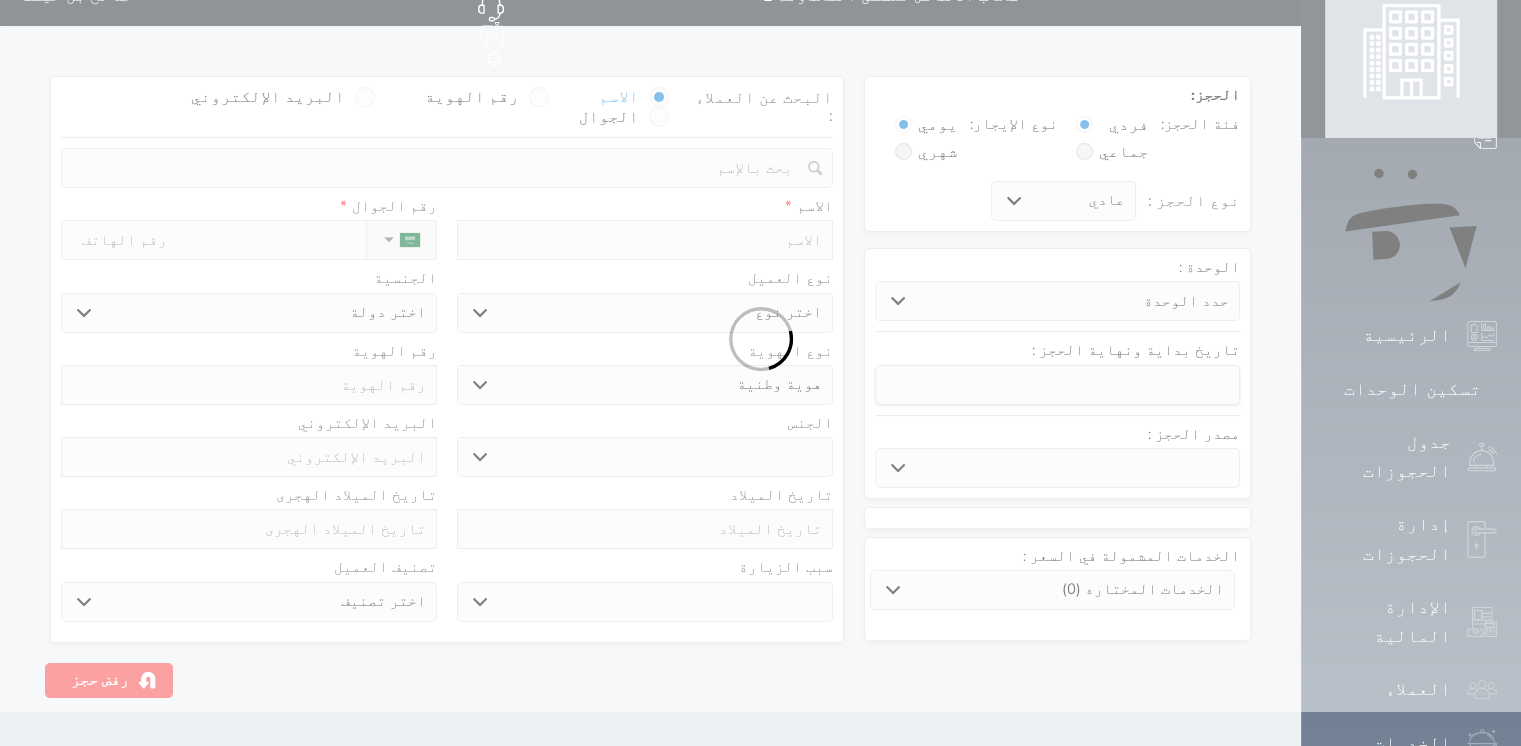 select 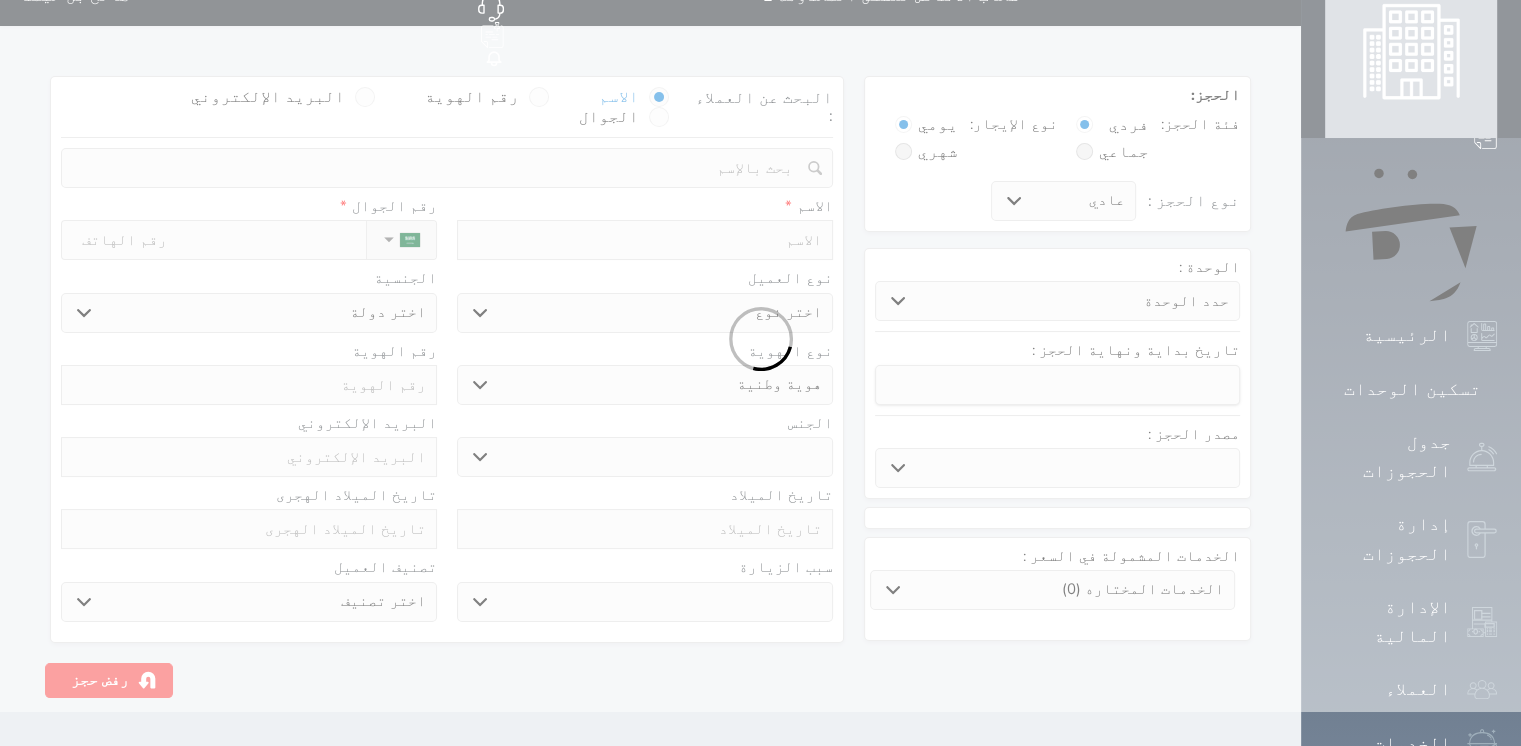 select 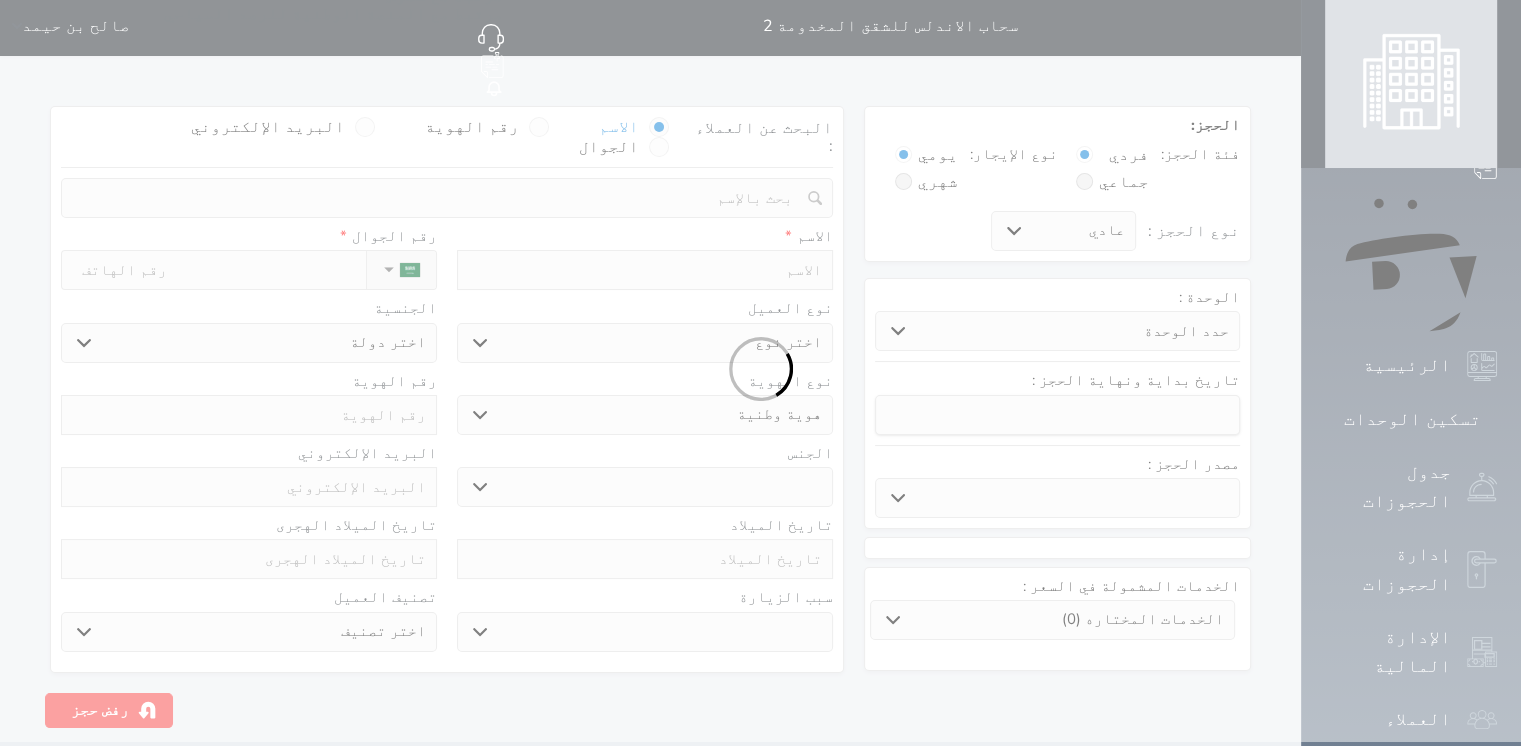 scroll, scrollTop: 0, scrollLeft: 0, axis: both 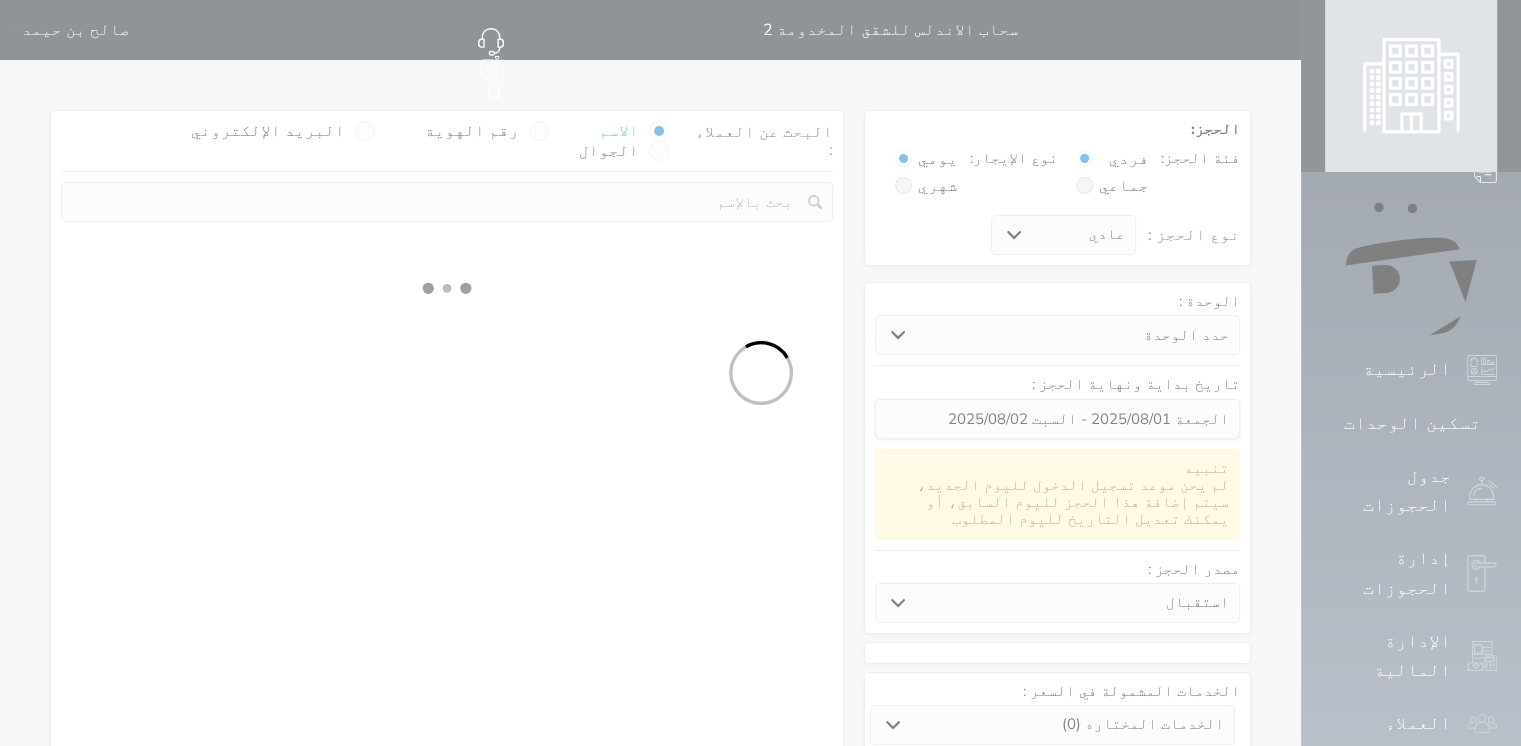 select 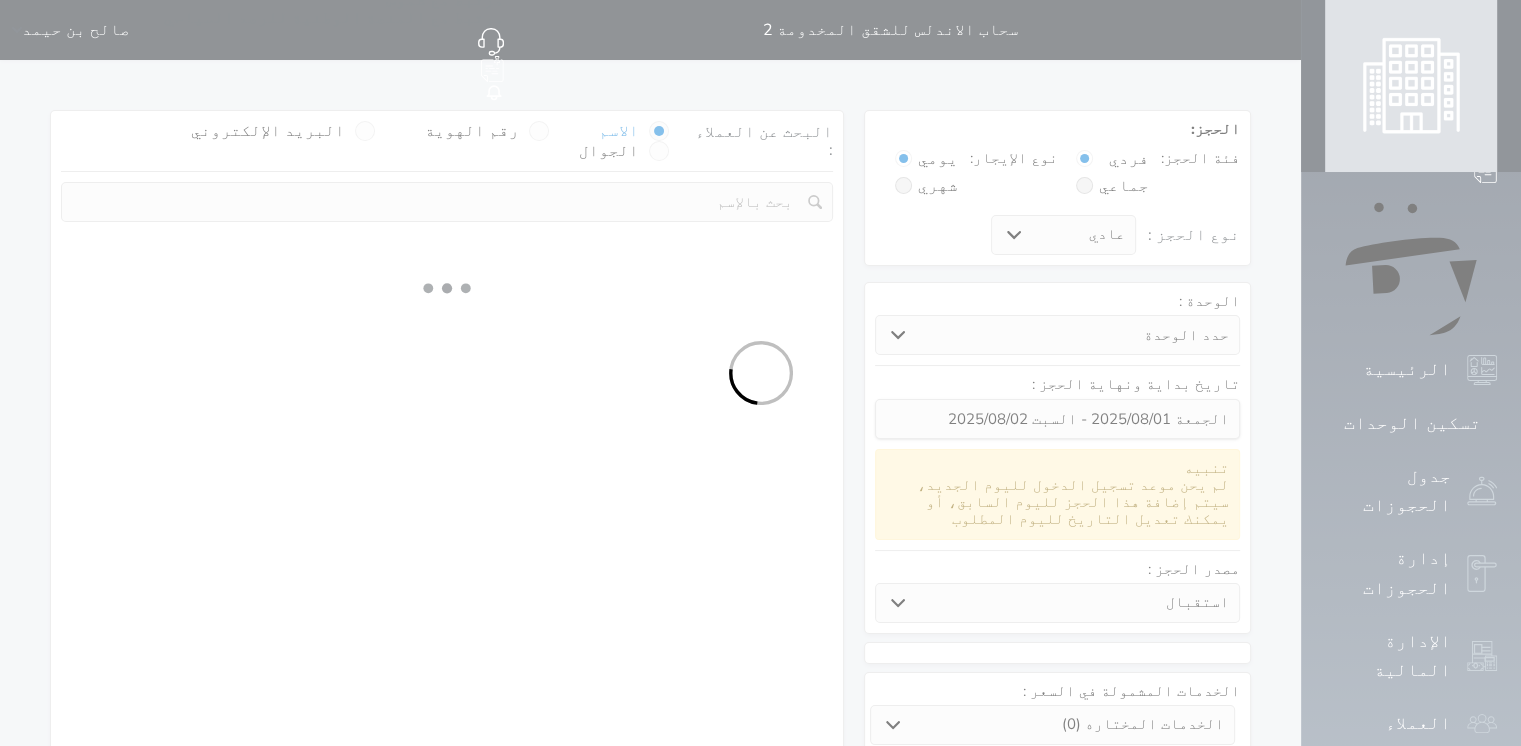 select on "113" 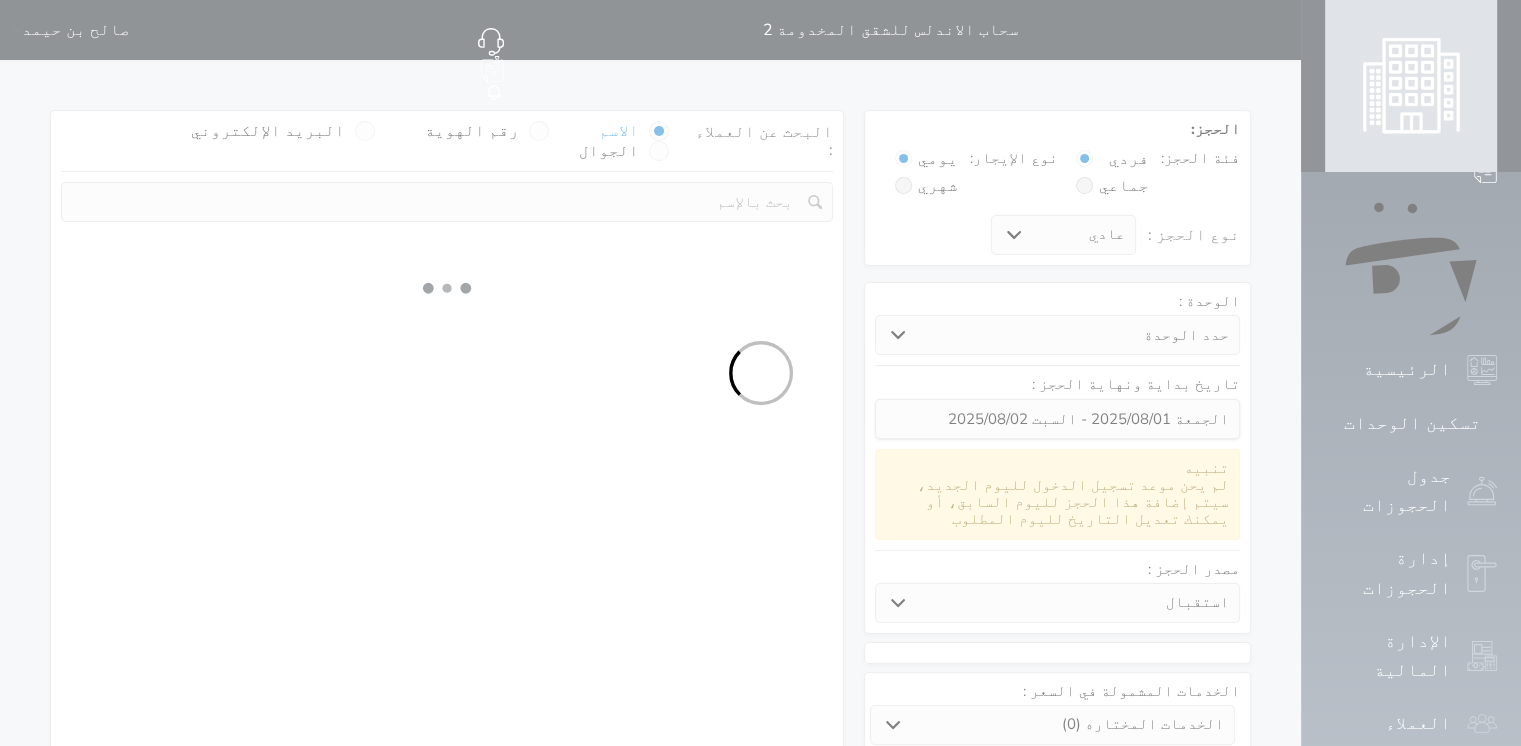select on "1" 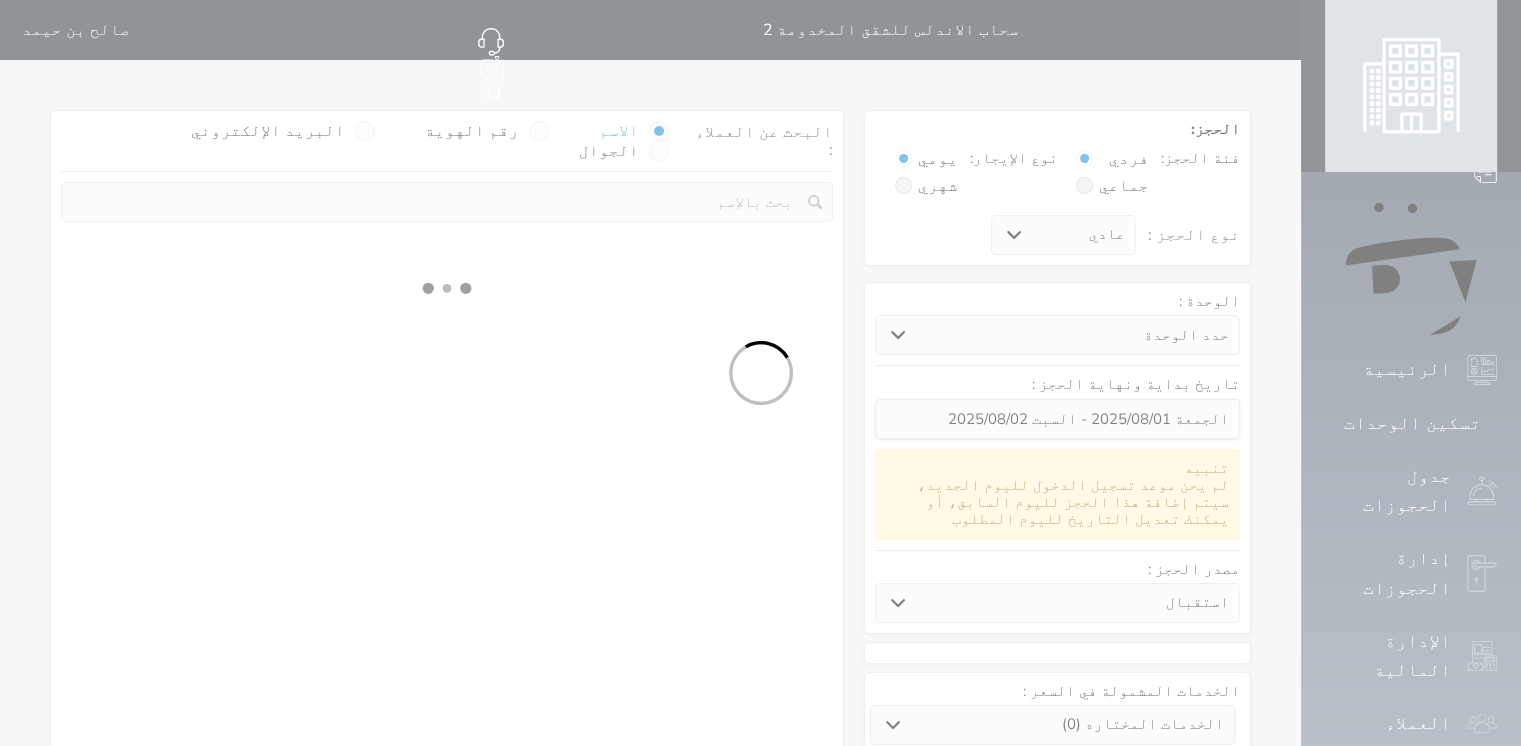 select 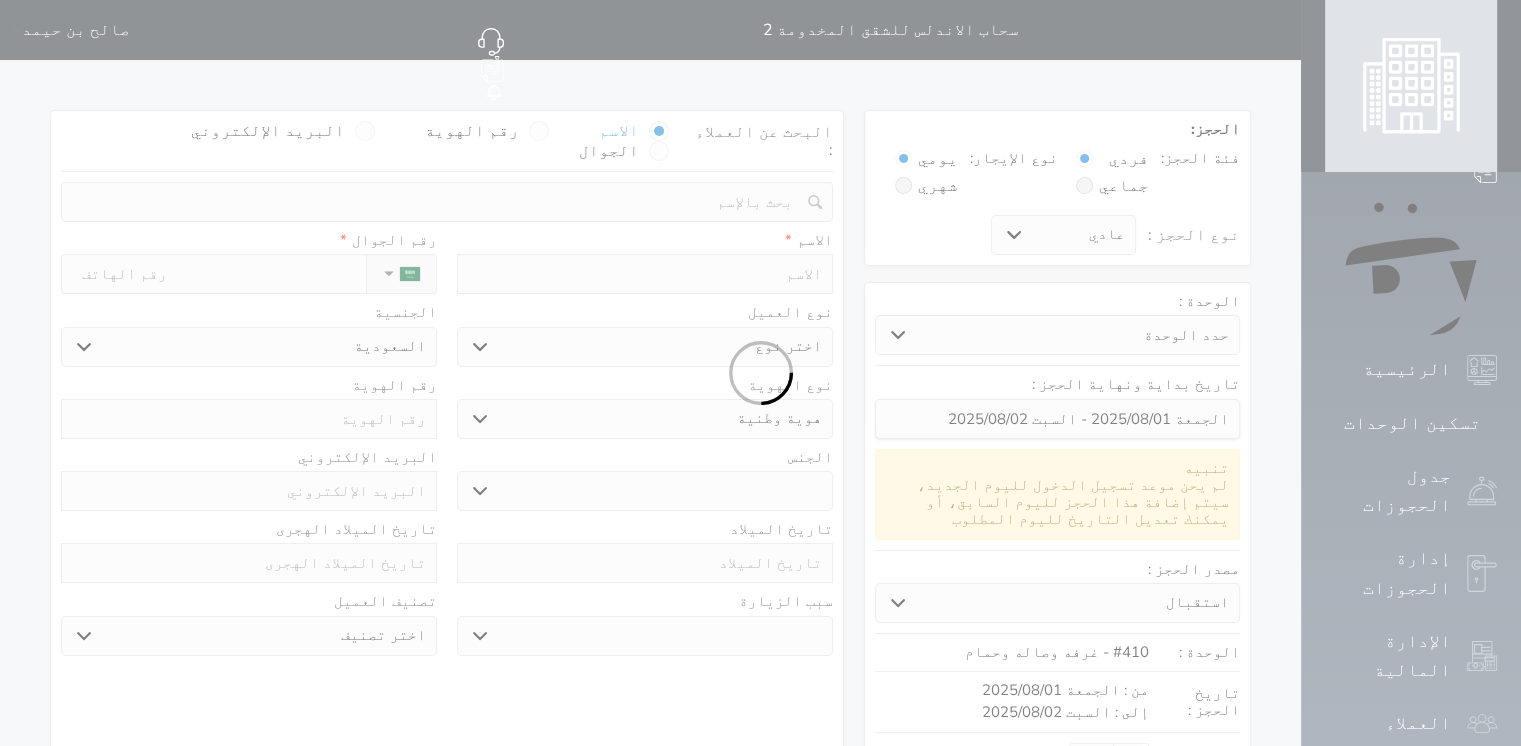 select 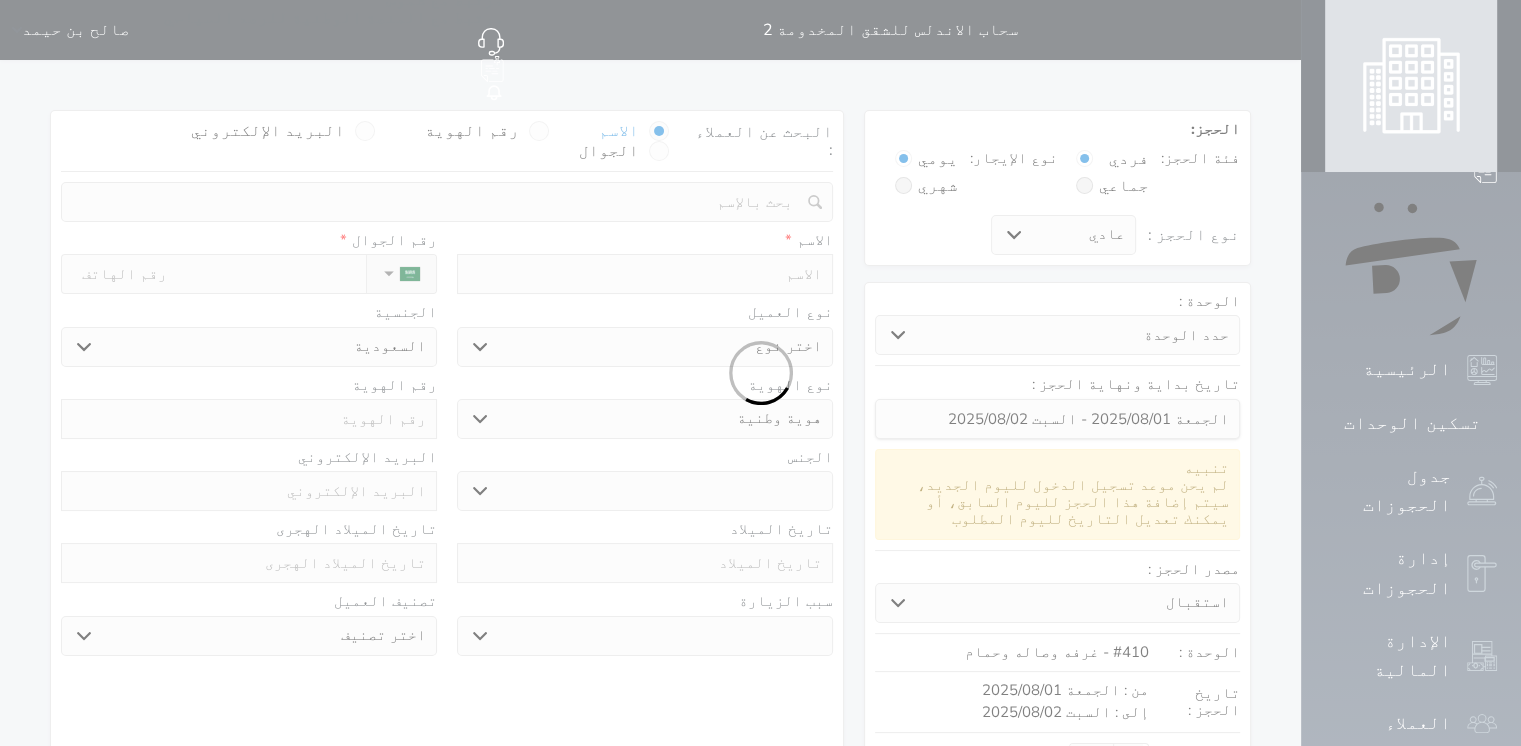 select 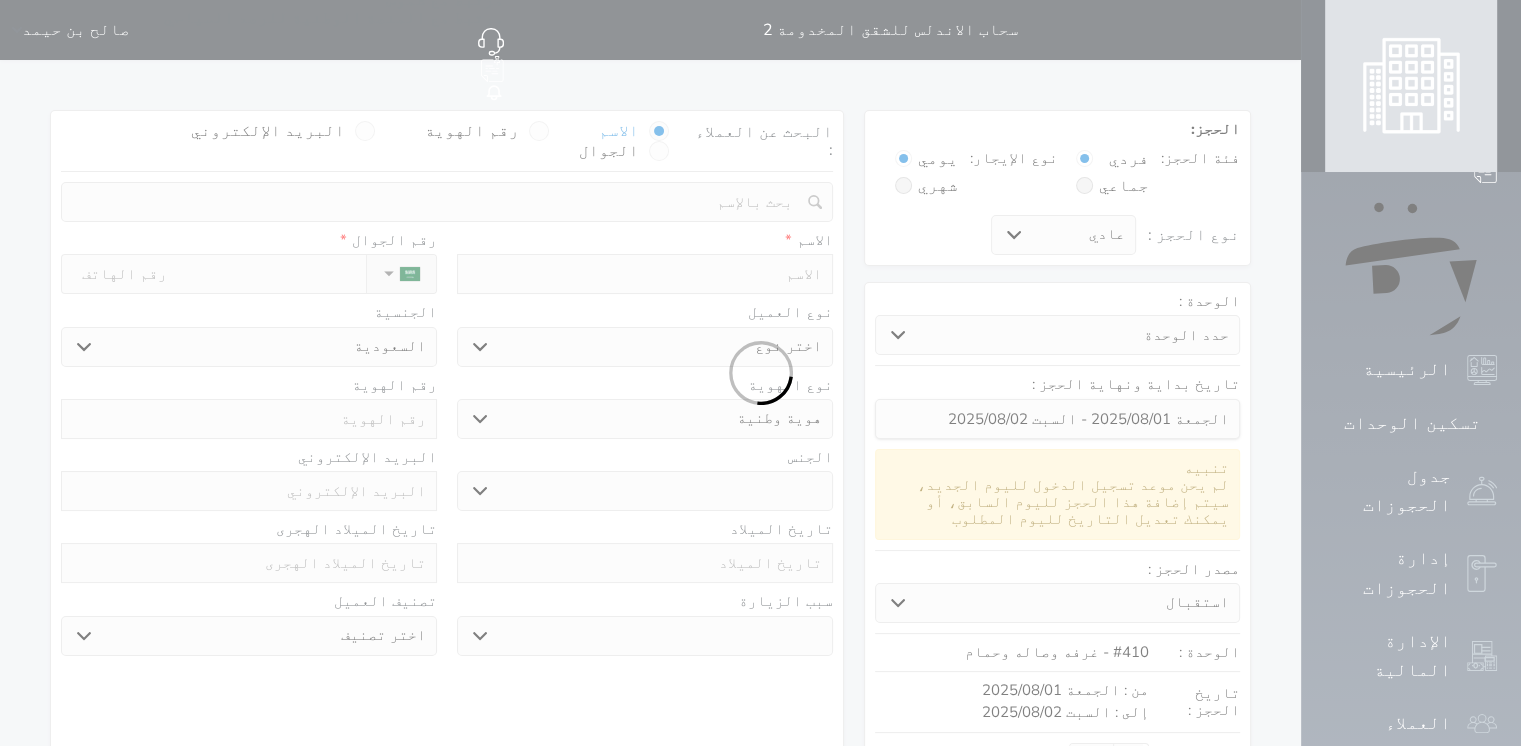 select 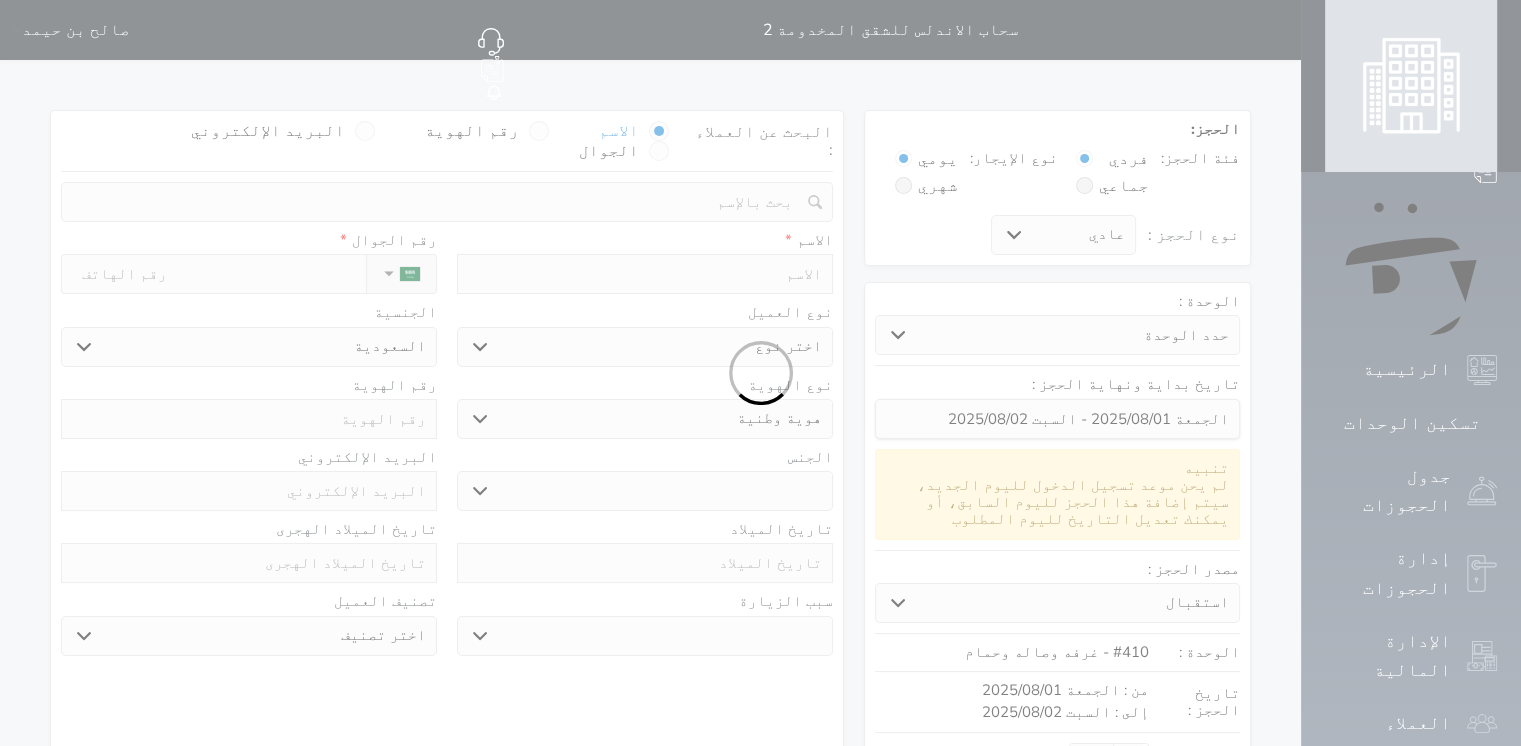 select 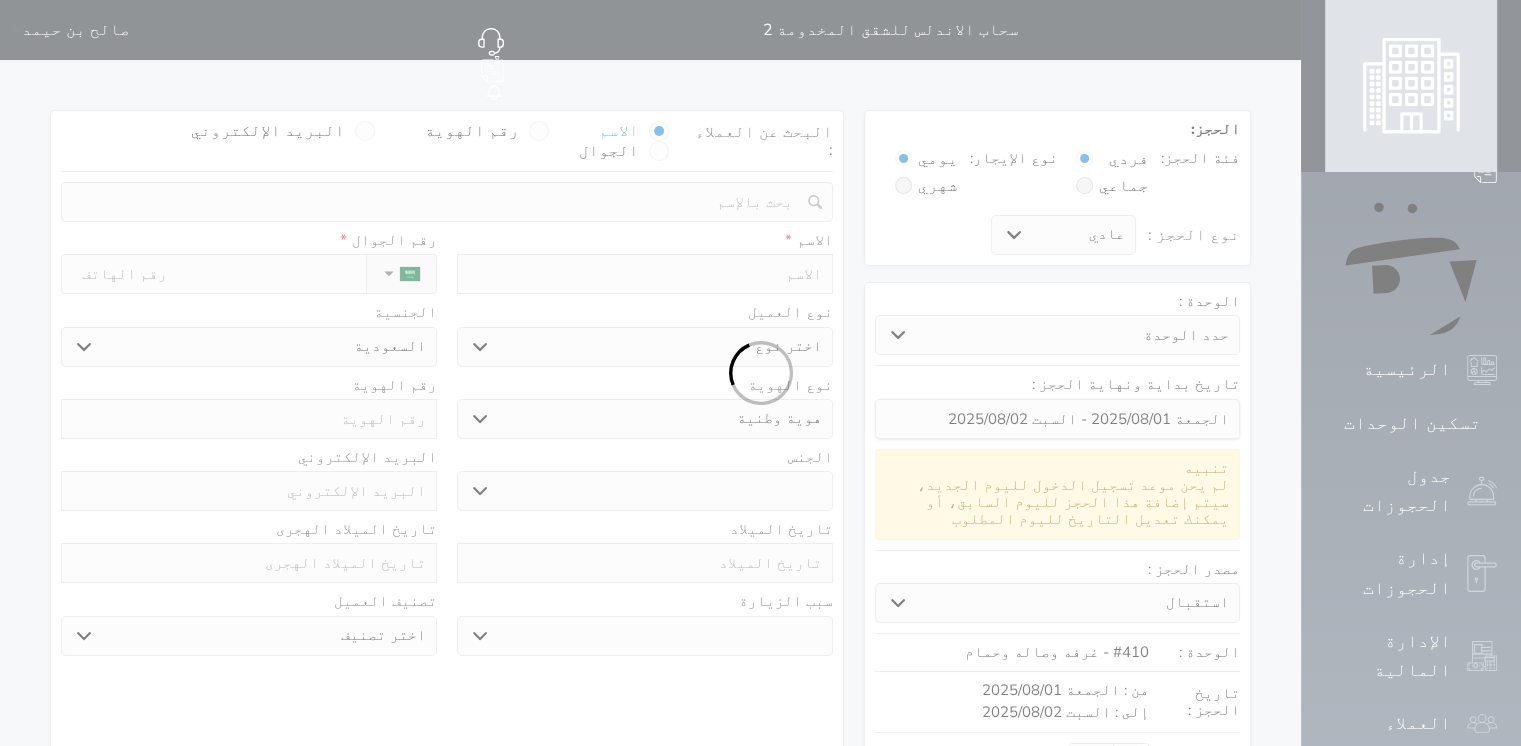 select 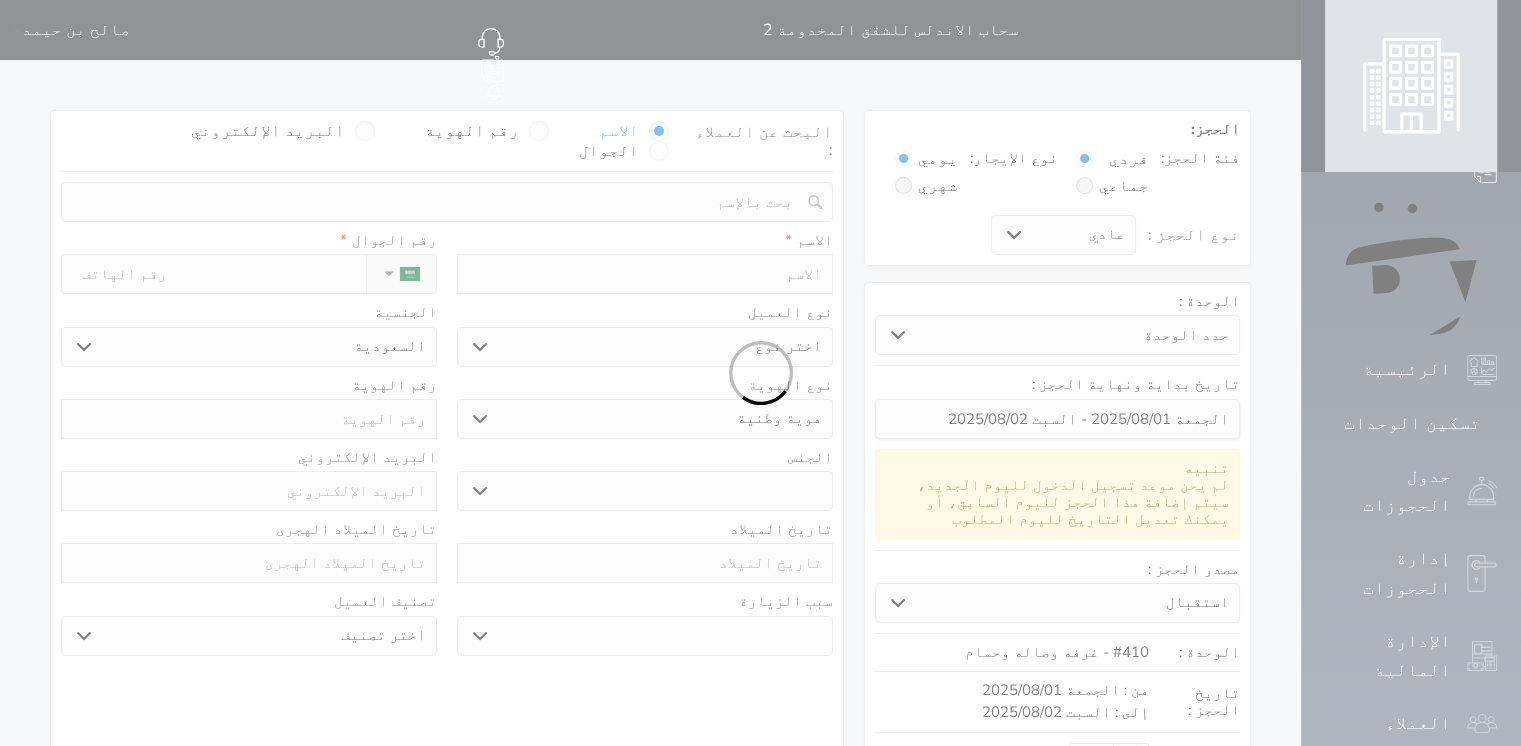 select 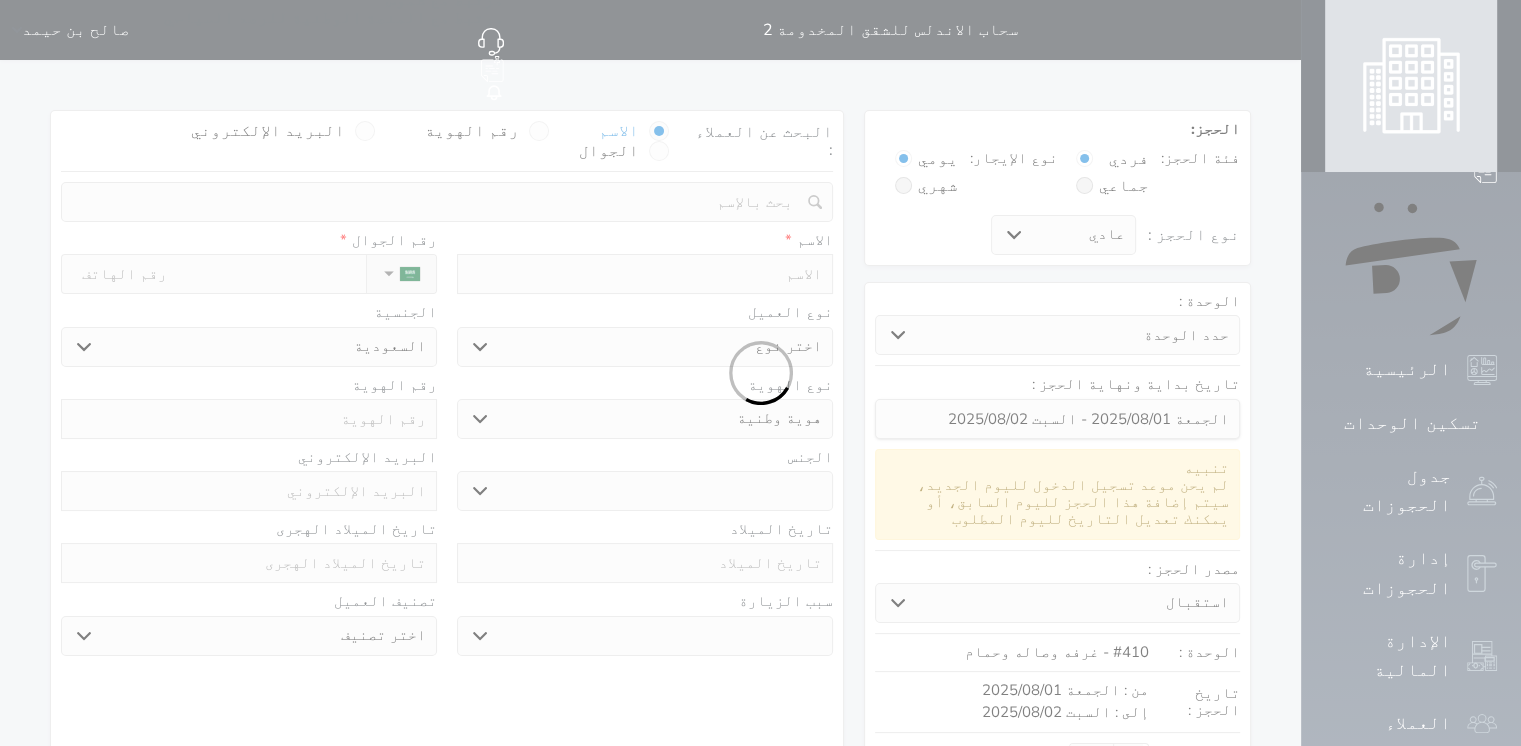 select 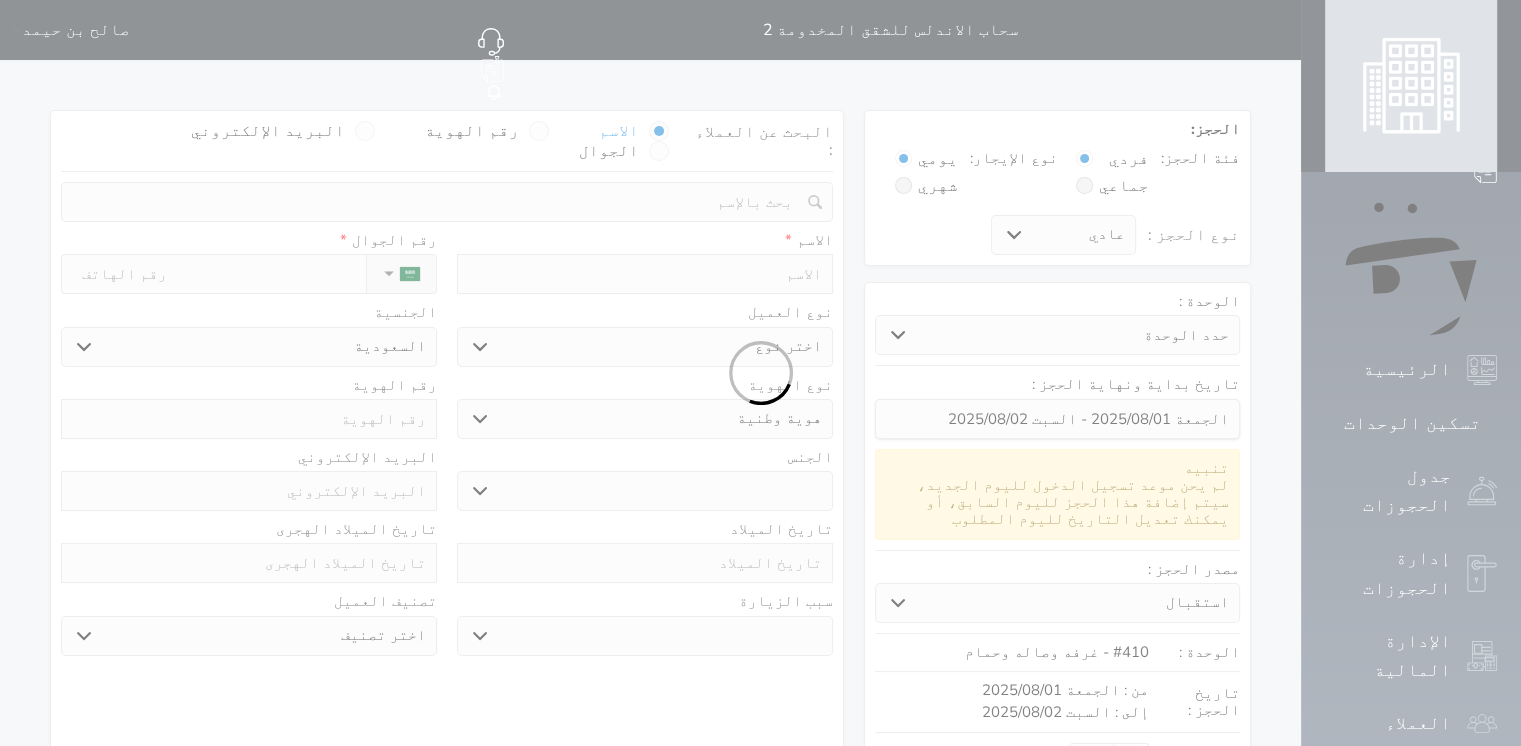 select 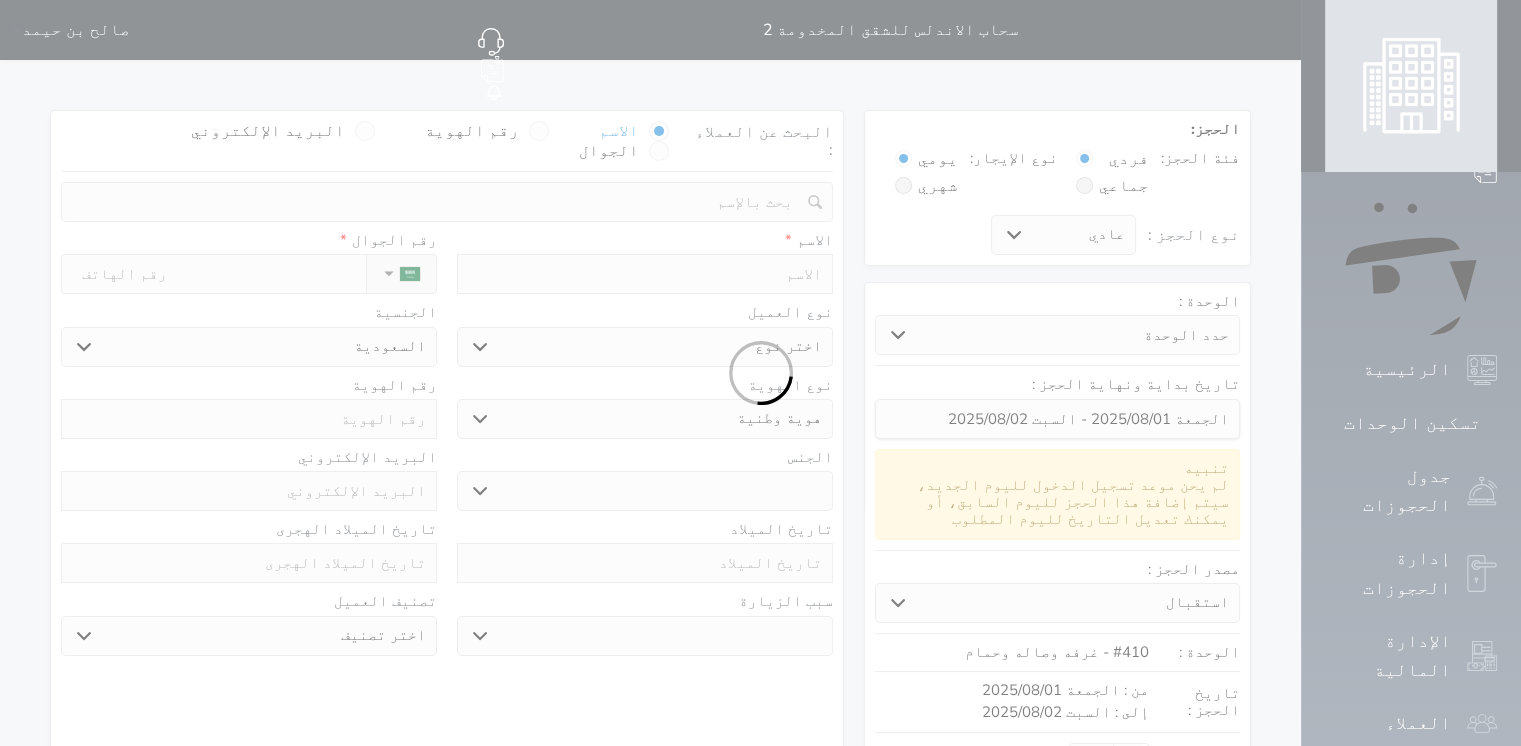 select on "1" 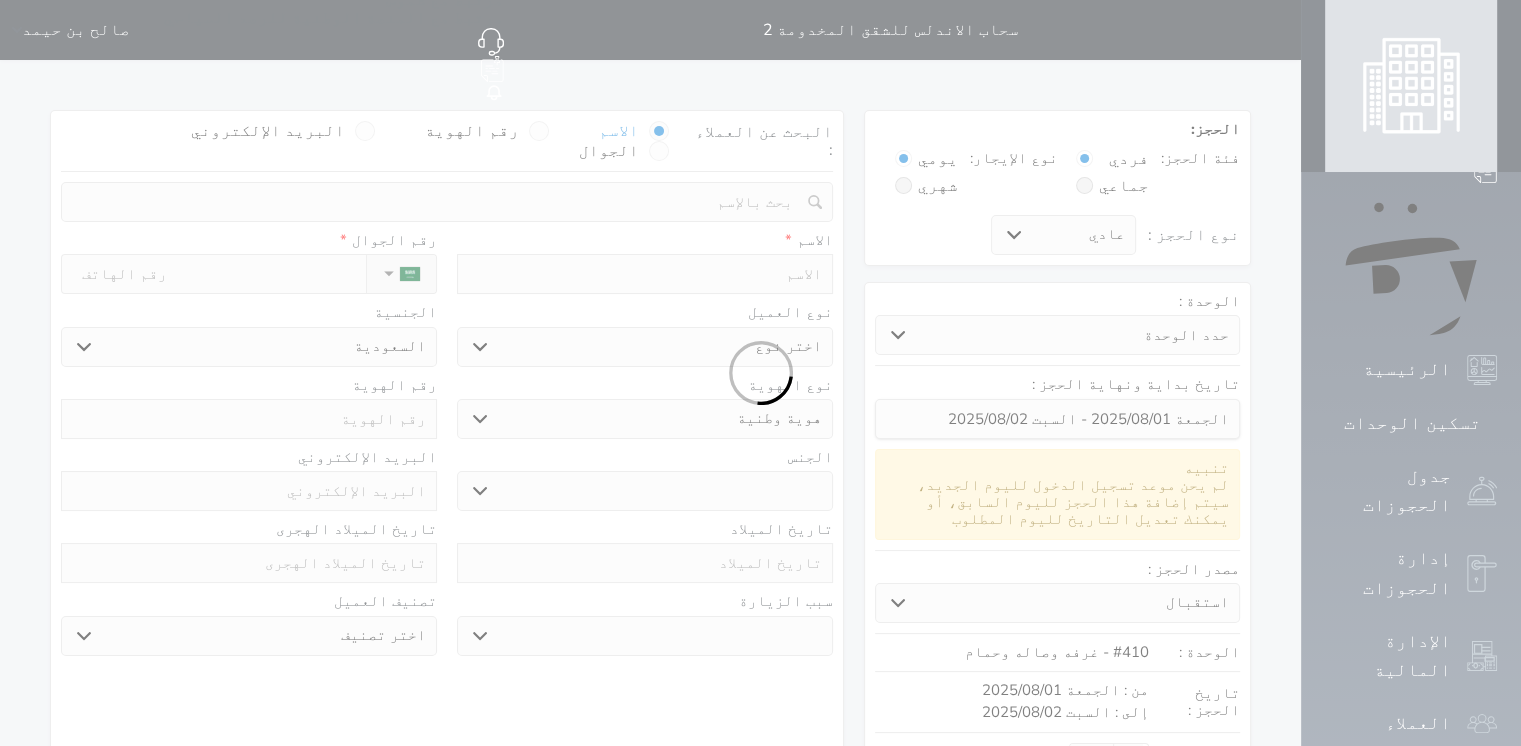 select on "7" 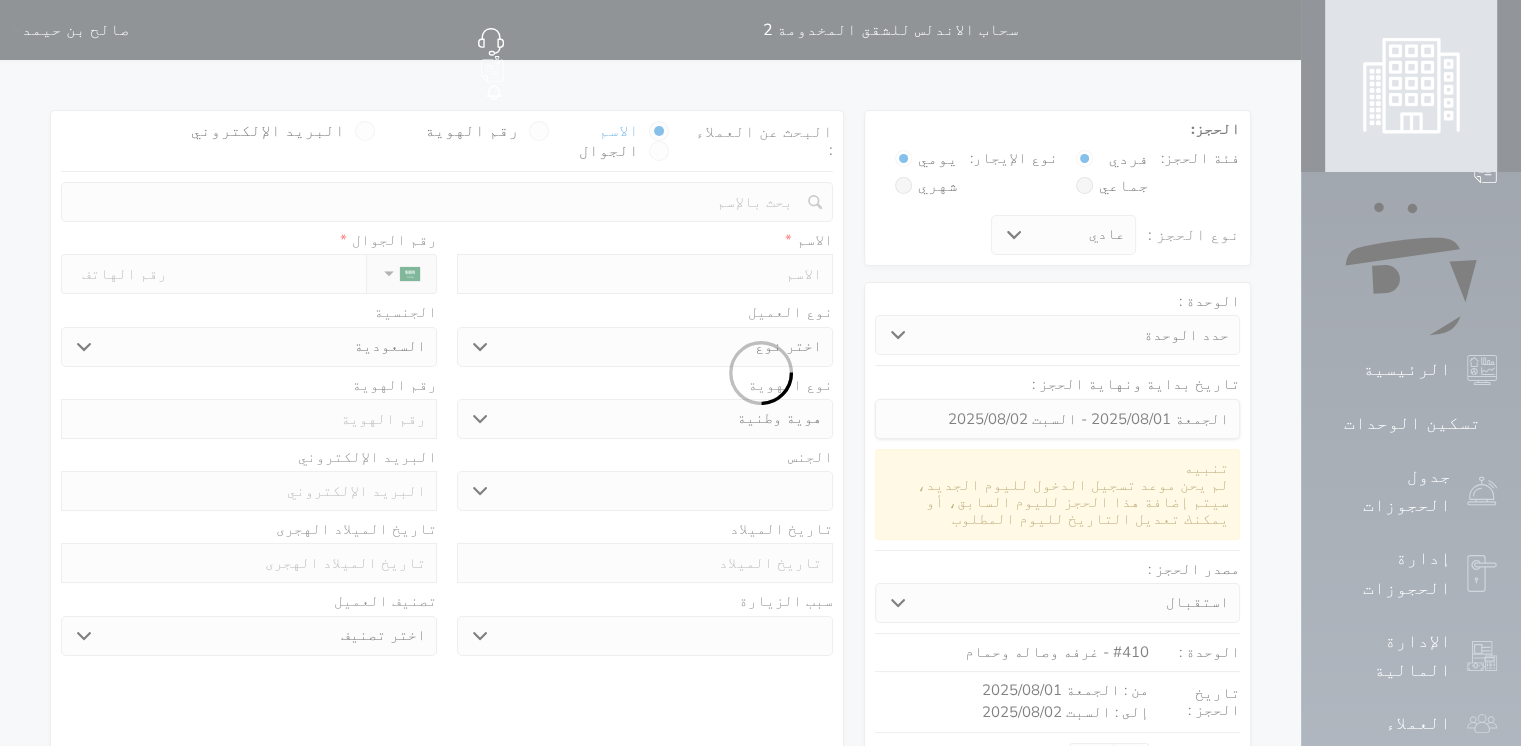 select 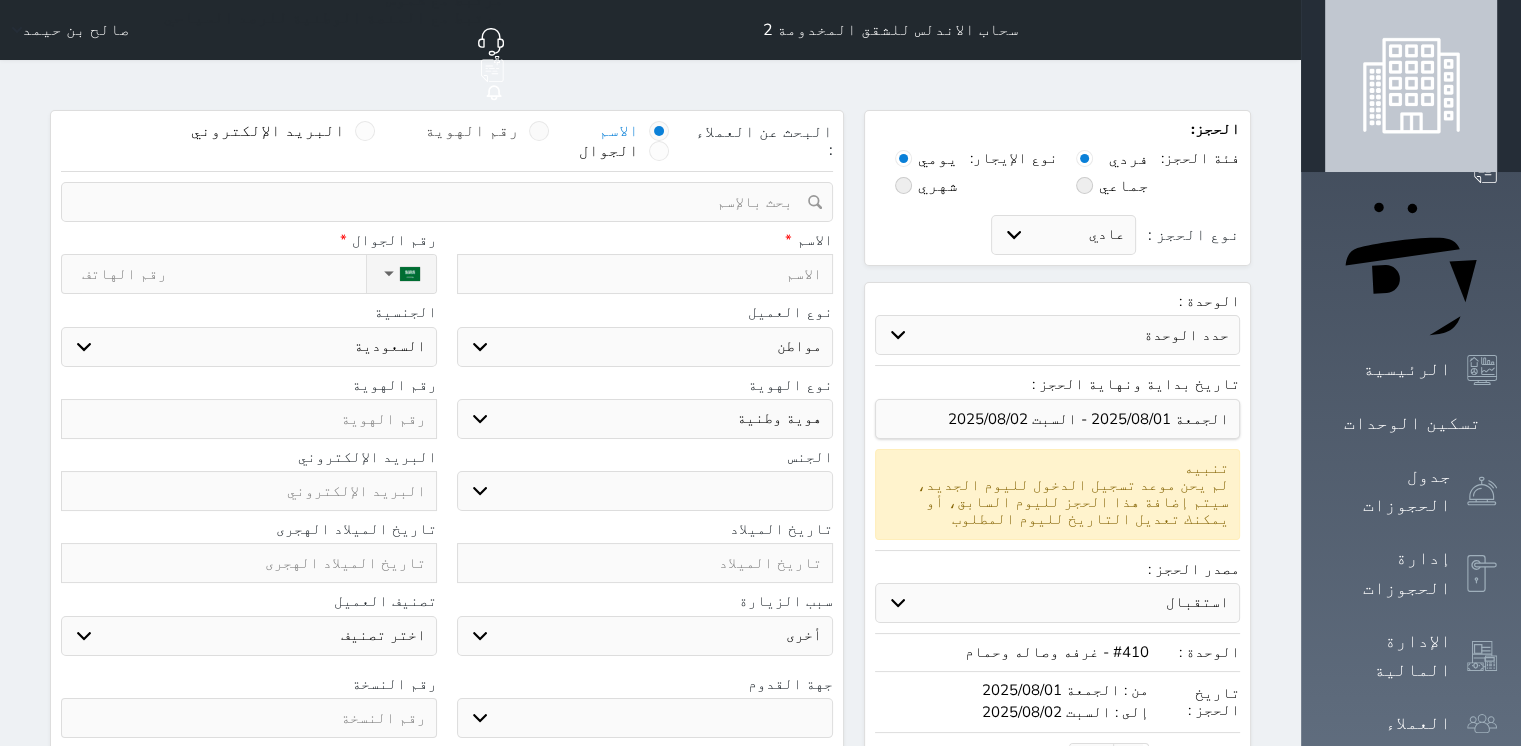 click at bounding box center [539, 131] 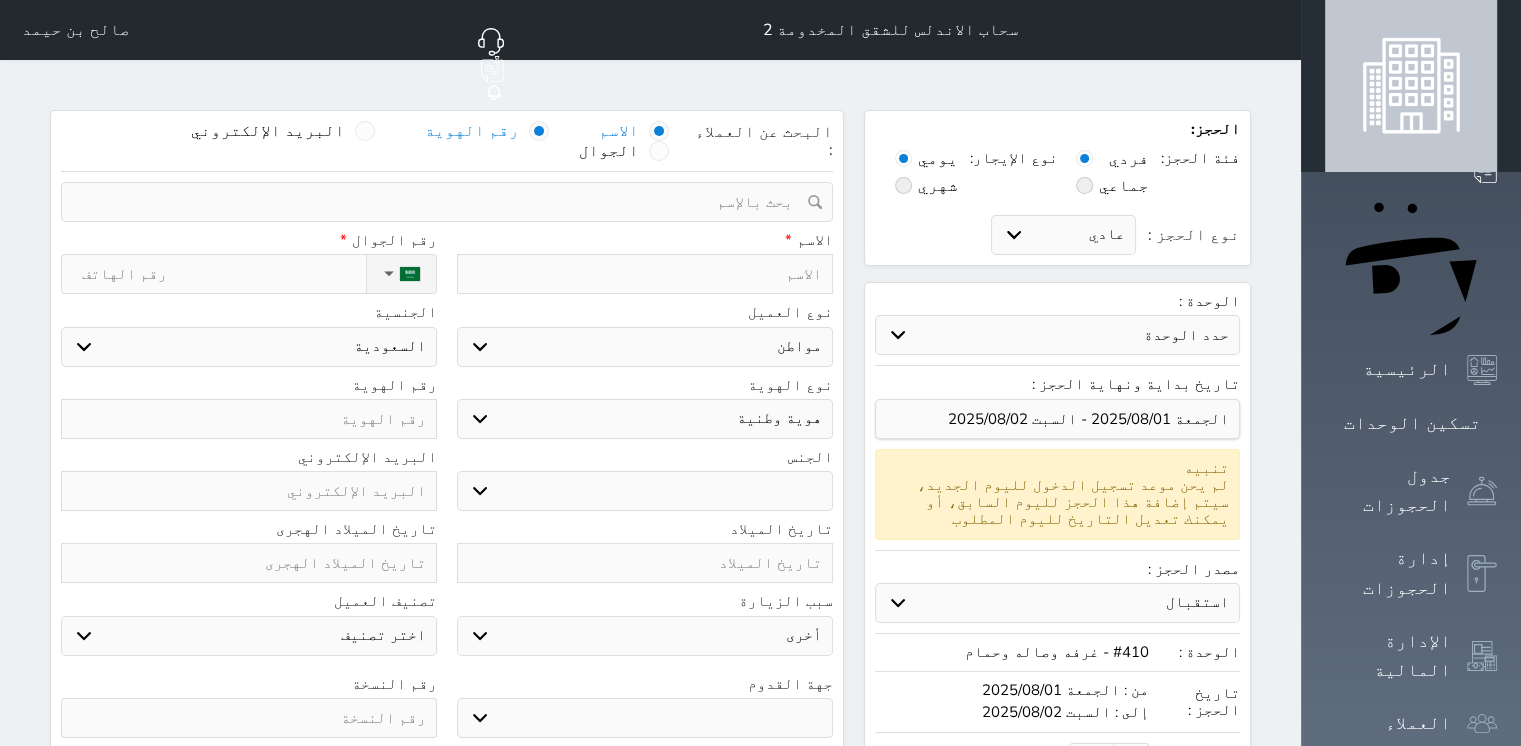 select 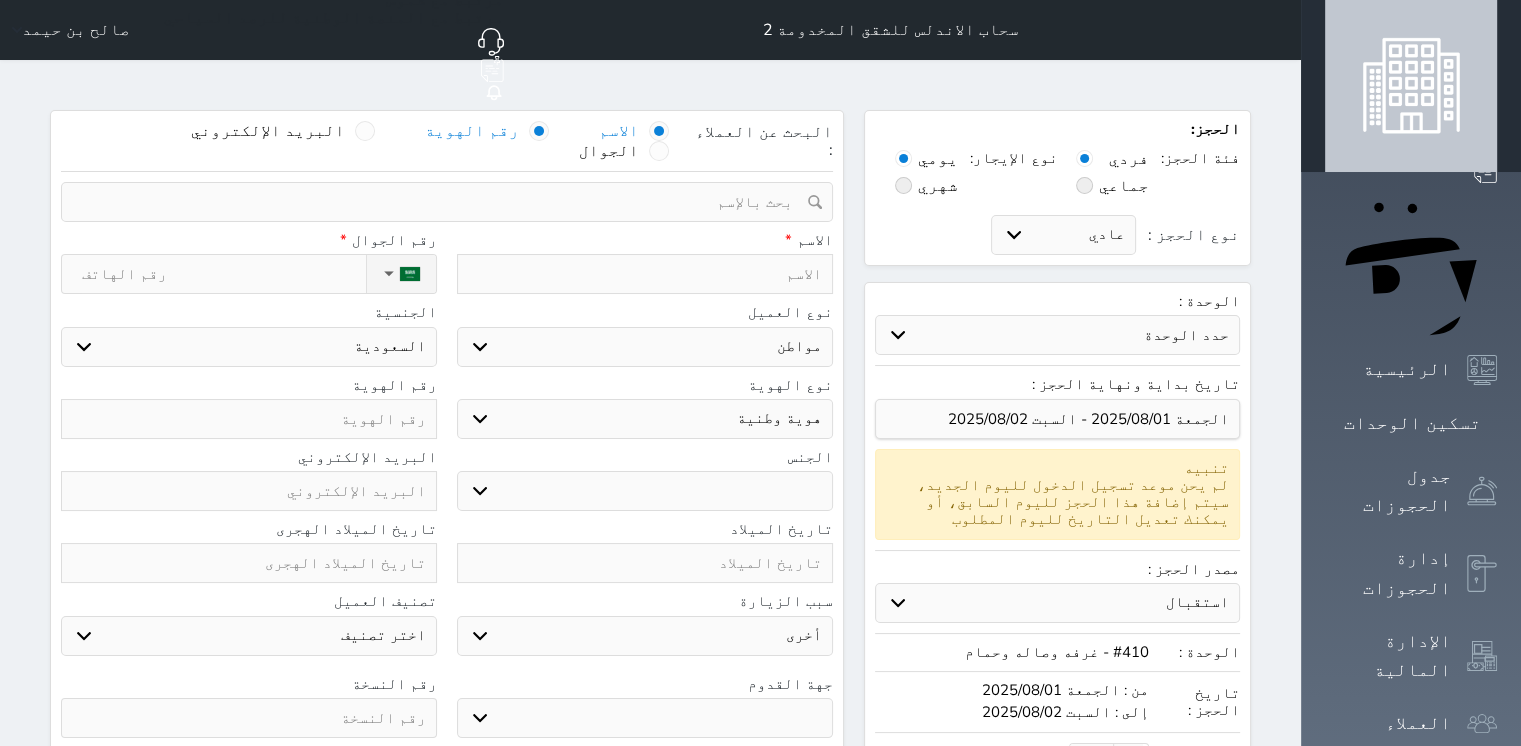 select 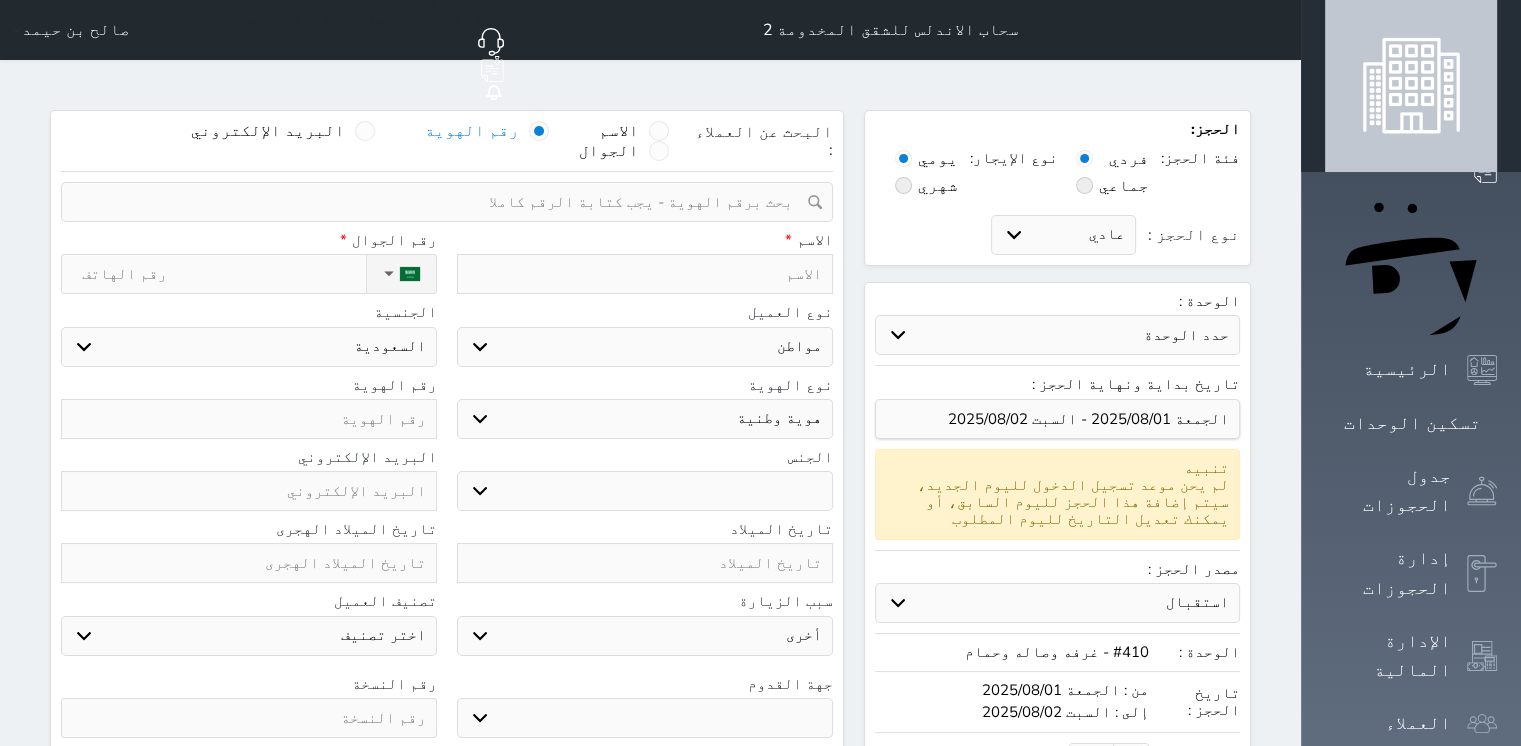 click at bounding box center [440, 202] 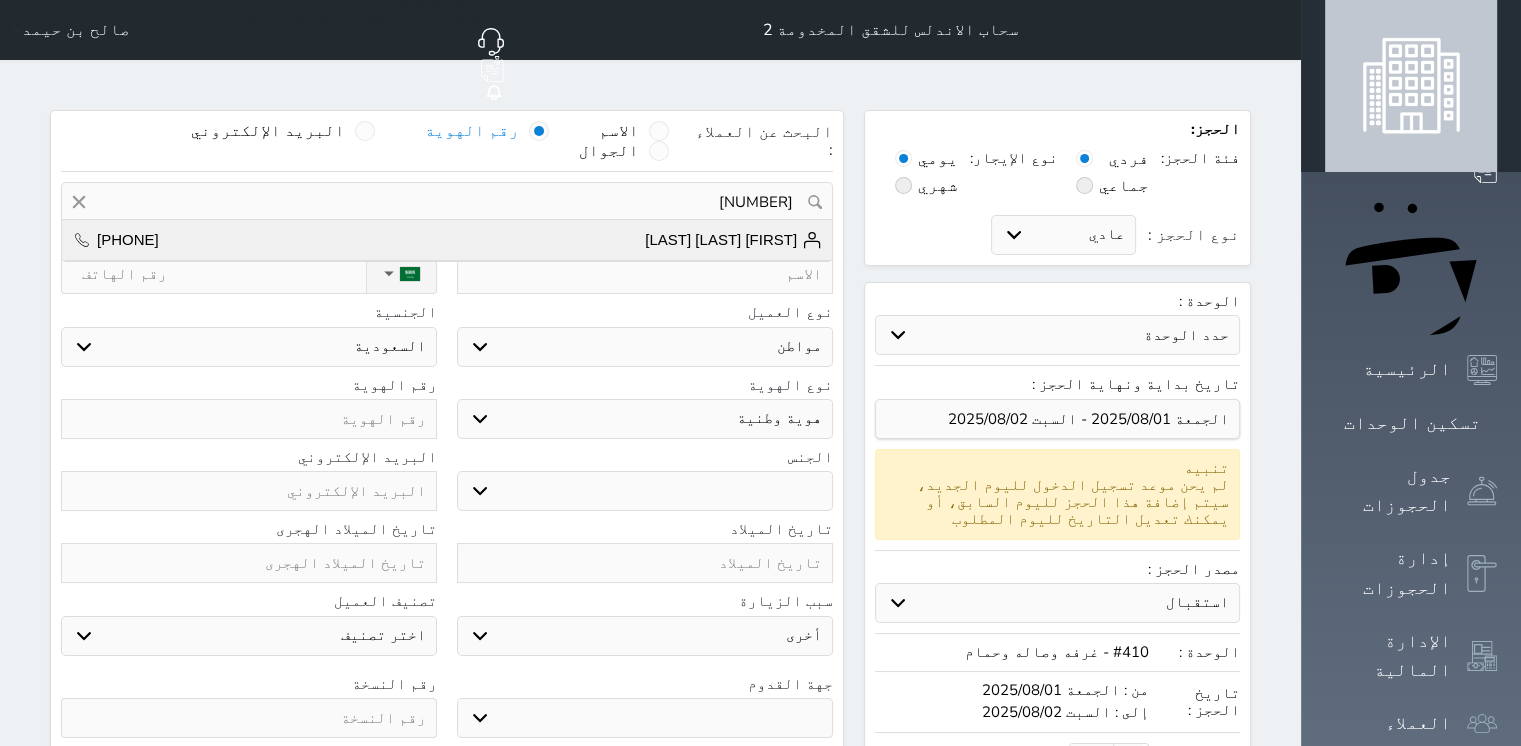 click on "سليمان سلم المسعودي" at bounding box center (733, 240) 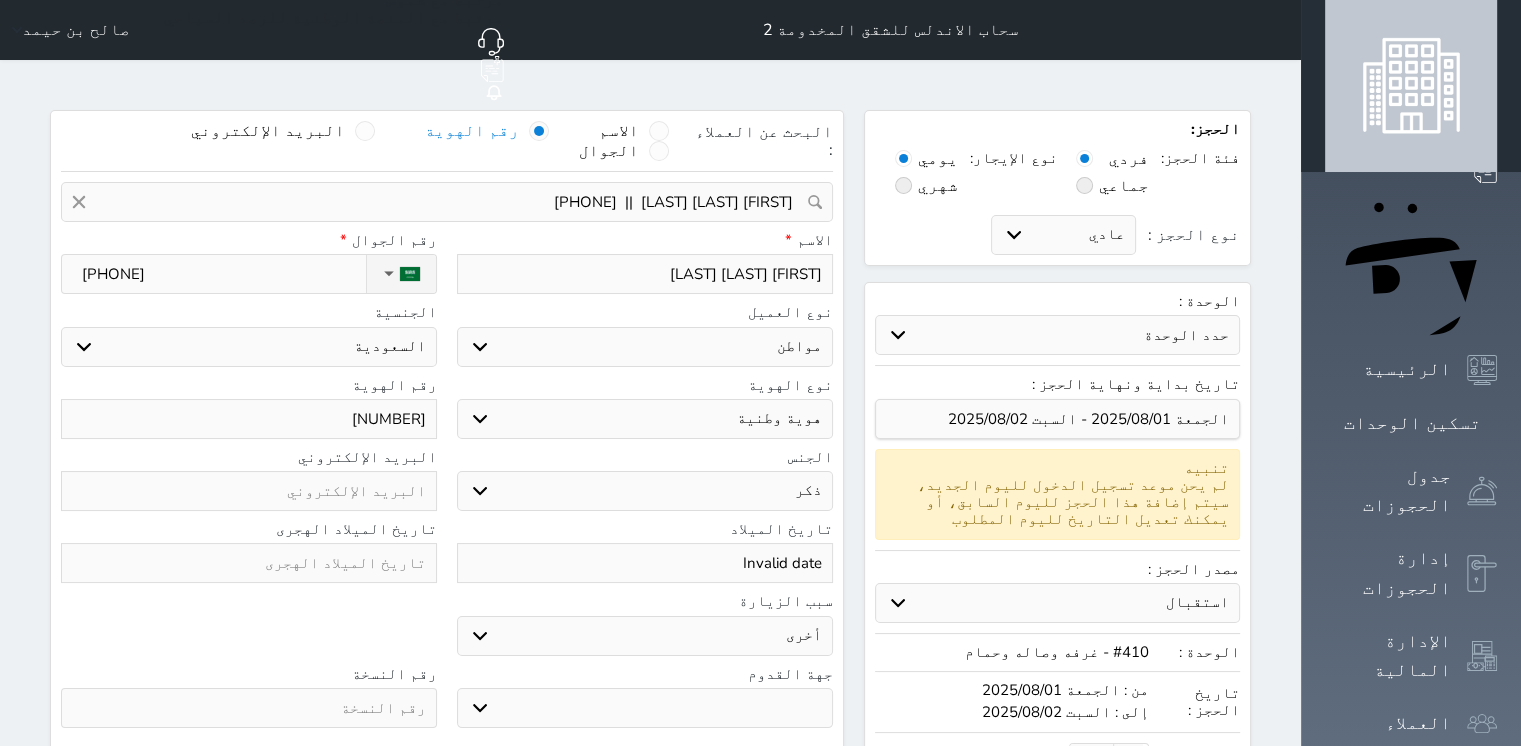 select 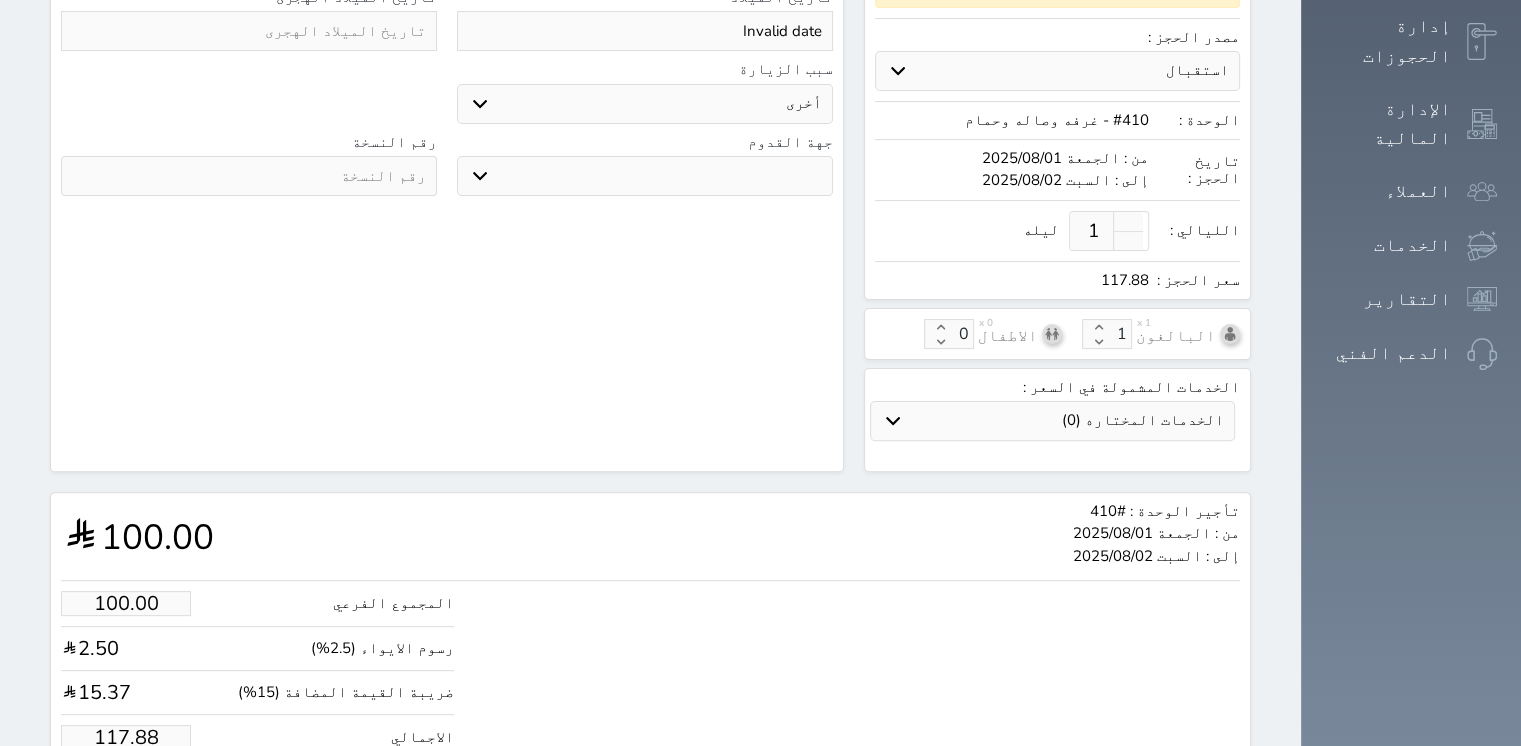 scroll, scrollTop: 564, scrollLeft: 0, axis: vertical 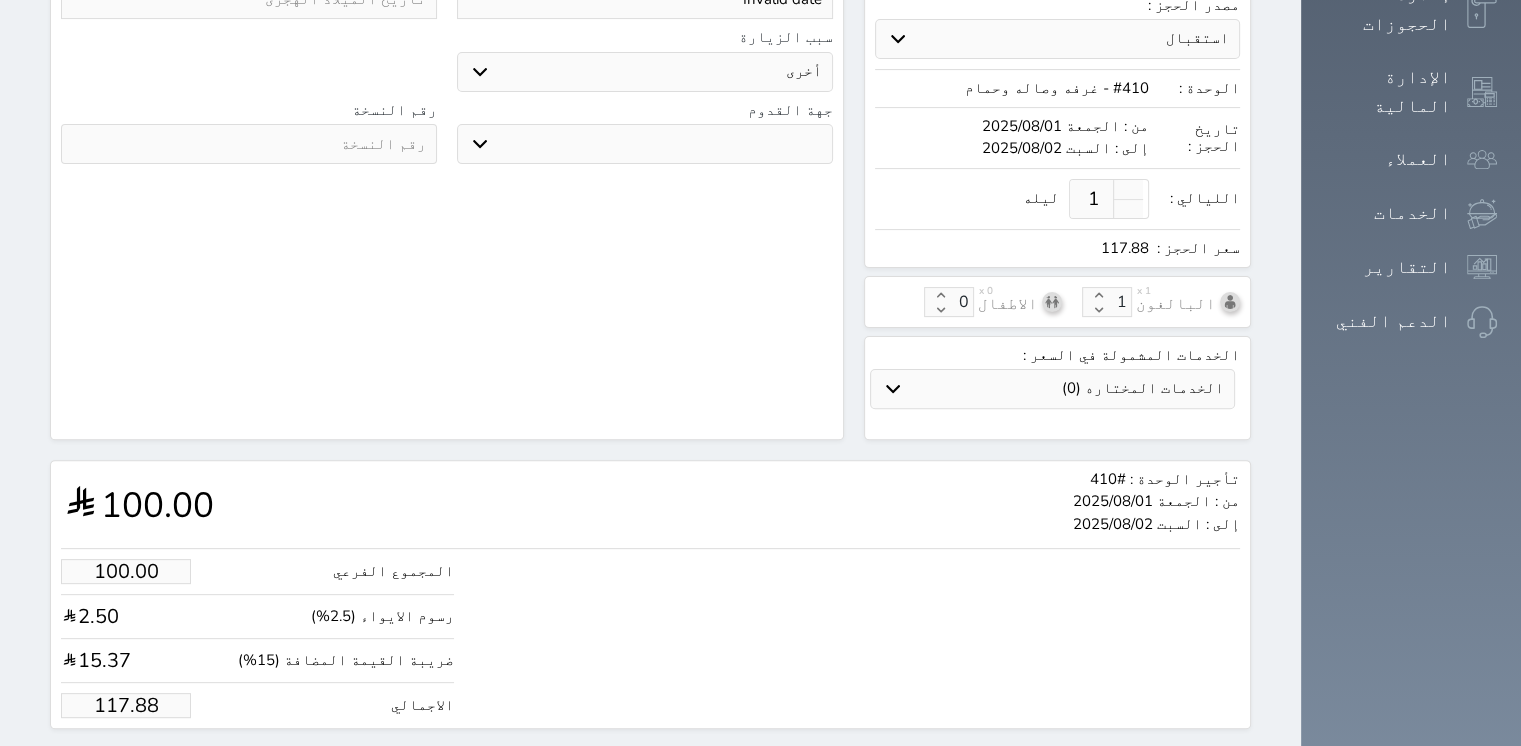 drag, startPoint x: 48, startPoint y: 650, endPoint x: 141, endPoint y: 633, distance: 94.54099 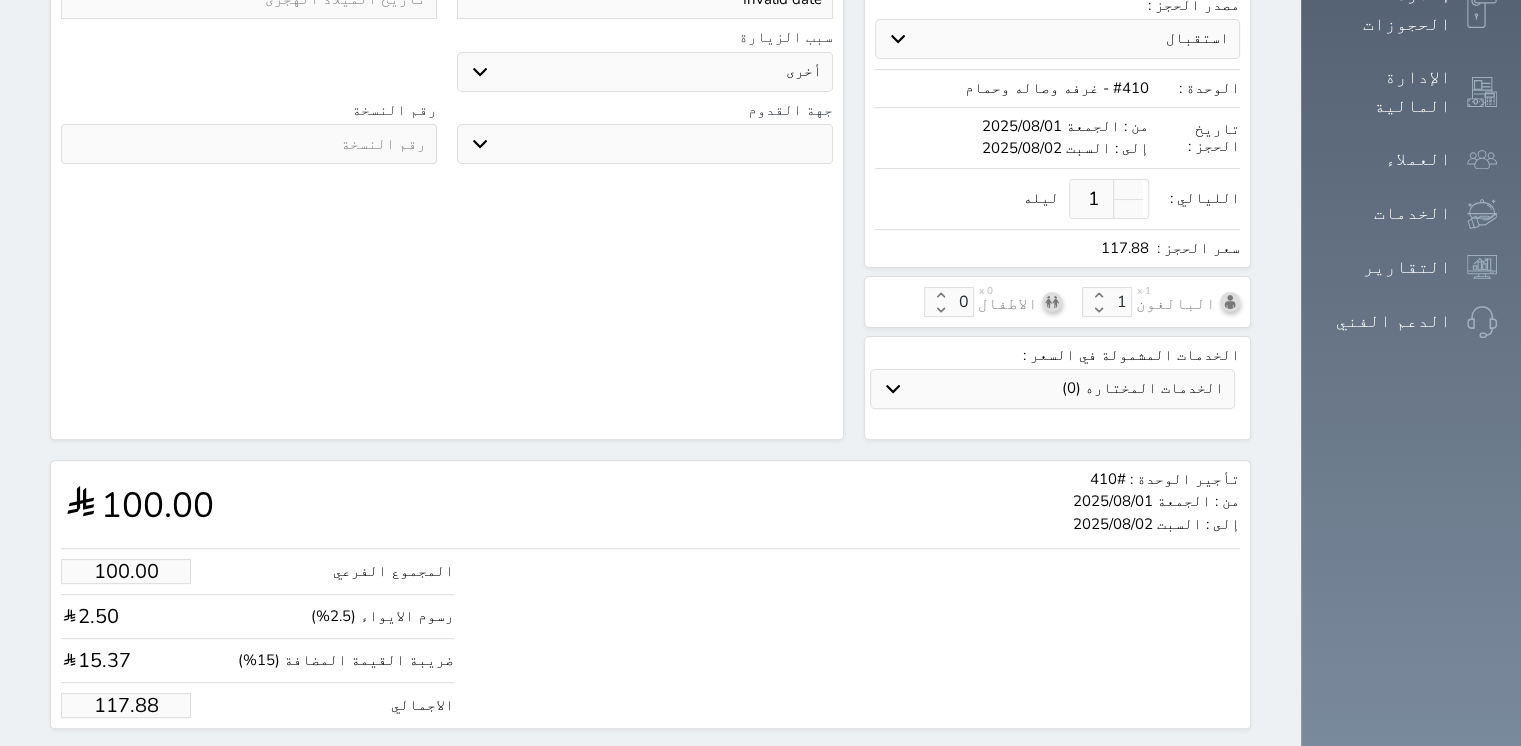 type on "2.55" 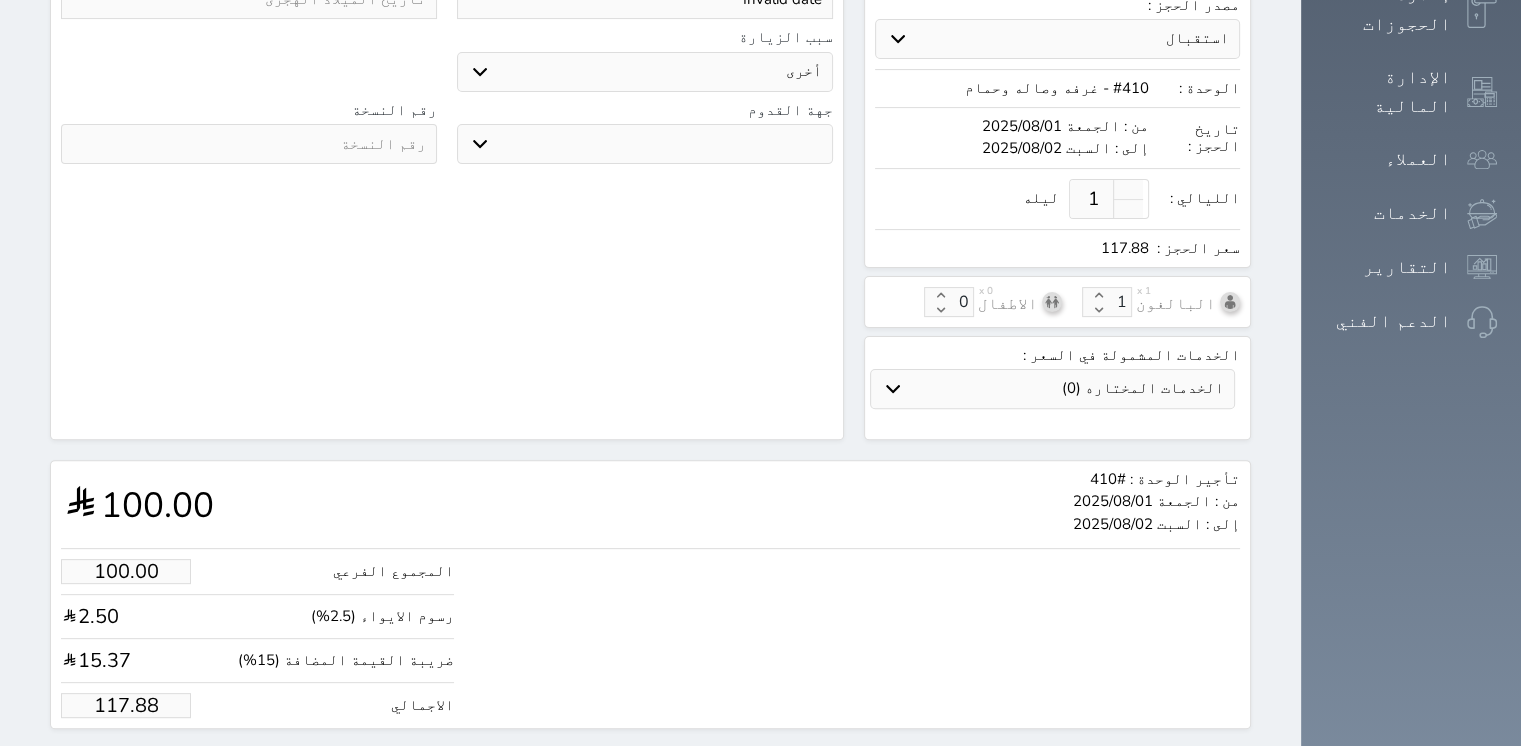type on "3" 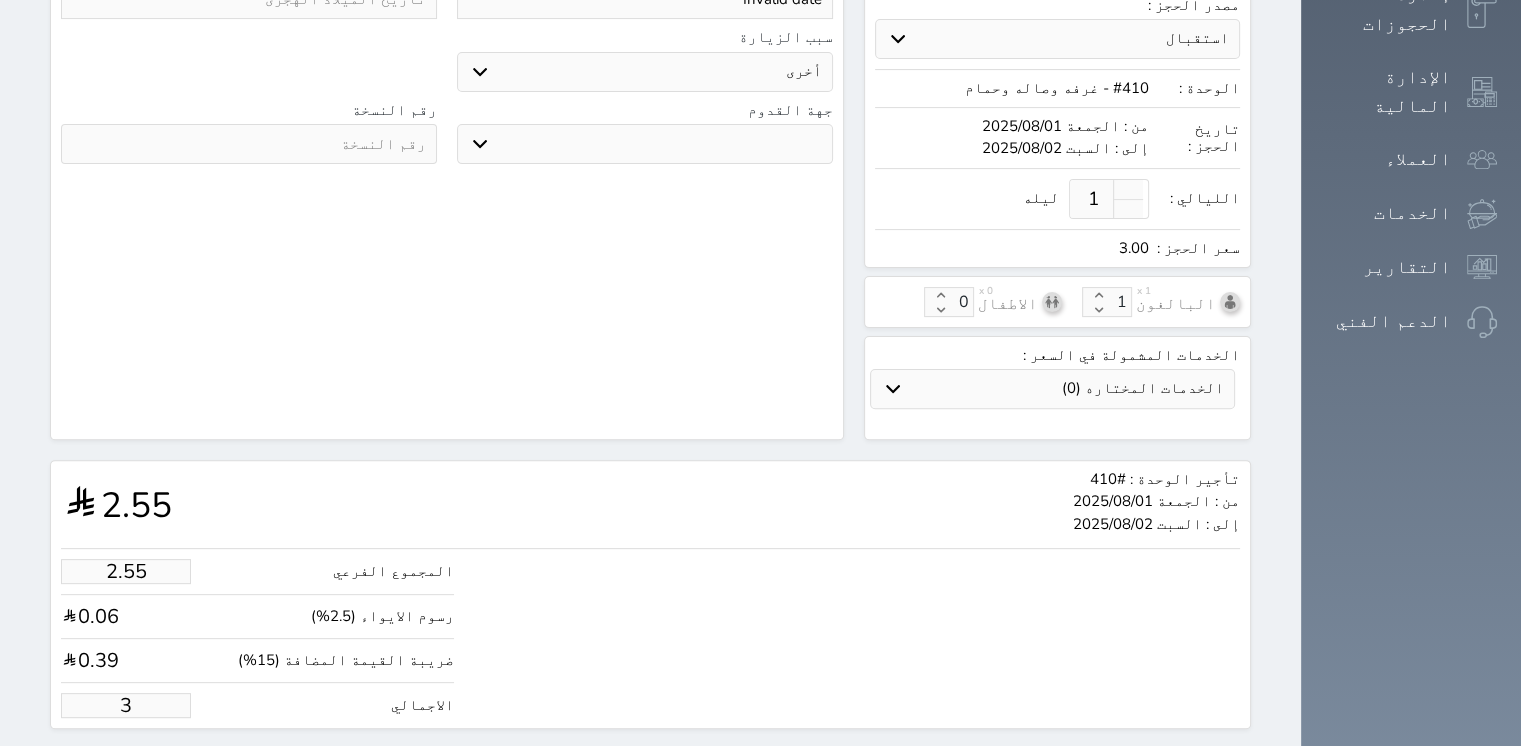 type on "25.45" 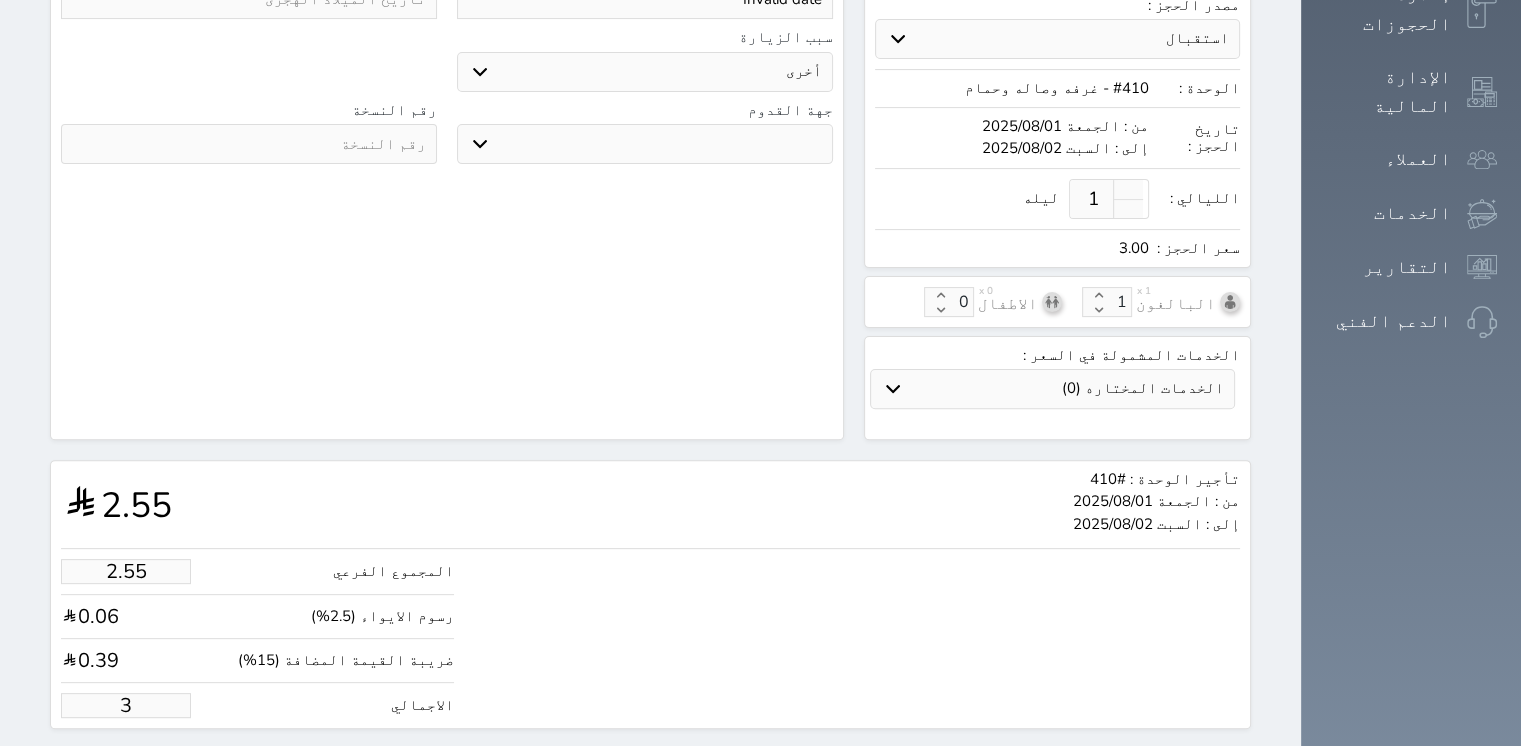 type on "30" 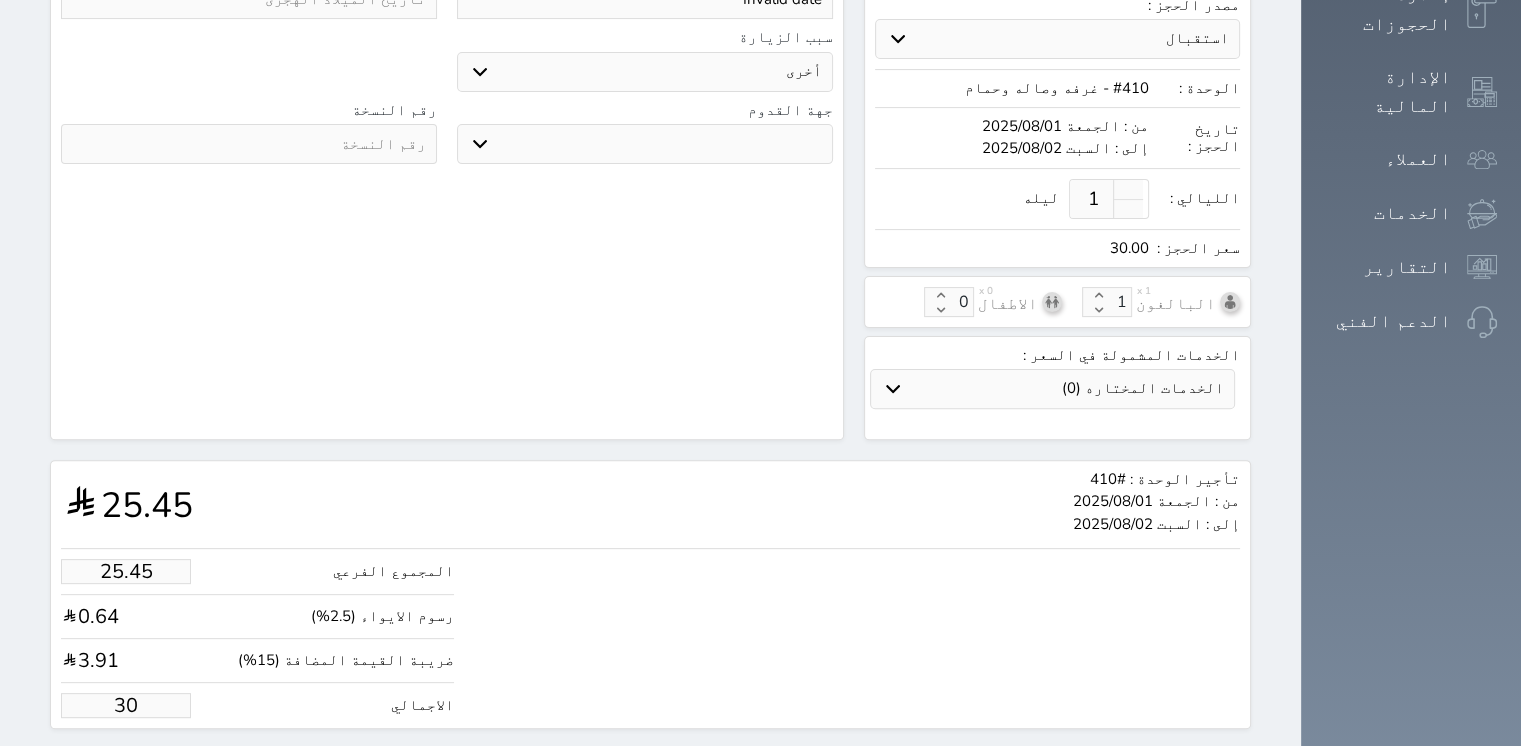 type on "254.51" 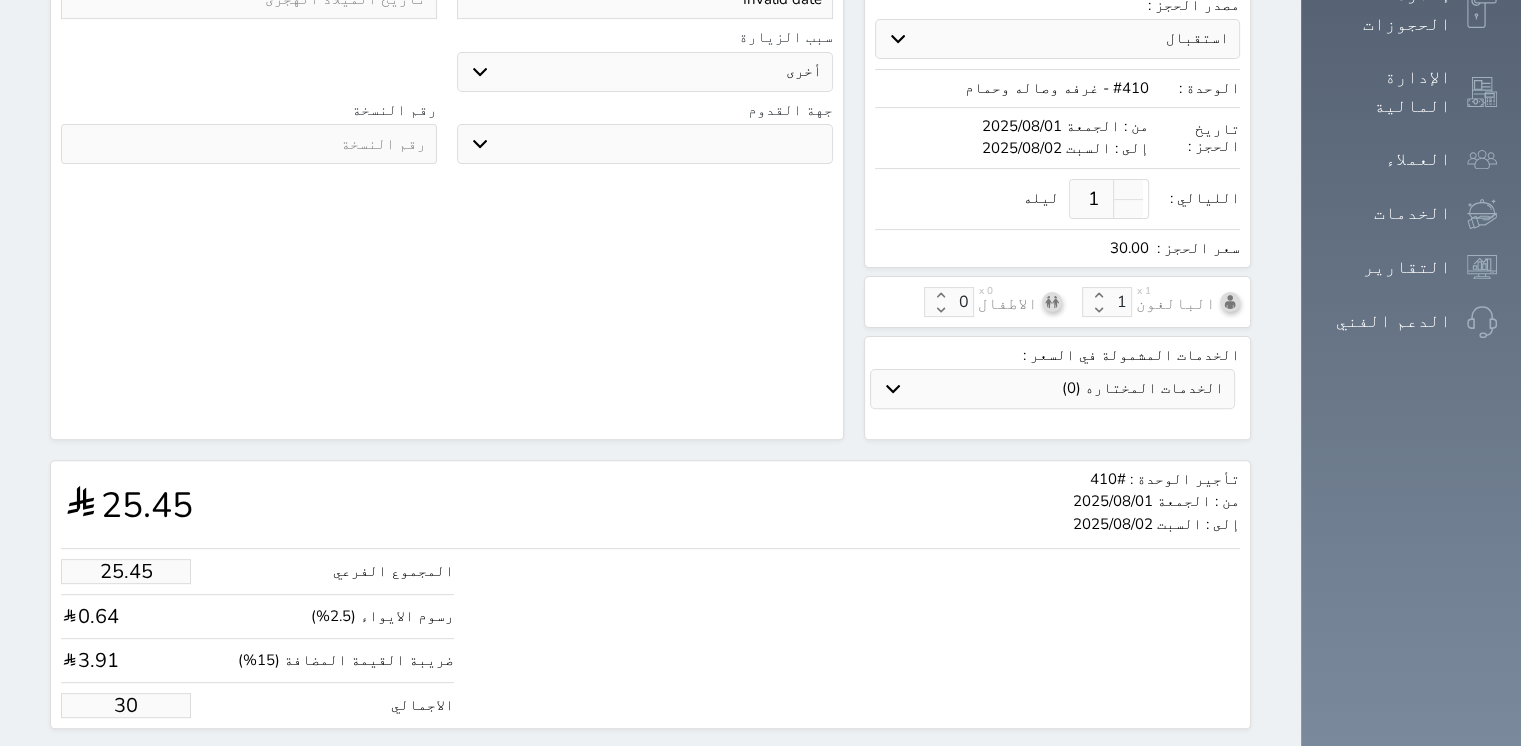 type on "300" 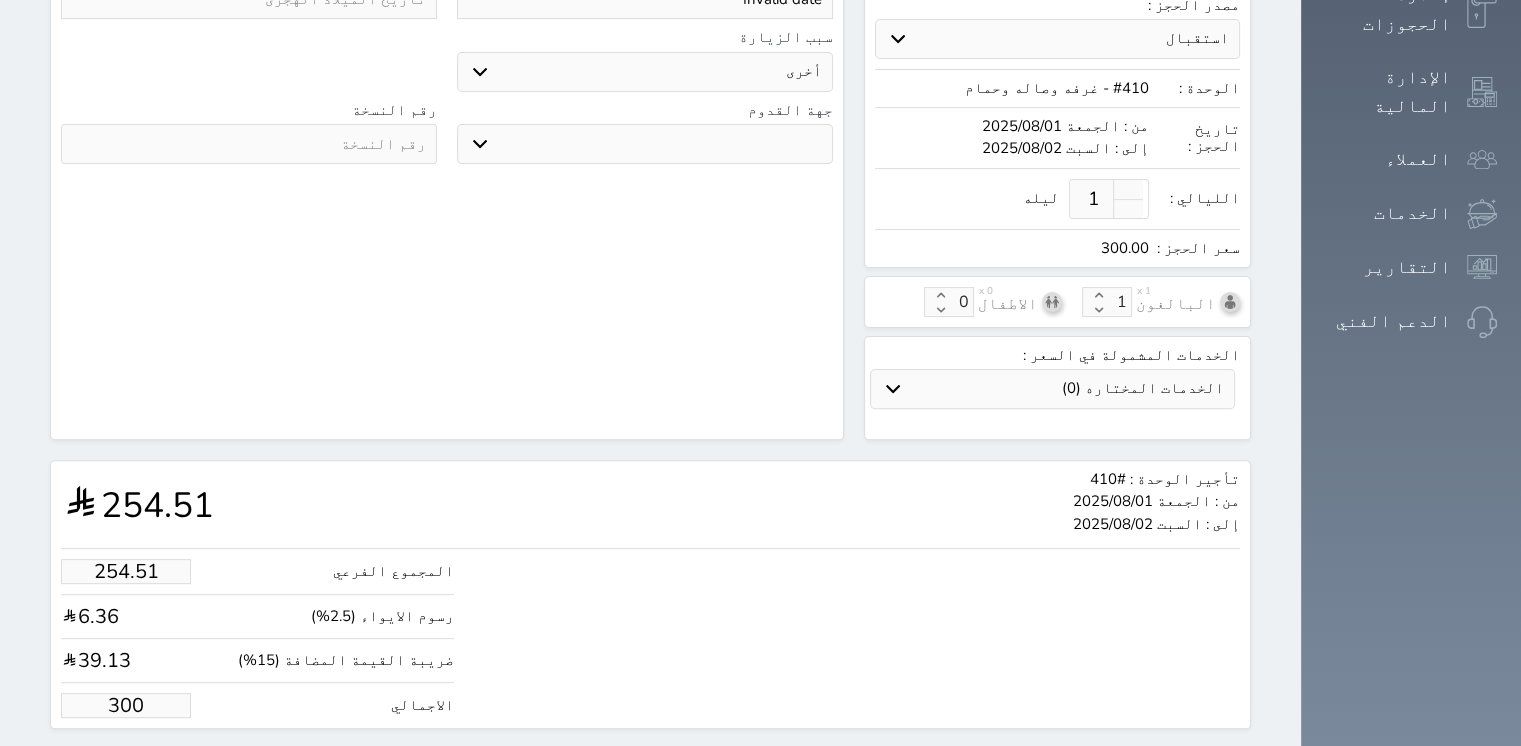 type on "300.00" 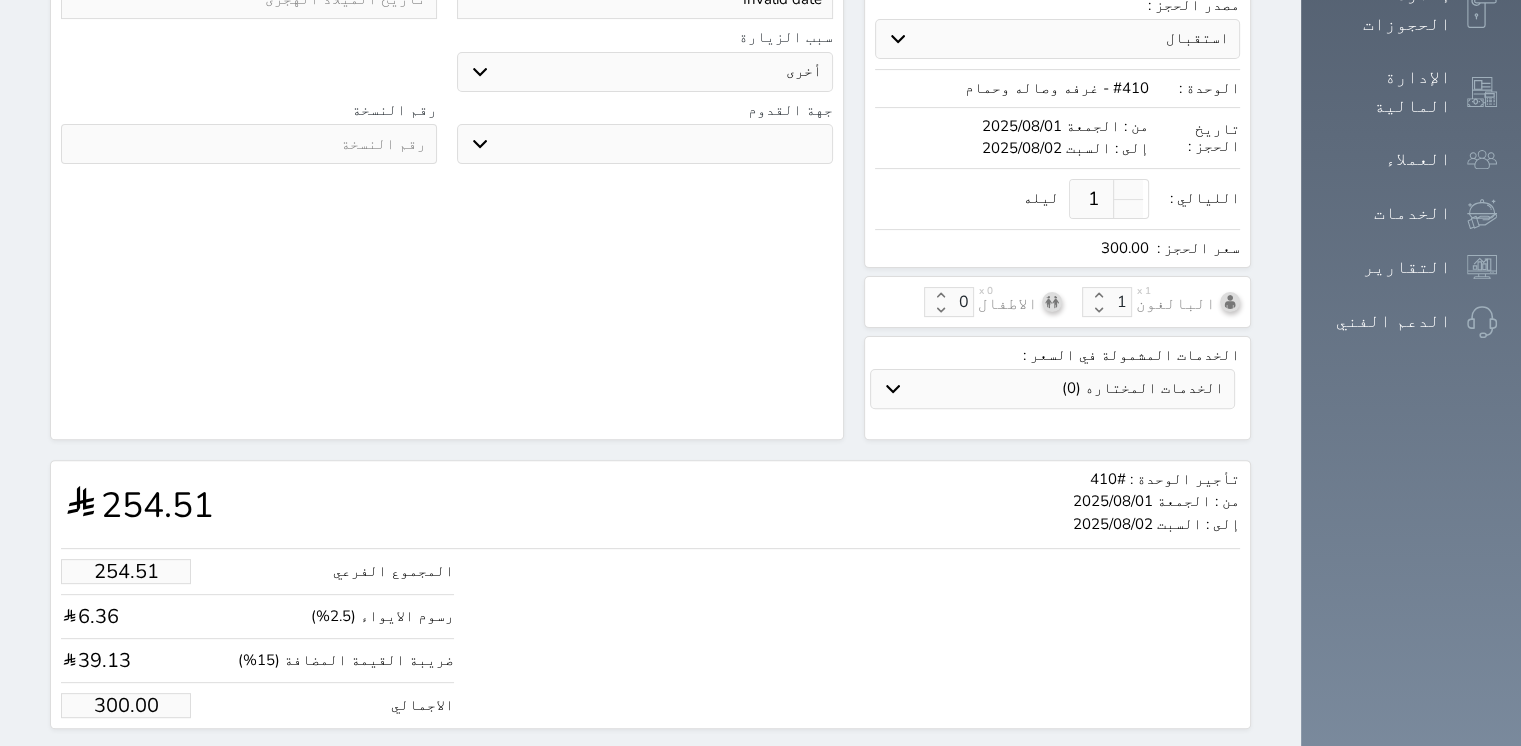click on "حجز" at bounding box center [165, 766] 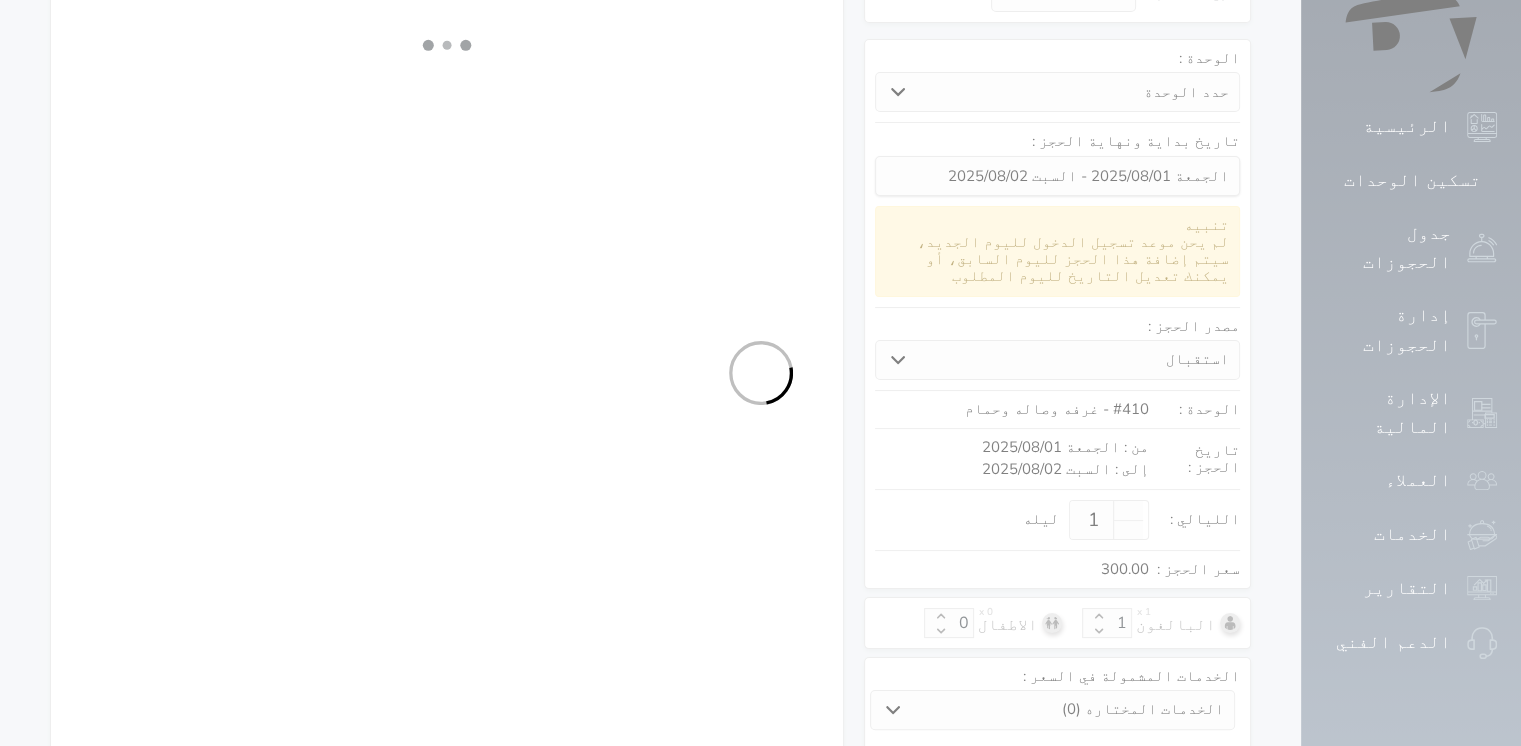 select on "1" 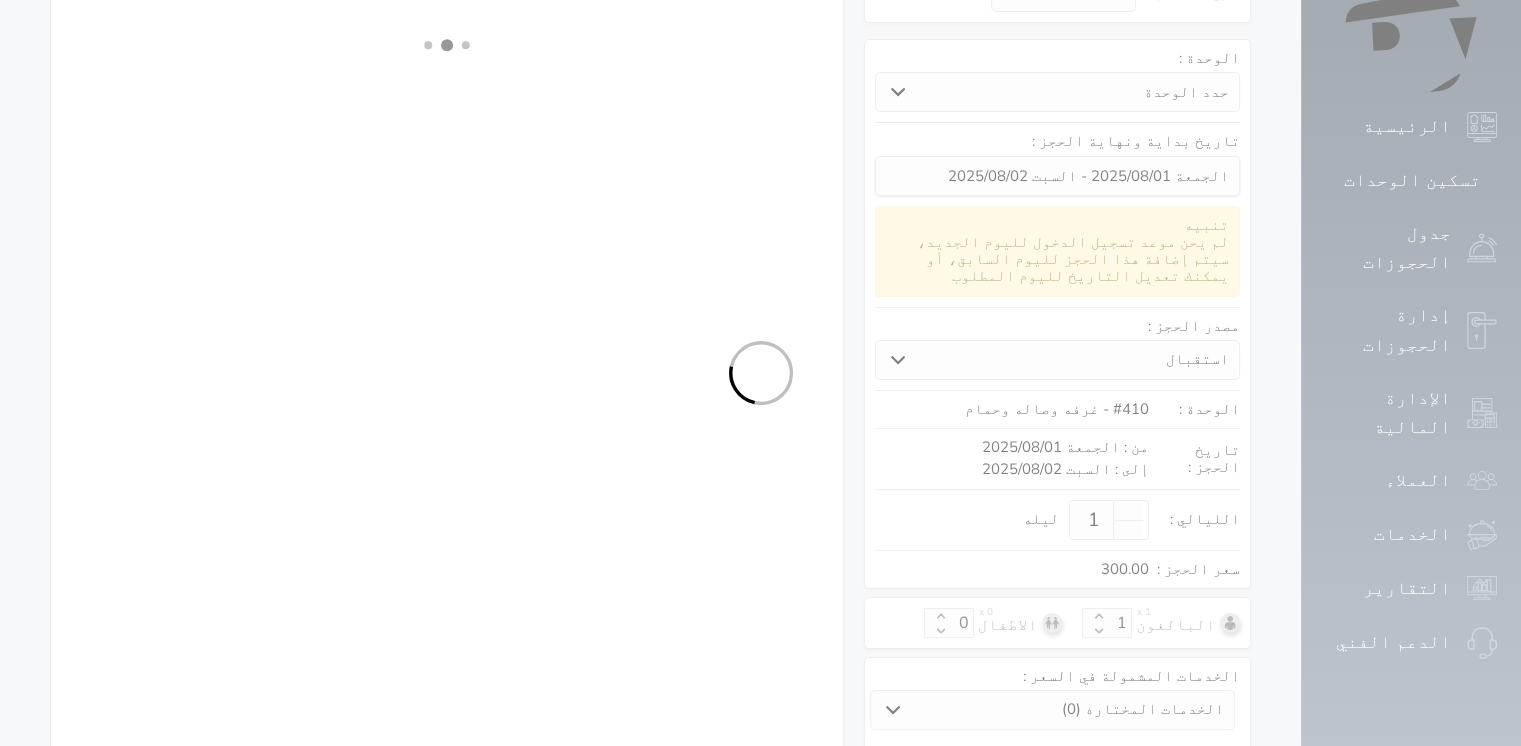 select on "113" 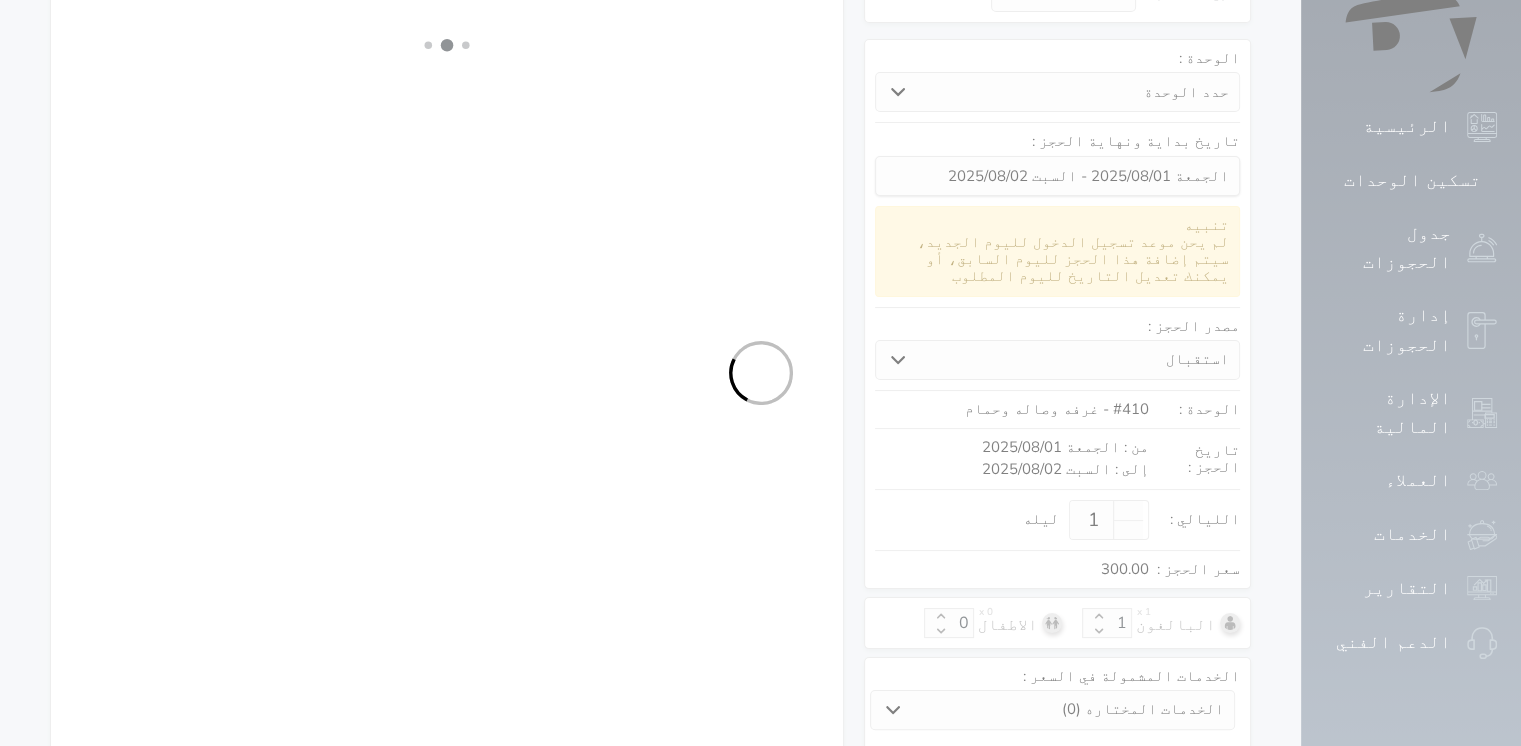select on "1" 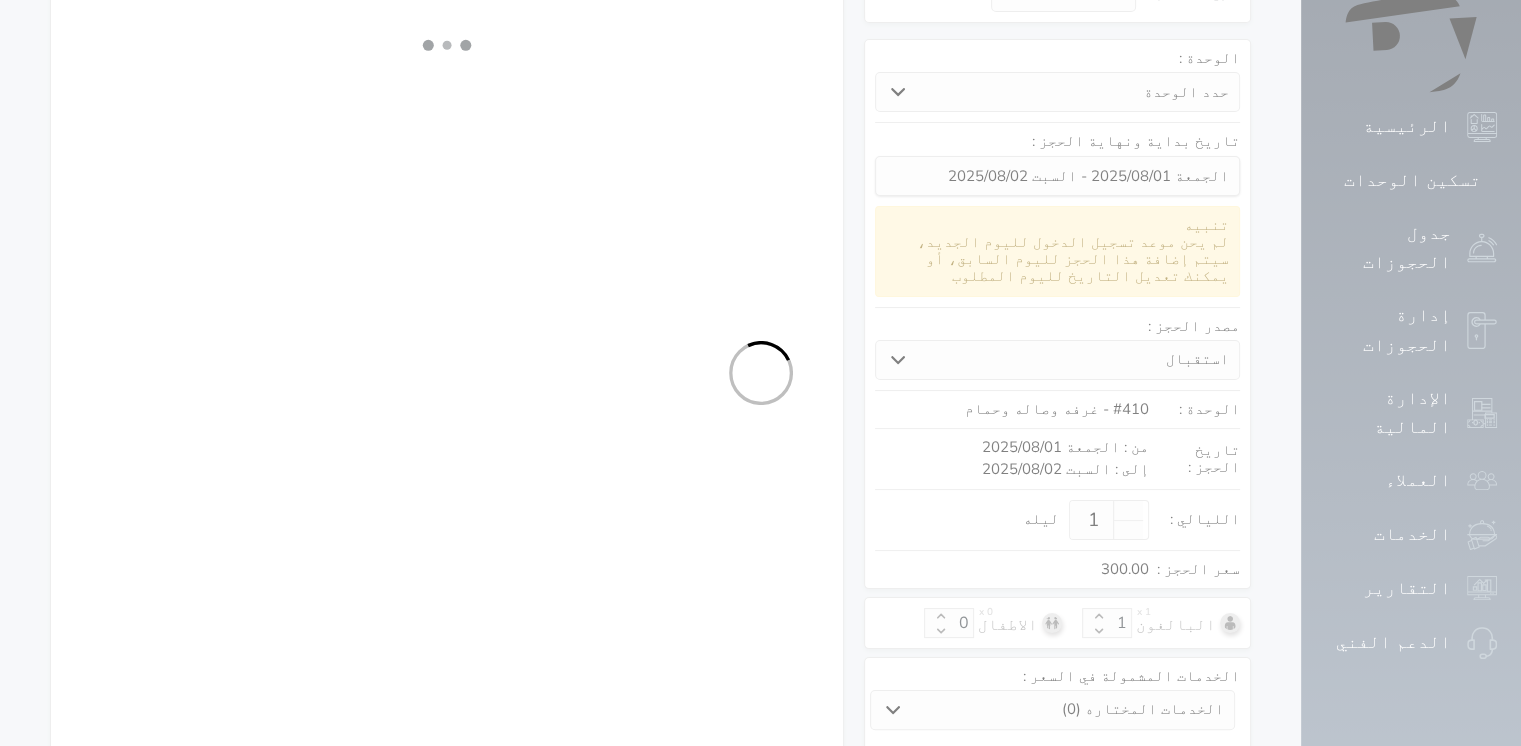 select on "7" 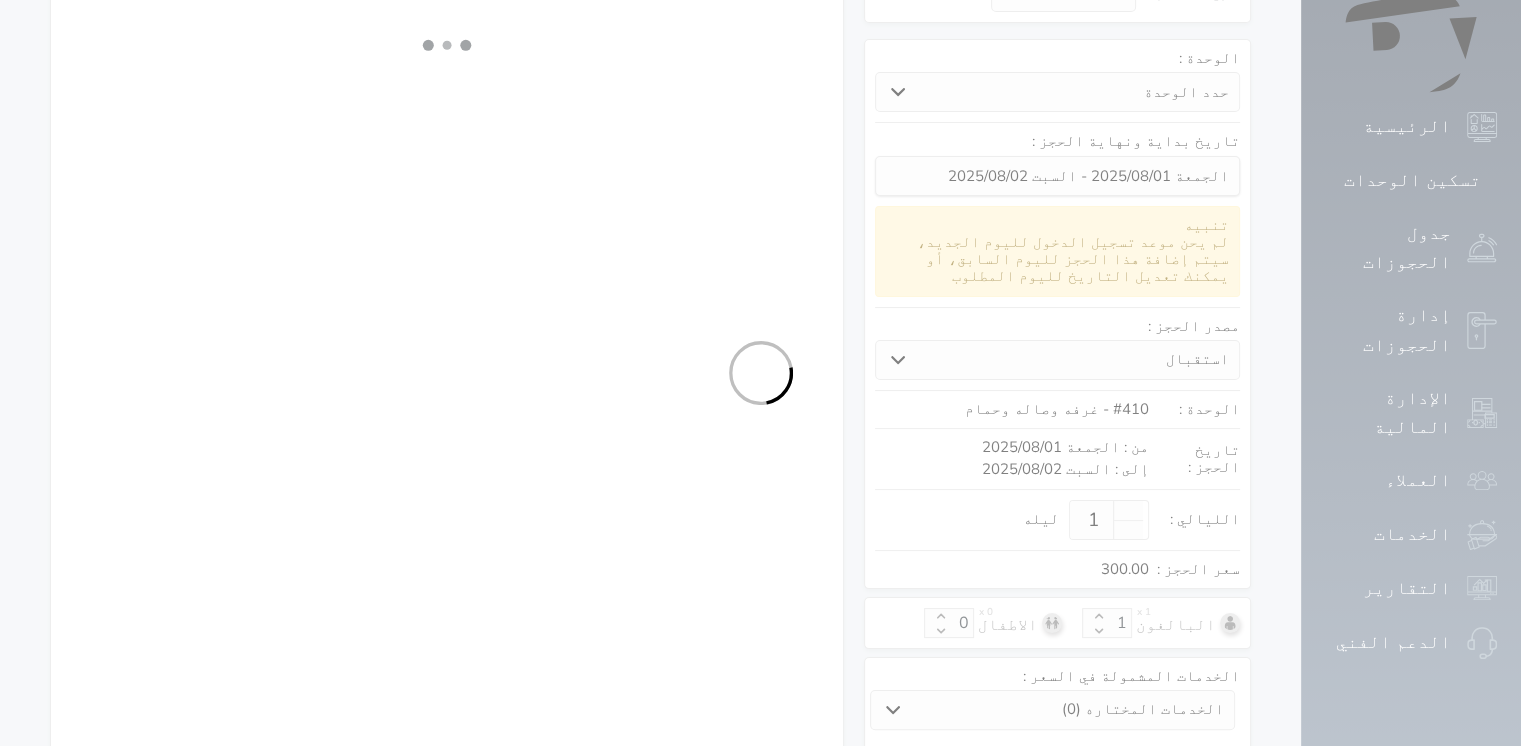 select 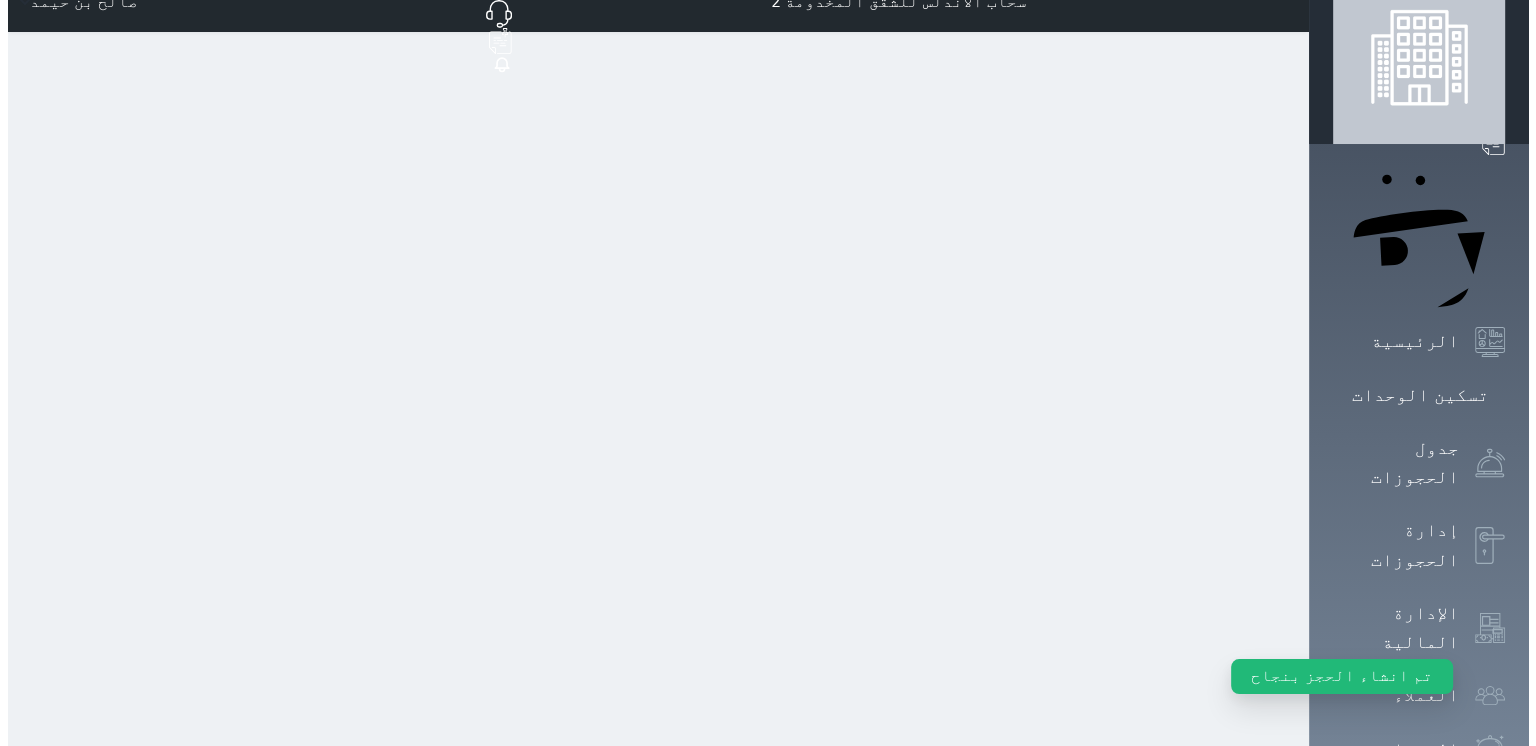 scroll, scrollTop: 6, scrollLeft: 0, axis: vertical 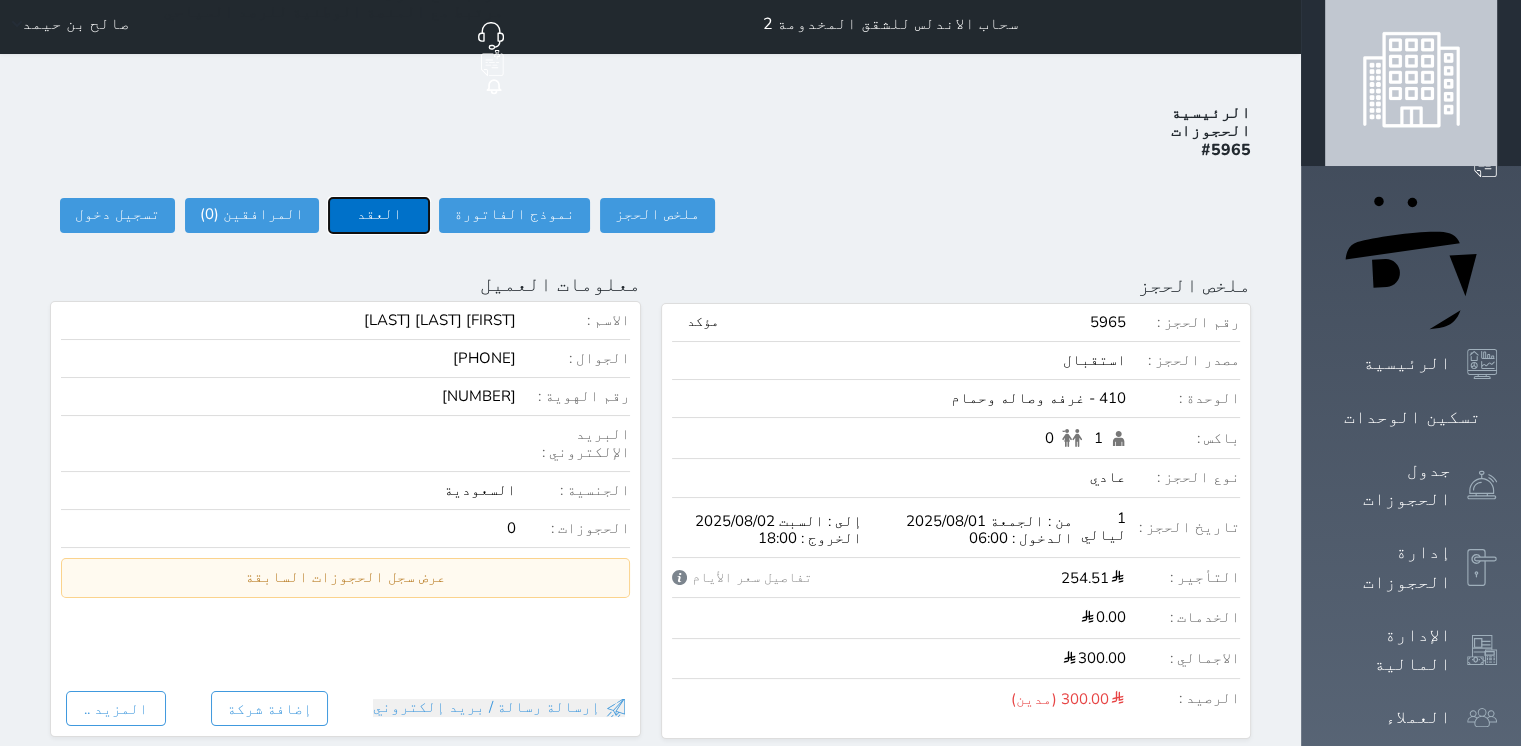 click on "العقد" at bounding box center (379, 215) 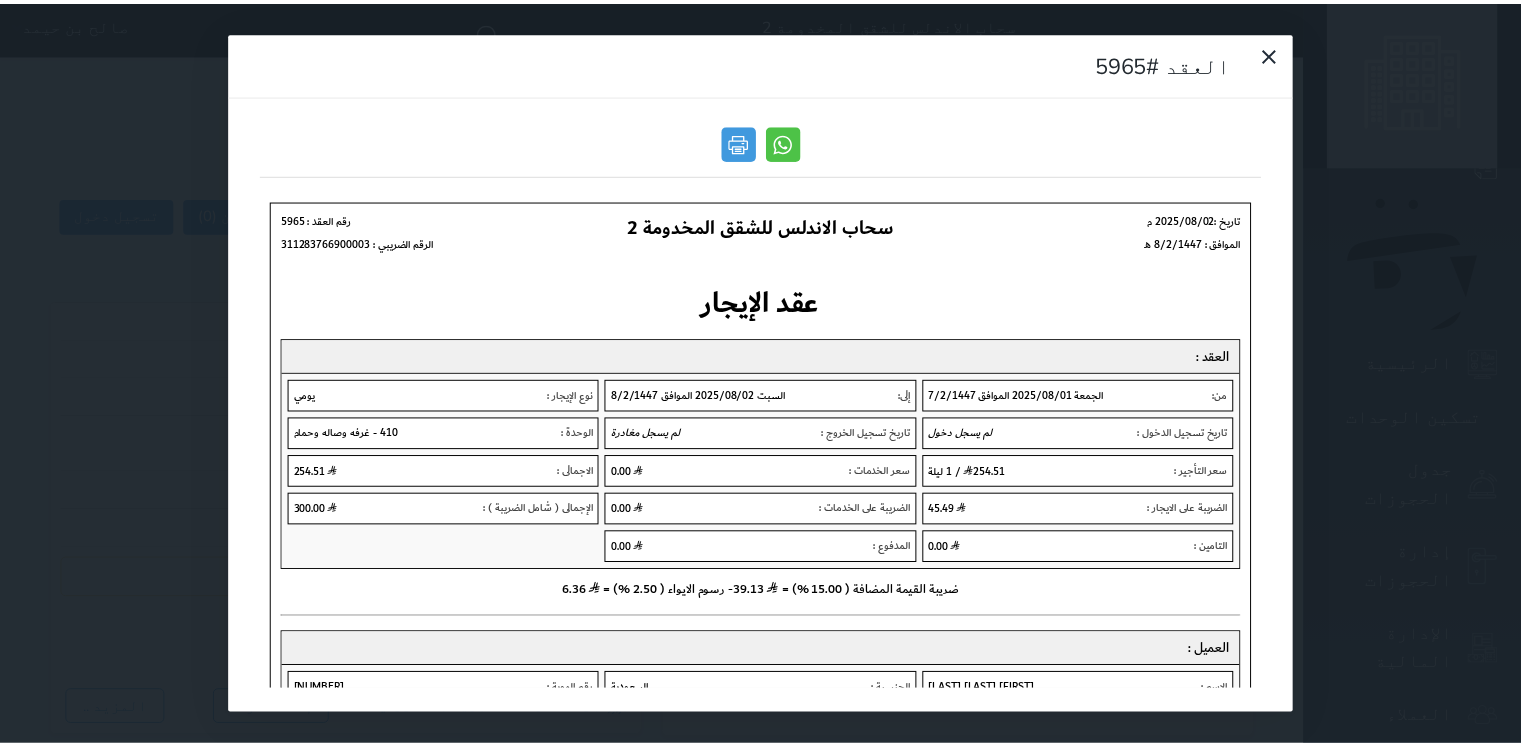 scroll, scrollTop: 0, scrollLeft: 0, axis: both 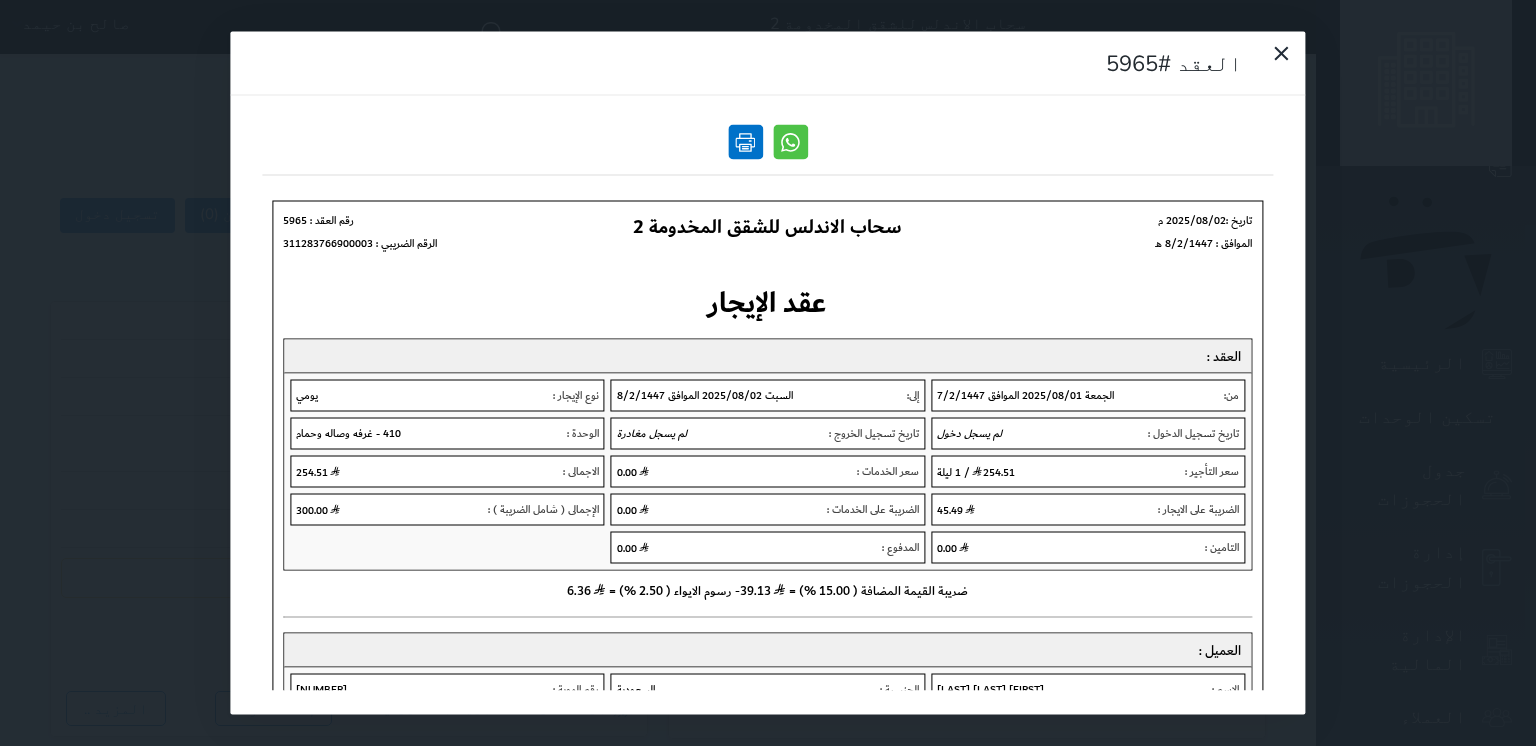 click at bounding box center [745, 142] 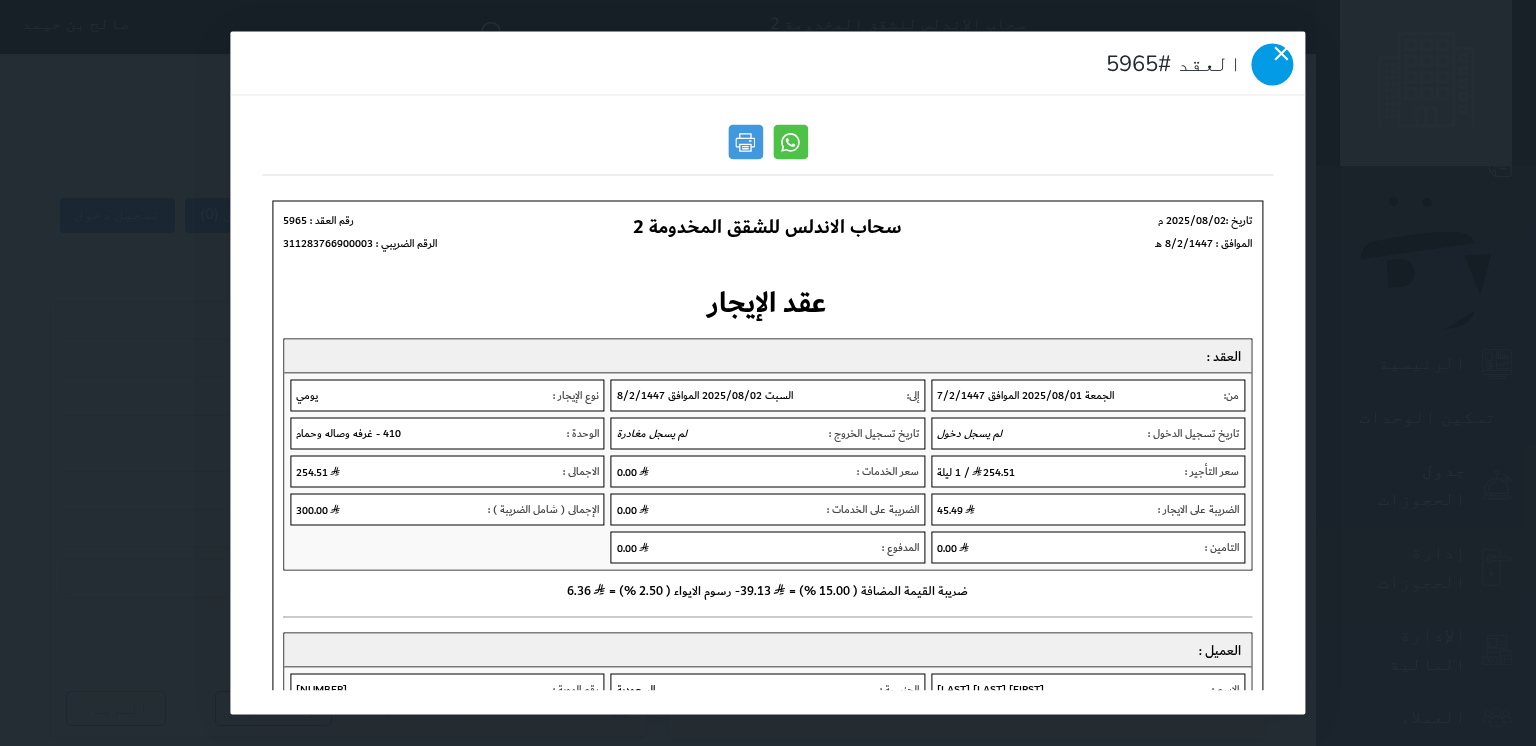 click 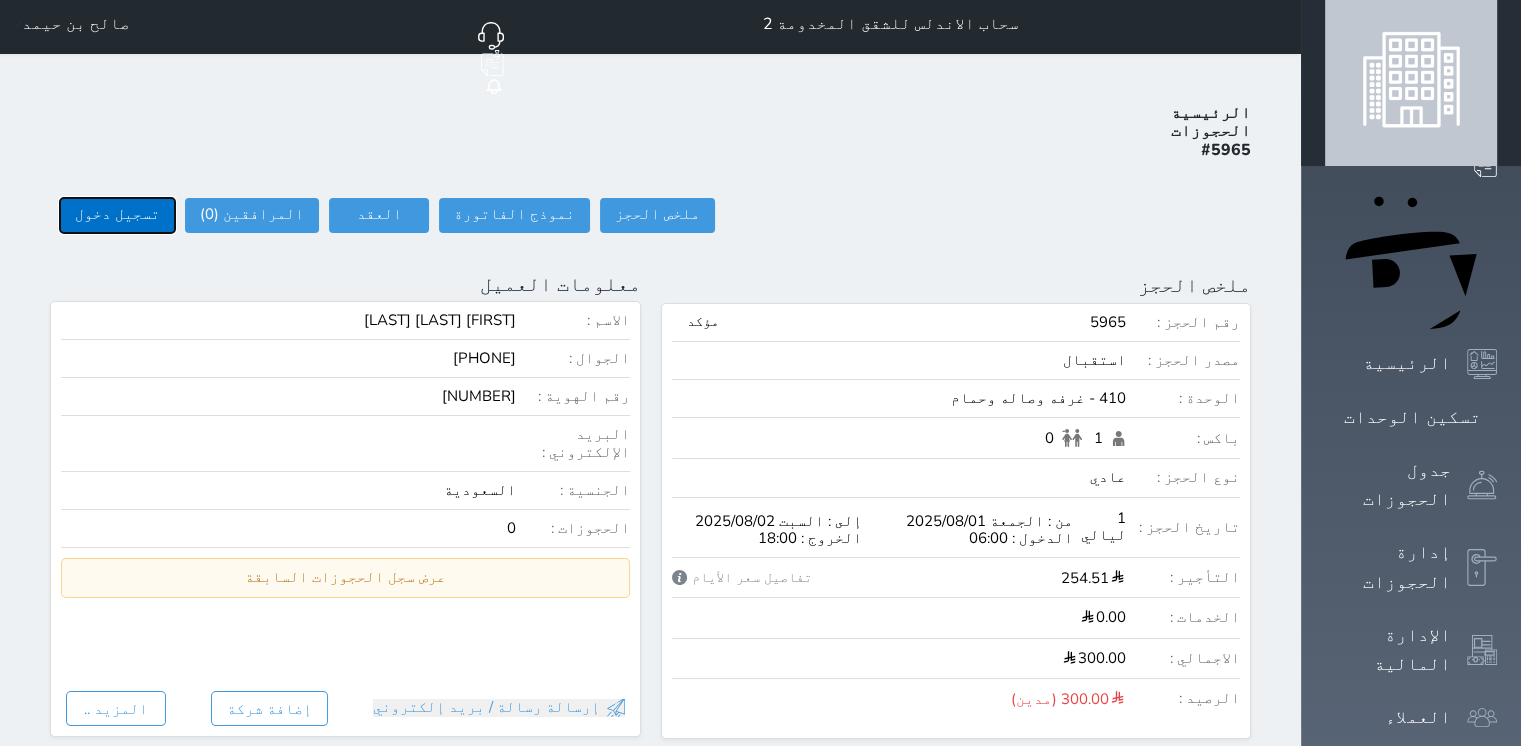 click on "تسجيل دخول" at bounding box center [117, 215] 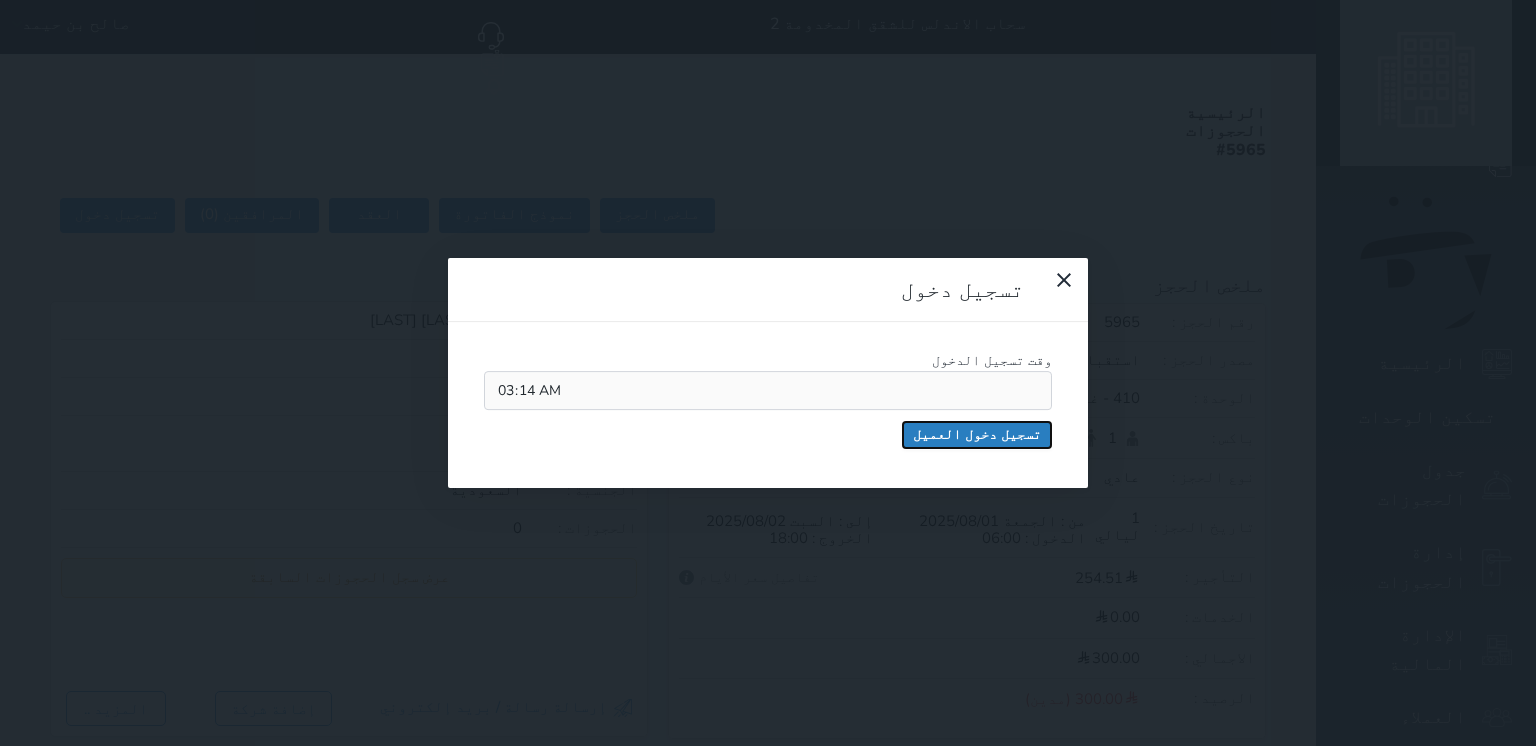click on "تسجيل دخول العميل" at bounding box center (977, 435) 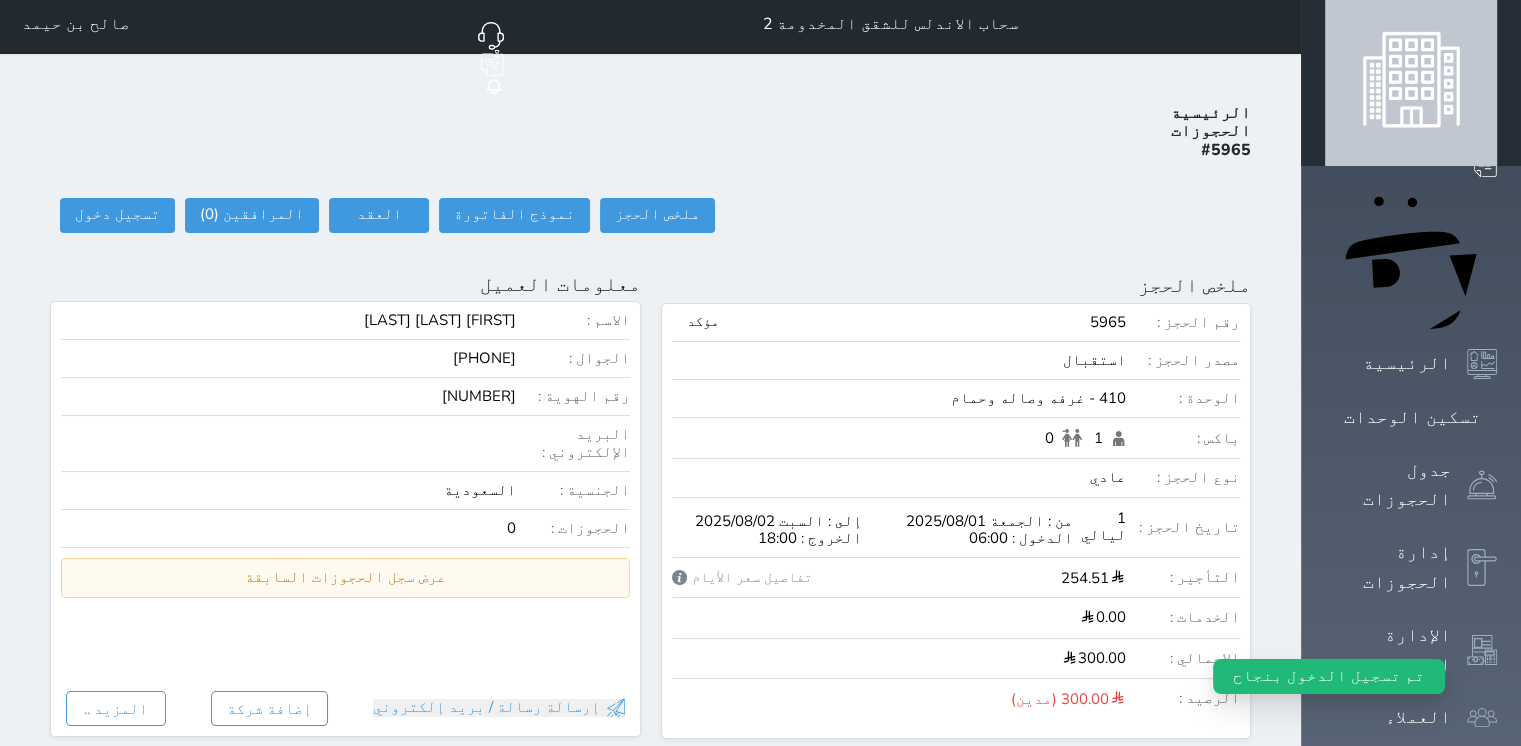 select 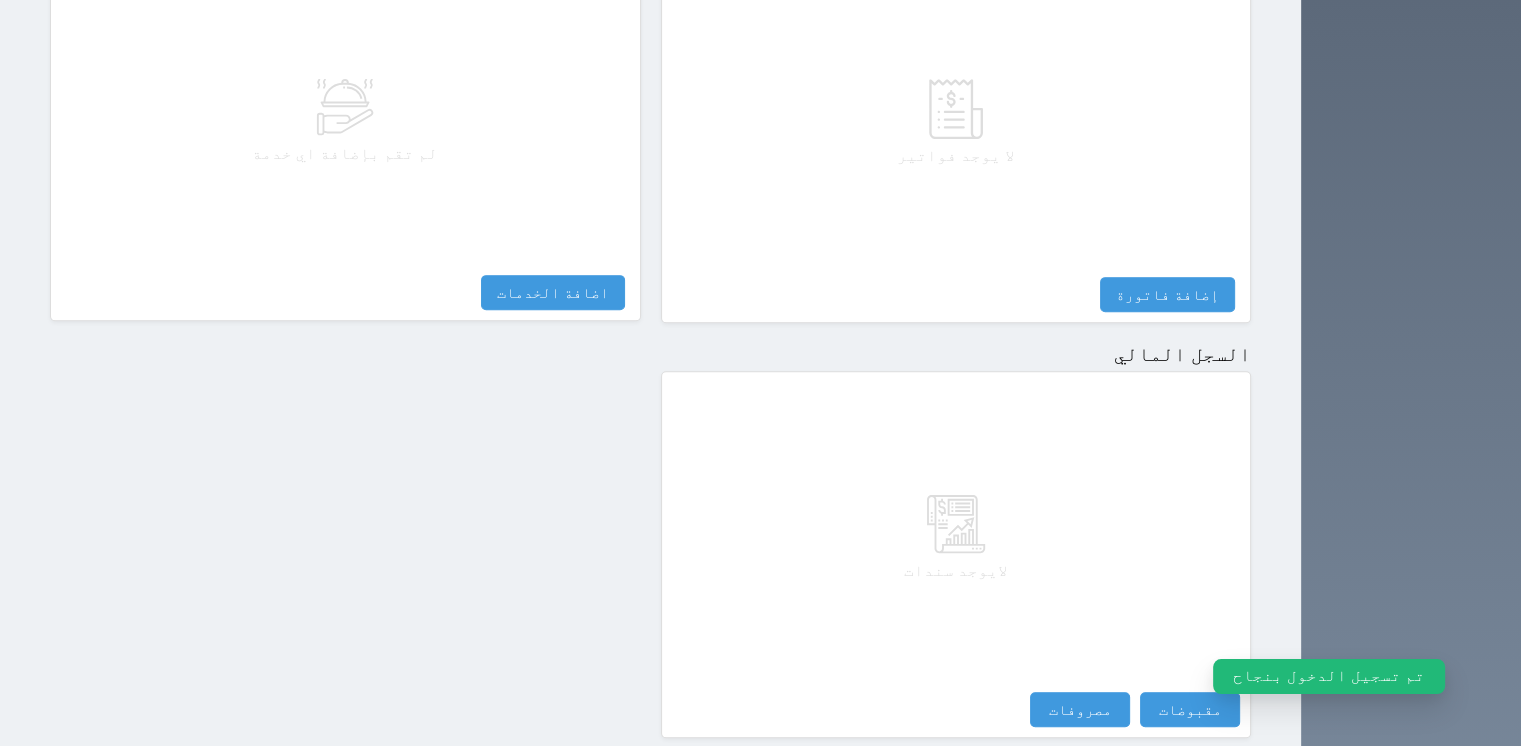 scroll, scrollTop: 1031, scrollLeft: 0, axis: vertical 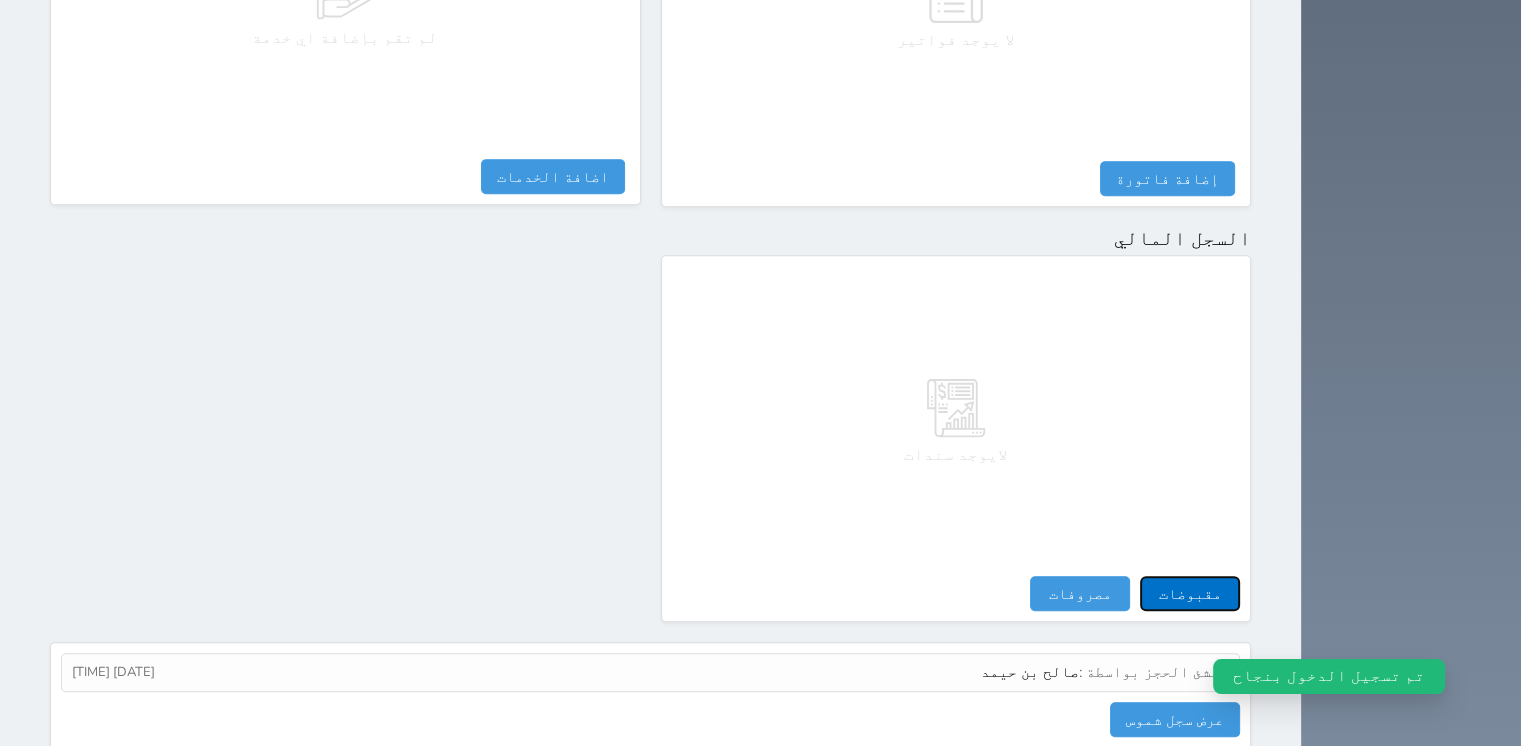 click on "مقبوضات" at bounding box center (1190, 593) 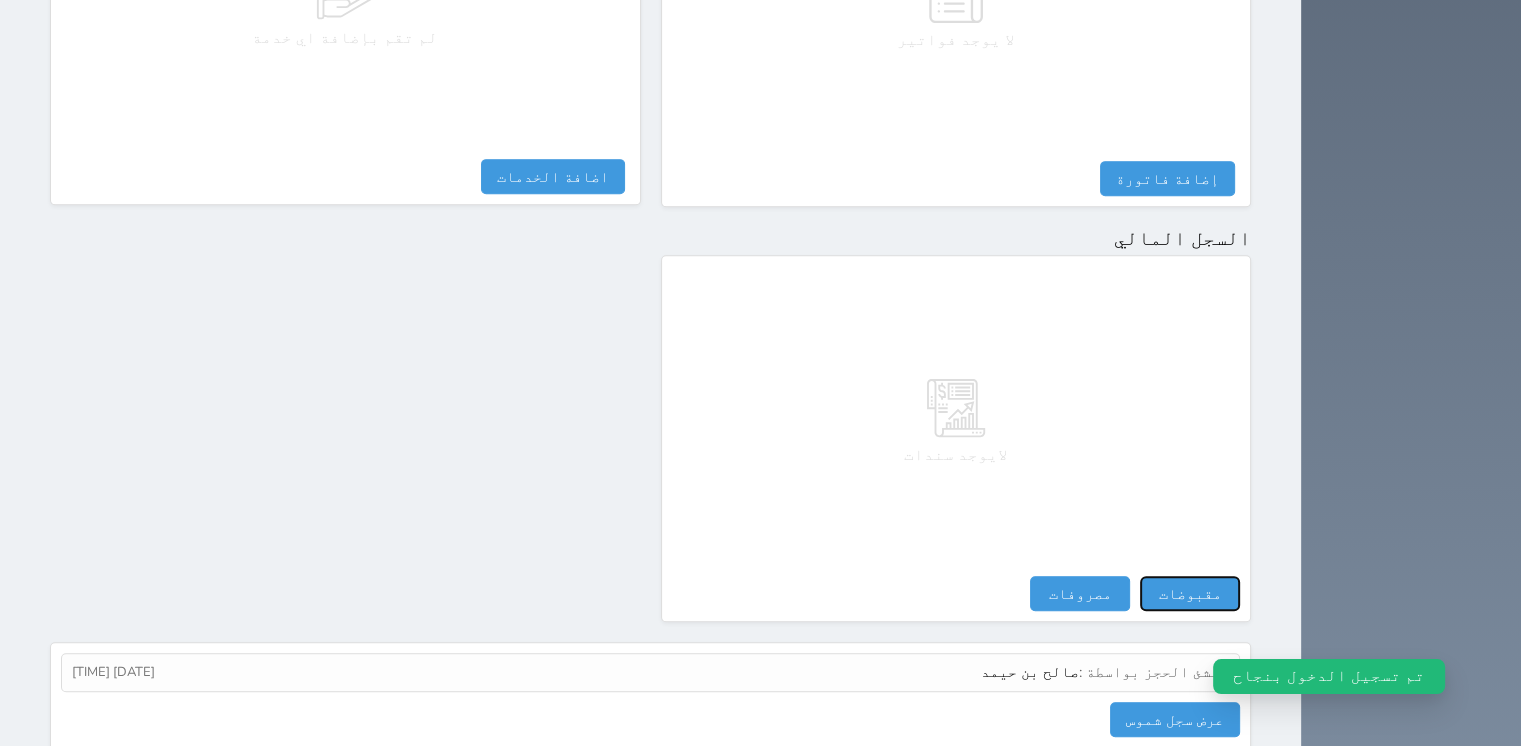 select 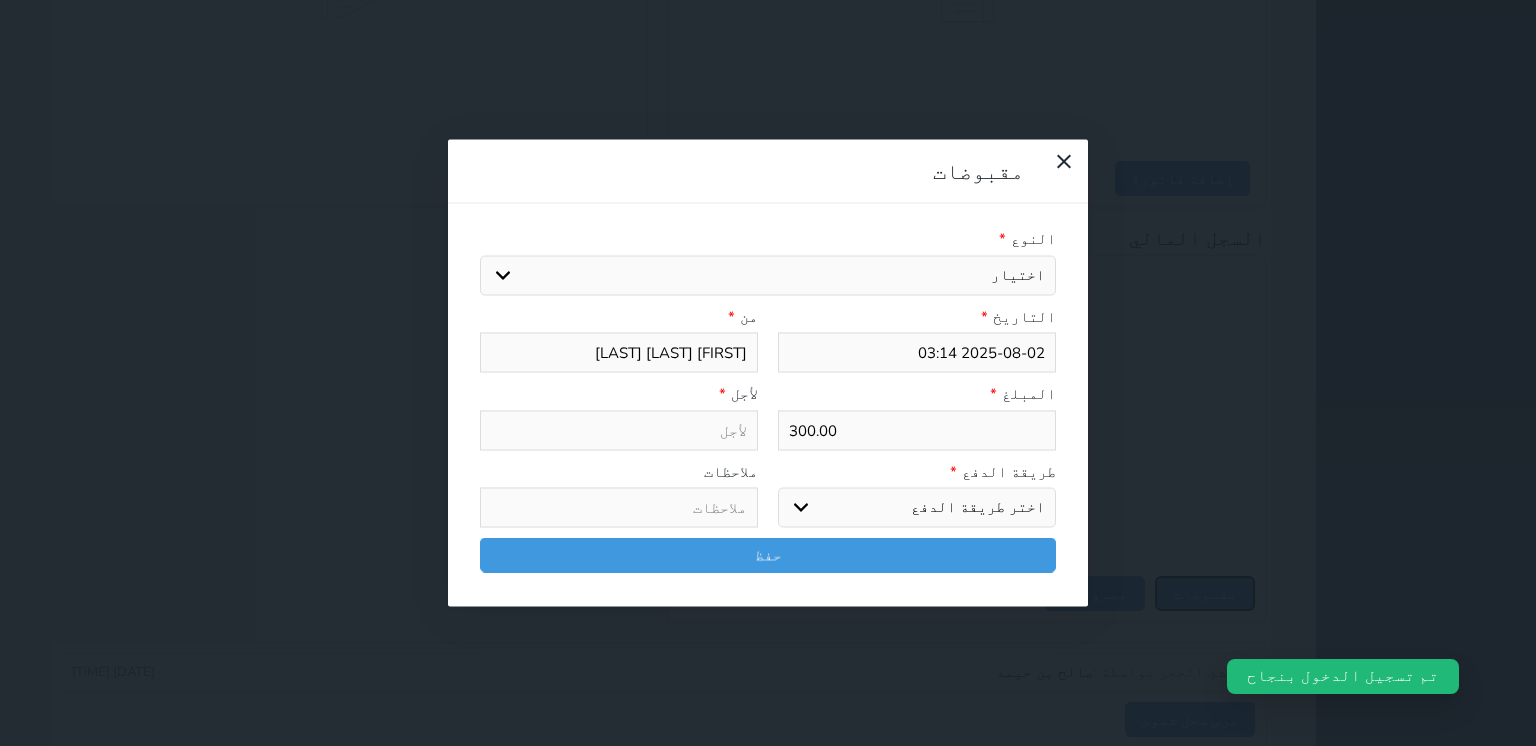 select 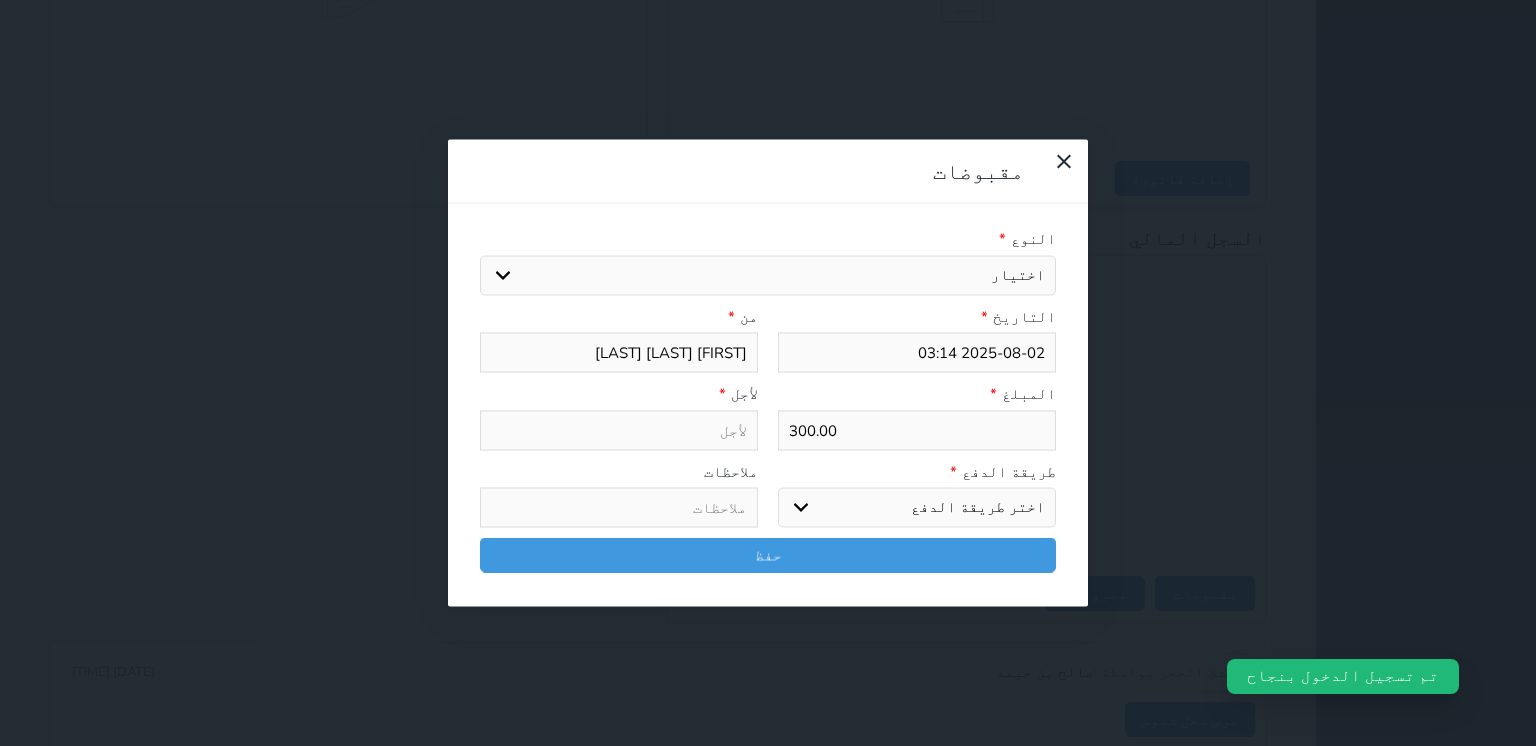 click on "اختيار   مقبوضات عامة قيمة إيجار فواتير تامين عربون لا ينطبق آخر مغسلة واي فاي - الإنترنت مواقف السيارات طعام الأغذية والمشروبات مشروبات المشروبات الباردة المشروبات الساخنة الإفطار غداء عشاء مخبز و كعك حمام سباحة الصالة الرياضية سبا و خدمات الجمال اختيار وإسقاط (خدمات النقل) ميني بار كابل - تلفزيون سرير إضافي تصفيف الشعر التسوق خدمات الجولات السياحية المنظمة خدمات الدليل السياحي" at bounding box center [768, 275] 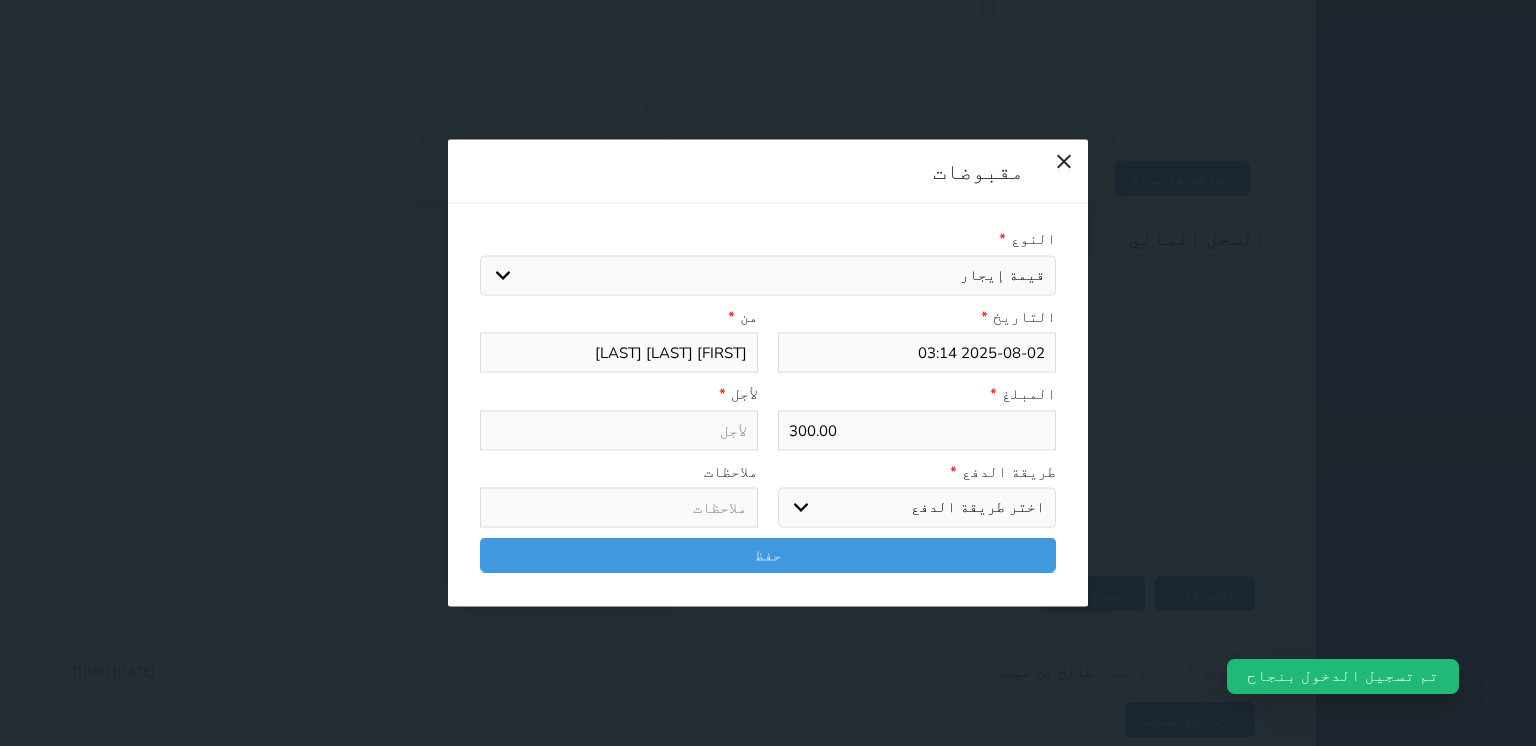 click on "اختيار   مقبوضات عامة قيمة إيجار فواتير تامين عربون لا ينطبق آخر مغسلة واي فاي - الإنترنت مواقف السيارات طعام الأغذية والمشروبات مشروبات المشروبات الباردة المشروبات الساخنة الإفطار غداء عشاء مخبز و كعك حمام سباحة الصالة الرياضية سبا و خدمات الجمال اختيار وإسقاط (خدمات النقل) ميني بار كابل - تلفزيون سرير إضافي تصفيف الشعر التسوق خدمات الجولات السياحية المنظمة خدمات الدليل السياحي" at bounding box center (768, 275) 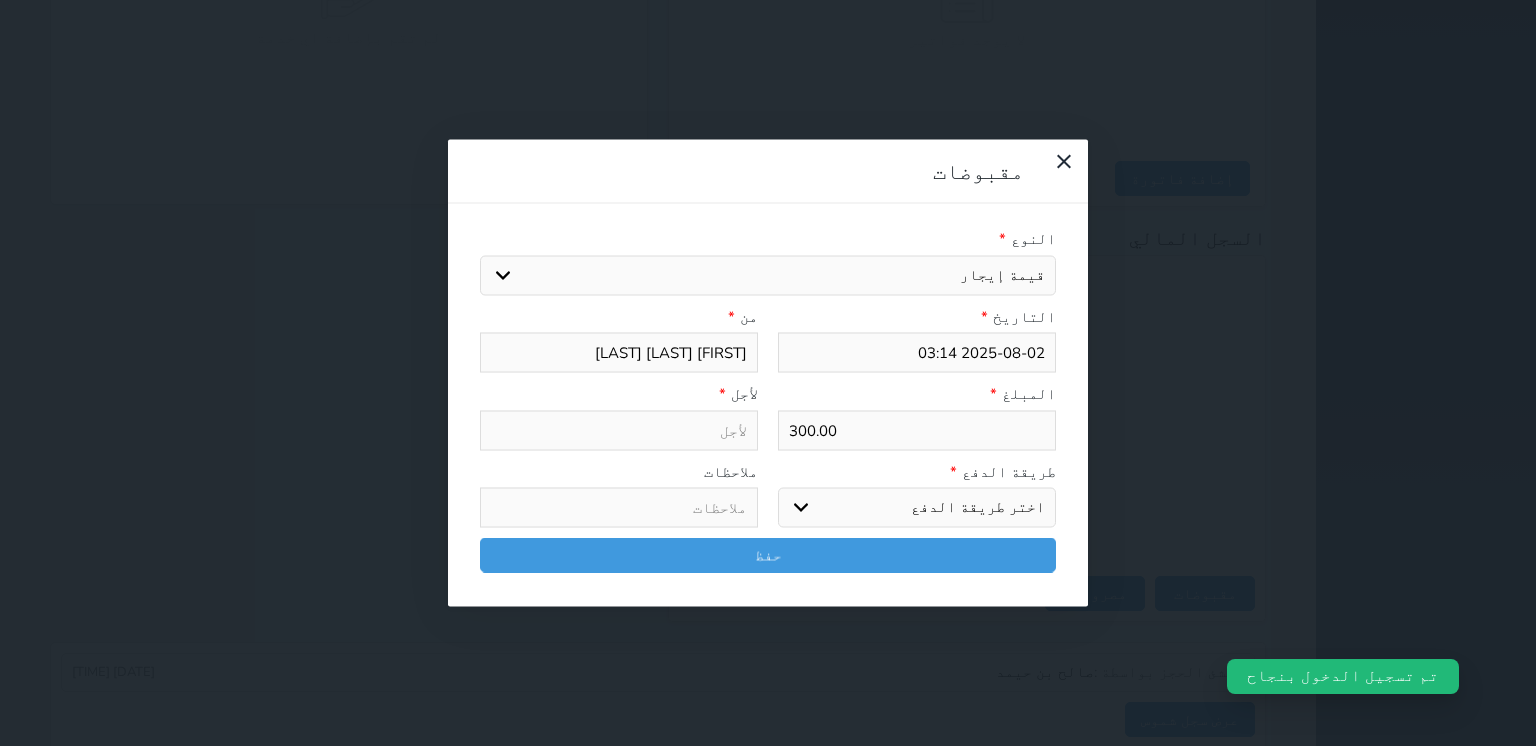 type on "قيمة إيجار - الوحدة - 410" 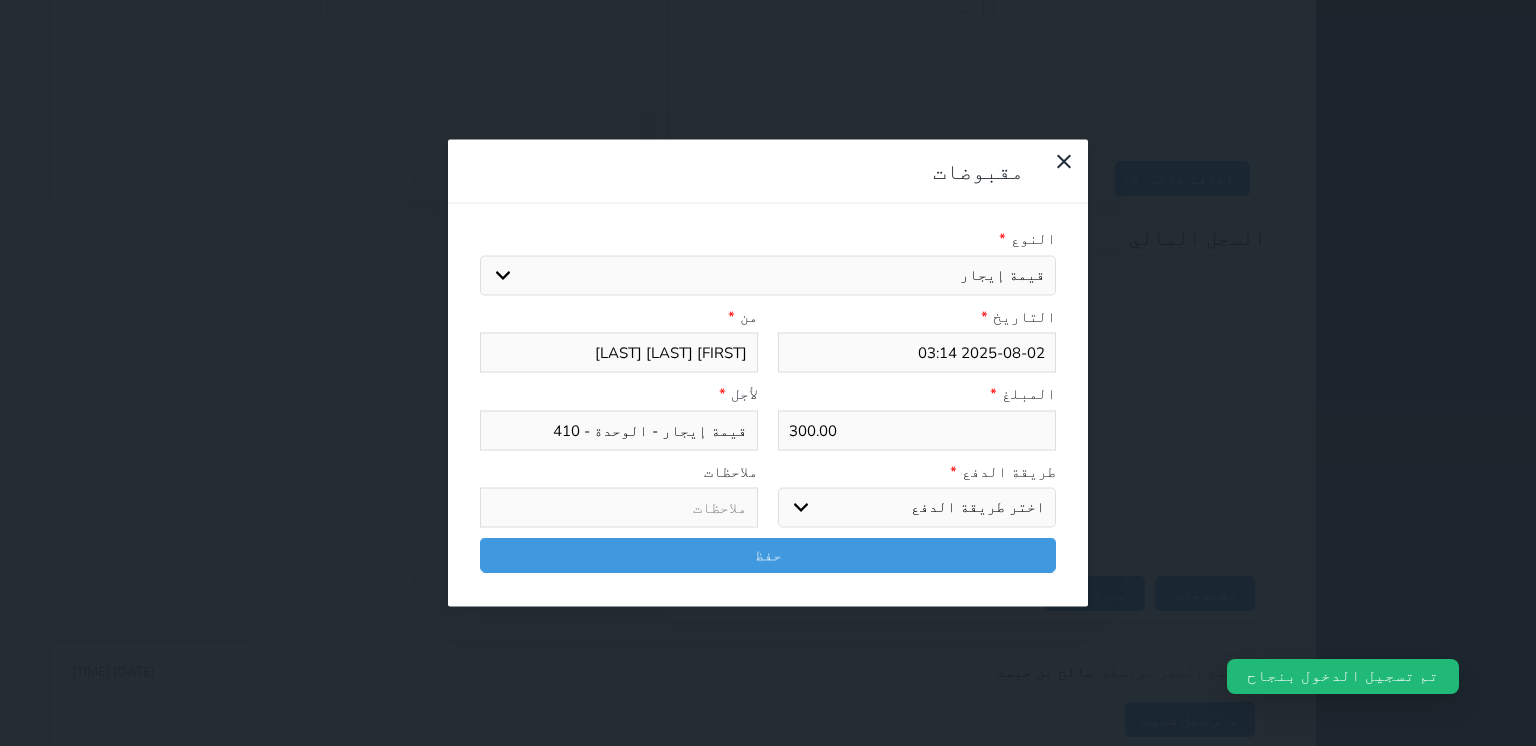 click on "اختر طريقة الدفع   دفع نقدى   تحويل بنكى   مدى   بطاقة ائتمان   آجل" at bounding box center [917, 508] 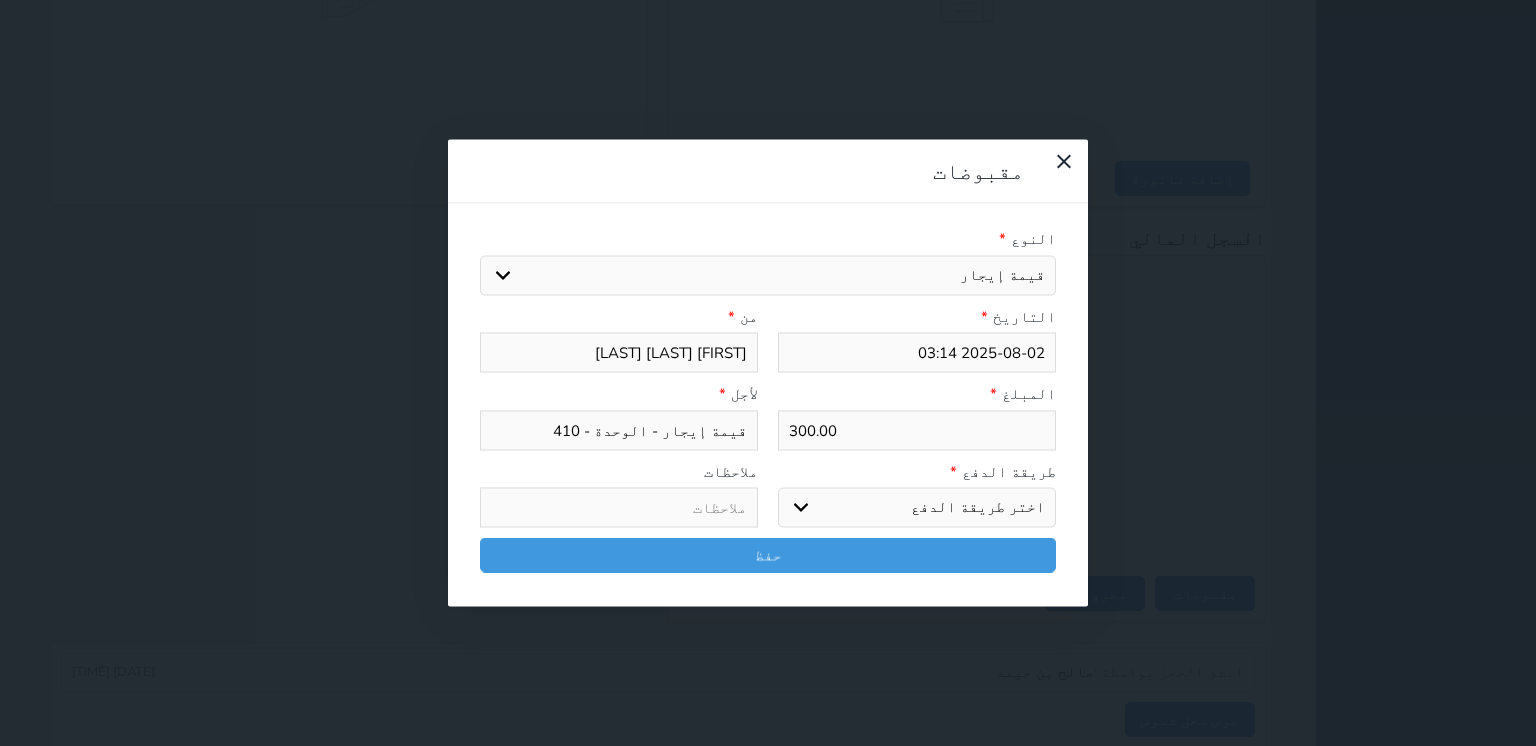 select on "mada" 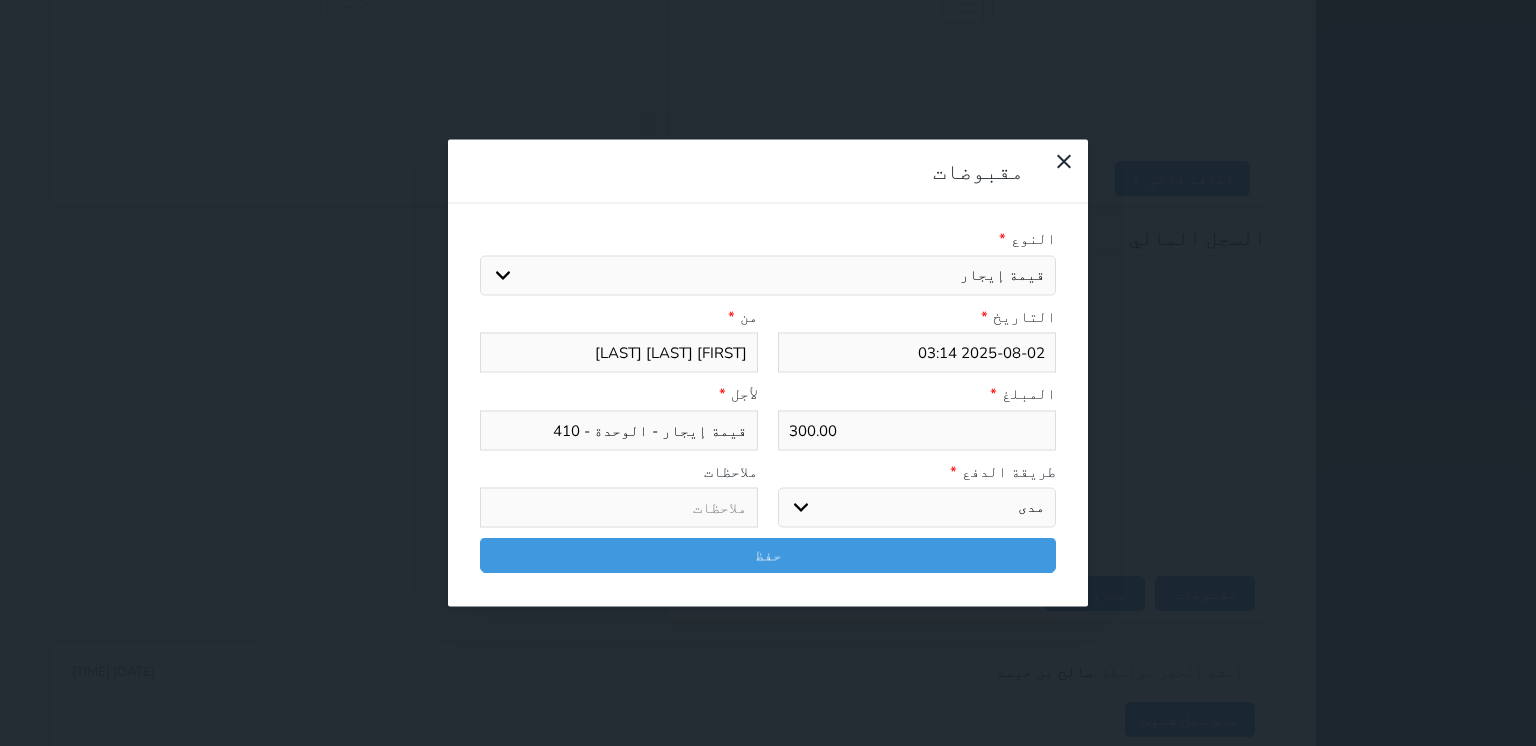 click on "اختر طريقة الدفع   دفع نقدى   تحويل بنكى   مدى   بطاقة ائتمان   آجل" at bounding box center (917, 508) 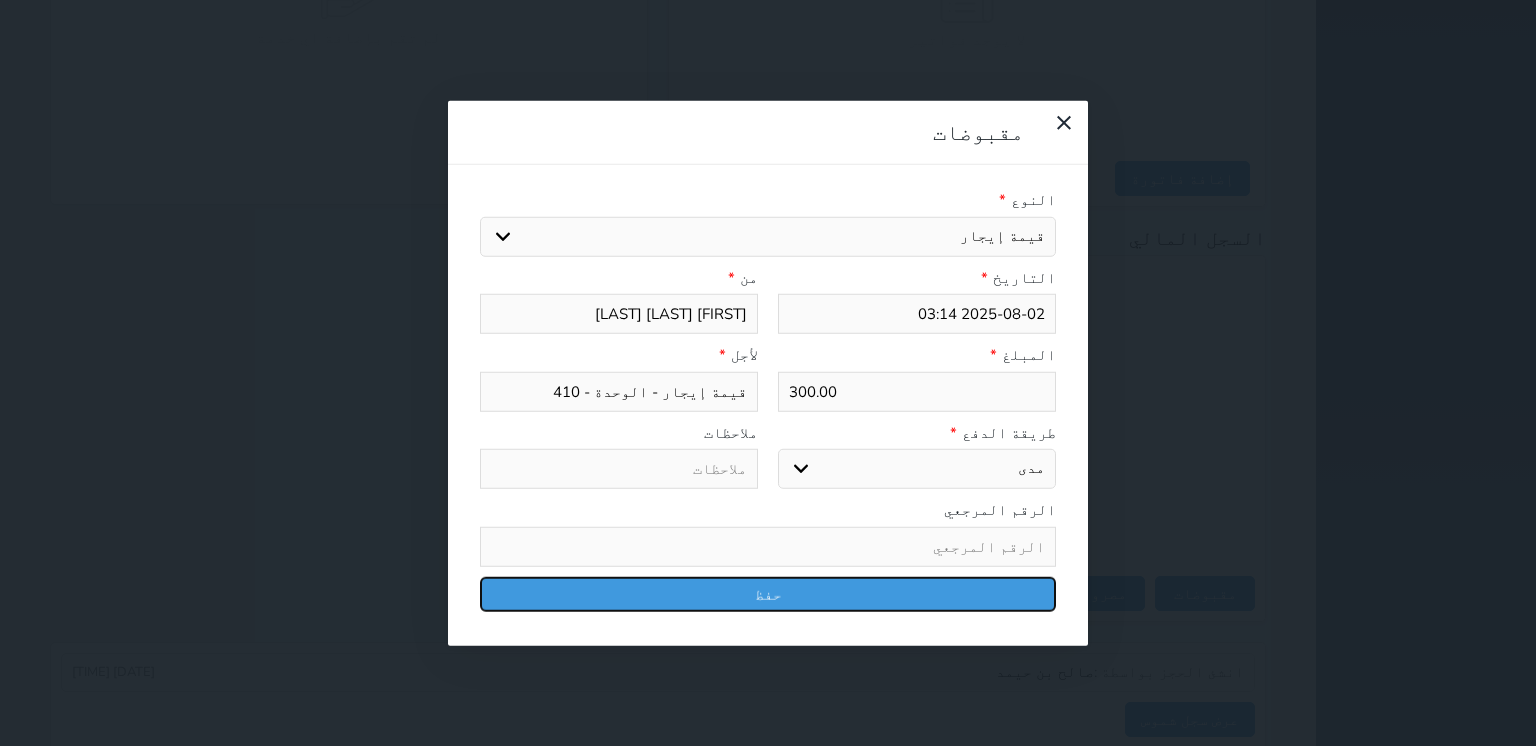 drag, startPoint x: 886, startPoint y: 490, endPoint x: 897, endPoint y: 482, distance: 13.601471 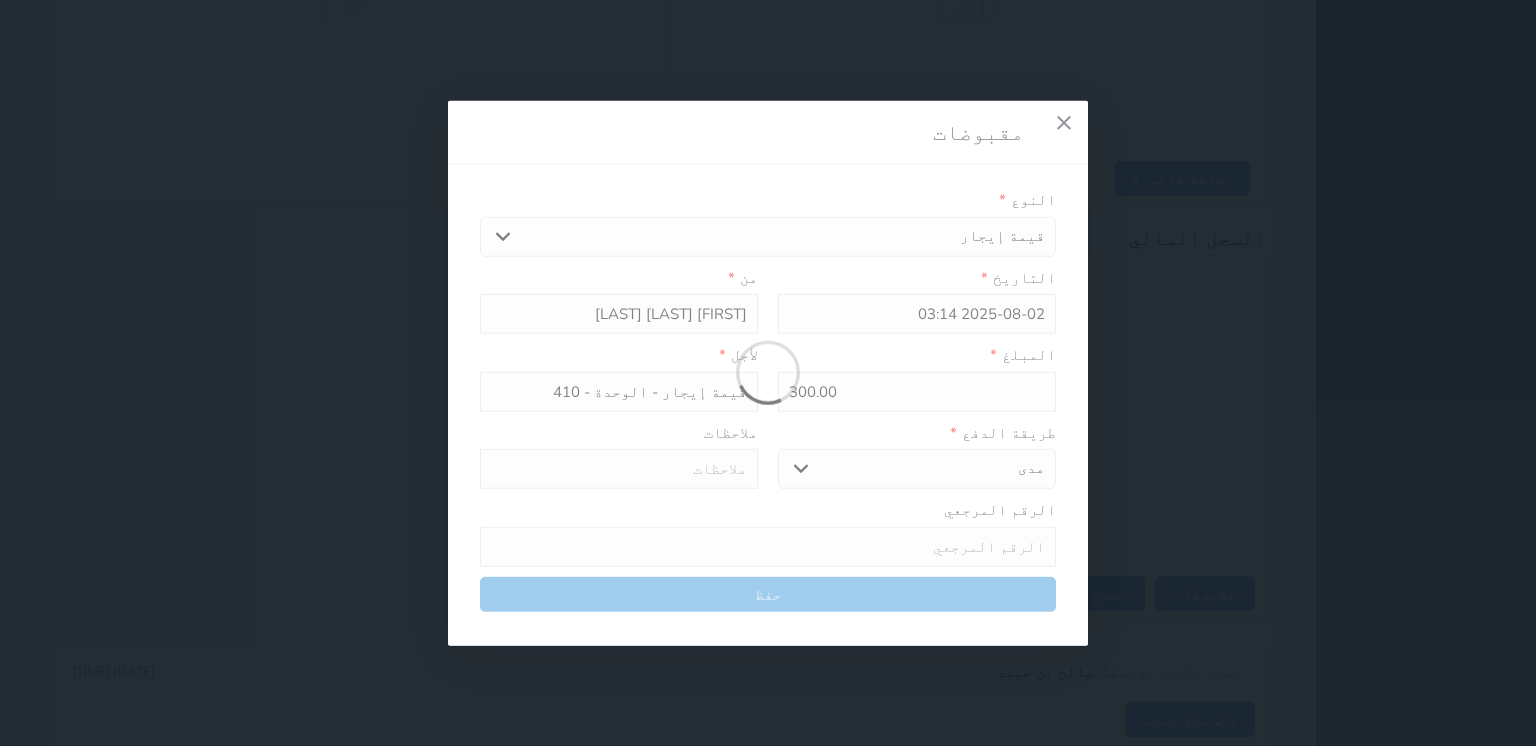 select 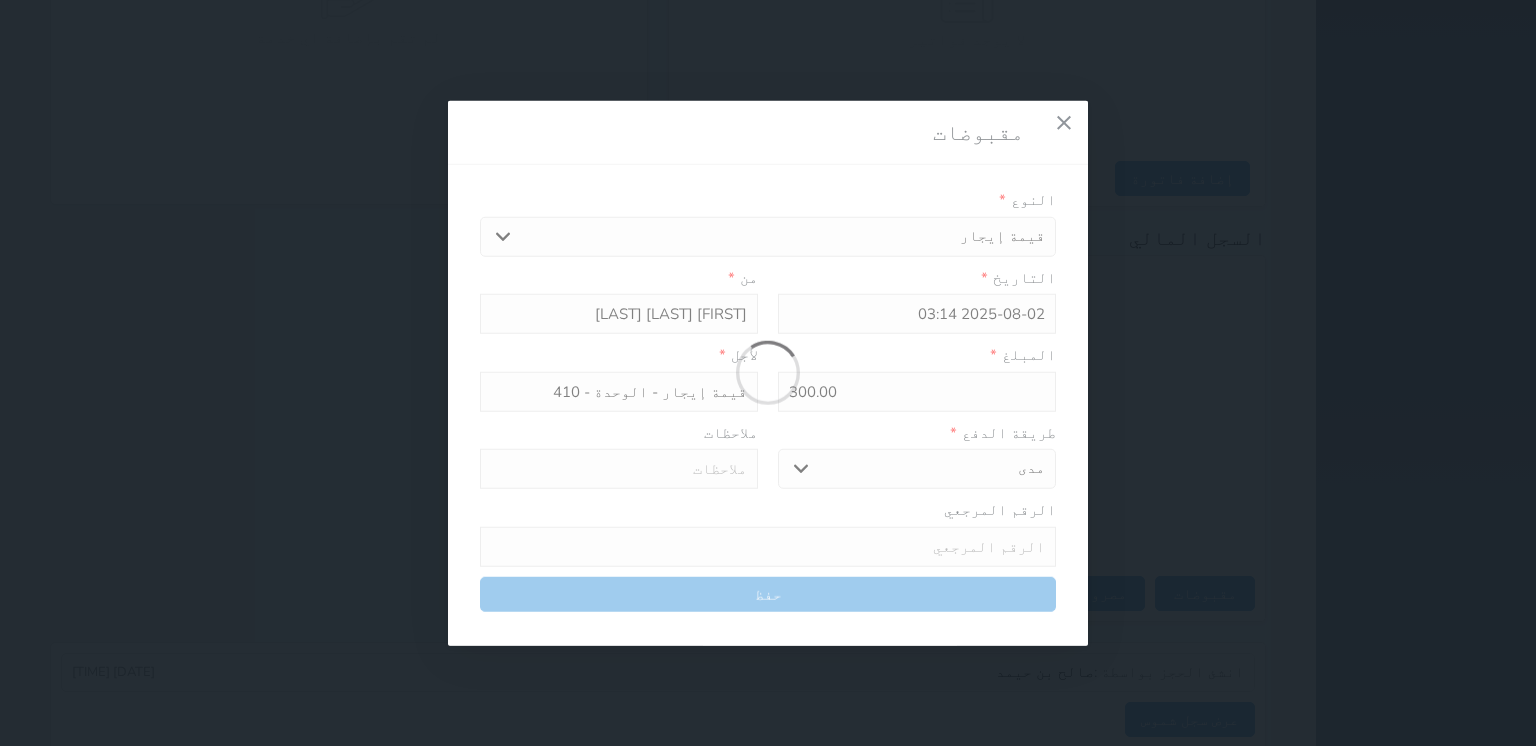 type 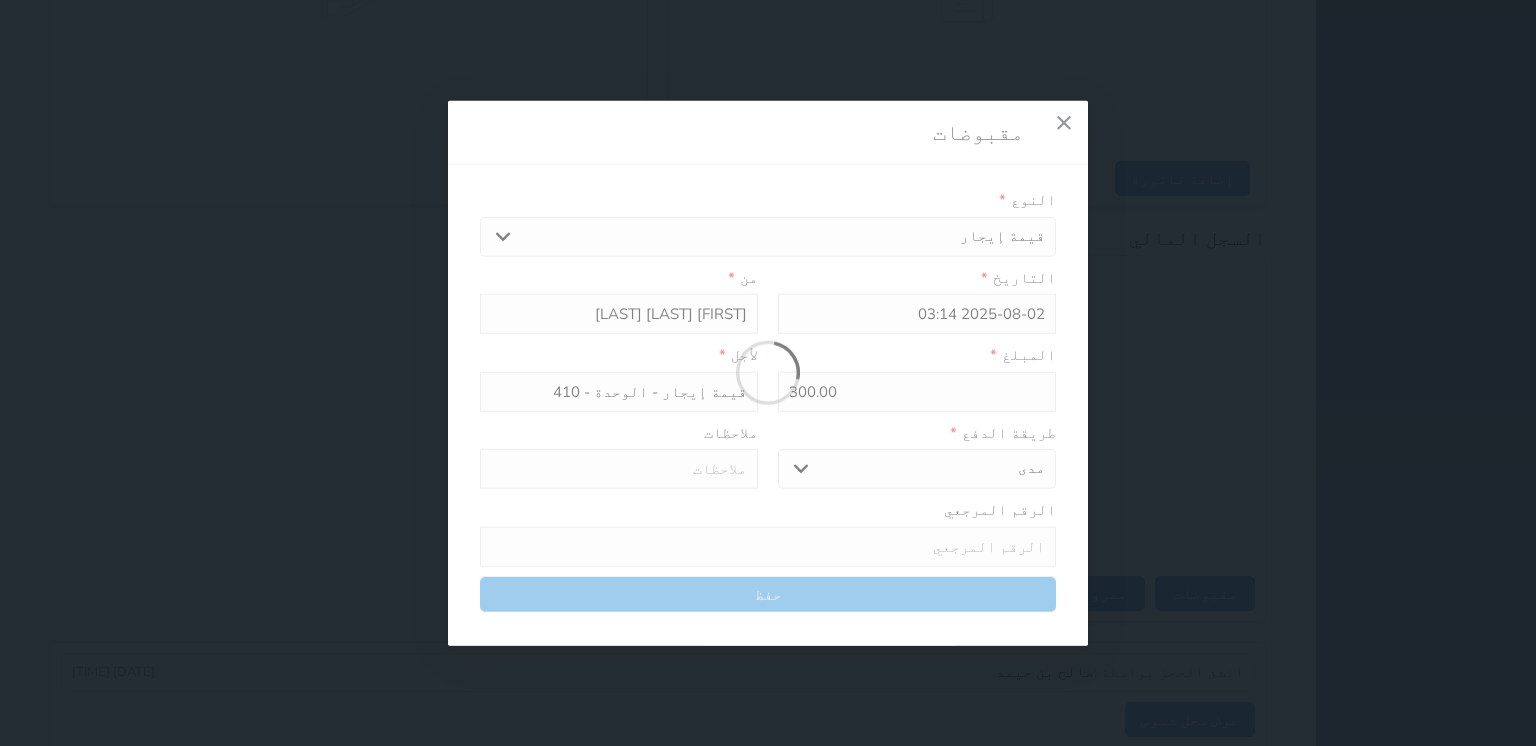 type on "0" 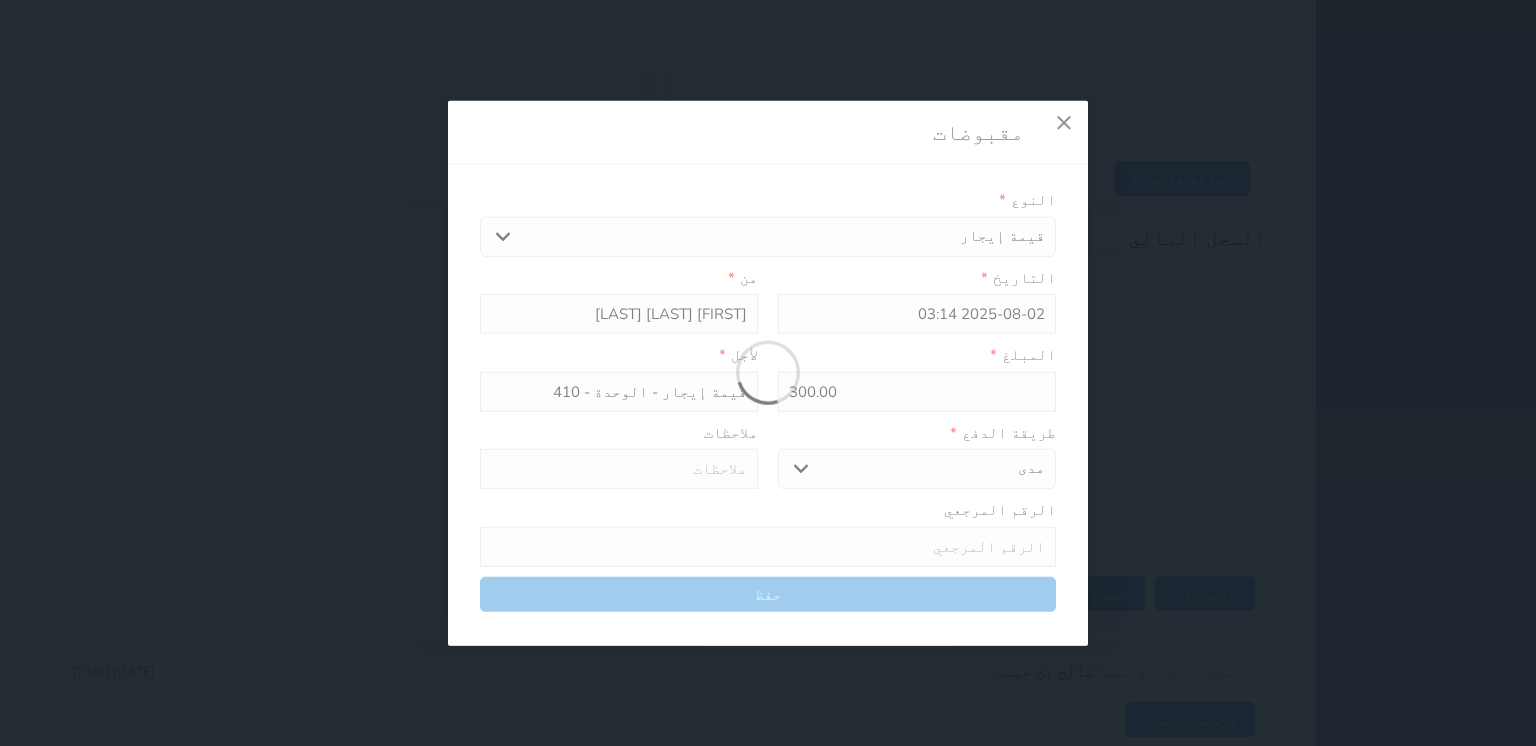 select 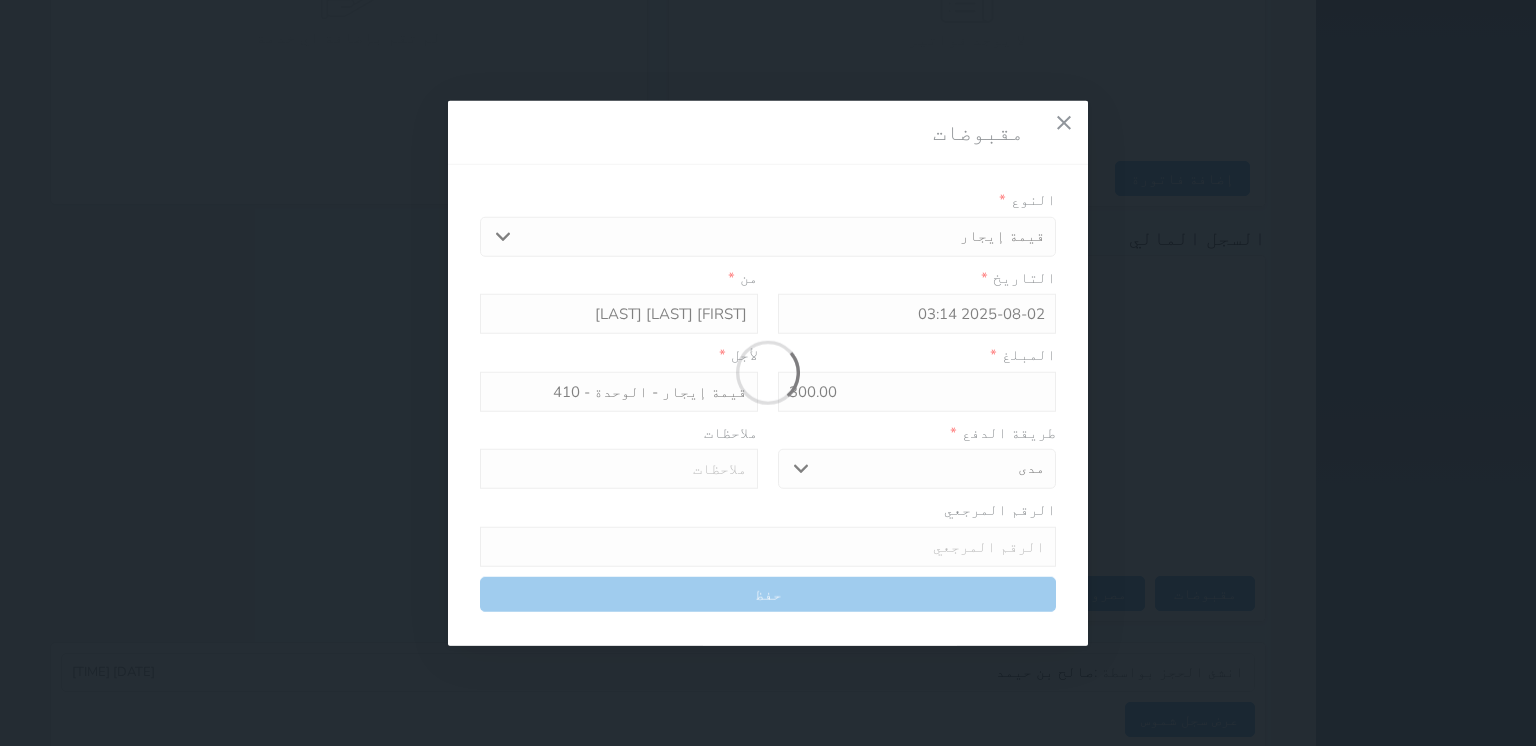 type on "0" 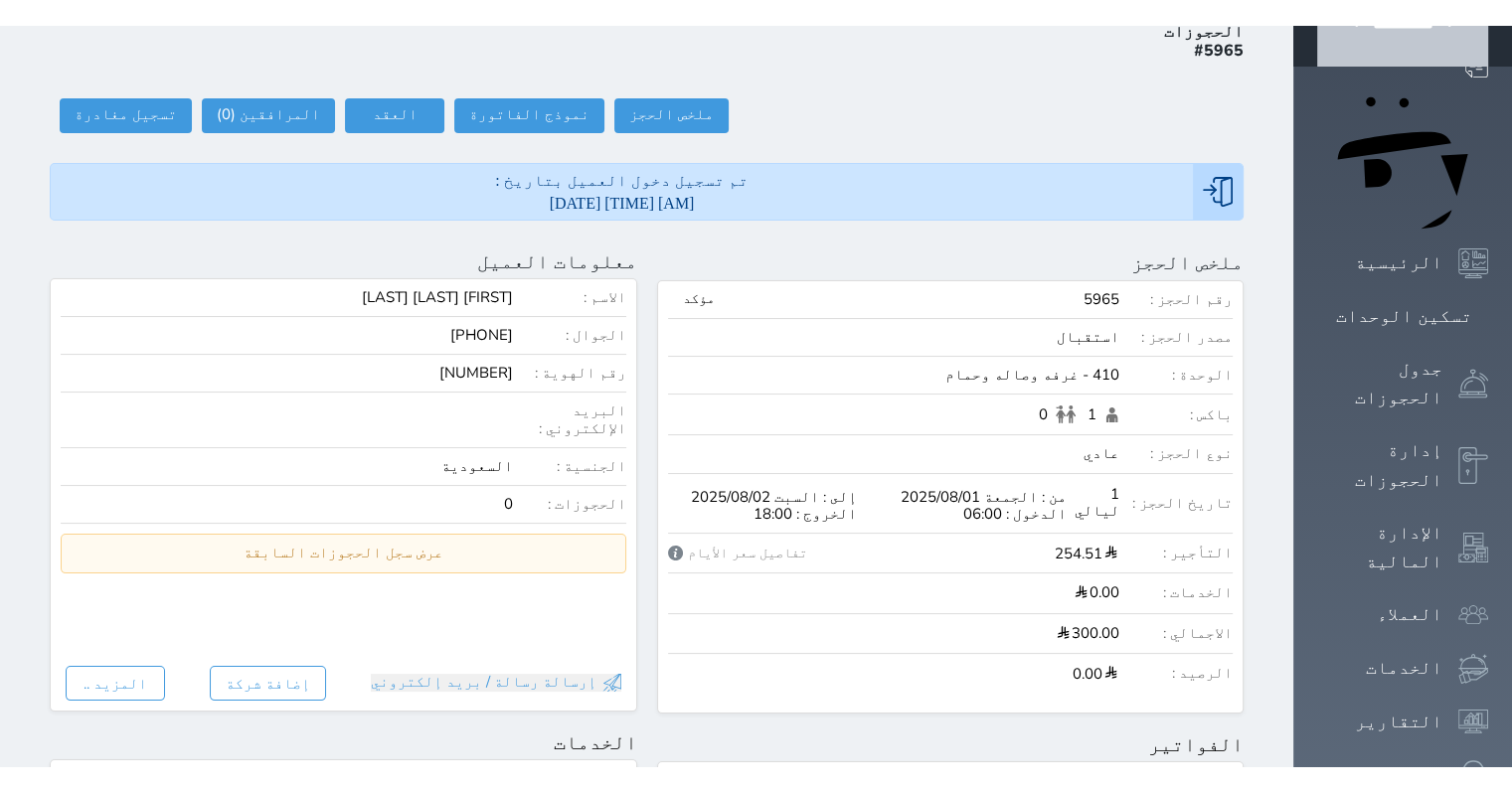 scroll, scrollTop: 0, scrollLeft: 0, axis: both 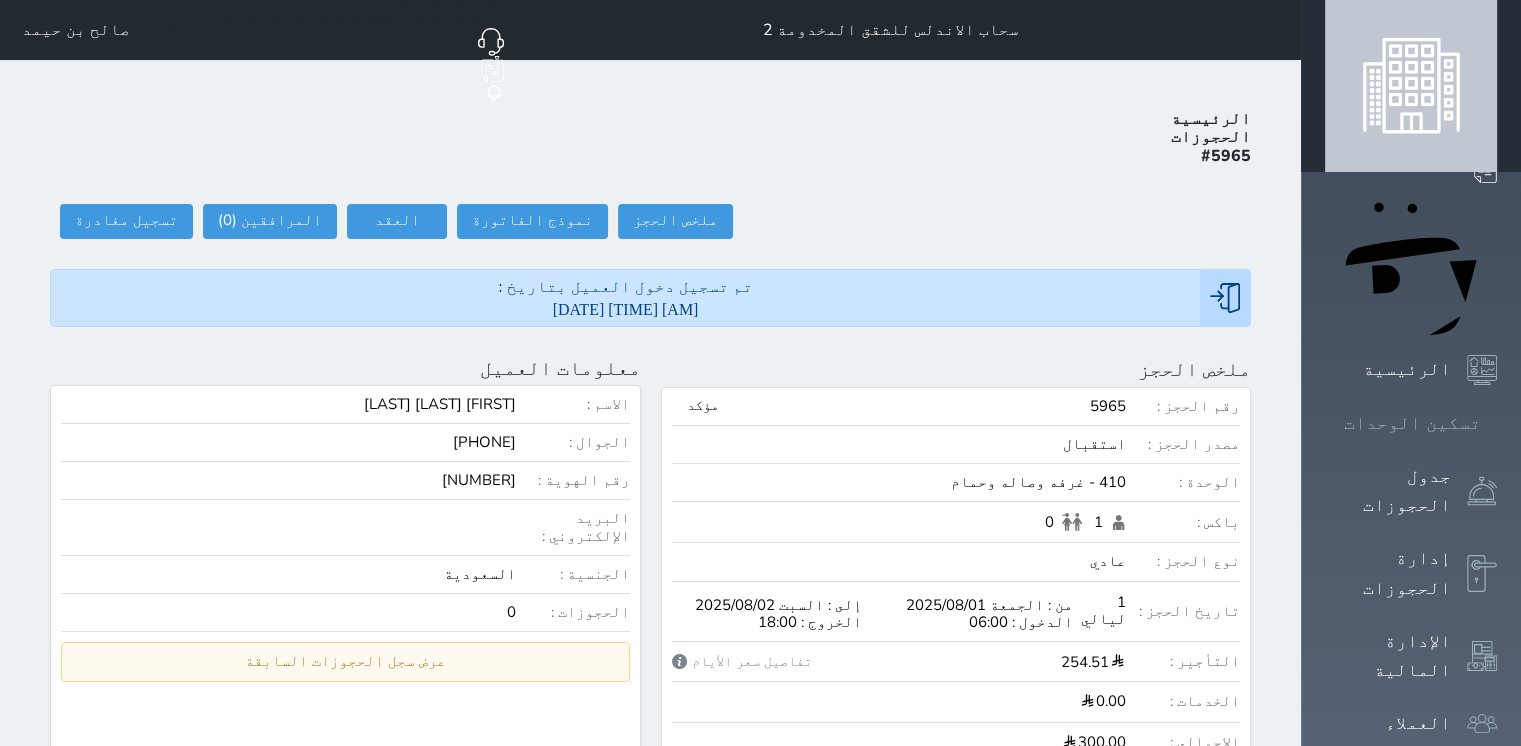 click 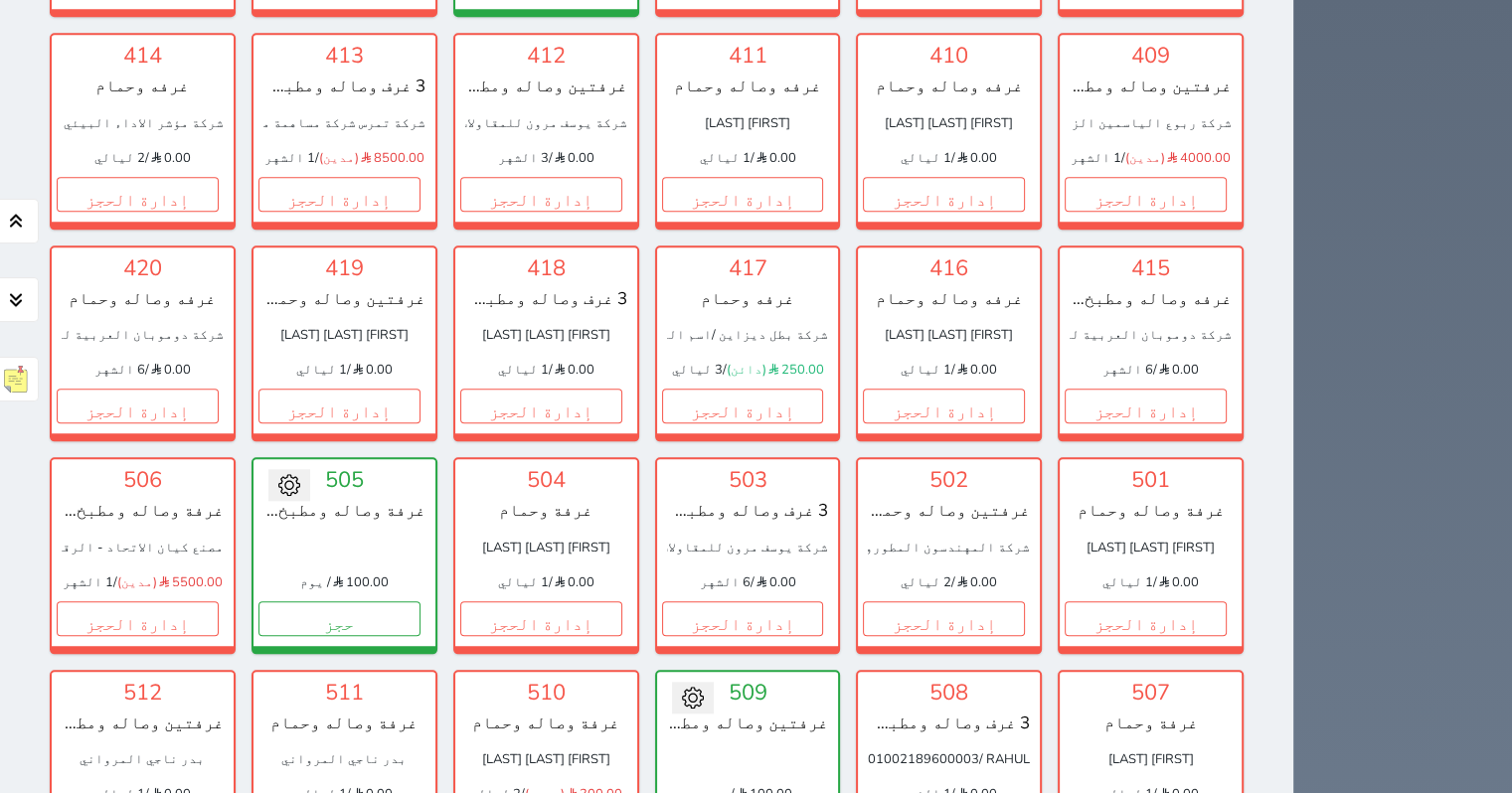 scroll, scrollTop: 1942, scrollLeft: 0, axis: vertical 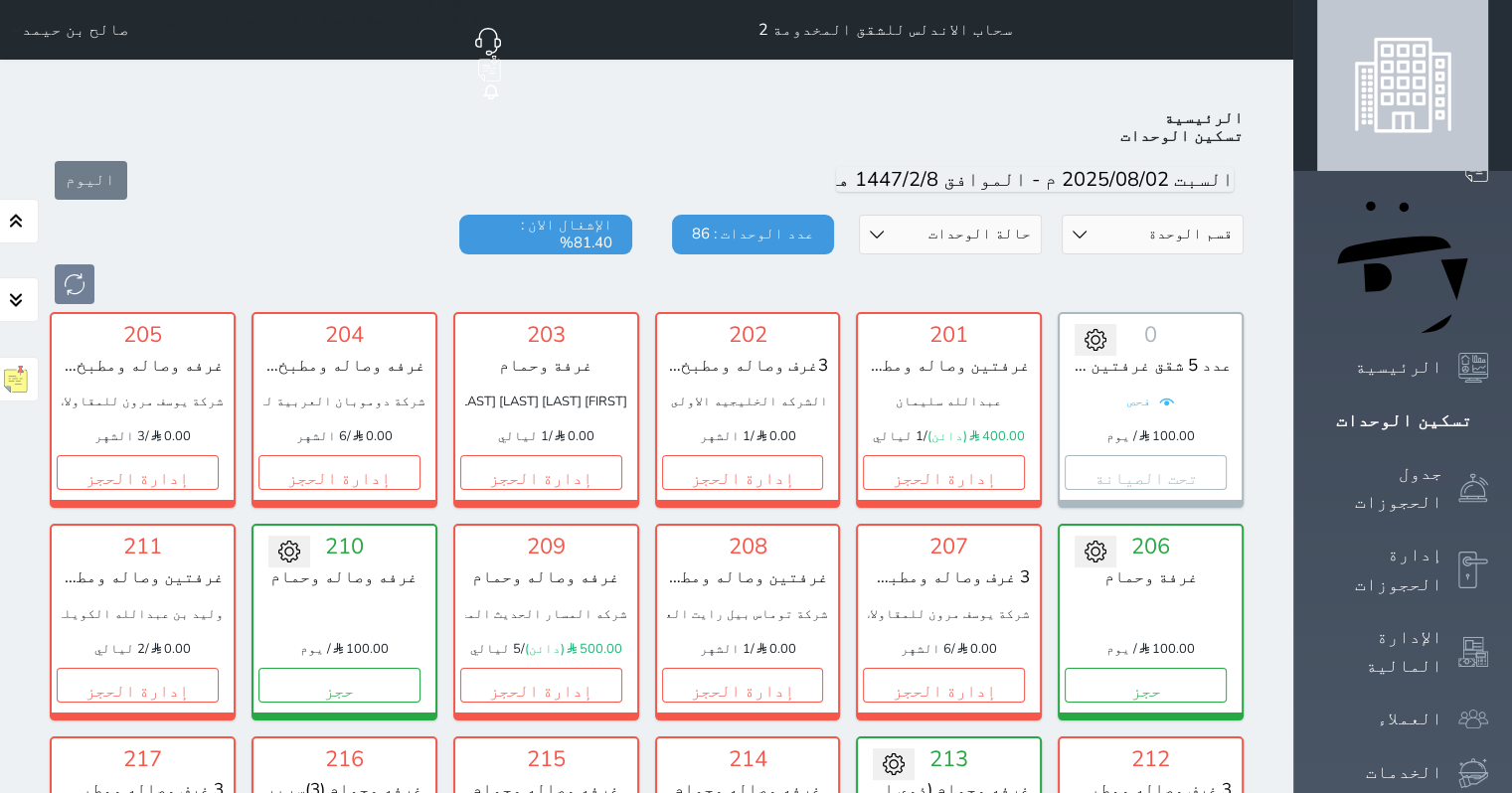 click on "قسم الوحدة   غرفه وحمام 3 غرف وصاله ومطبخ وحمام غرفتين وصاله ومطبخ وحمام غرفه وصاله وحمام" at bounding box center [1153, 235] 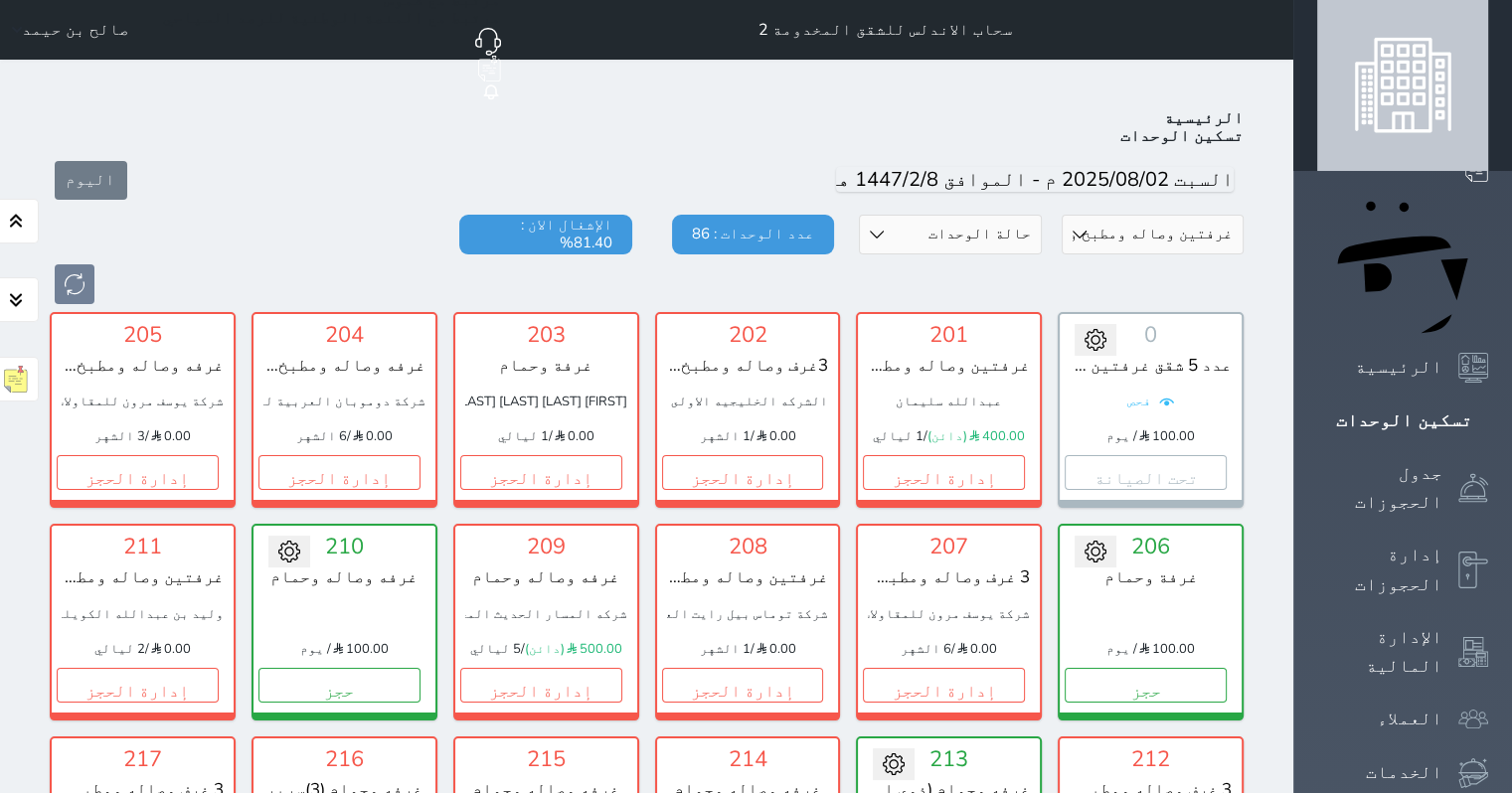 click on "قسم الوحدة   غرفه وحمام 3 غرف وصاله ومطبخ وحمام غرفتين وصاله ومطبخ وحمام غرفه وصاله وحمام" at bounding box center (1153, 235) 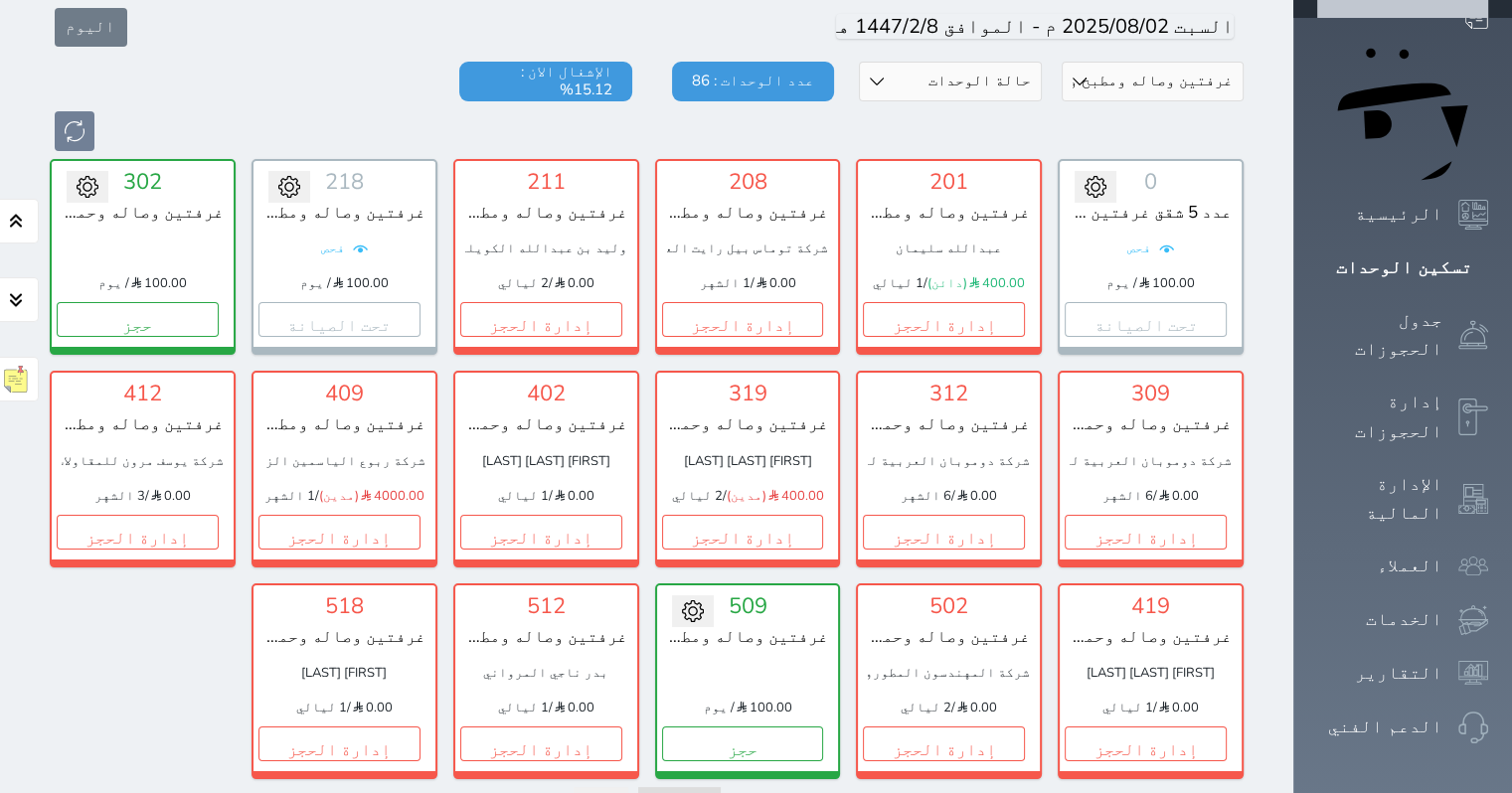 scroll, scrollTop: 0, scrollLeft: 0, axis: both 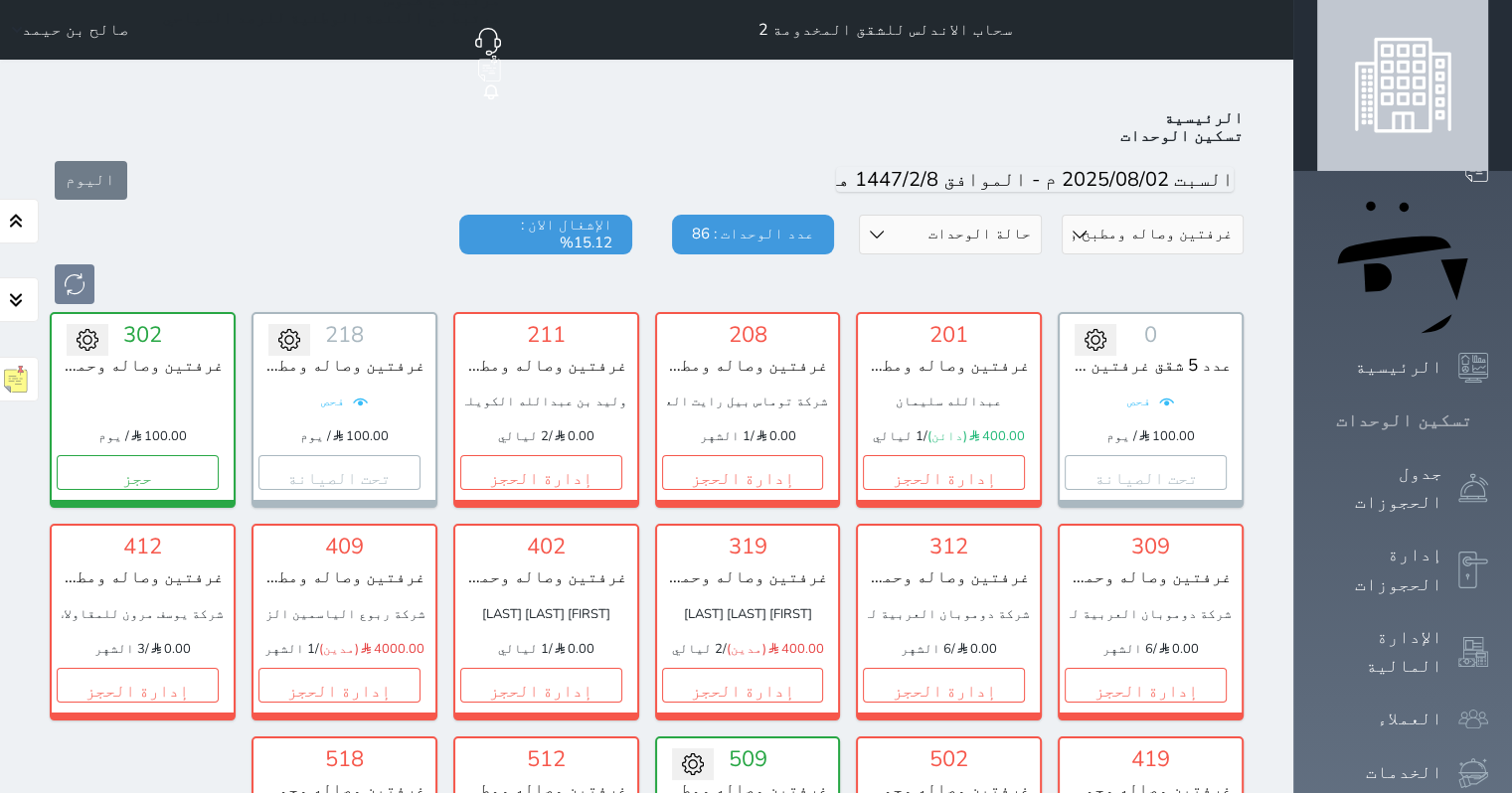 click 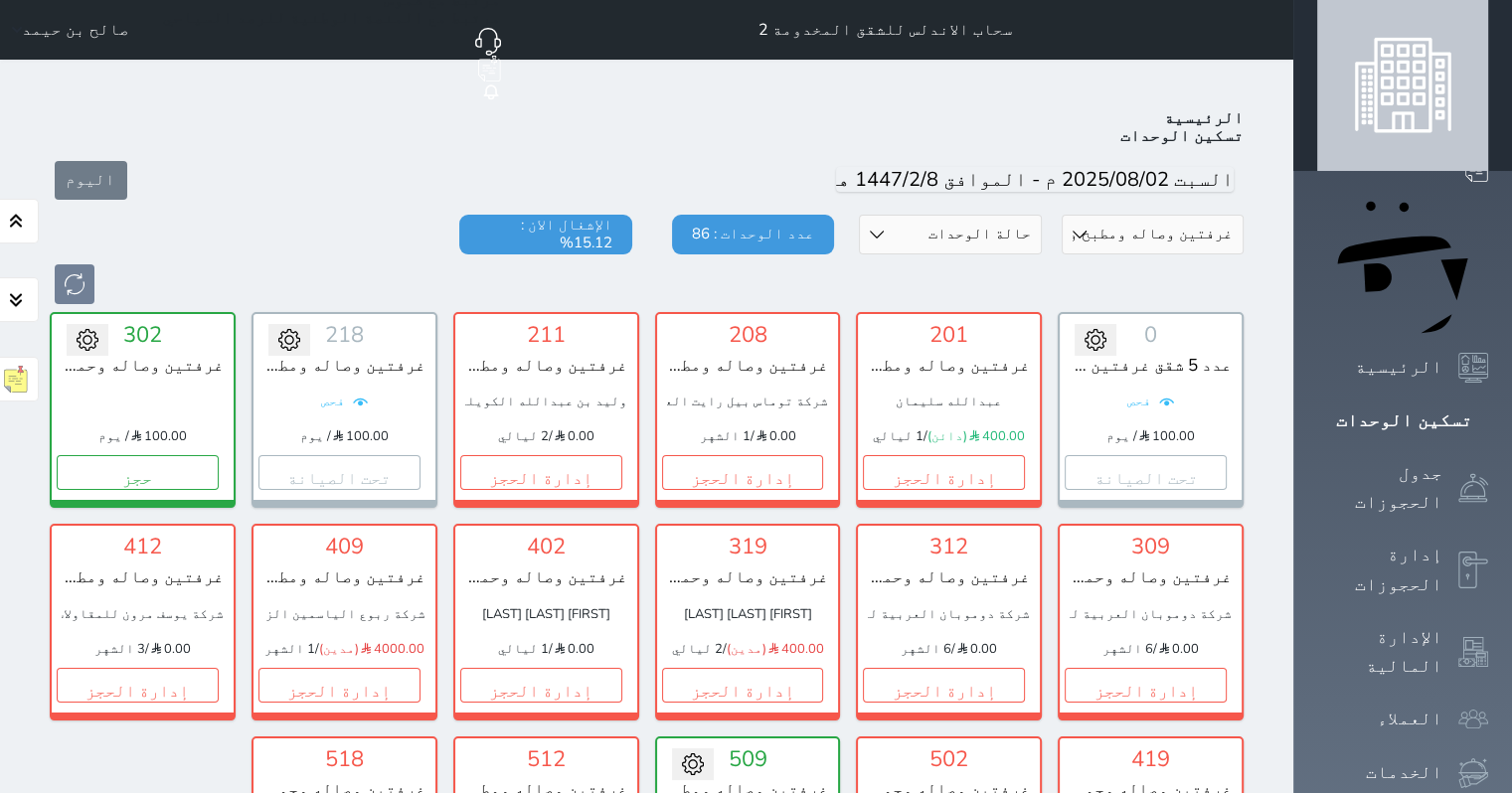 click on "قسم الوحدة   غرفه وحمام 3 غرف وصاله ومطبخ وحمام غرفتين وصاله ومطبخ وحمام غرفه وصاله وحمام" at bounding box center [1153, 235] 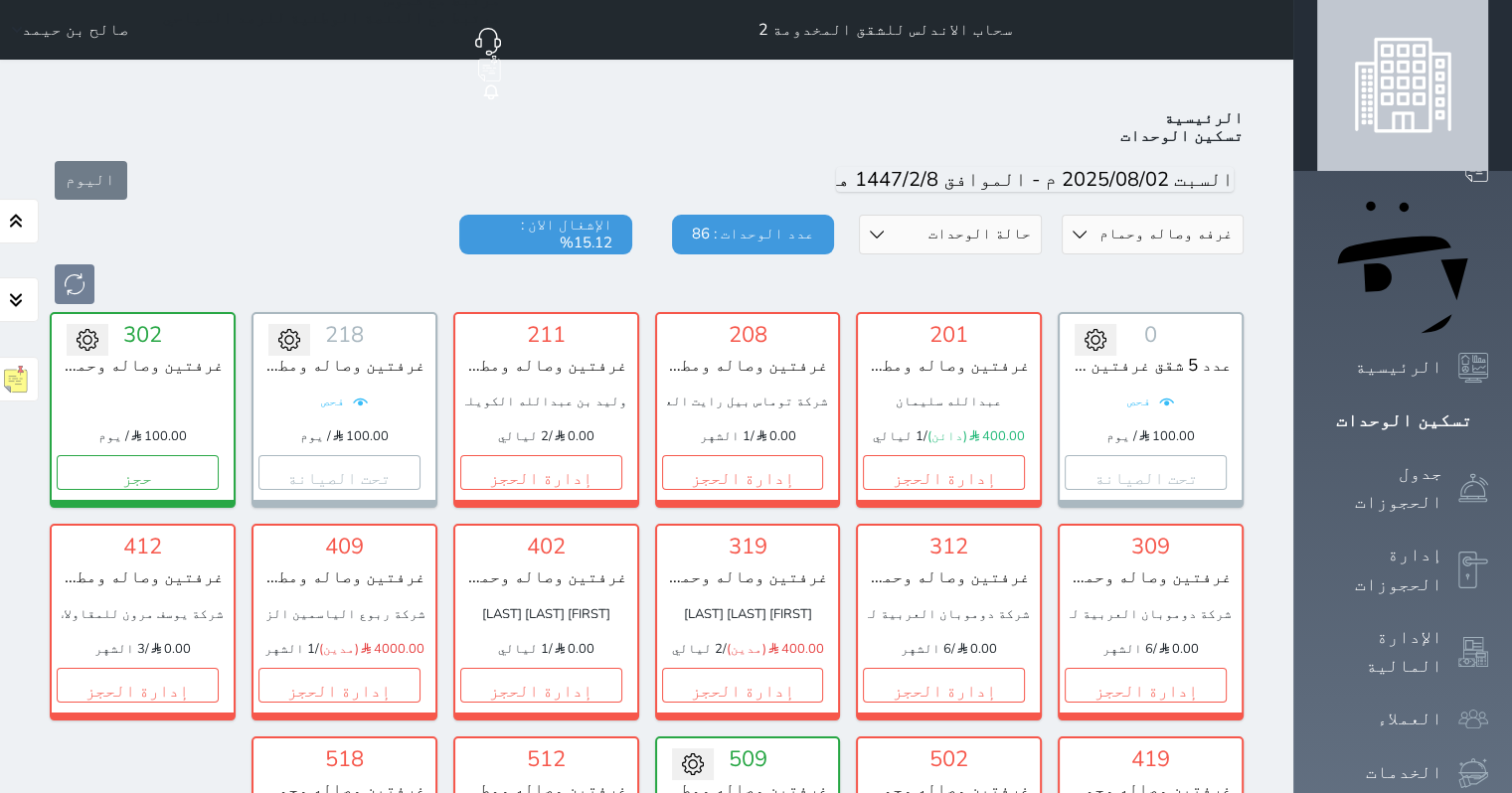 click on "قسم الوحدة   غرفه وحمام 3 غرف وصاله ومطبخ وحمام غرفتين وصاله ومطبخ وحمام غرفه وصاله وحمام" at bounding box center (1153, 235) 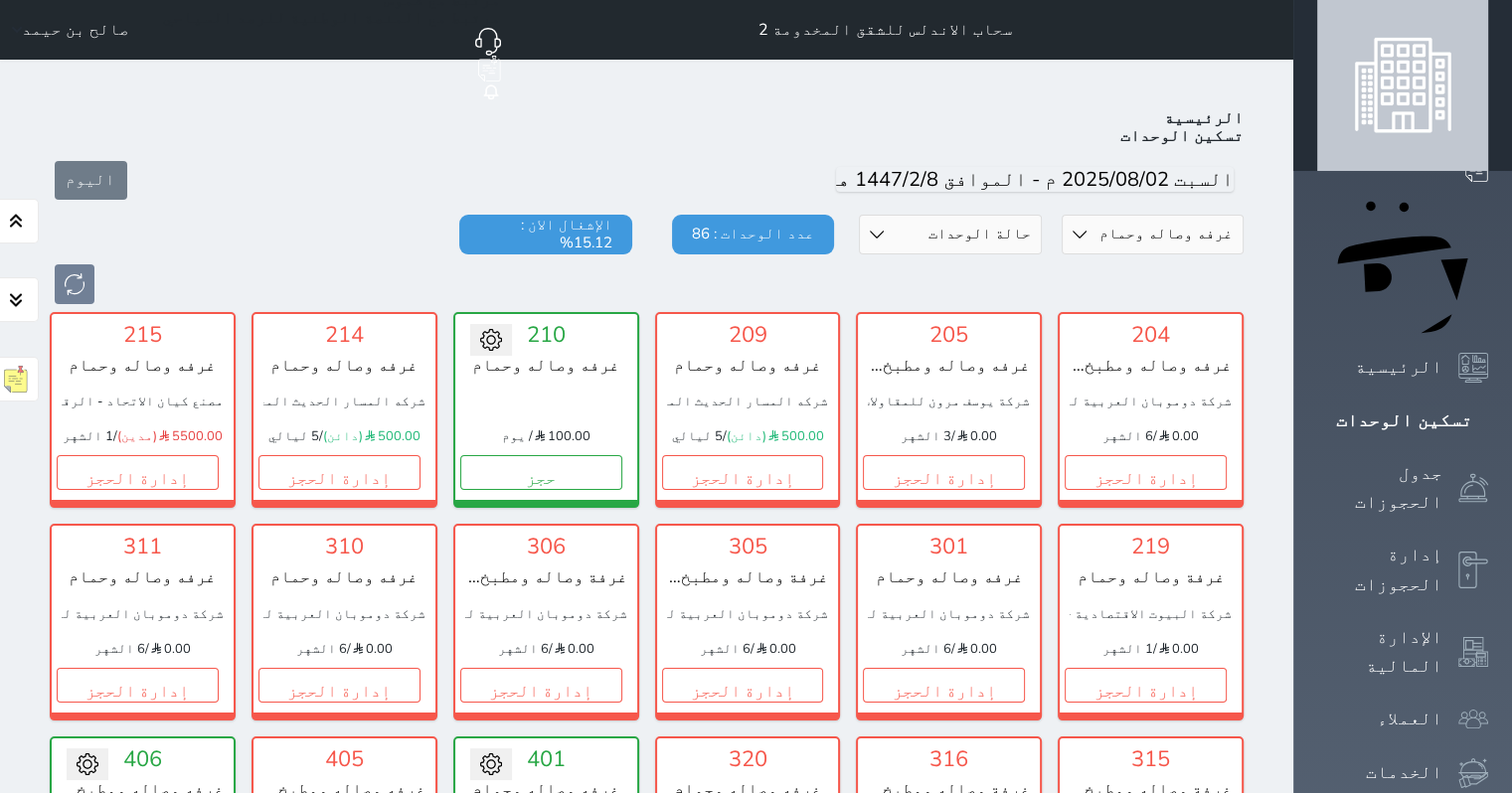 scroll, scrollTop: 54, scrollLeft: 0, axis: vertical 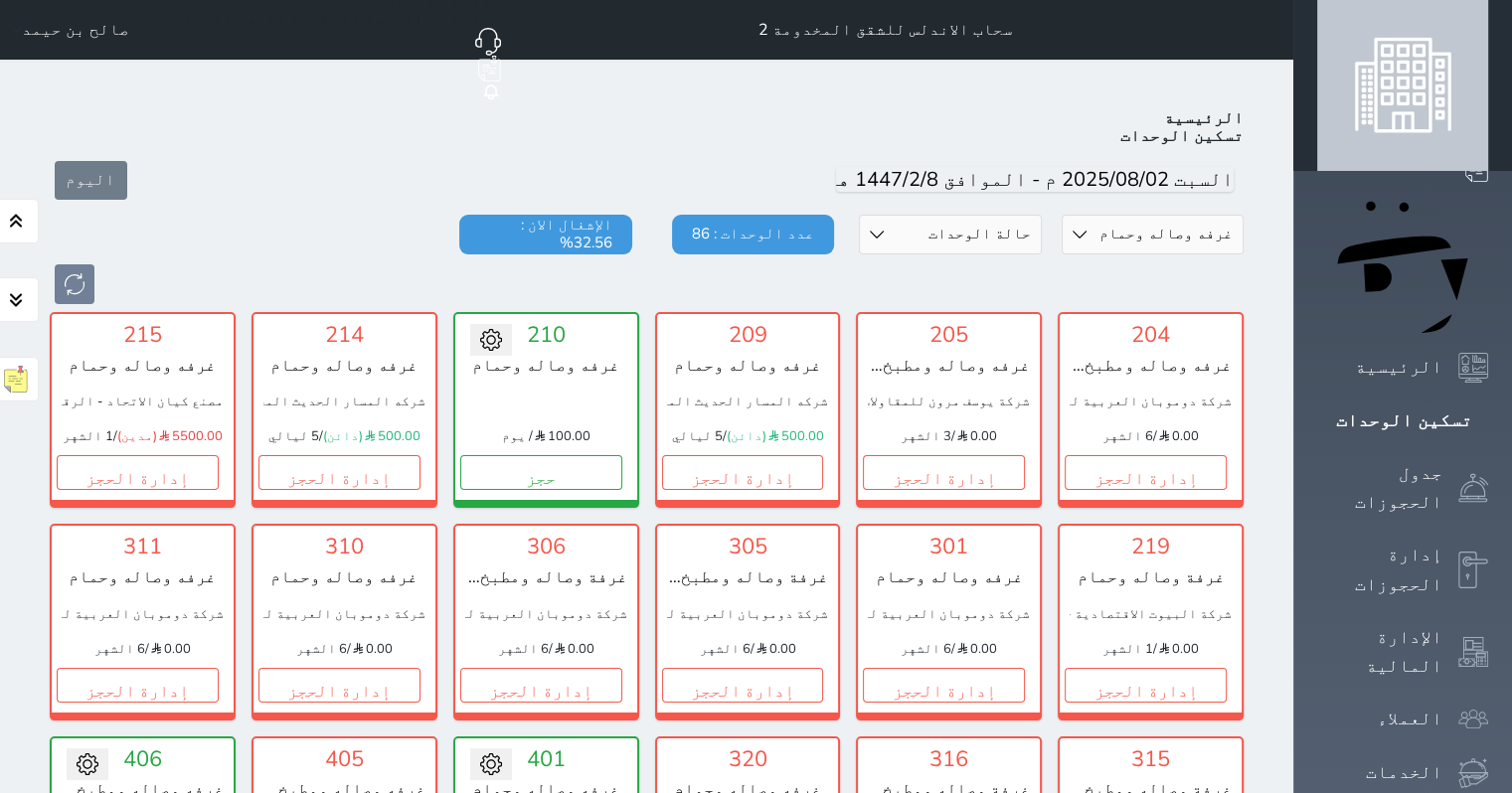 click on "قسم الوحدة   غرفه وحمام 3 غرف وصاله ومطبخ وحمام غرفتين وصاله ومطبخ وحمام غرفه وصاله وحمام" at bounding box center (1153, 235) 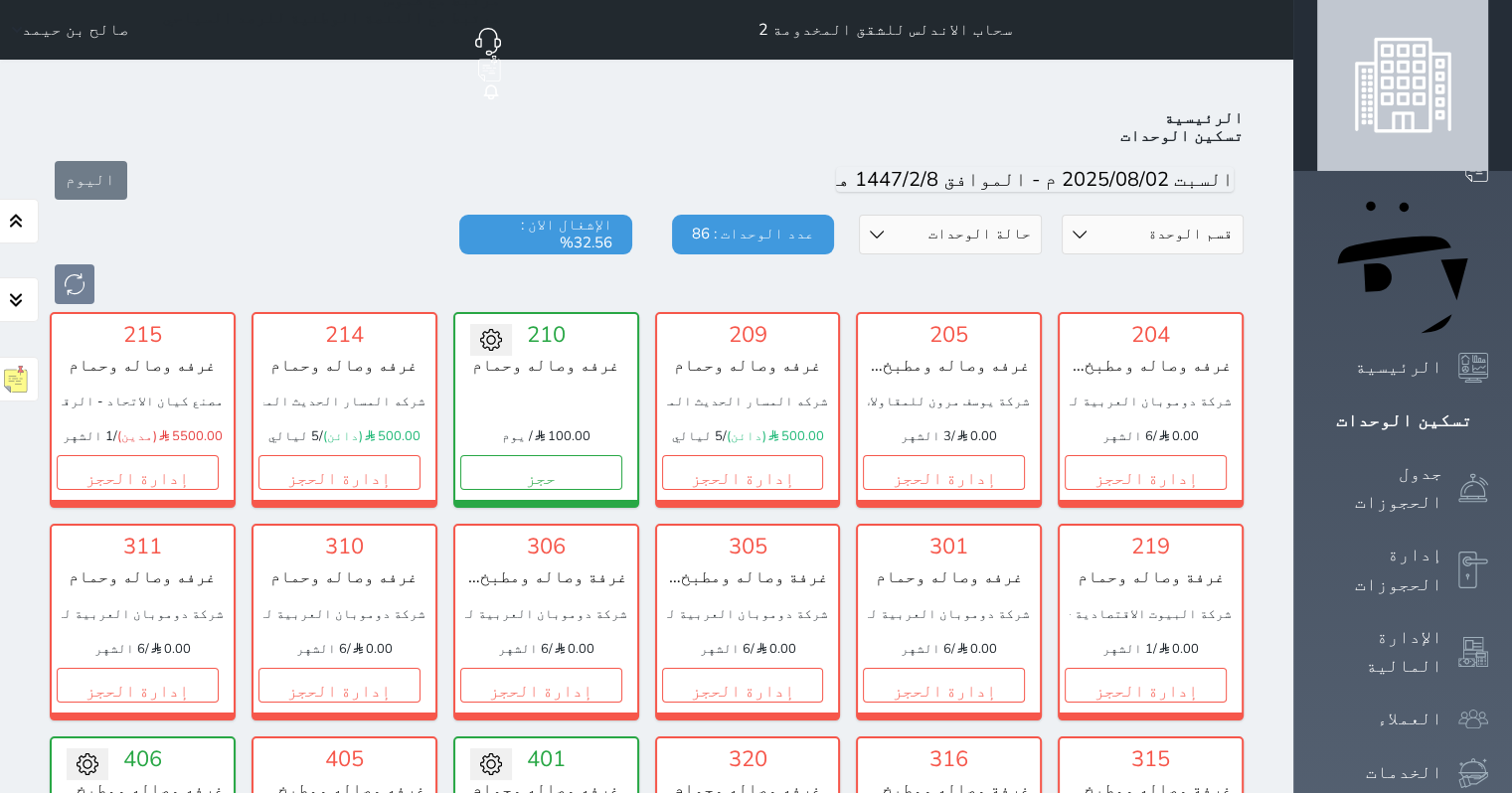 click on "قسم الوحدة   غرفه وحمام 3 غرف وصاله ومطبخ وحمام غرفتين وصاله ومطبخ وحمام غرفه وصاله وحمام" at bounding box center [1153, 235] 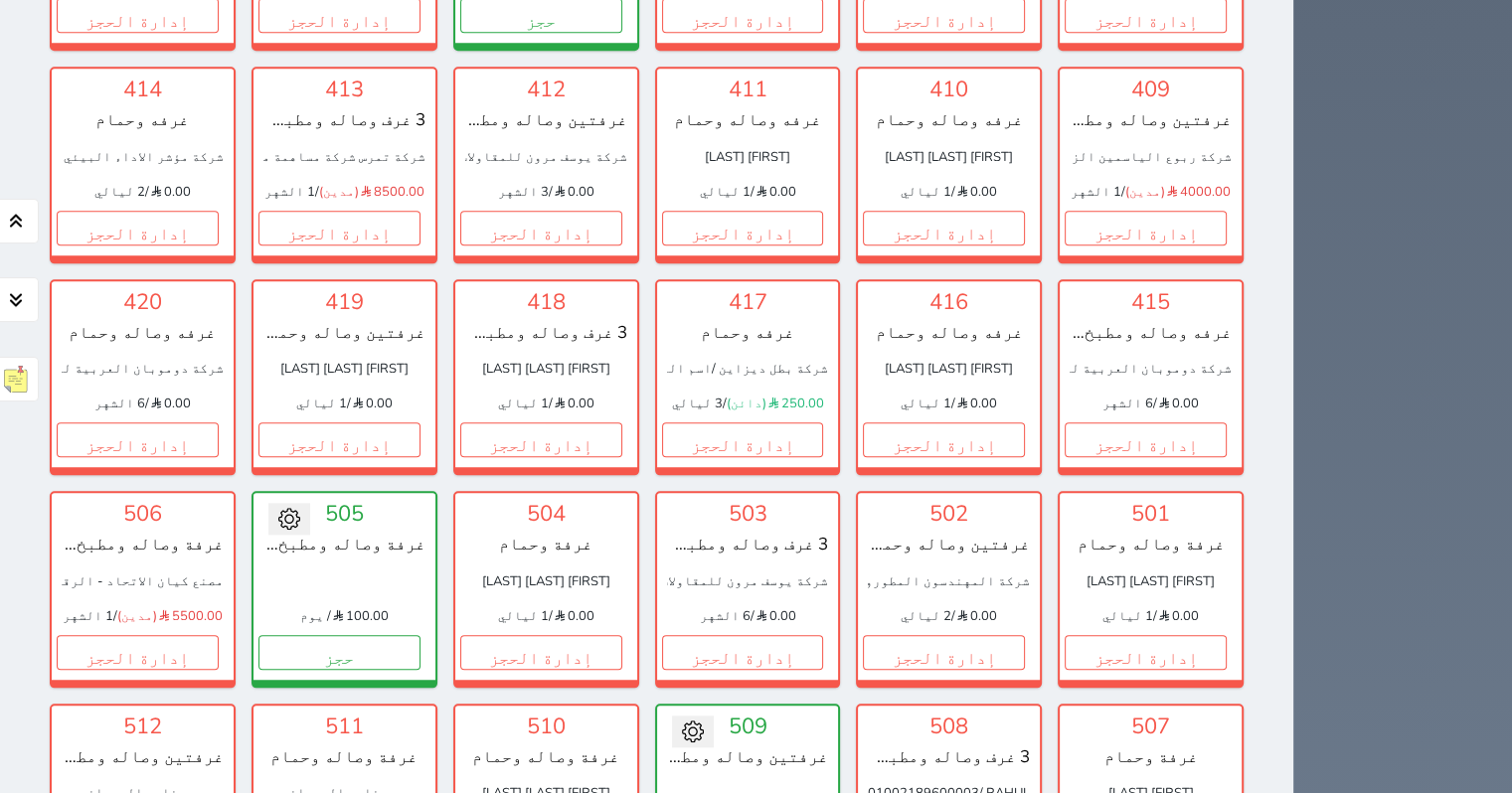 scroll, scrollTop: 1842, scrollLeft: 0, axis: vertical 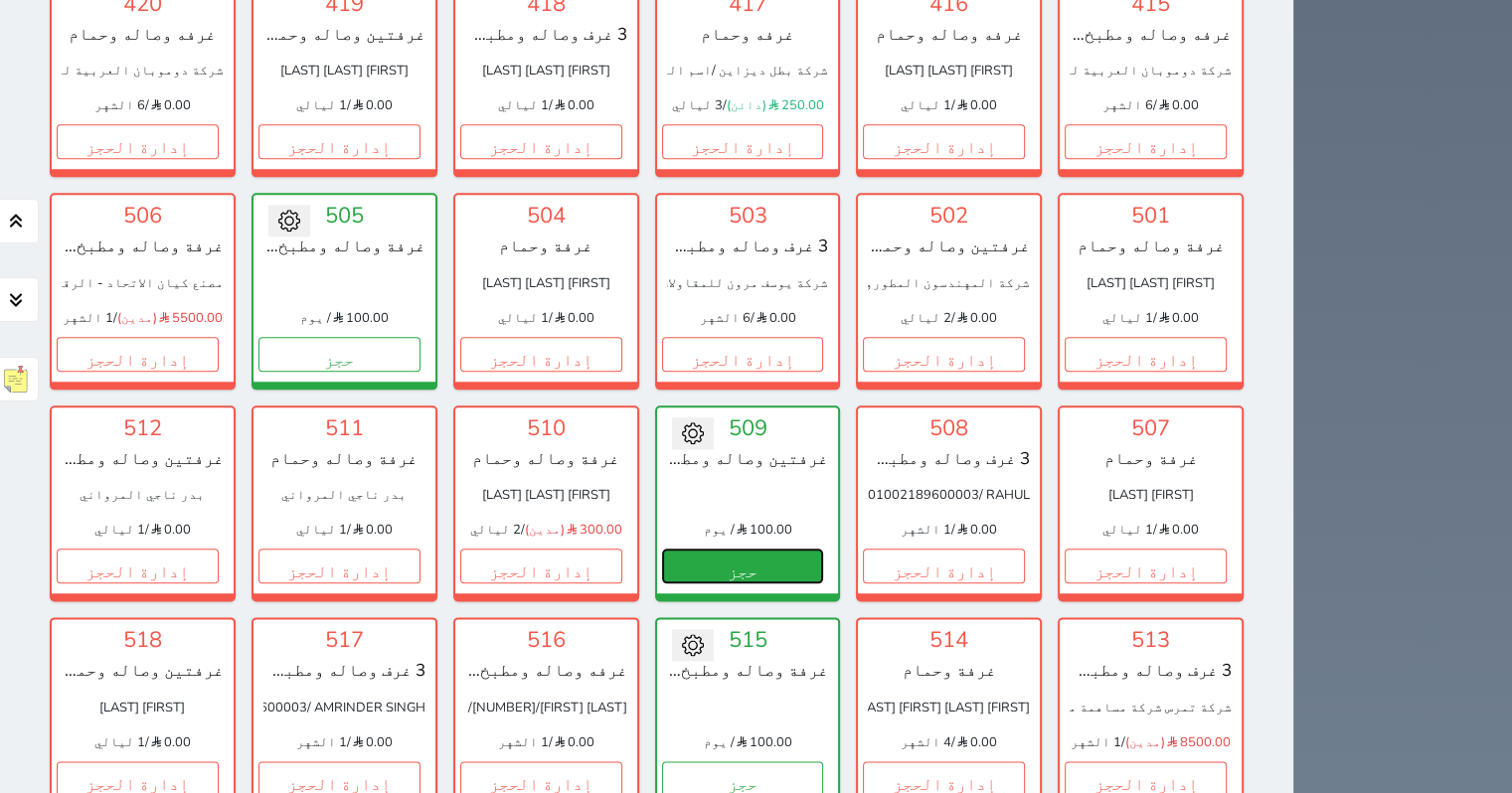 click on "حجز" at bounding box center [743, 565] 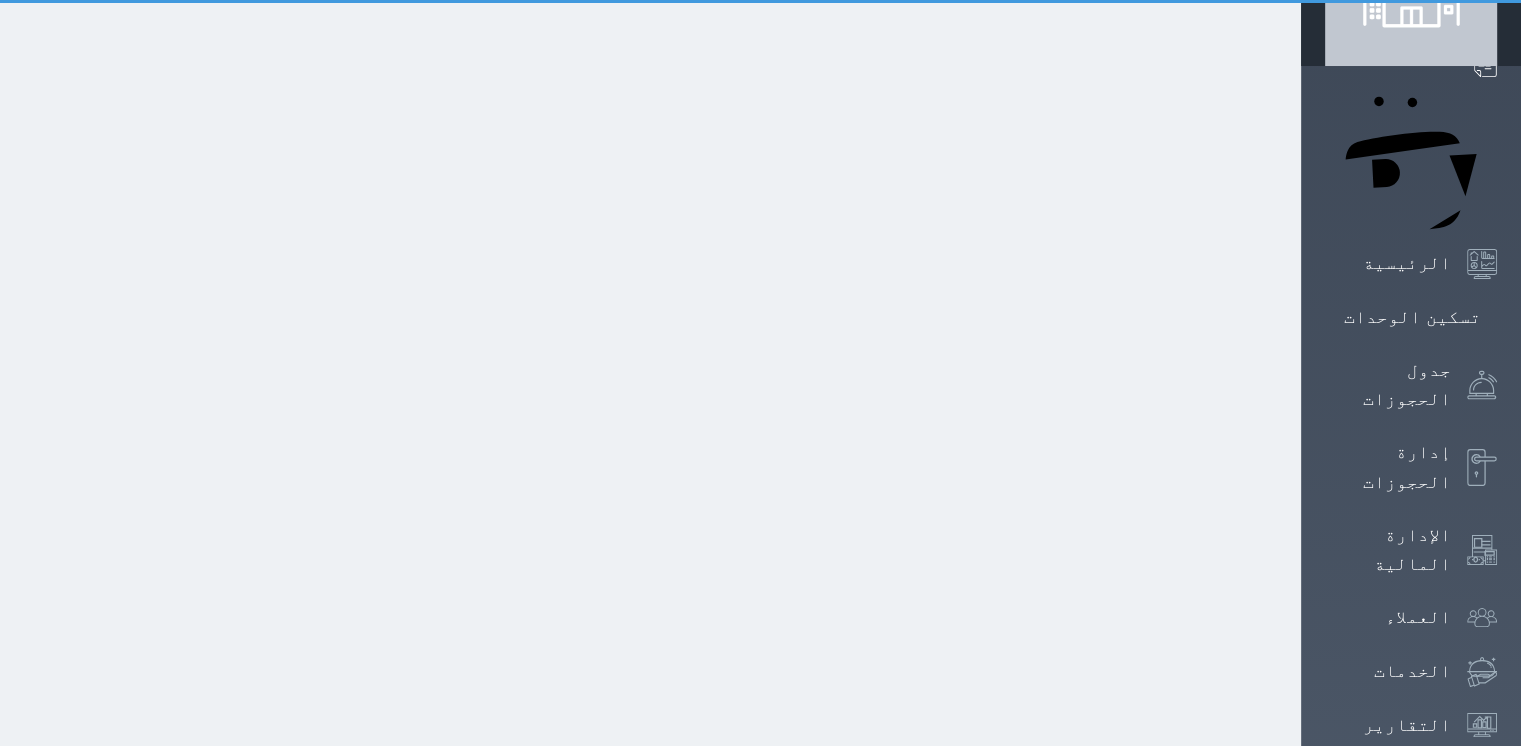 select on "1" 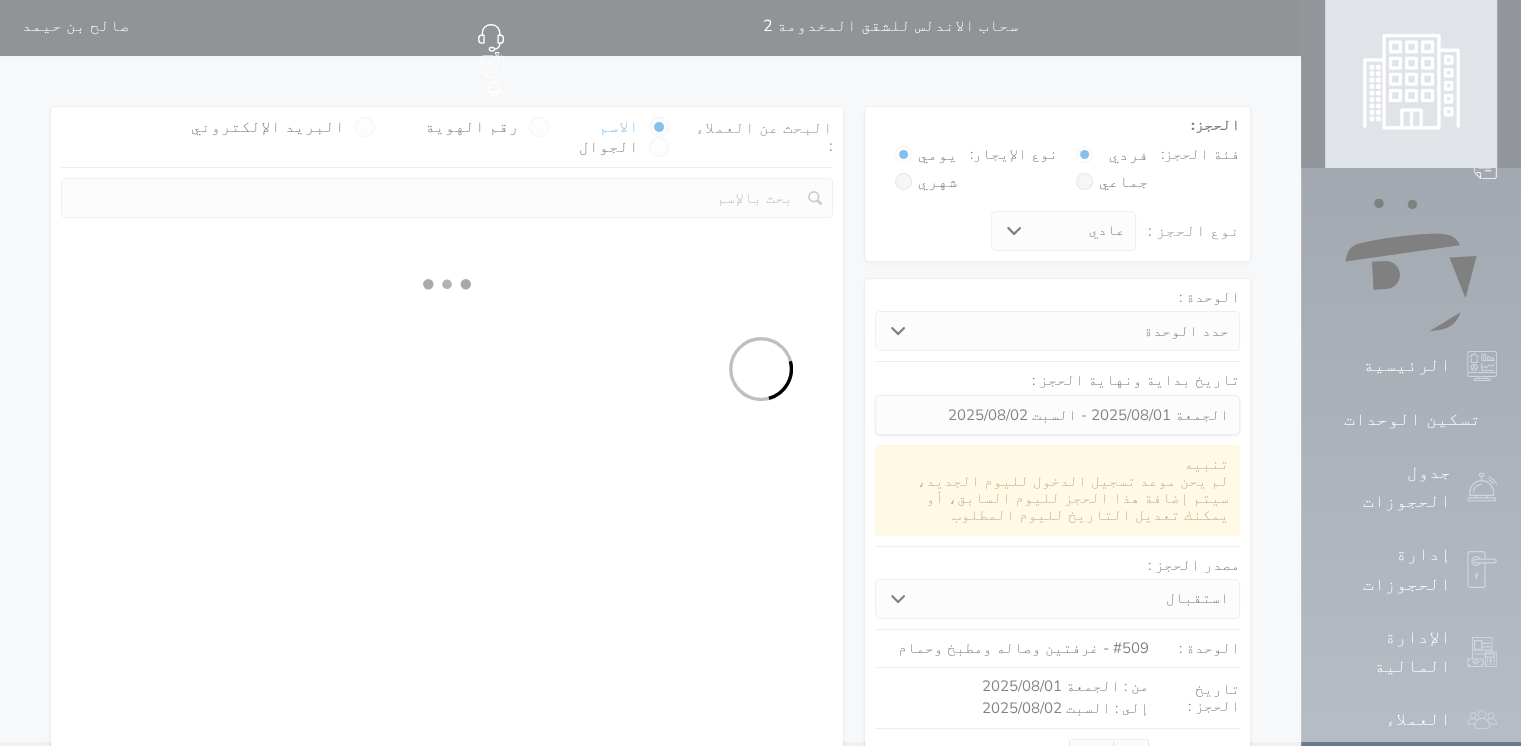 scroll, scrollTop: 0, scrollLeft: 0, axis: both 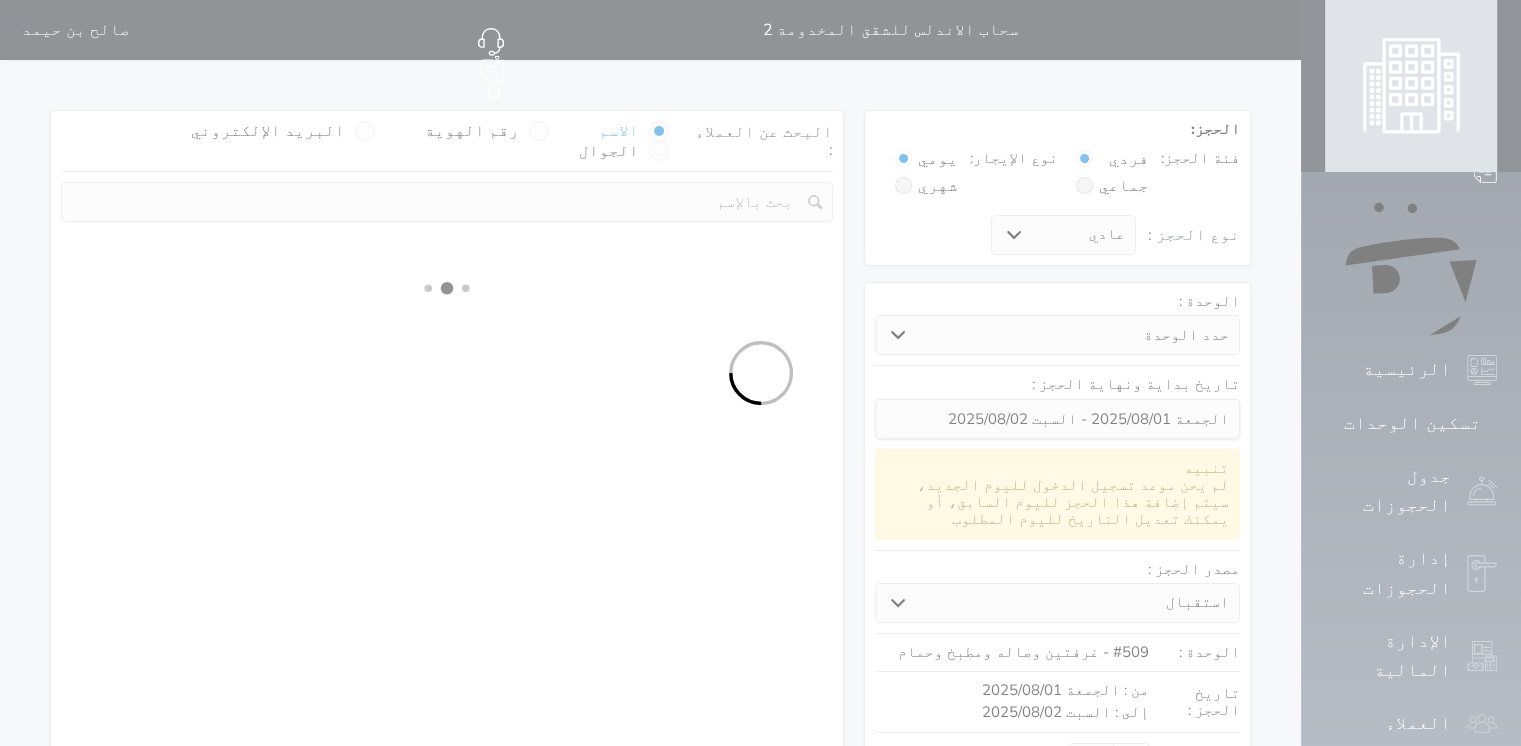 select 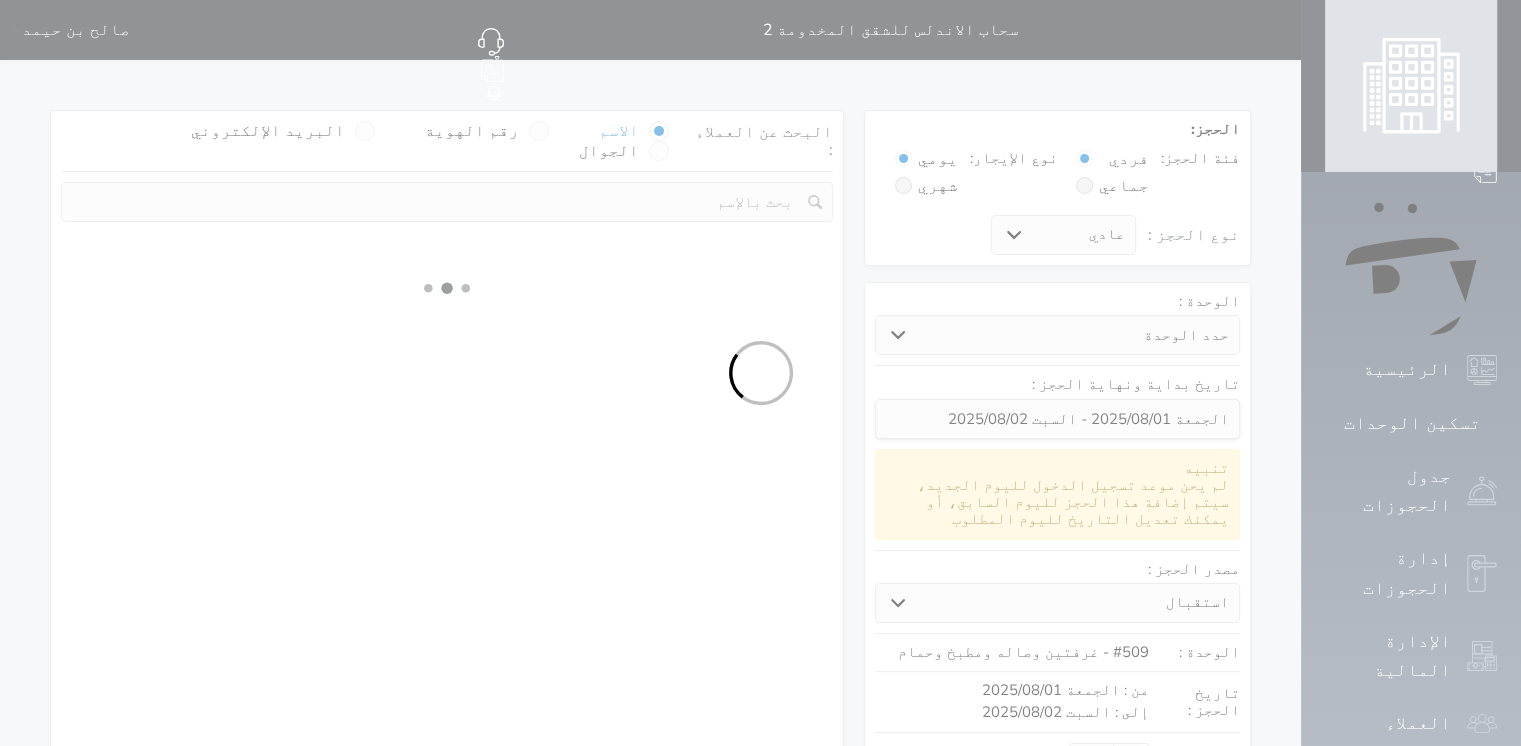 select on "113" 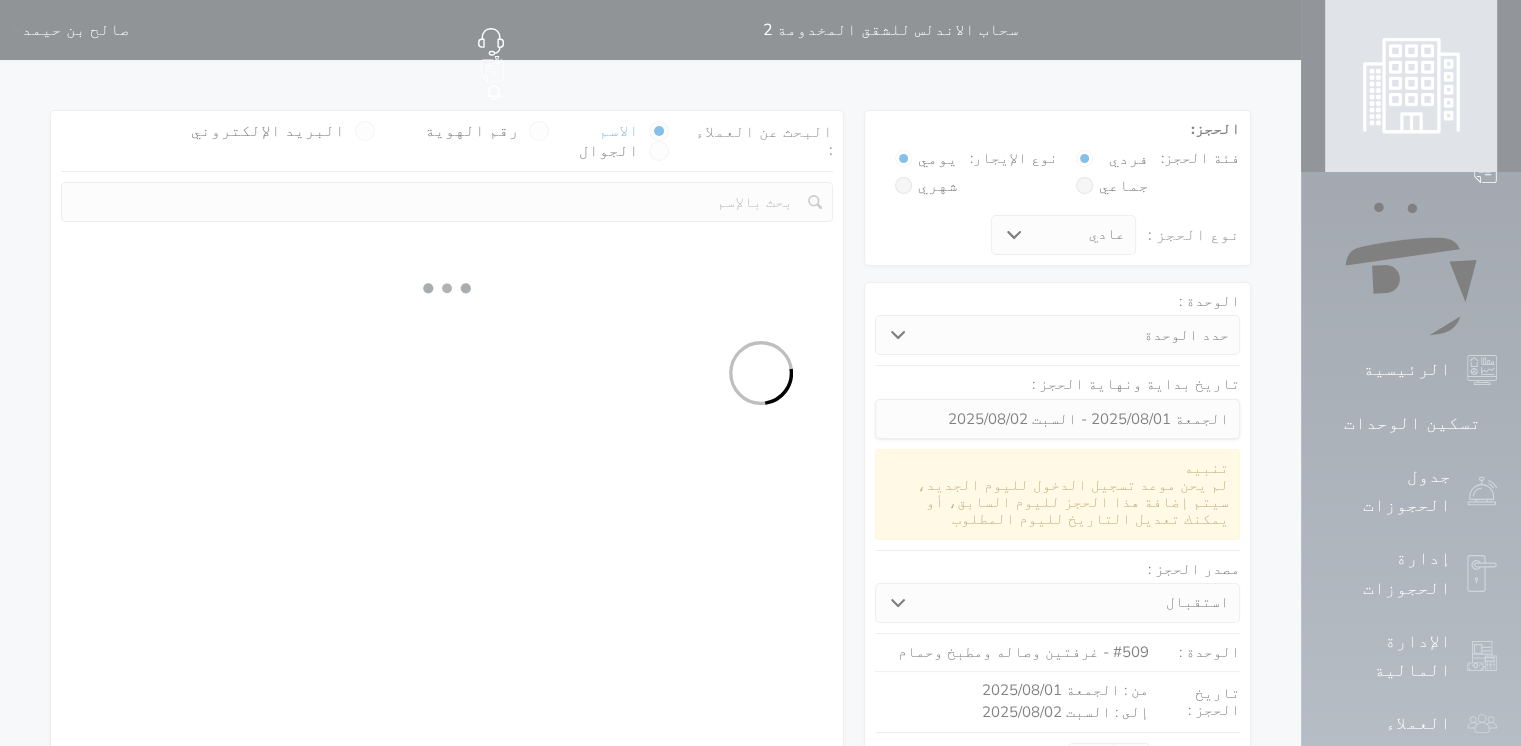 select on "1" 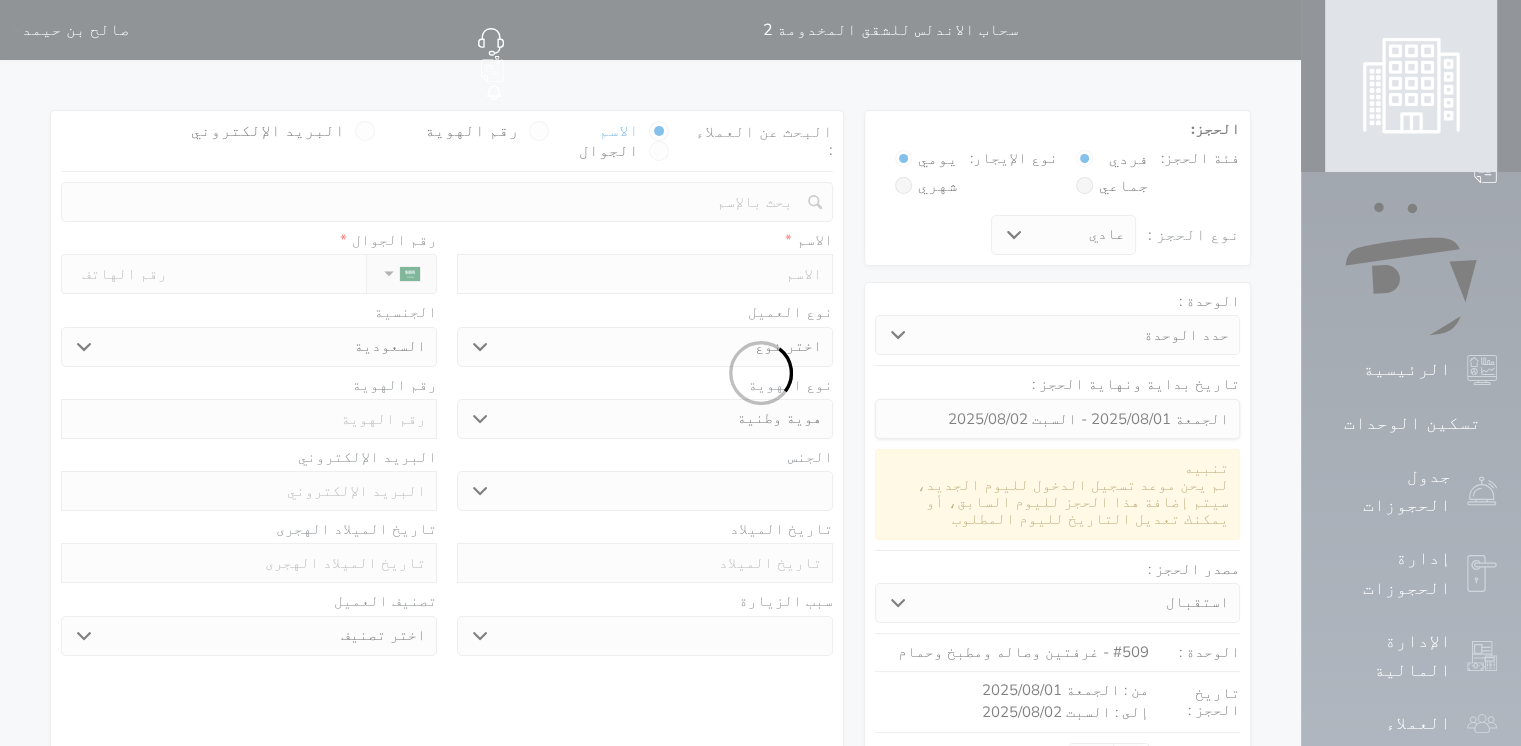 select 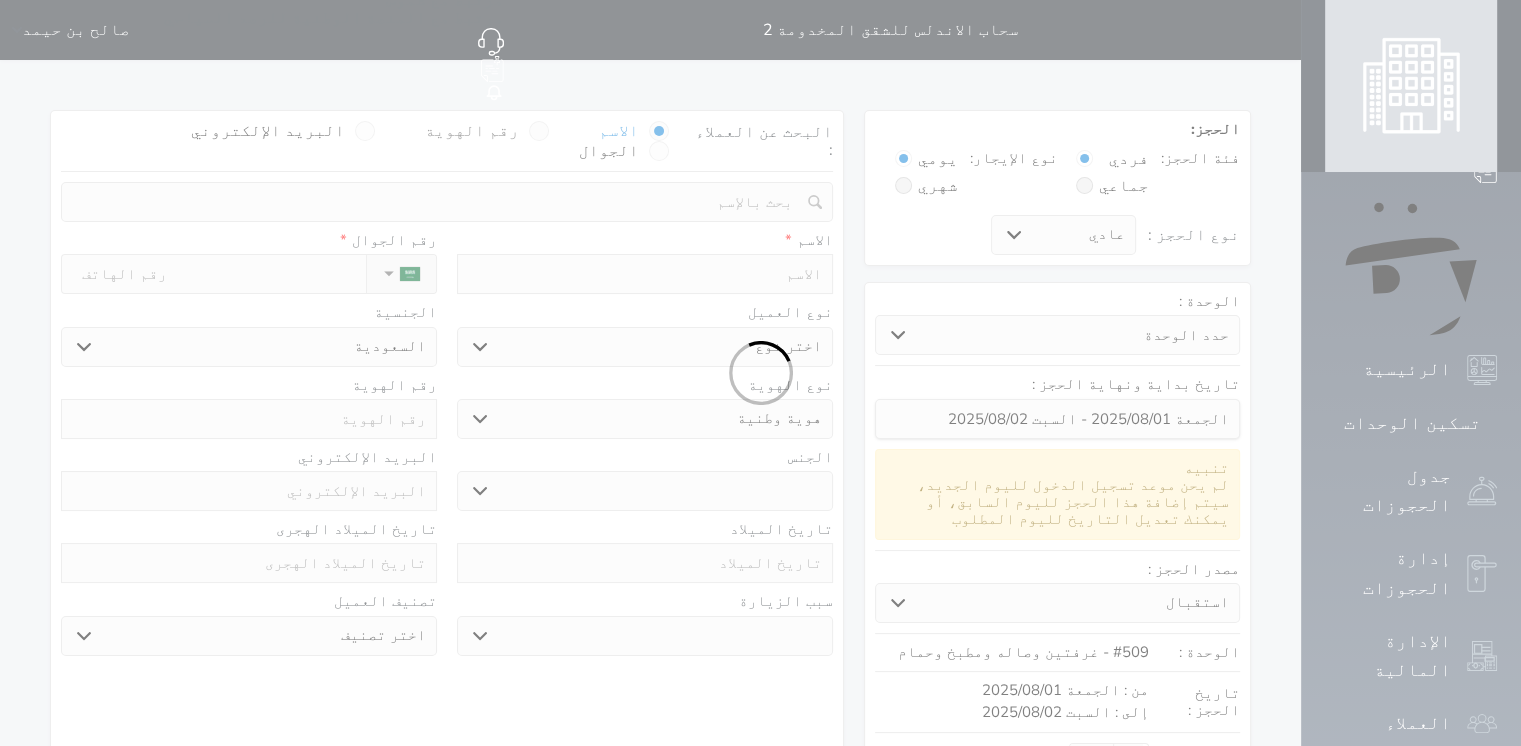 select on "1" 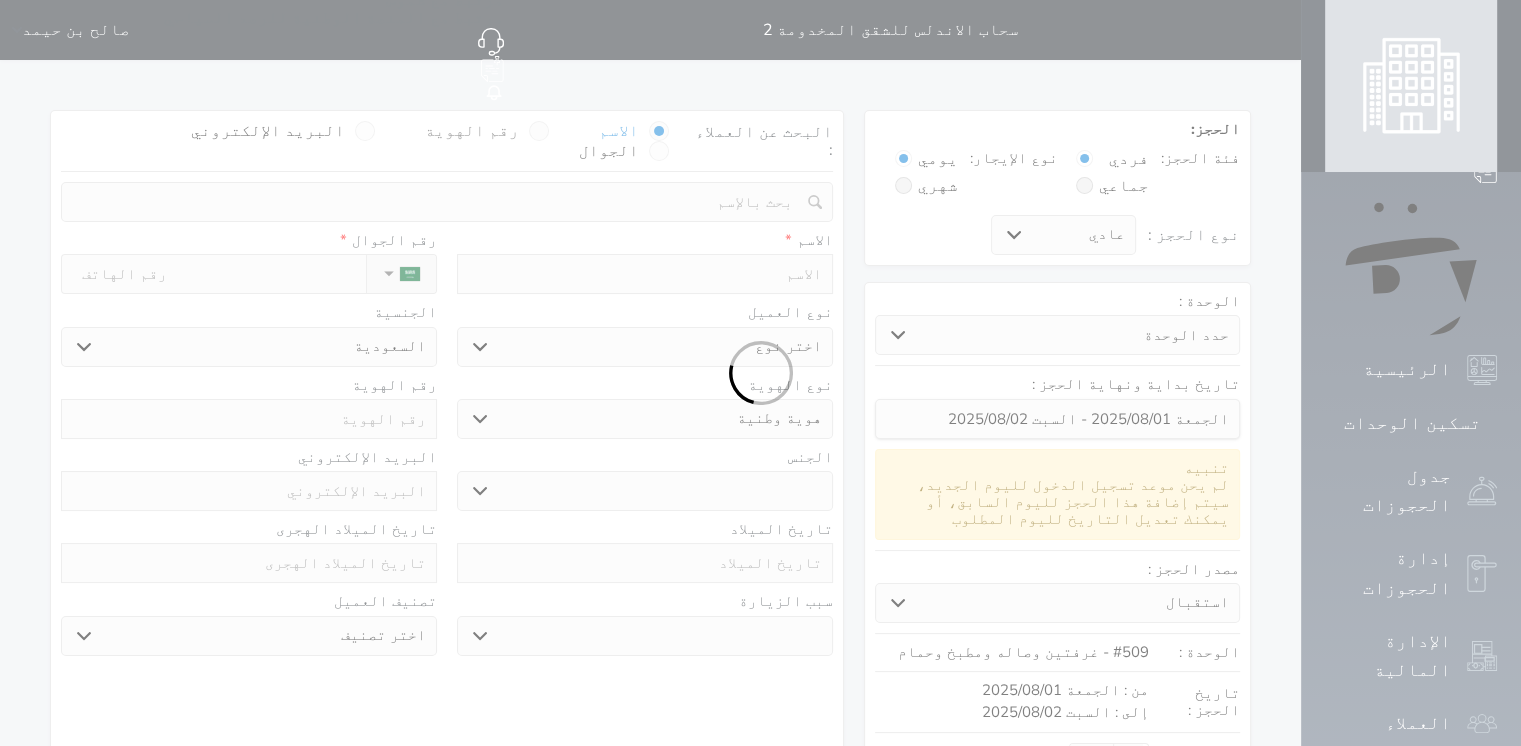 select on "7" 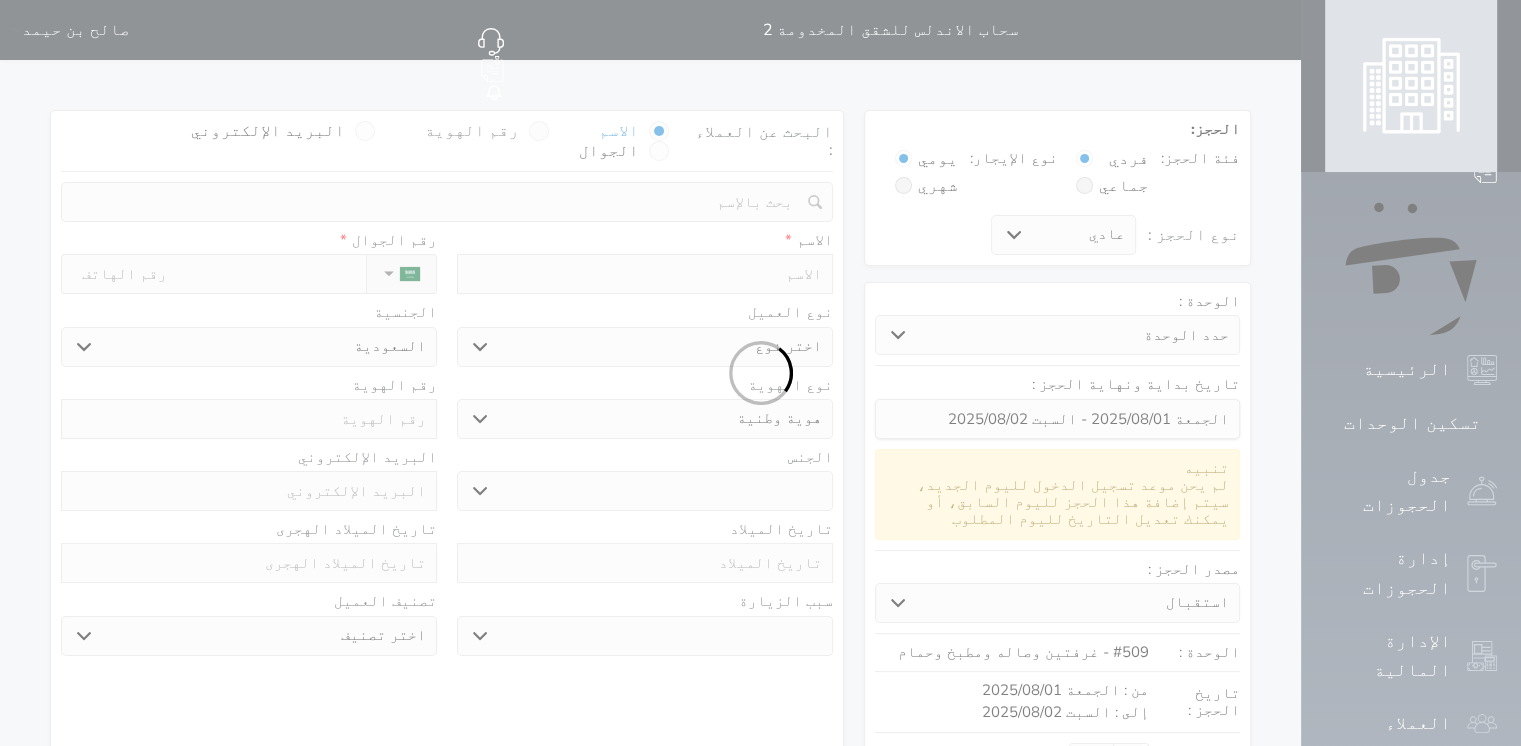 select 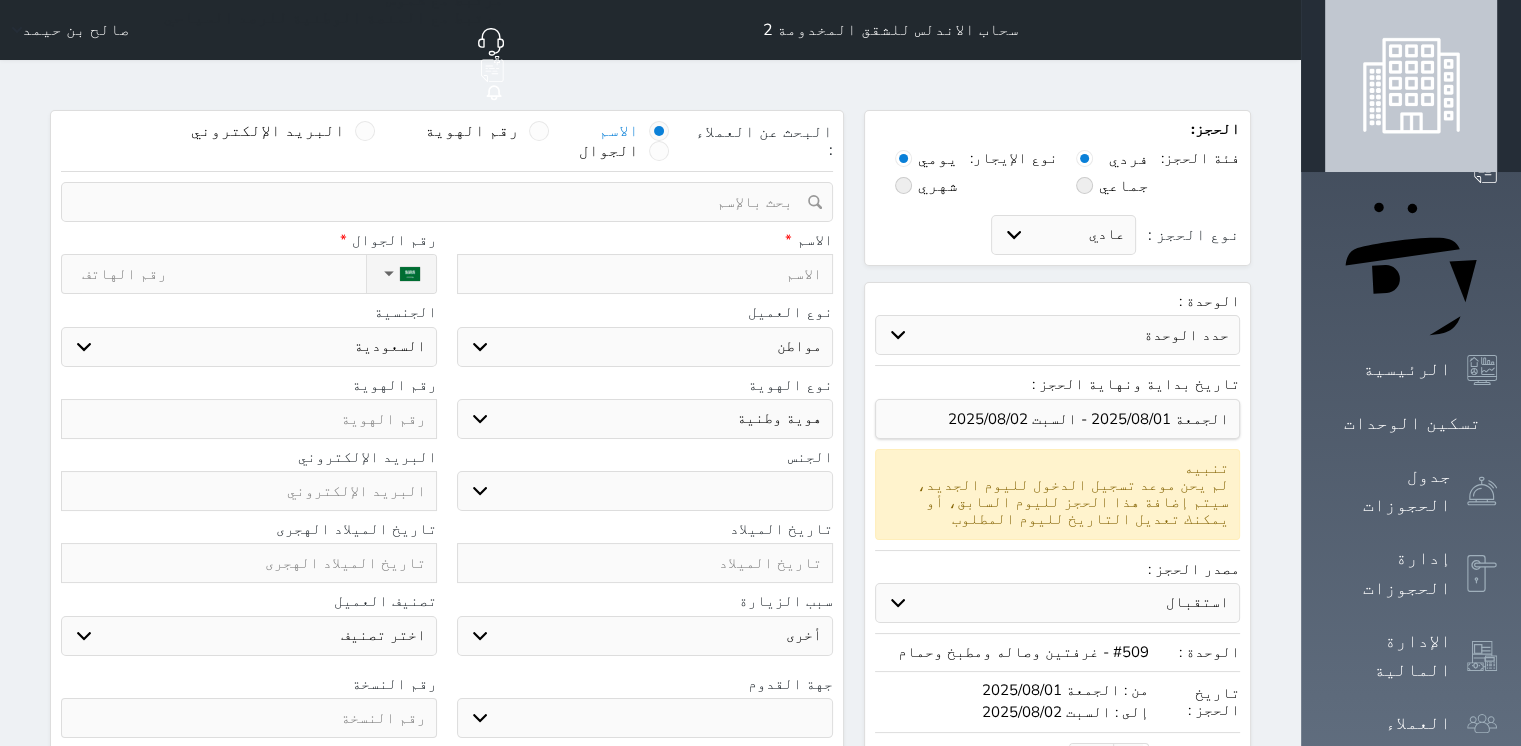 drag, startPoint x: 639, startPoint y: 96, endPoint x: 659, endPoint y: 116, distance: 28.284271 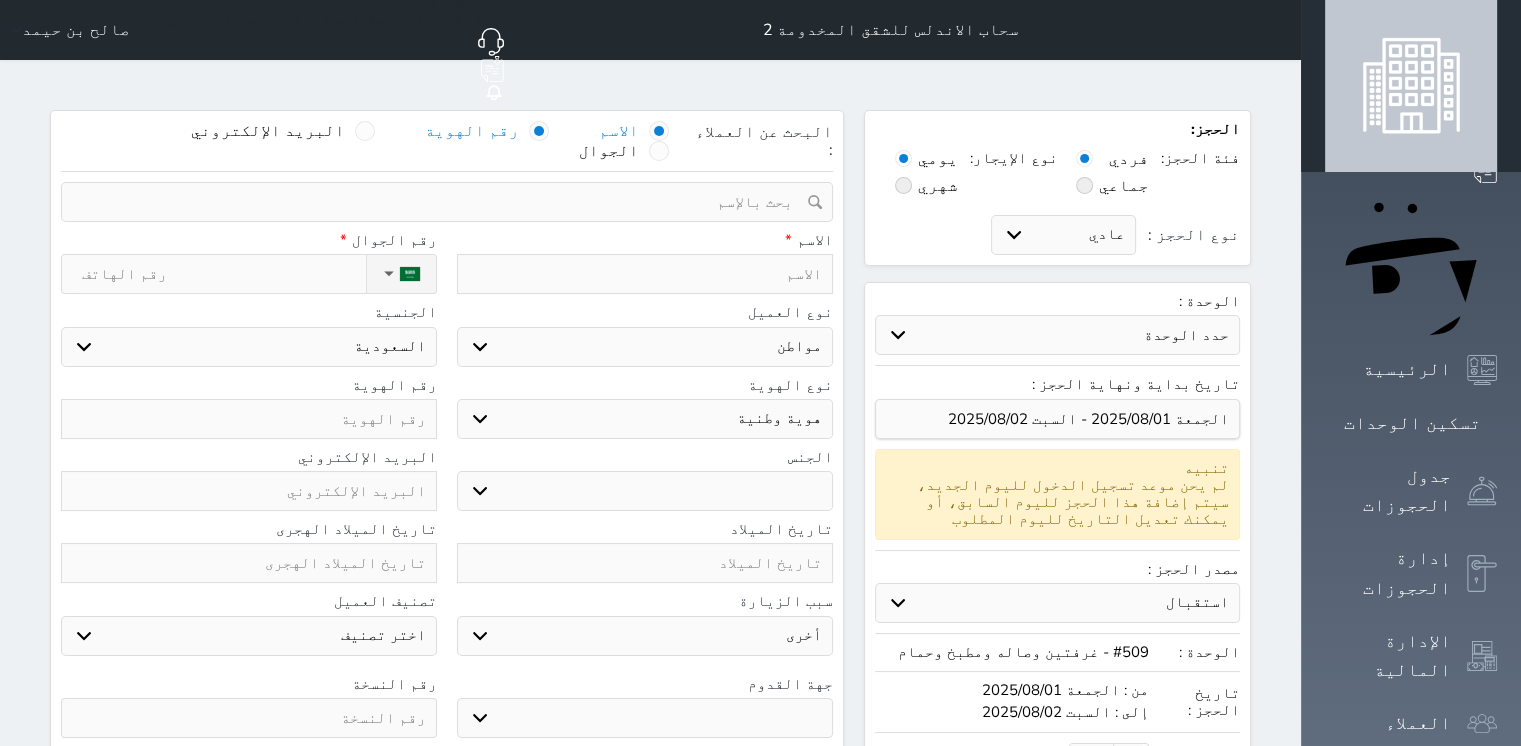 select 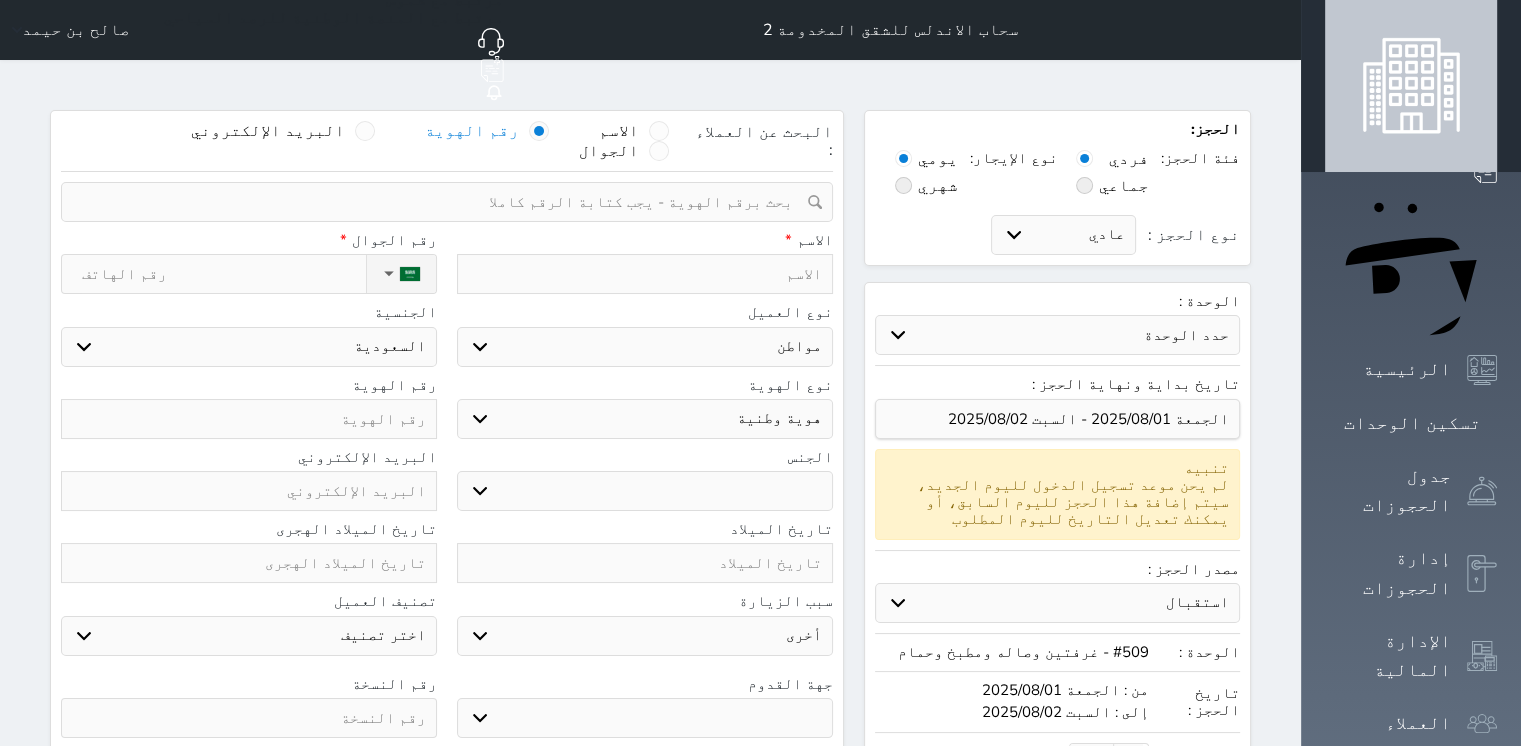 click at bounding box center [440, 202] 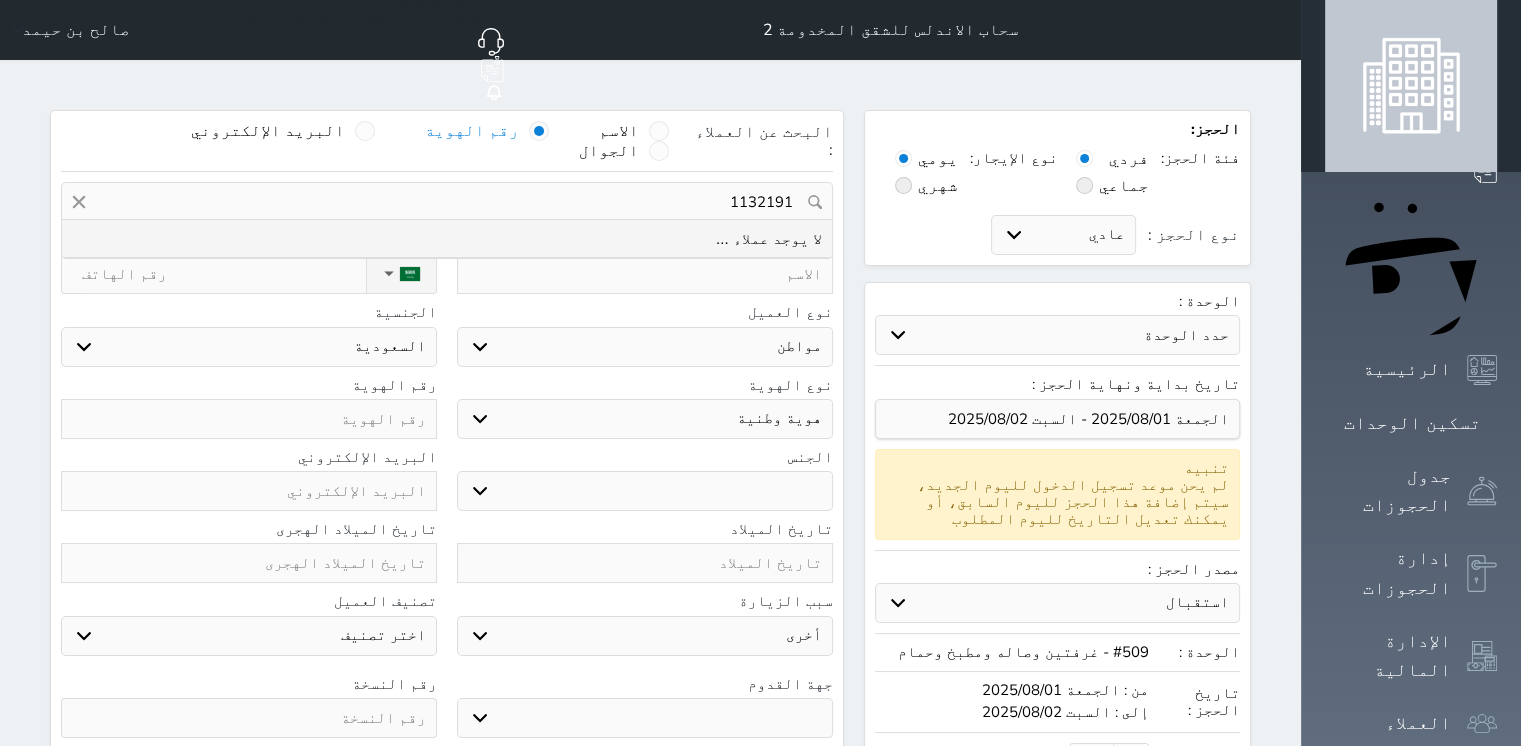 type on "11321914" 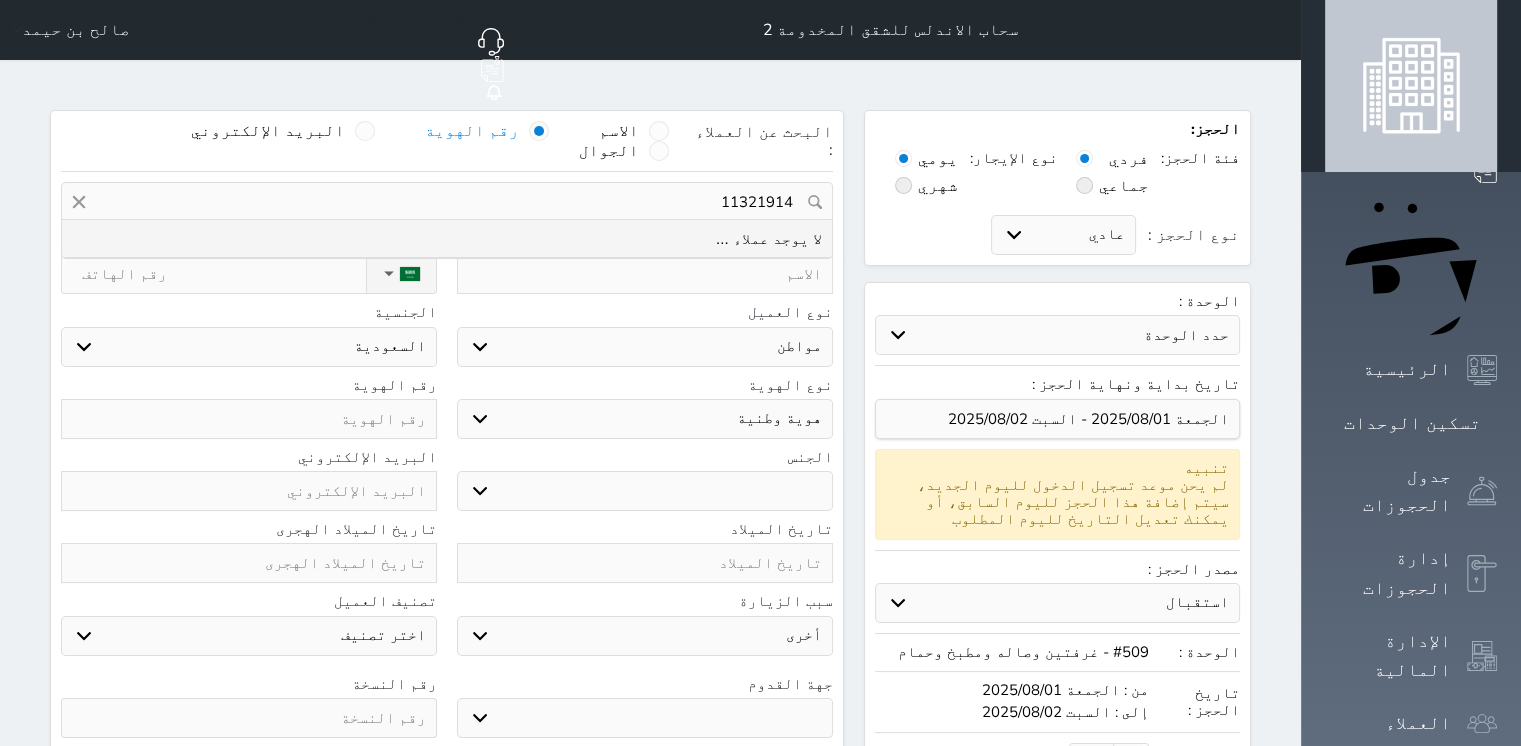 select 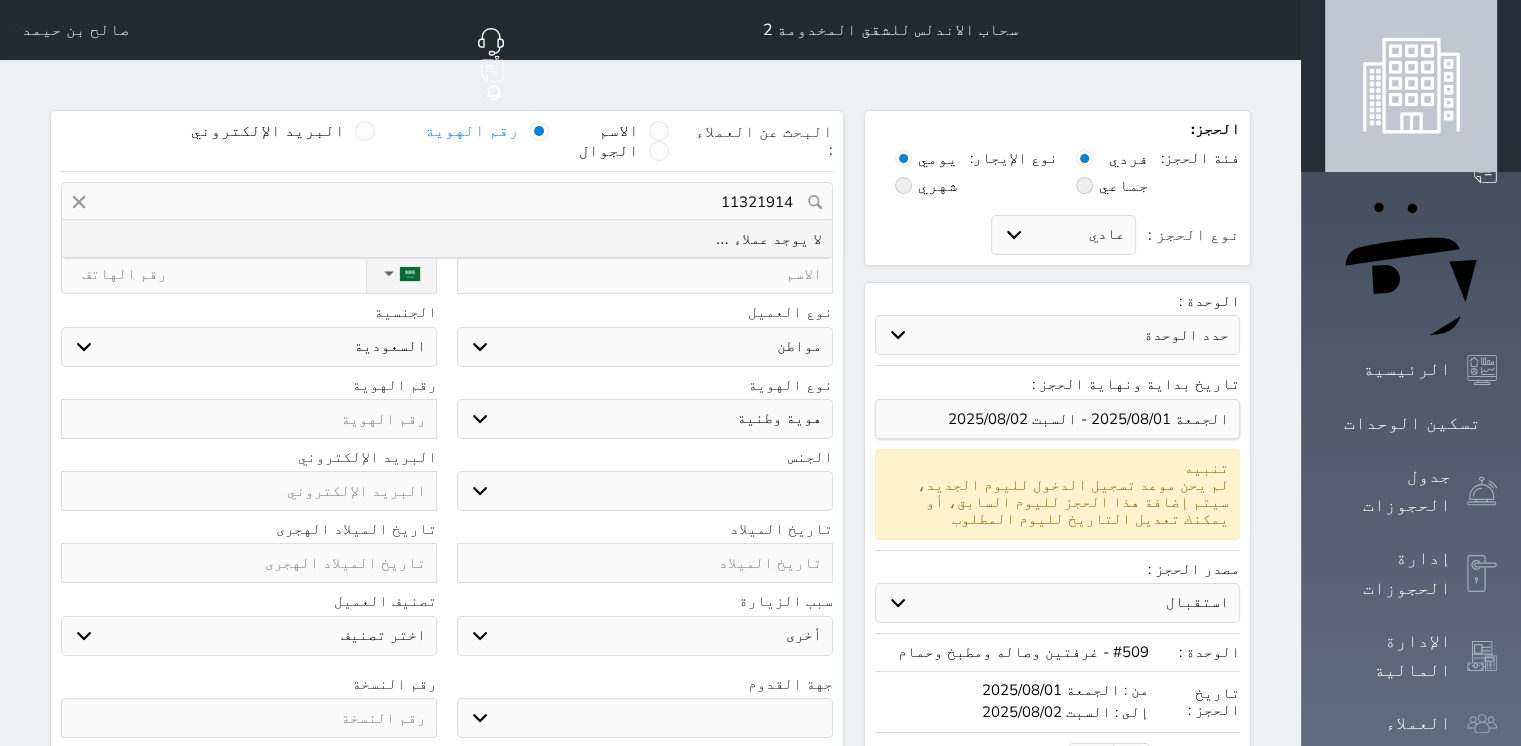 select 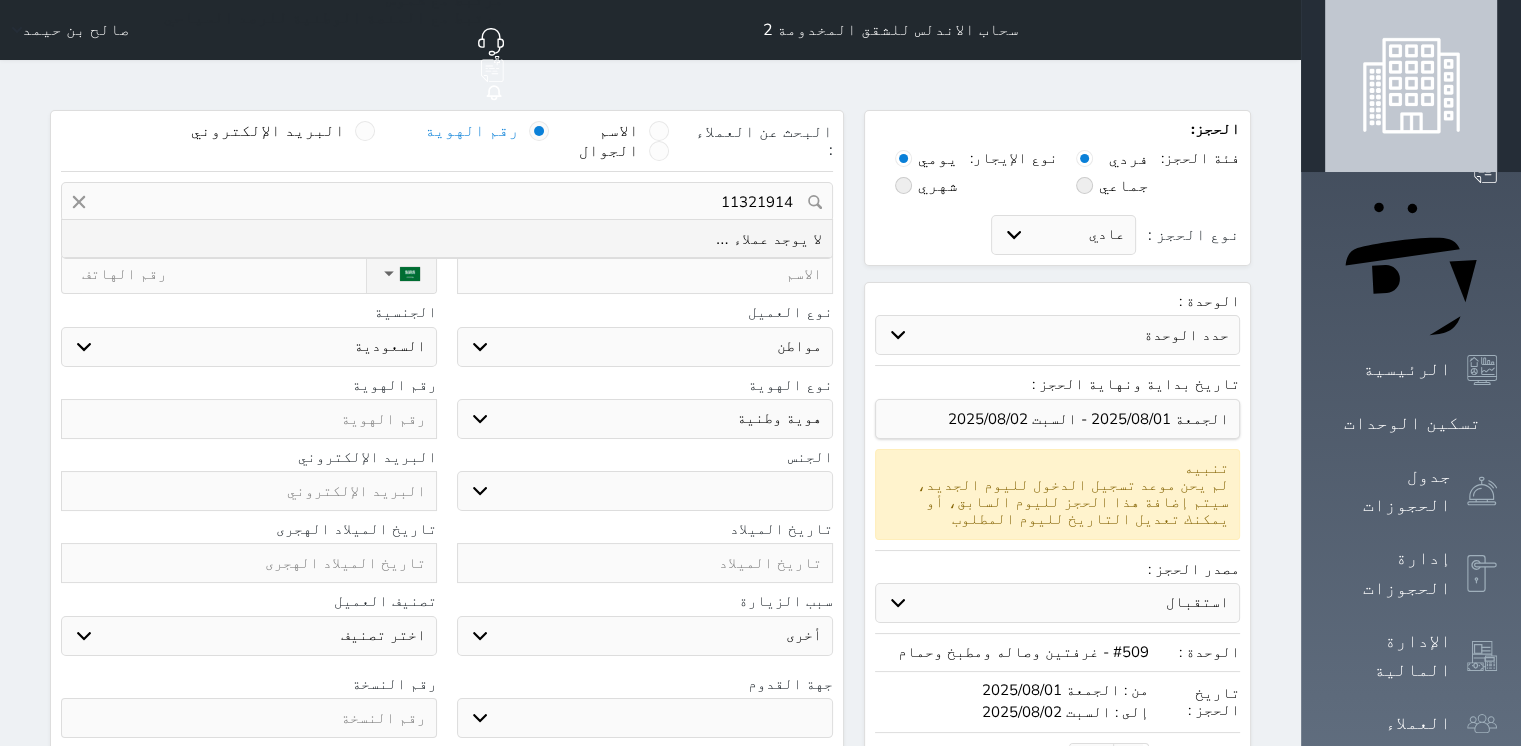 type on "113219146" 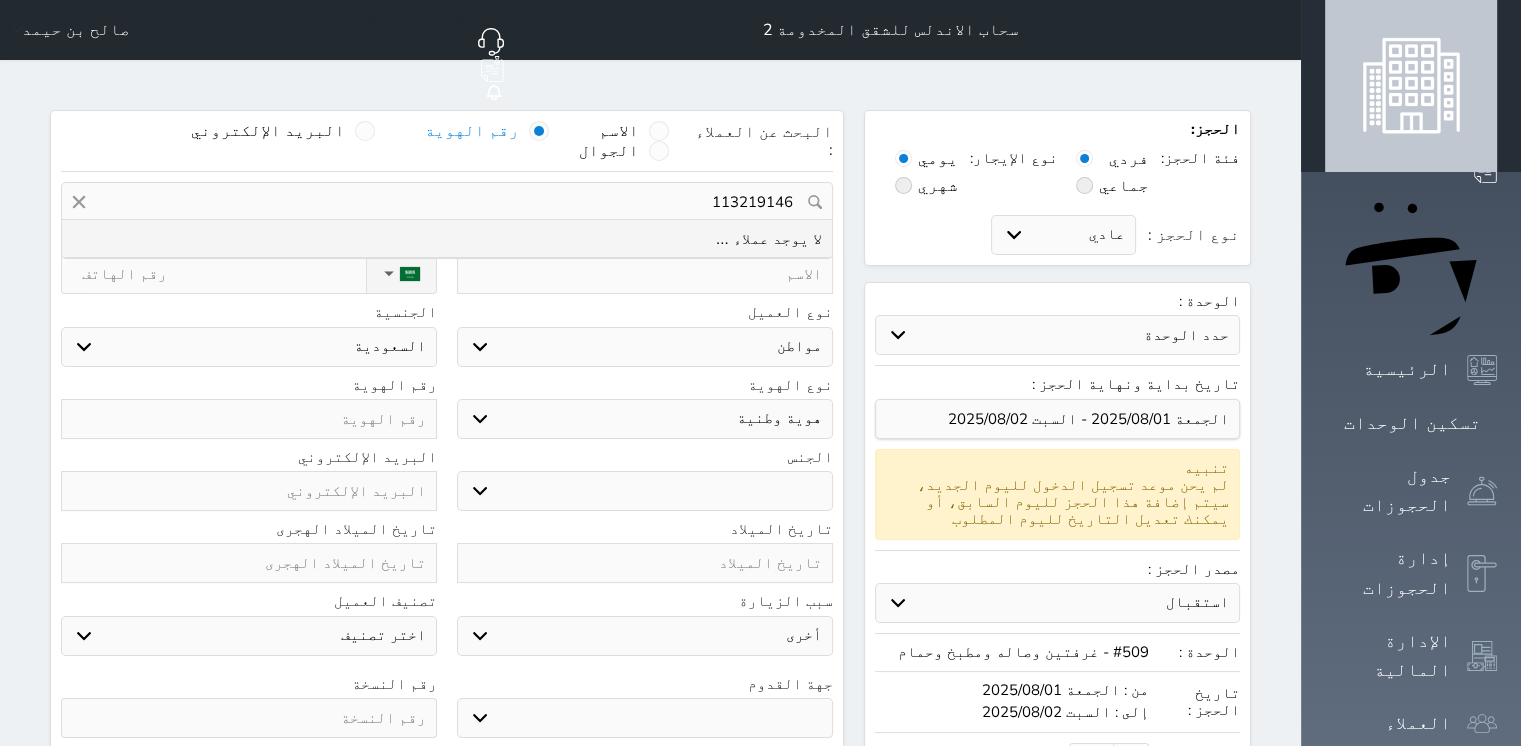 select 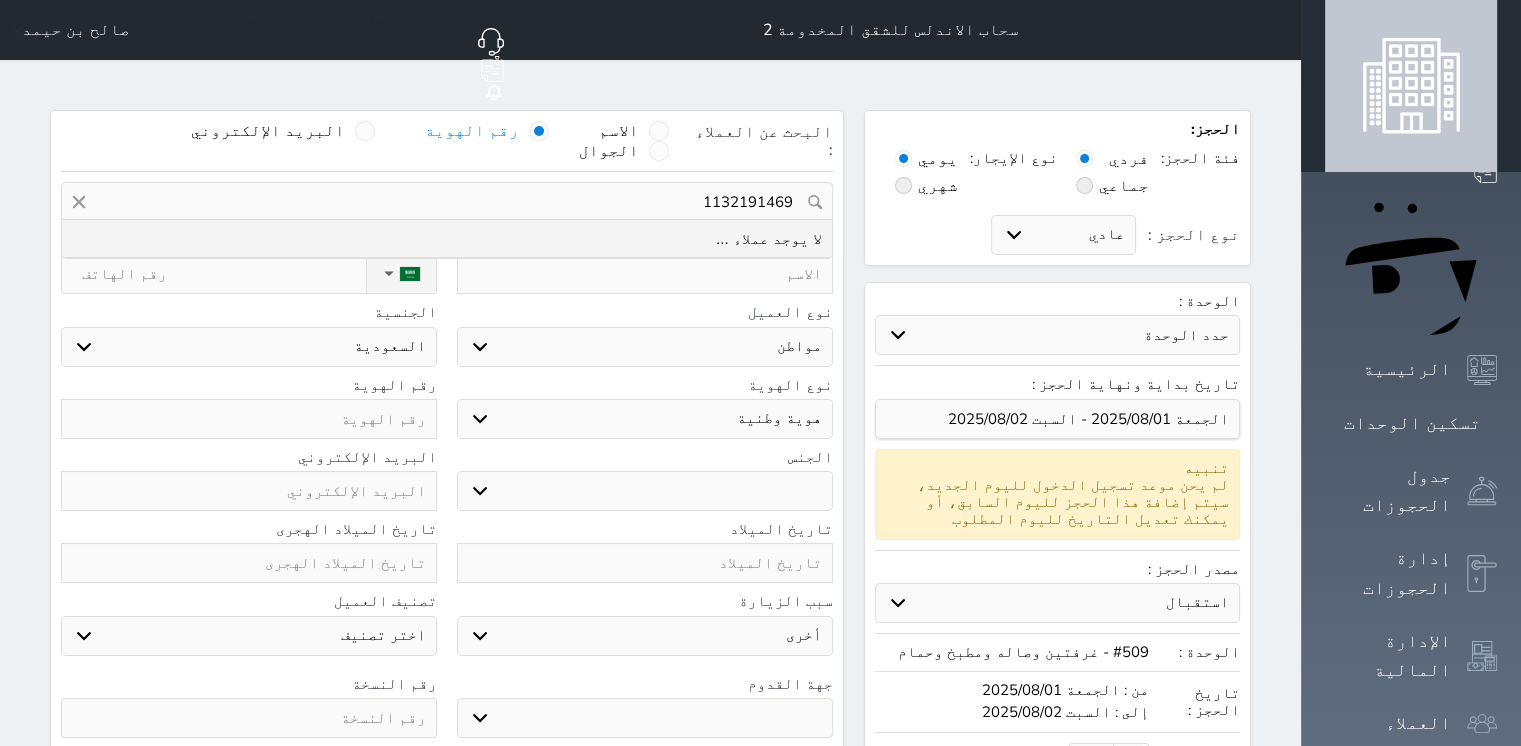click on "1132191469" at bounding box center [447, 202] 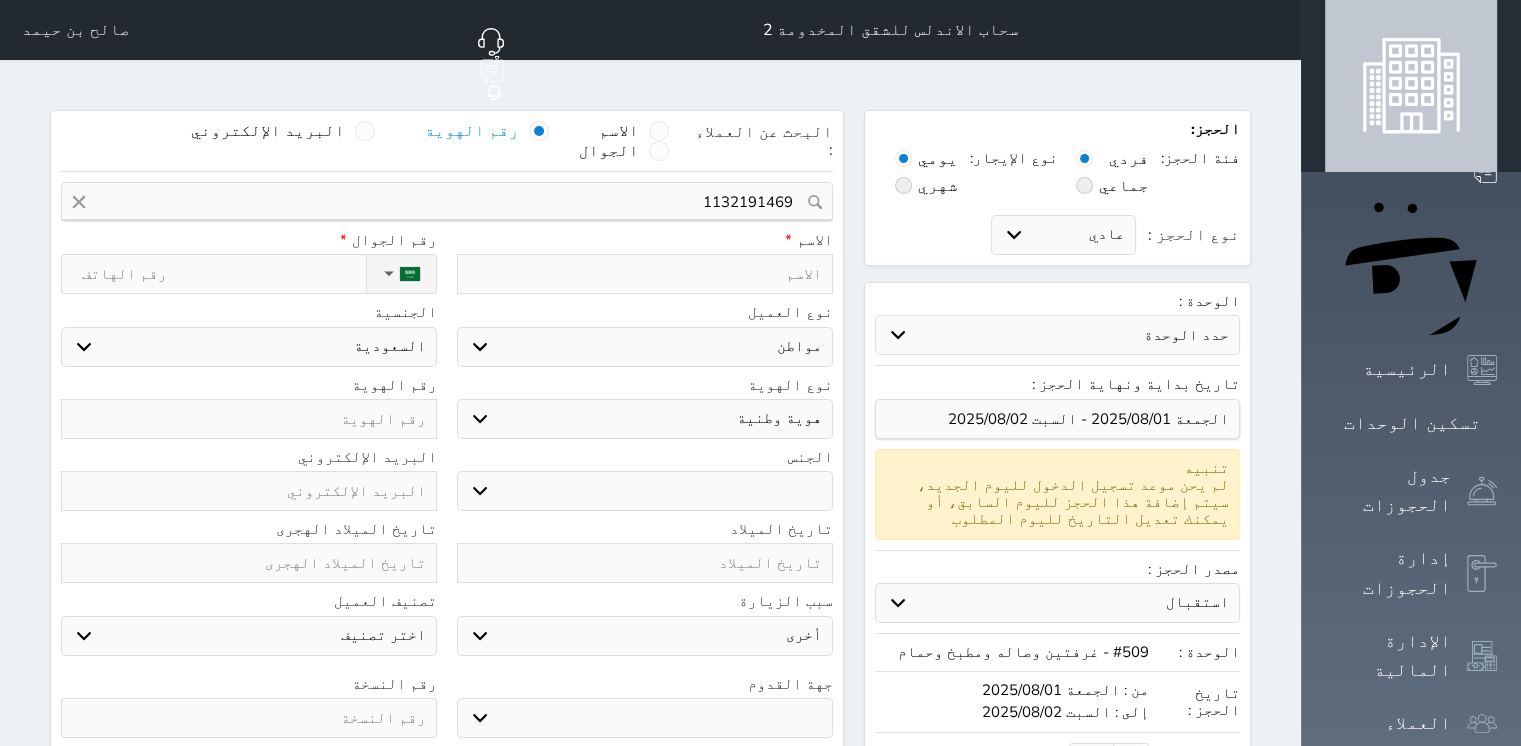 click at bounding box center [645, 274] 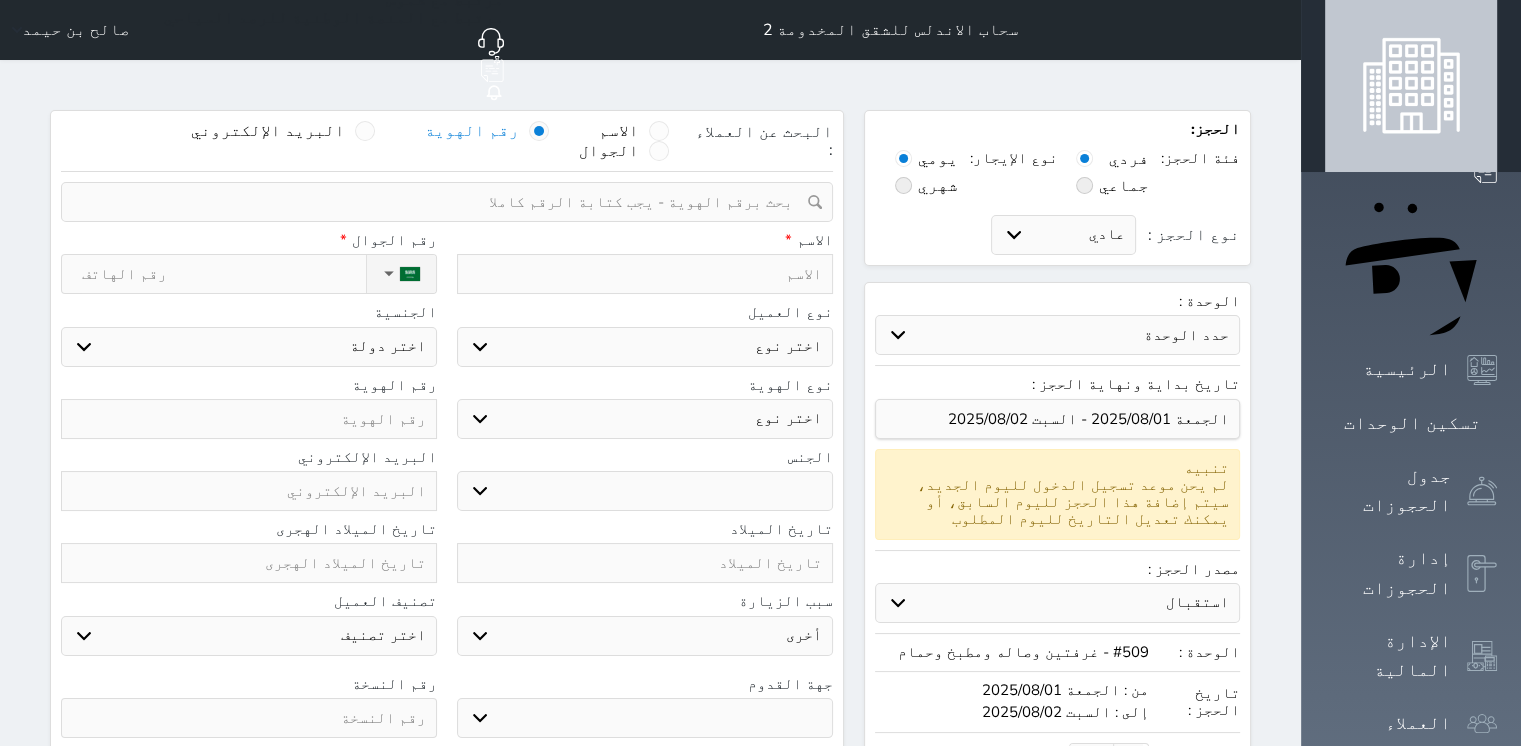 type on "ن" 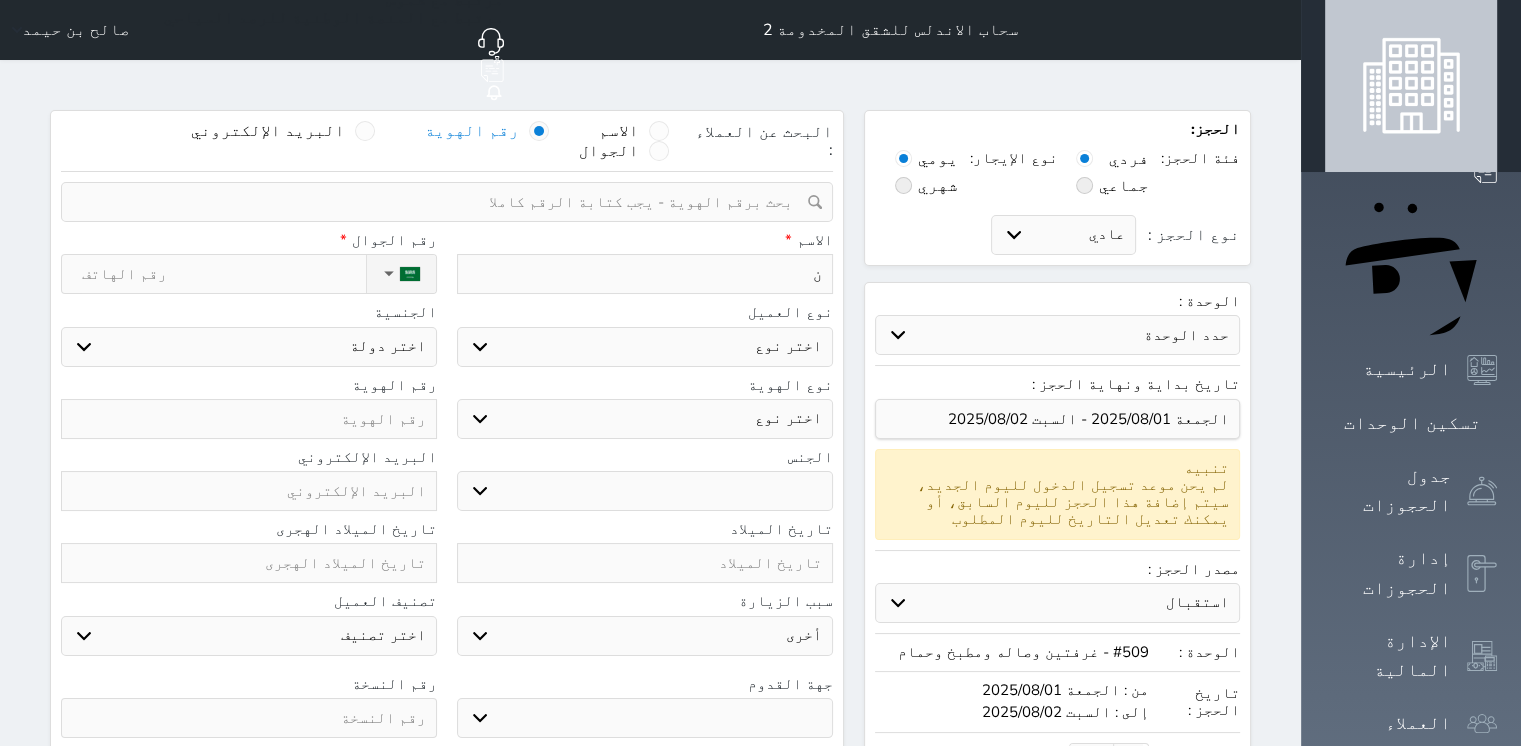 type on "نا" 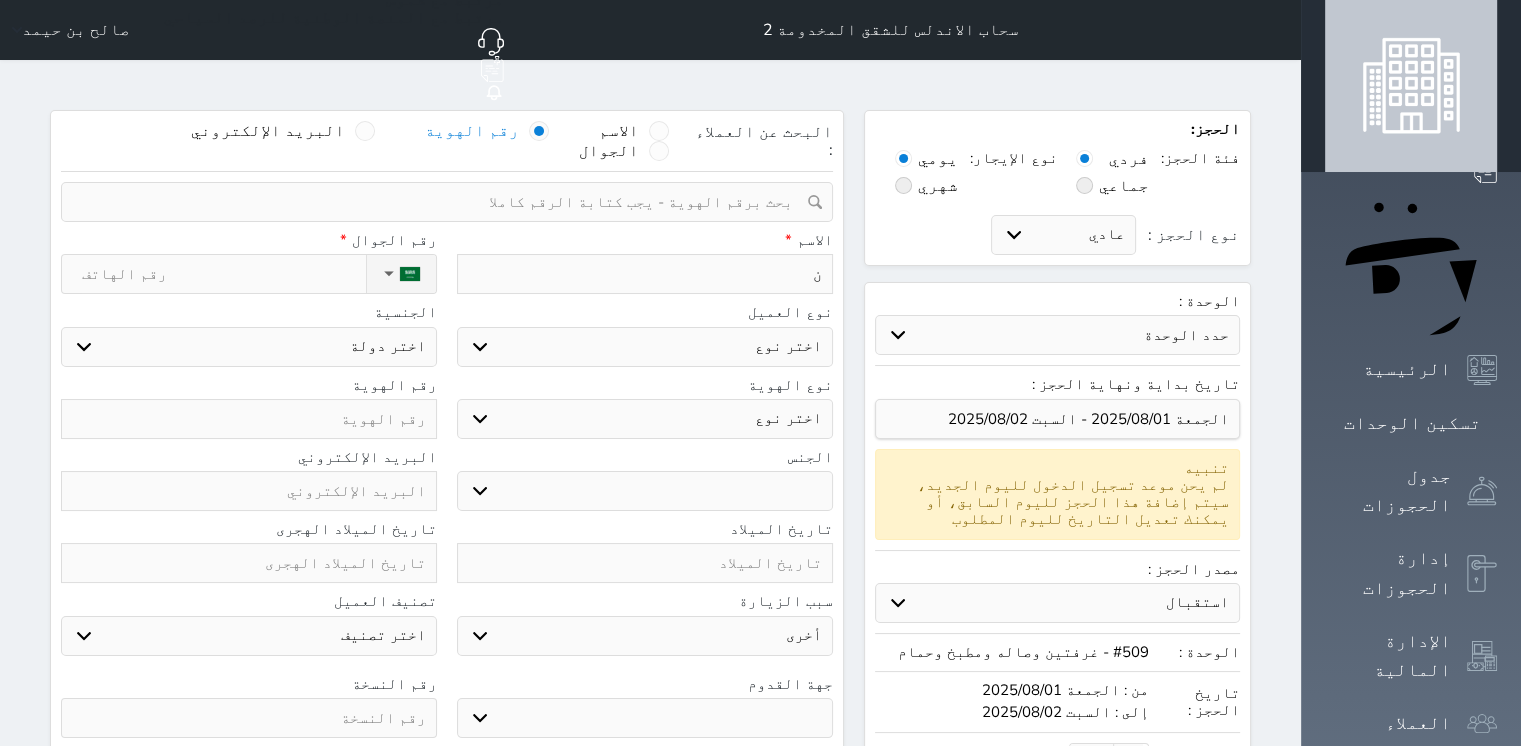 select 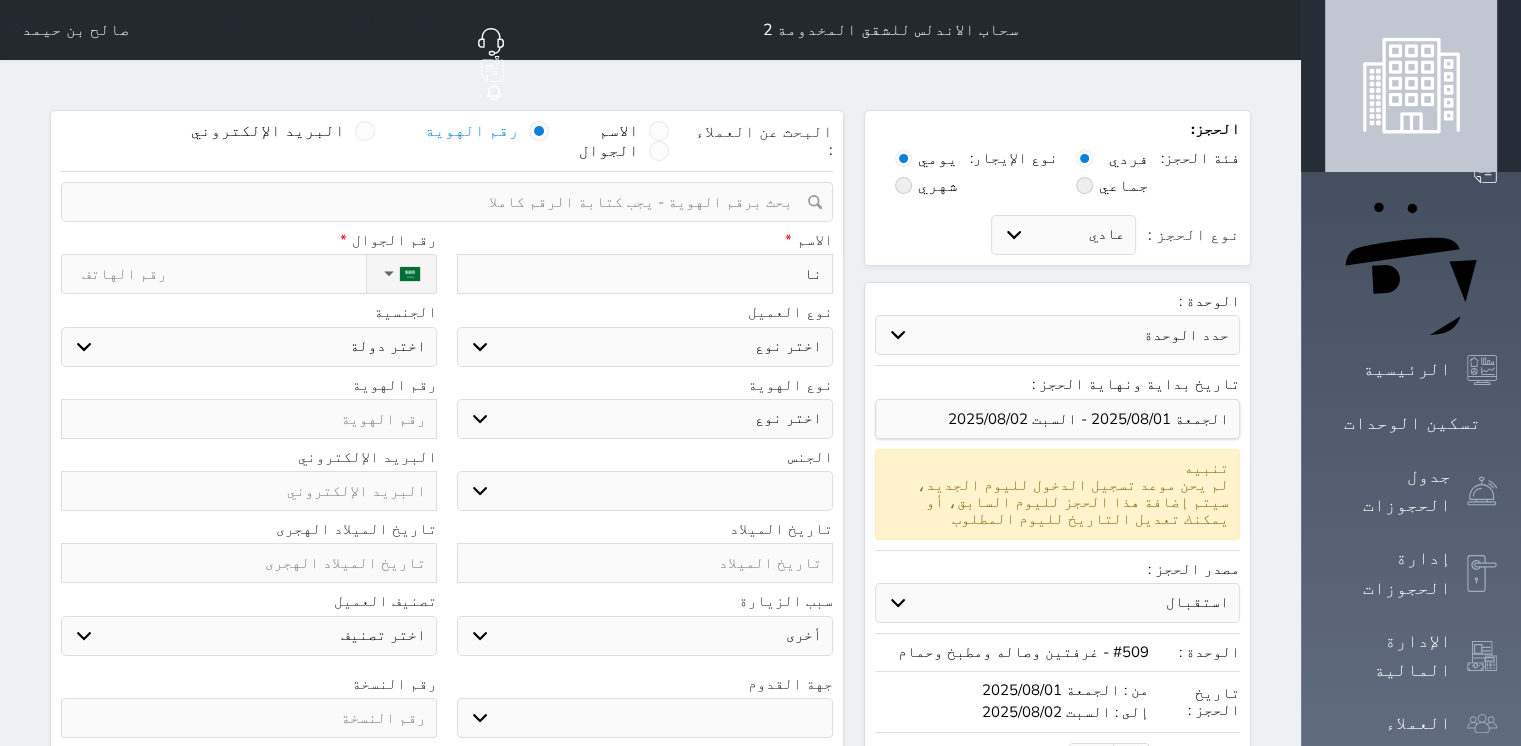 type on "ناي" 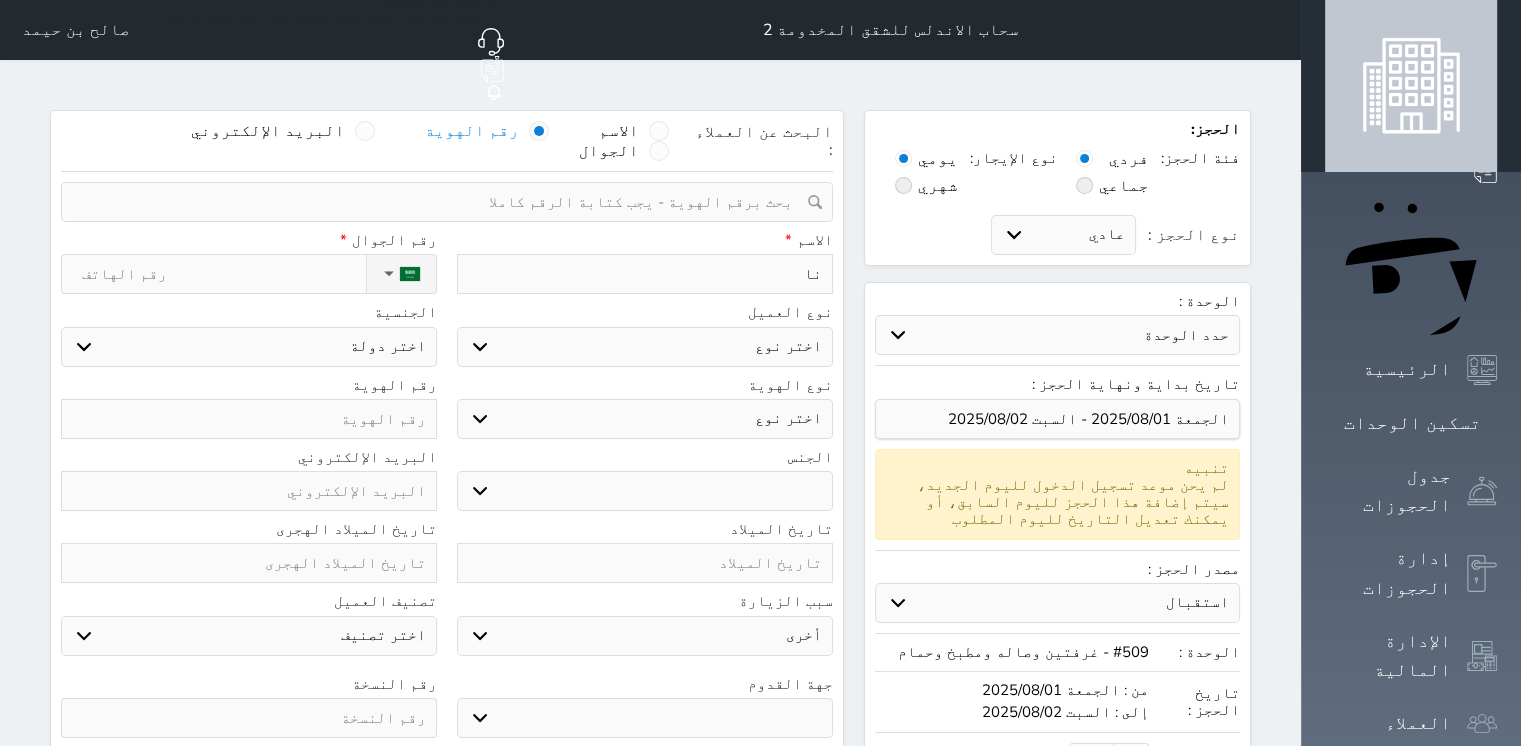 select 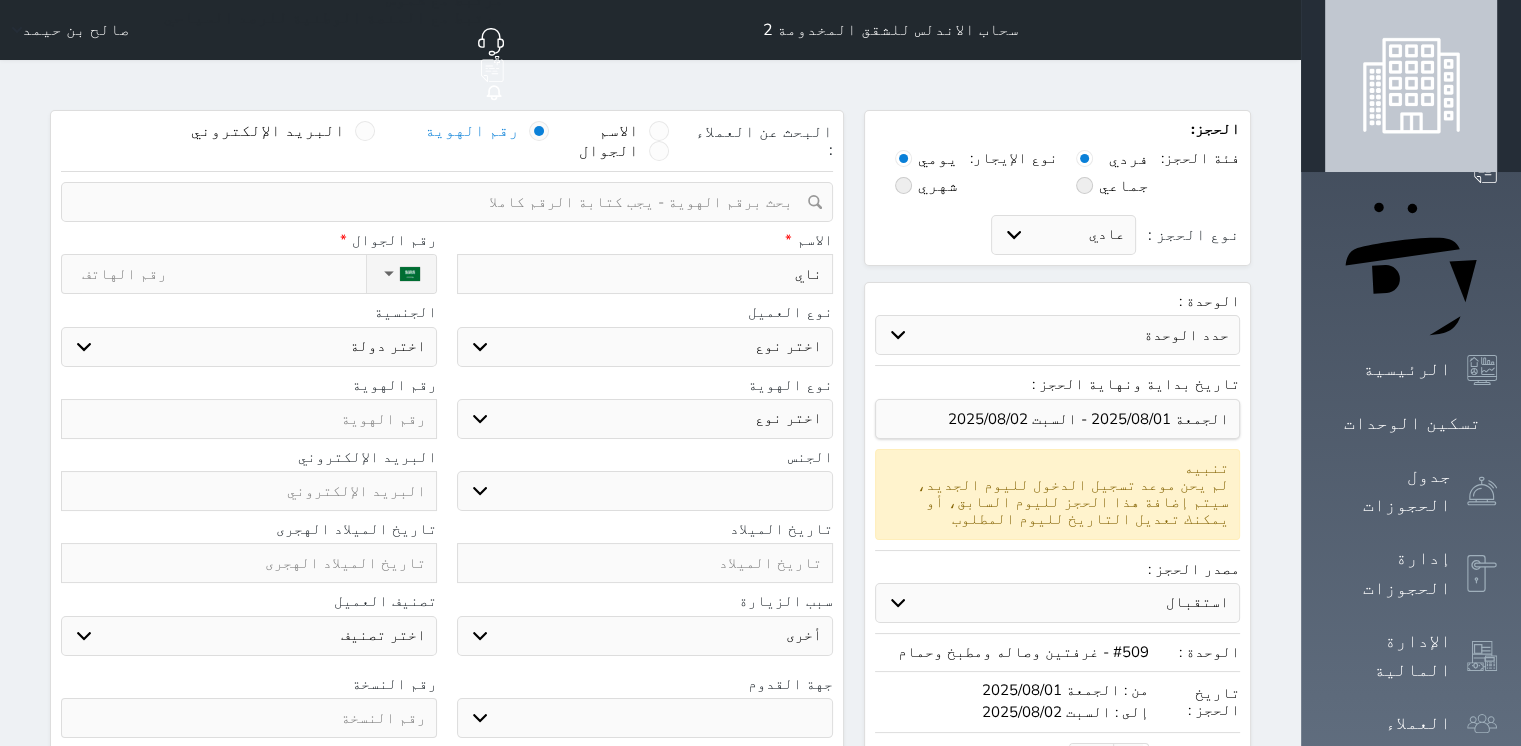 select 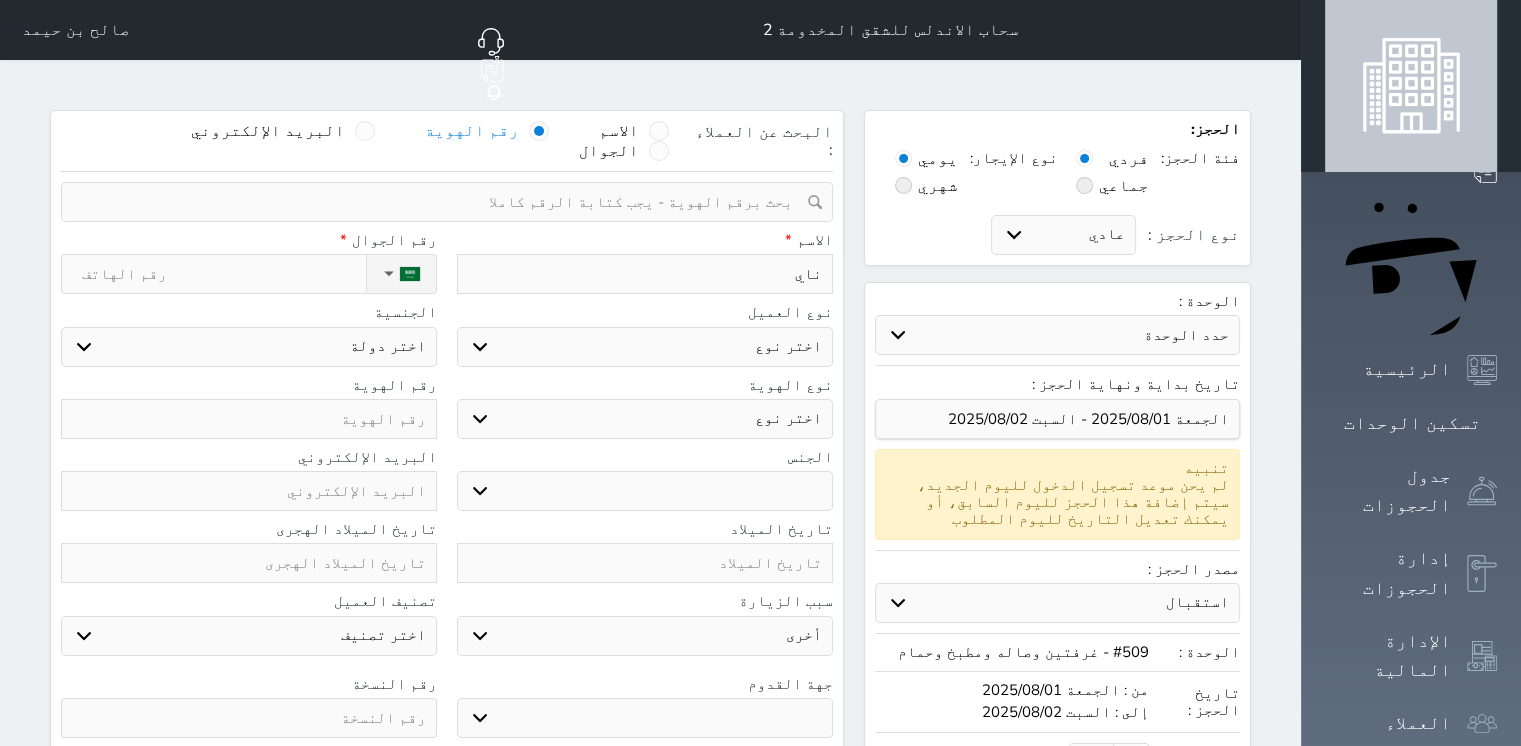 type on "نايع" 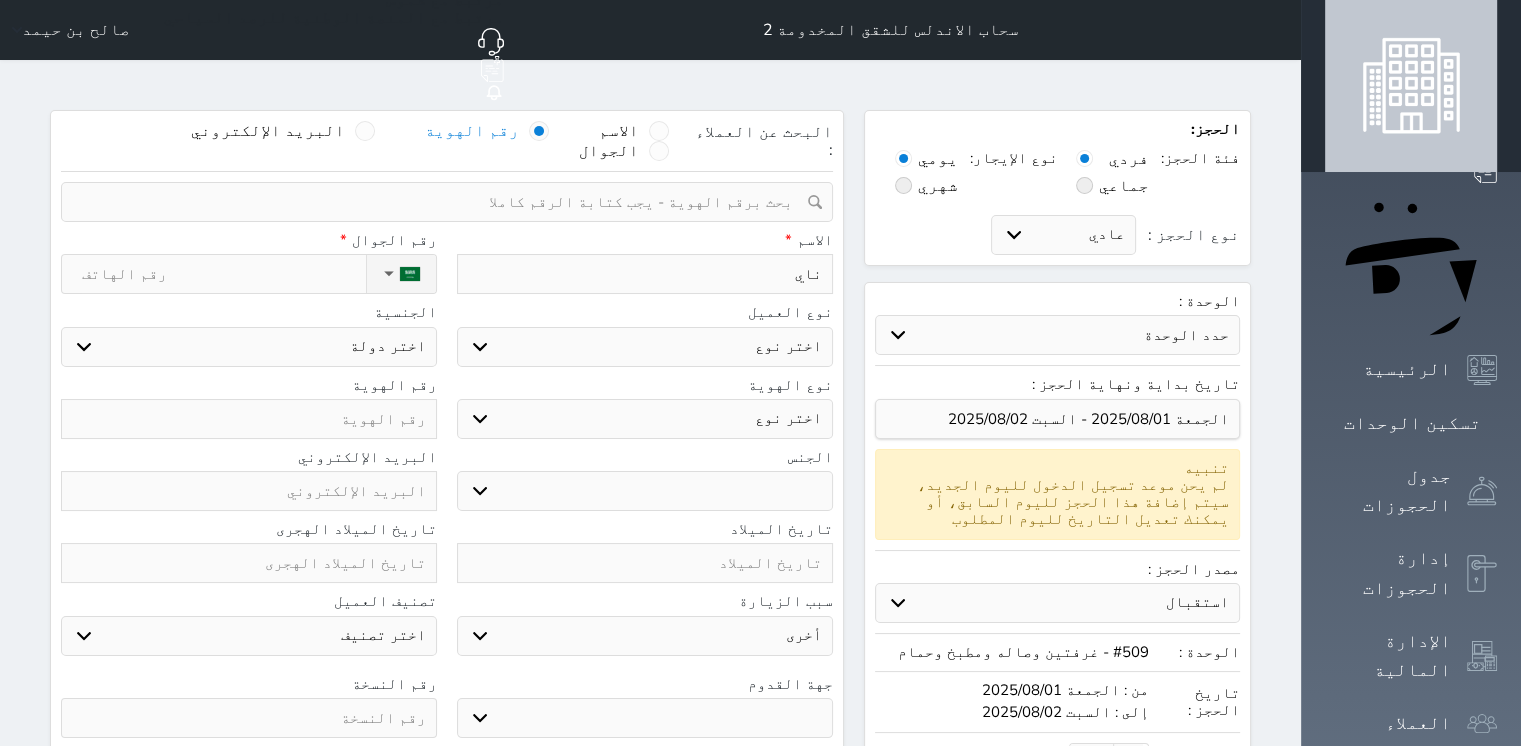 select 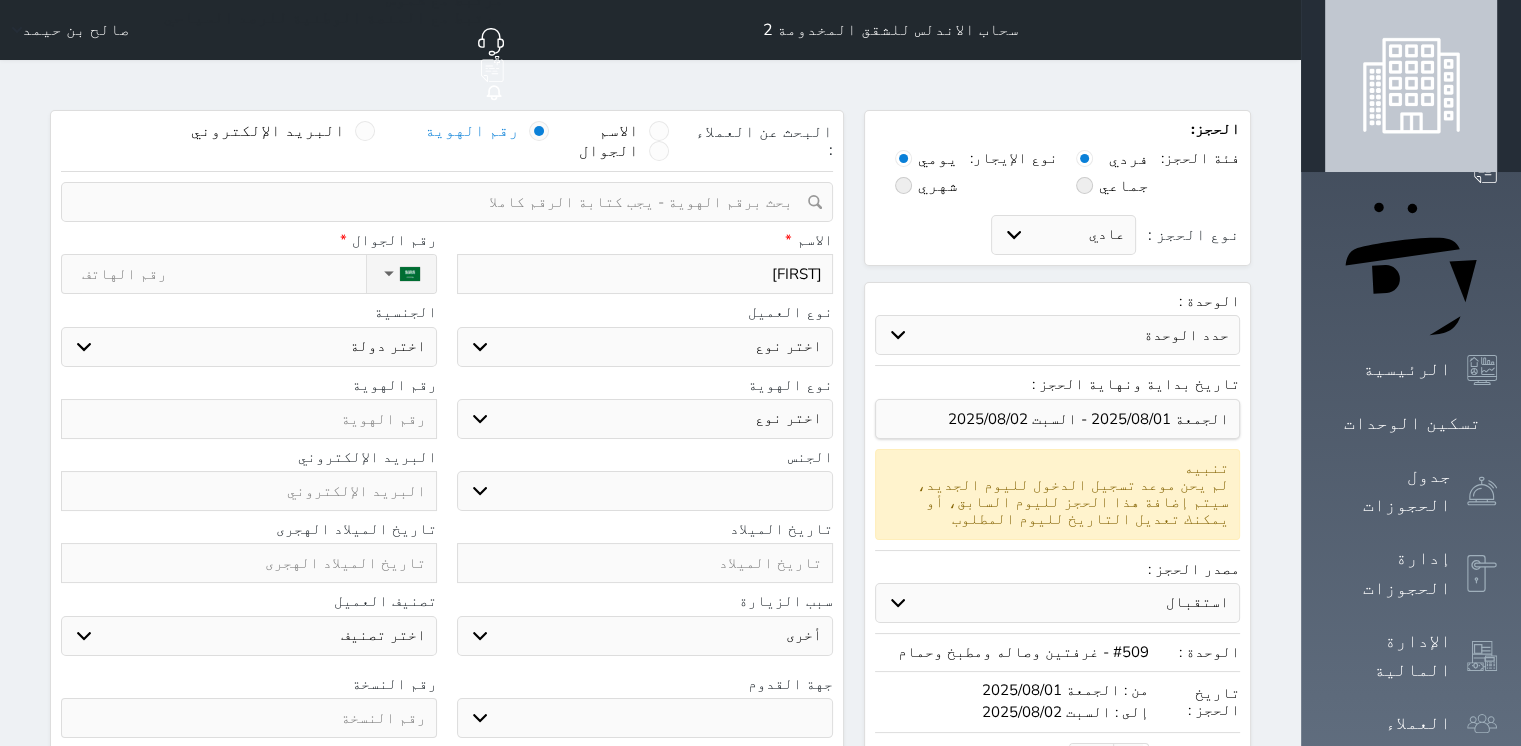type on "ناي" 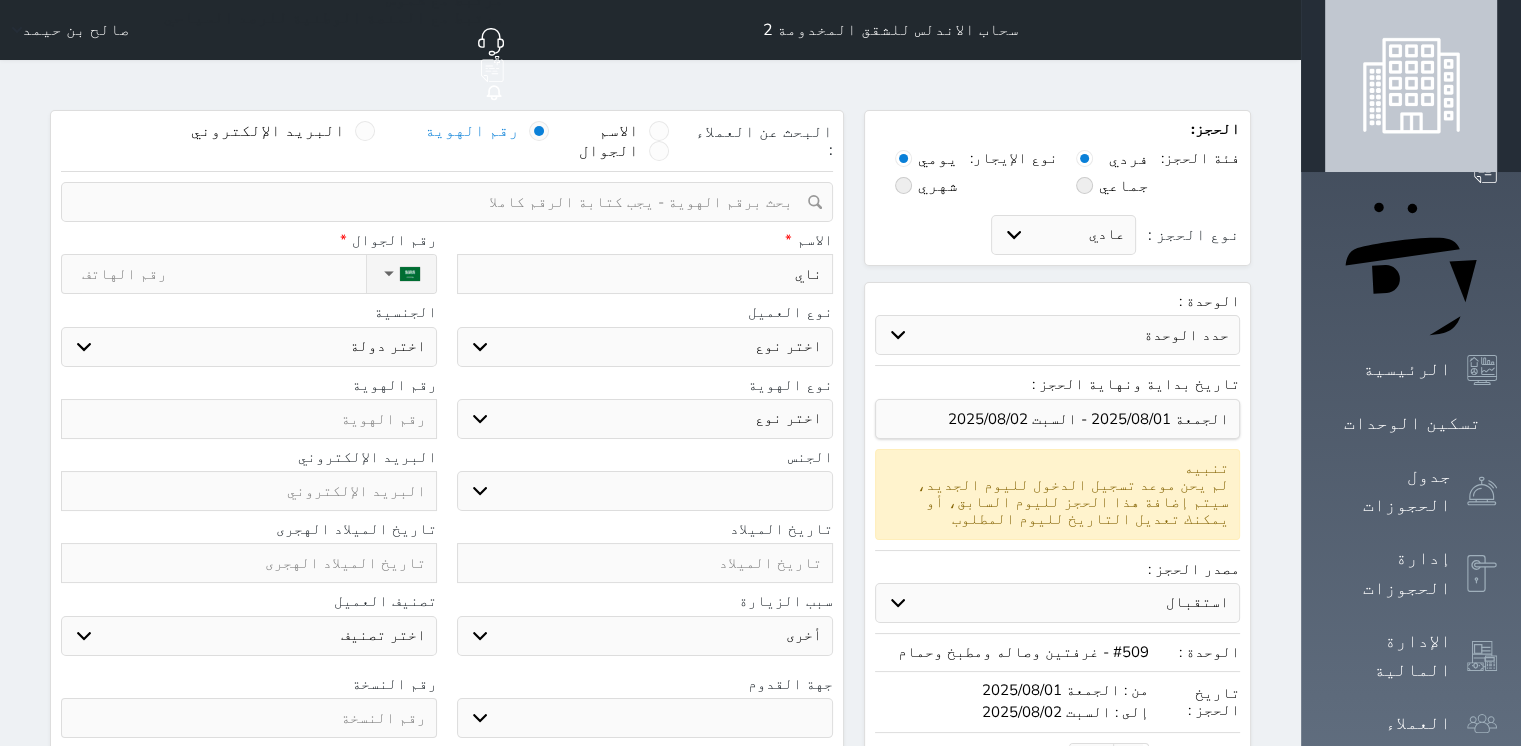 select 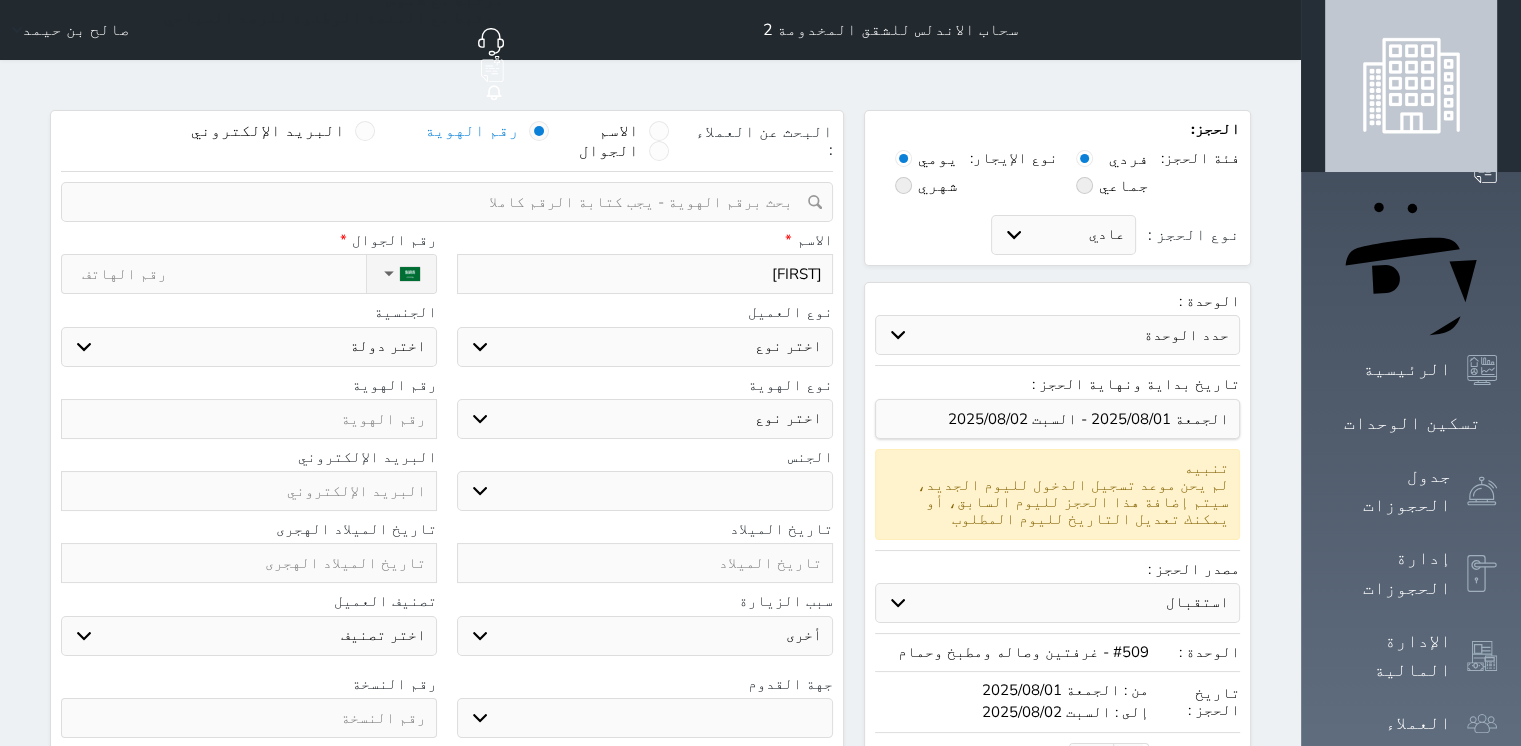 type on "نايف" 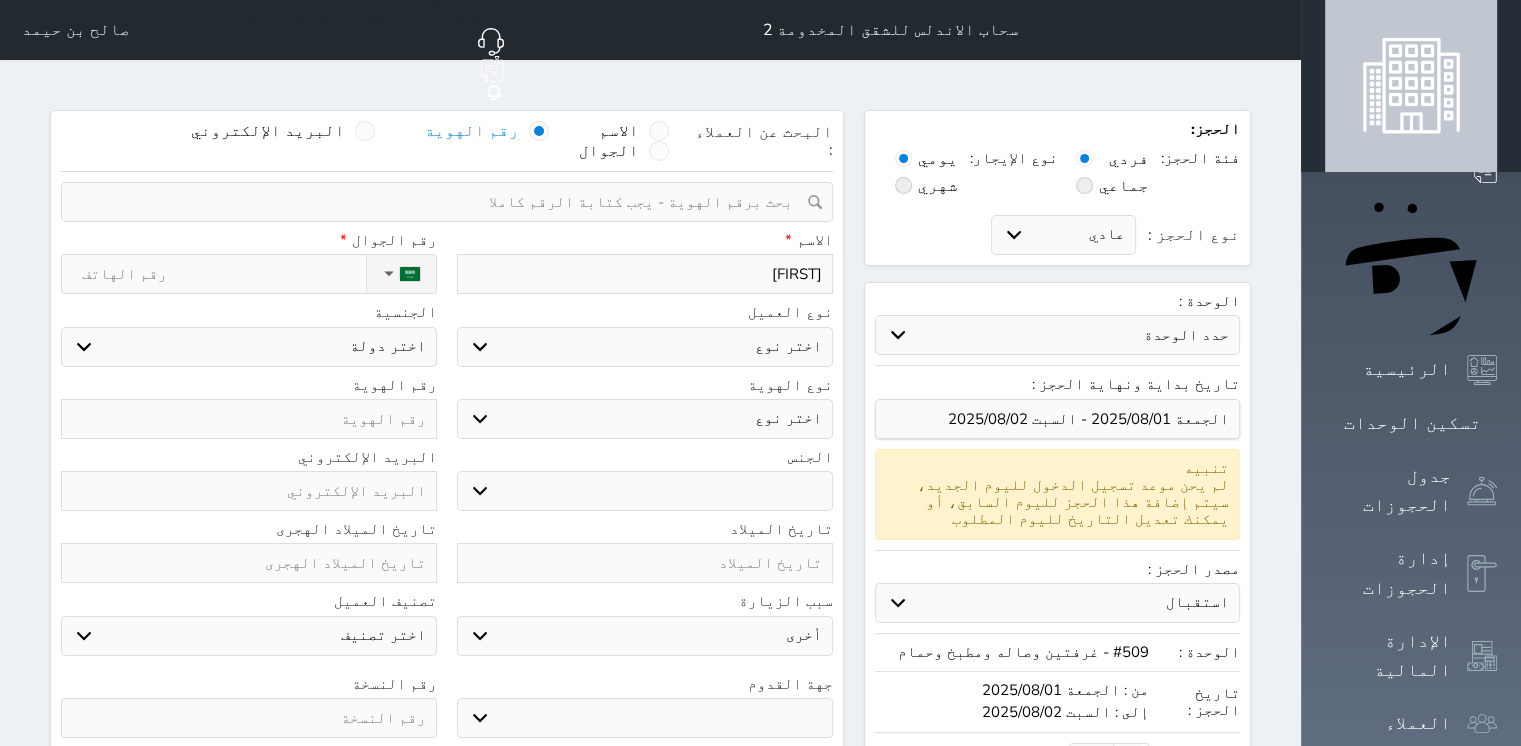 select 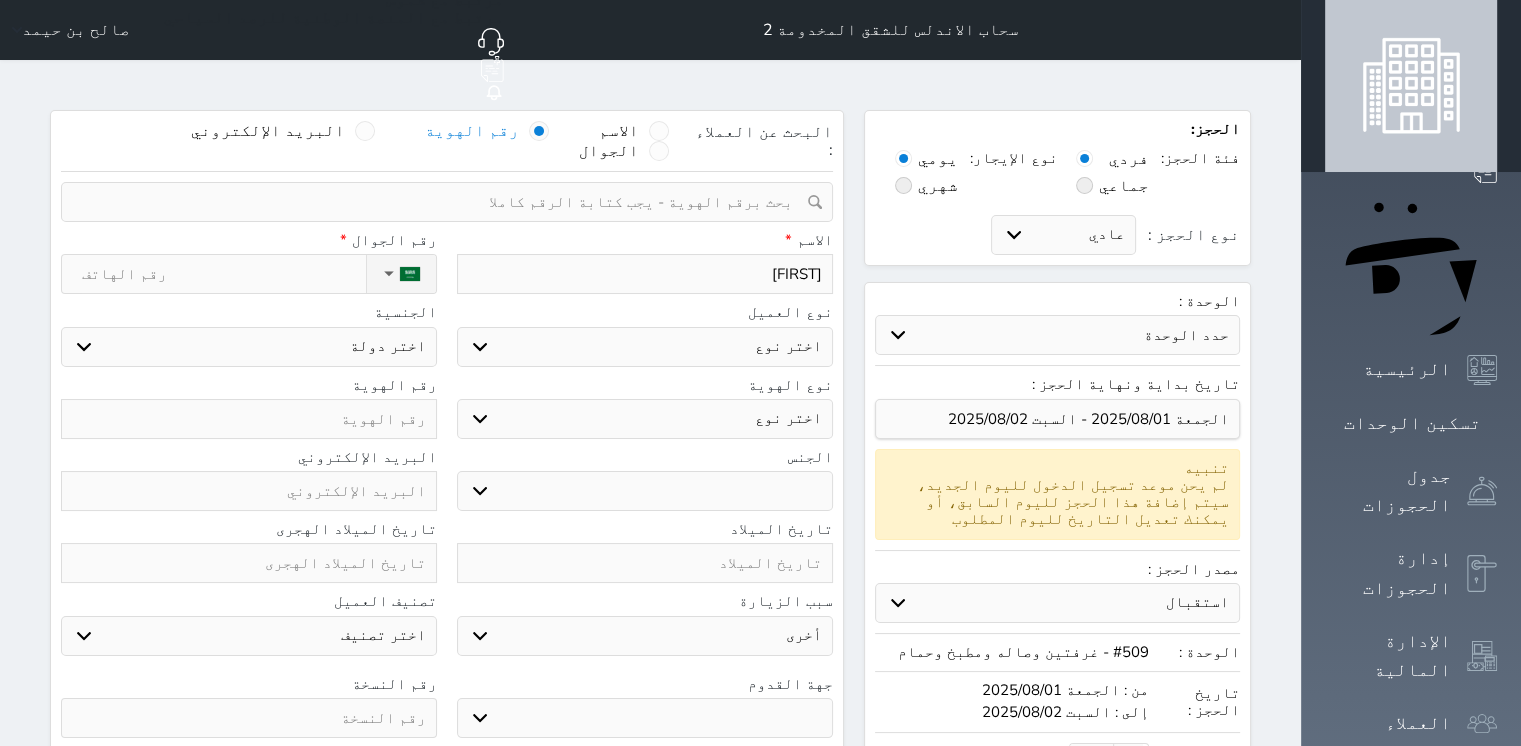 type on "نايف ع" 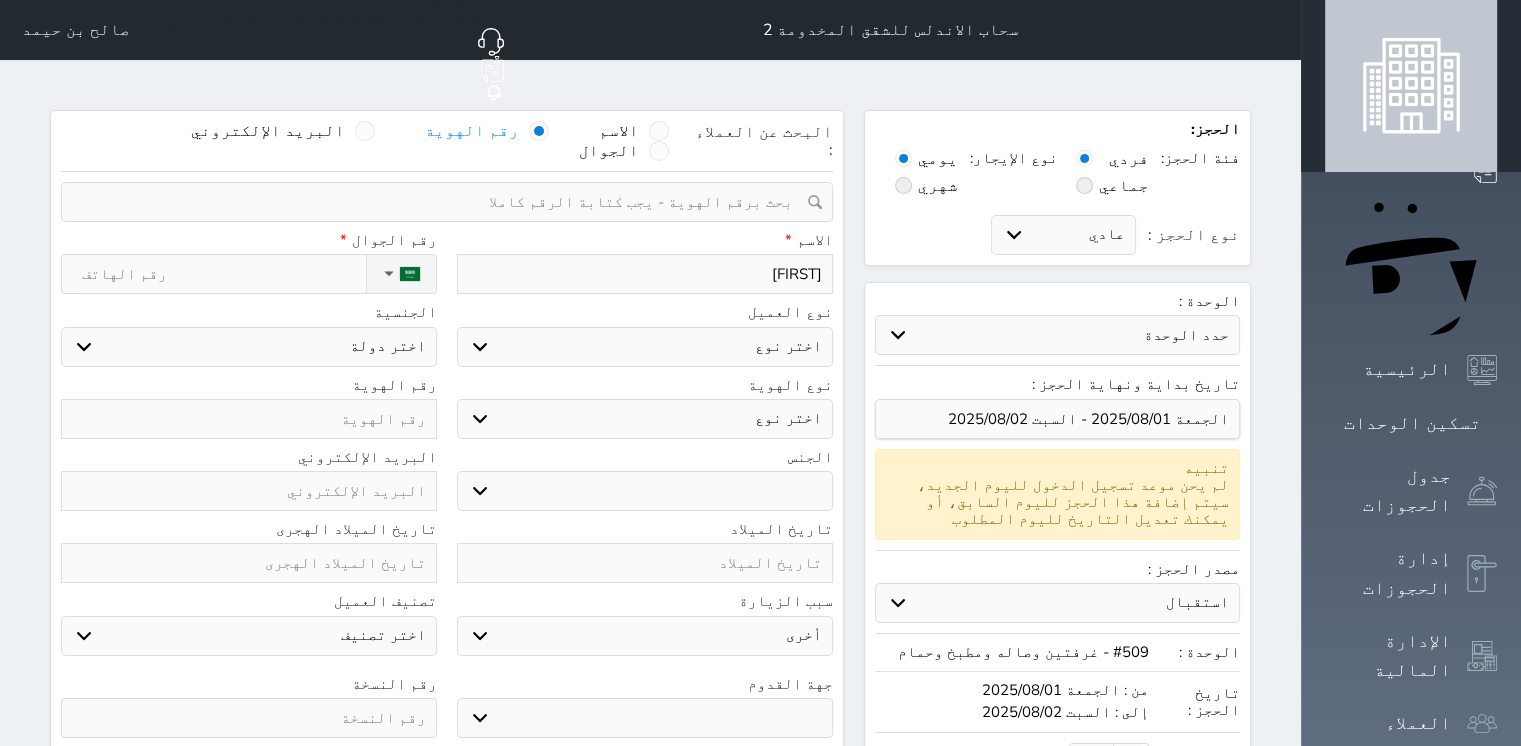 select 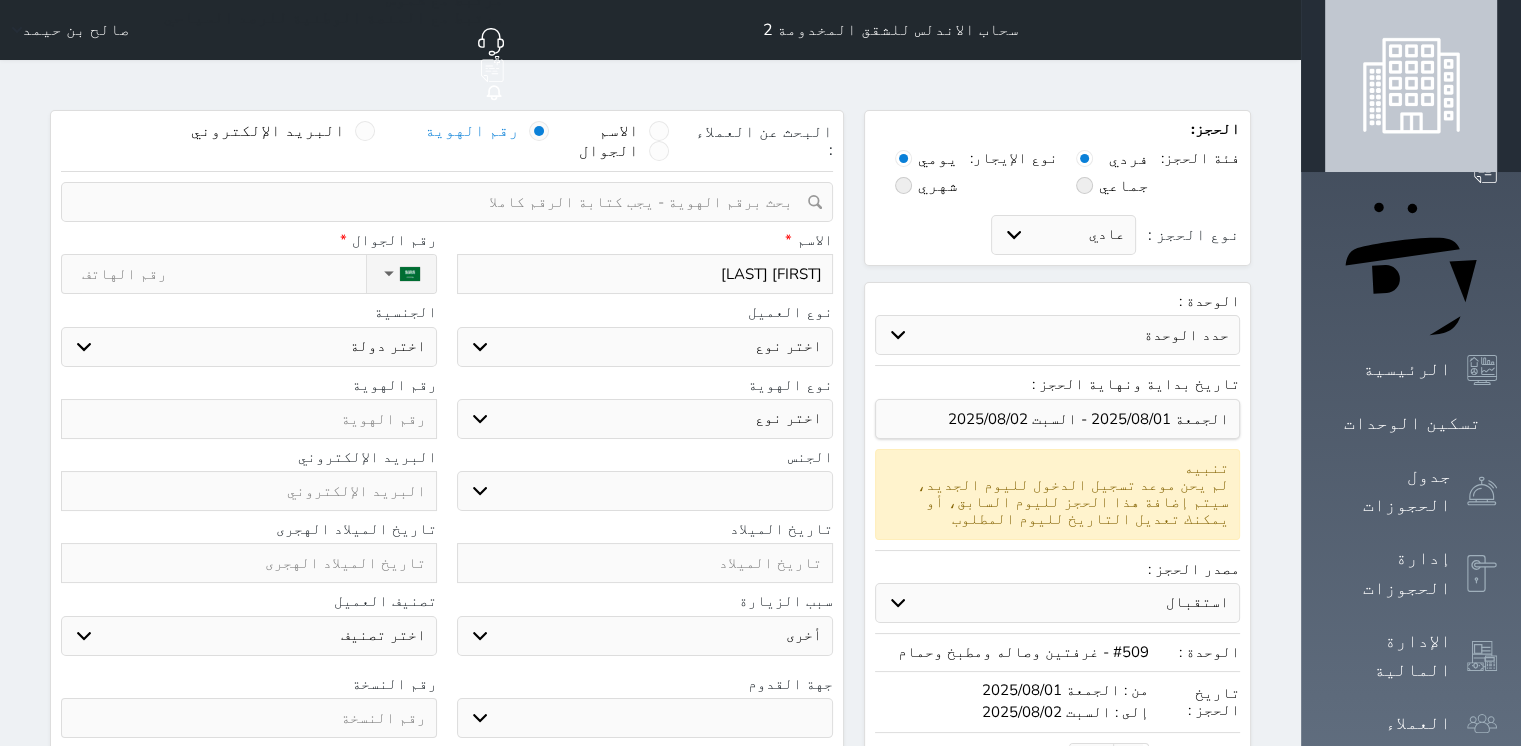 type on "نايف عب" 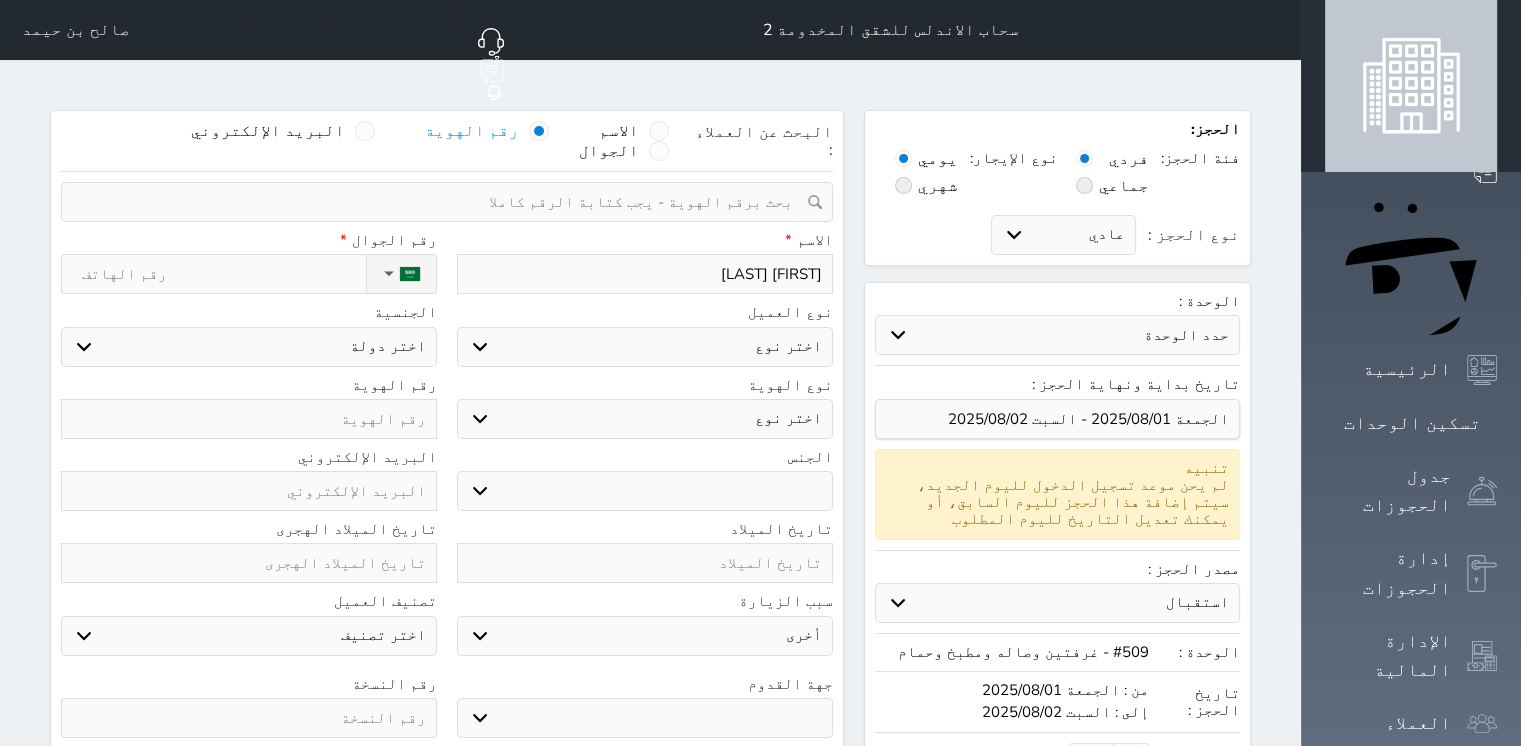 select 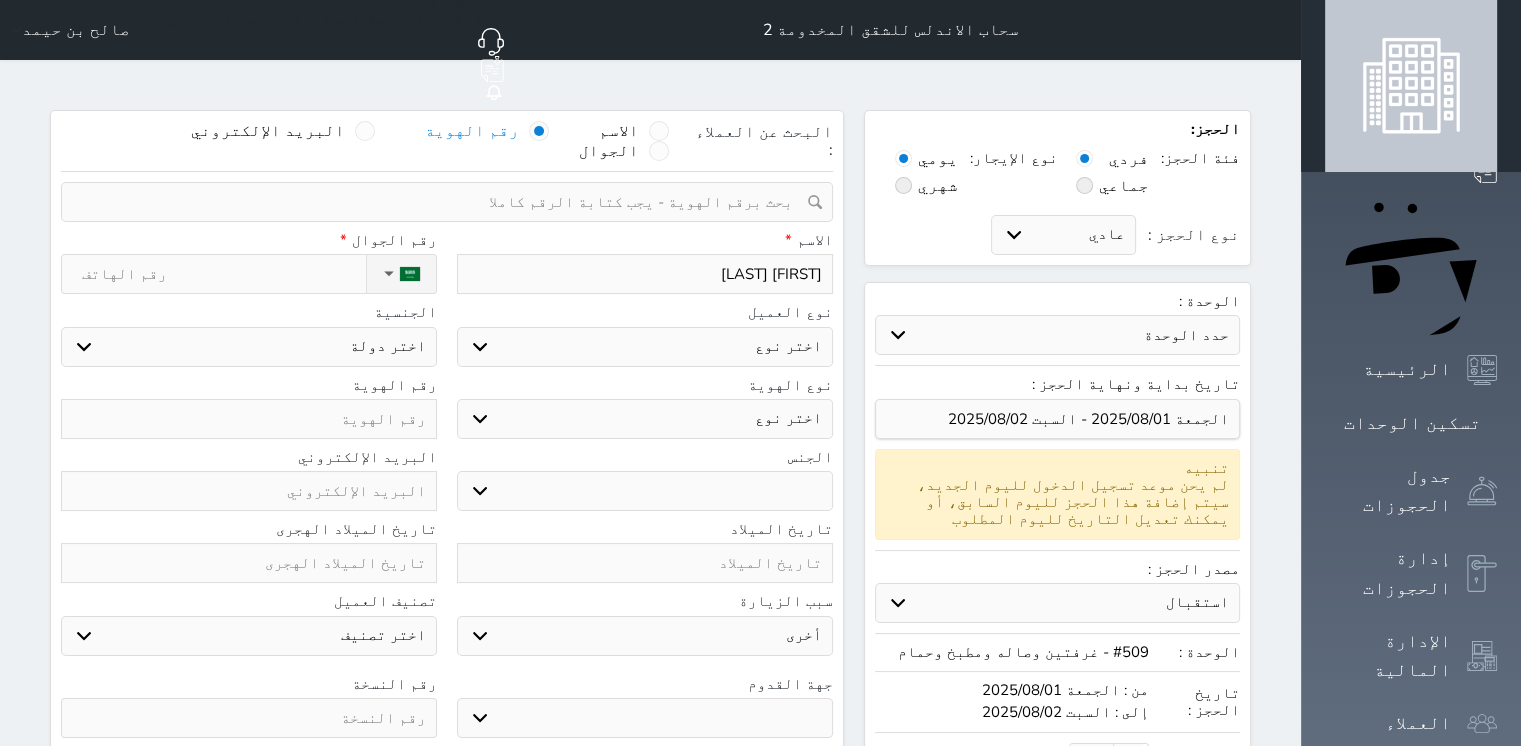 type on "نايف عبد" 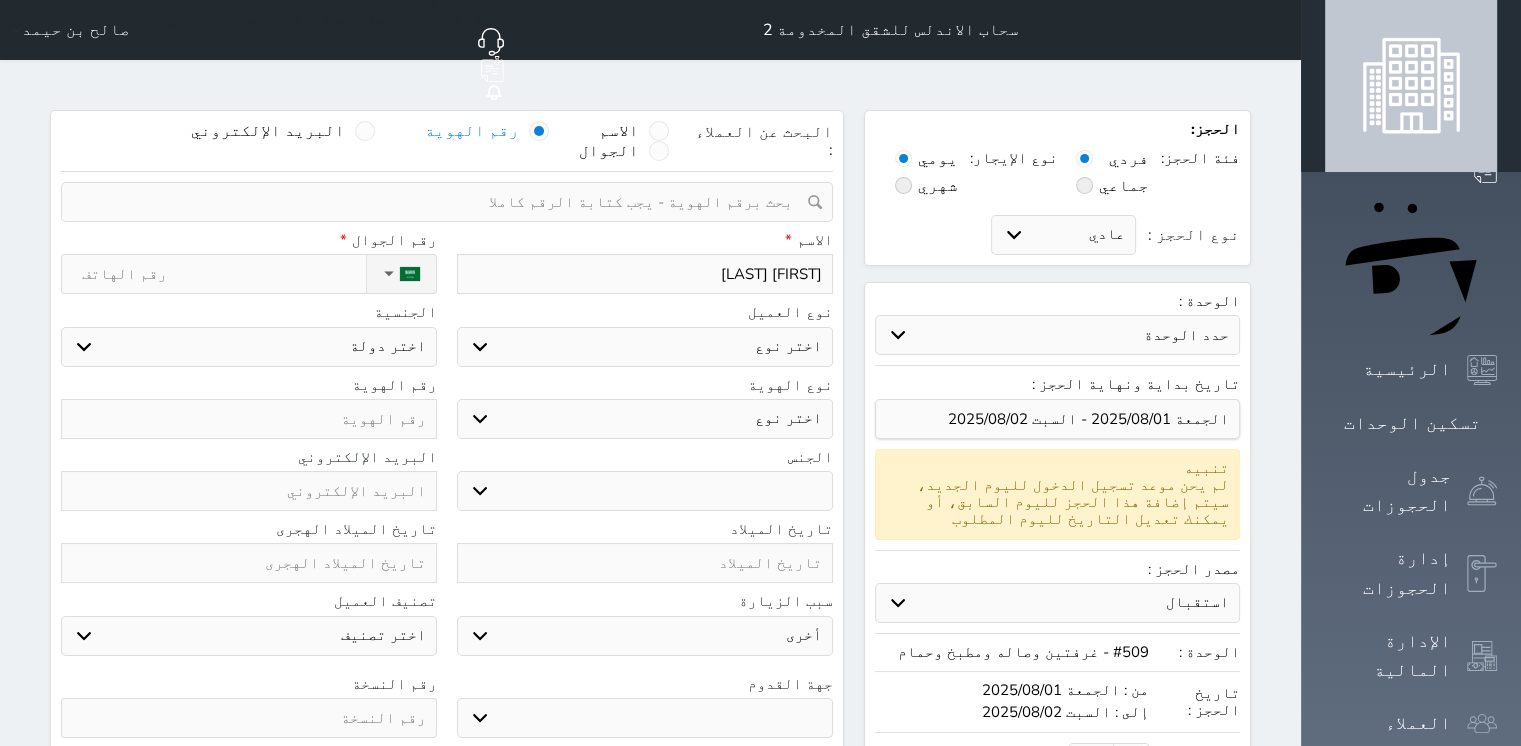 select 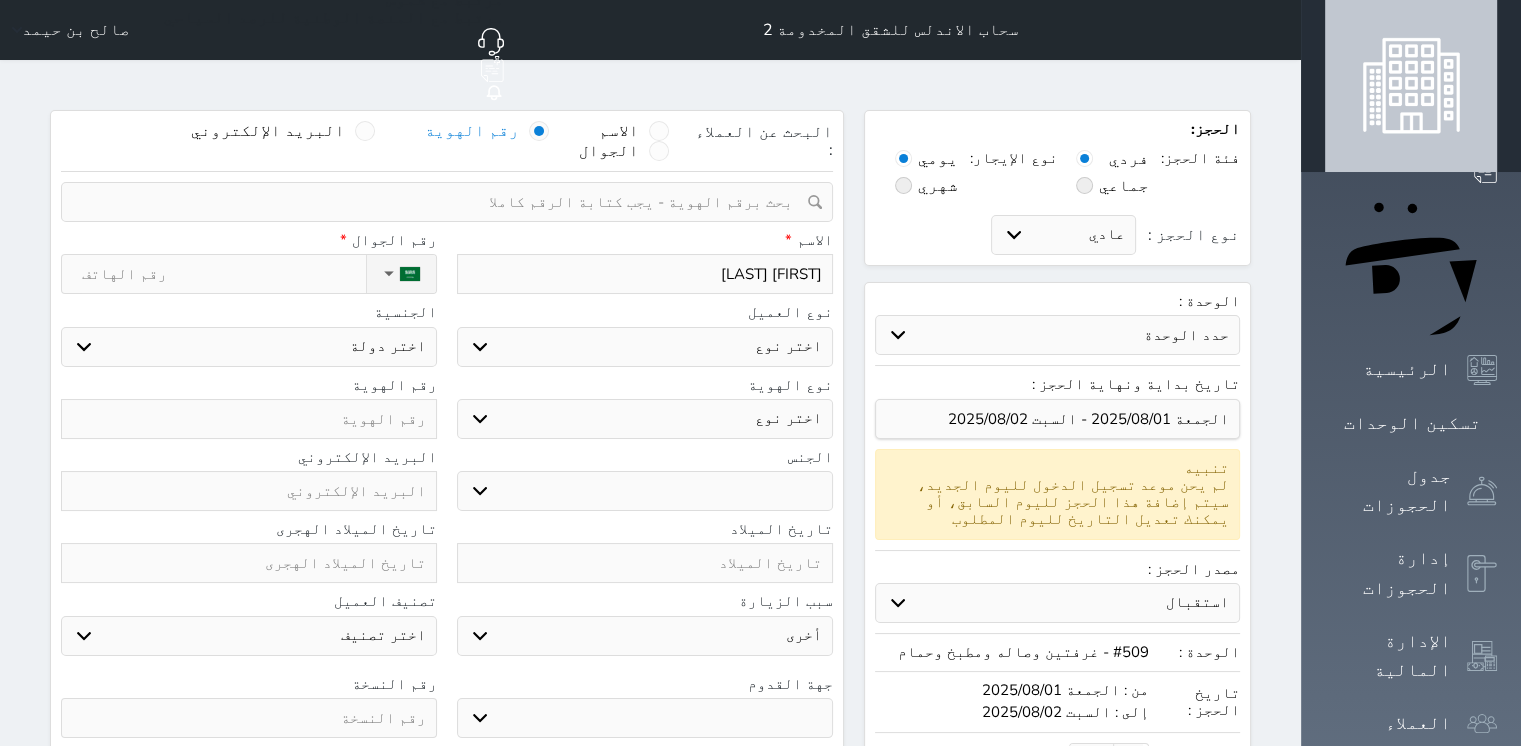 type on "نايف عبدا" 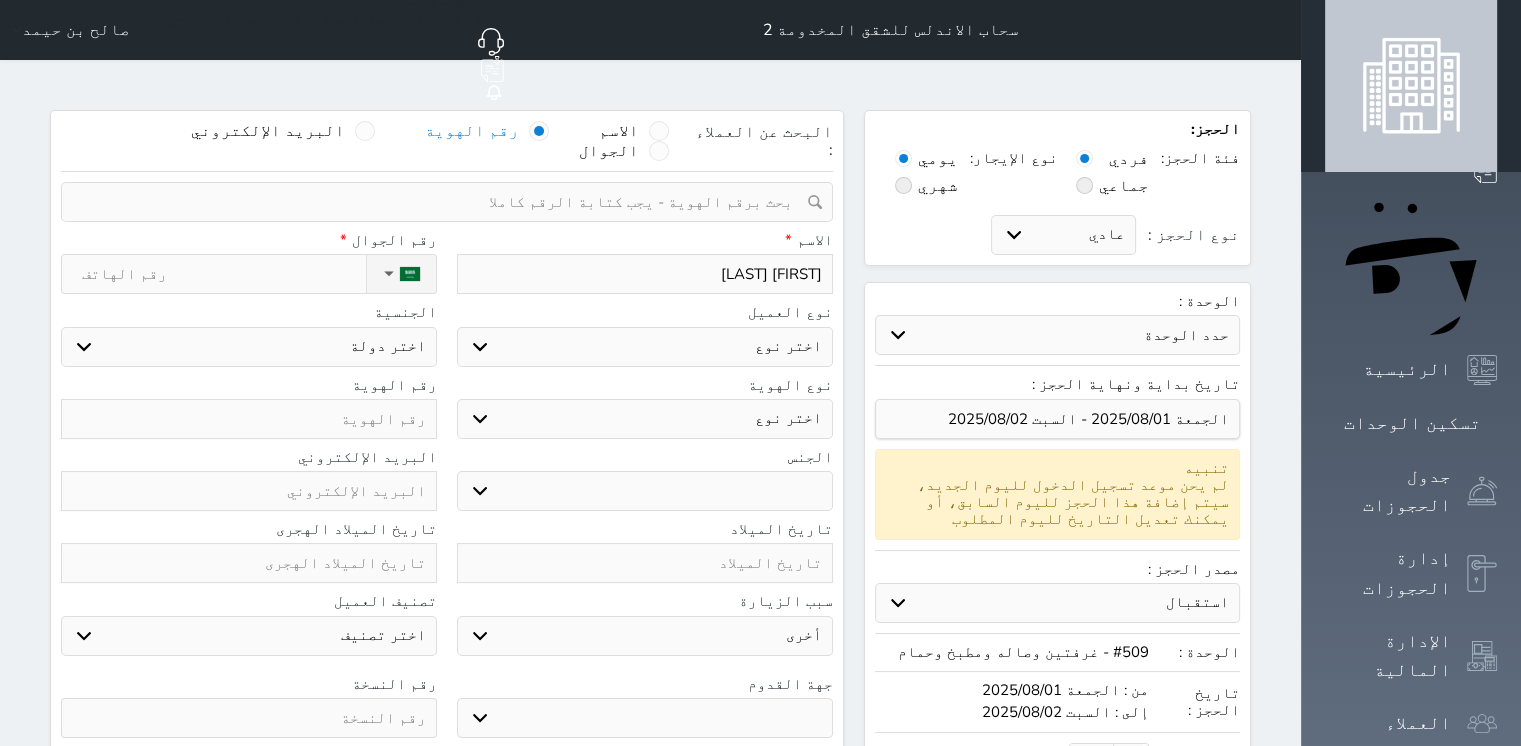 select 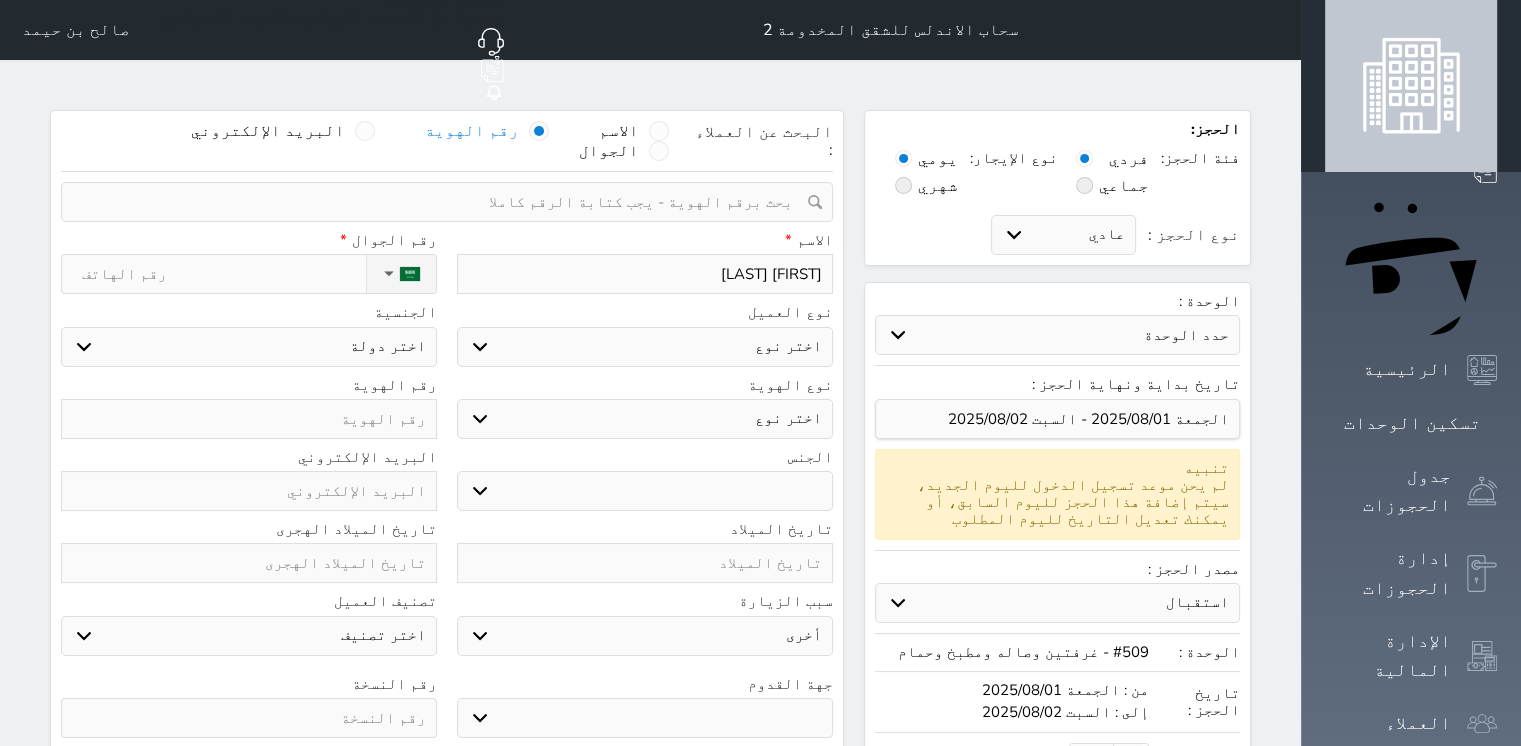 type on "نايف عبدال" 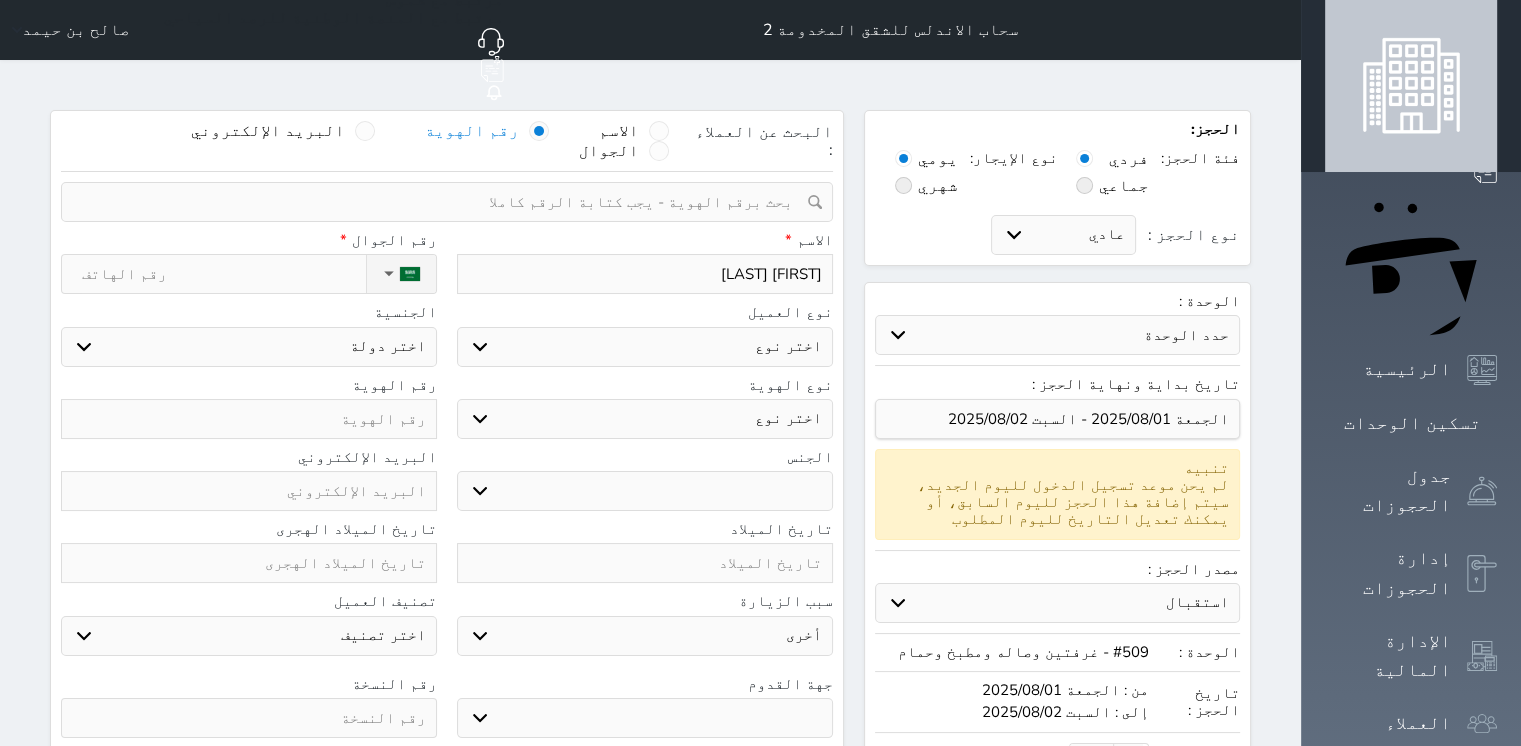 select 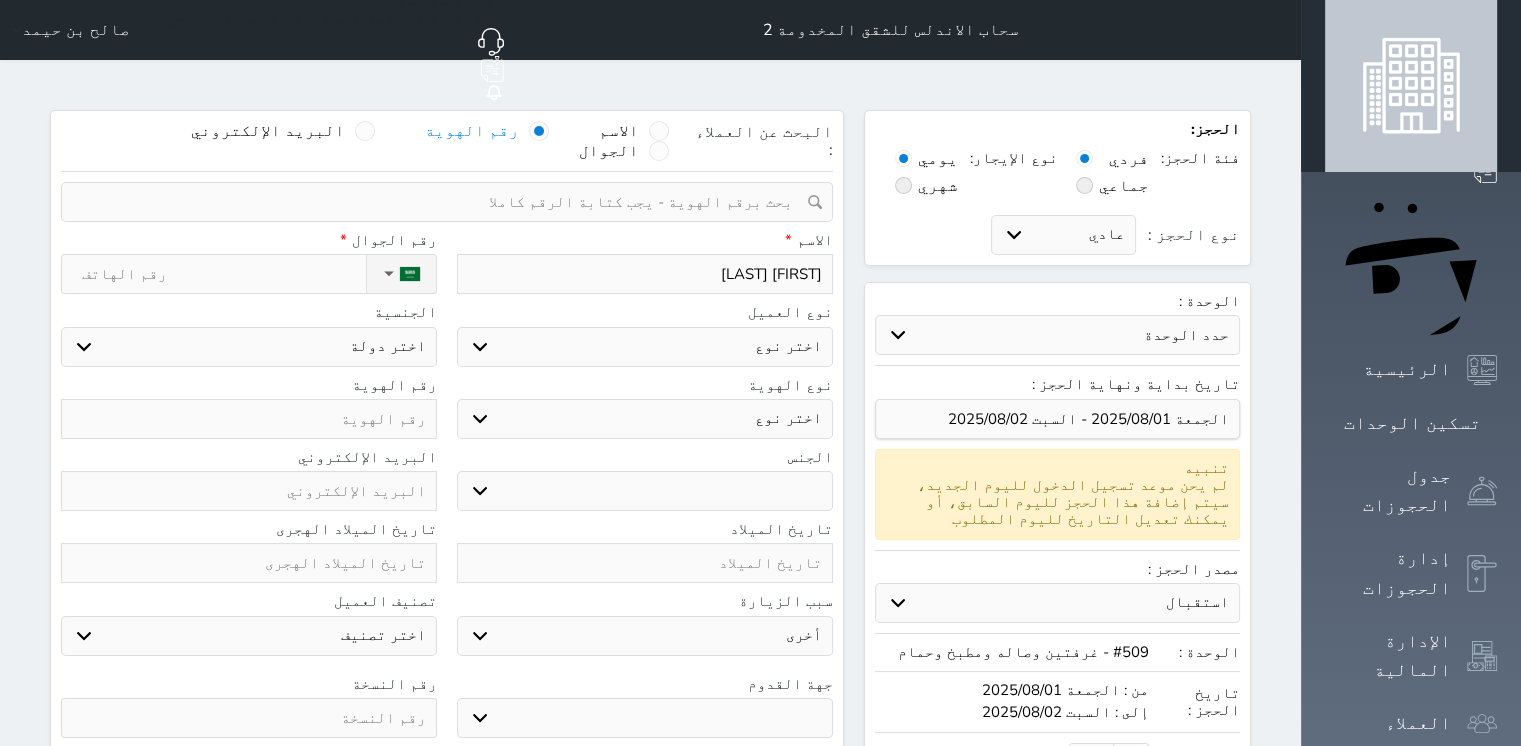 type on "نايف عبدالله" 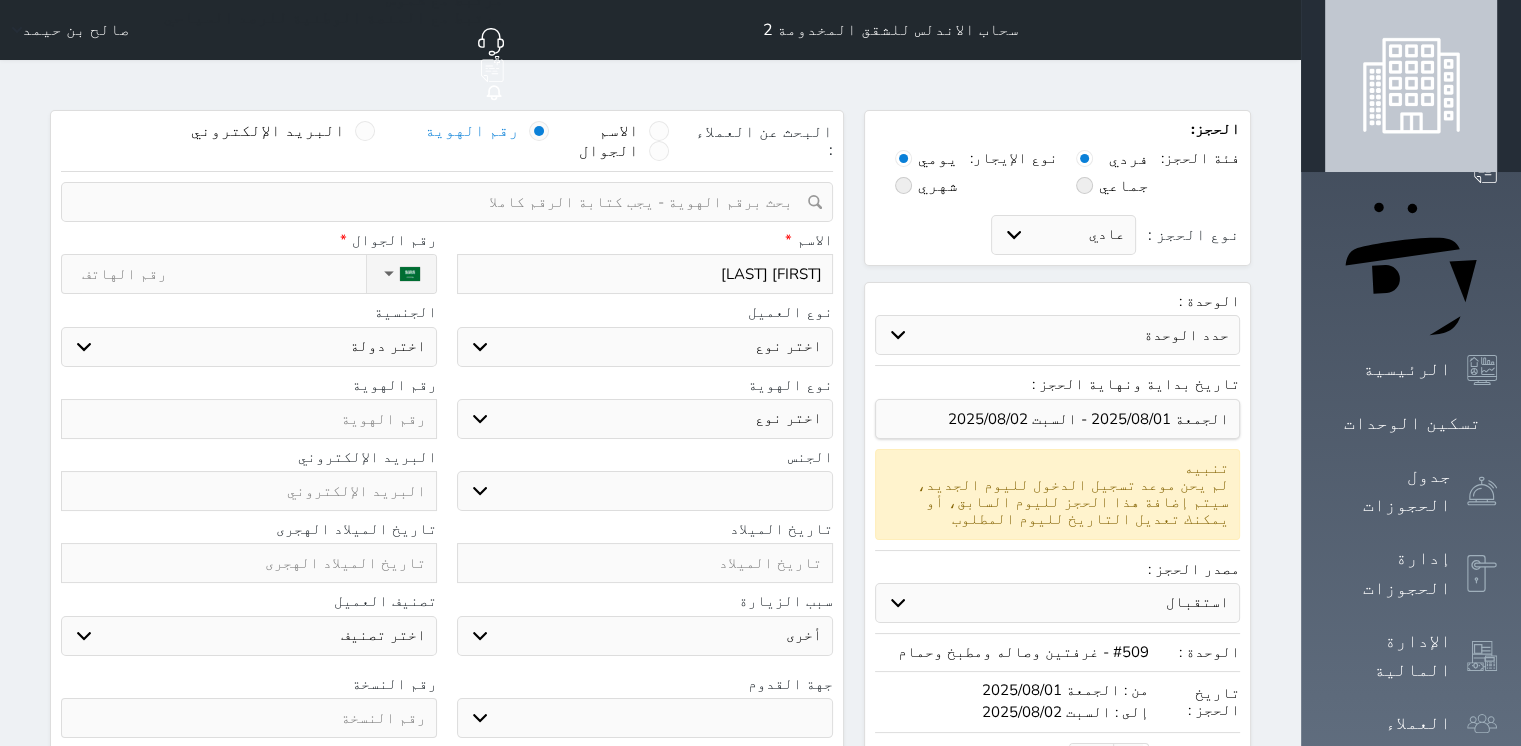 select 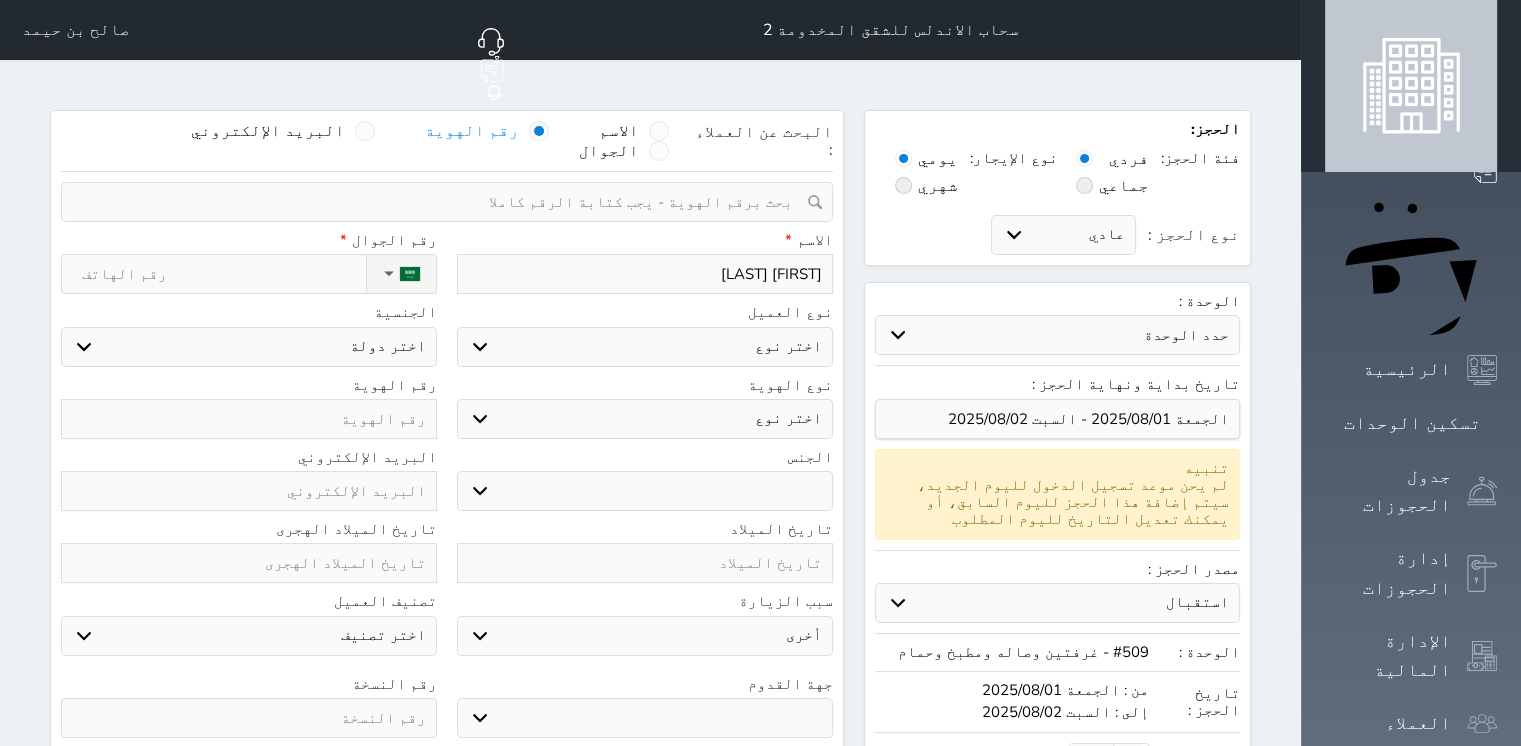 type on "نايف عبدالله" 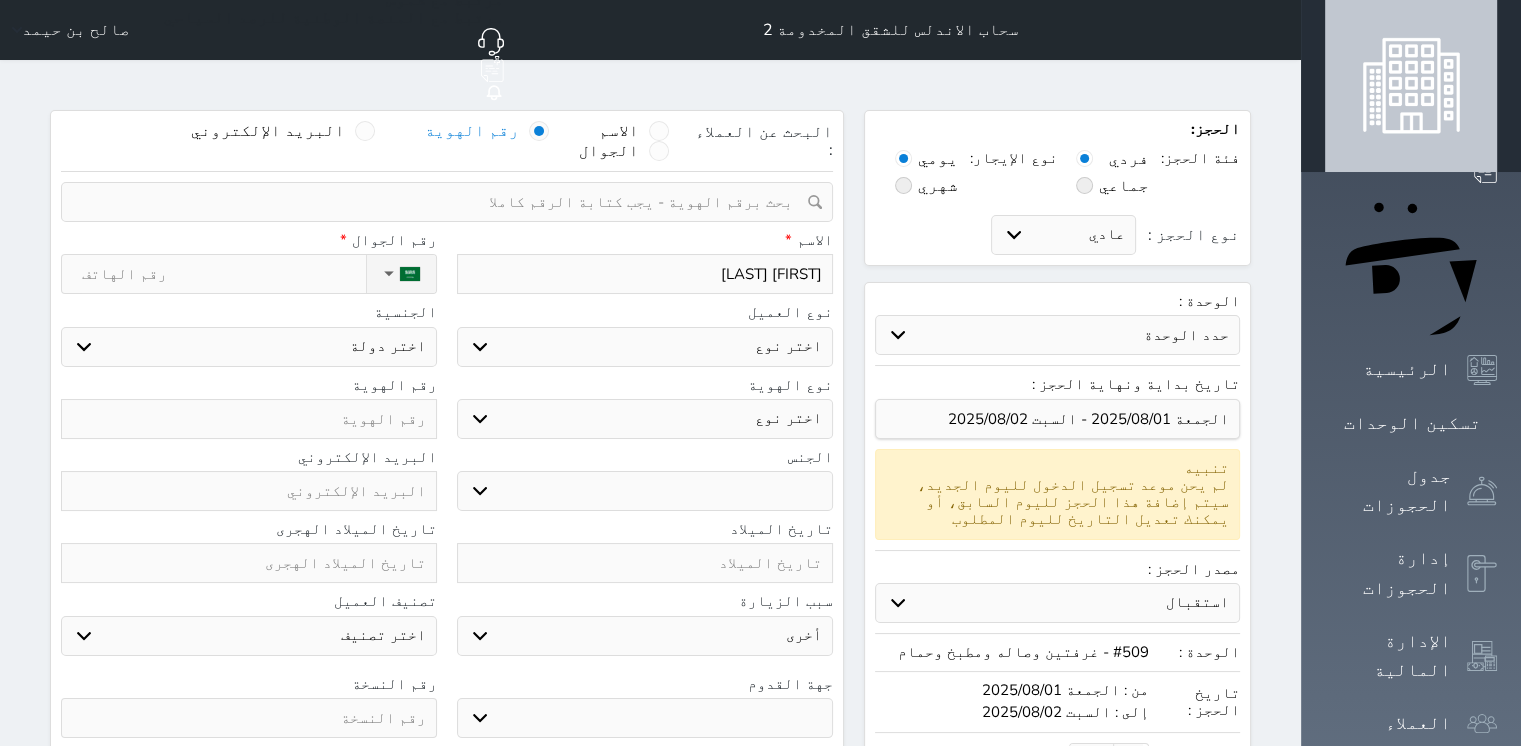 select 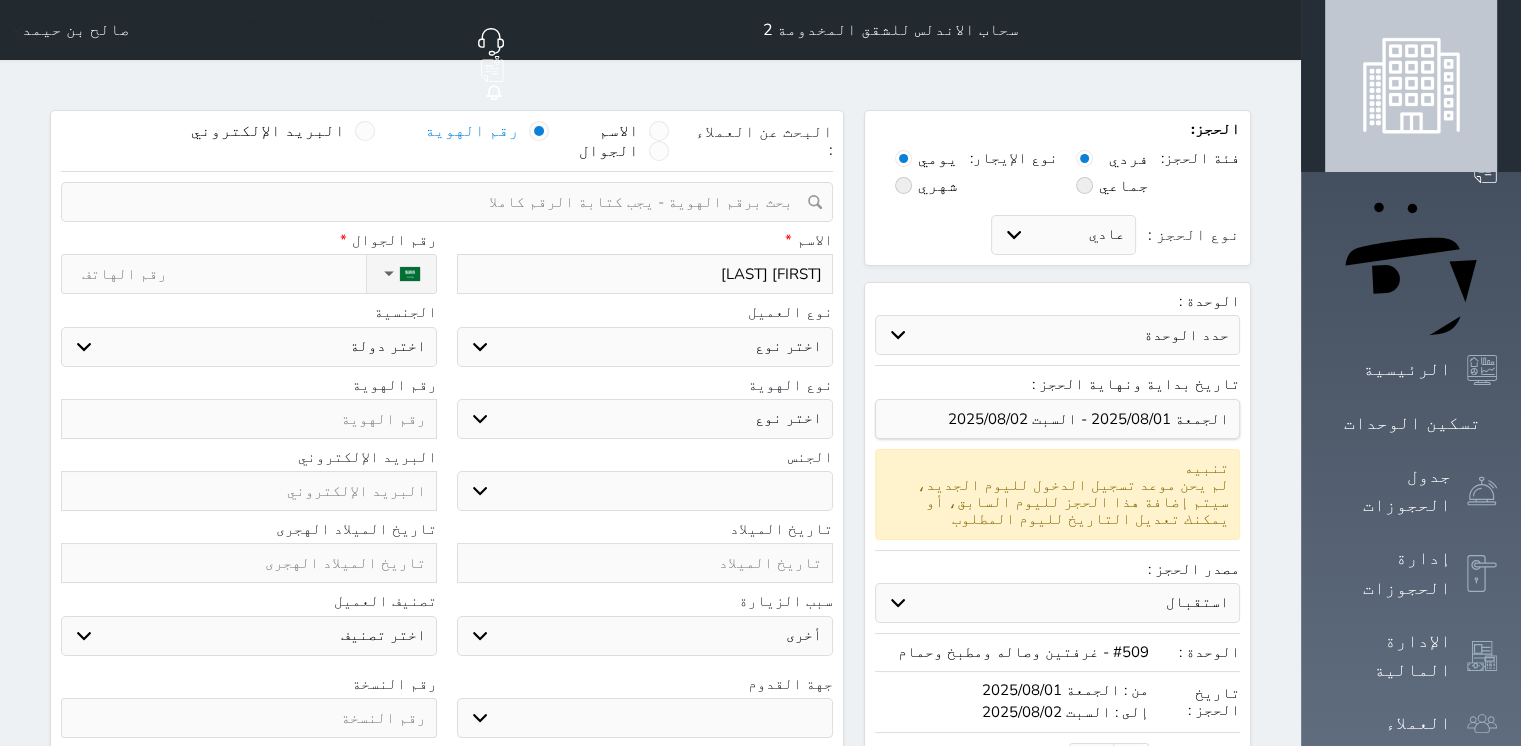 type on "نايف عبدالله ا" 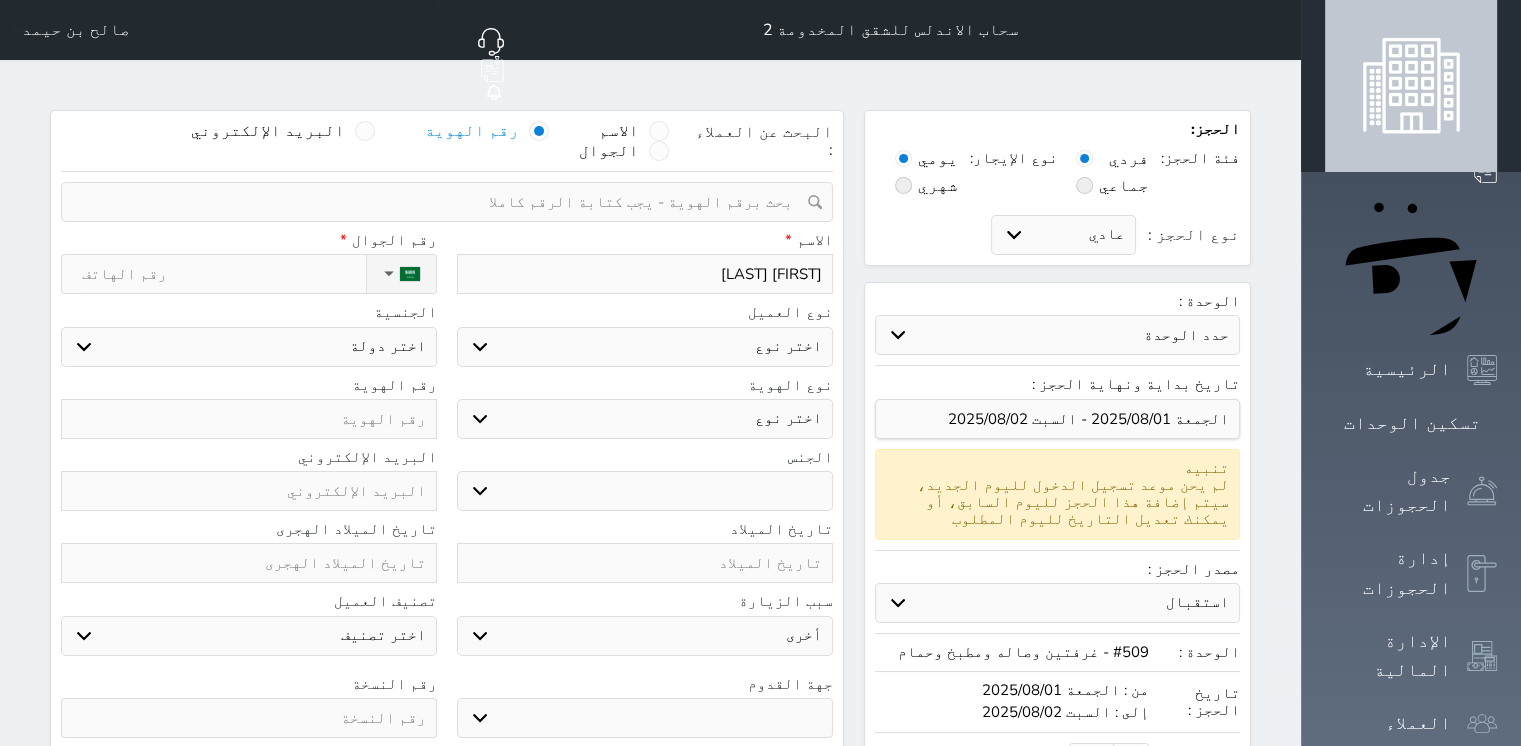 select 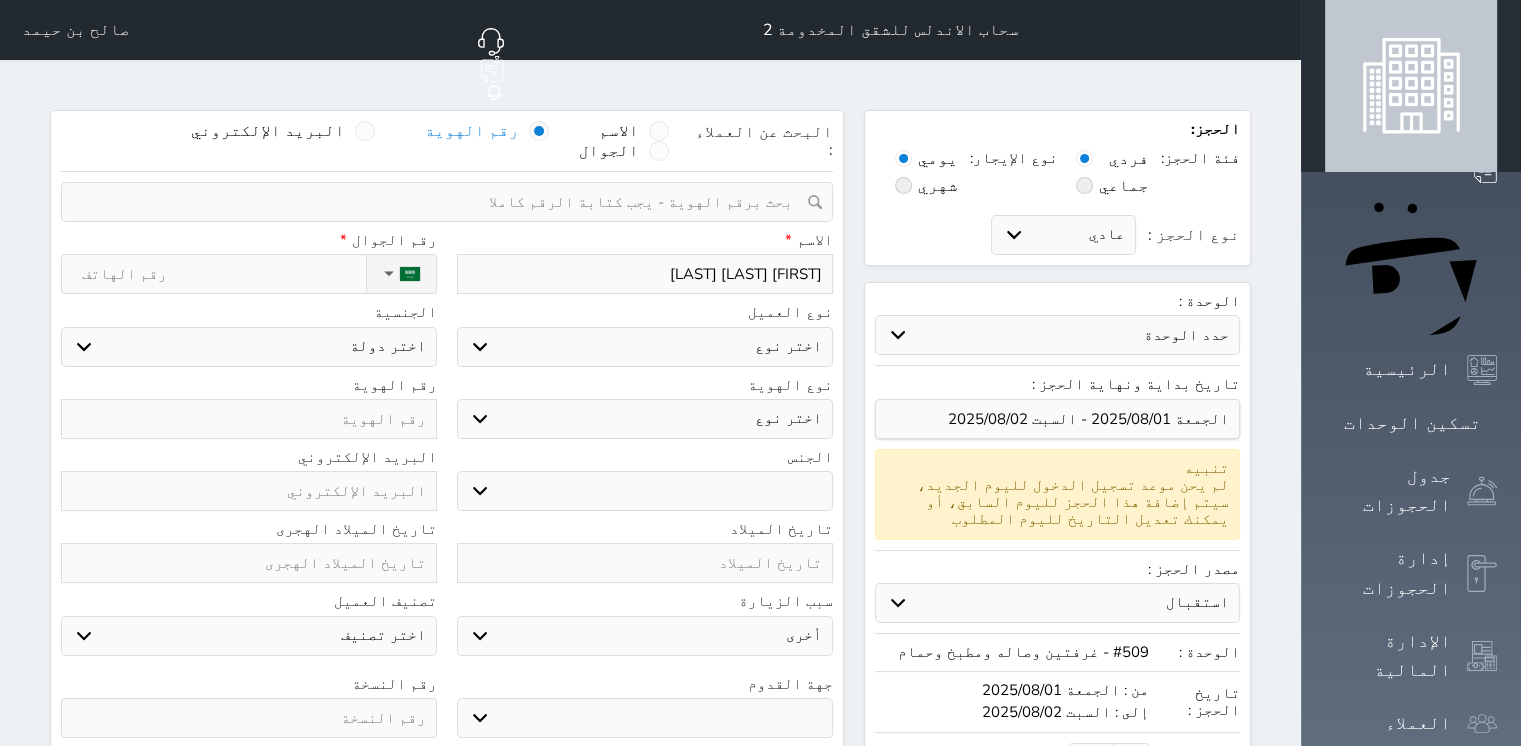 type on "نايف عبدالله ال" 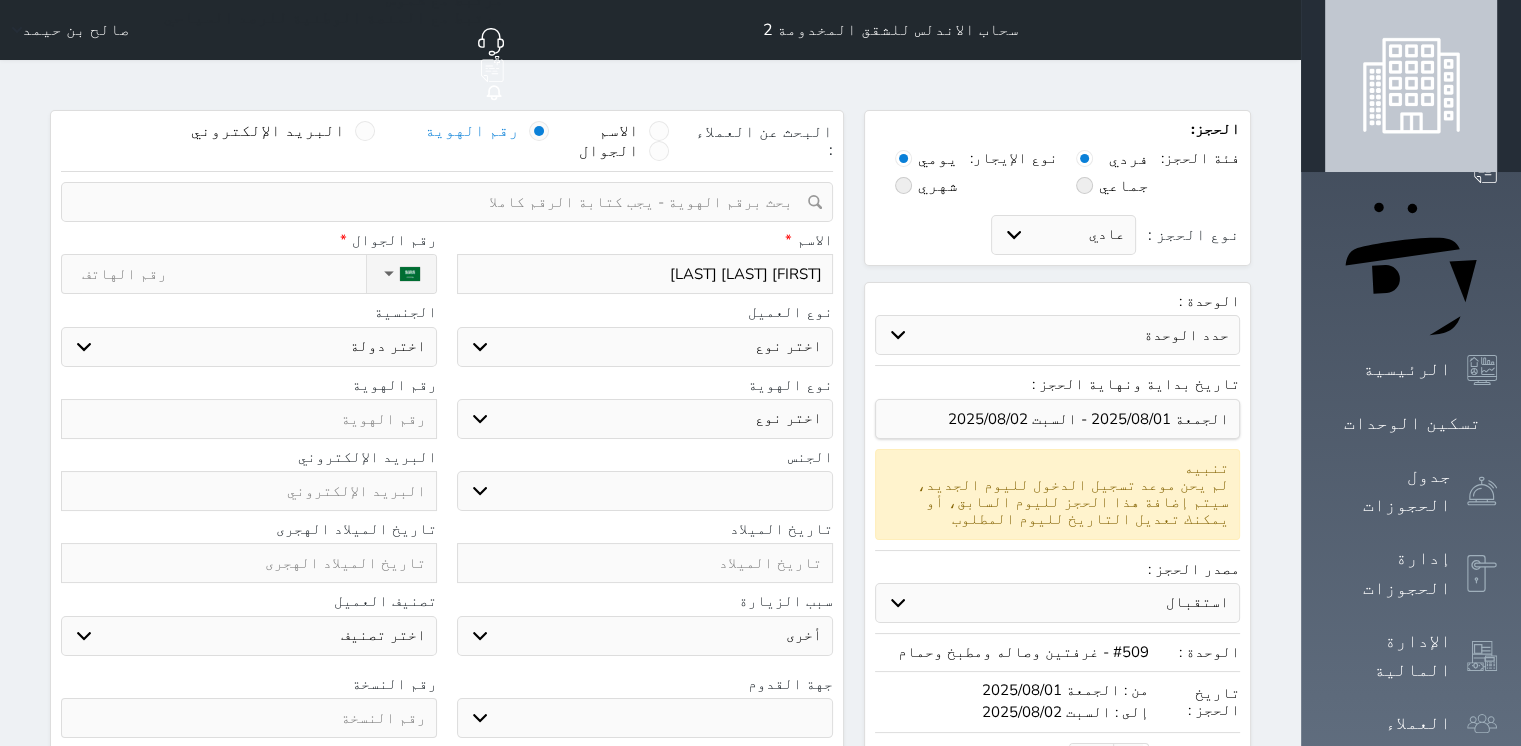 select 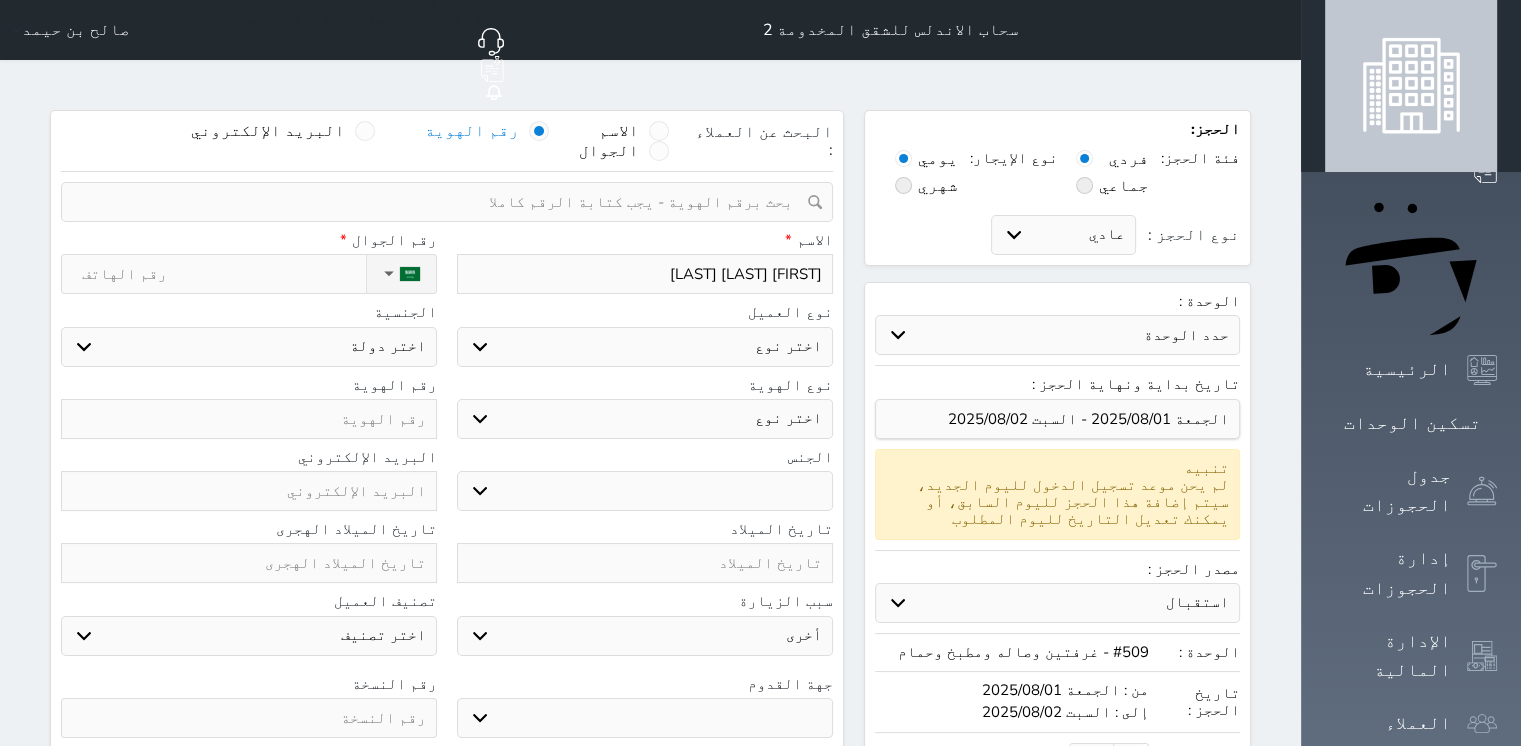 type on "نايف عبدالله الب" 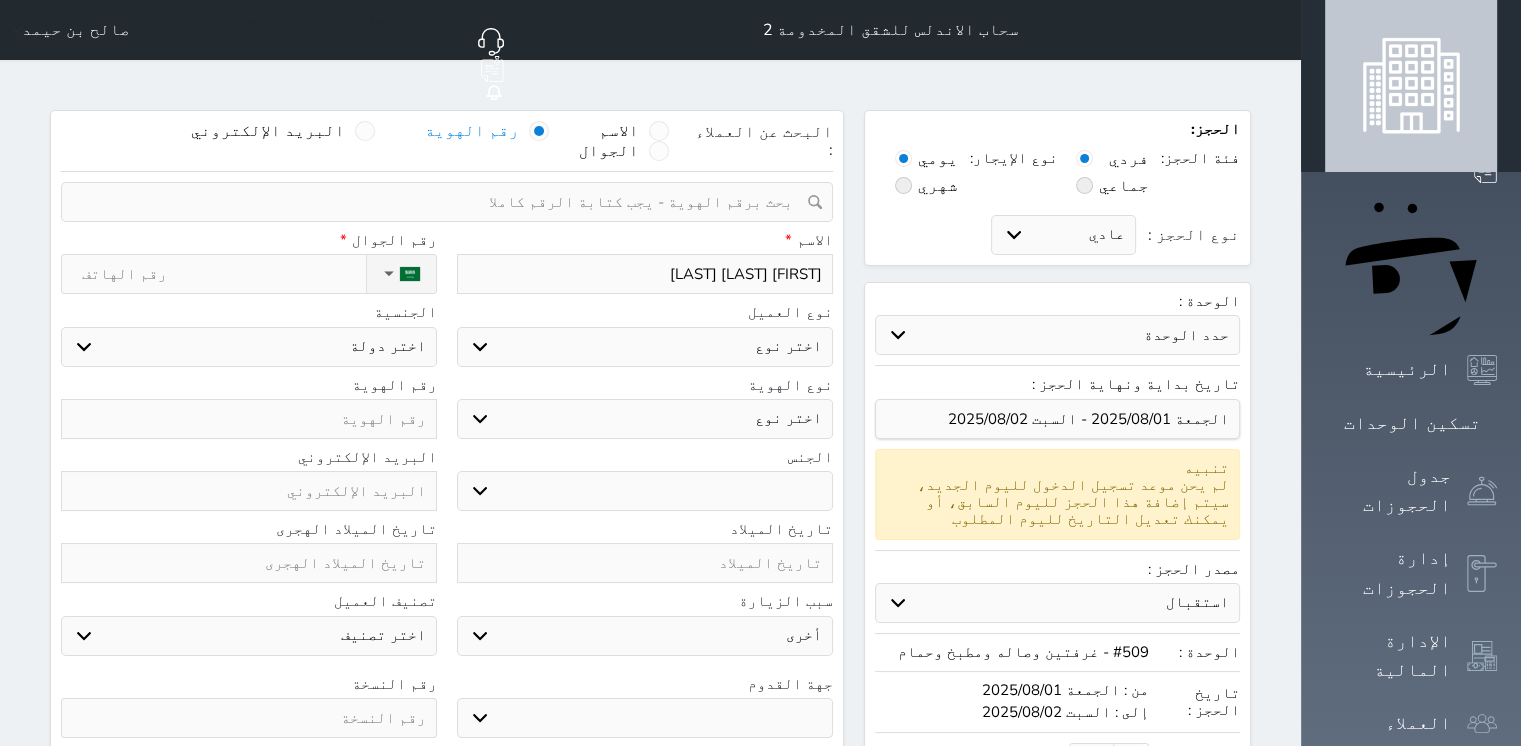 select 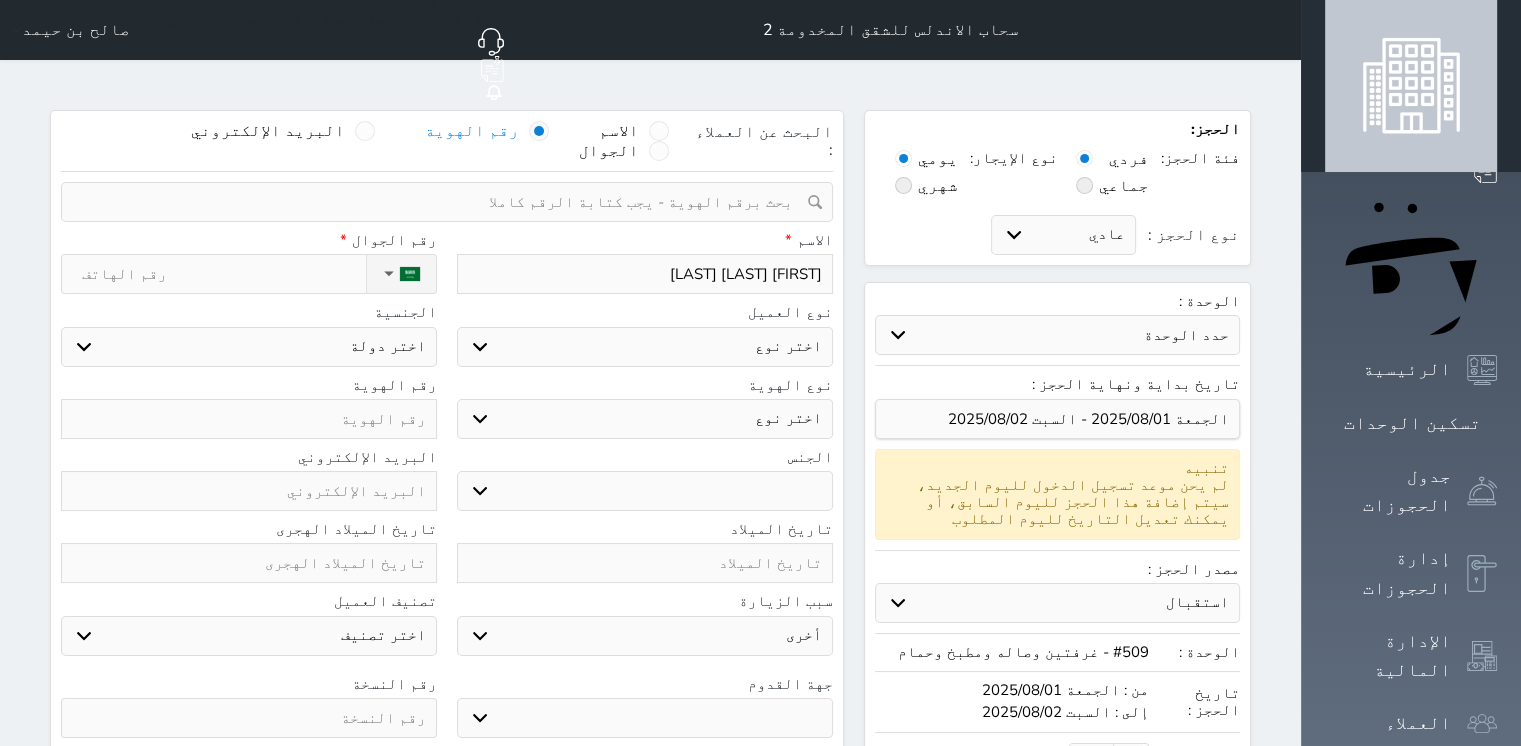 type on "نايف عبدالله البل" 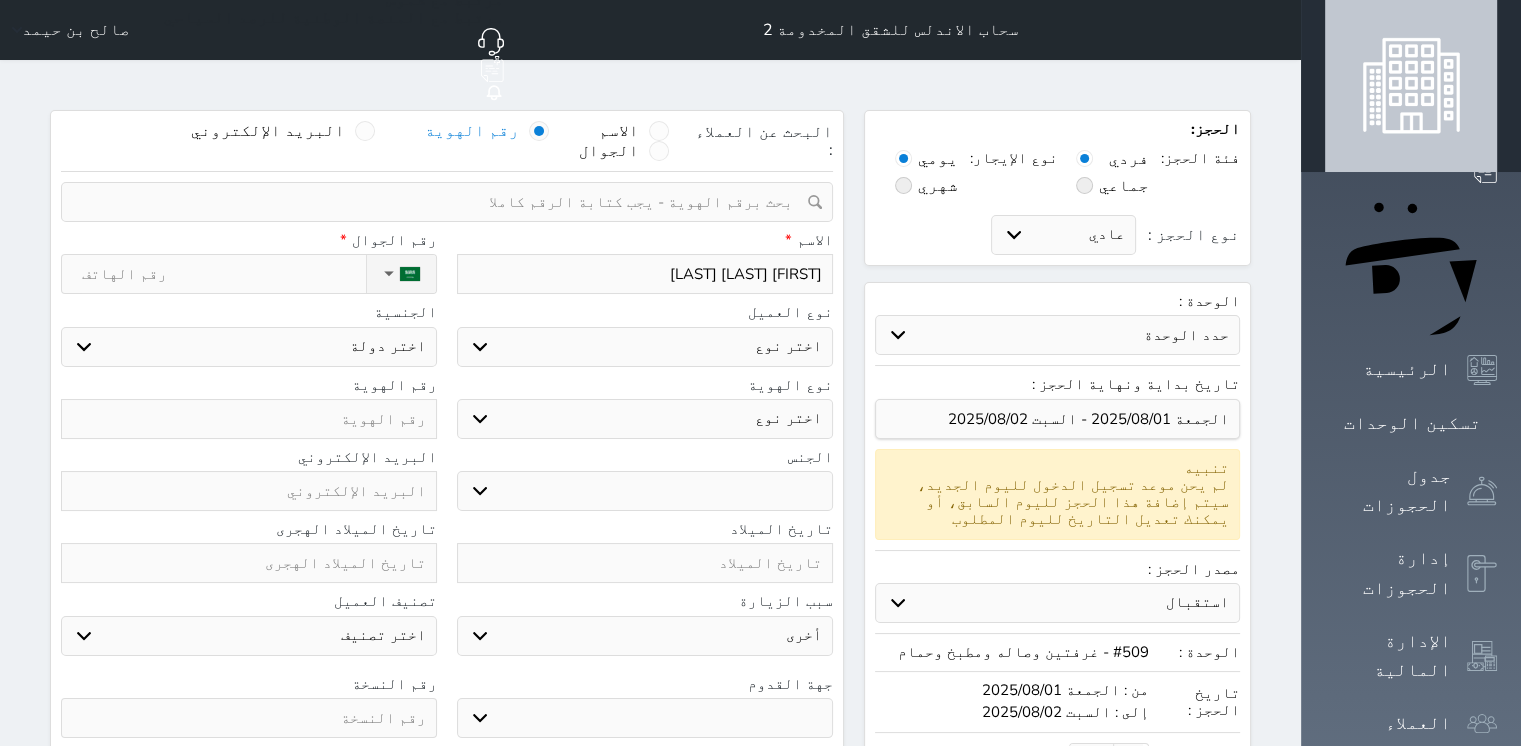 select 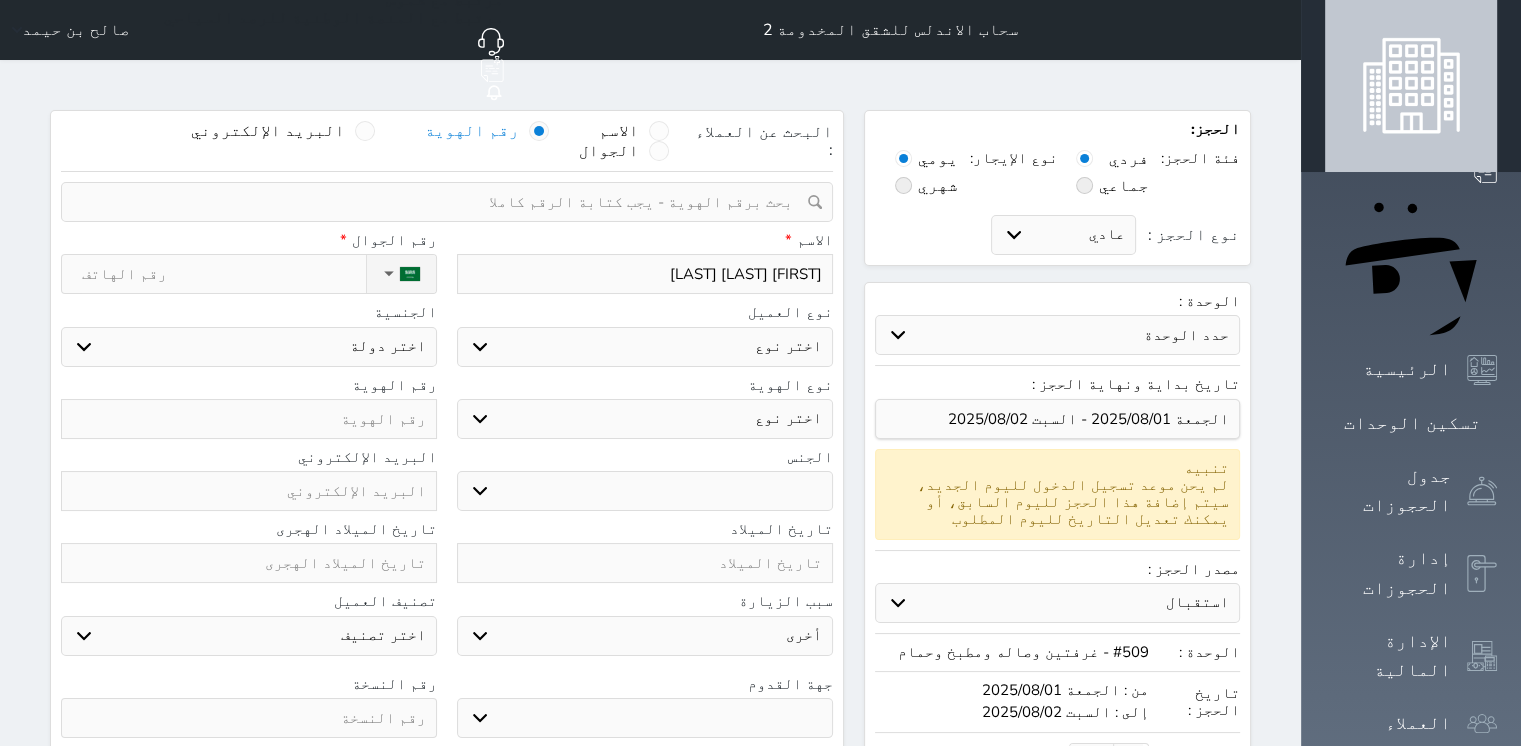 type 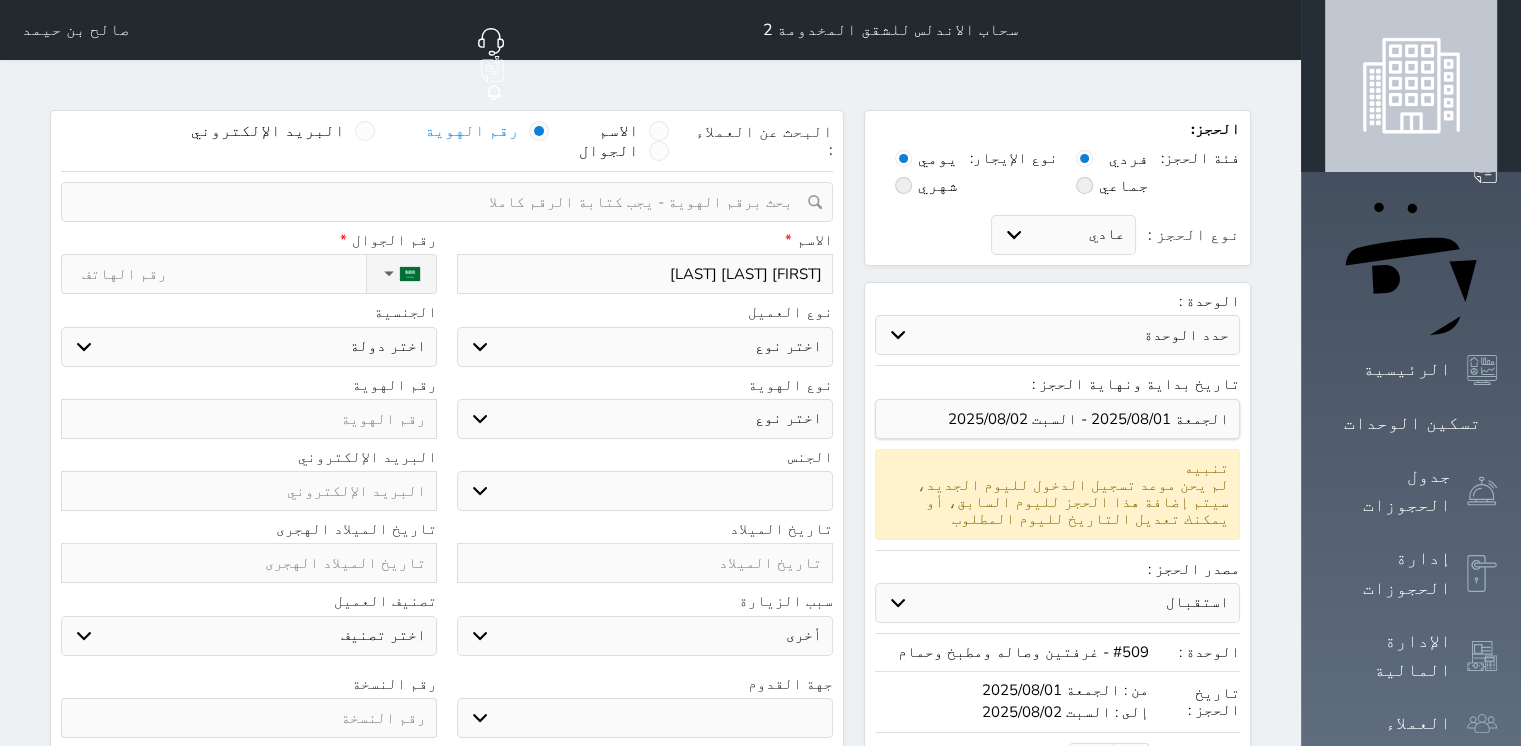 click on "اختر نوع   مواطن مواطن خليجي زائر مقيم" at bounding box center (645, 347) 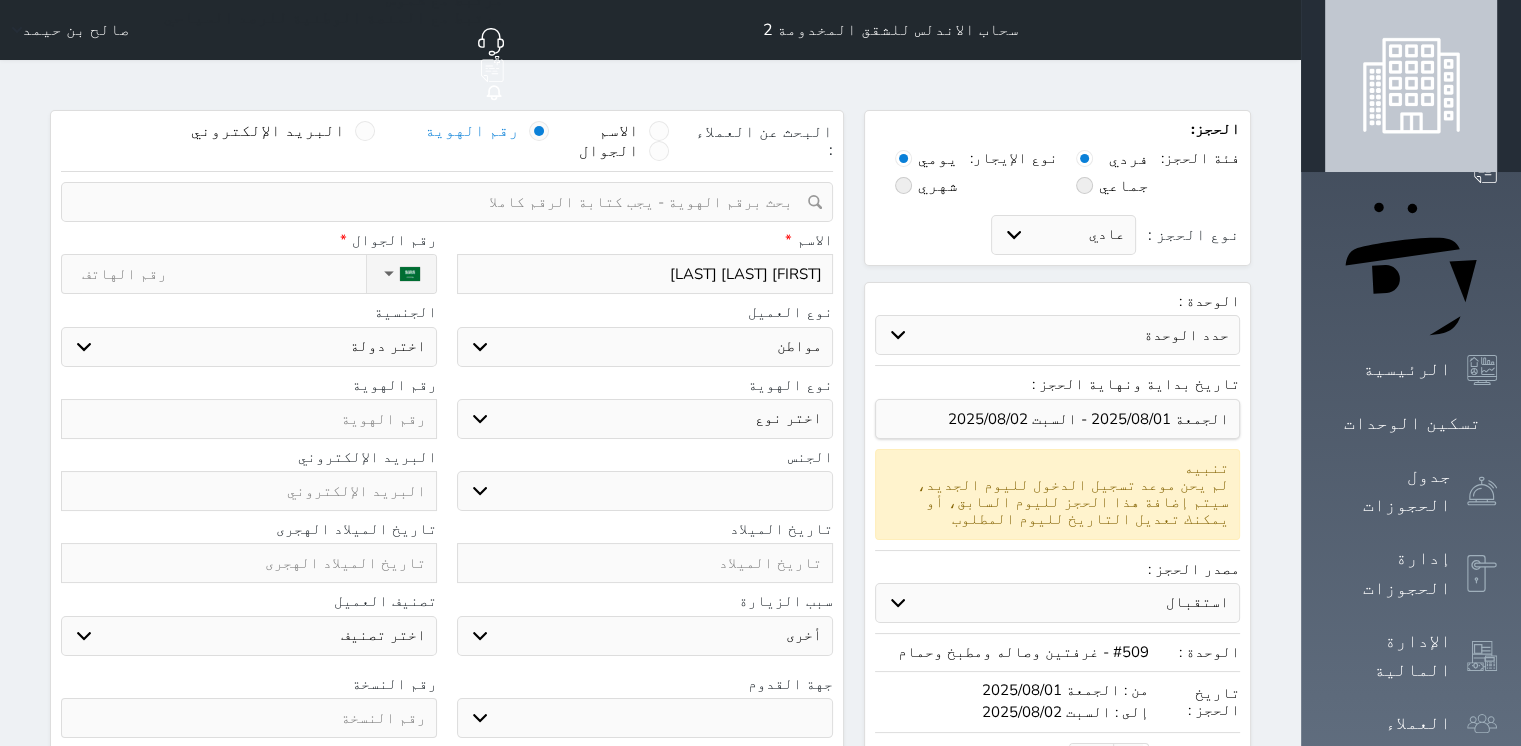 click on "اختر نوع   مواطن مواطن خليجي زائر مقيم" at bounding box center [645, 347] 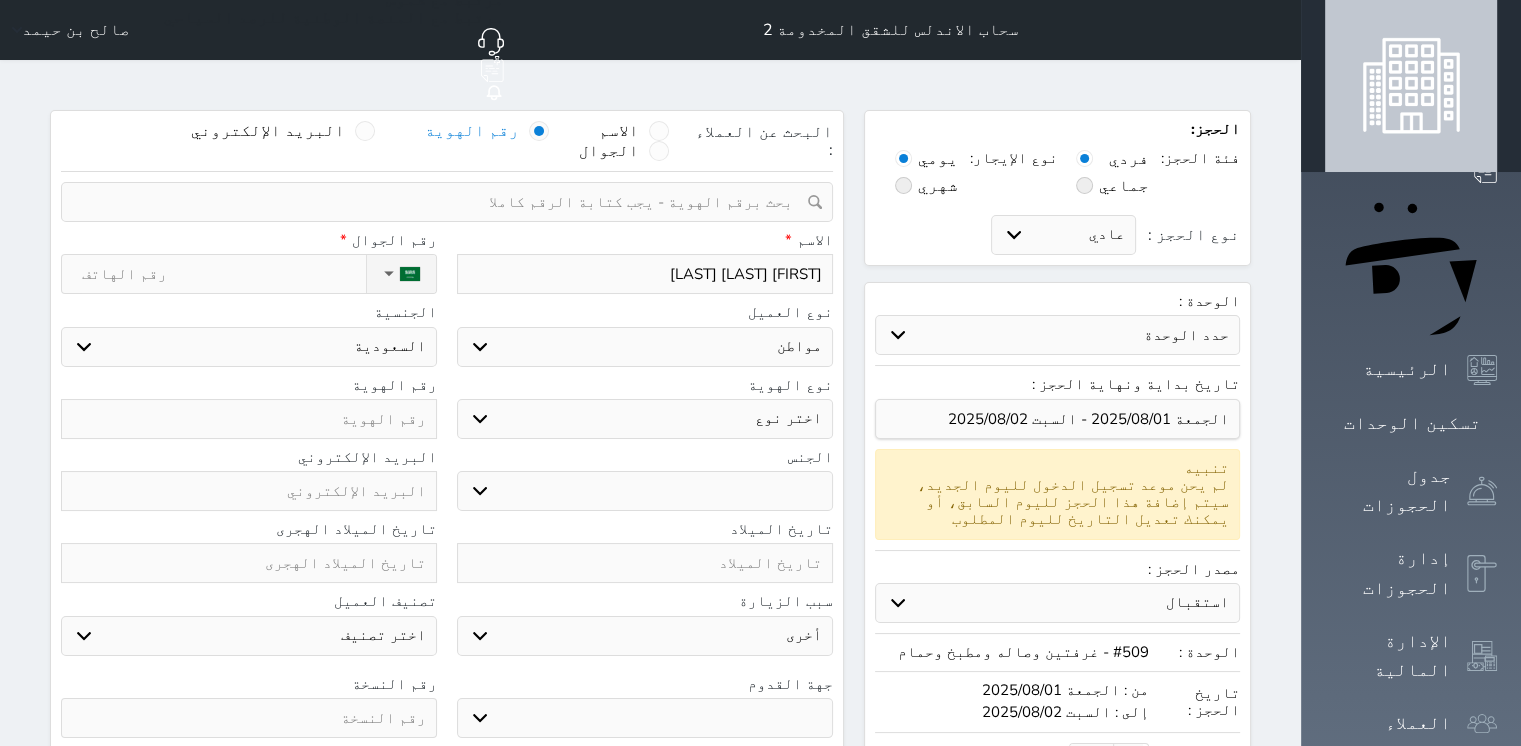 click on "اختر نوع   هوية وطنية هوية عائلية جواز السفر" at bounding box center [645, 419] 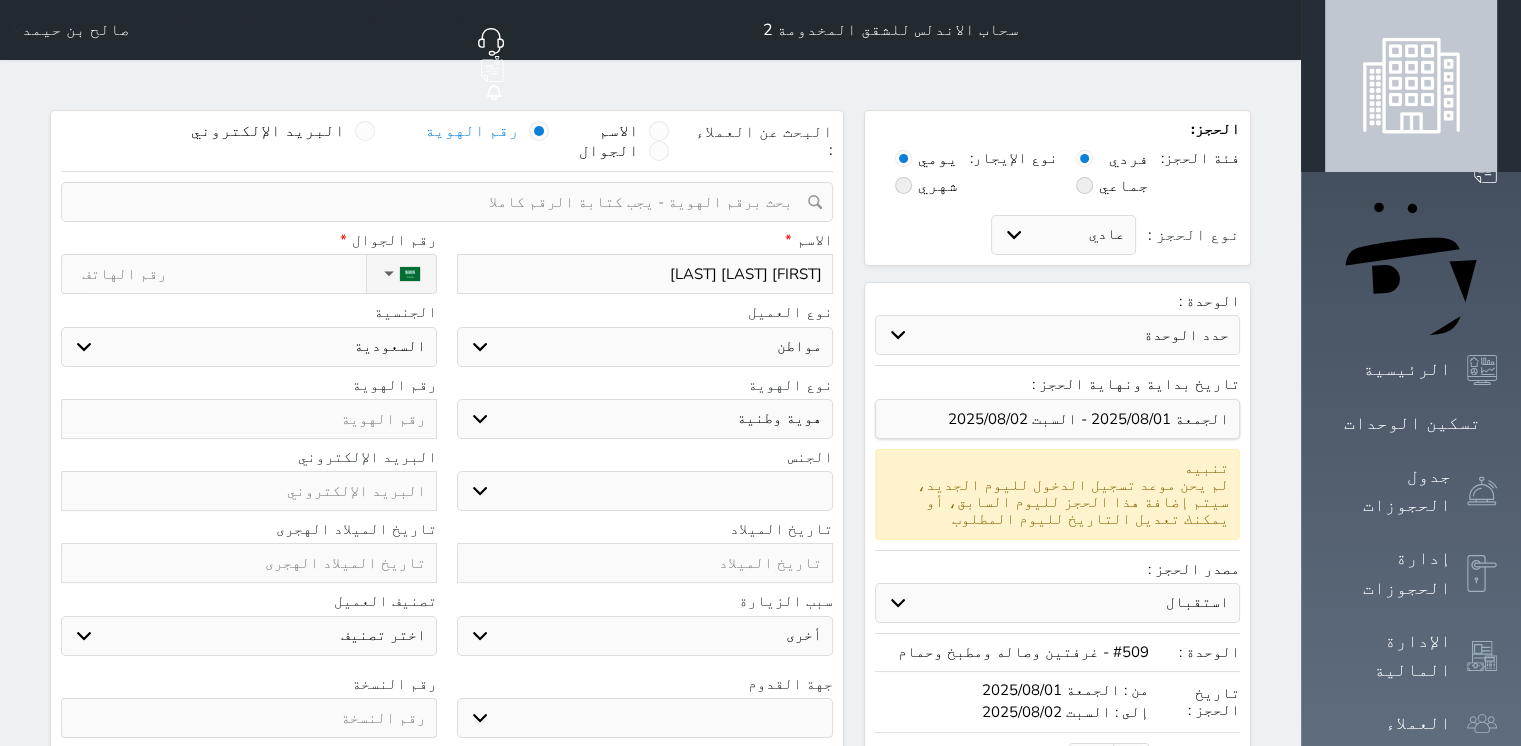click on "اختر نوع   هوية وطنية هوية عائلية جواز السفر" at bounding box center (645, 419) 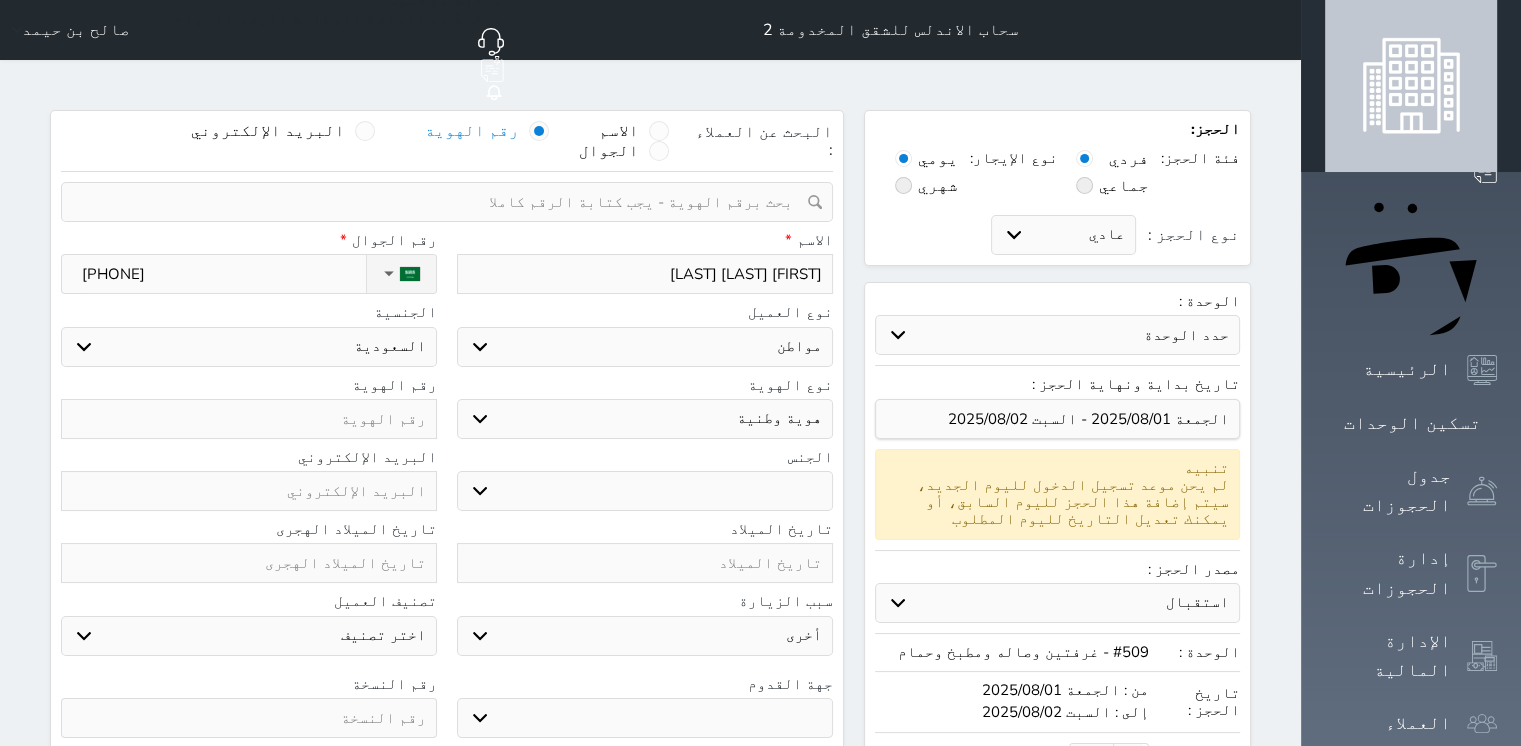 click on "اختر دولة
السعودية" at bounding box center [249, 347] 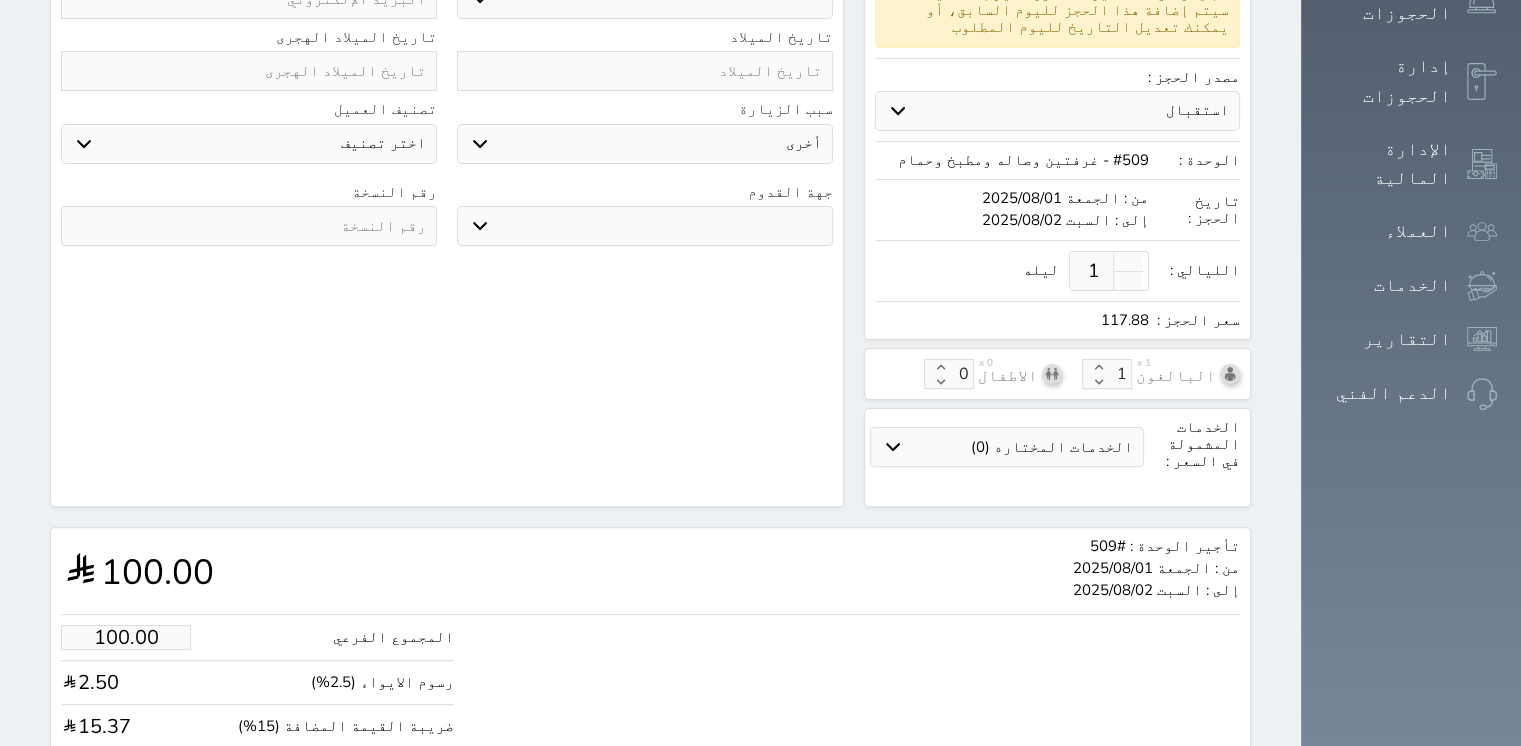 scroll, scrollTop: 459, scrollLeft: 0, axis: vertical 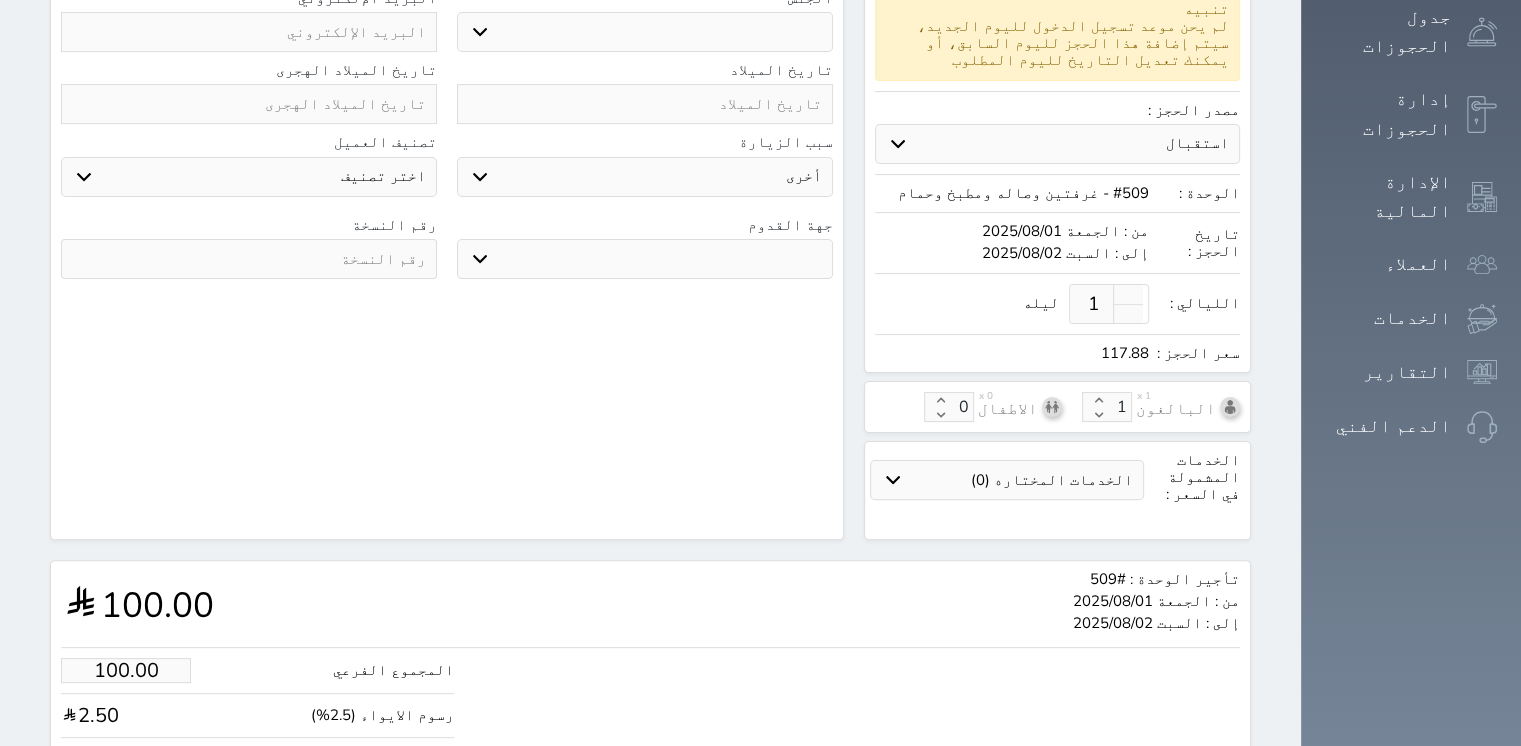 drag, startPoint x: 383, startPoint y: 192, endPoint x: 375, endPoint y: 203, distance: 13.601471 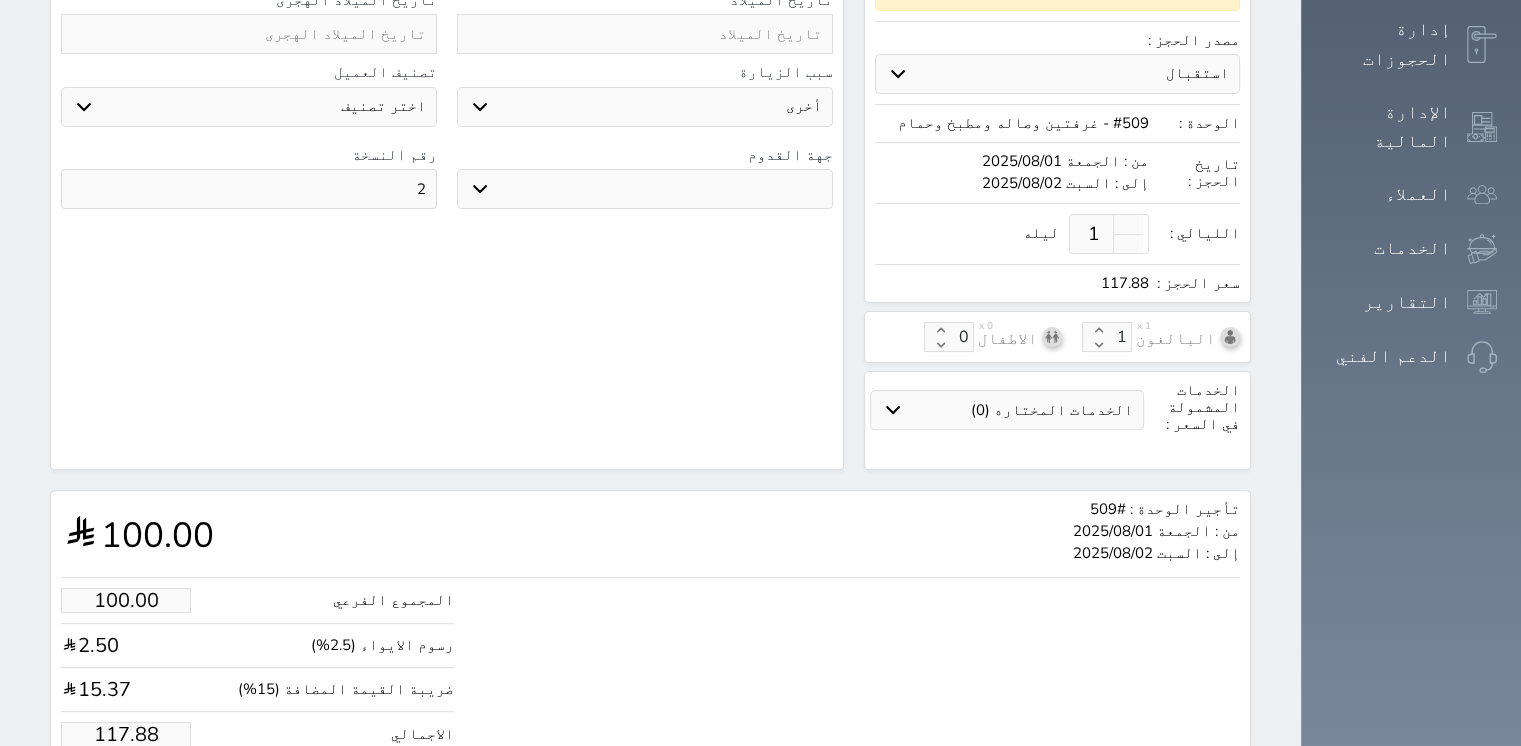 scroll, scrollTop: 559, scrollLeft: 0, axis: vertical 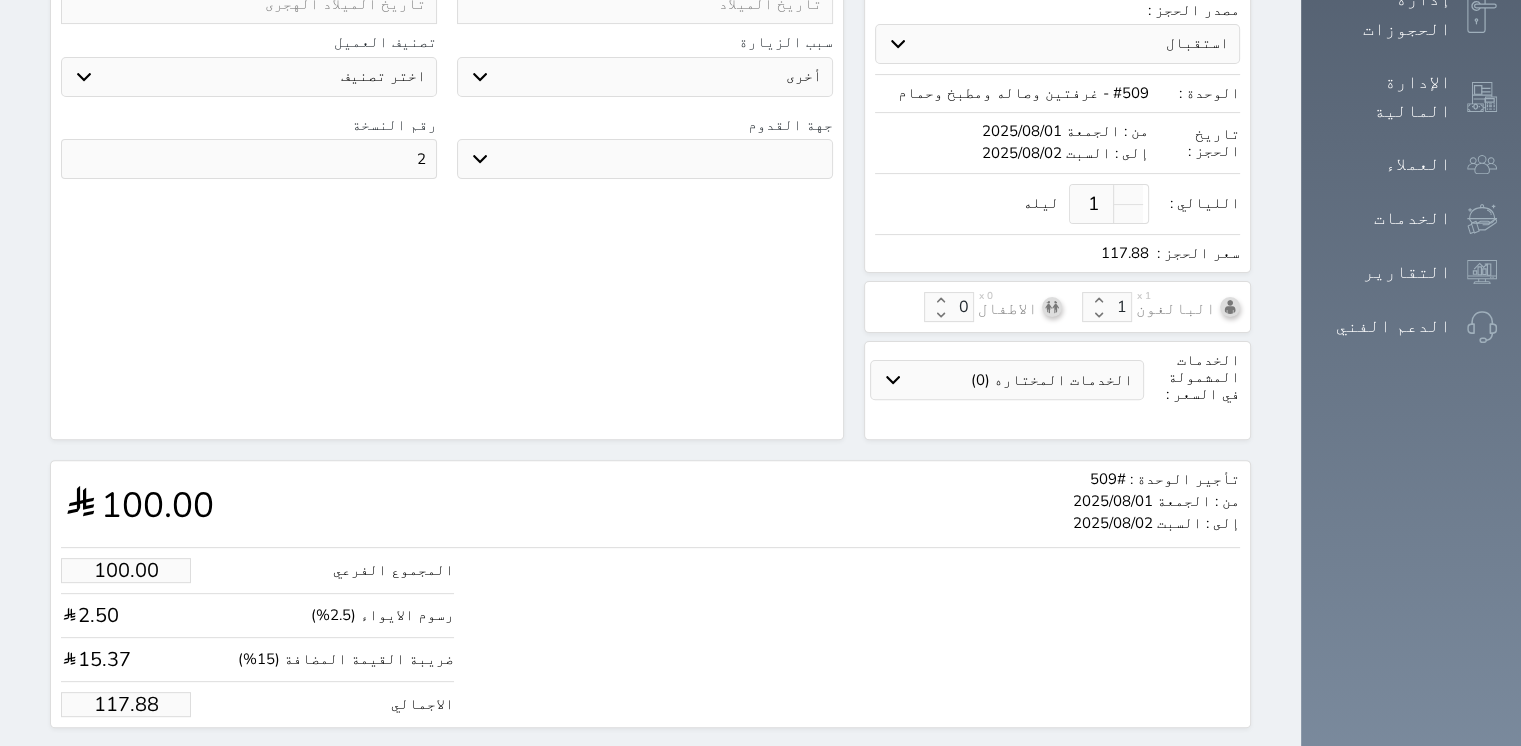 drag, startPoint x: 51, startPoint y: 640, endPoint x: 151, endPoint y: 651, distance: 100.60318 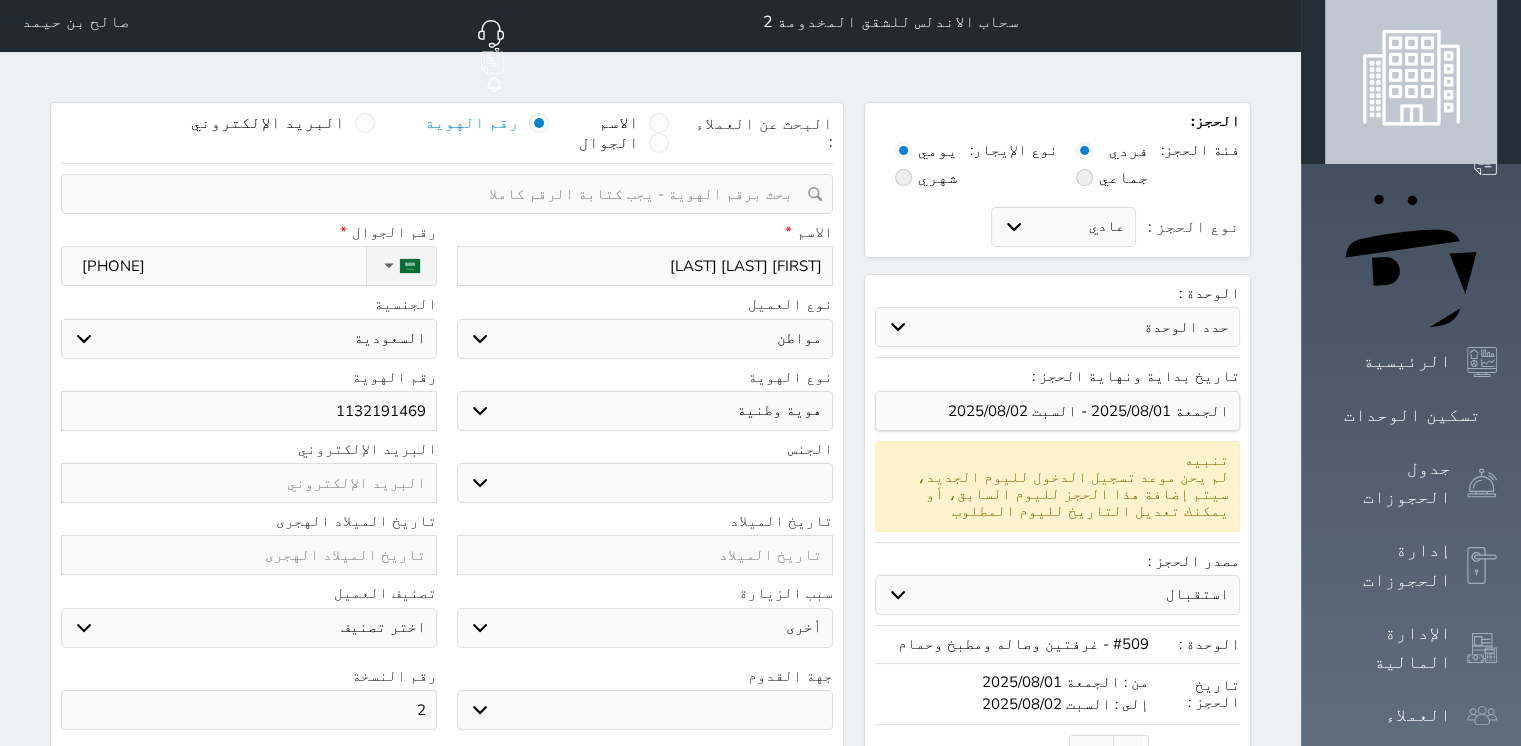 scroll, scrollTop: 0, scrollLeft: 0, axis: both 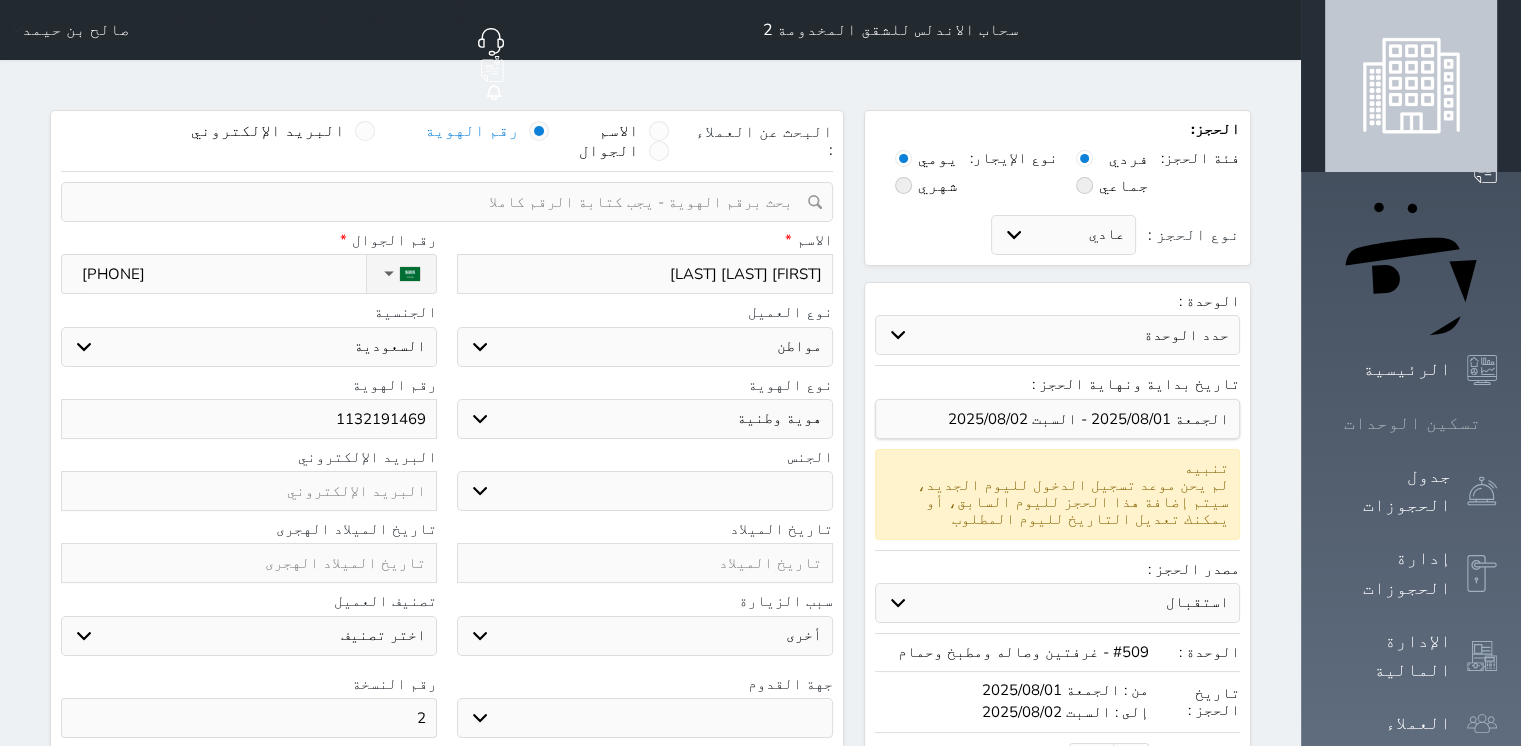 click 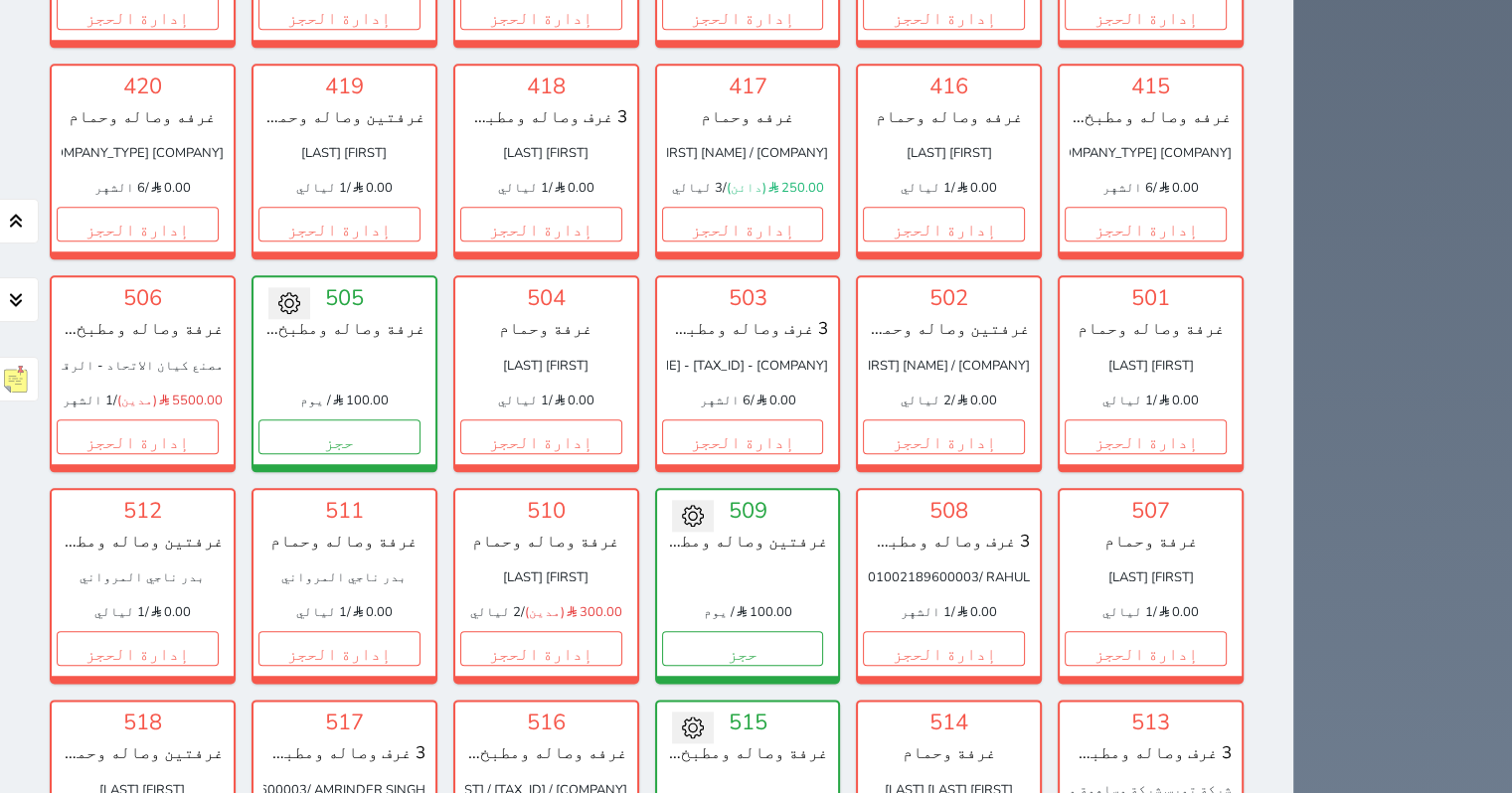 scroll, scrollTop: 2204, scrollLeft: 0, axis: vertical 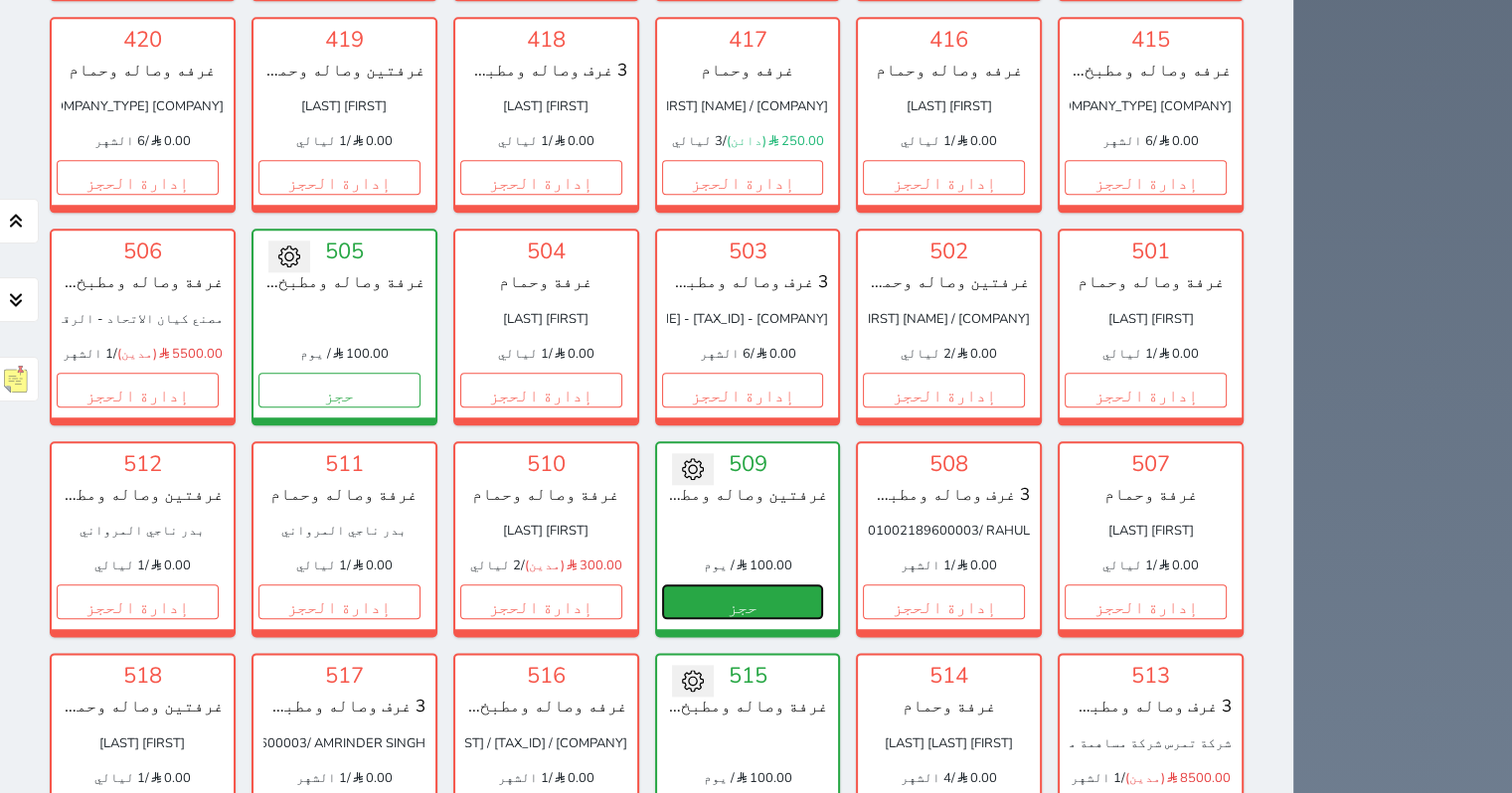 click on "حجز" at bounding box center [743, 601] 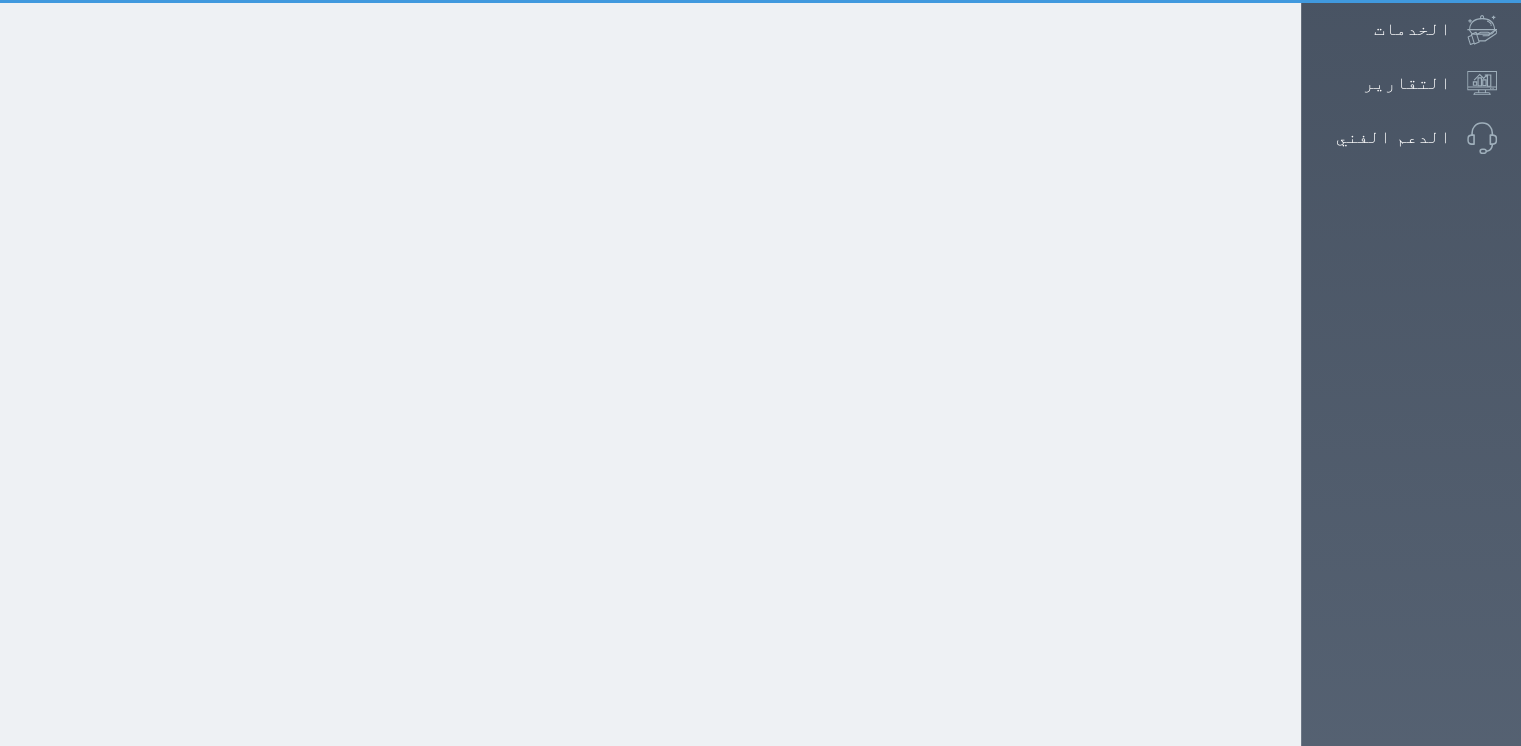 select on "1" 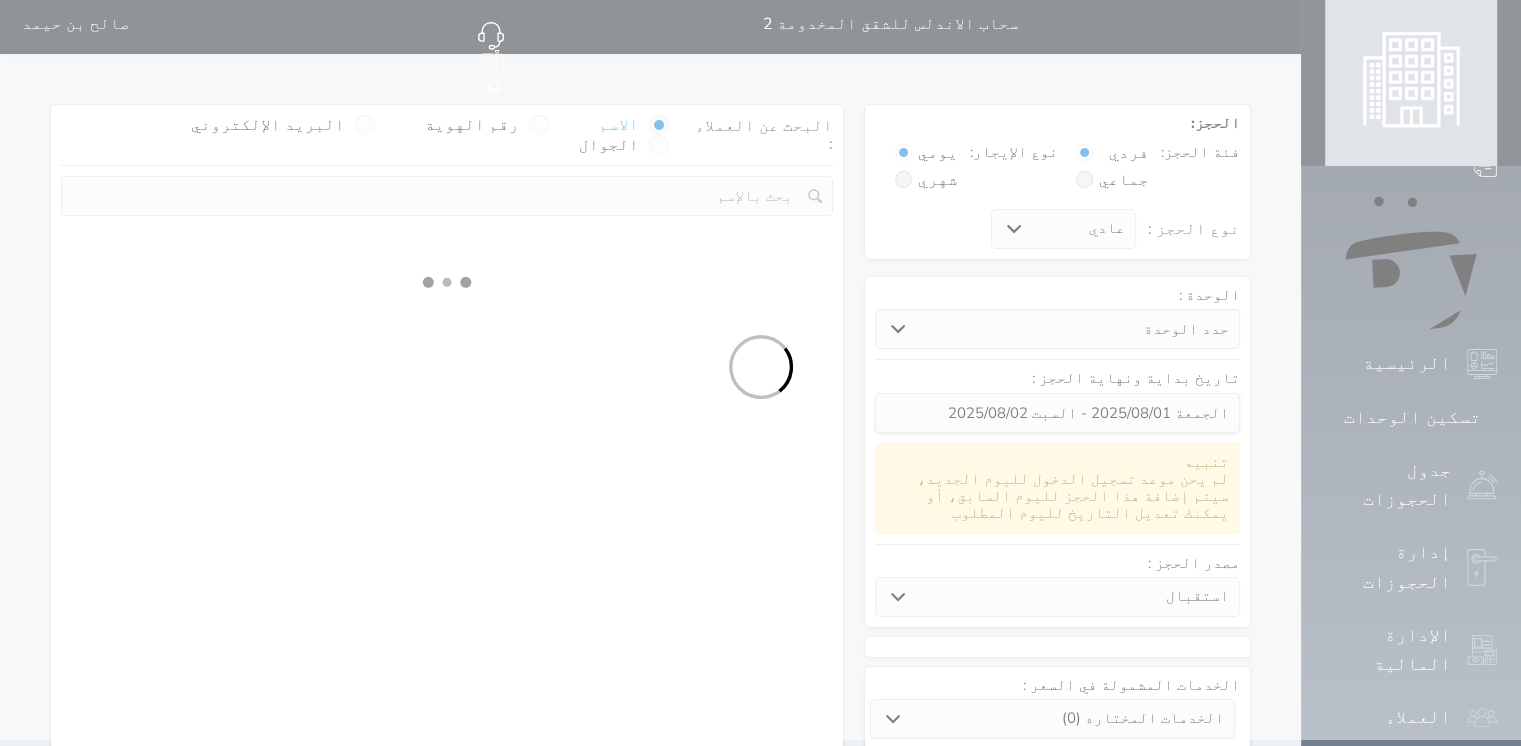scroll, scrollTop: 0, scrollLeft: 0, axis: both 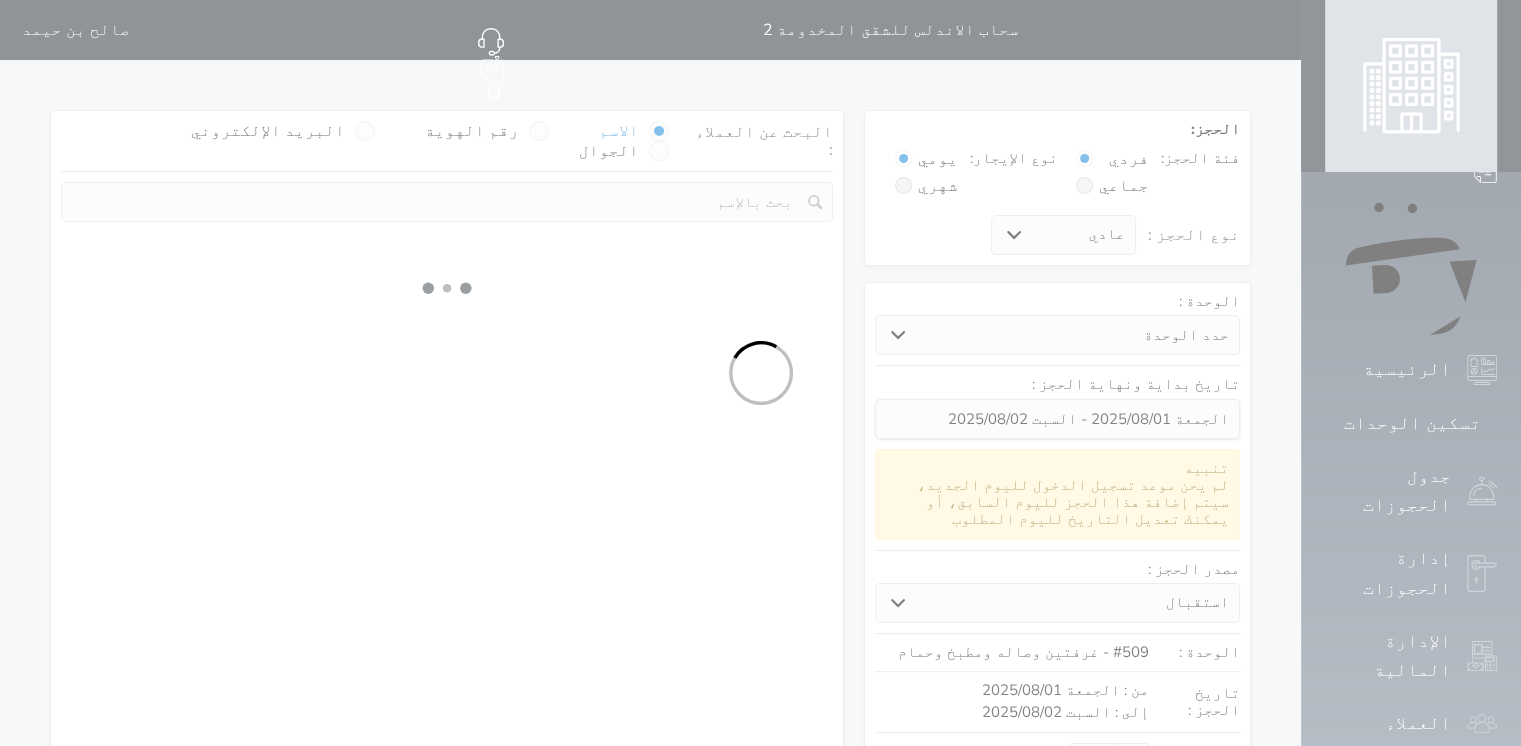 select 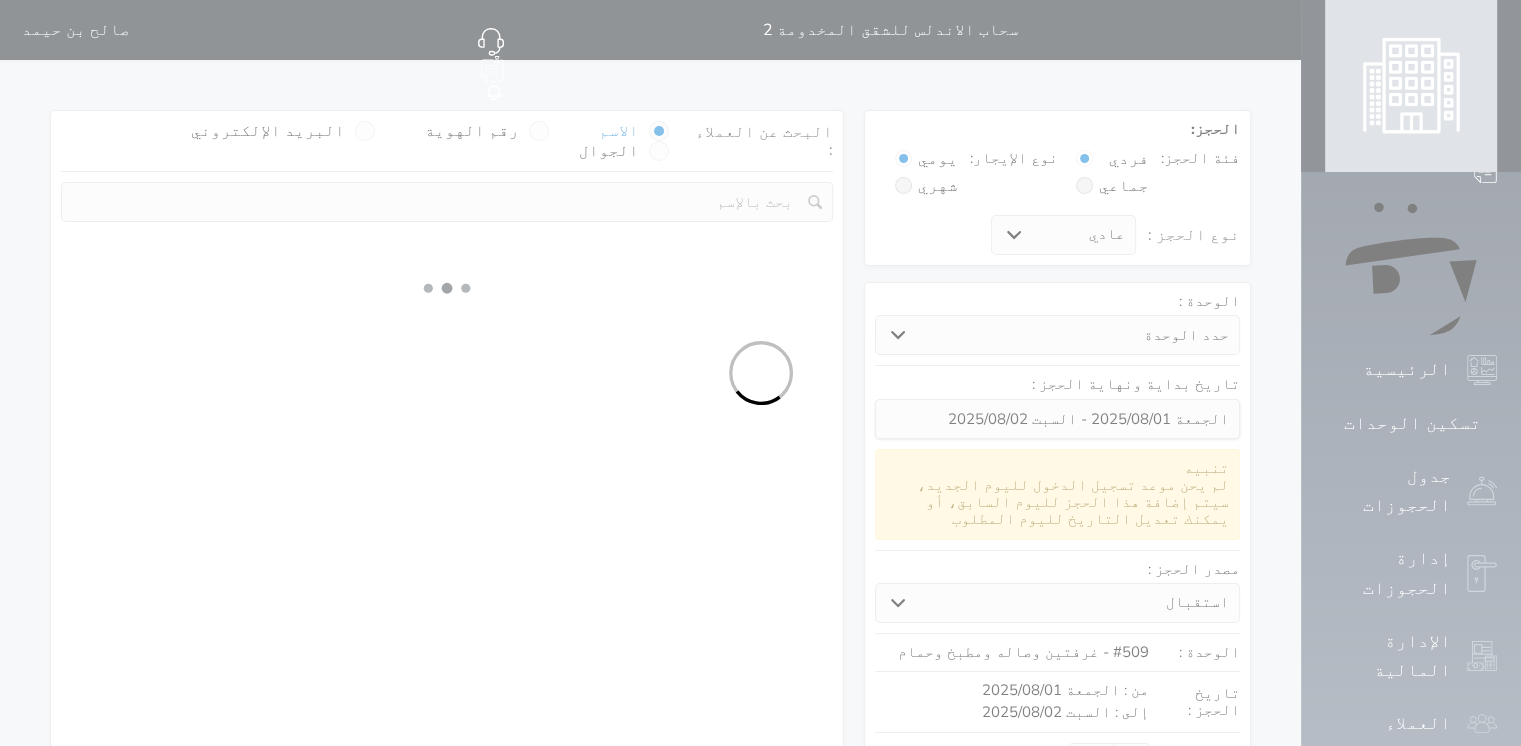 select on "113" 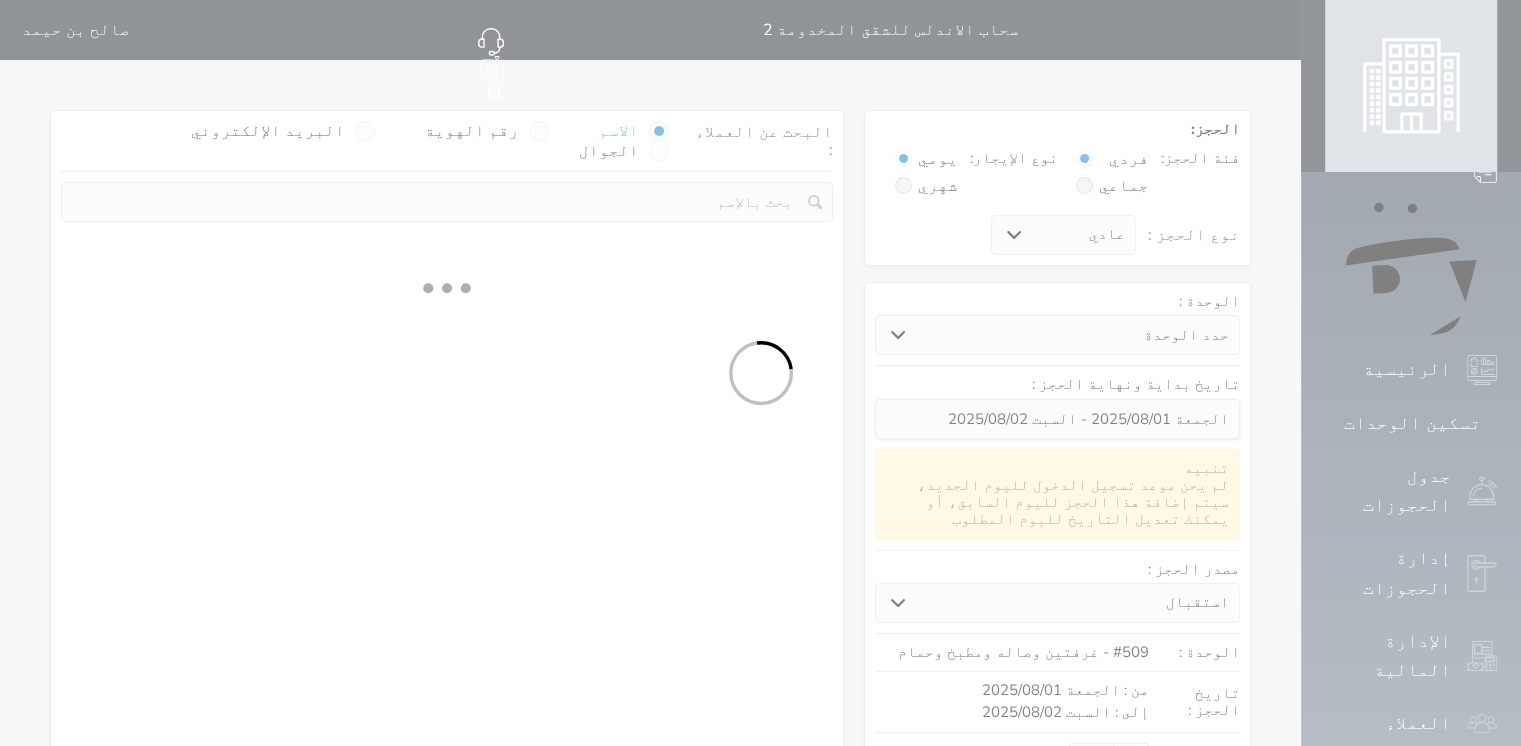 select on "1" 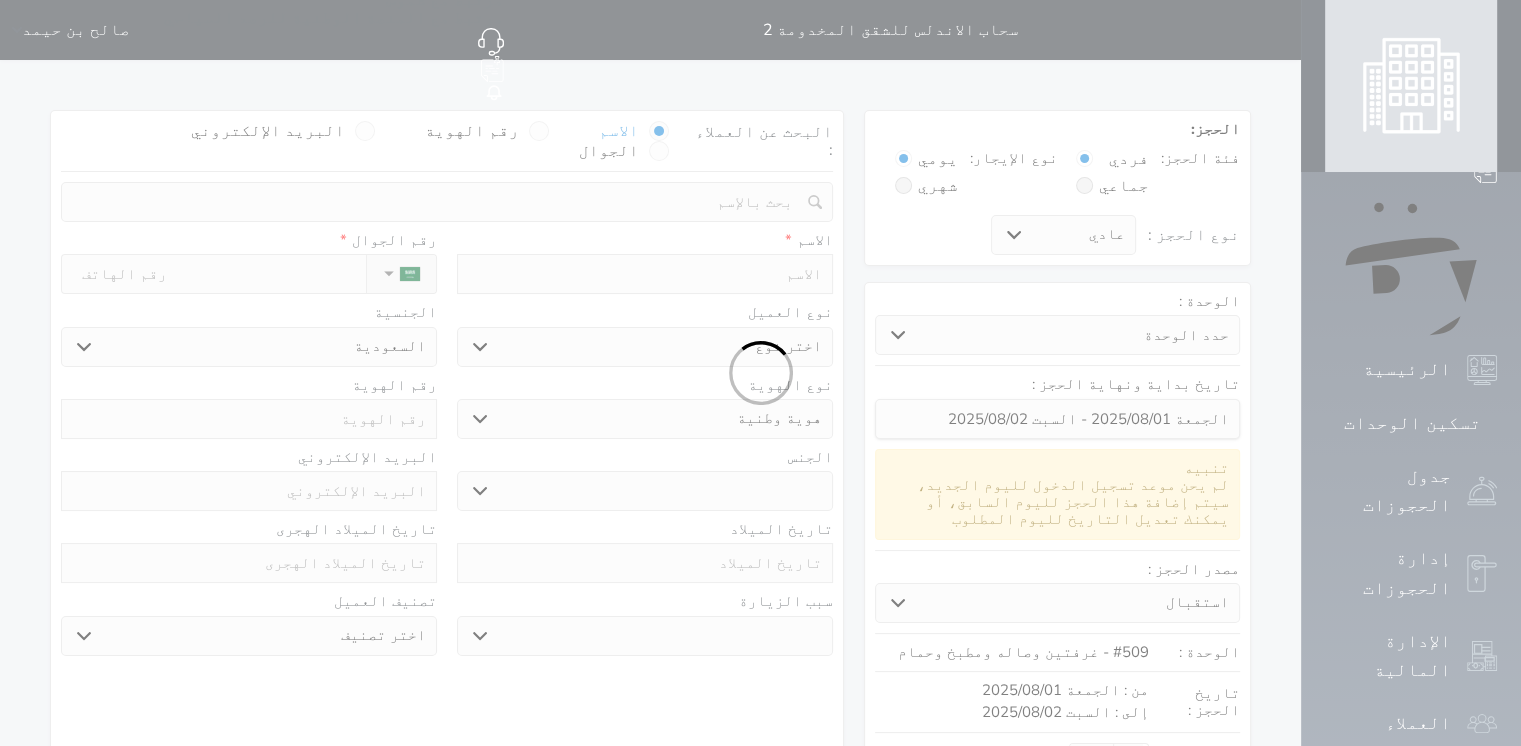 select 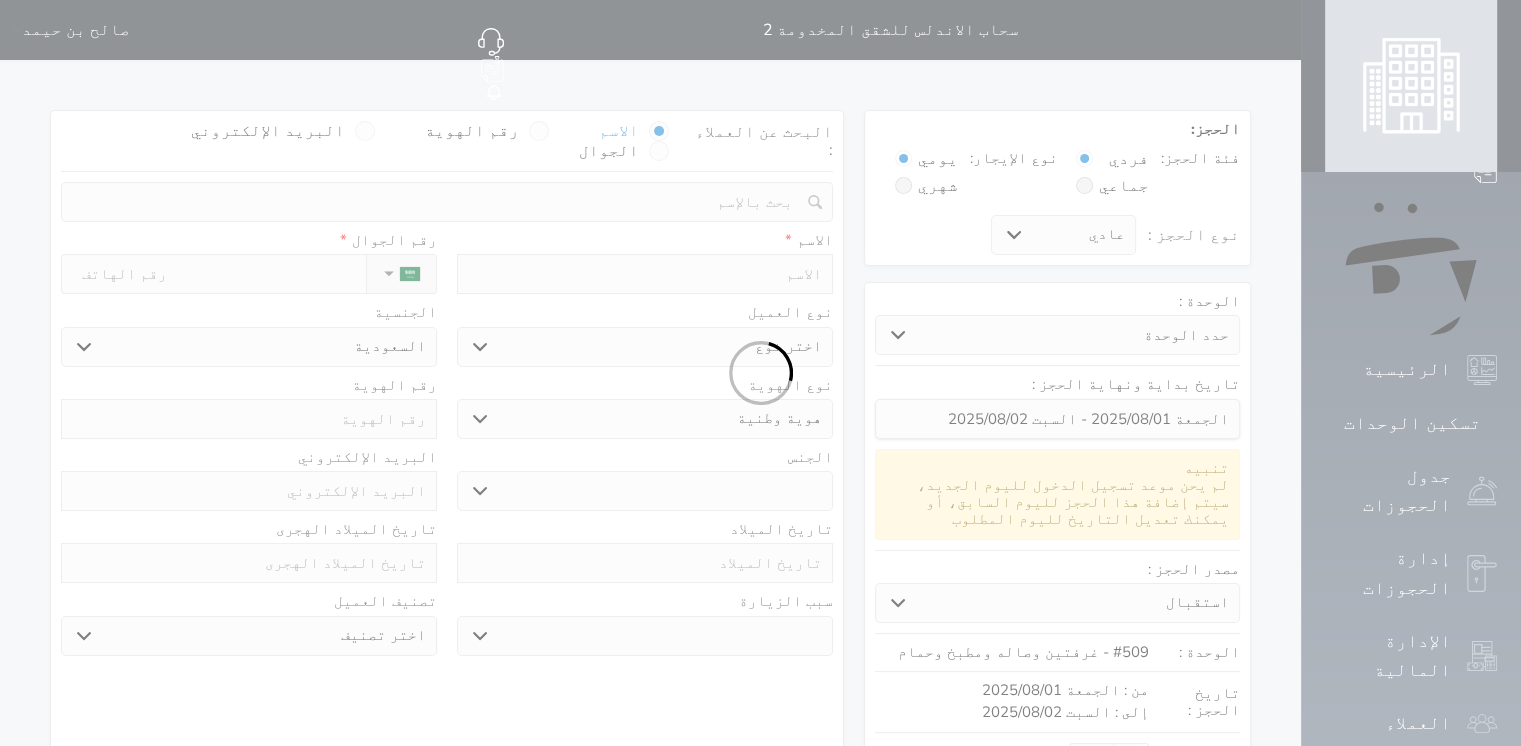 select on "1" 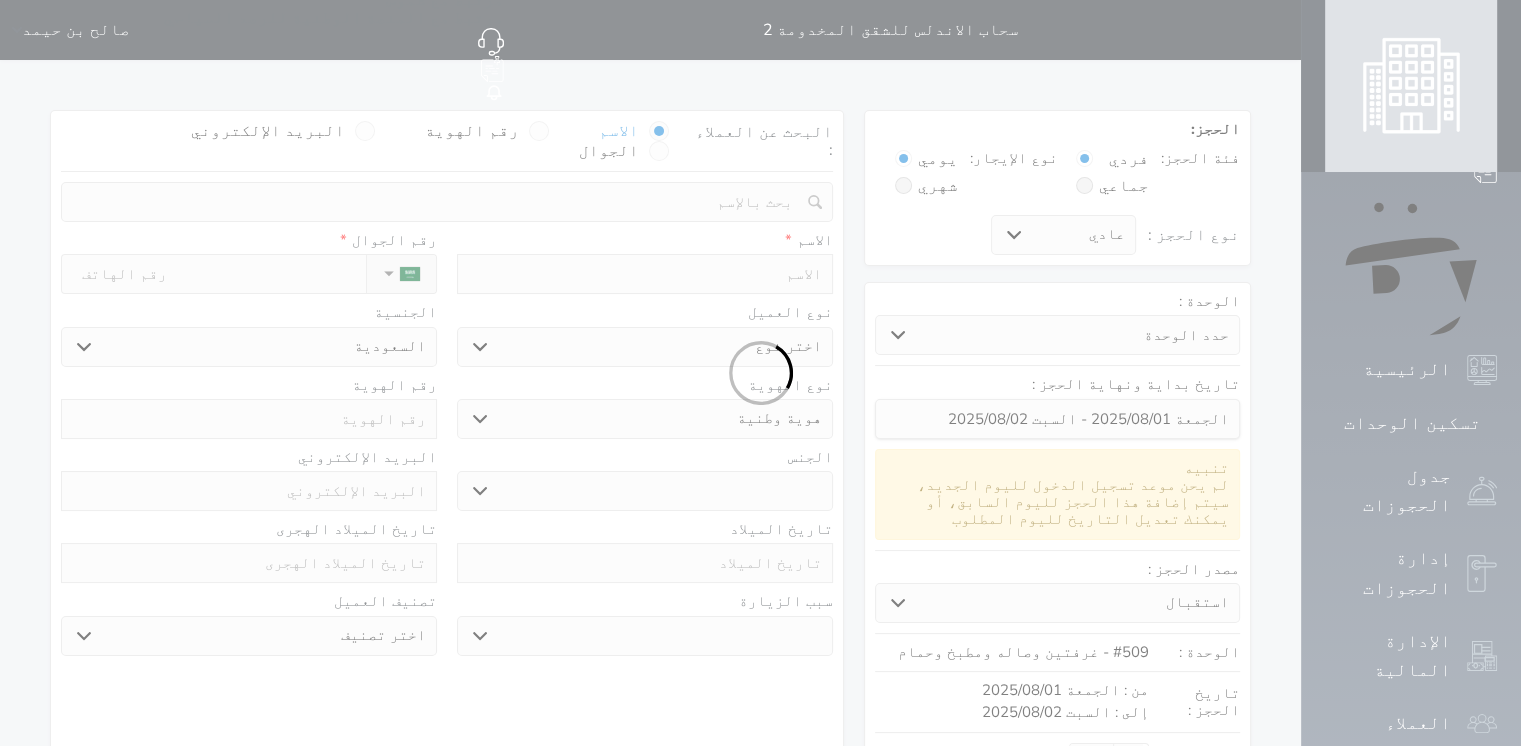select on "7" 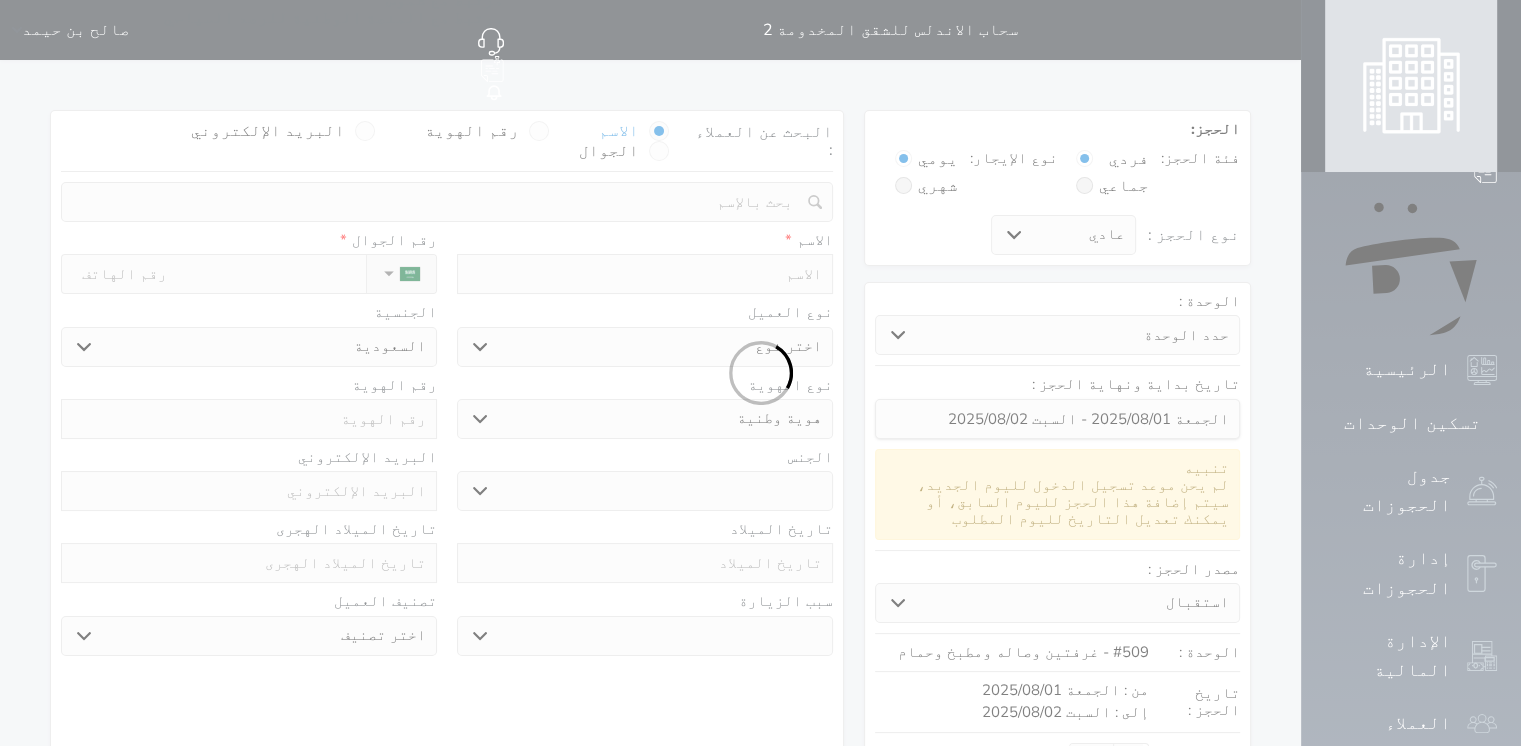 select 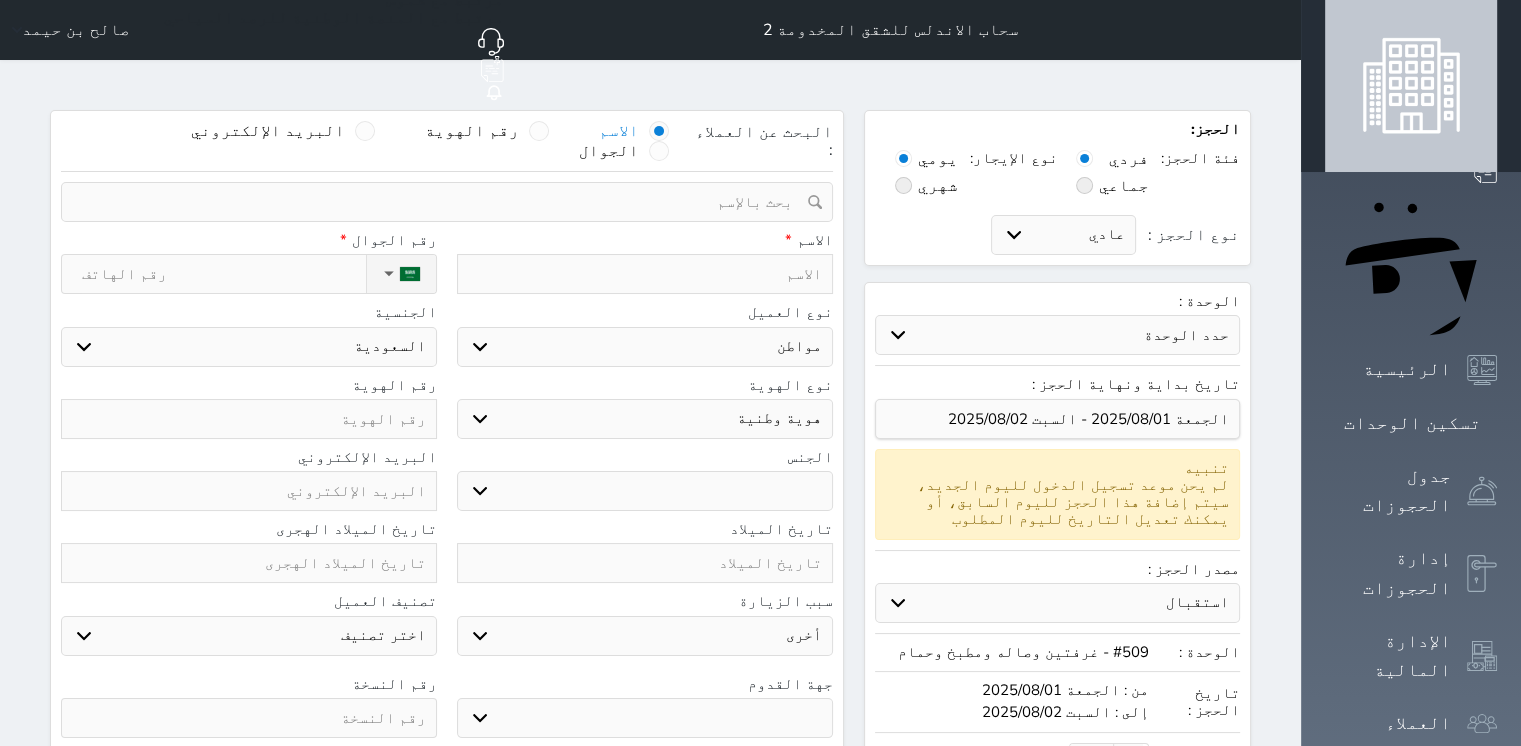 select 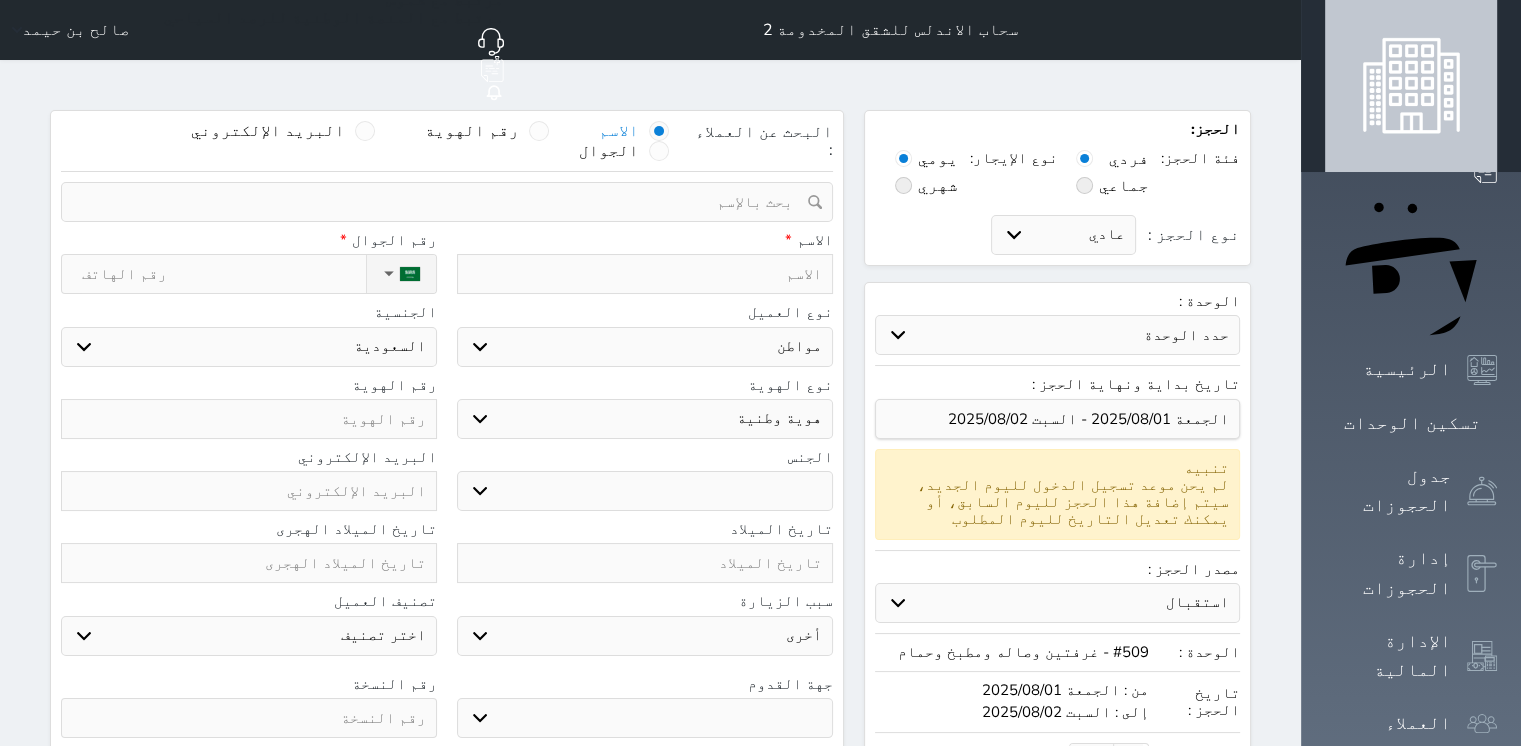 select 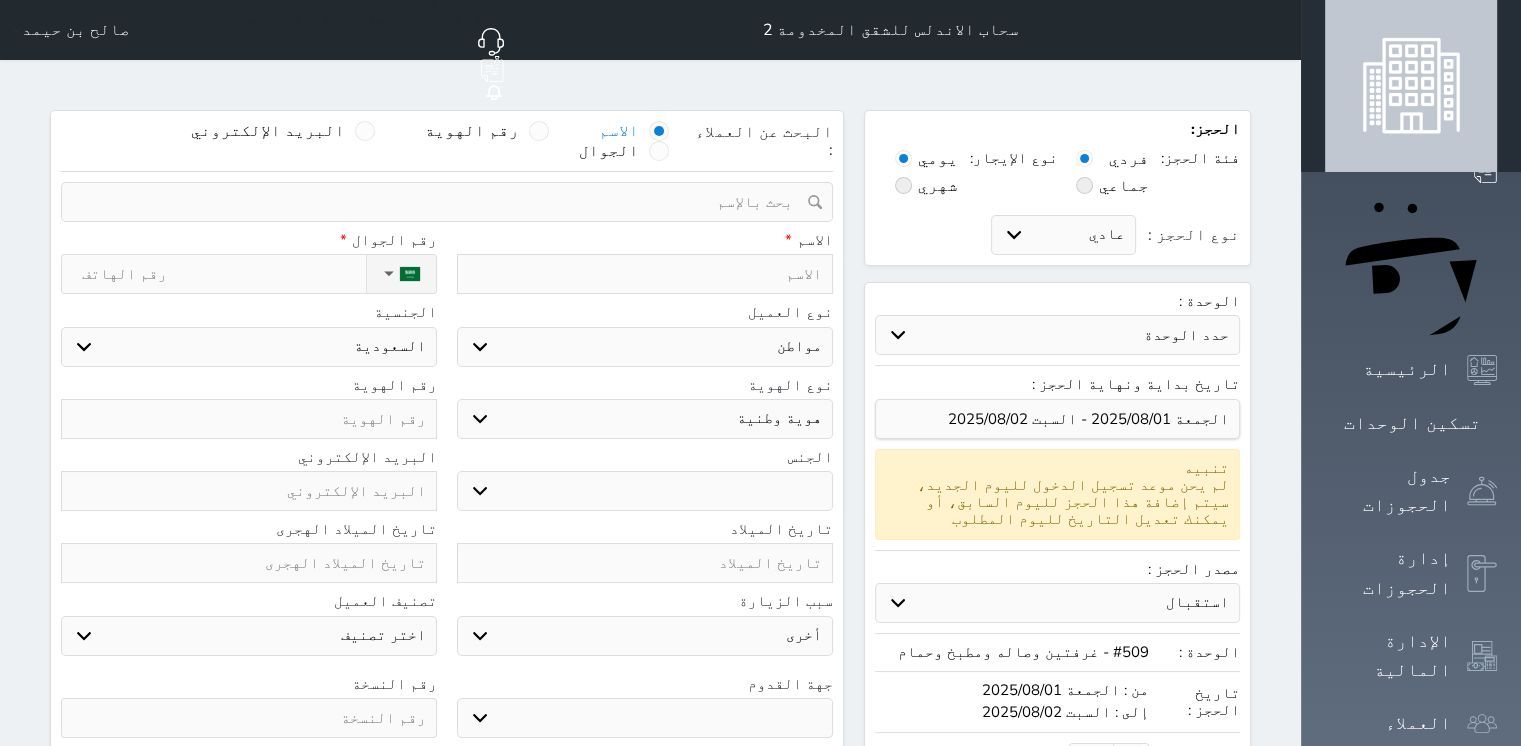 select 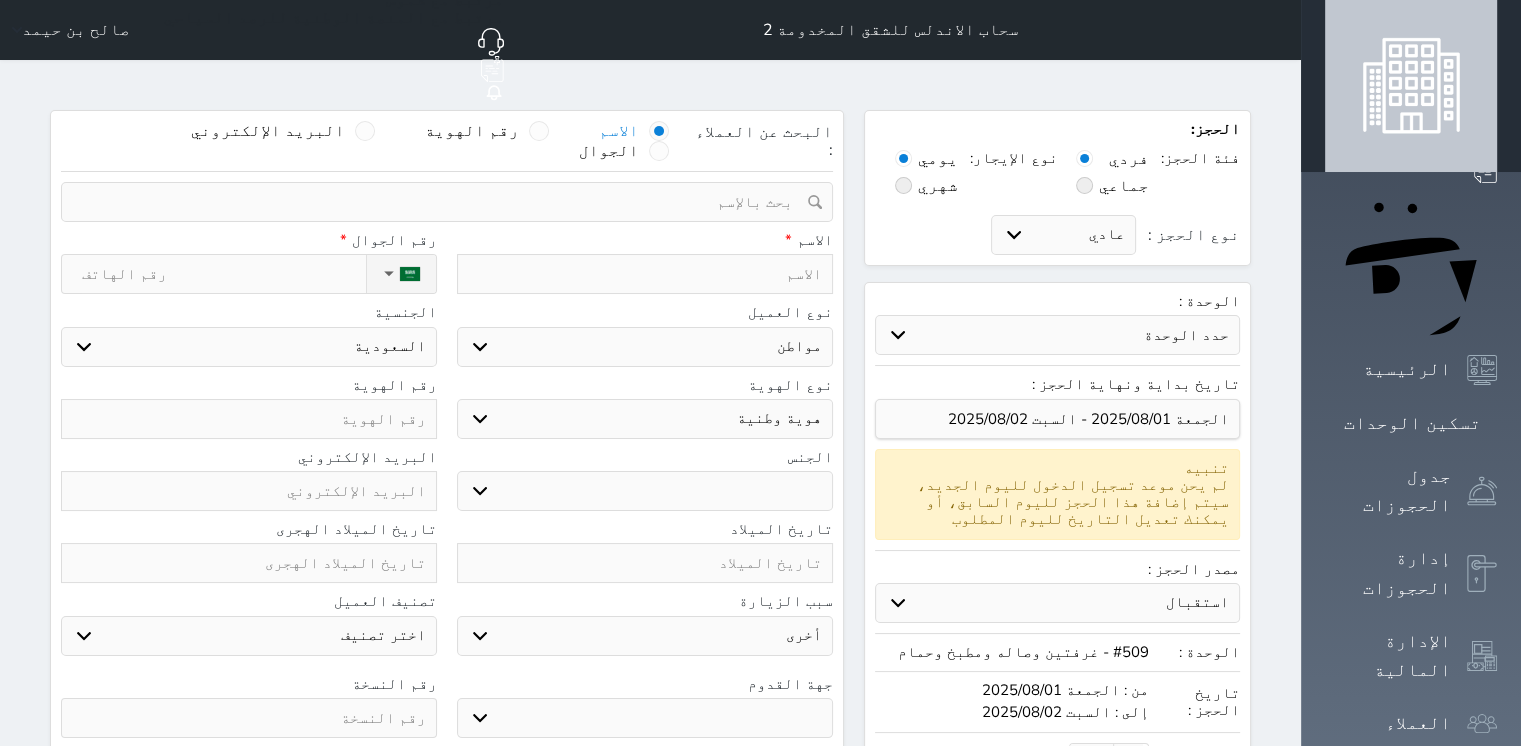 select 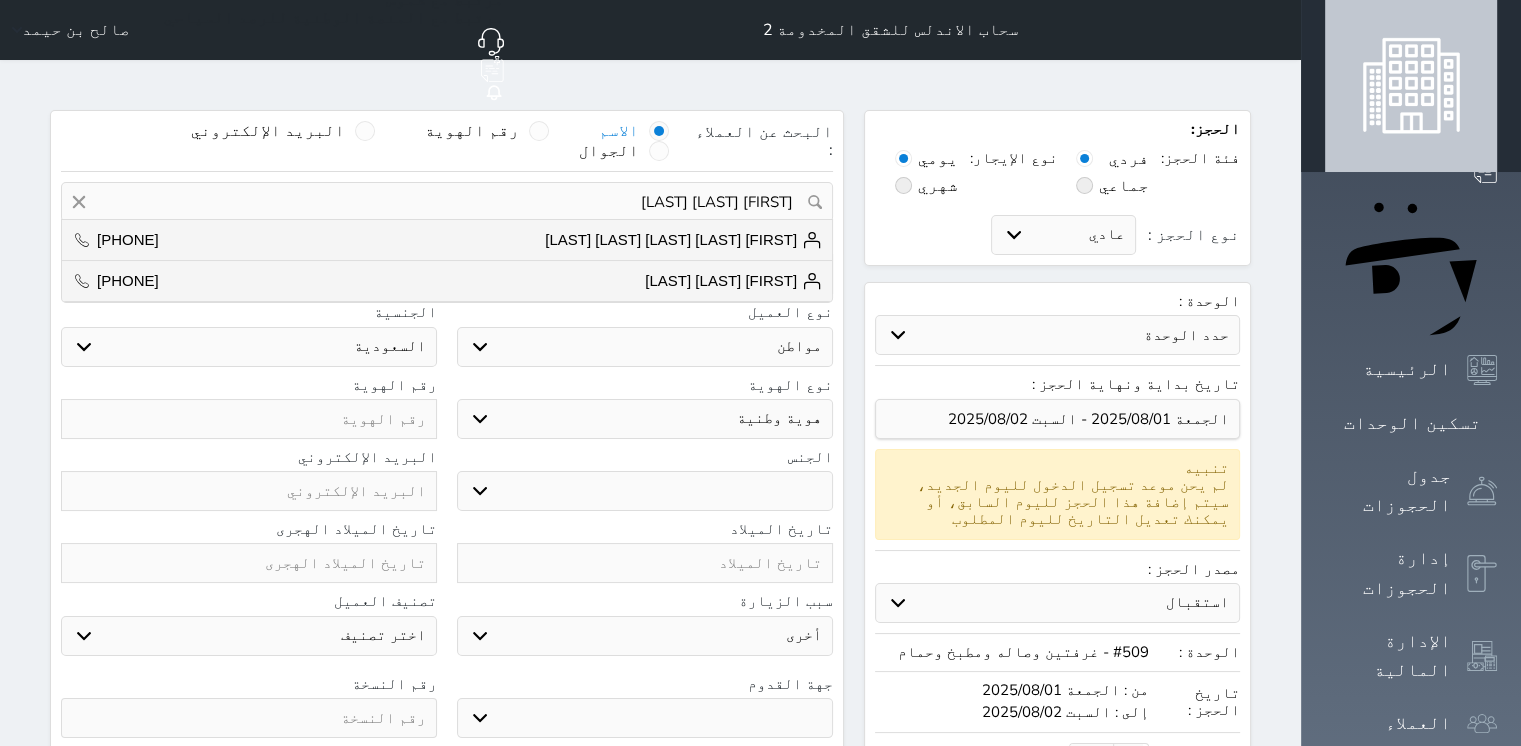 drag, startPoint x: 744, startPoint y: 147, endPoint x: 859, endPoint y: 146, distance: 115.00435 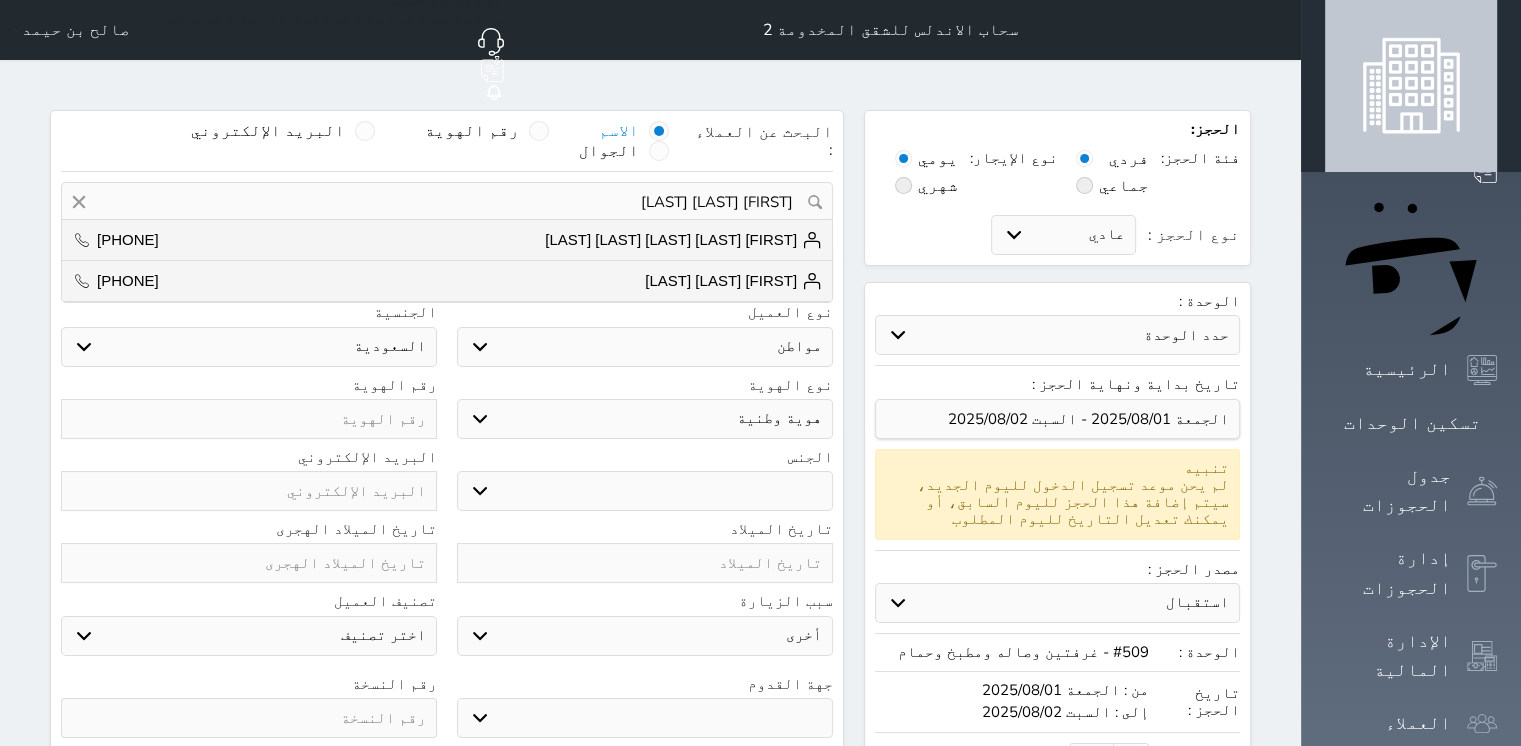 click on "نايف عبدالله البلوي" at bounding box center (447, 202) 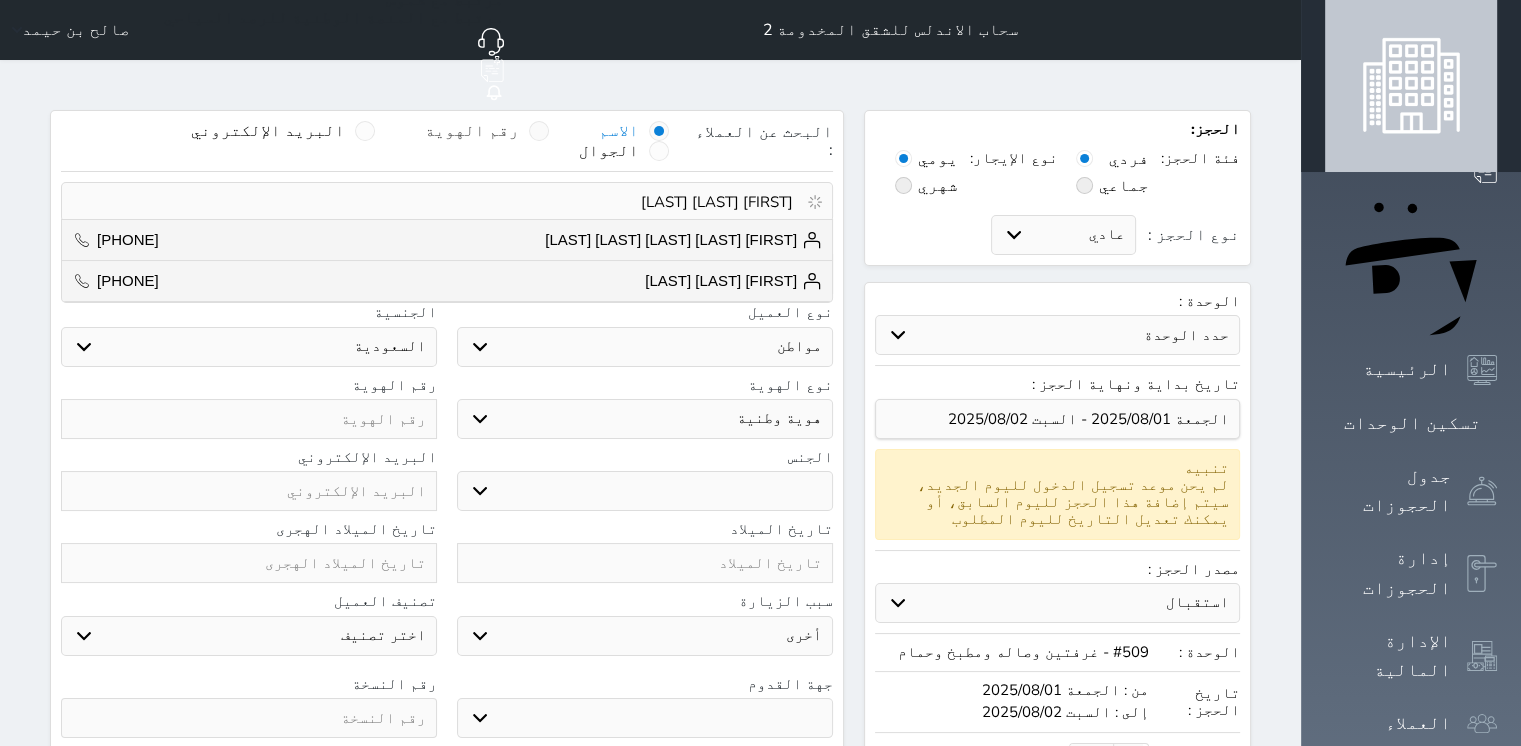 type on "نايف عبدالله البلوي" 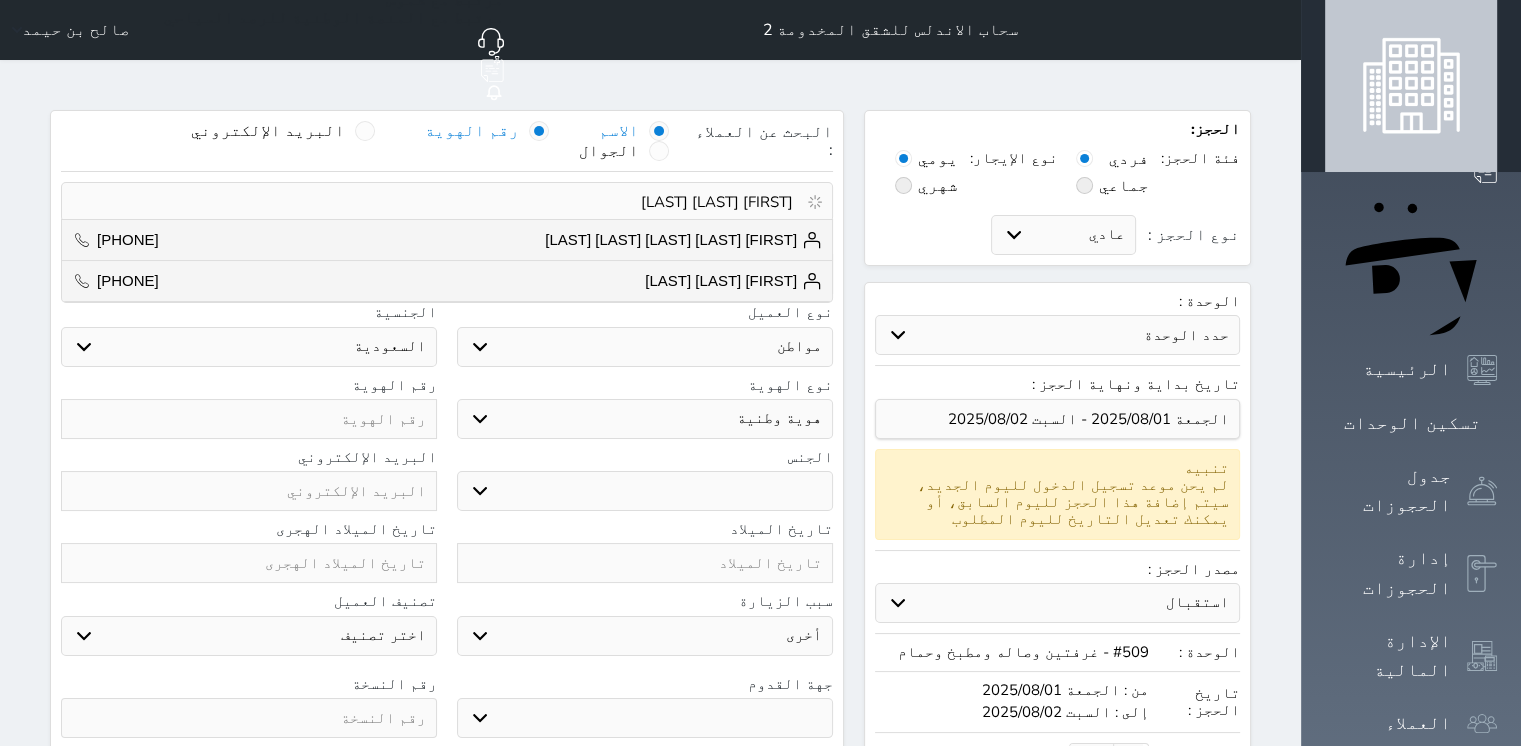 type 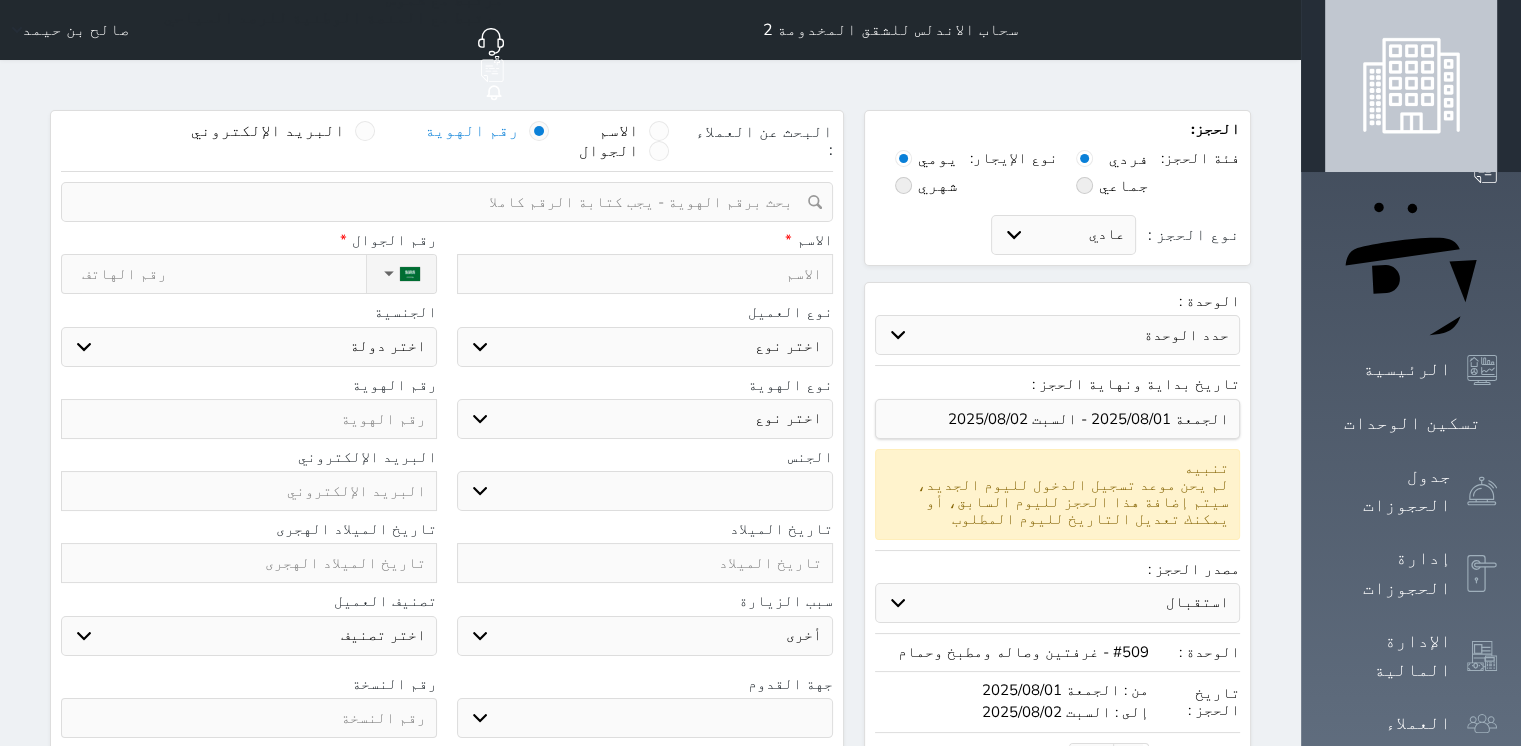 click at bounding box center (645, 274) 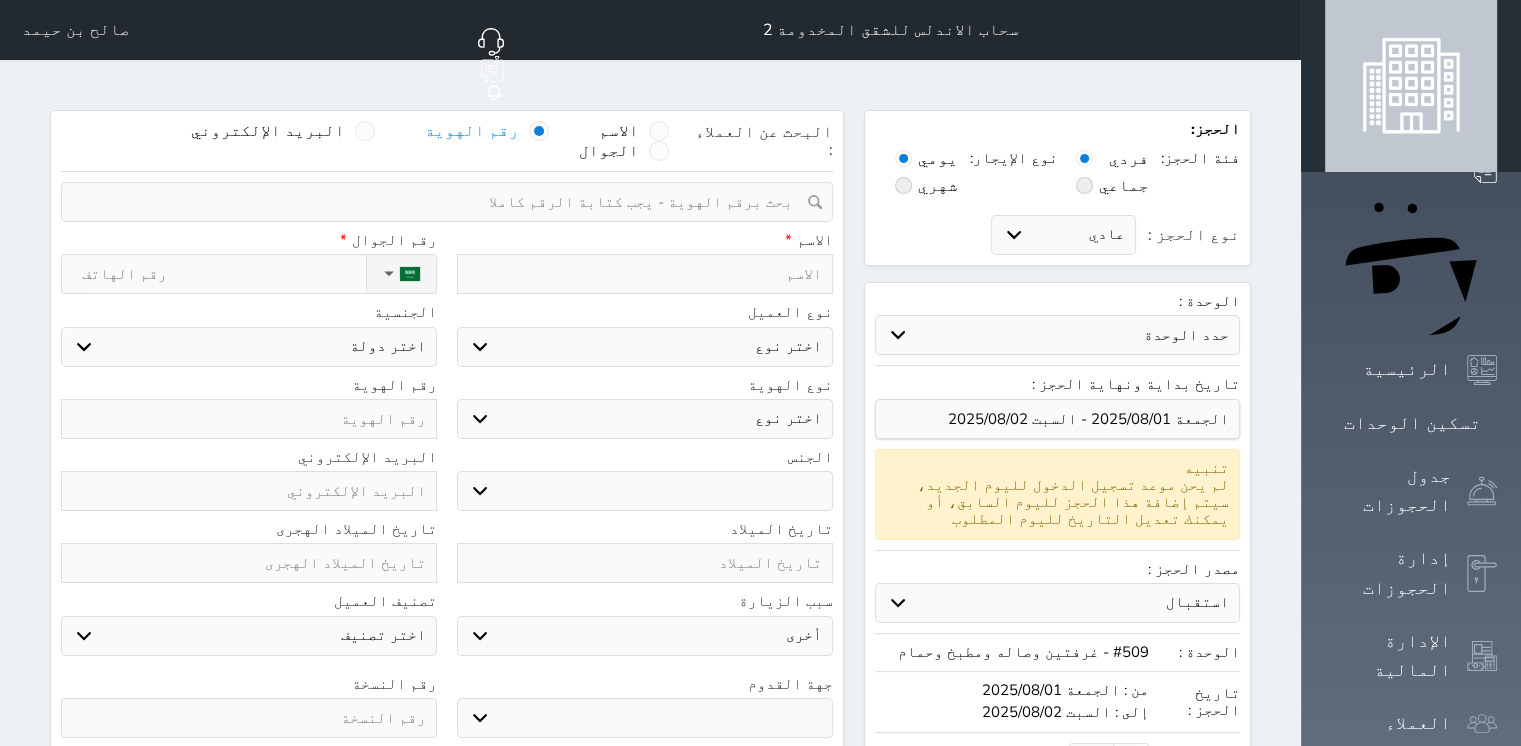 paste on "نايف عبدالله البلوي" 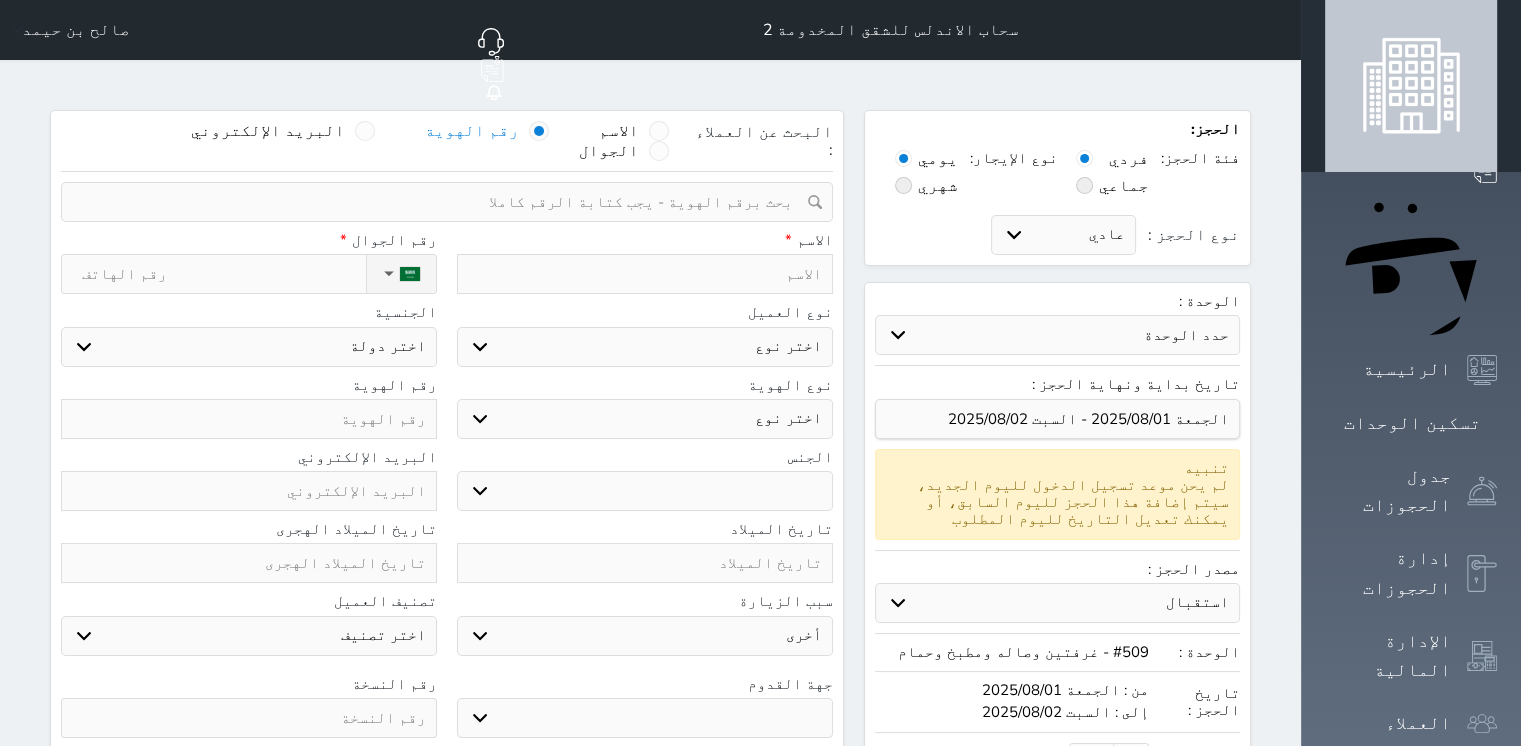 type on "نايف عبدالله البلوي" 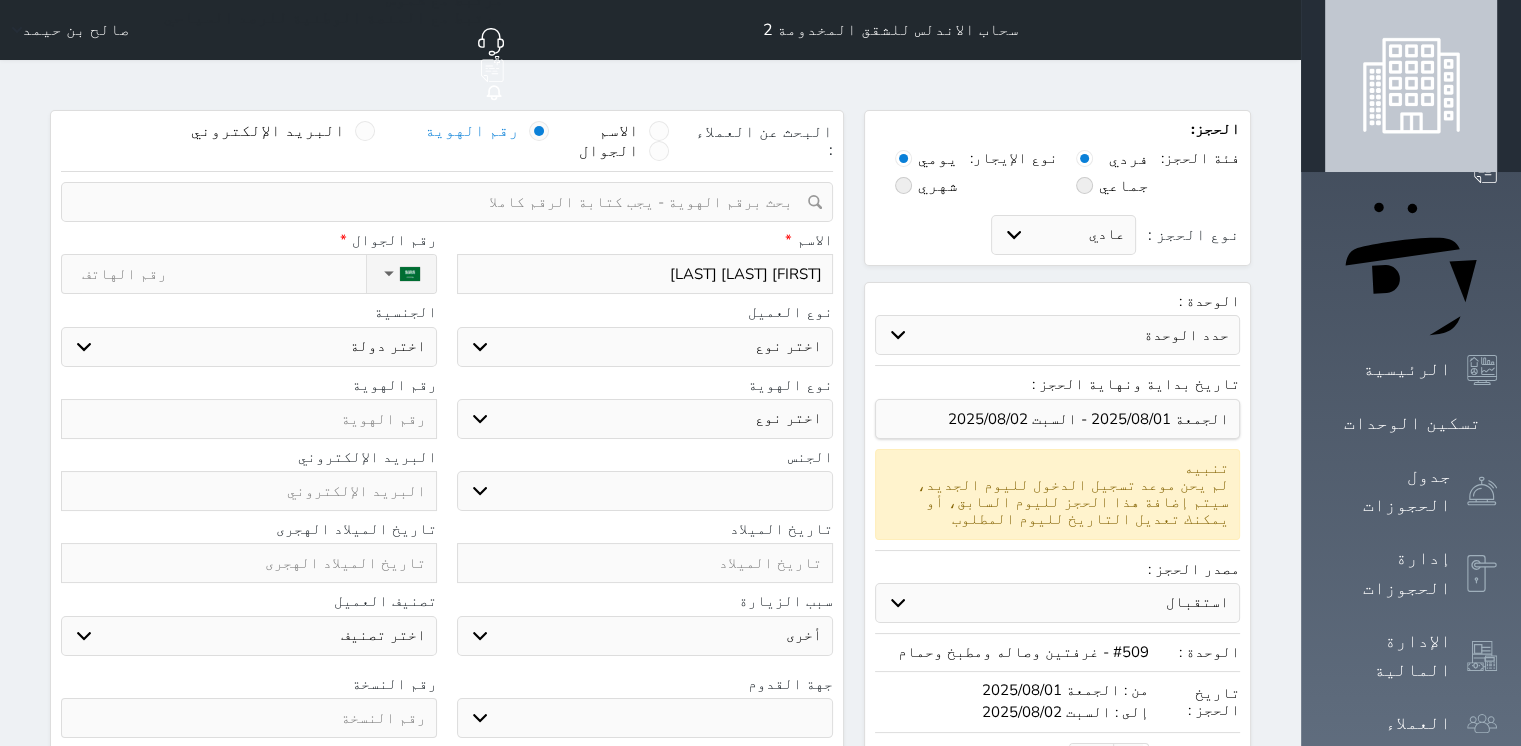type on "نايف عبدالله البلوي" 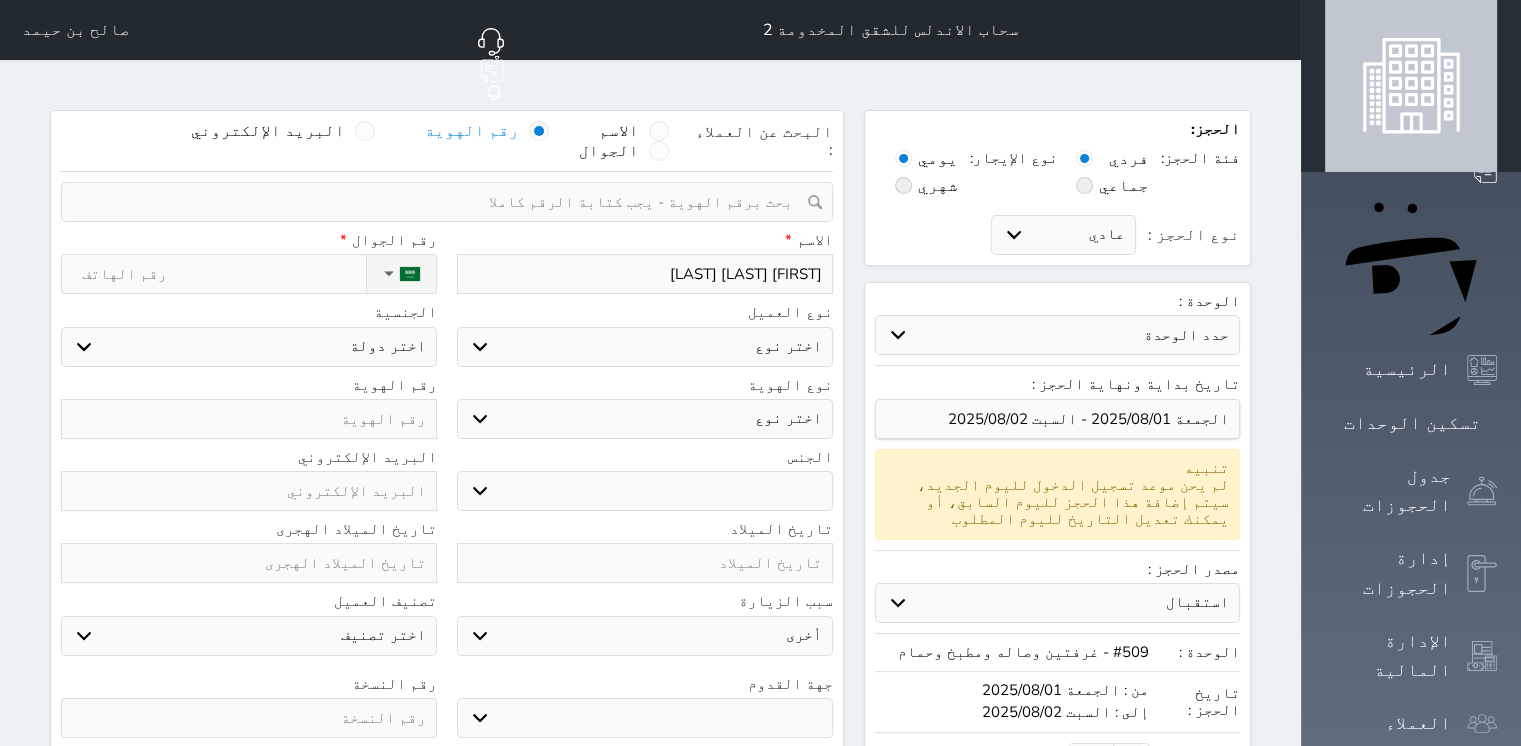 click on "اختر نوع   مواطن مواطن خليجي زائر مقيم" at bounding box center [645, 347] 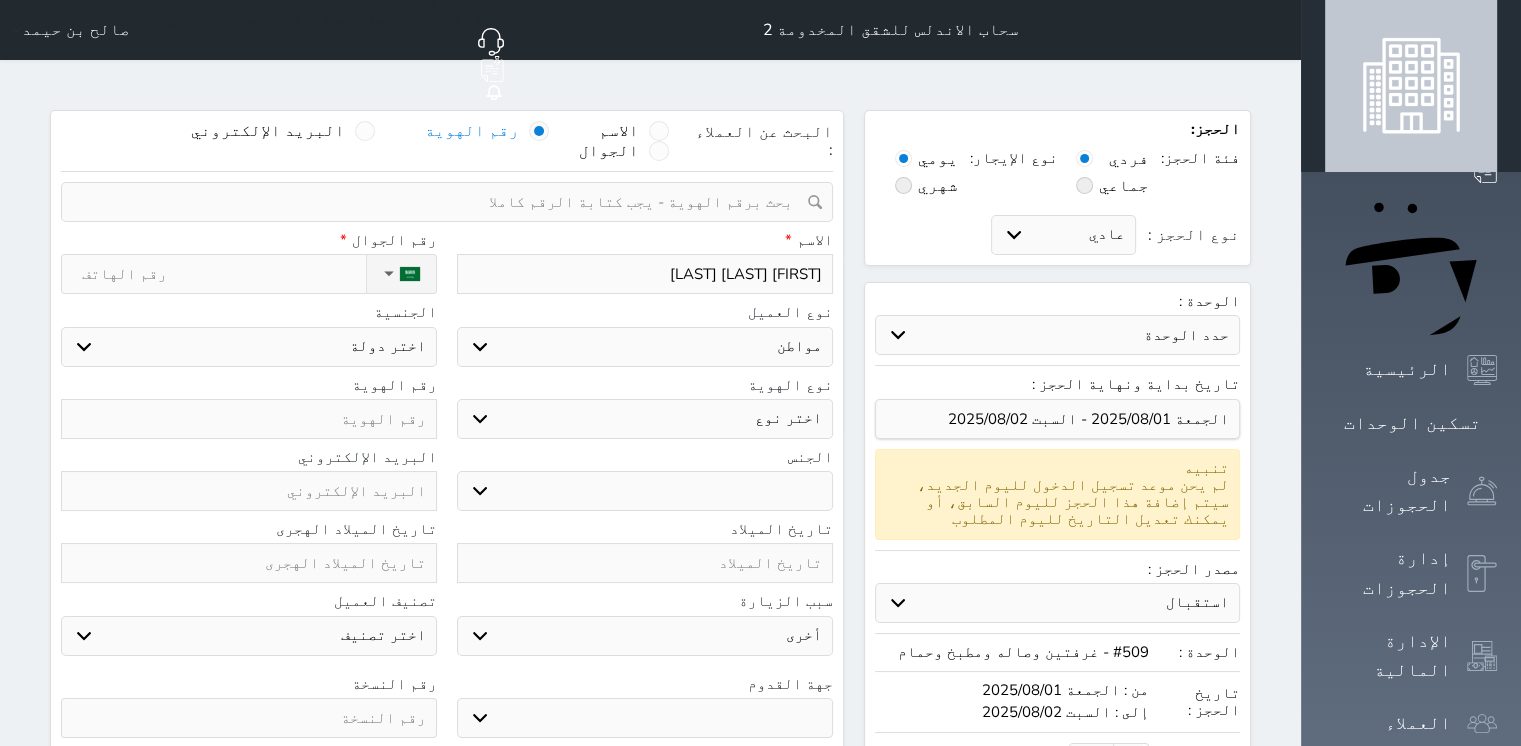 click on "اختر نوع   مواطن مواطن خليجي زائر مقيم" at bounding box center [645, 347] 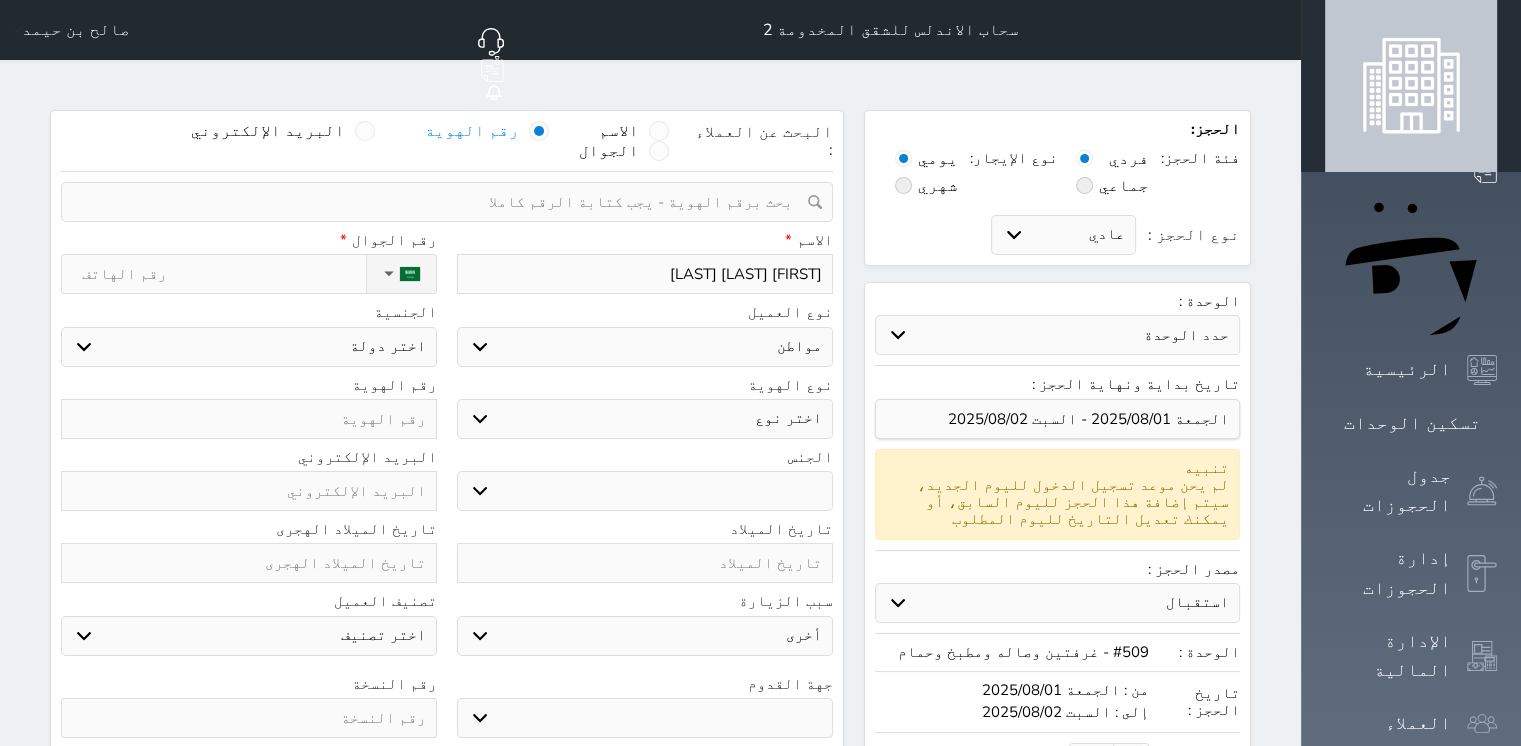select on "113" 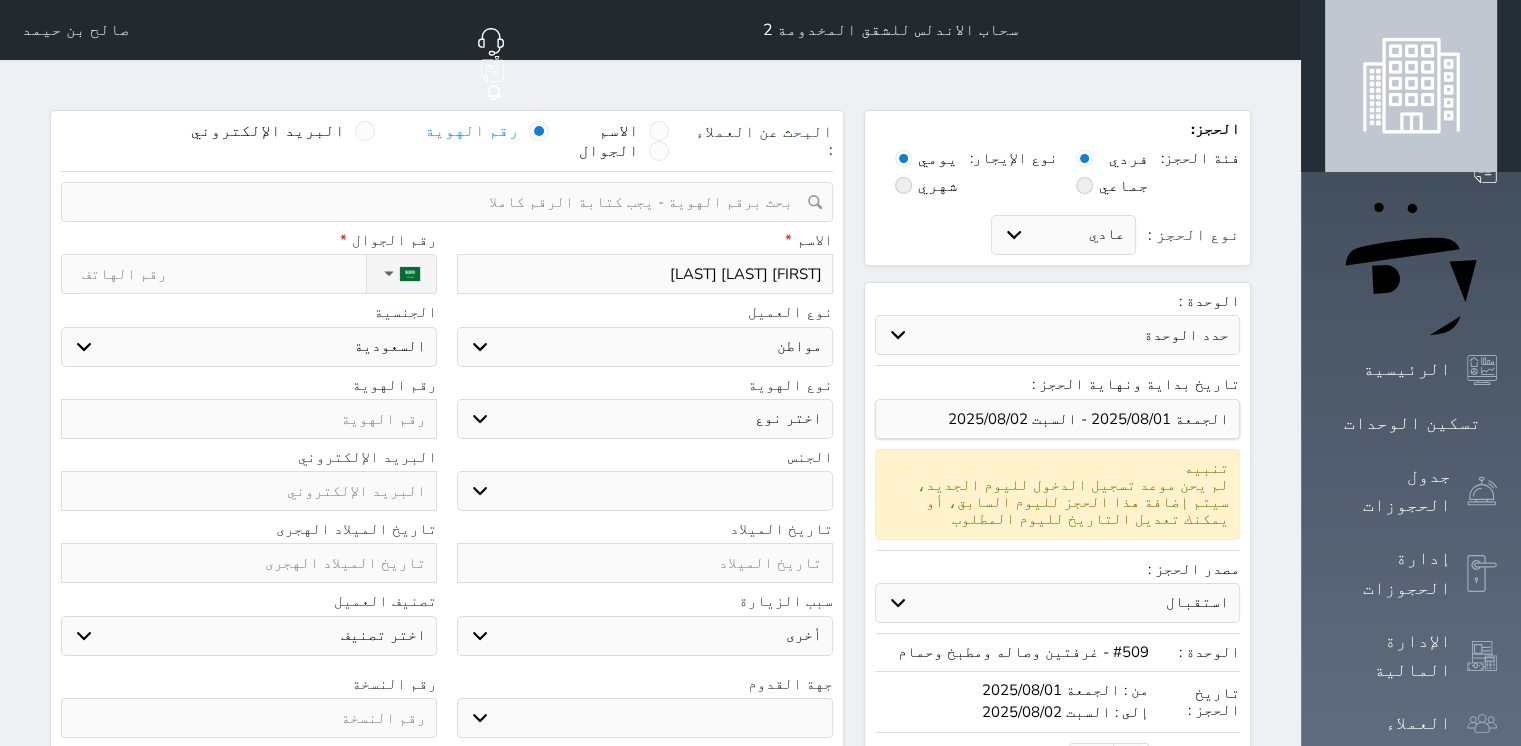 click on "اختر نوع   هوية وطنية هوية عائلية جواز السفر" at bounding box center (645, 419) 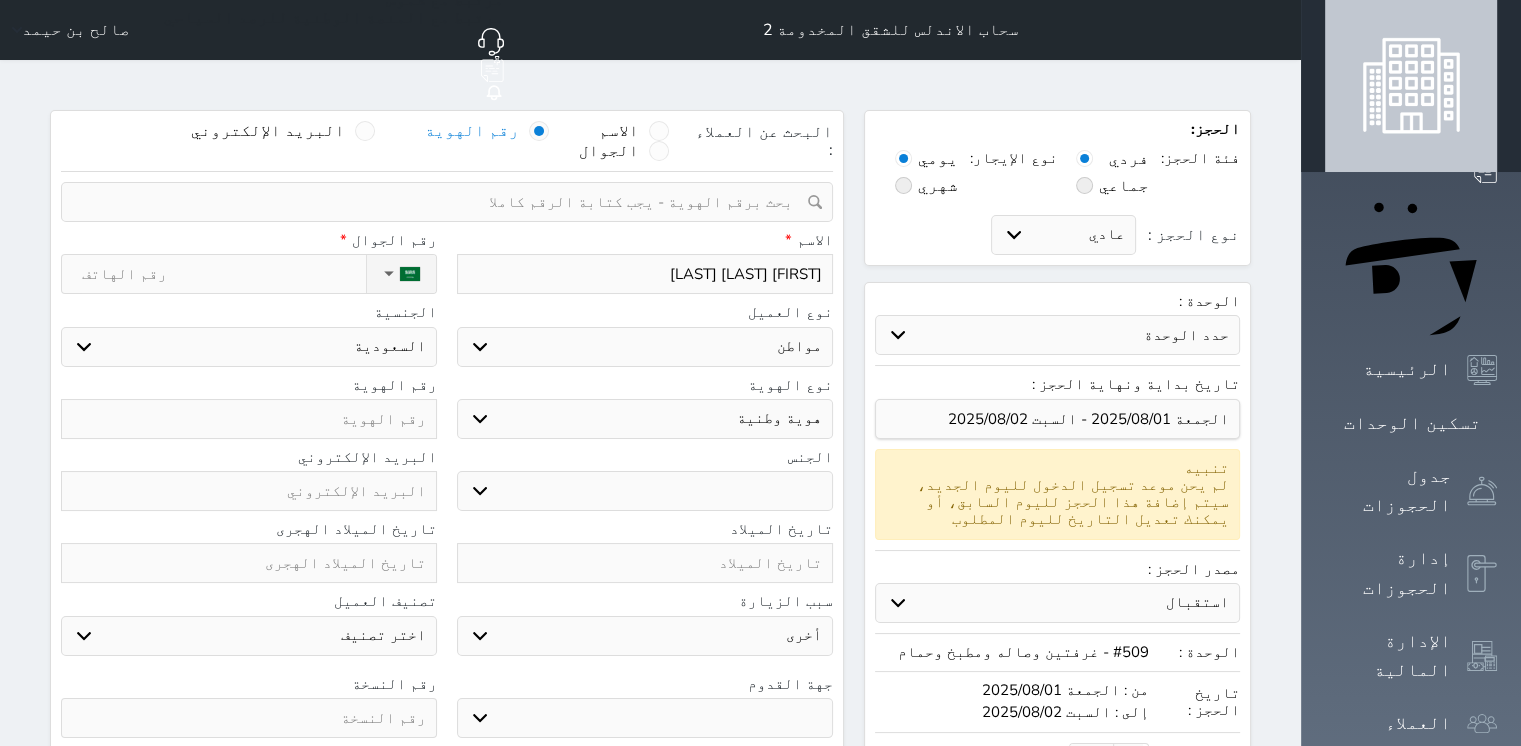 click on "اختر نوع   هوية وطنية هوية عائلية جواز السفر" at bounding box center (645, 419) 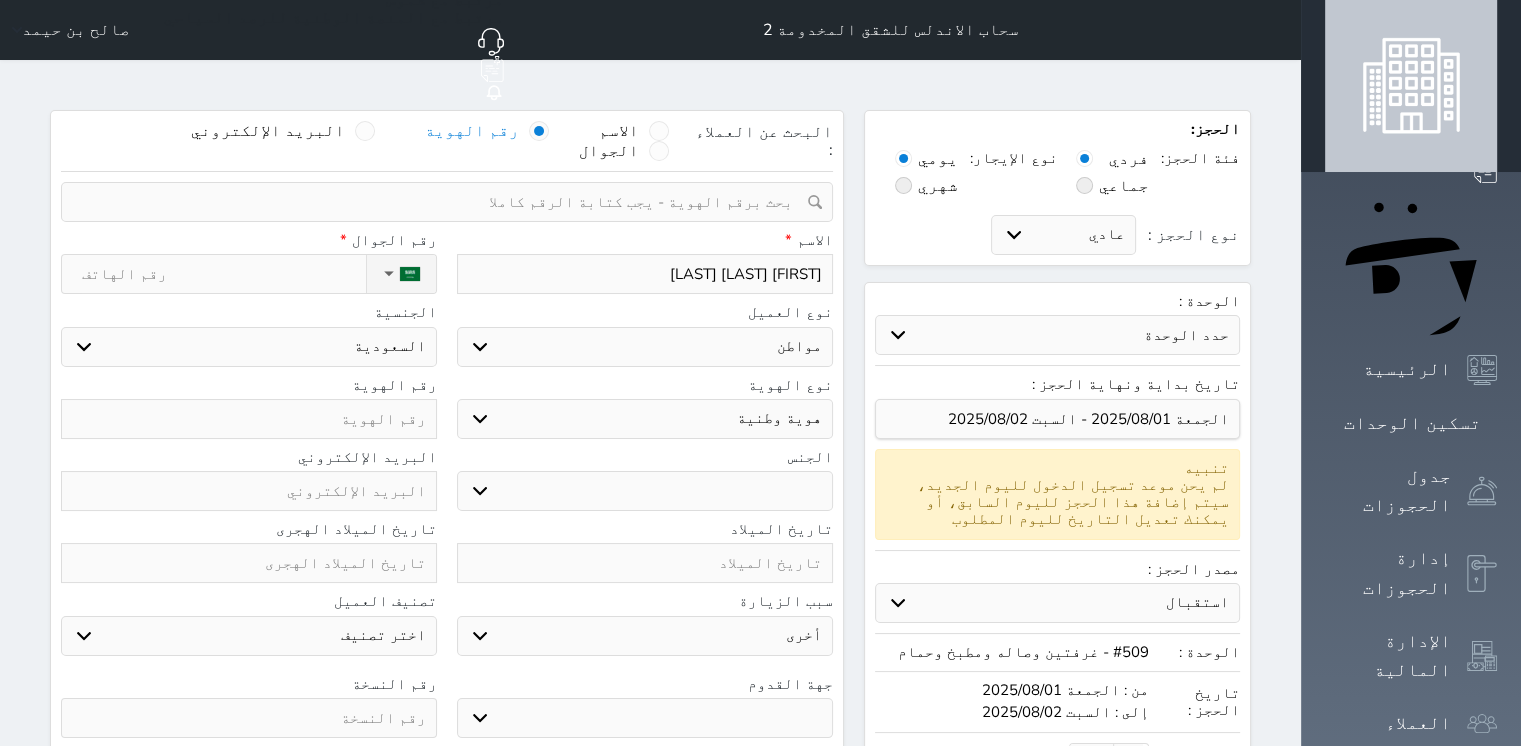 drag, startPoint x: 829, startPoint y: 438, endPoint x: 820, endPoint y: 457, distance: 21.023796 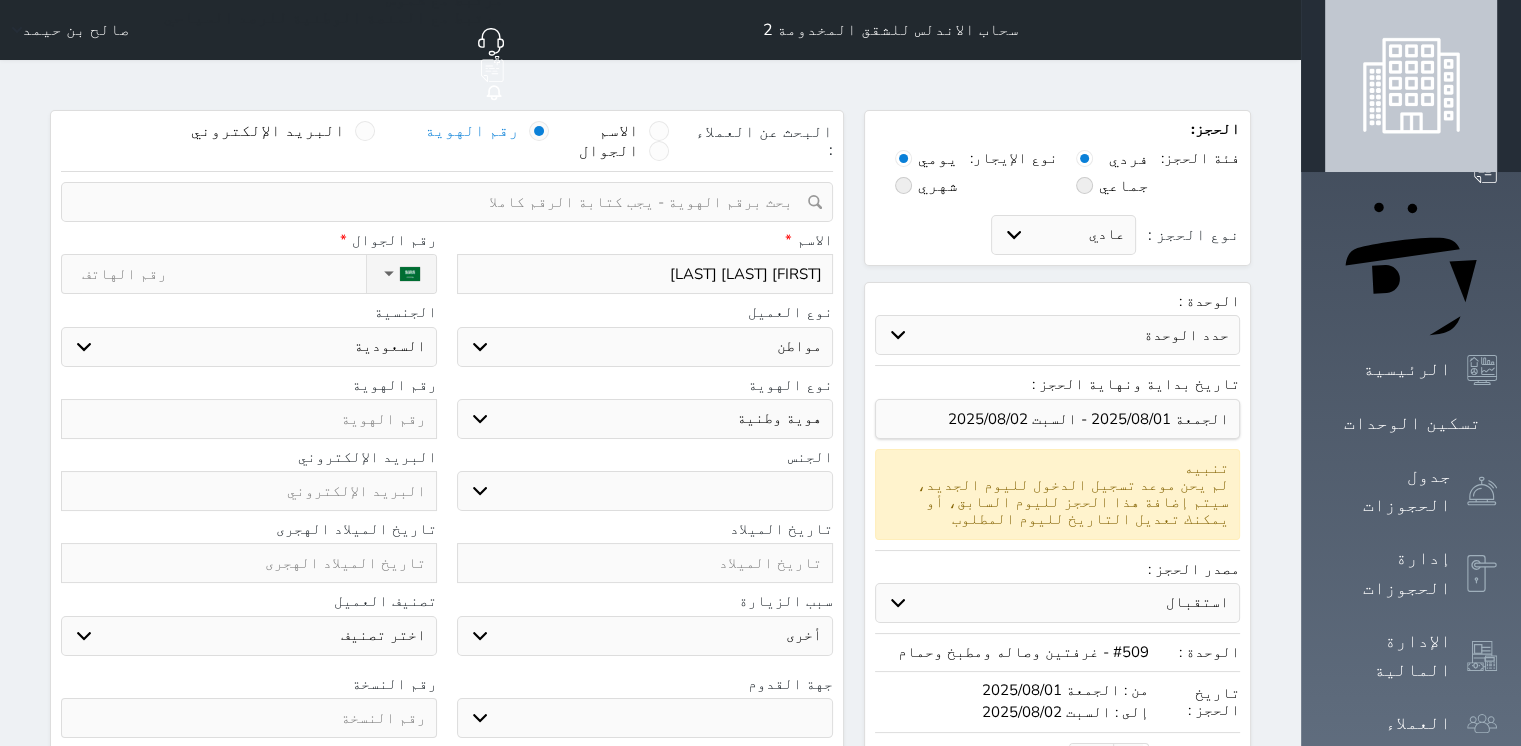 click on "ذكر   انثى" at bounding box center (645, 491) 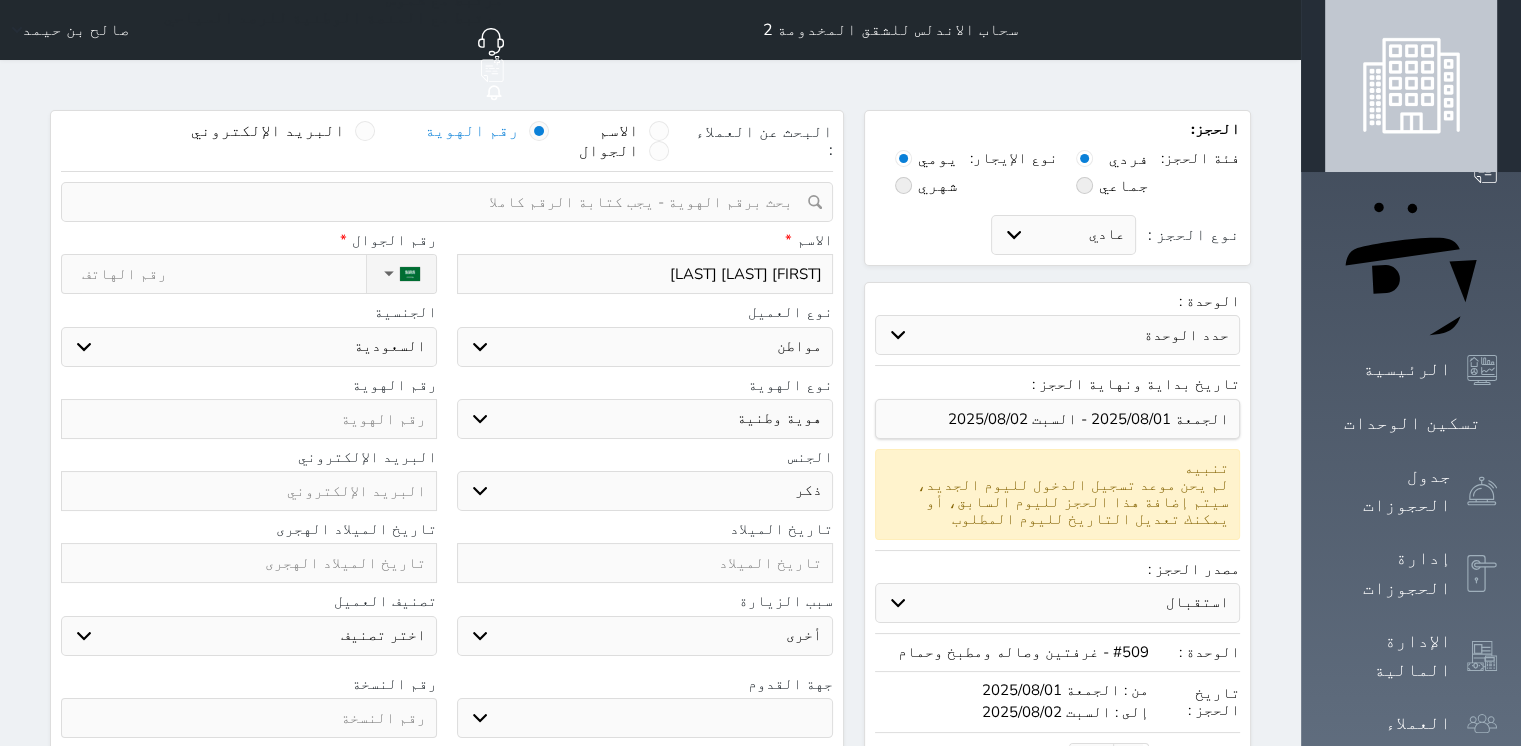 click on "ذكر   انثى" at bounding box center [645, 491] 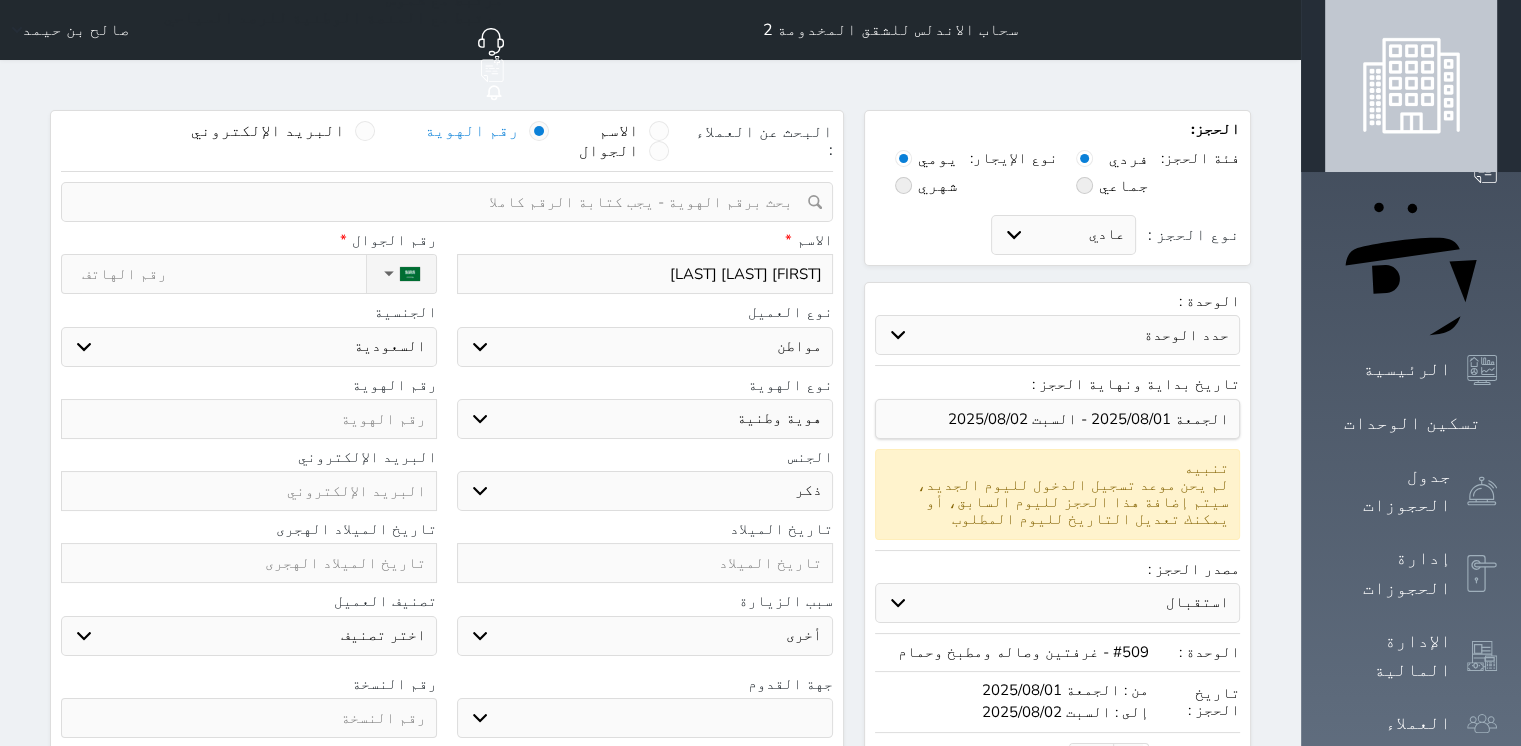 select 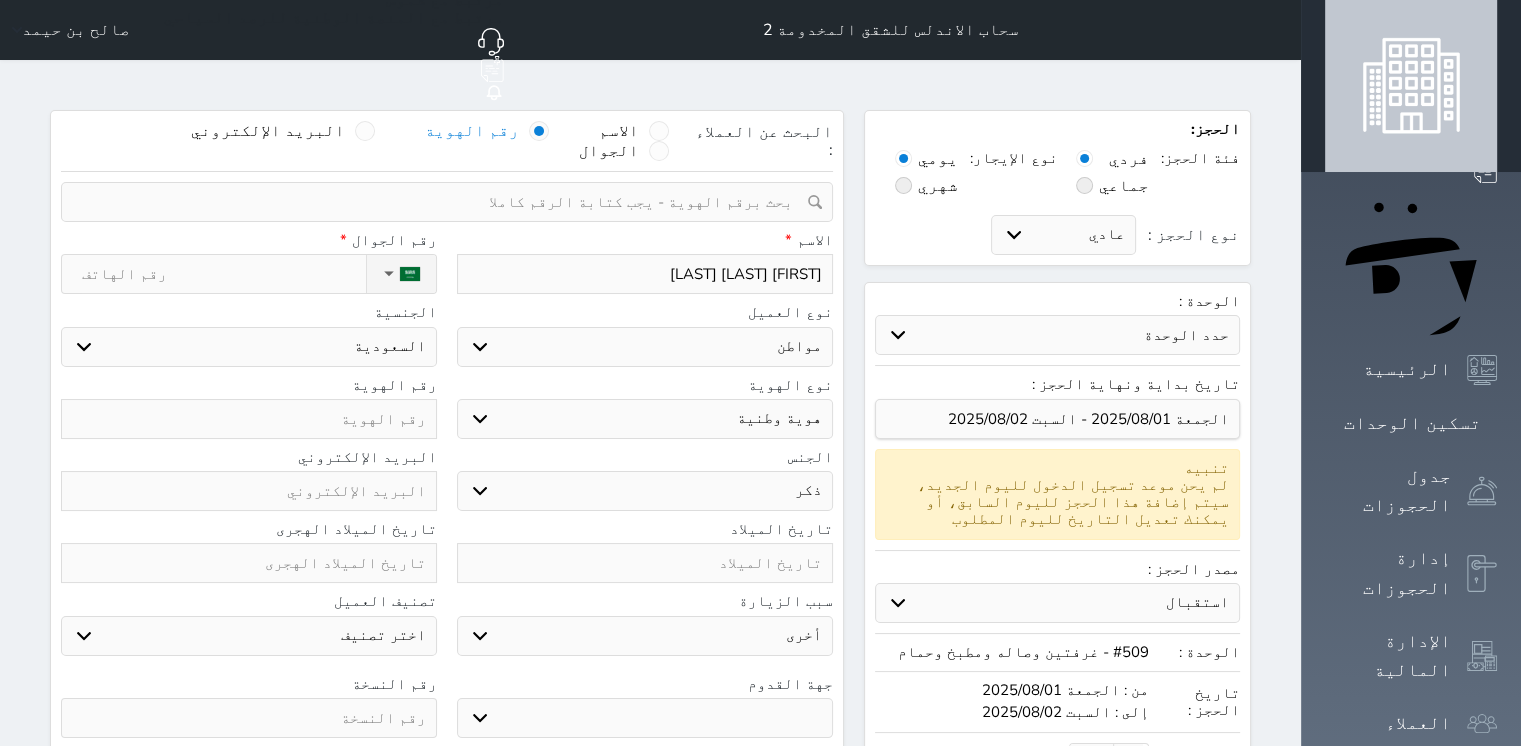 click on "نوع الحجز :" at bounding box center (224, 274) 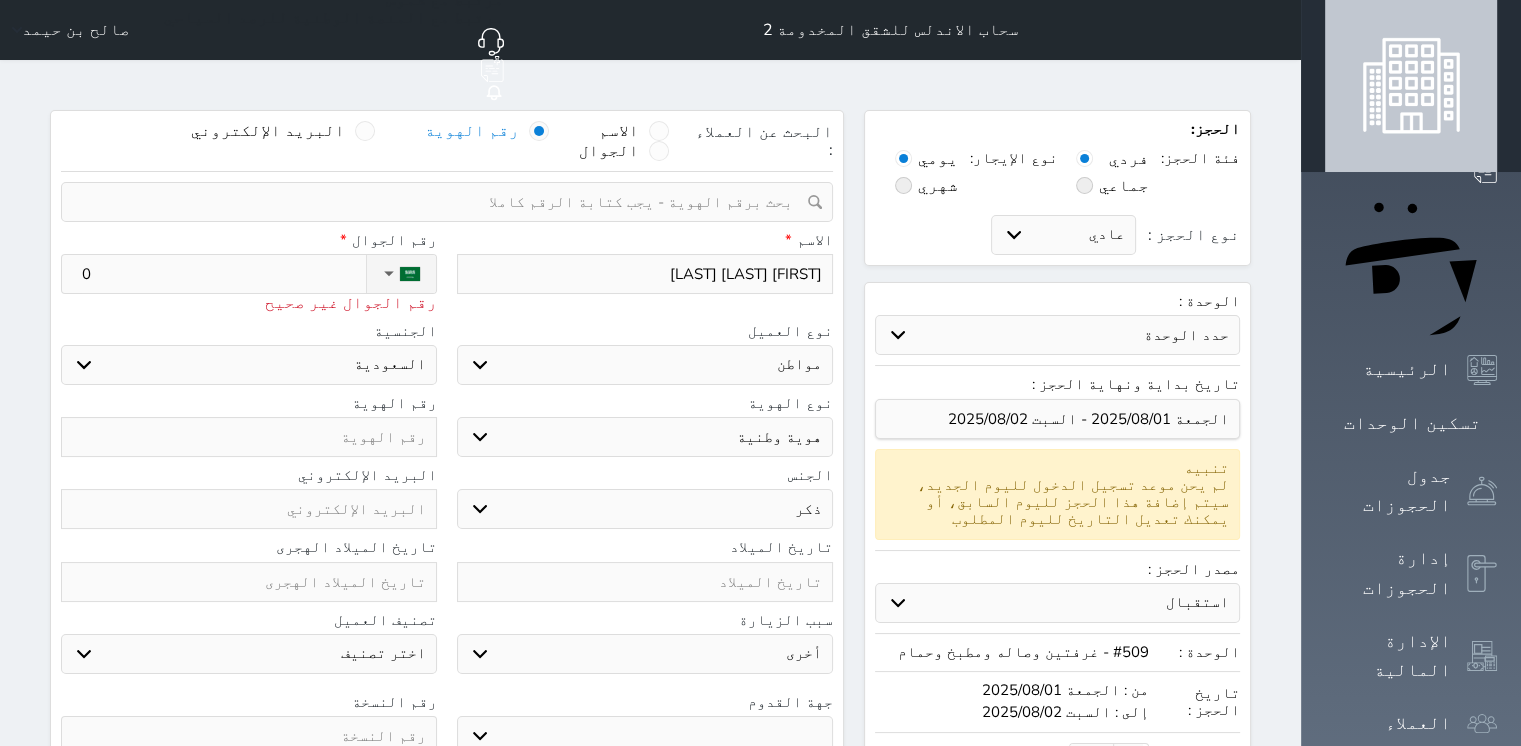 type on "05" 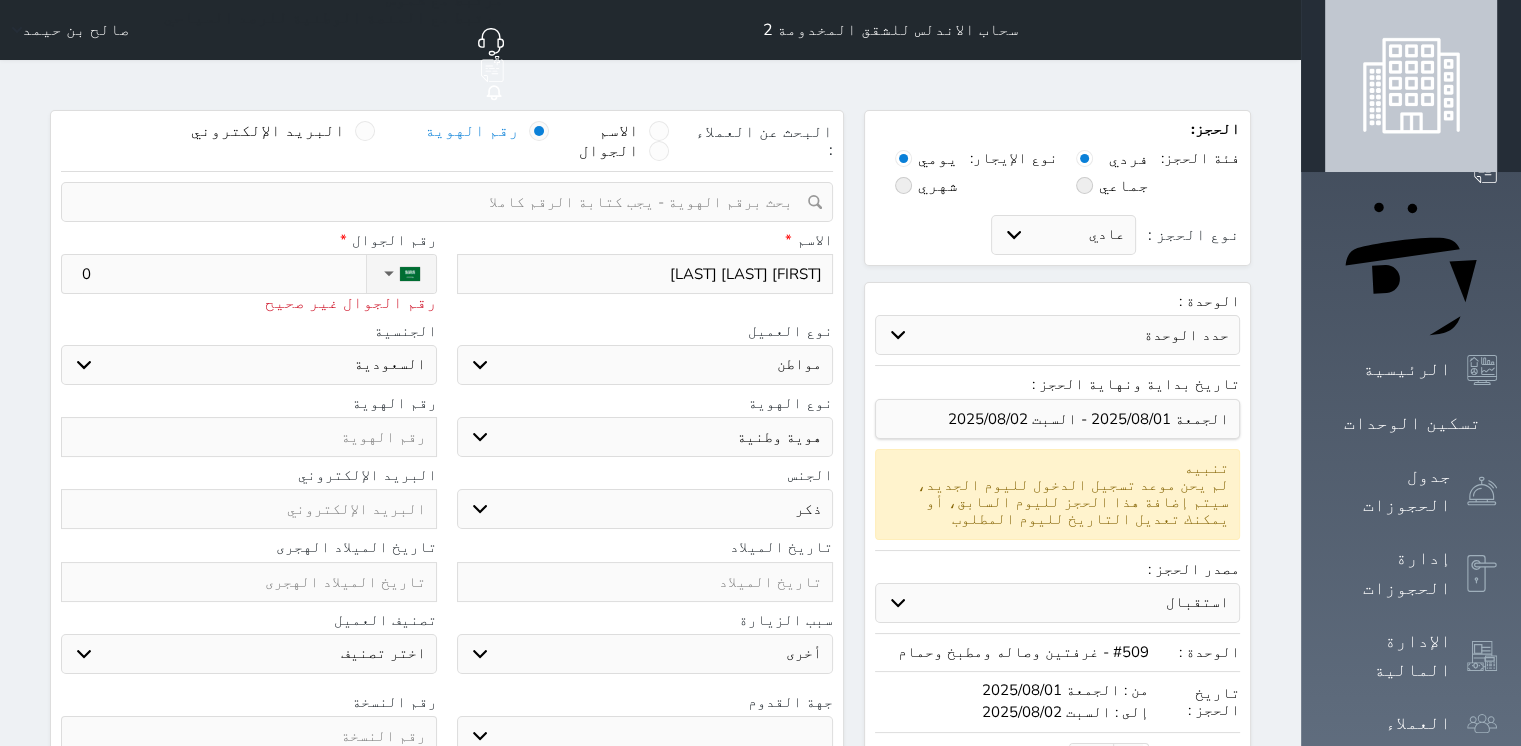 select 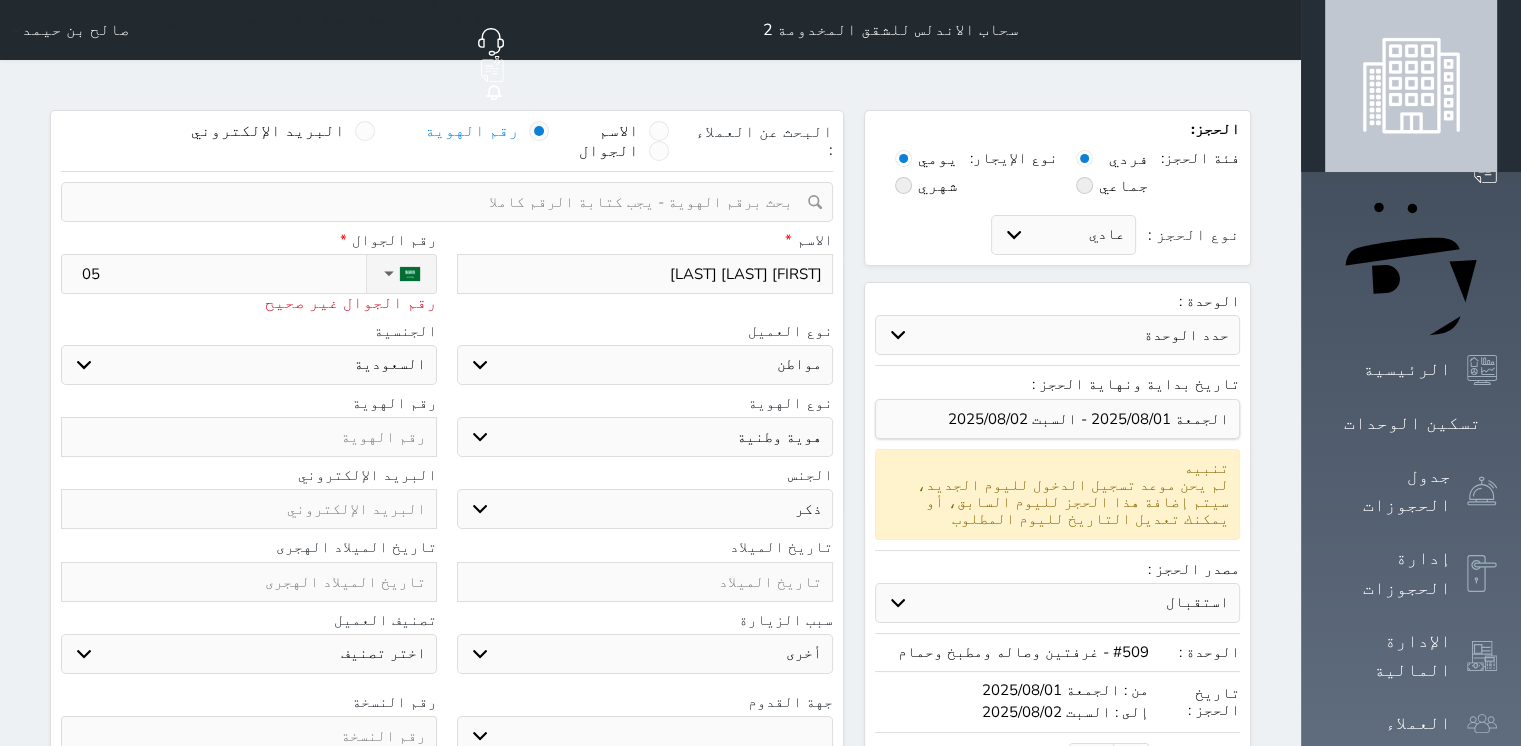 type on "050" 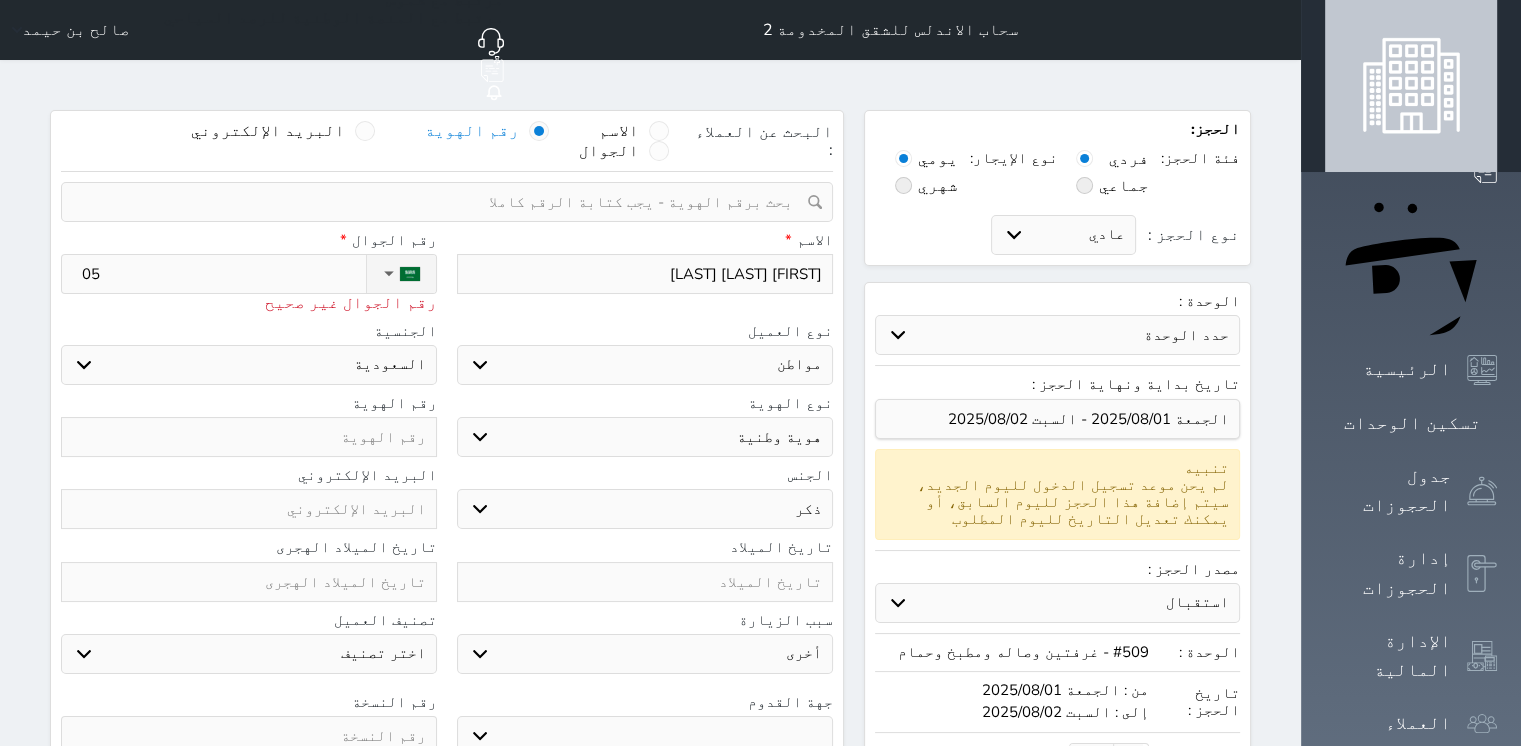 select 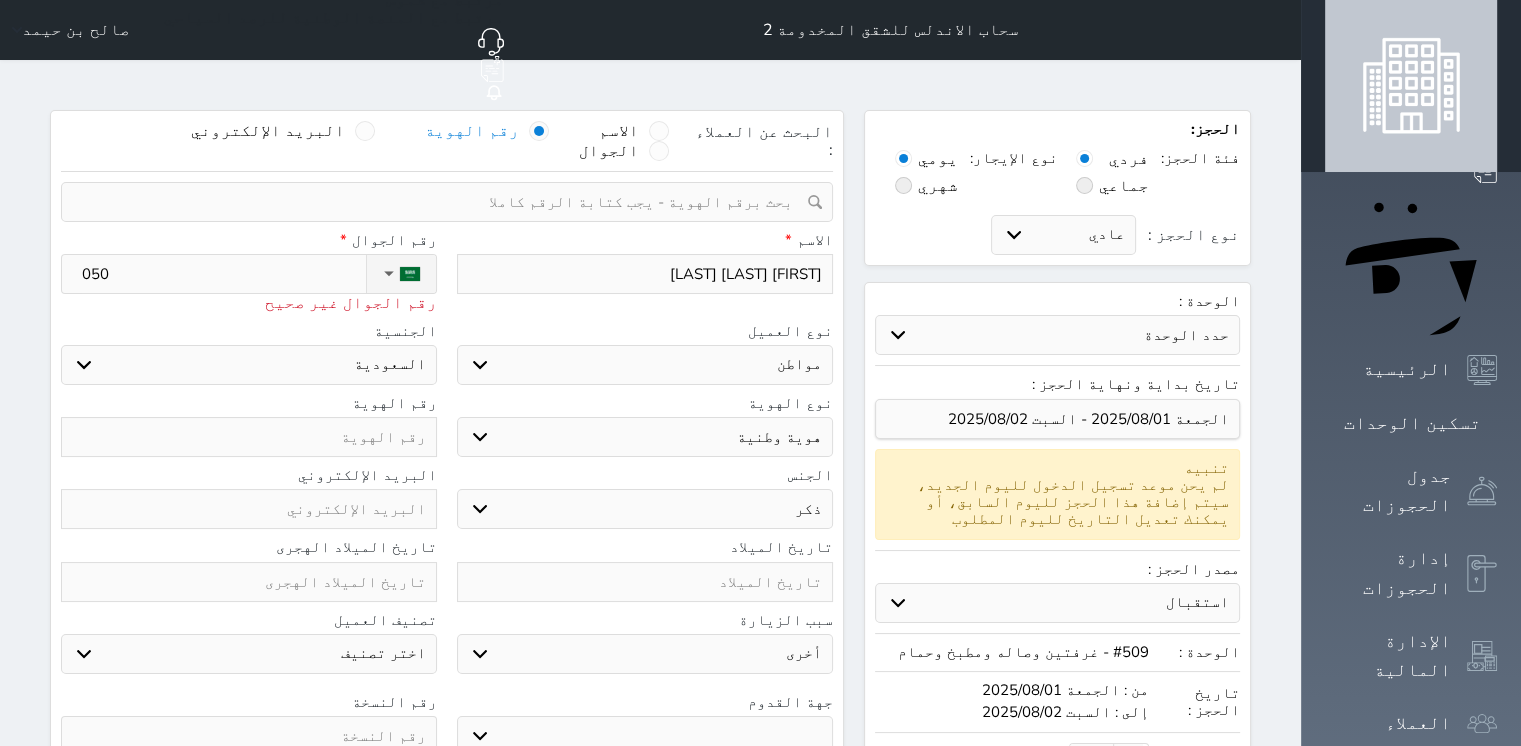 type on "0503" 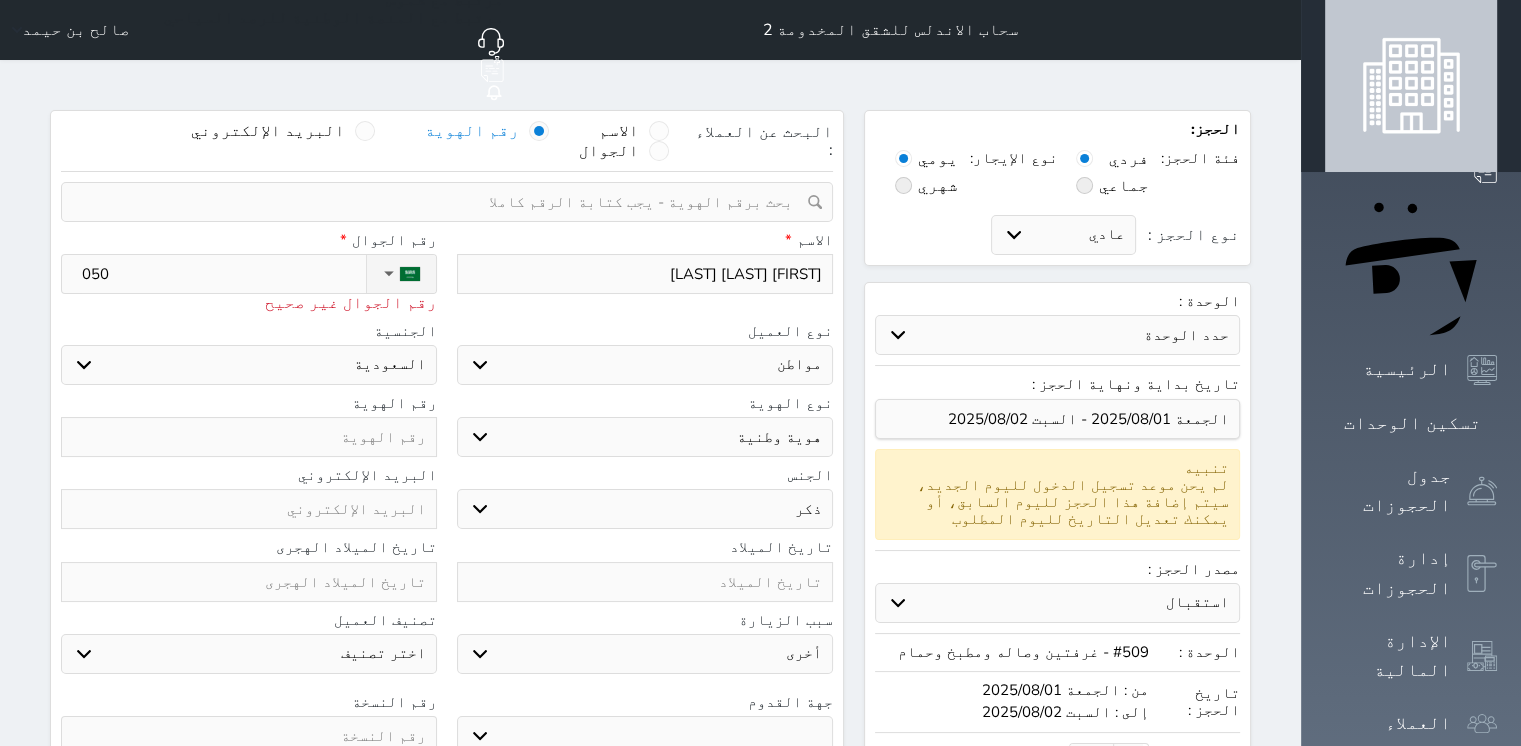 select 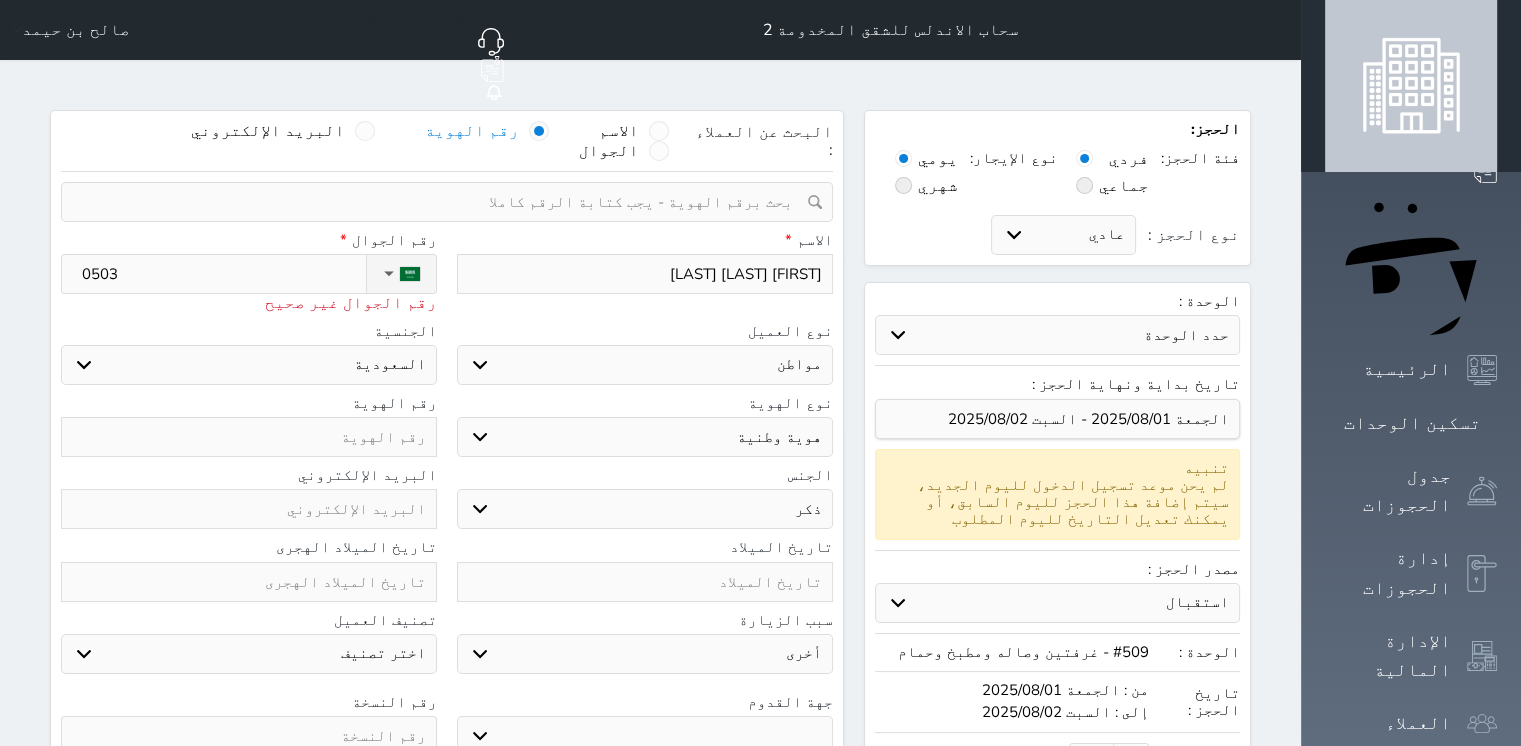 type on "05036" 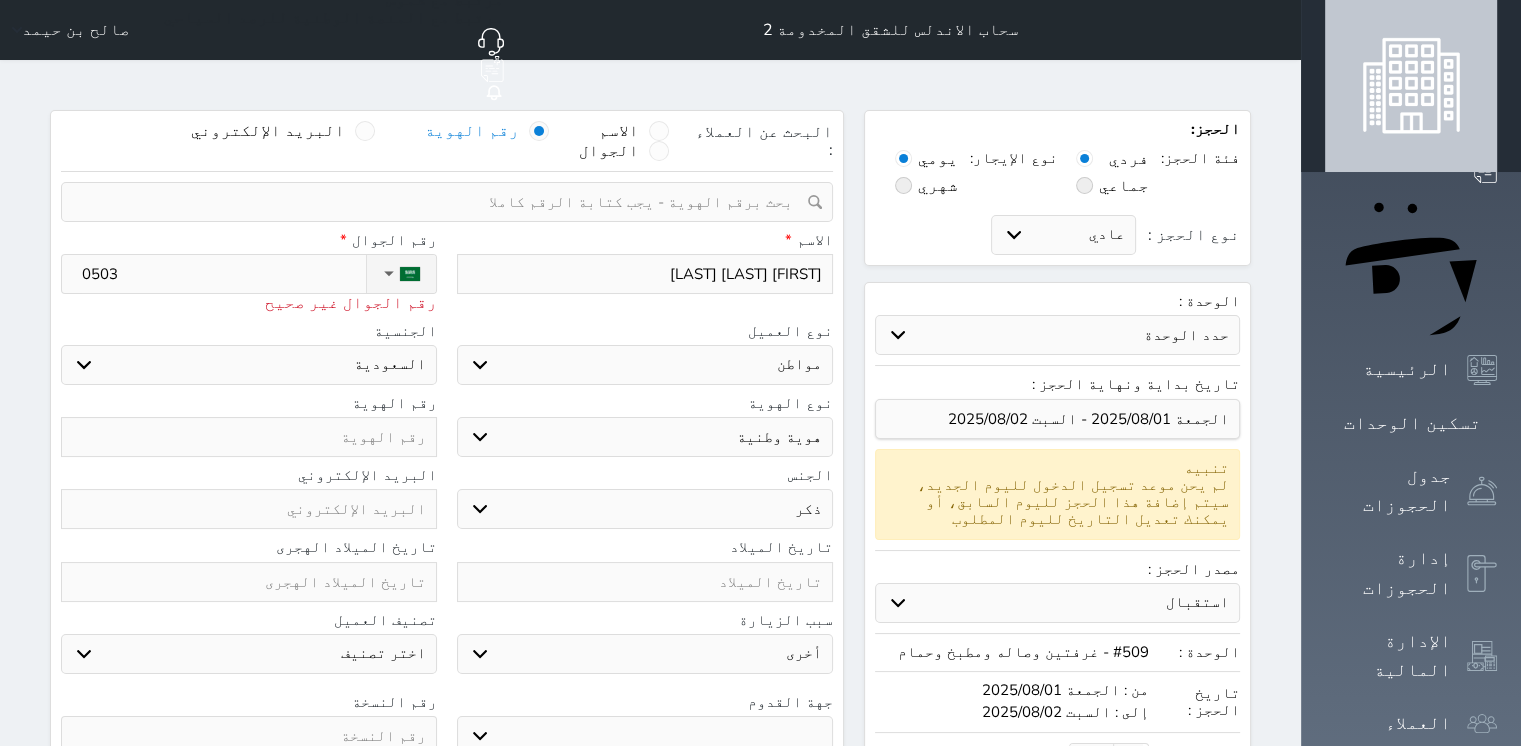 select 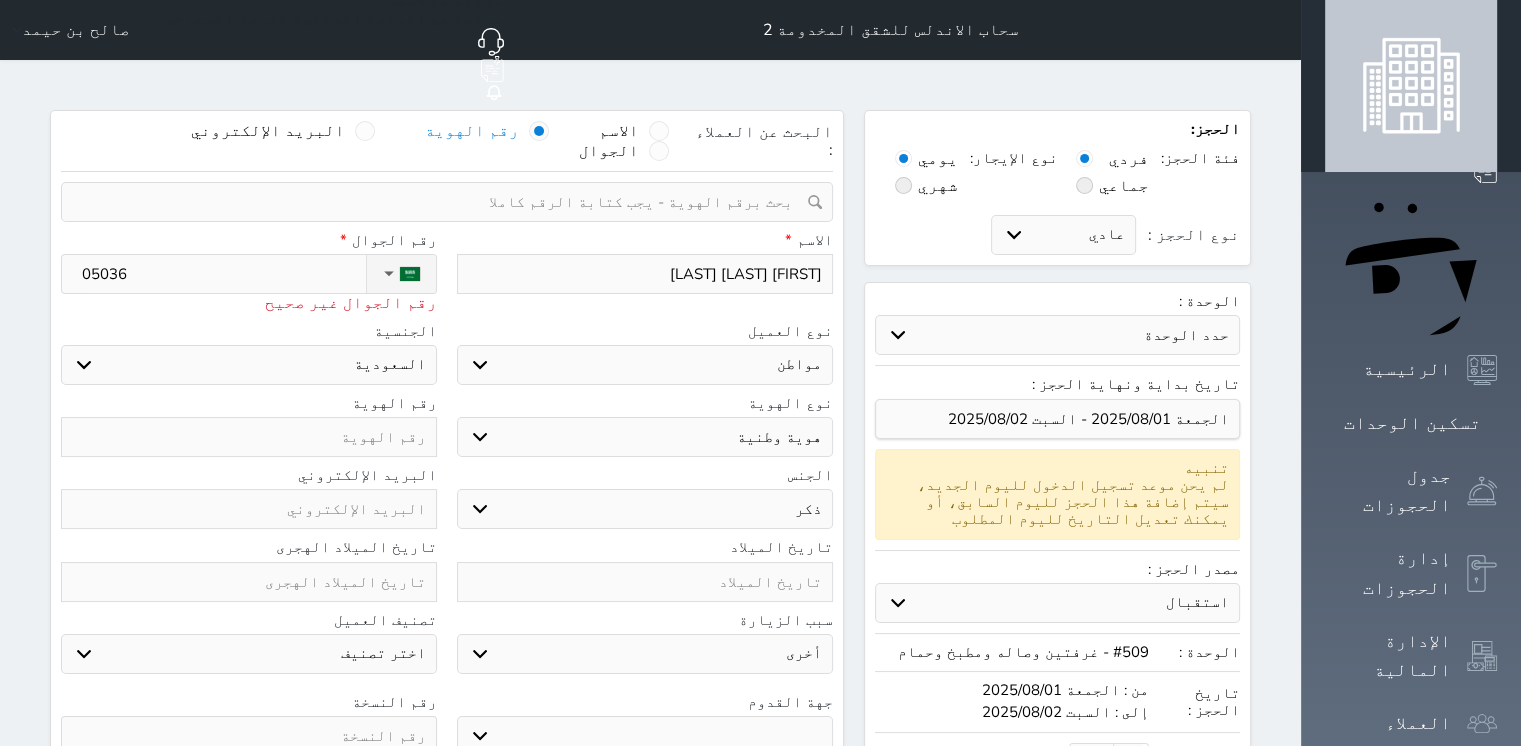 type on "050360" 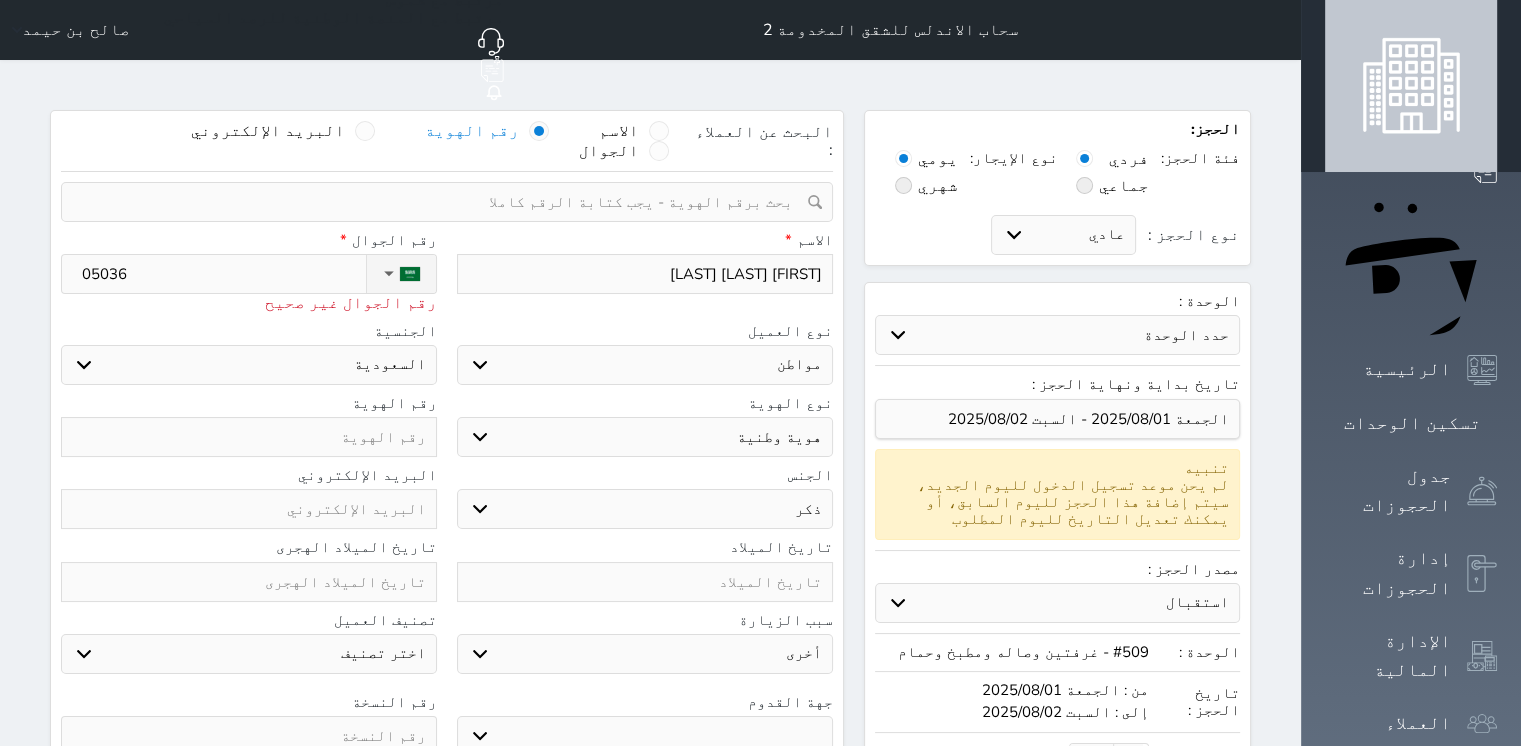 select 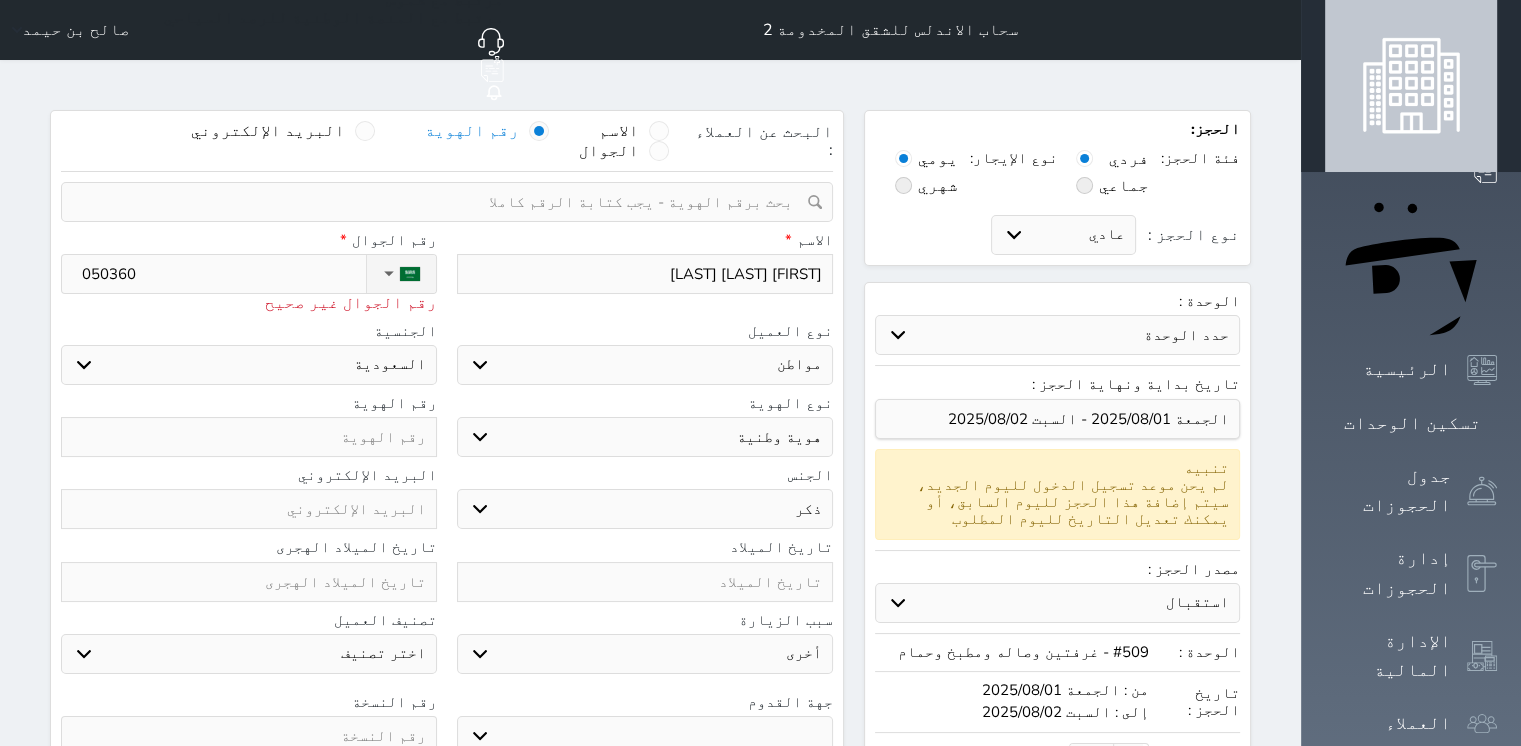 type on "0503601" 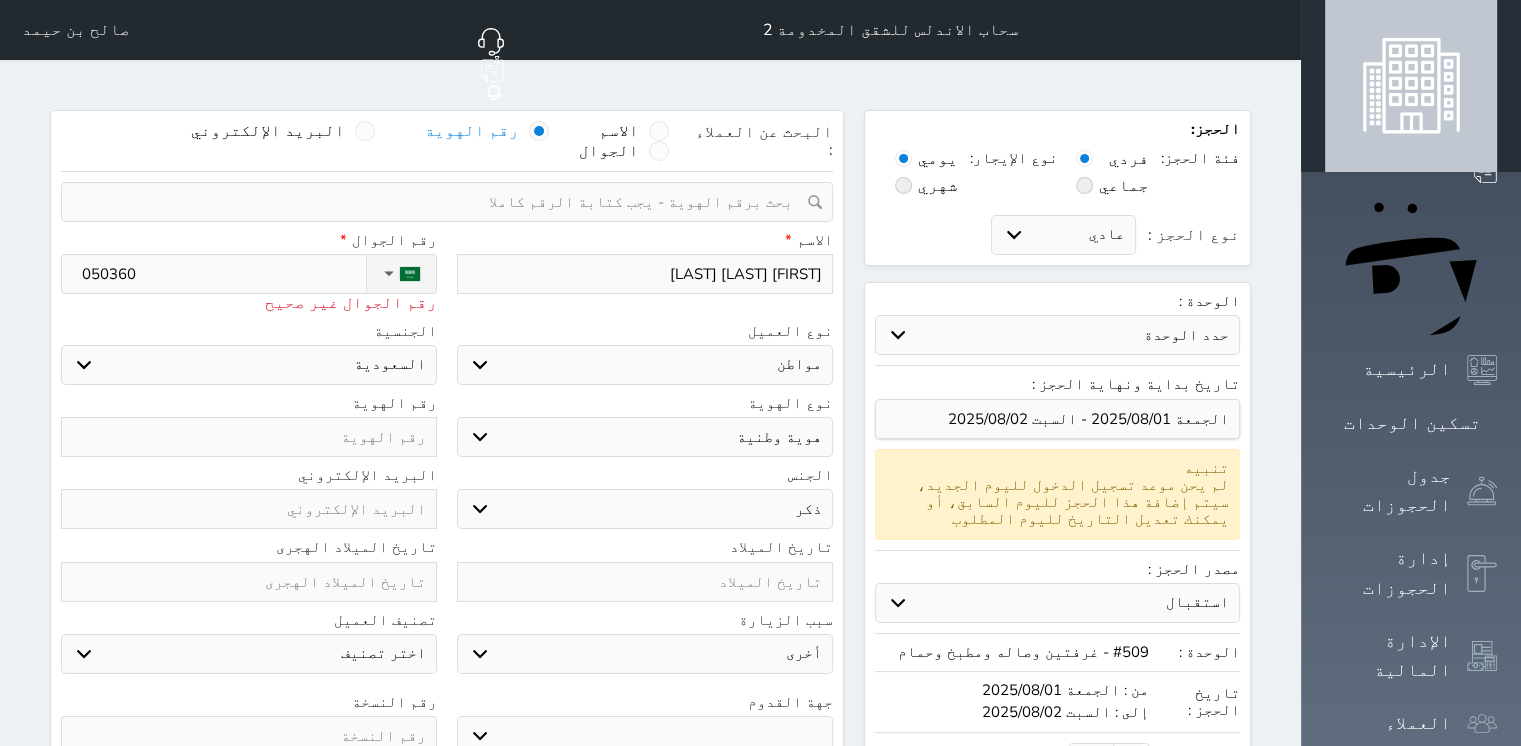 select 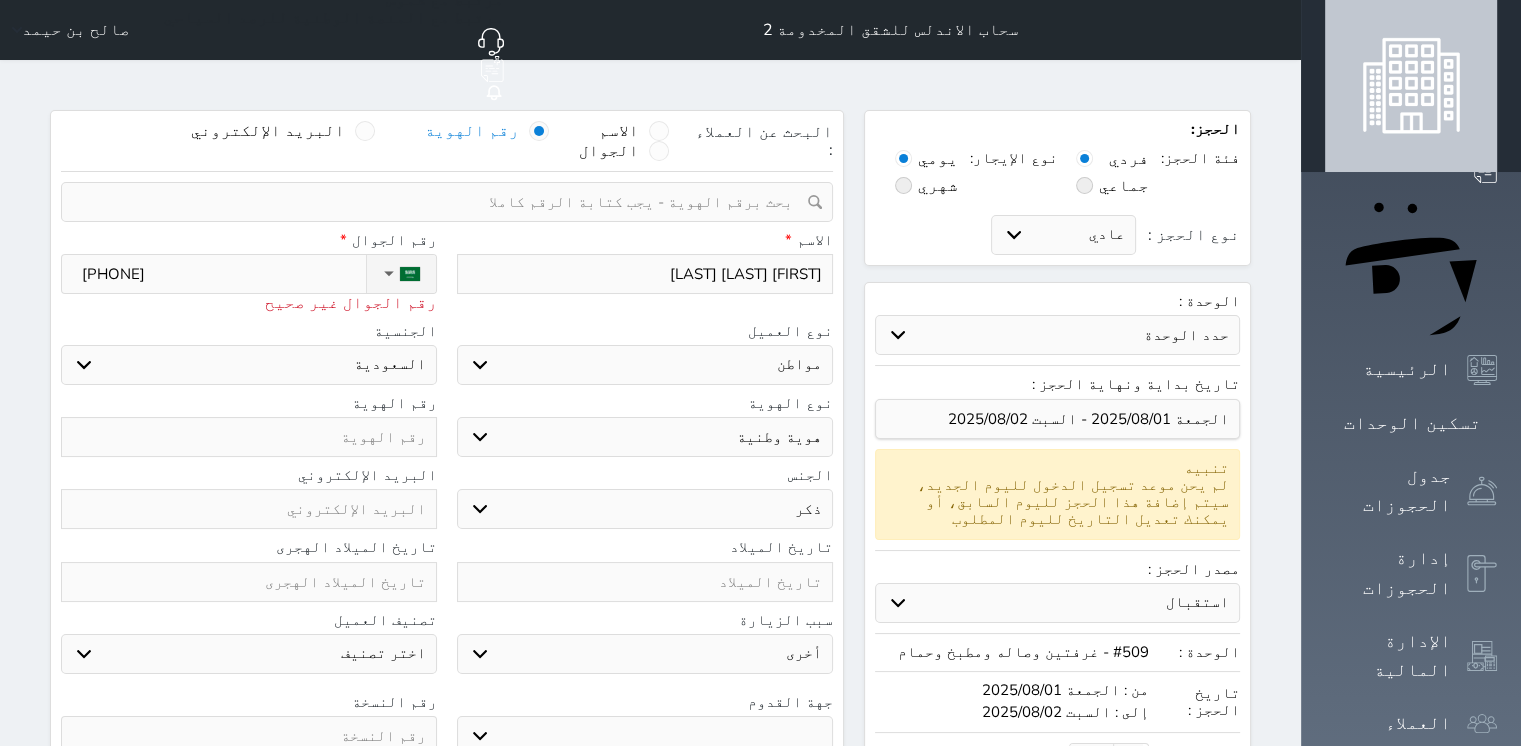 type on "05036018" 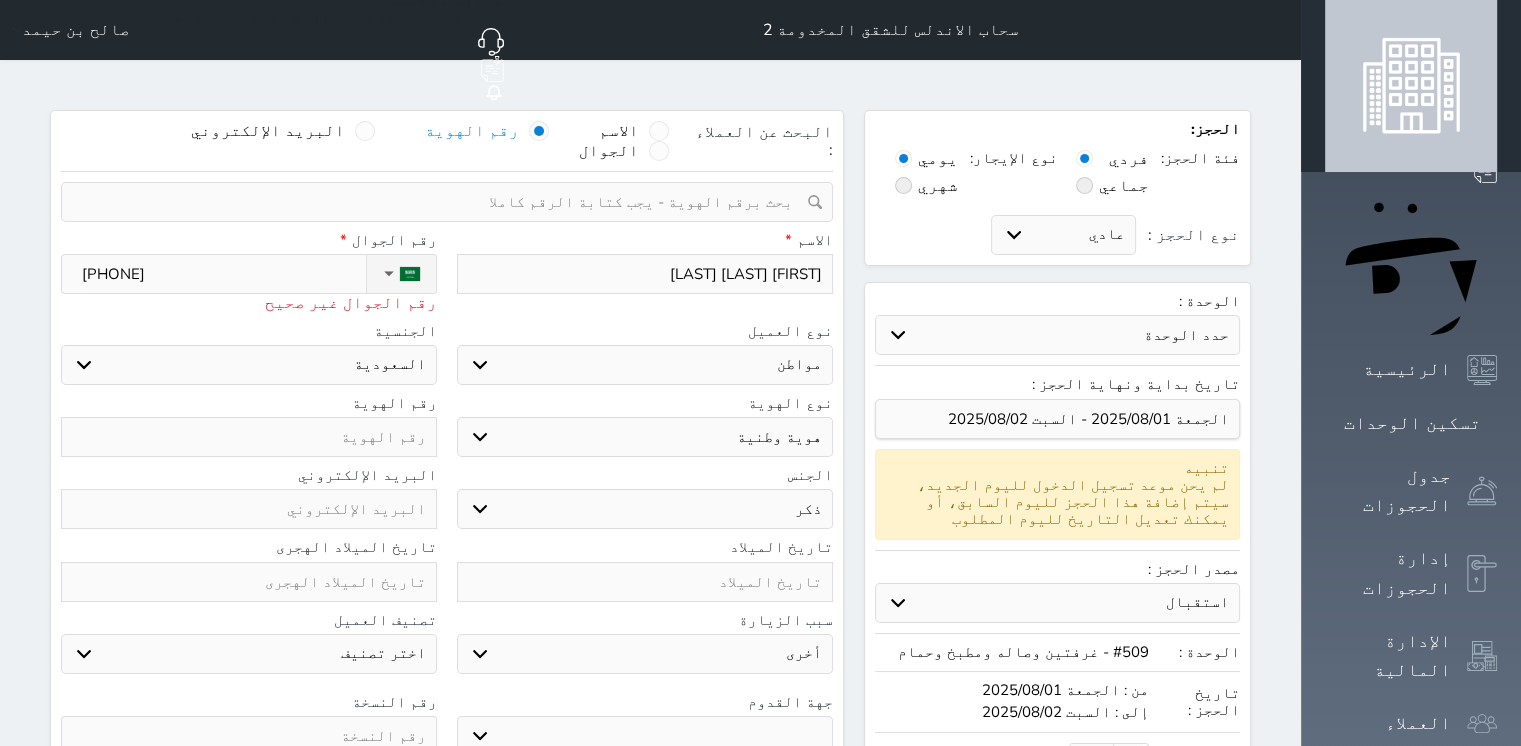 select 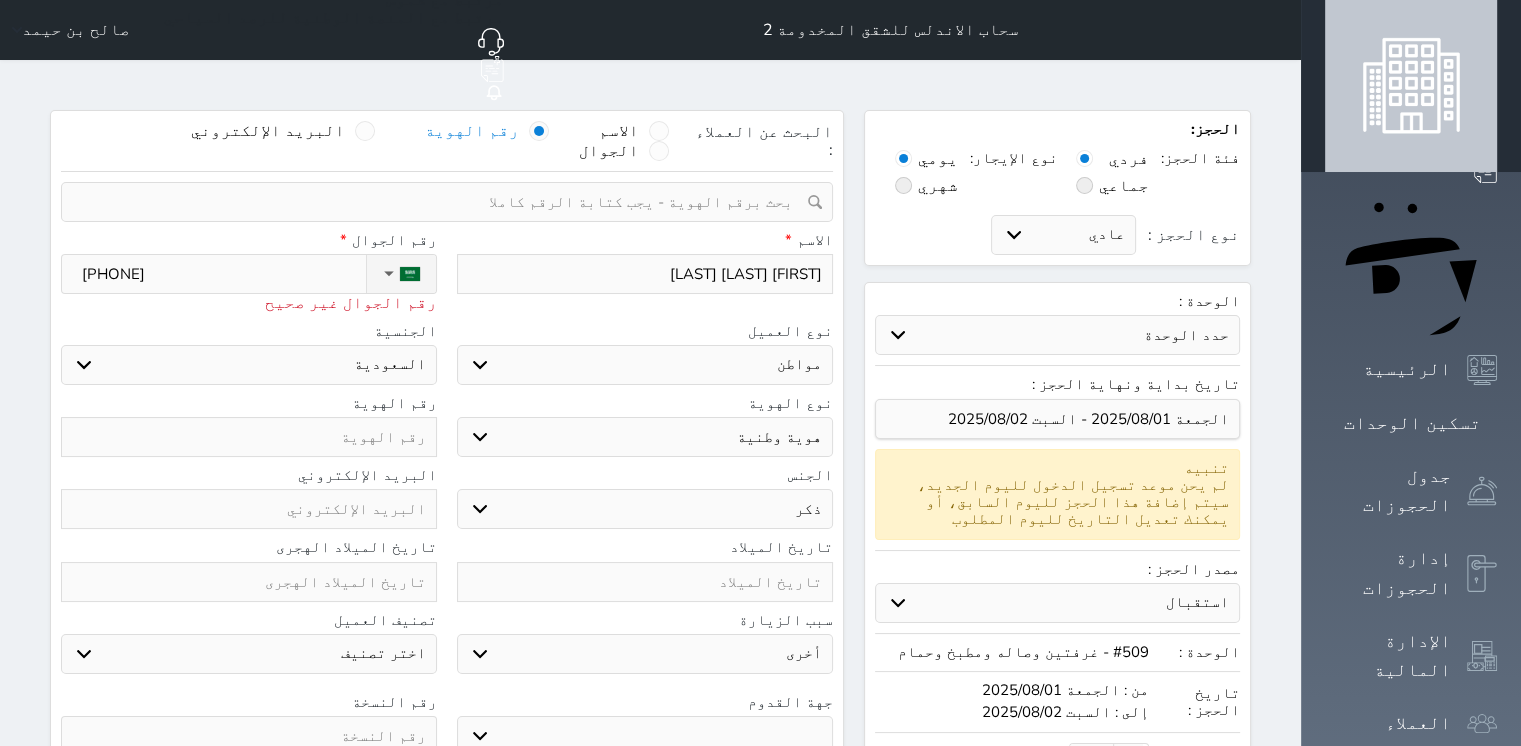 type on "050360187" 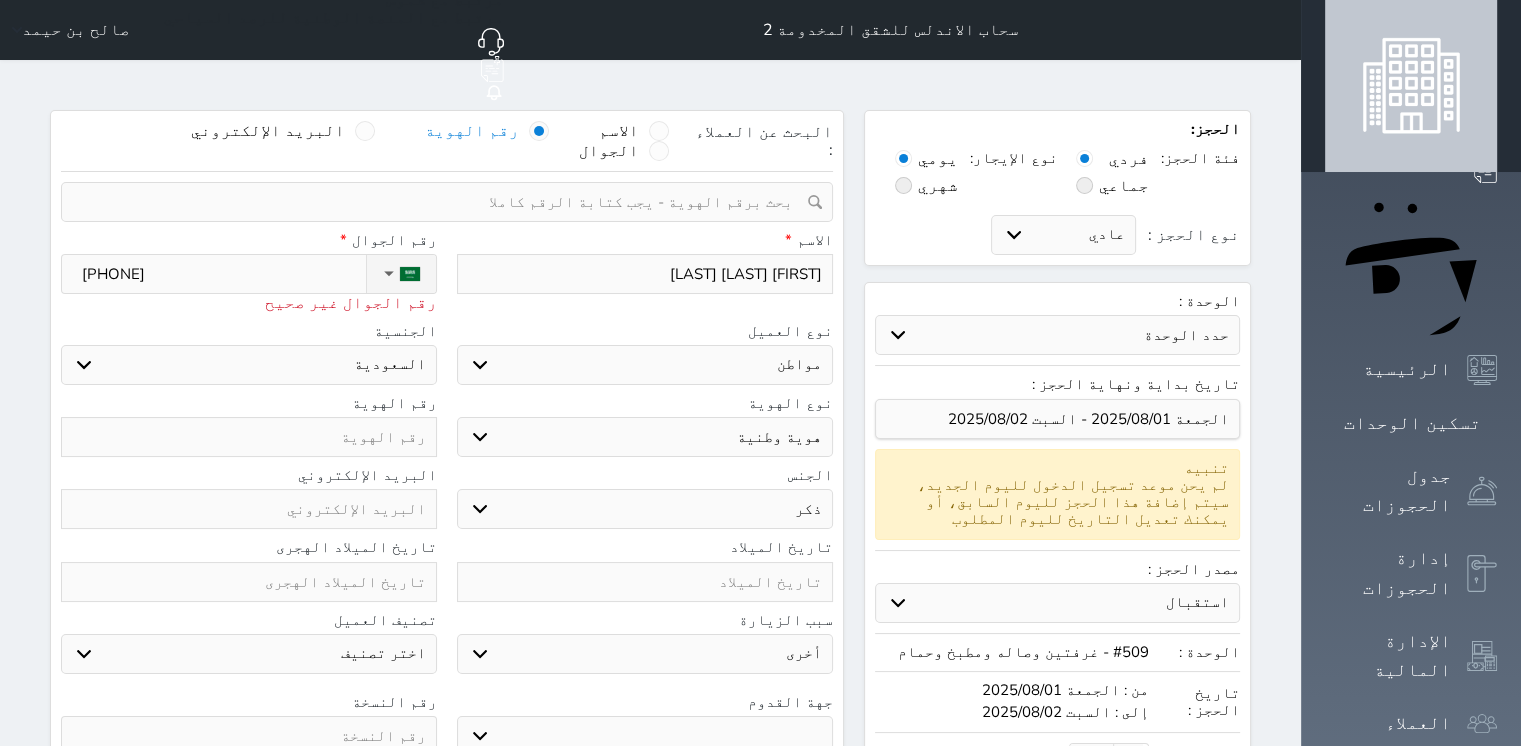 select 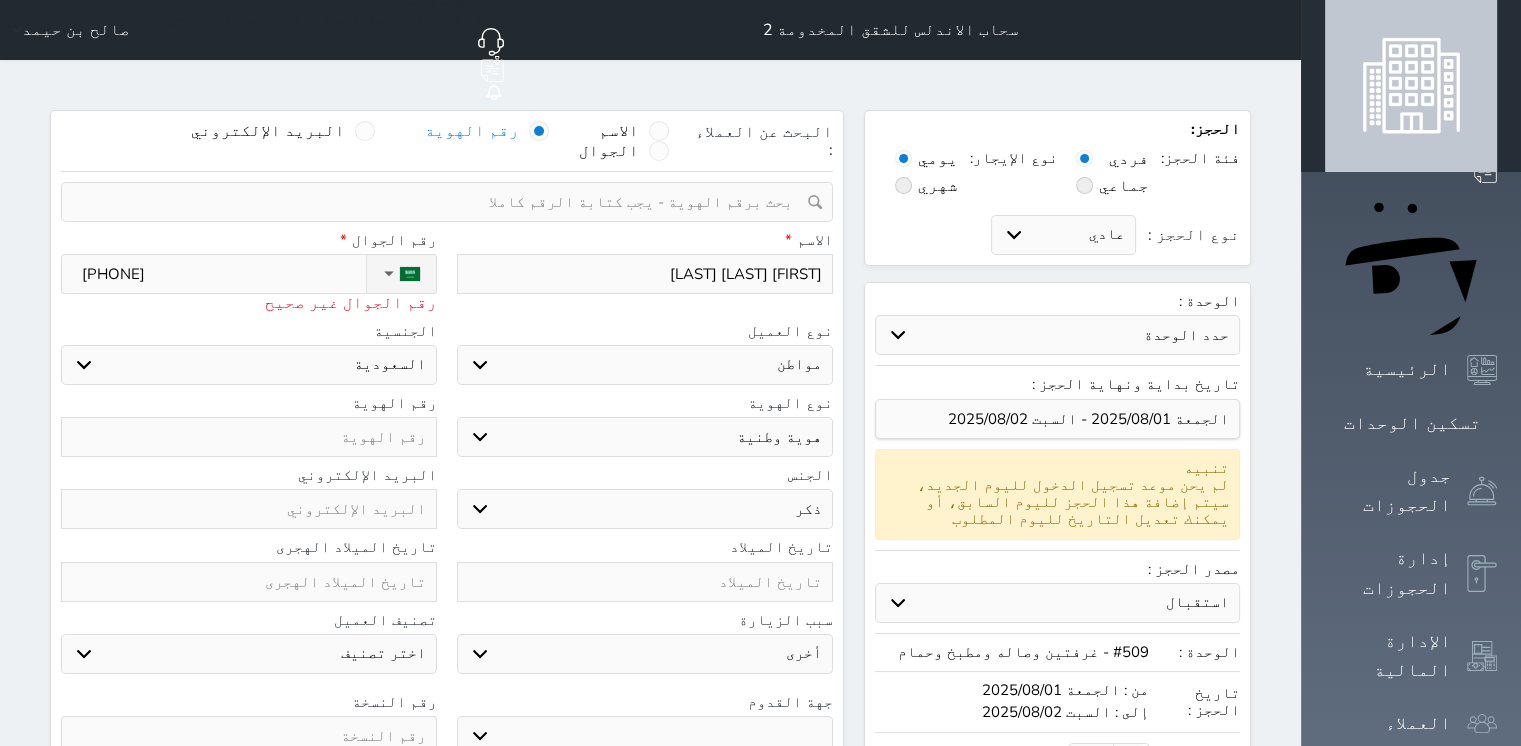 type on "+966 50 360 1870" 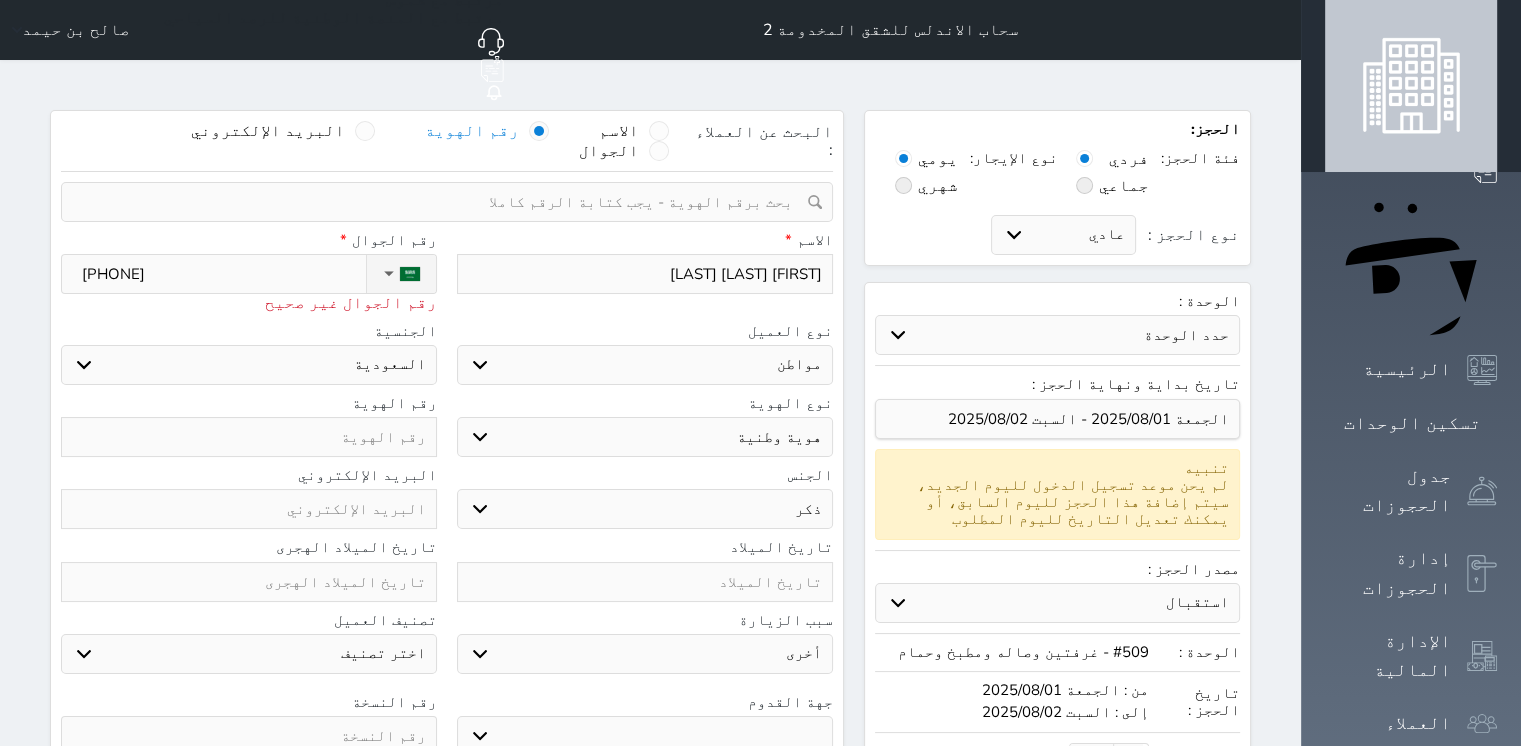 select 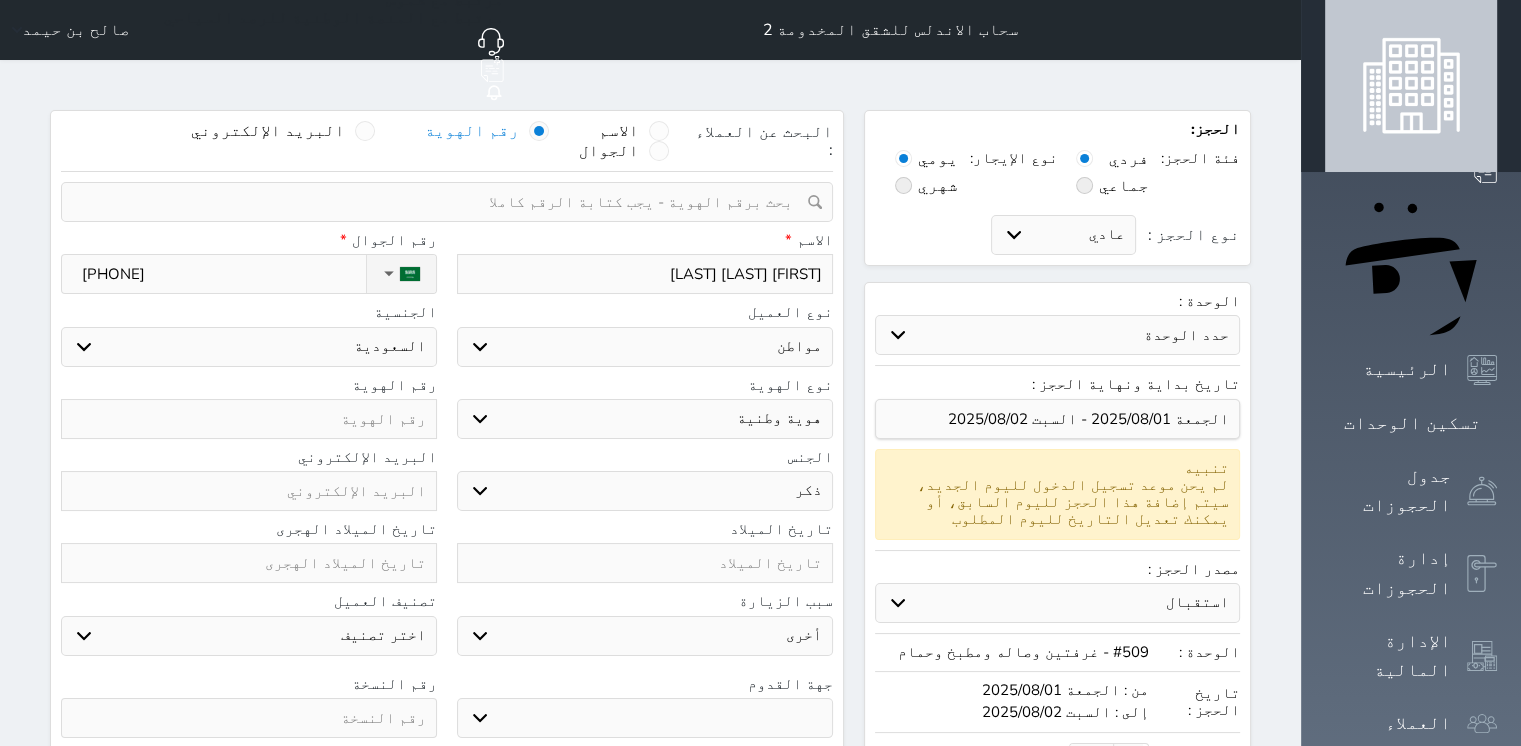 type on "+966 50 360 1870" 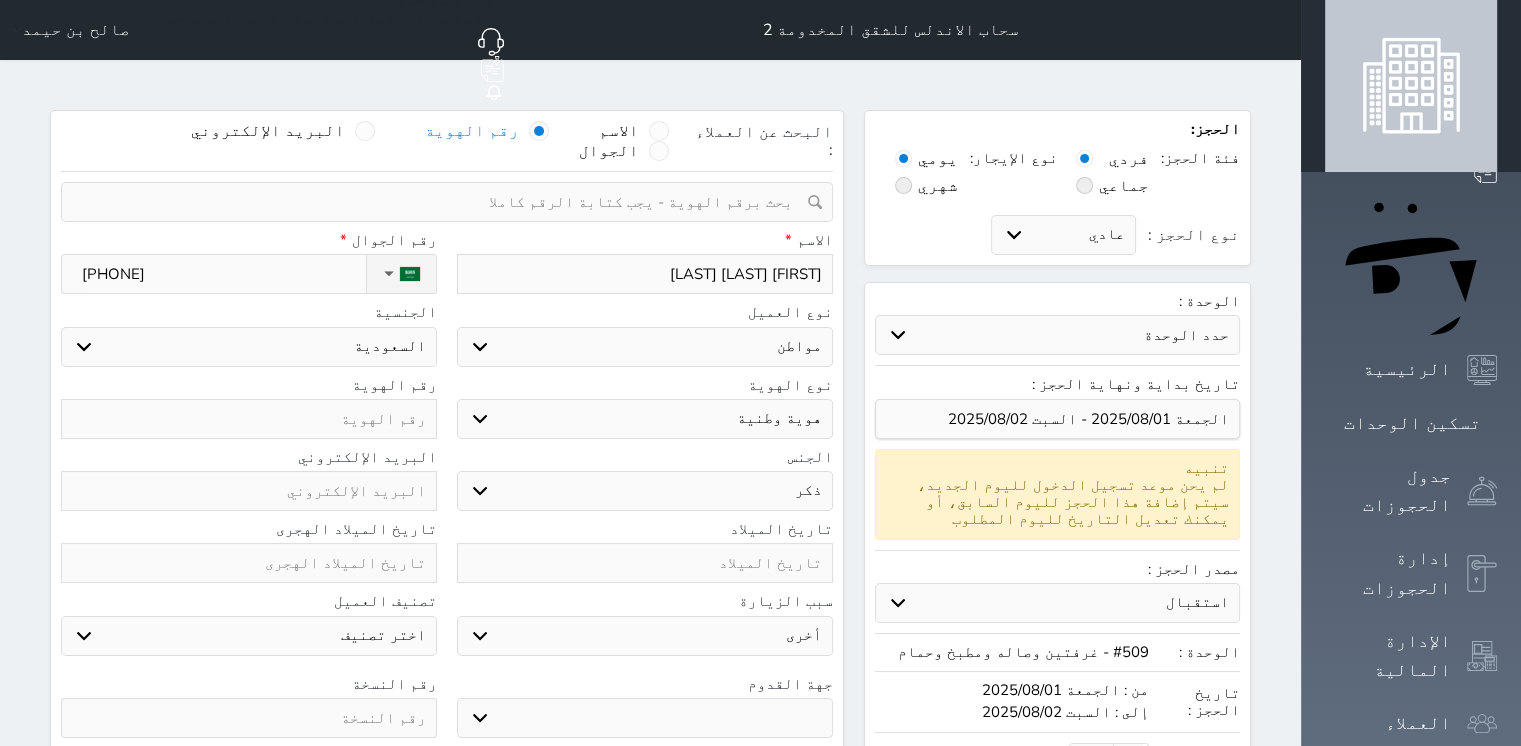 type on "1" 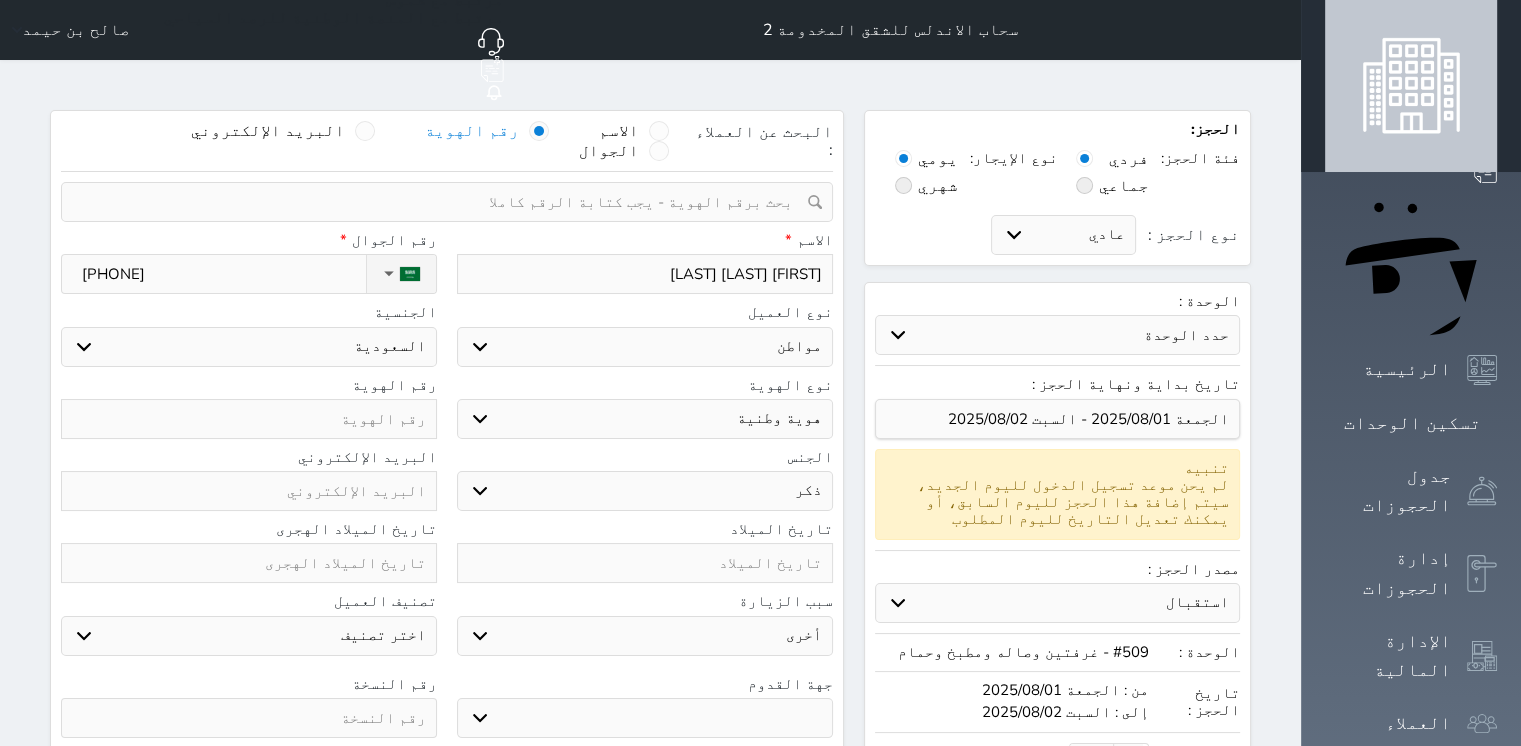 select 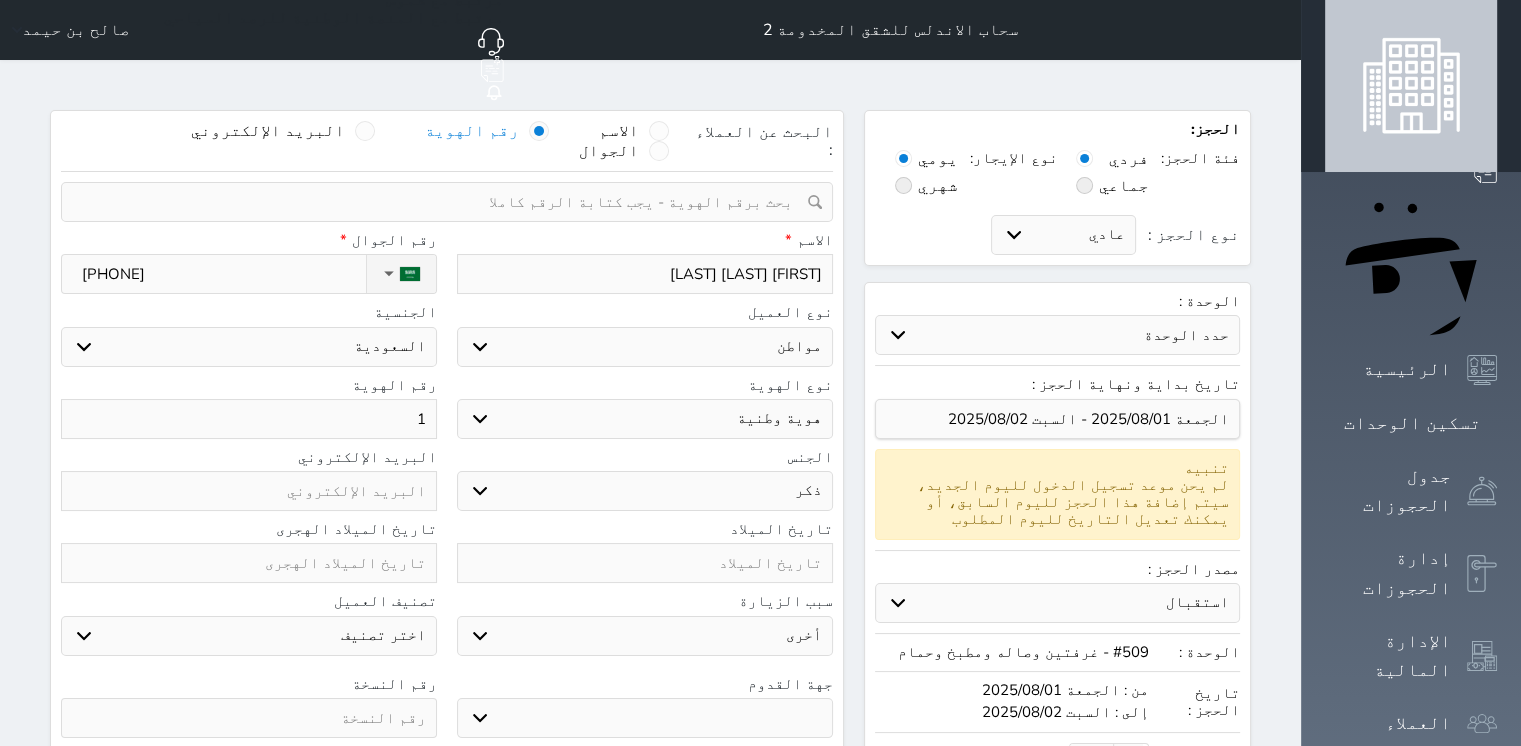 type on "11" 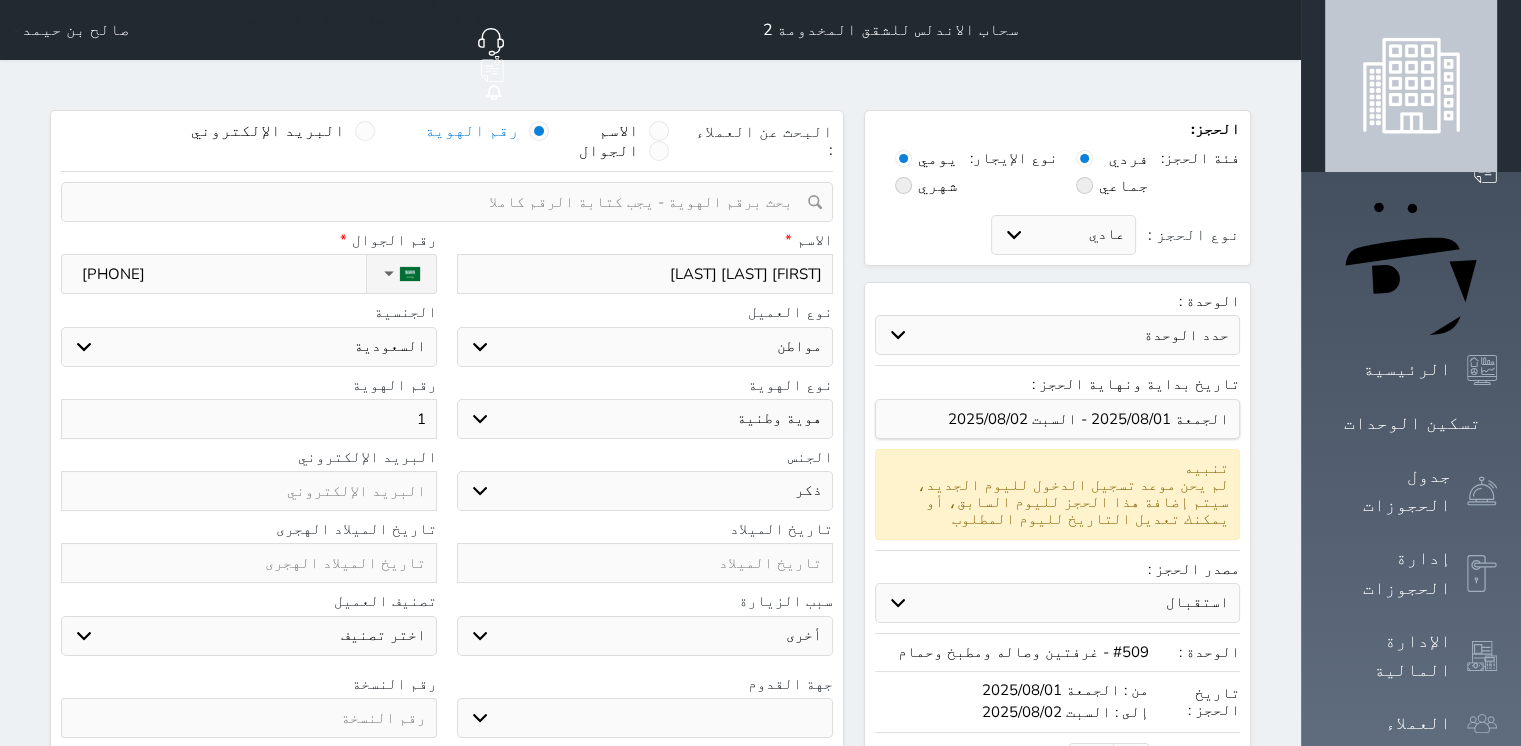 select 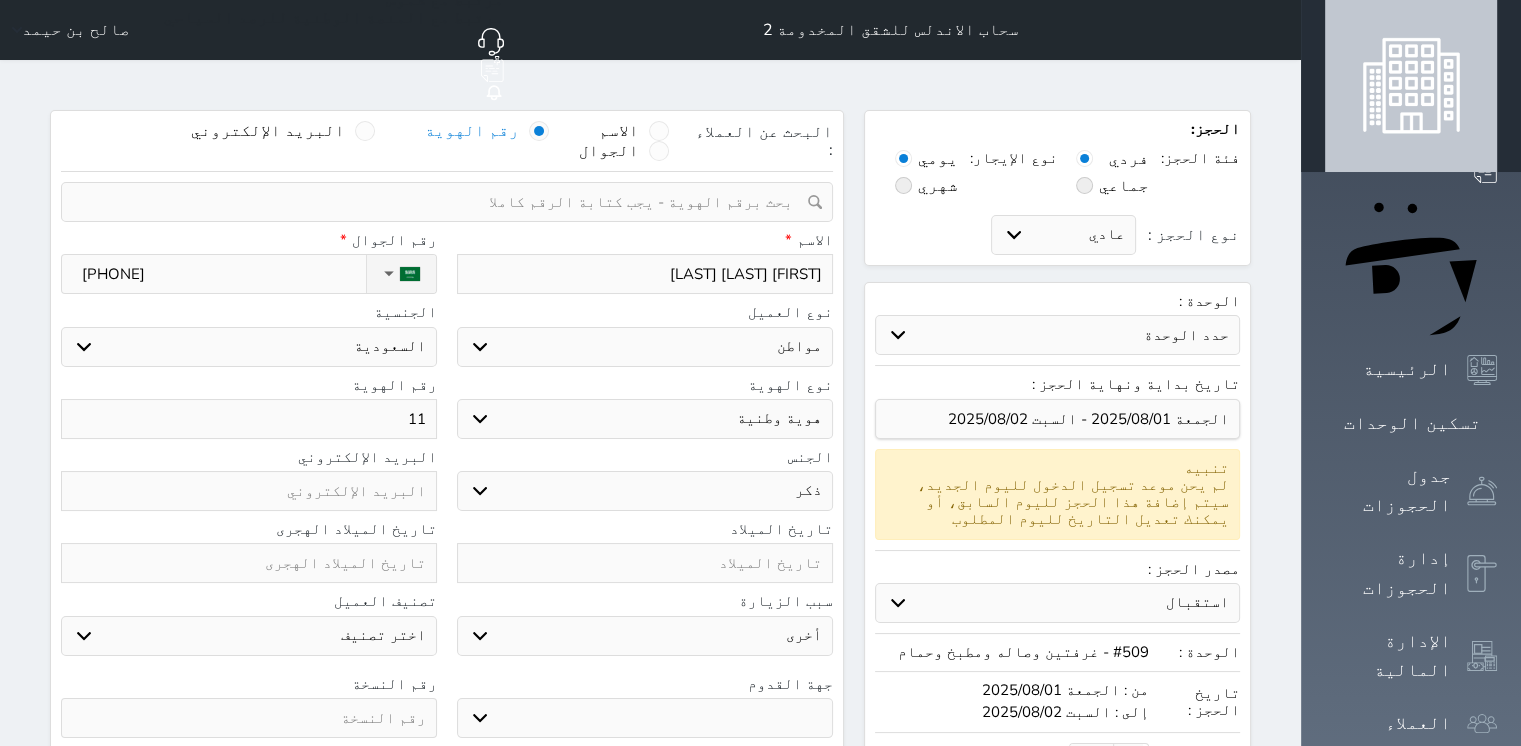 type on "113" 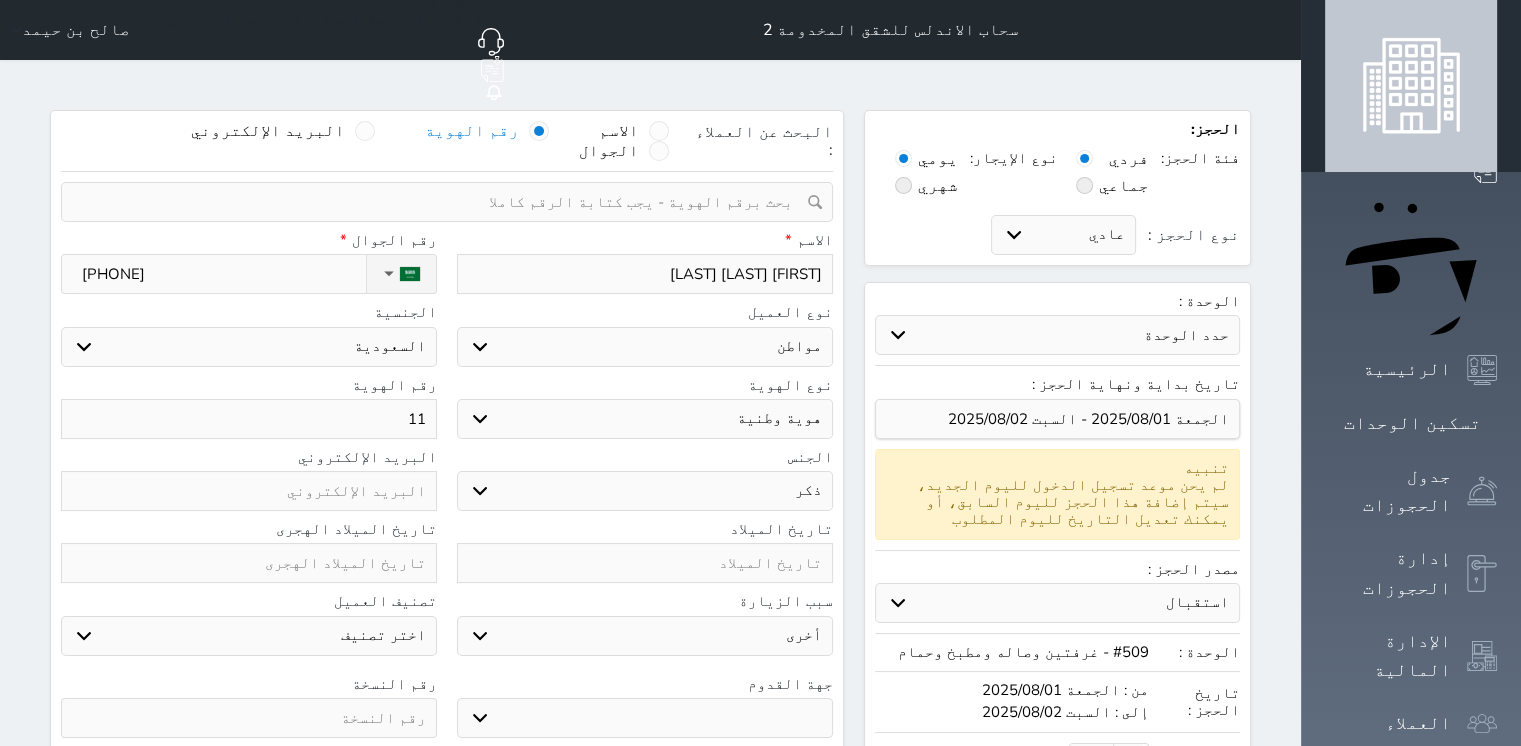 select 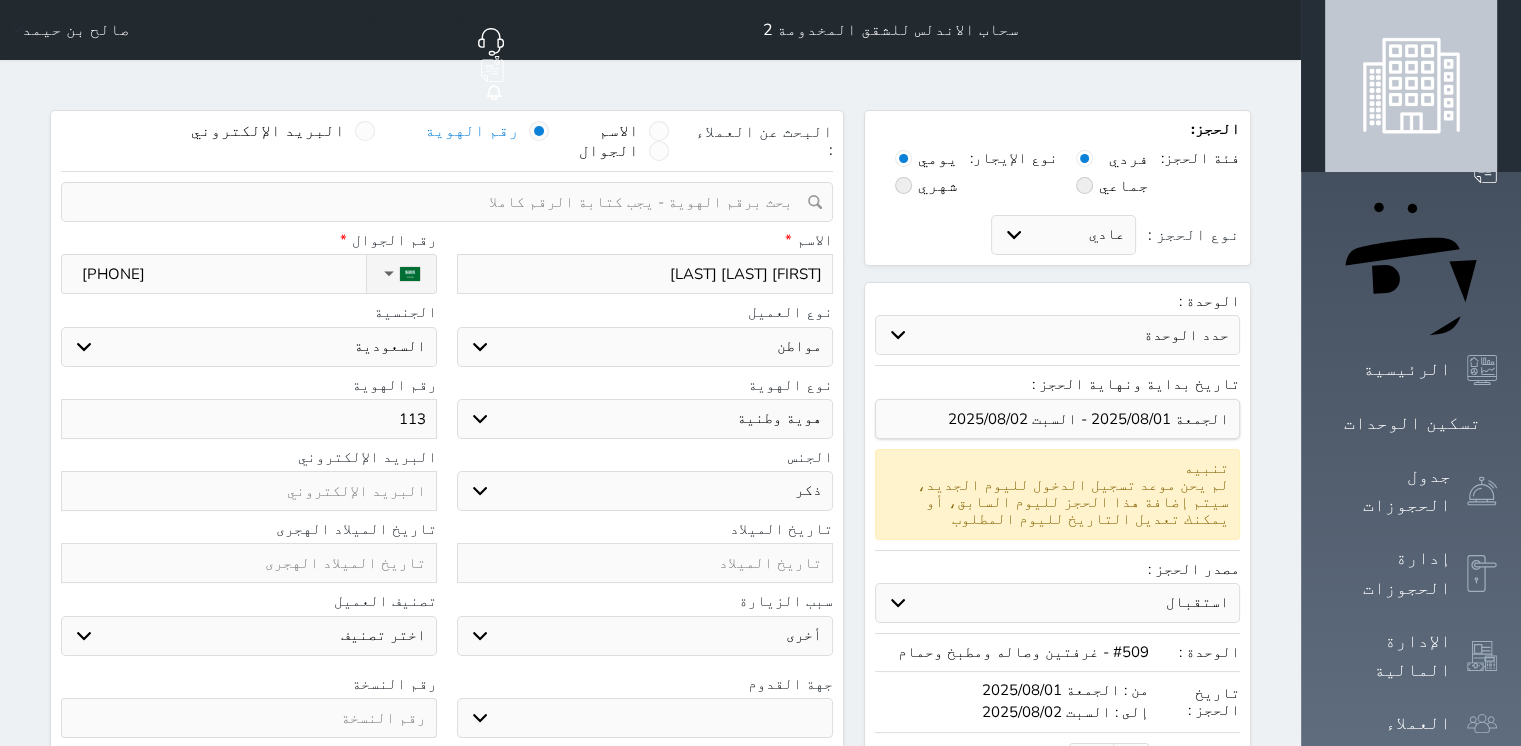 type on "1132" 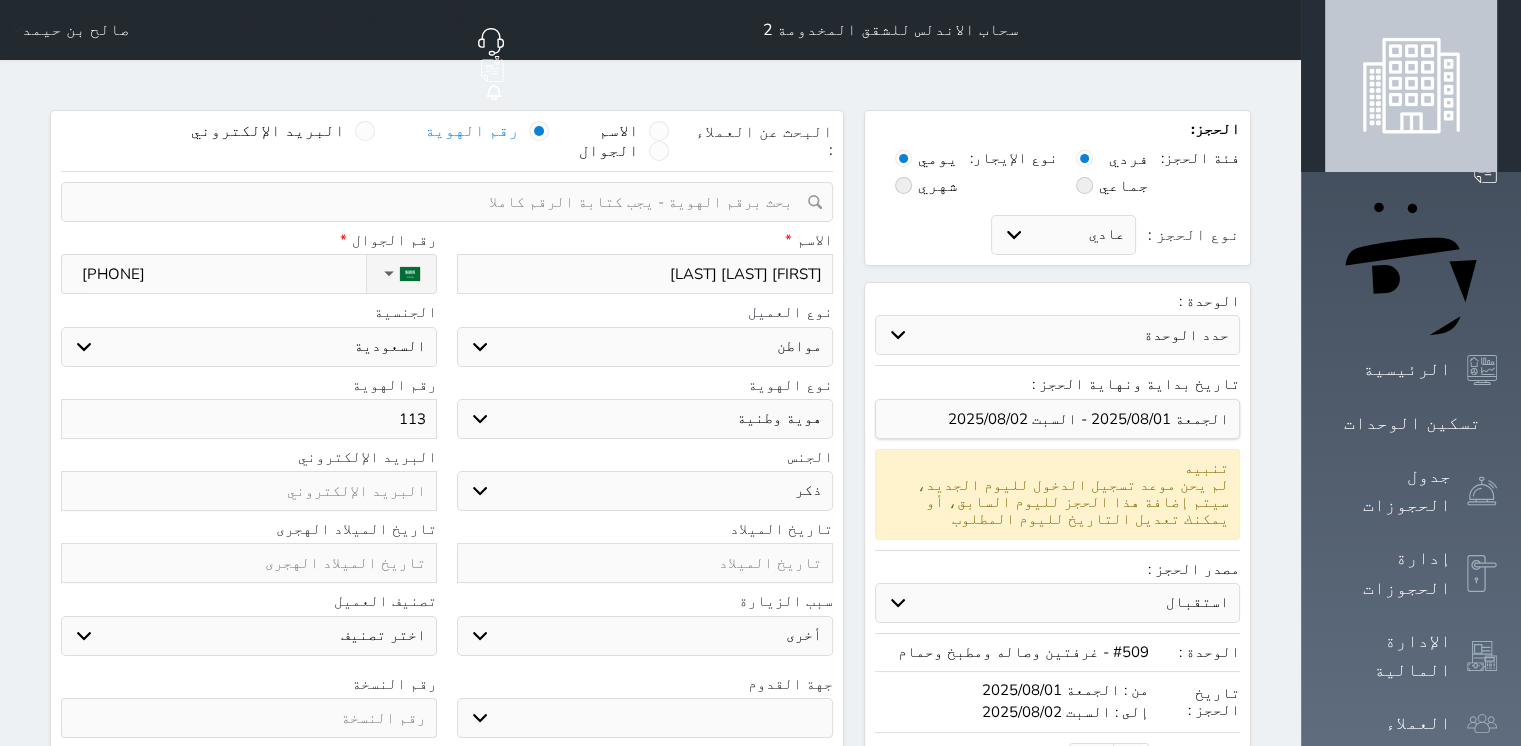 select 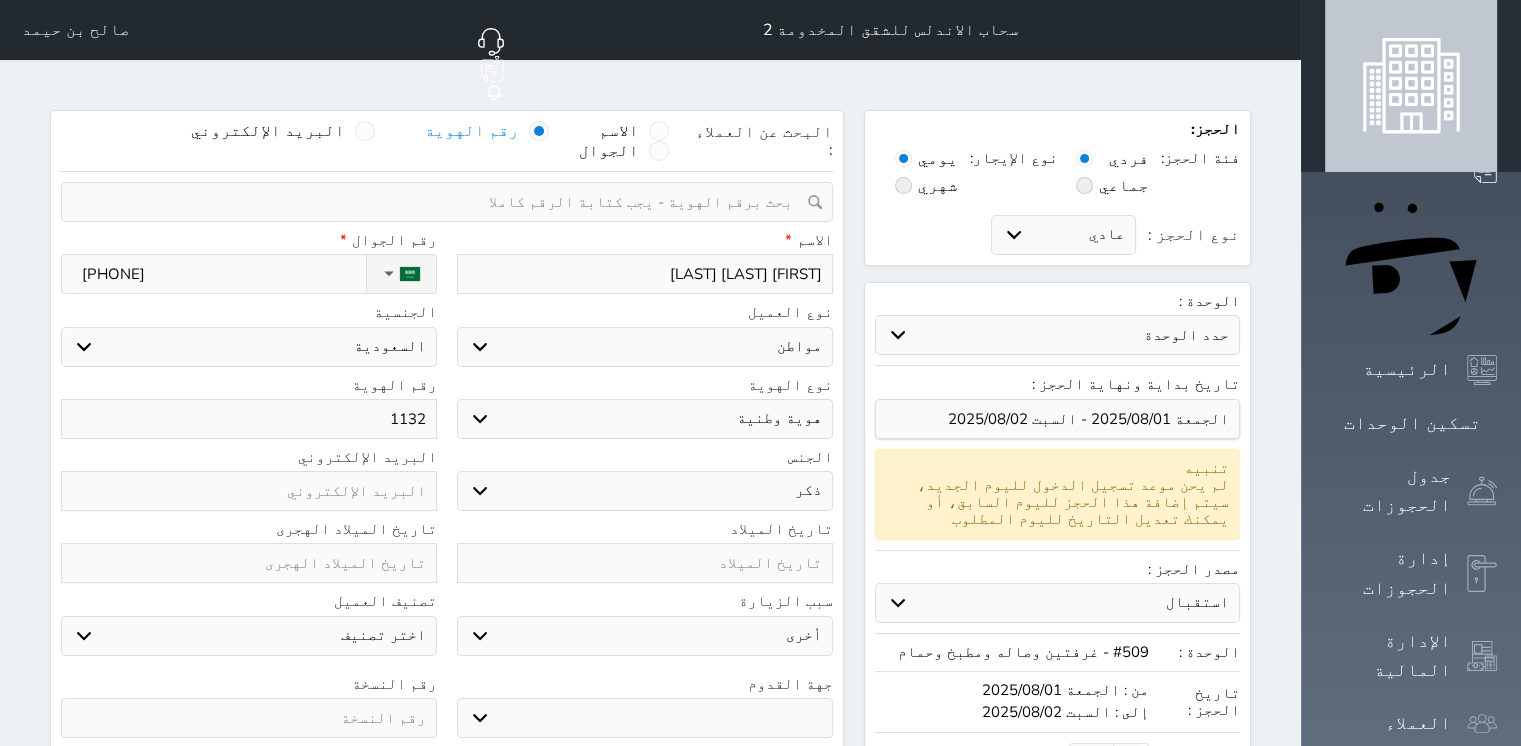 type on "11321" 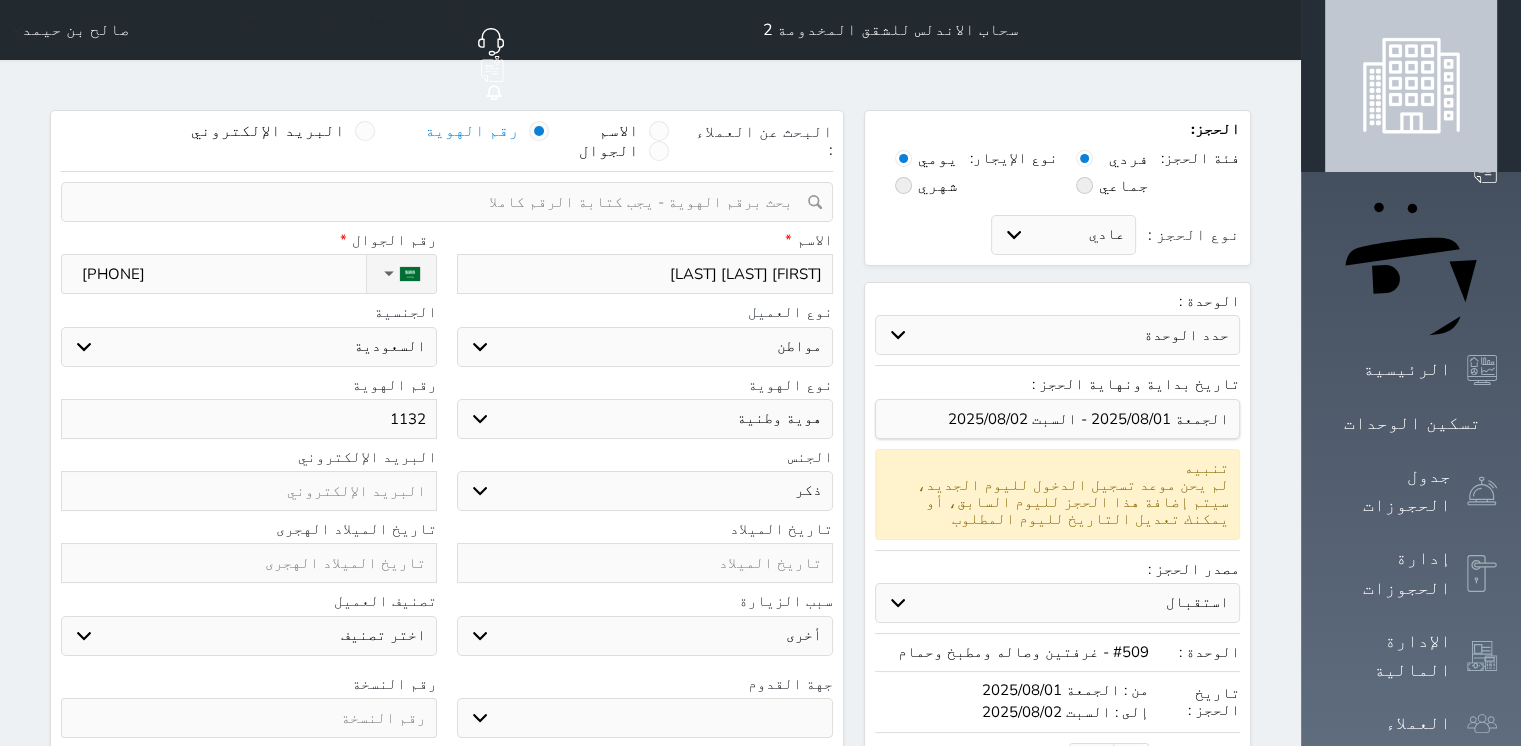 select 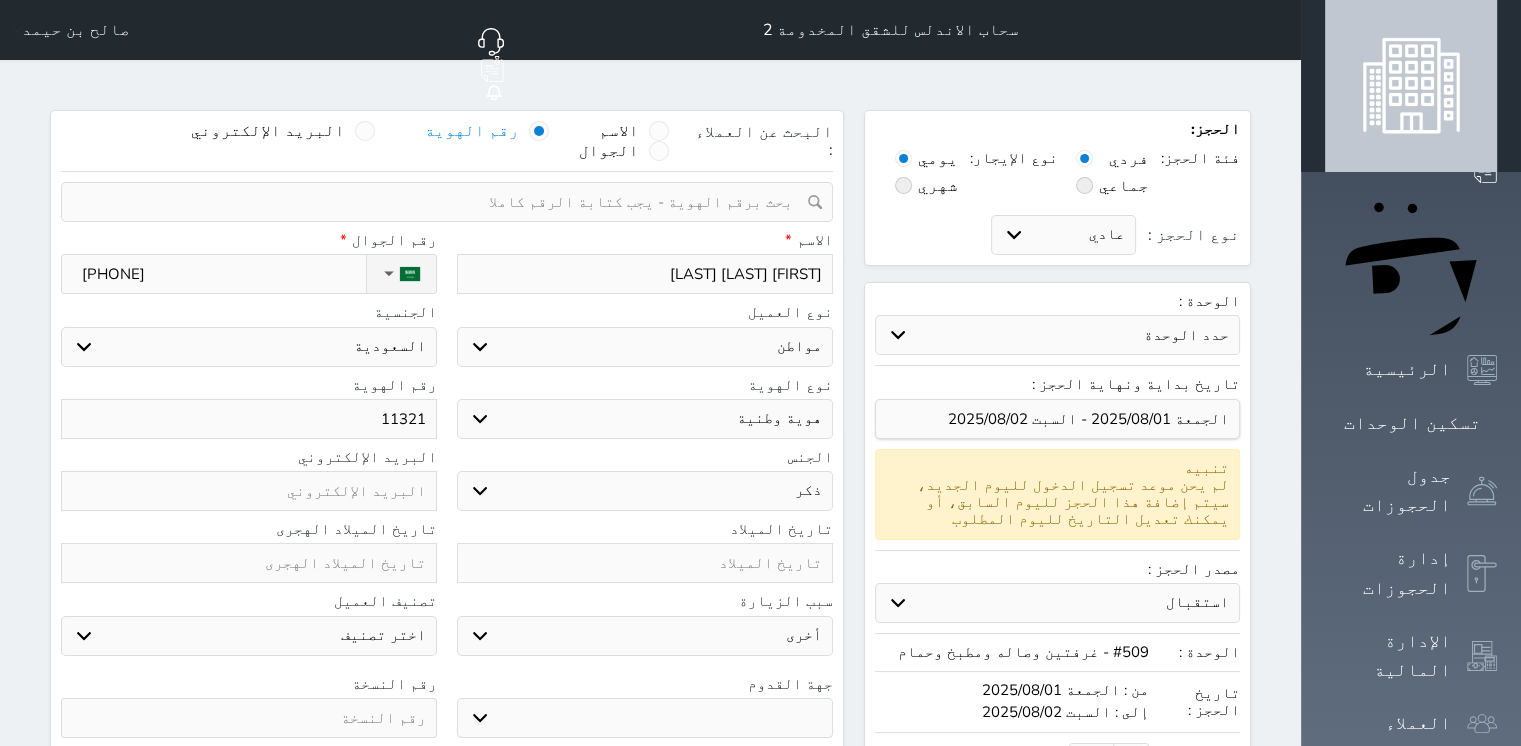 type on "113219" 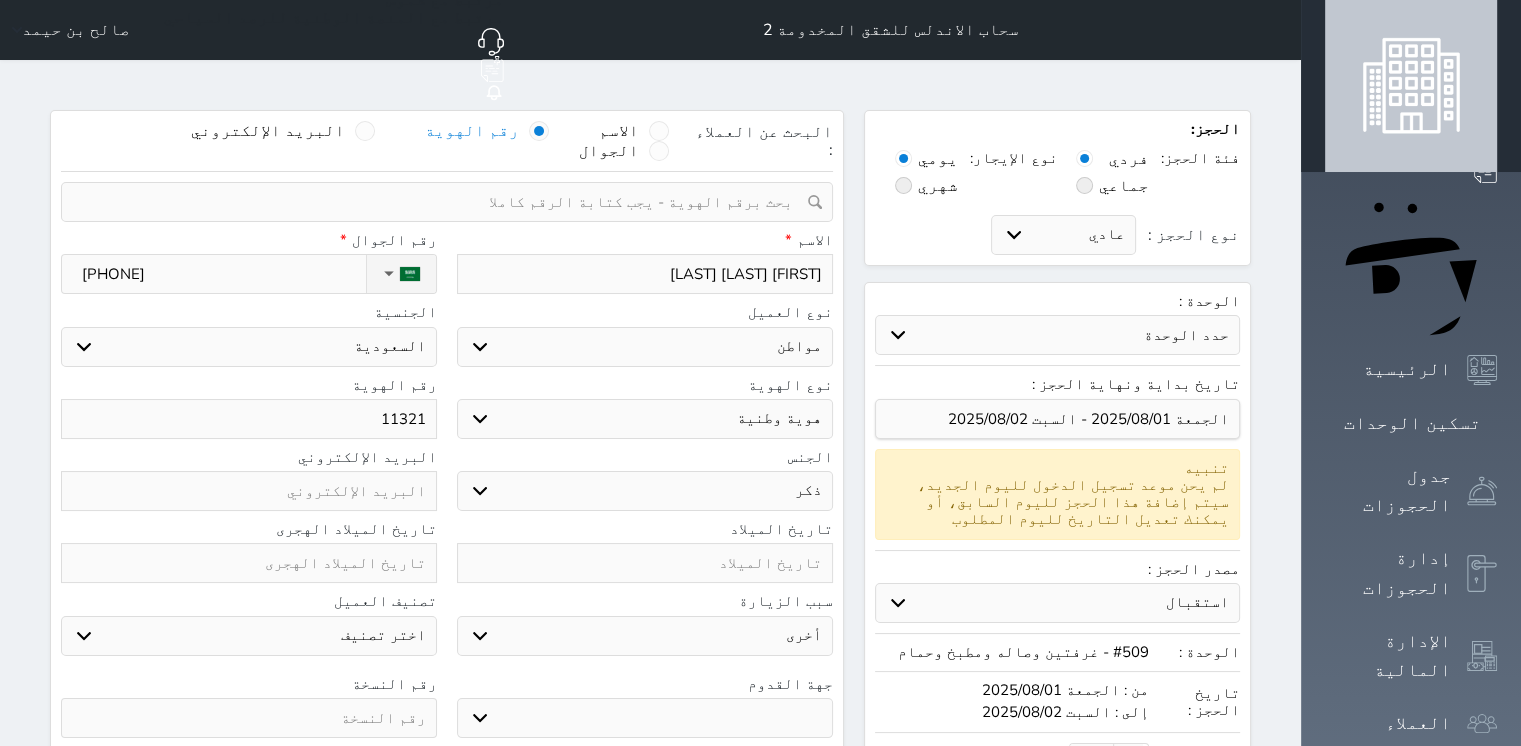 select 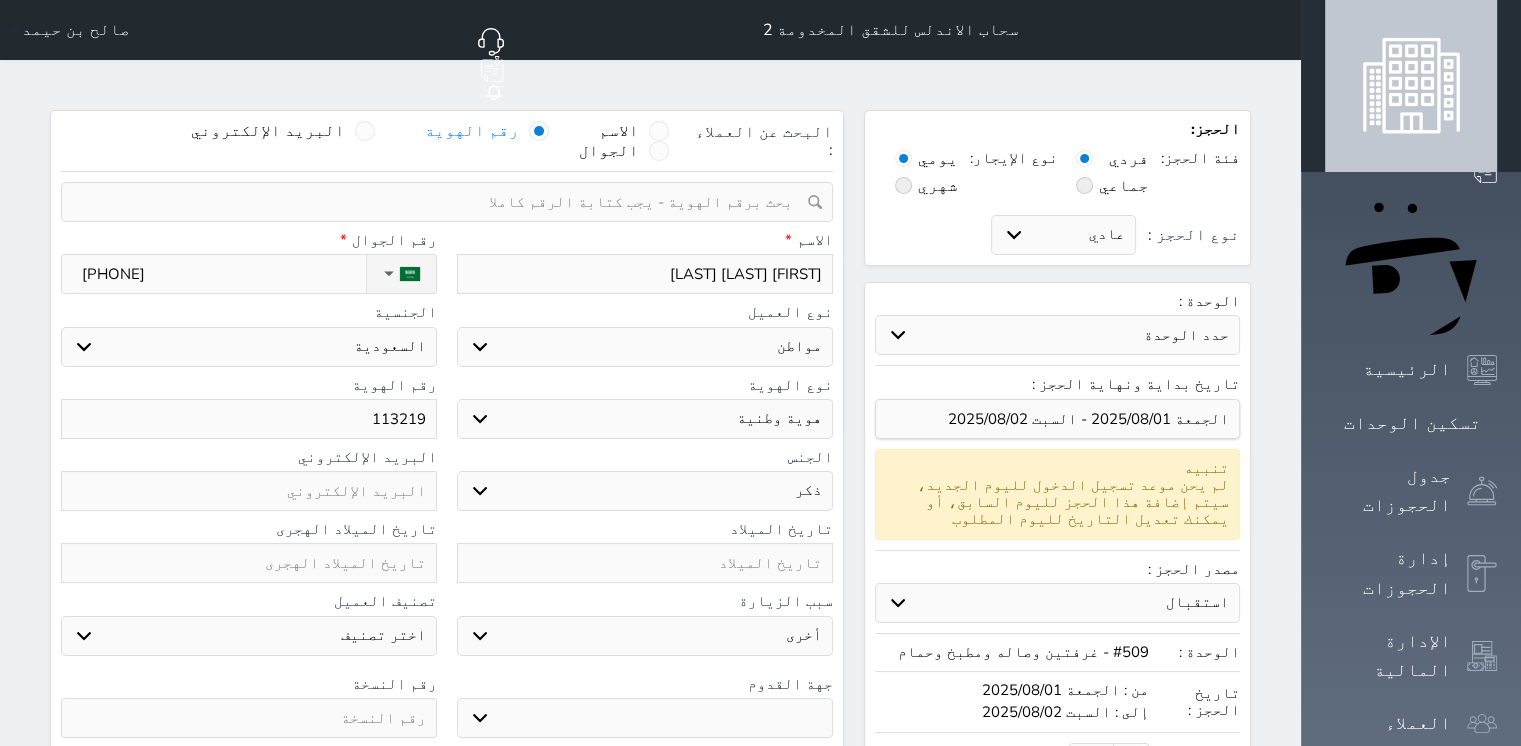 type on "1132191" 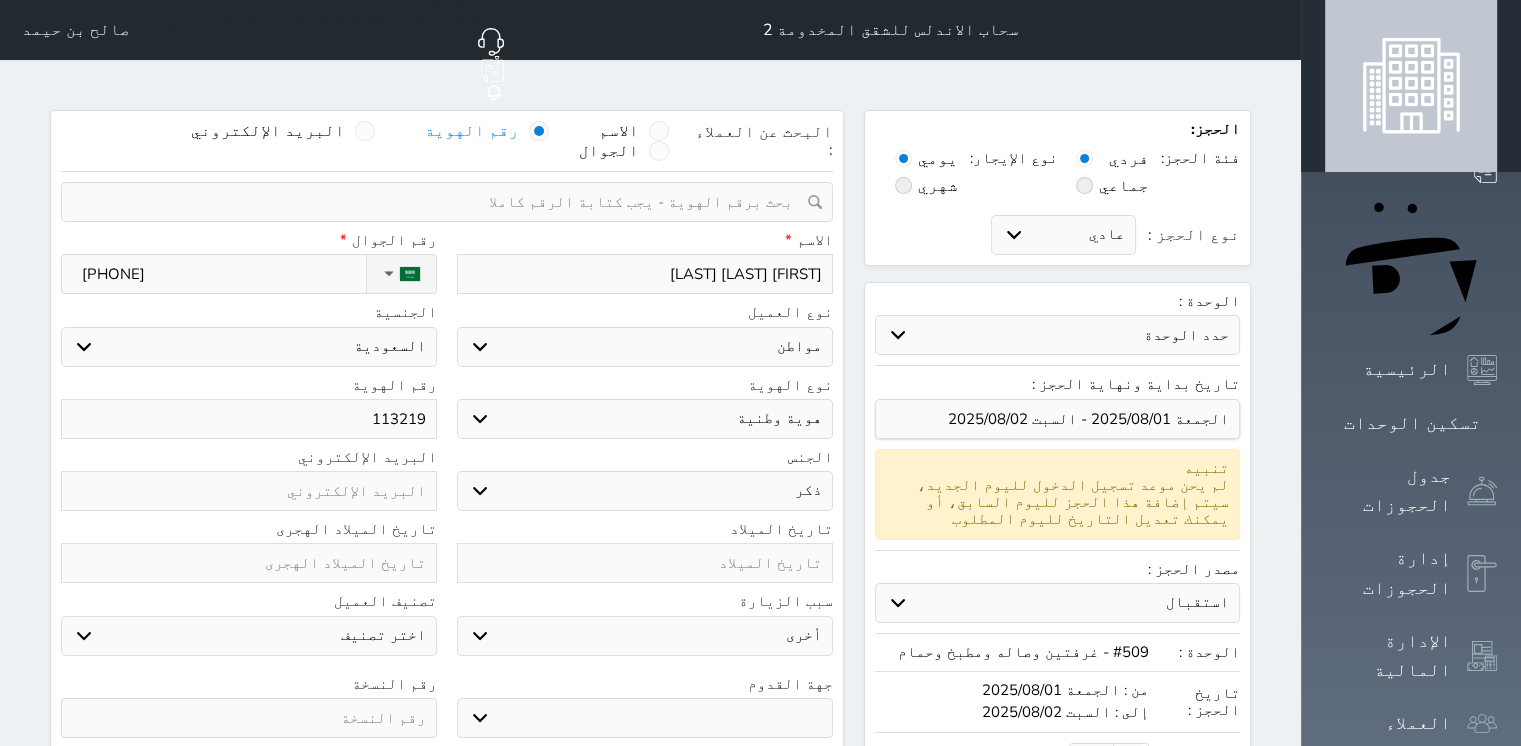 select 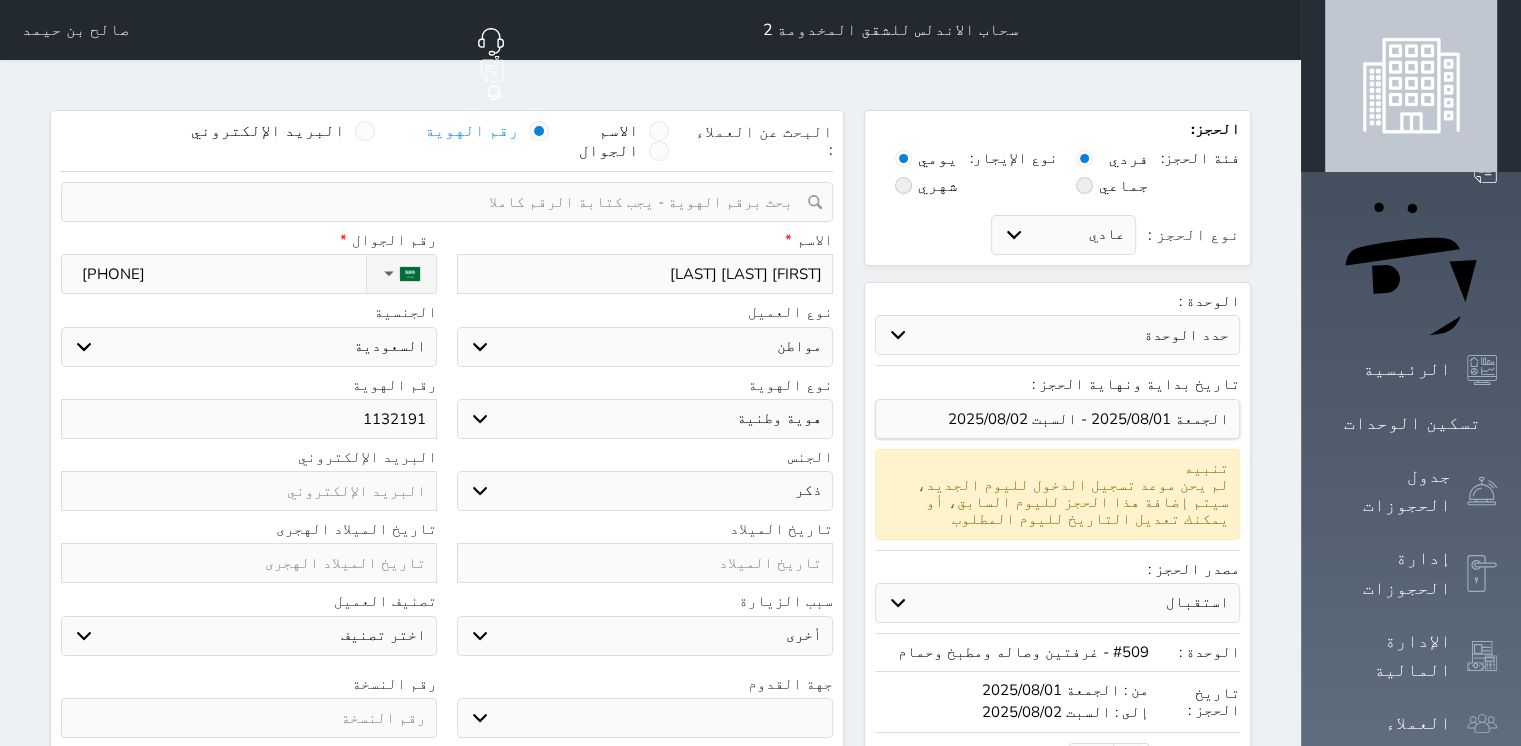 type on "11321914" 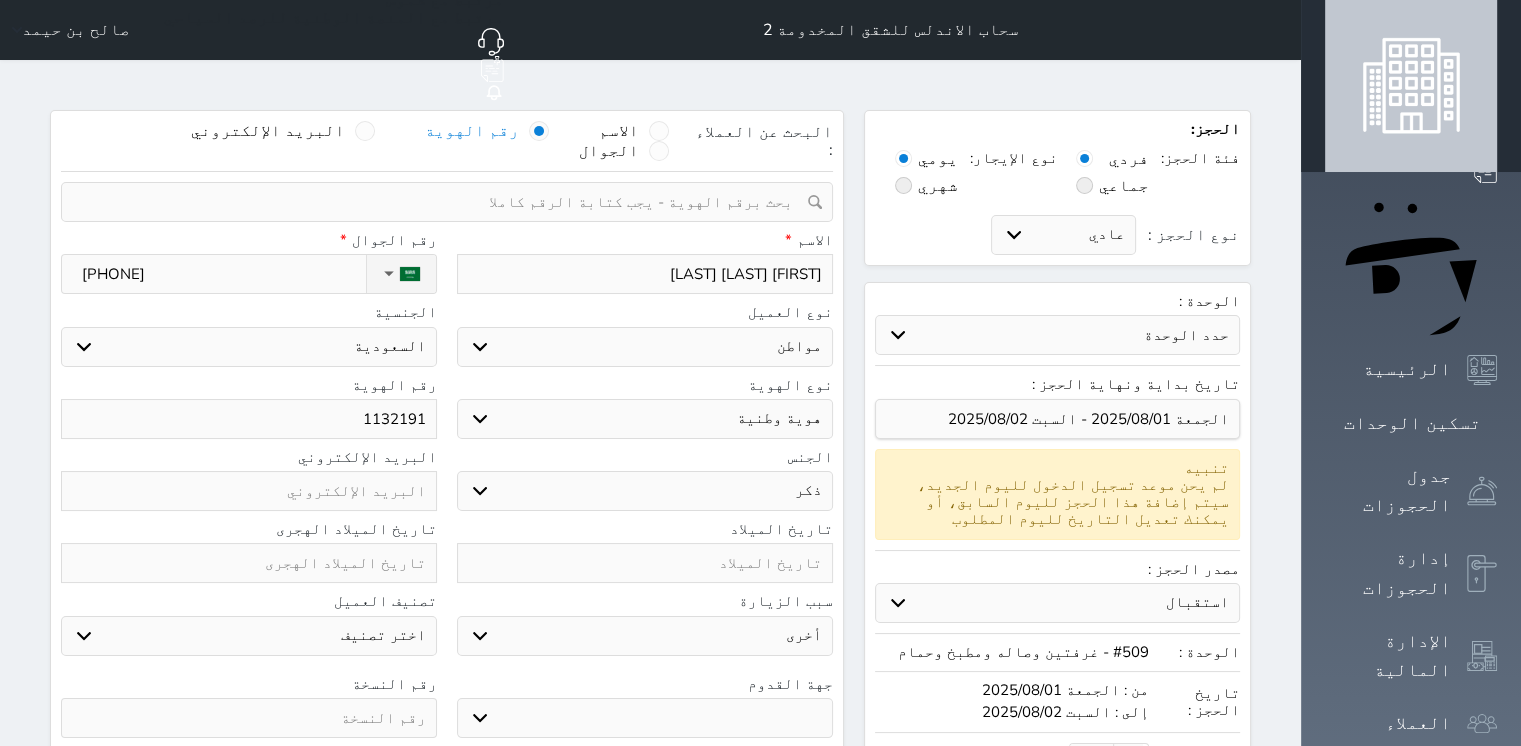 select 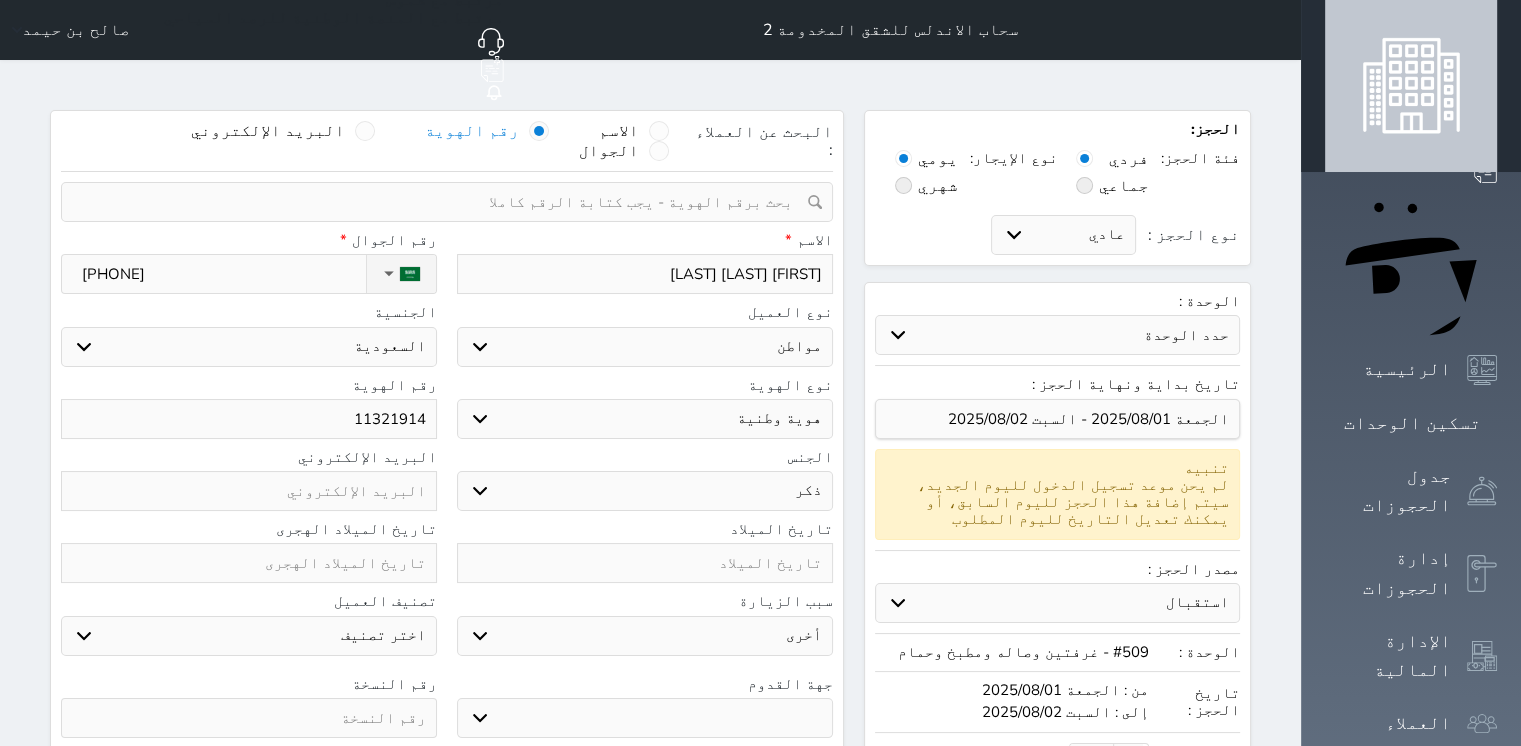 type on "113219146" 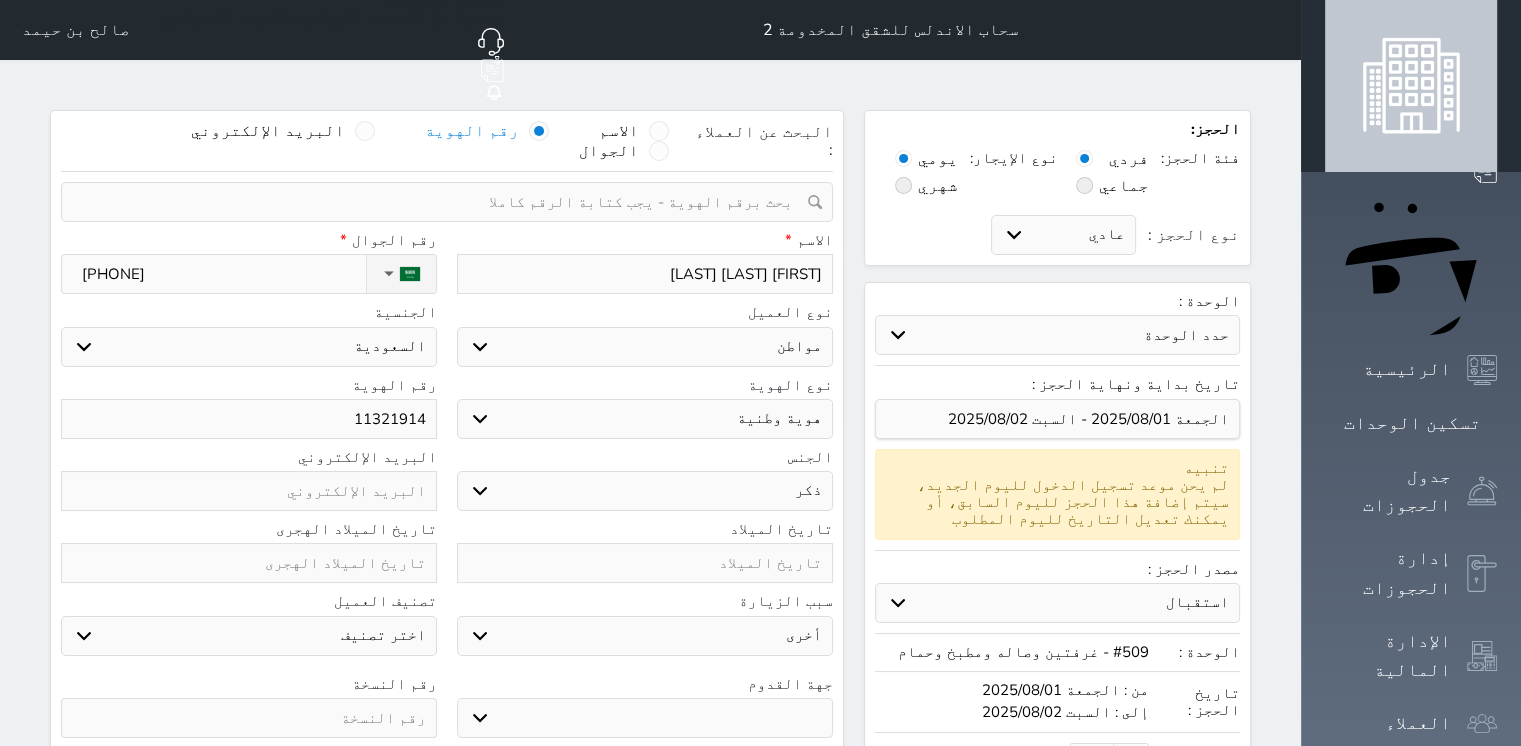 select 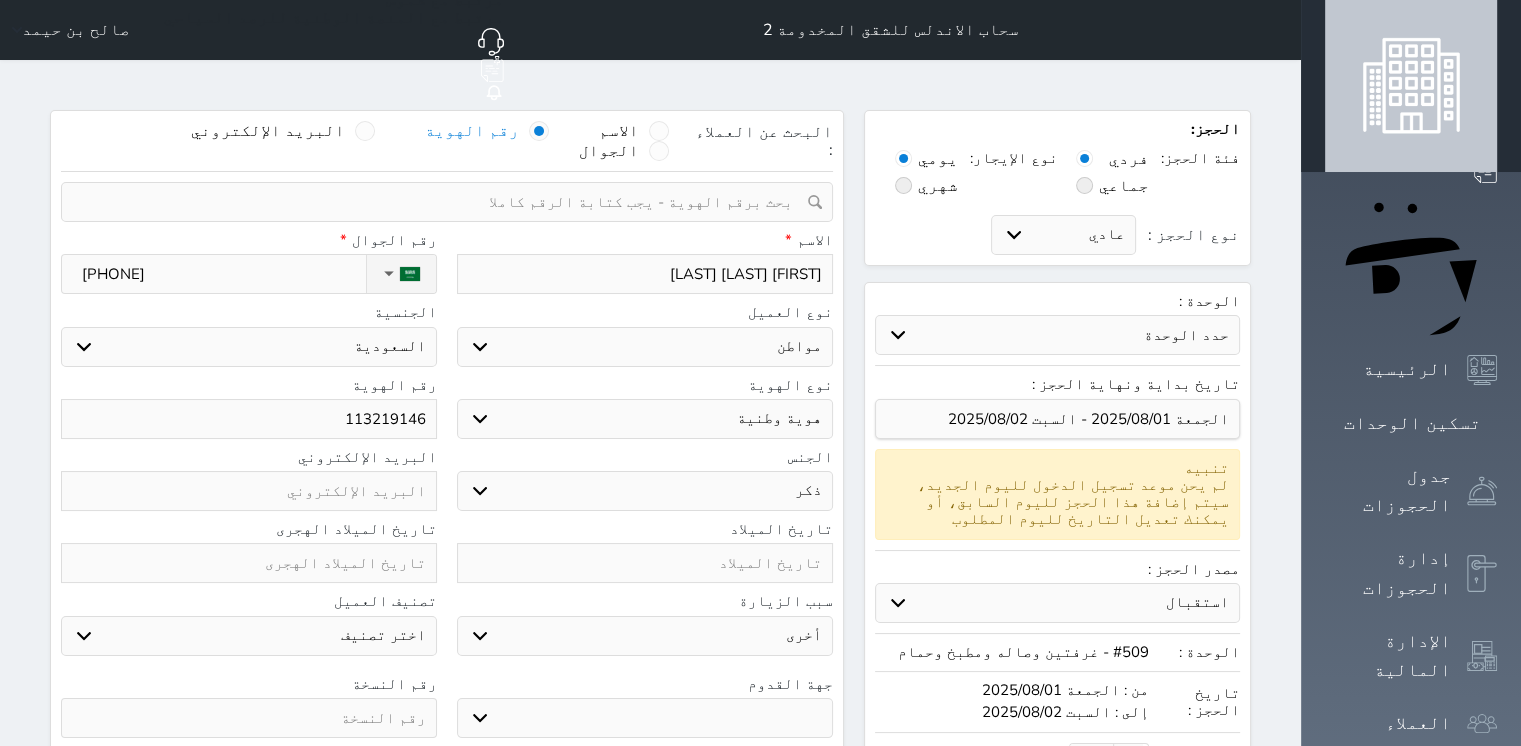 type on "1132191469" 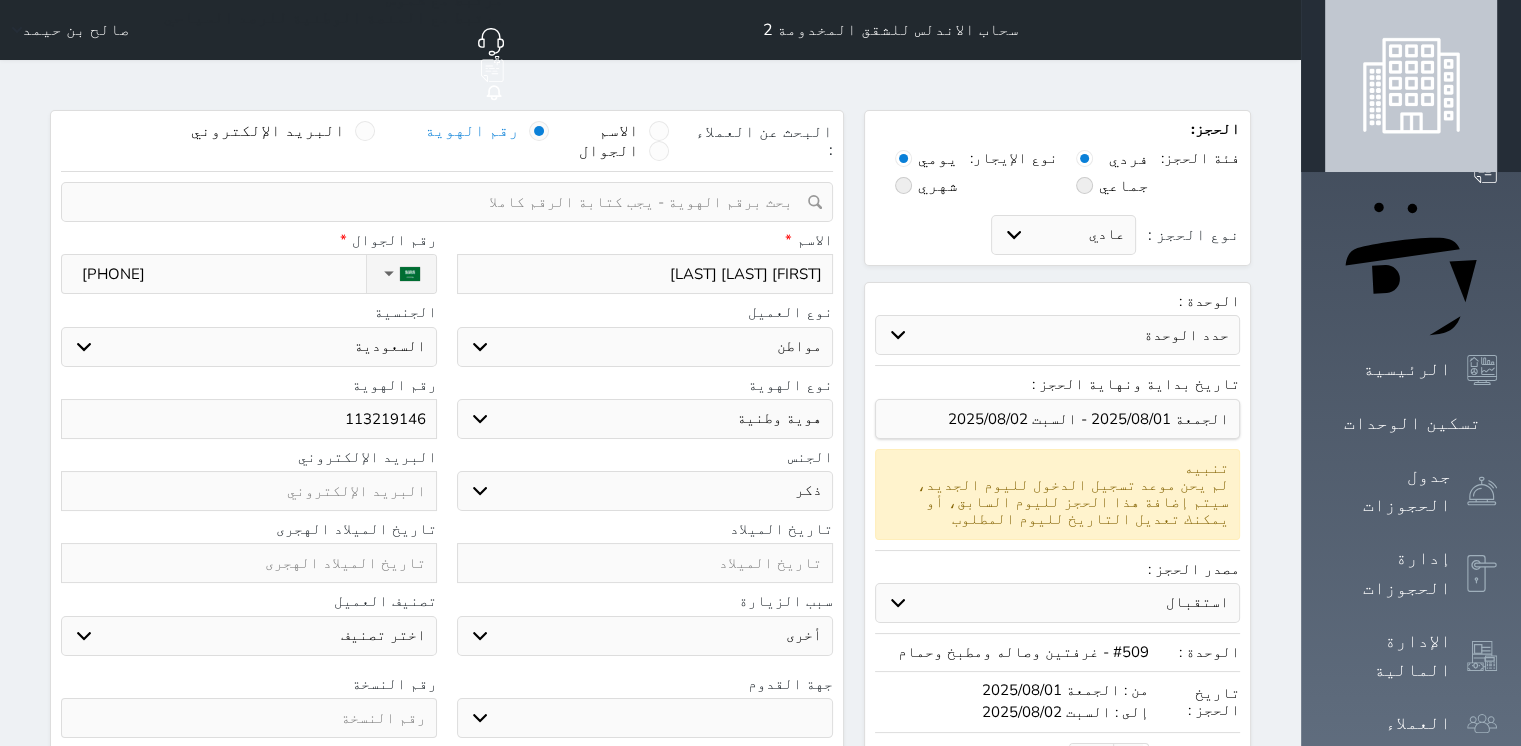 select 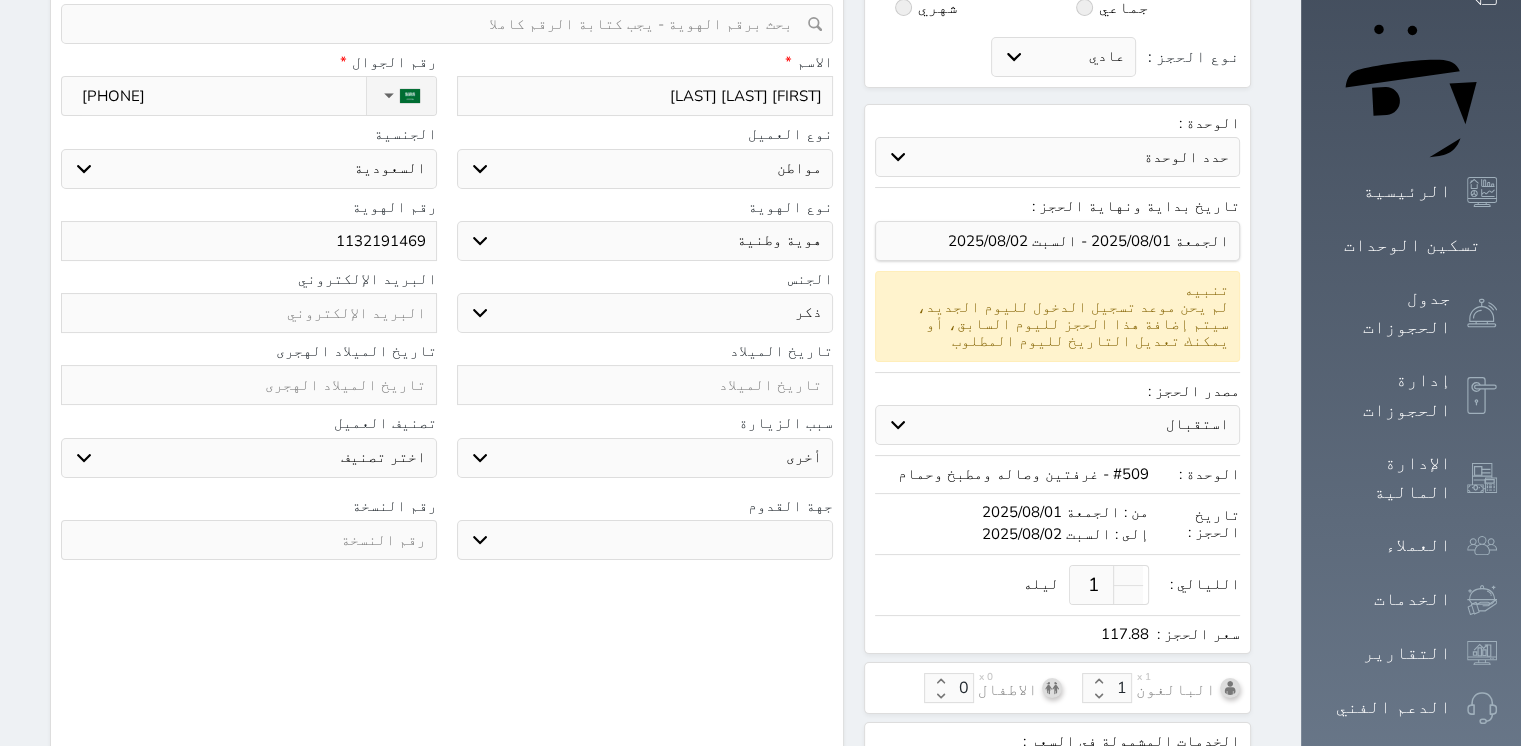 scroll, scrollTop: 200, scrollLeft: 0, axis: vertical 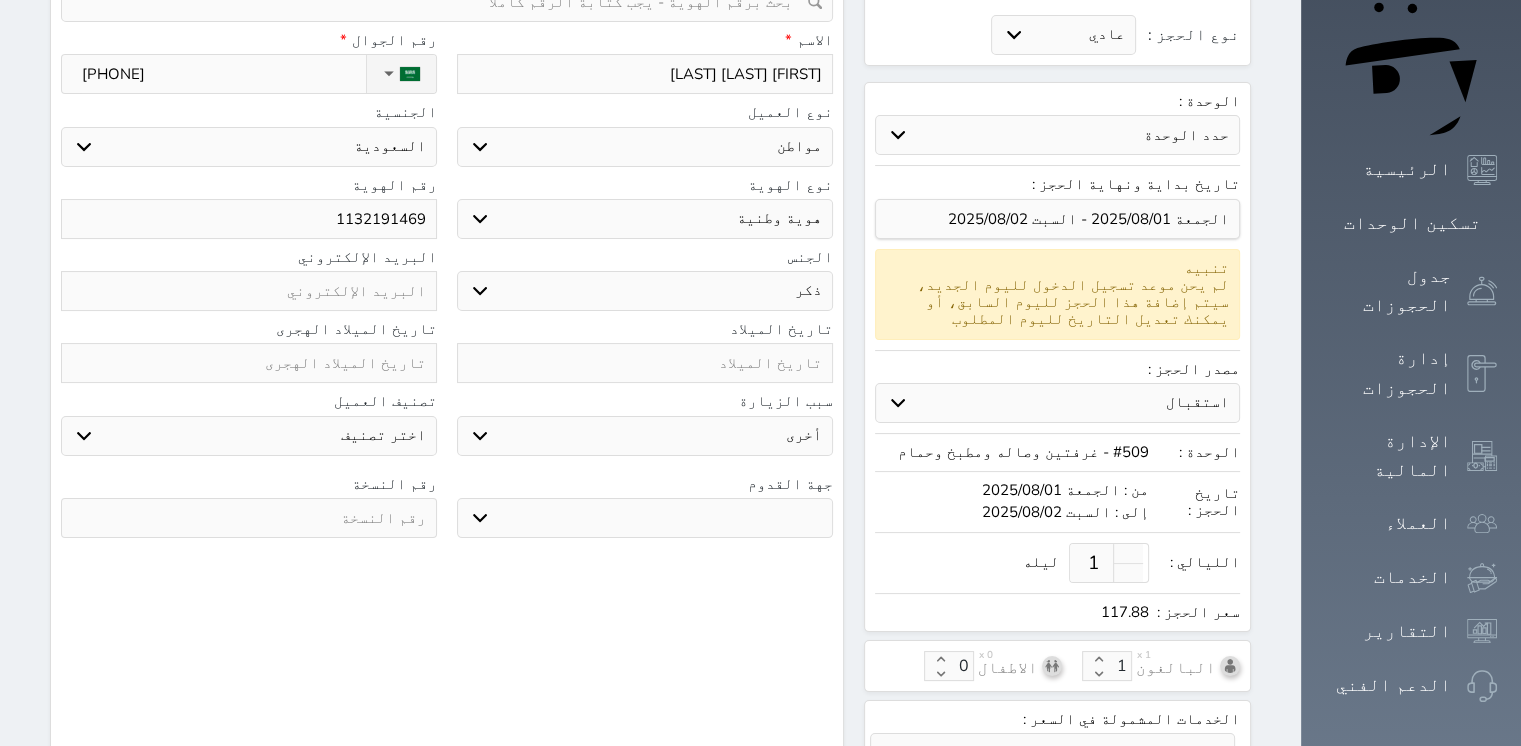 type on "1132191469" 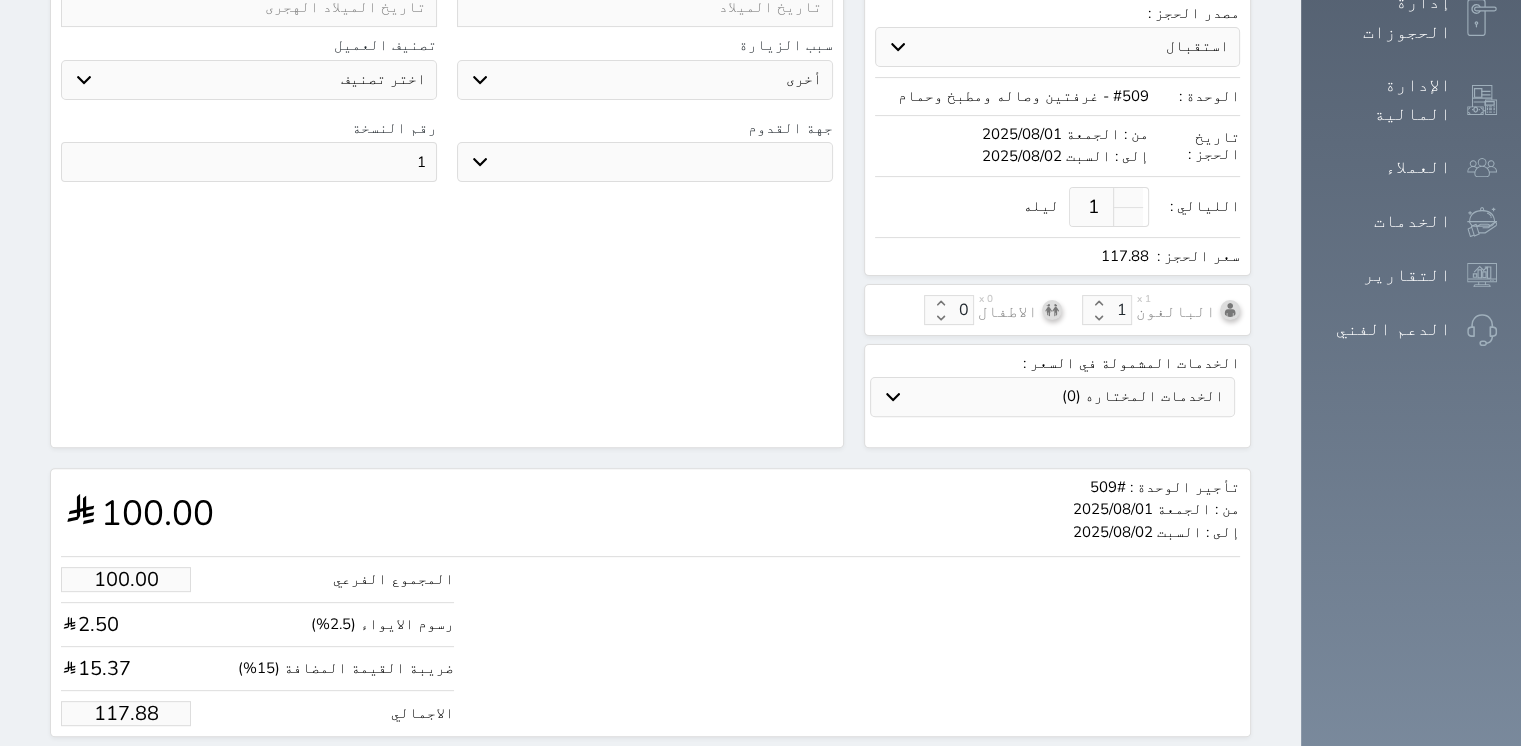 scroll, scrollTop: 564, scrollLeft: 0, axis: vertical 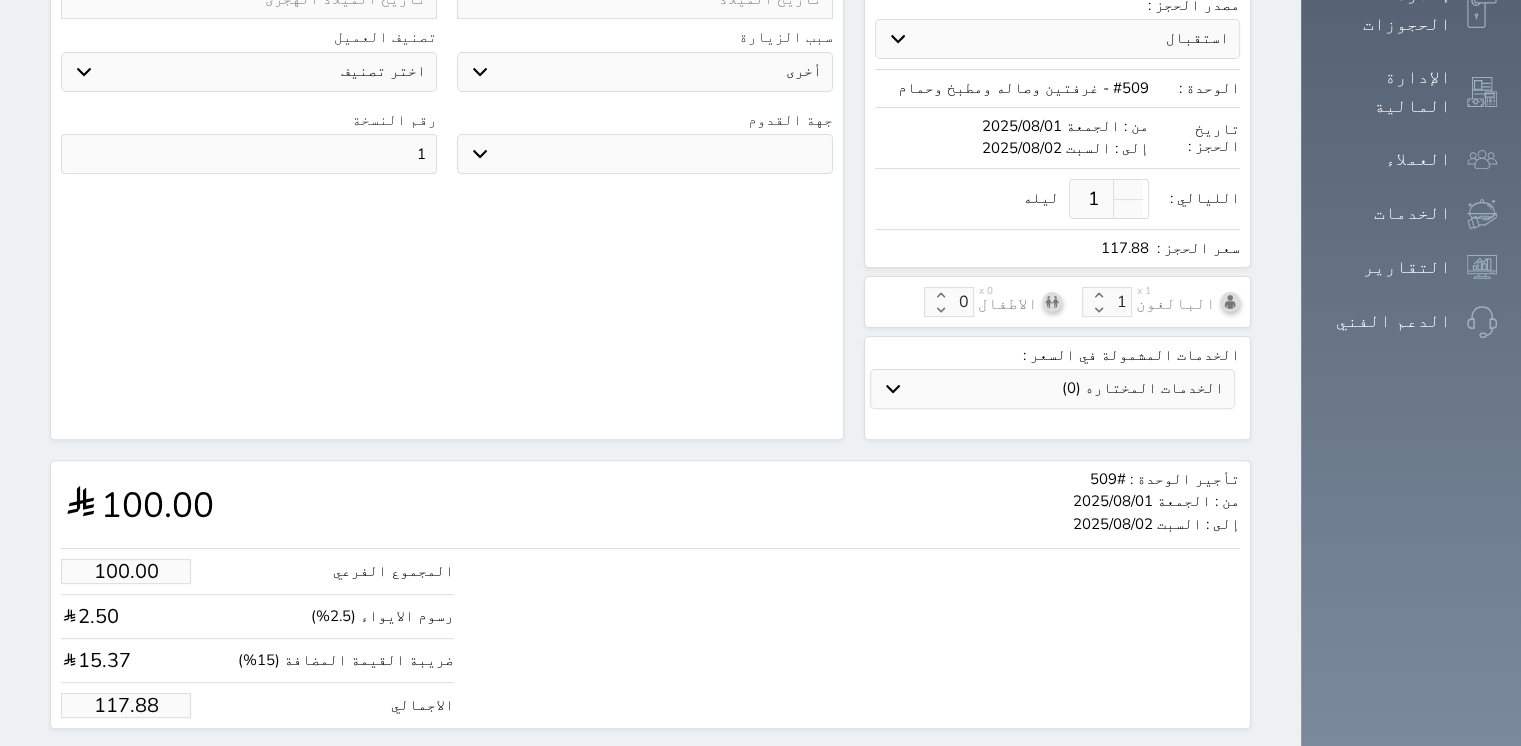 type on "1" 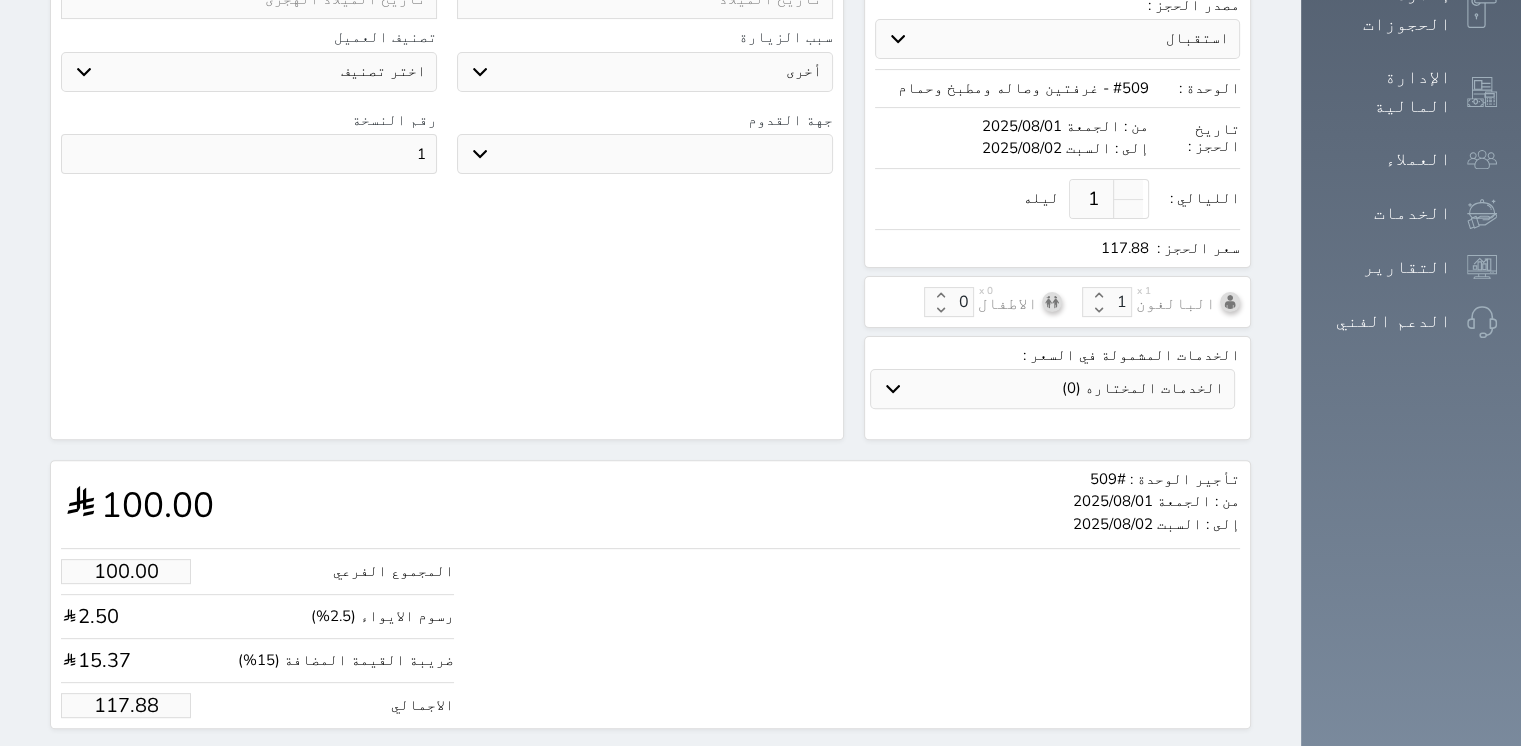 scroll, scrollTop: 4, scrollLeft: 0, axis: vertical 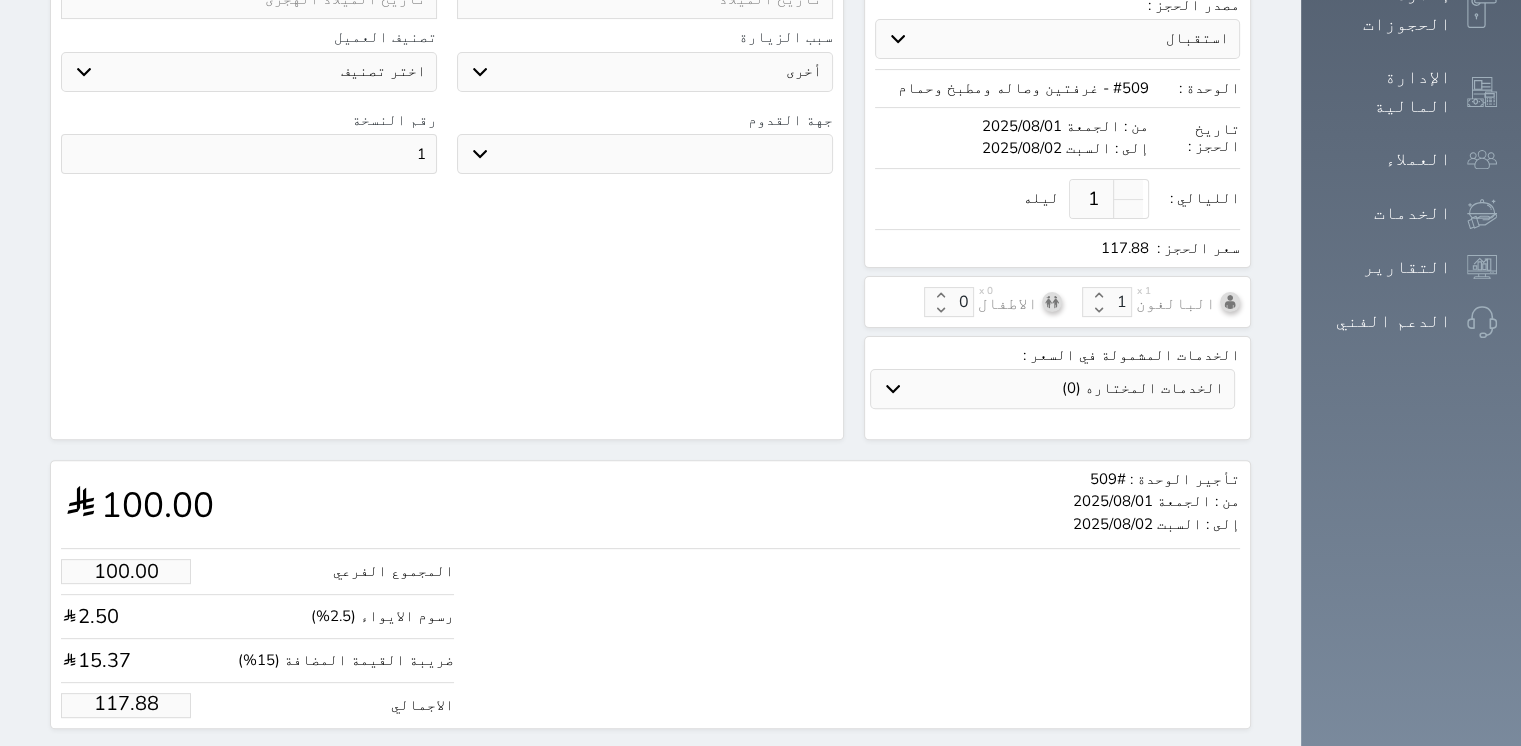 drag, startPoint x: 60, startPoint y: 650, endPoint x: 136, endPoint y: 654, distance: 76.105194 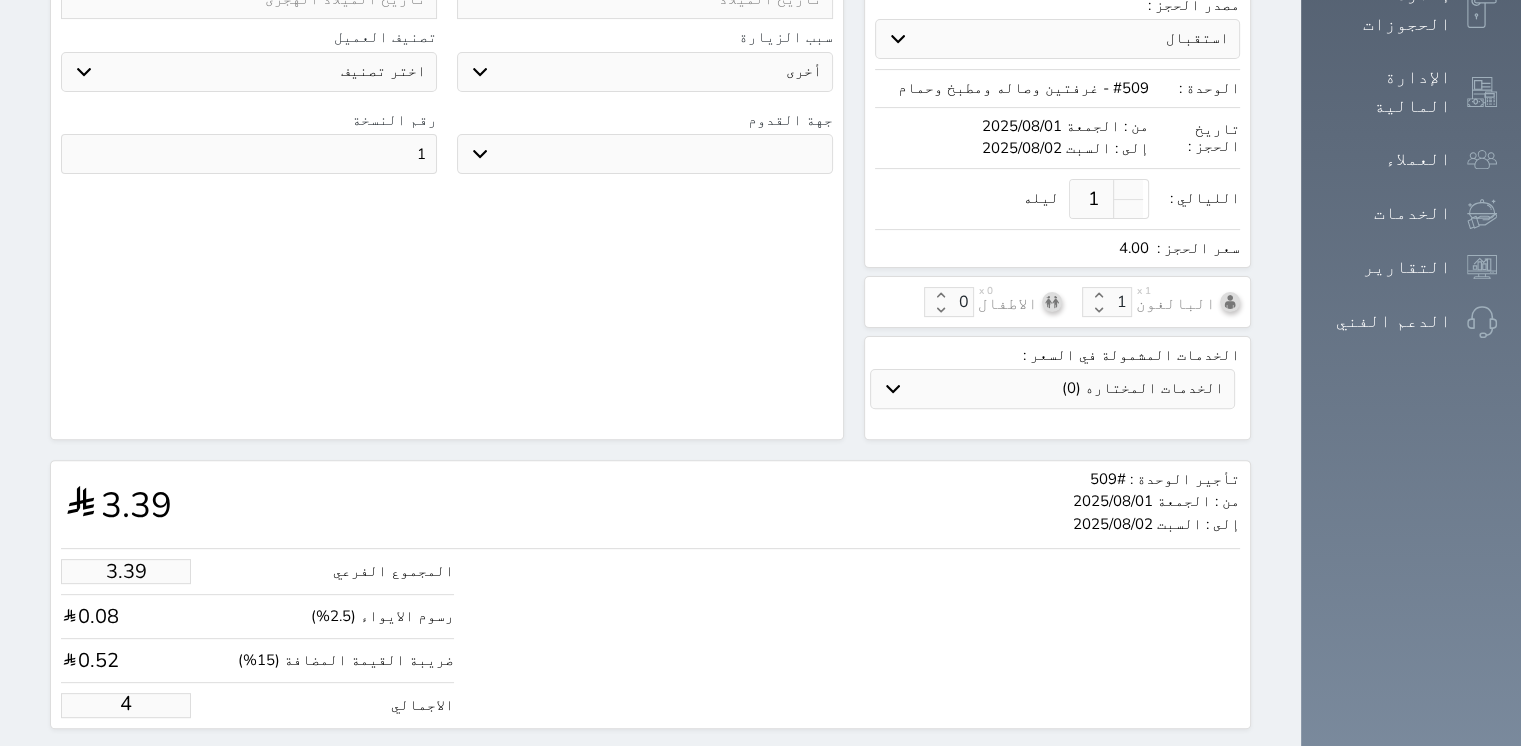 type on "33.93" 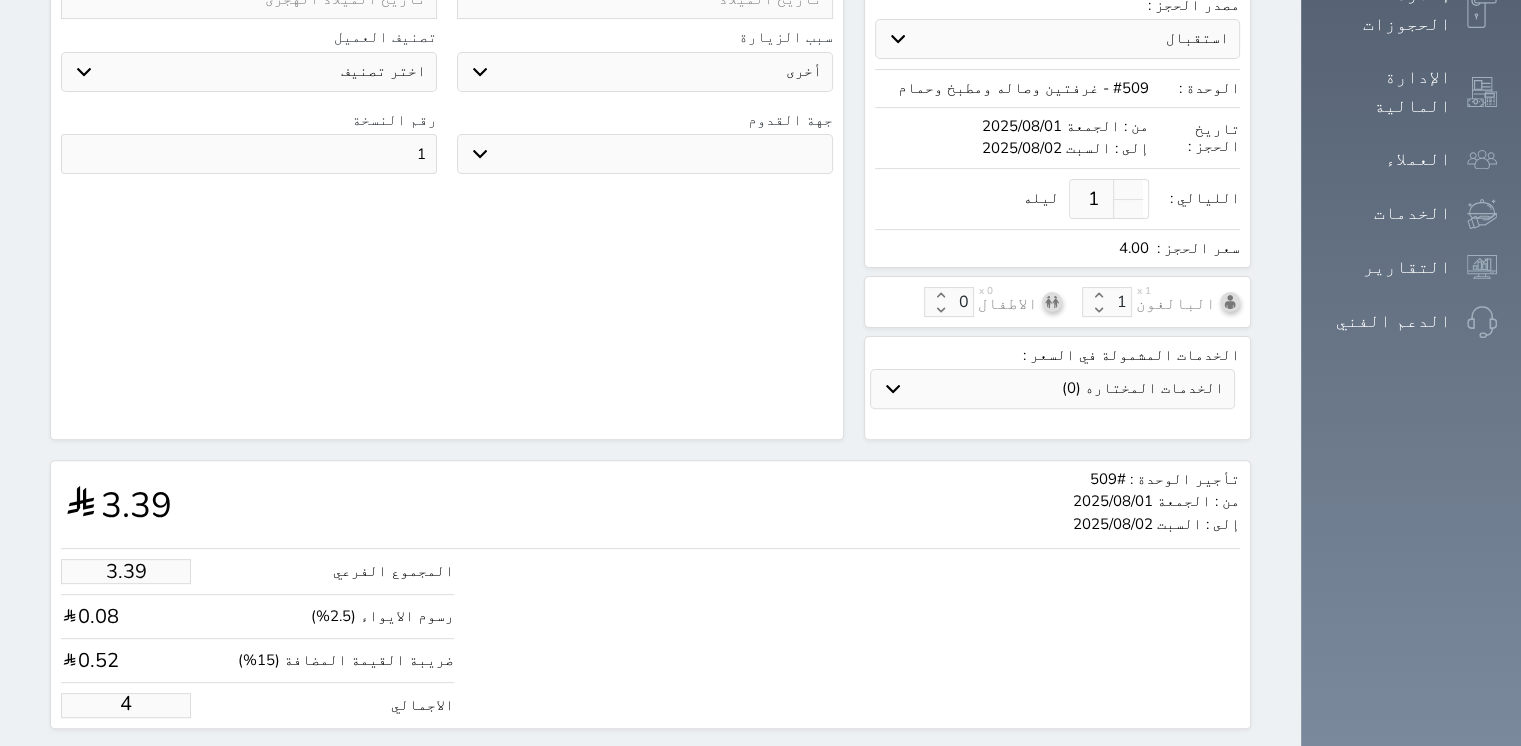 type on "40" 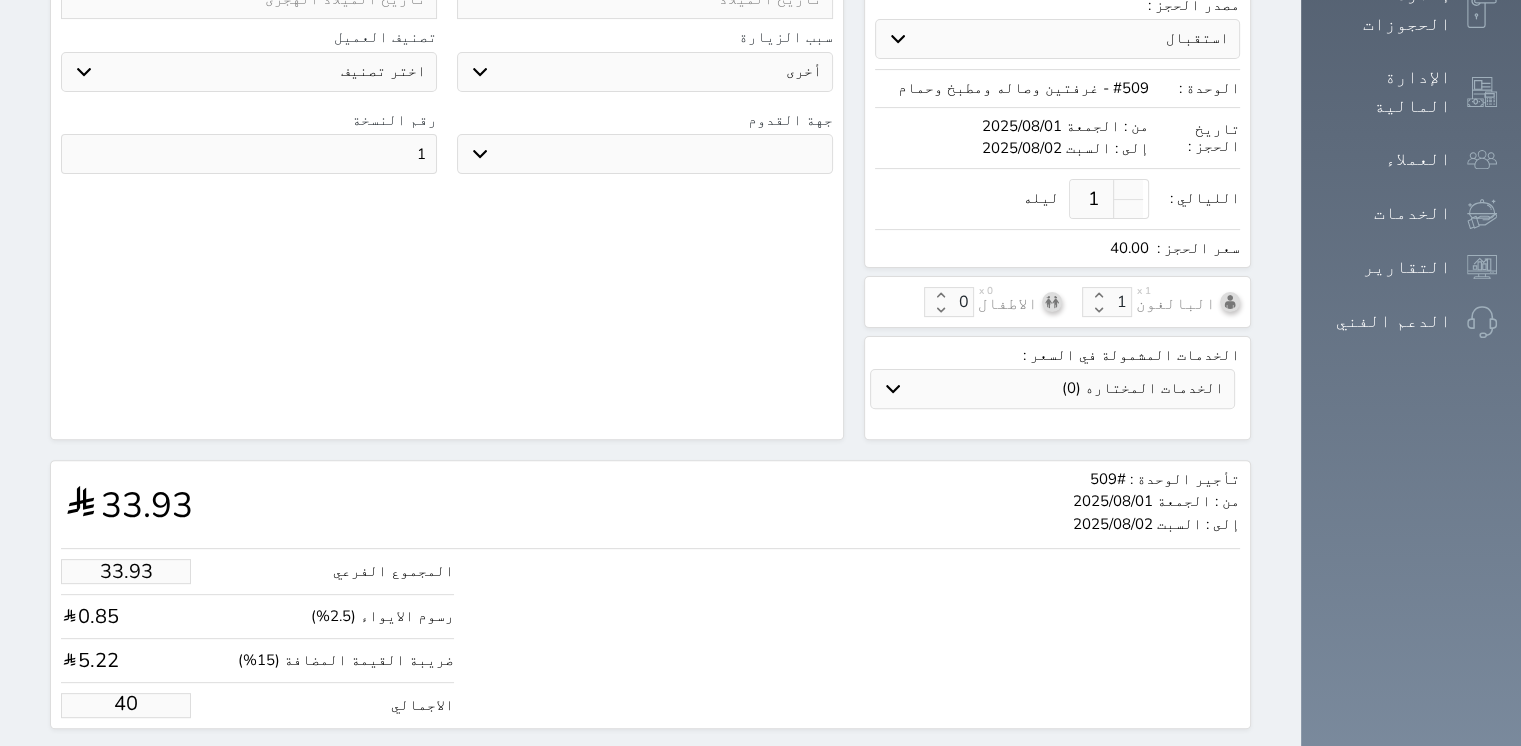 type on "339.34" 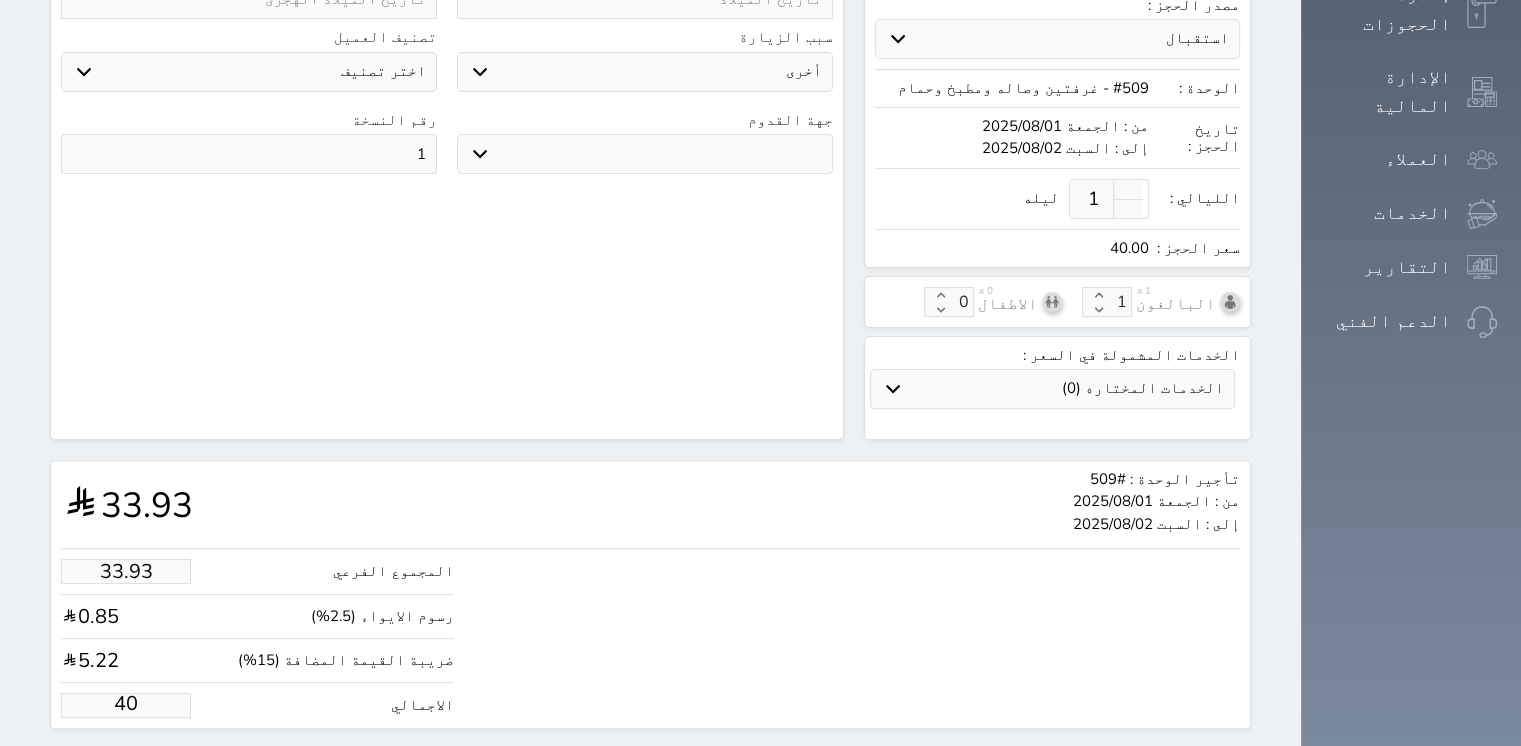 type on "400" 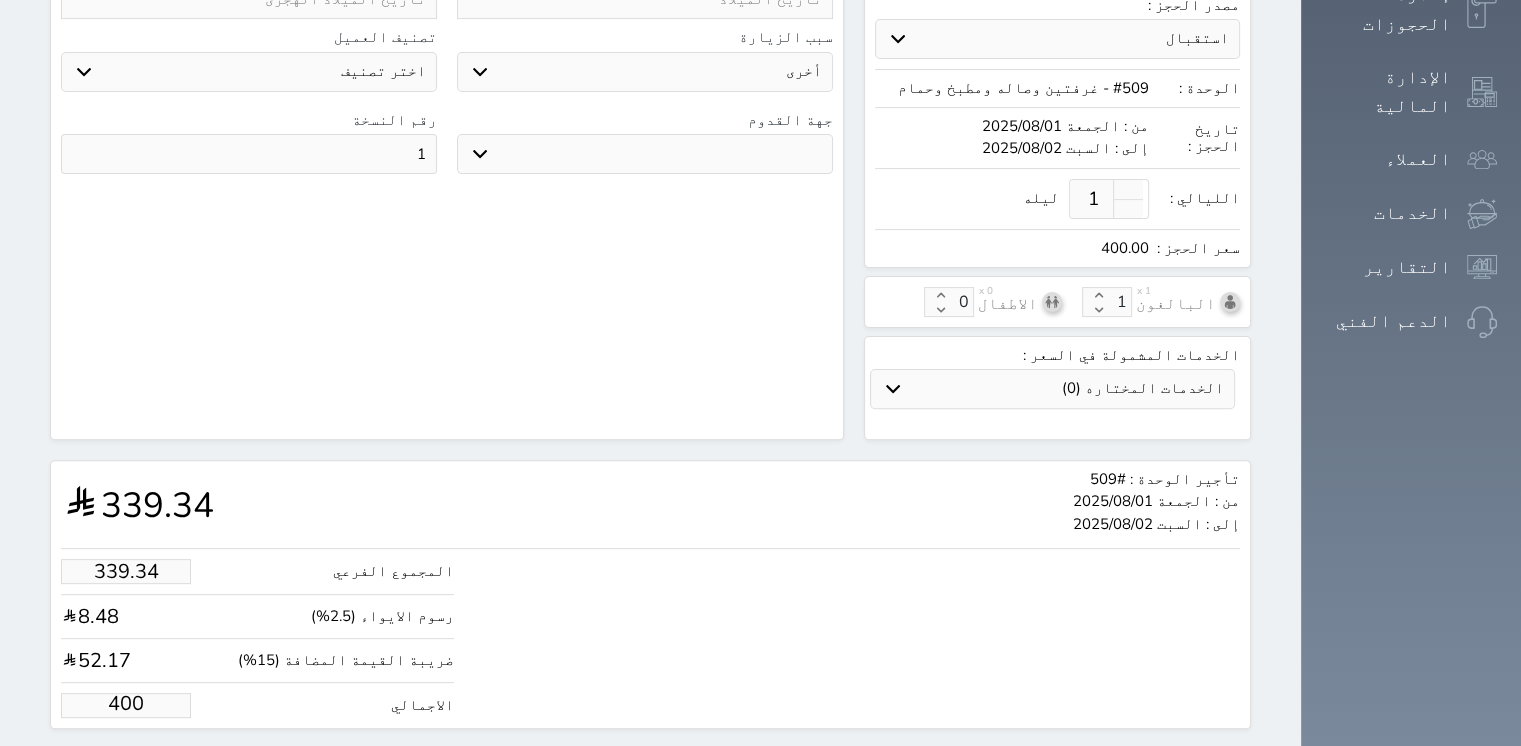 type on "400.00" 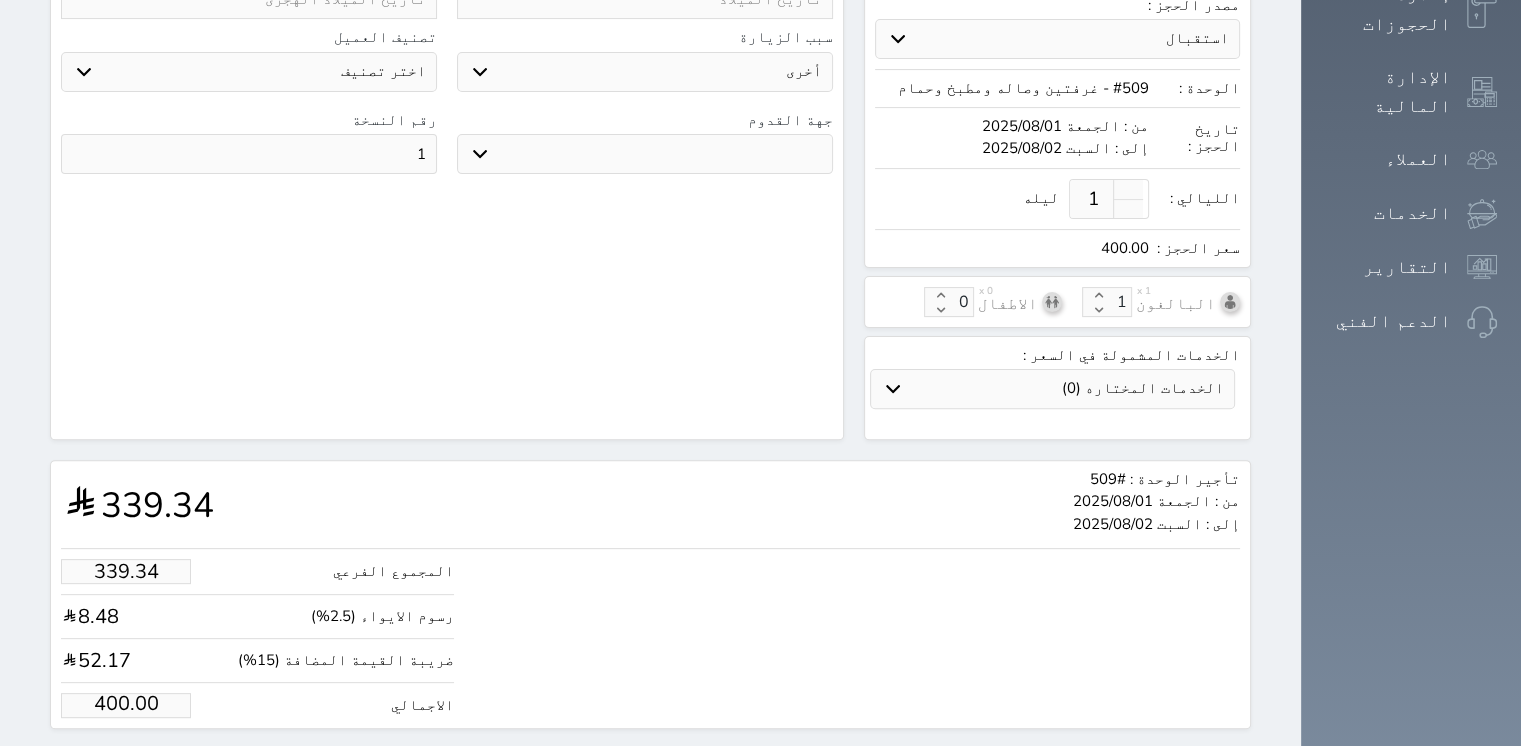 scroll, scrollTop: 0, scrollLeft: 0, axis: both 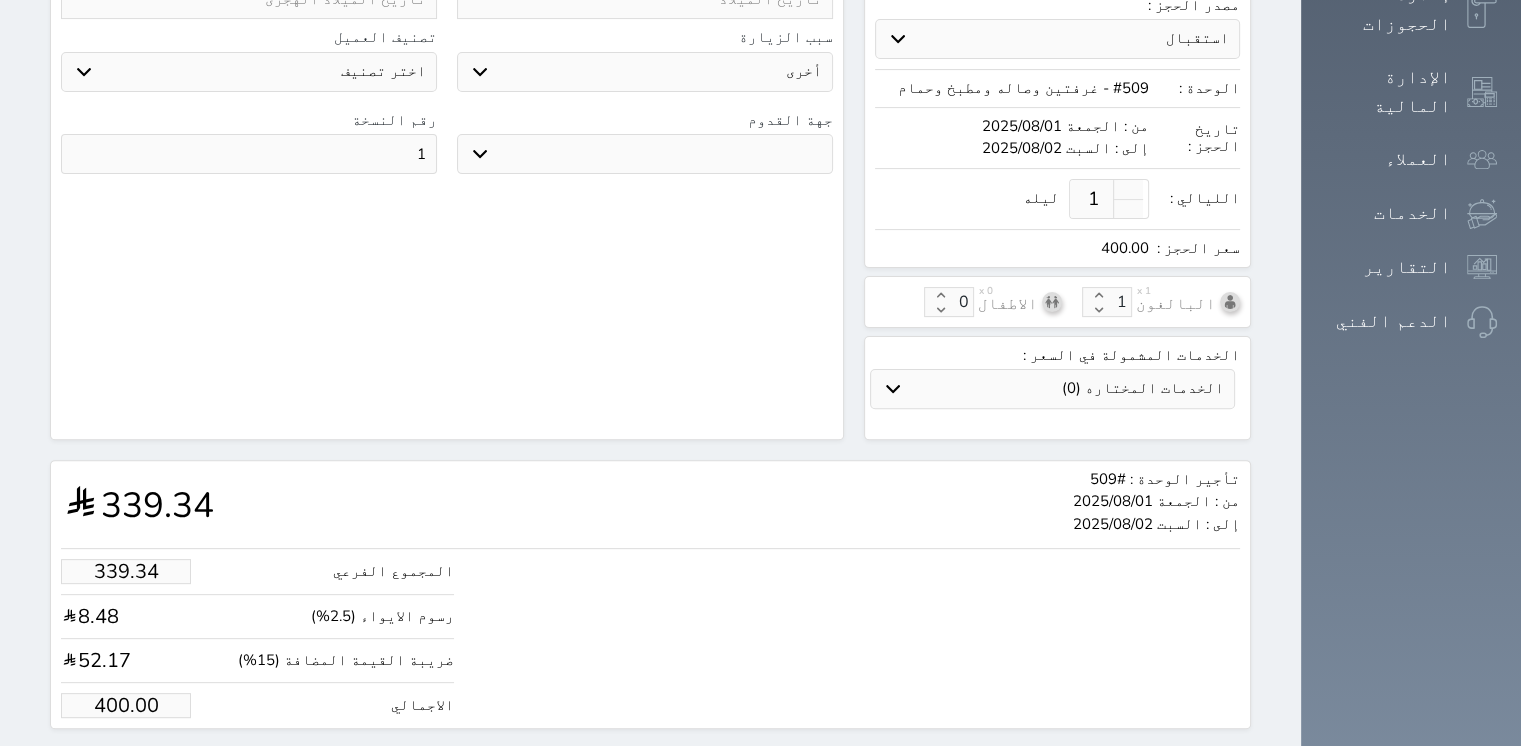 click on "حجز" at bounding box center [165, 766] 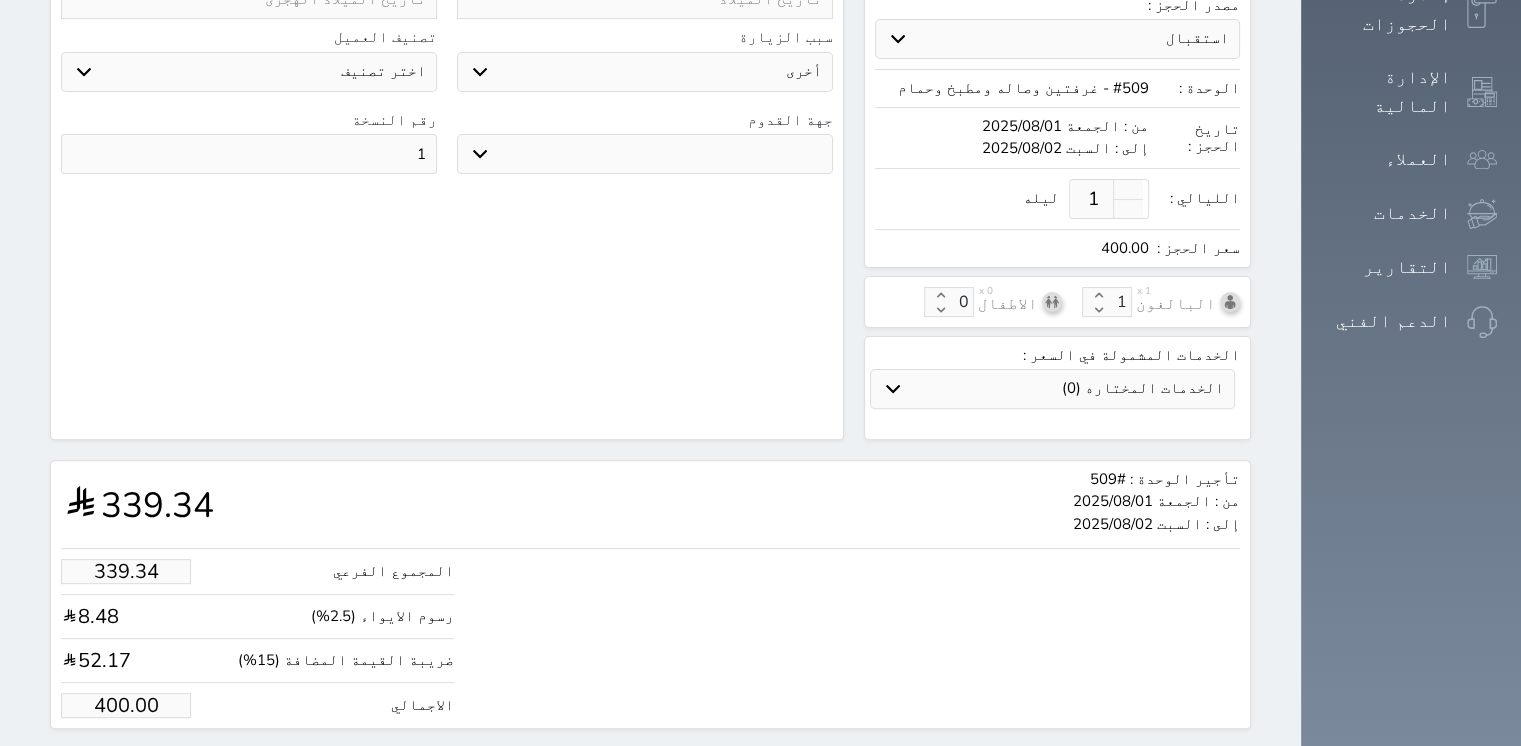 scroll, scrollTop: 243, scrollLeft: 0, axis: vertical 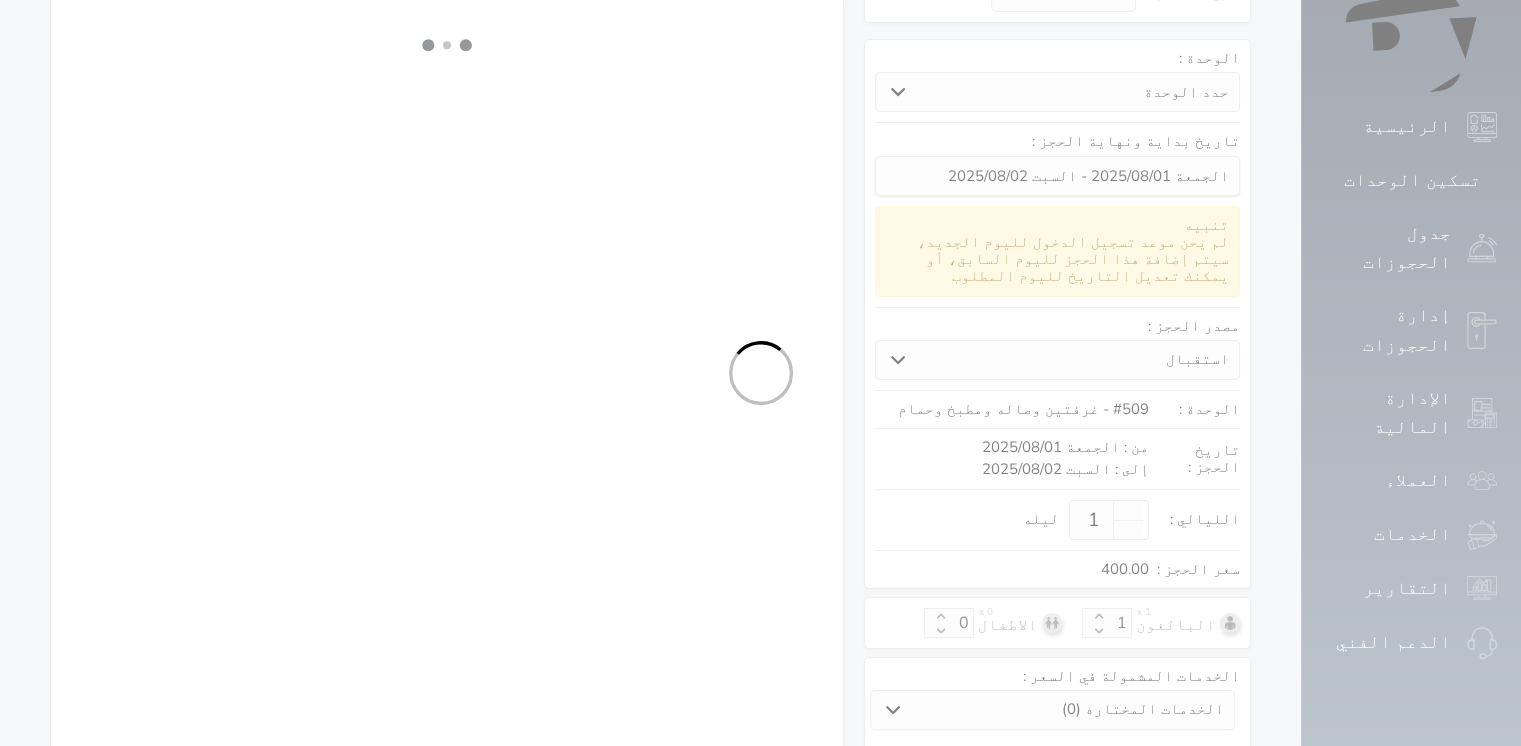 select on "1" 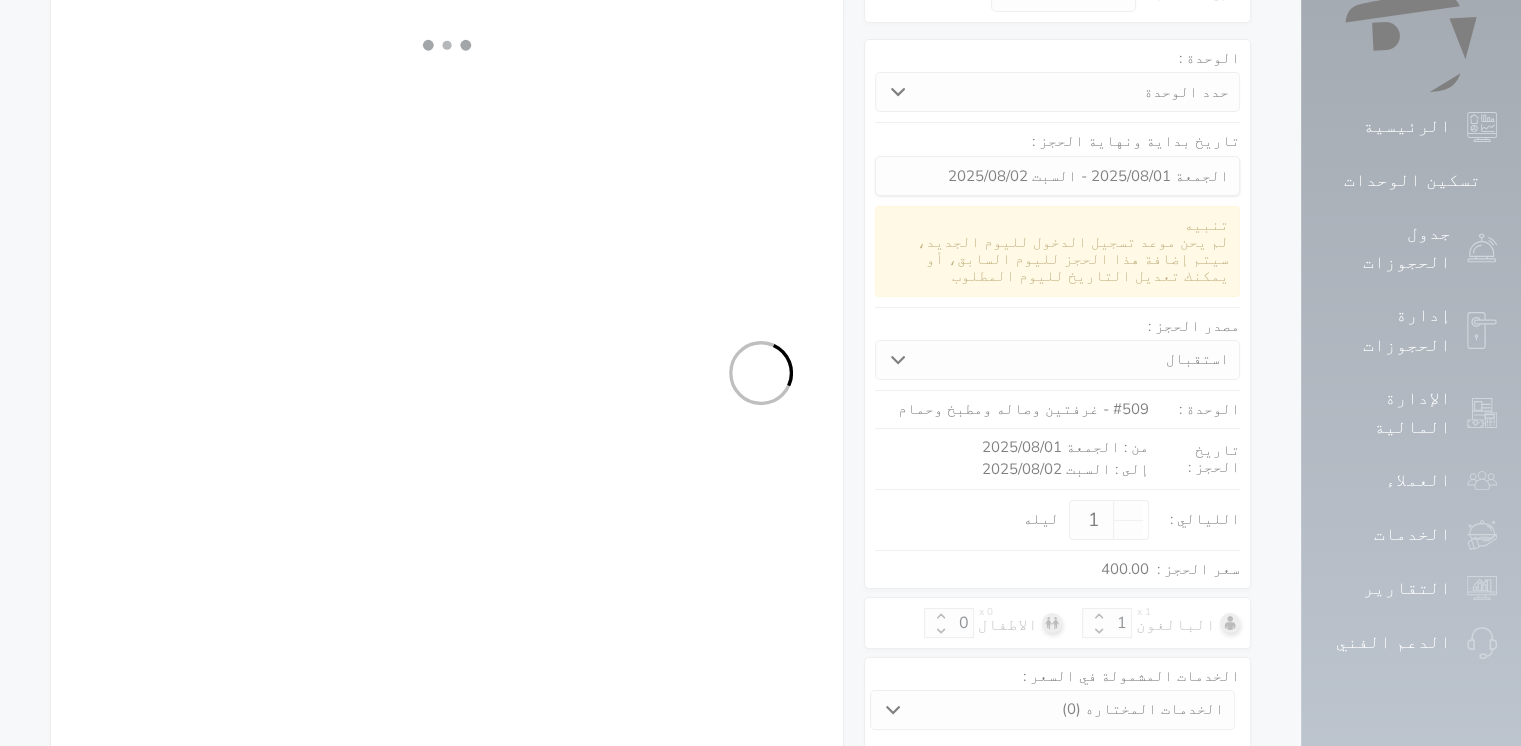 select on "113" 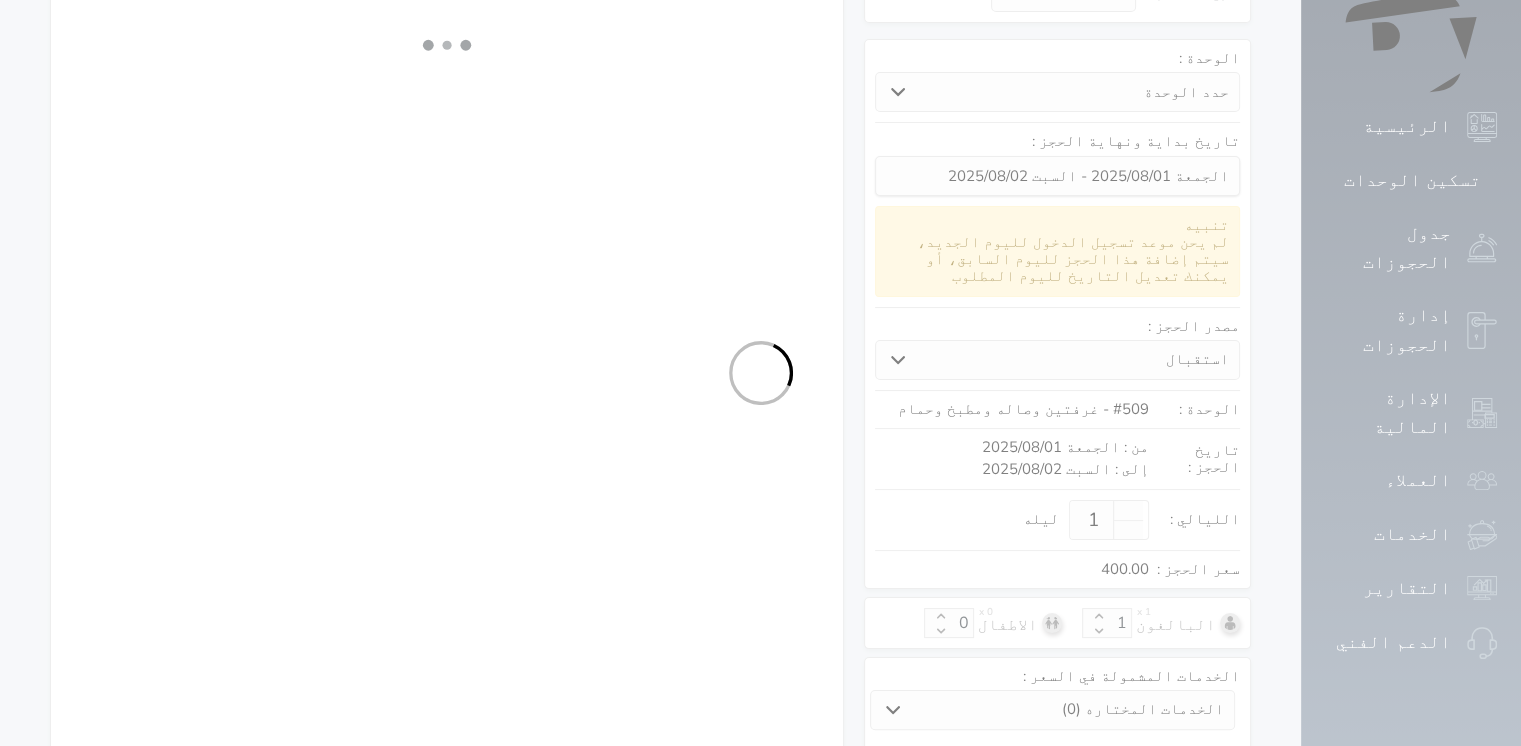 select on "1" 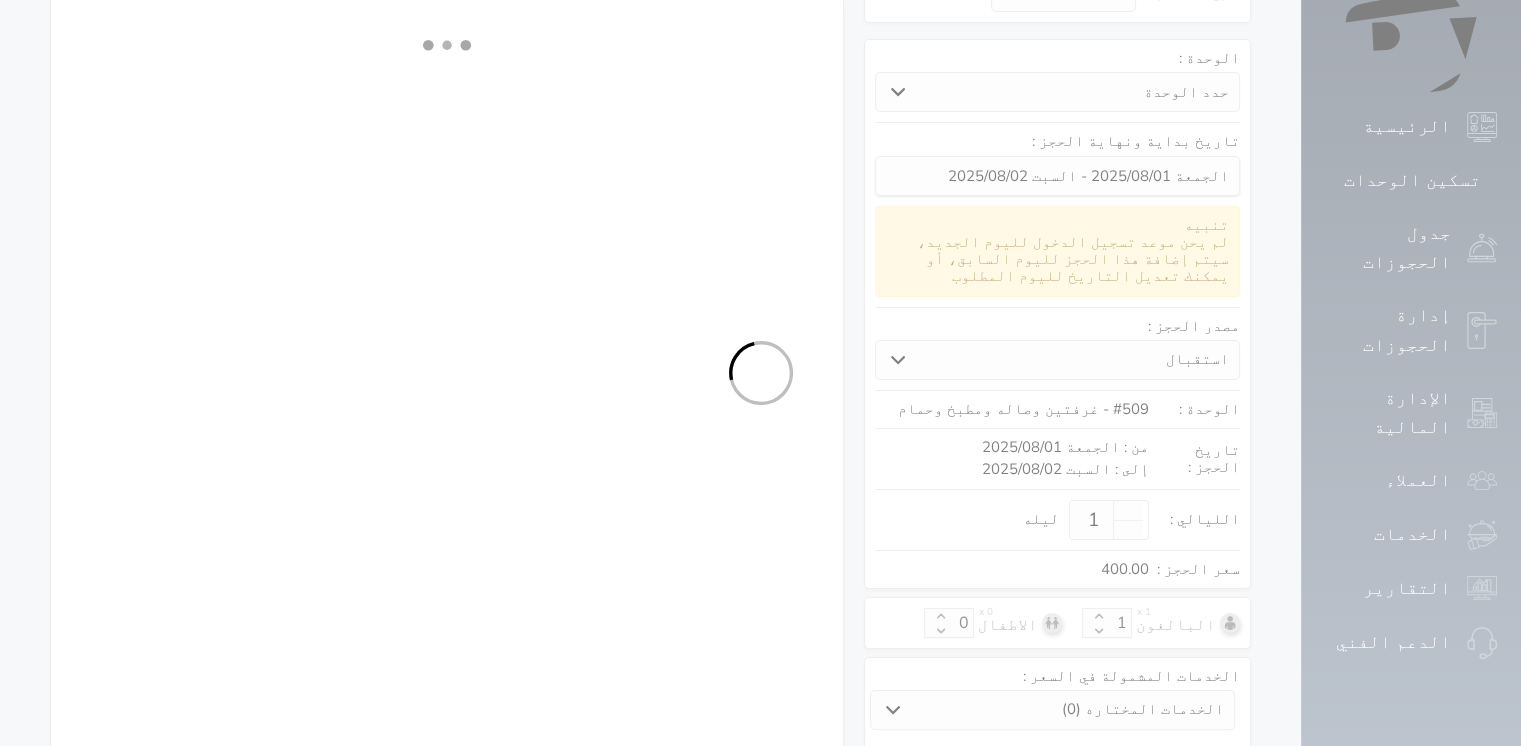 select on "7" 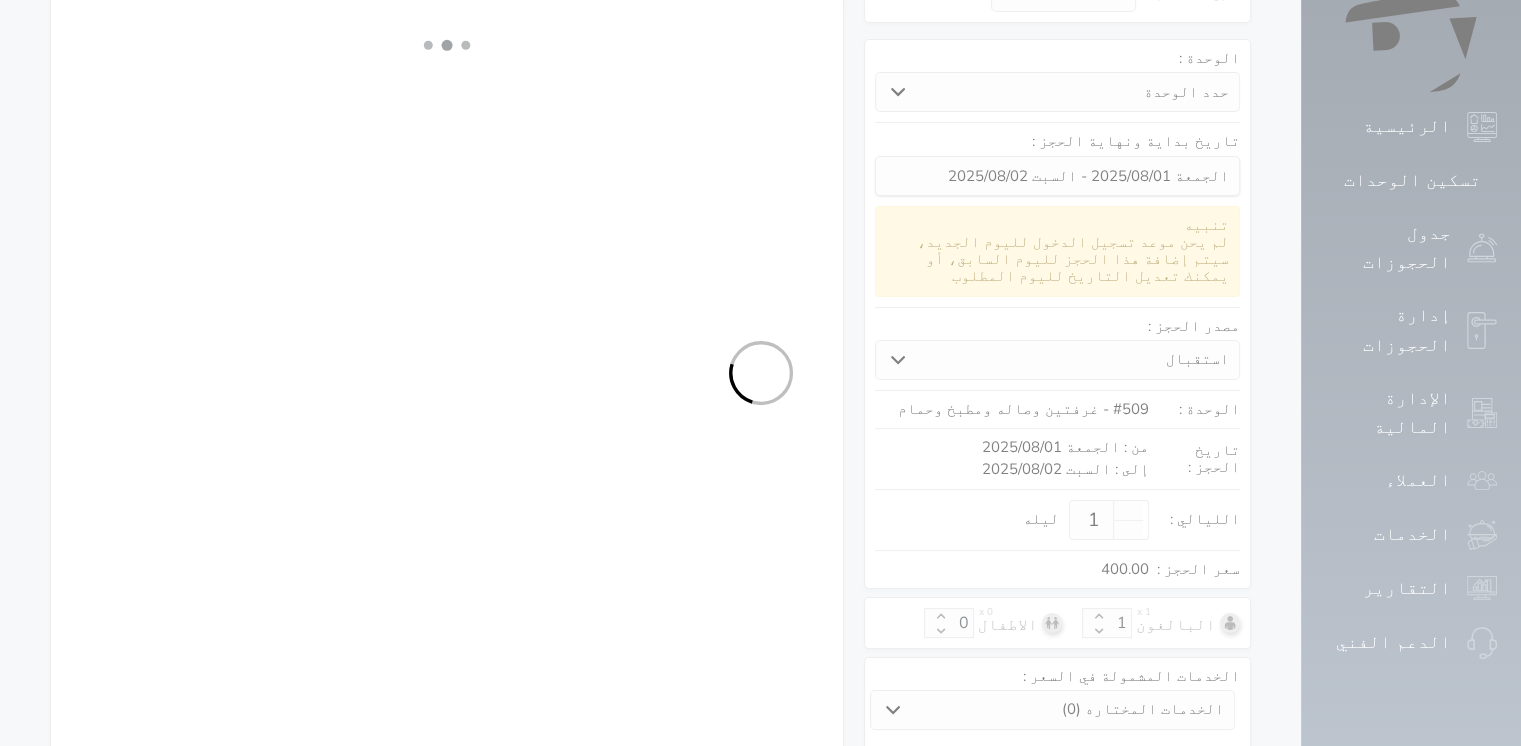 select 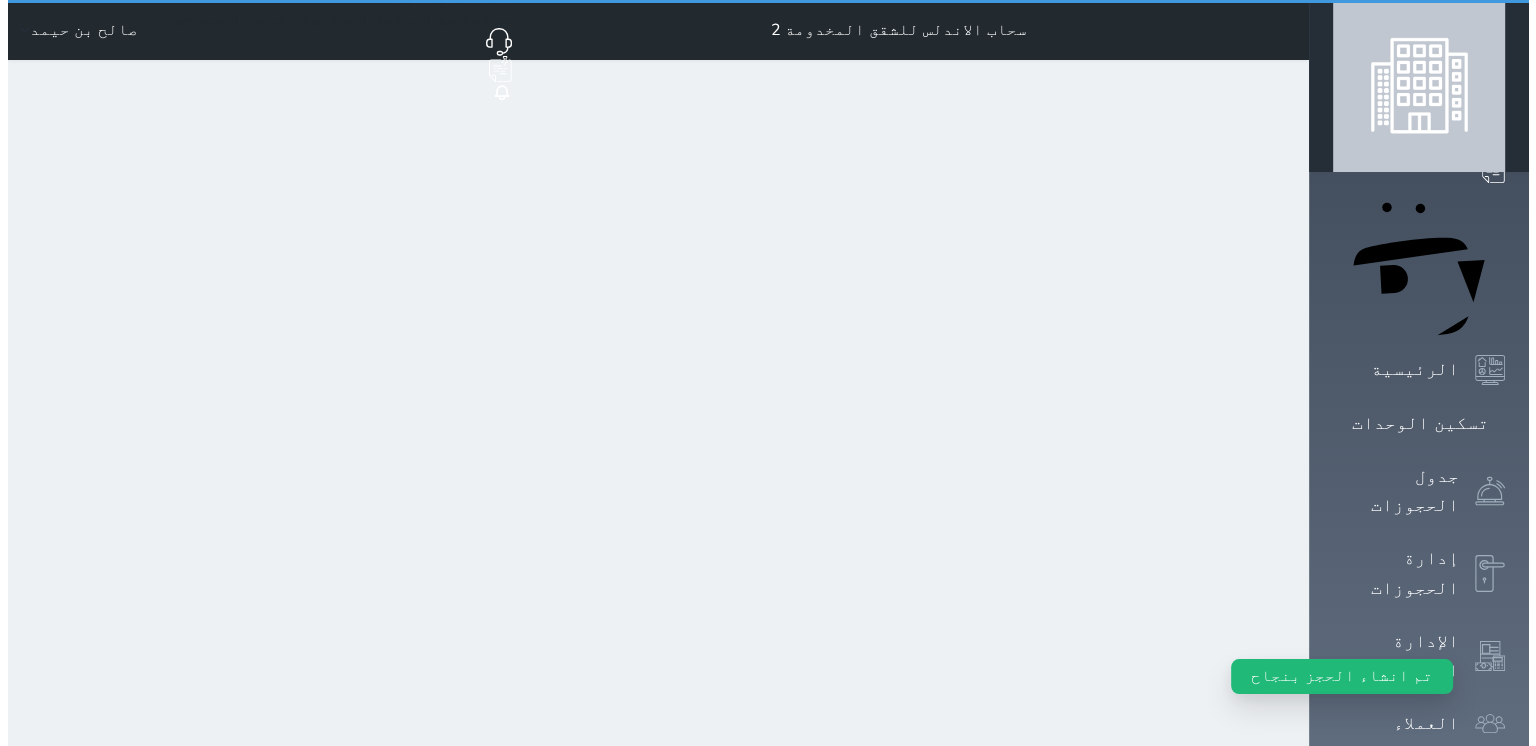 scroll, scrollTop: 0, scrollLeft: 0, axis: both 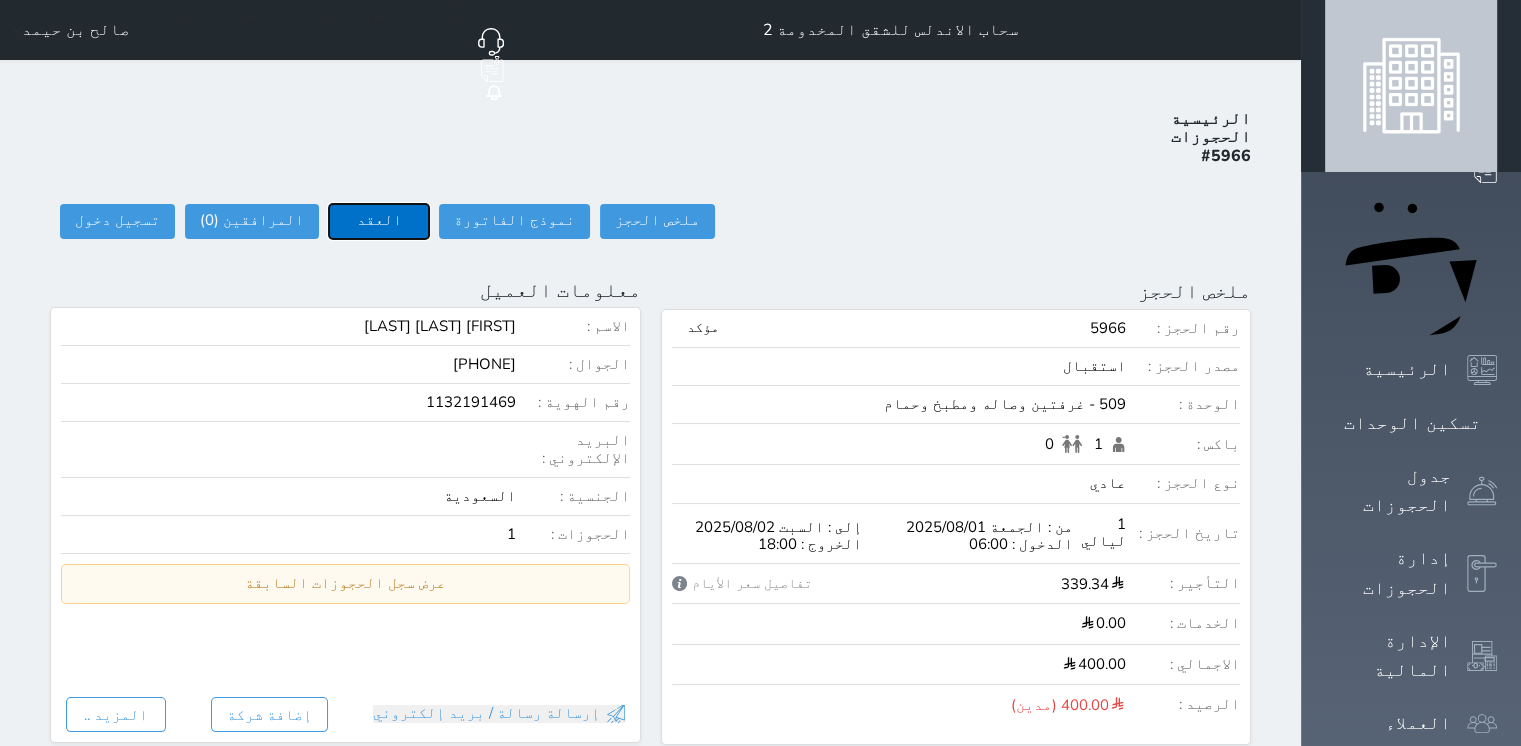 click on "العقد" at bounding box center (379, 221) 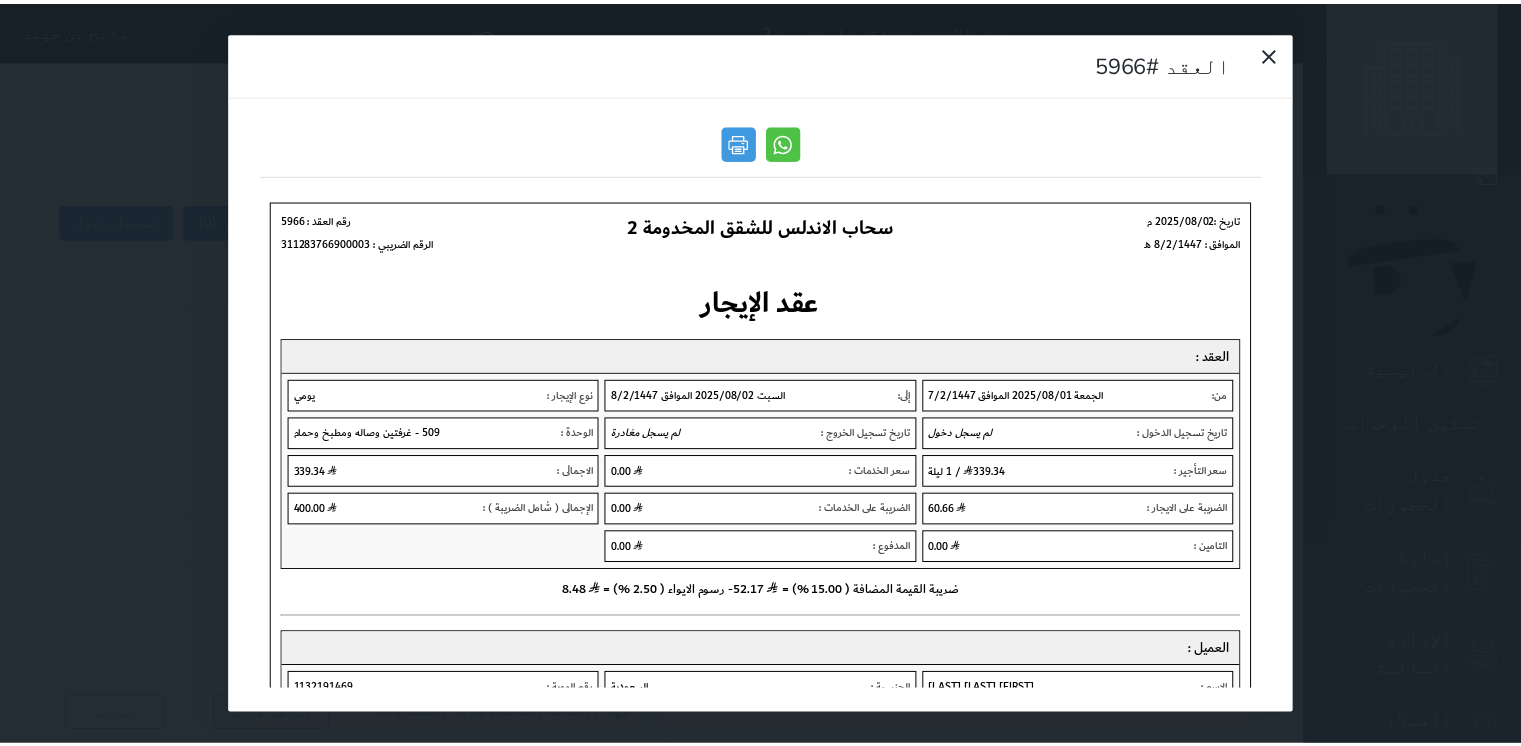 scroll, scrollTop: 0, scrollLeft: 0, axis: both 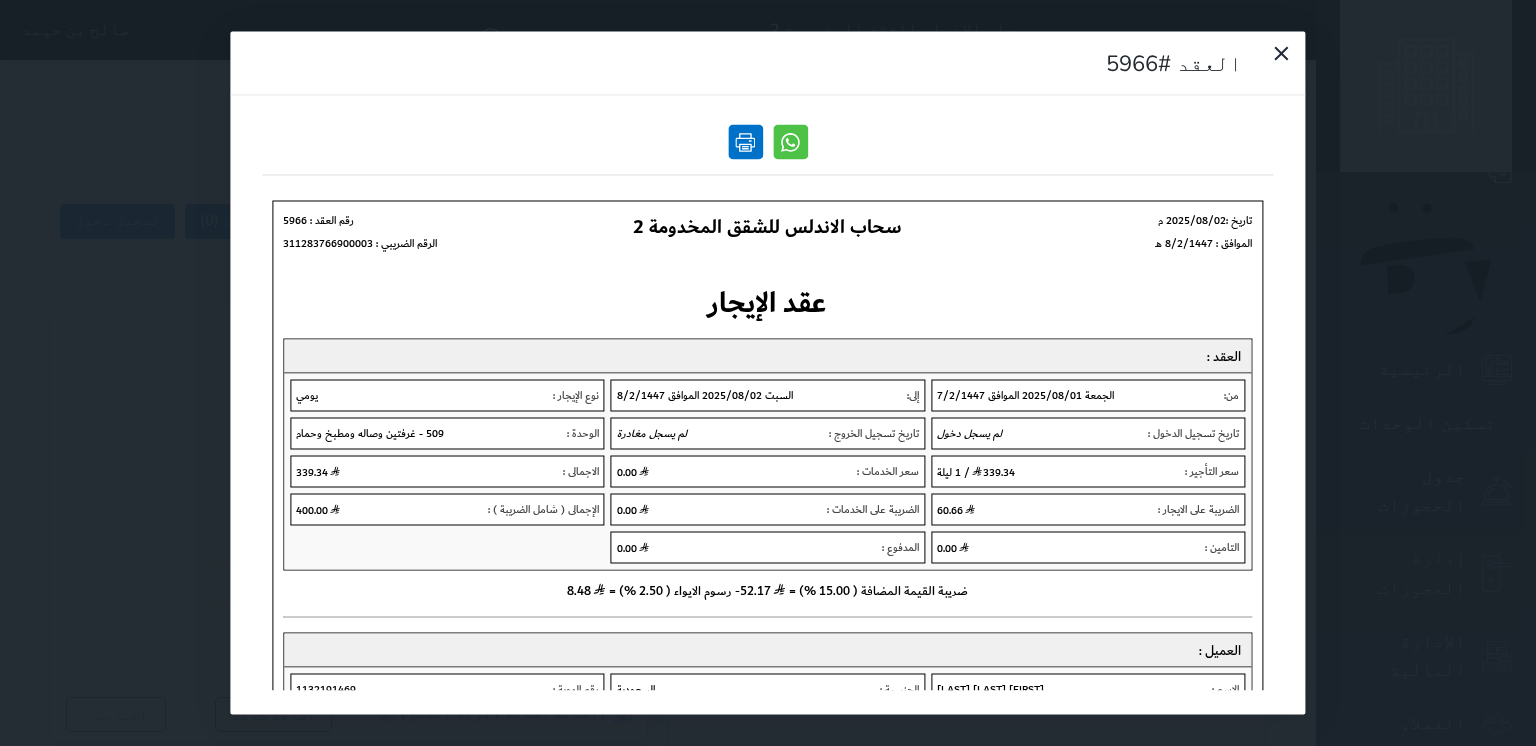 click at bounding box center (745, 142) 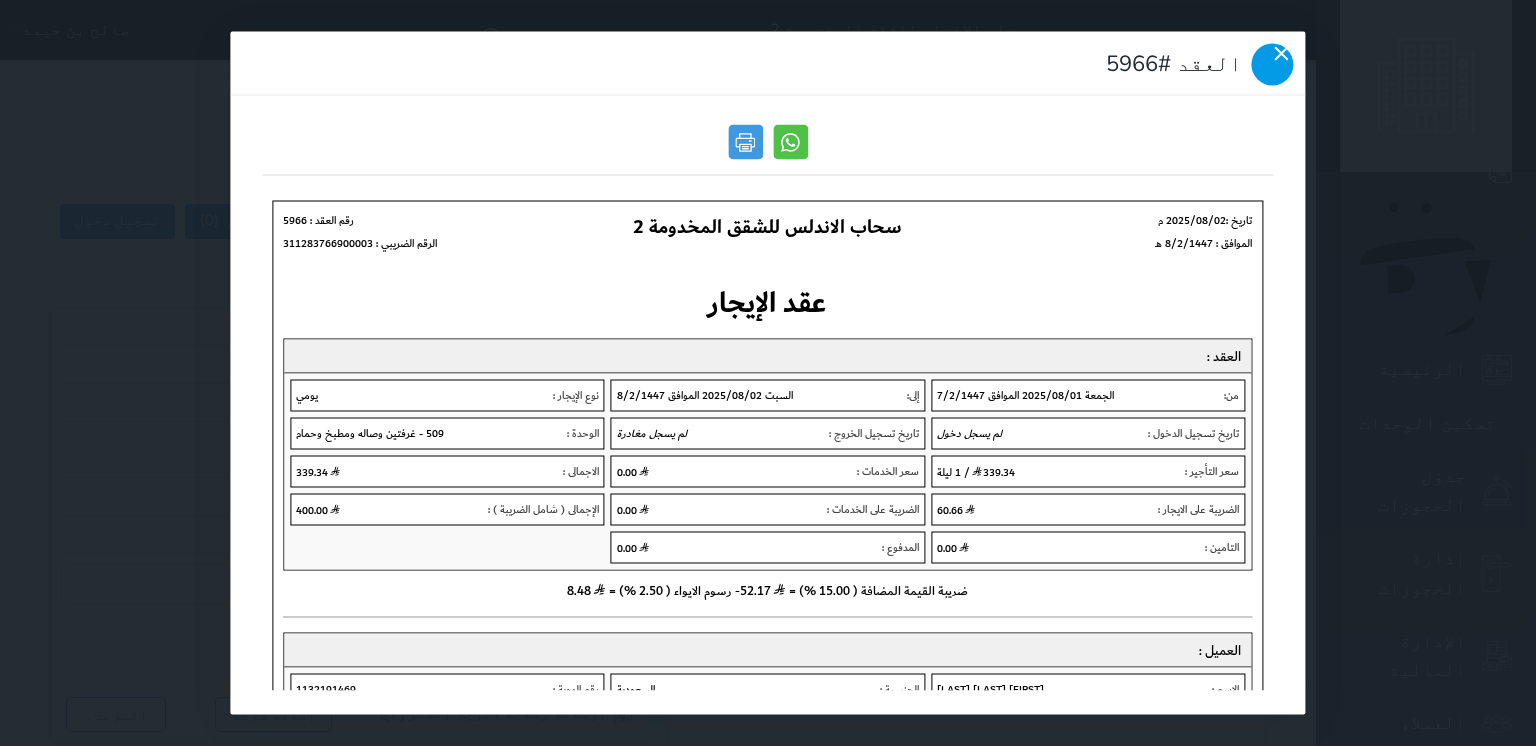 click 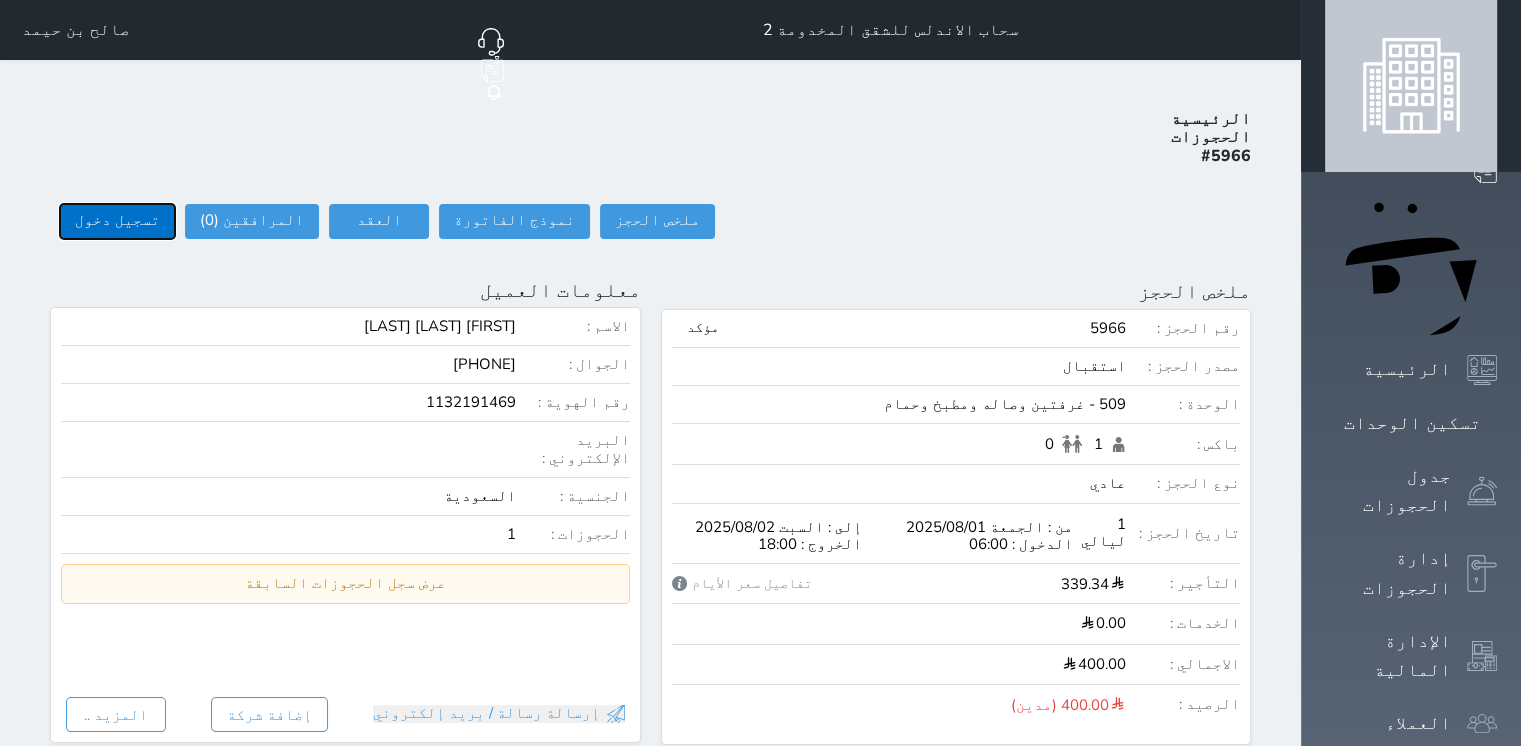 click on "تسجيل دخول" at bounding box center [117, 221] 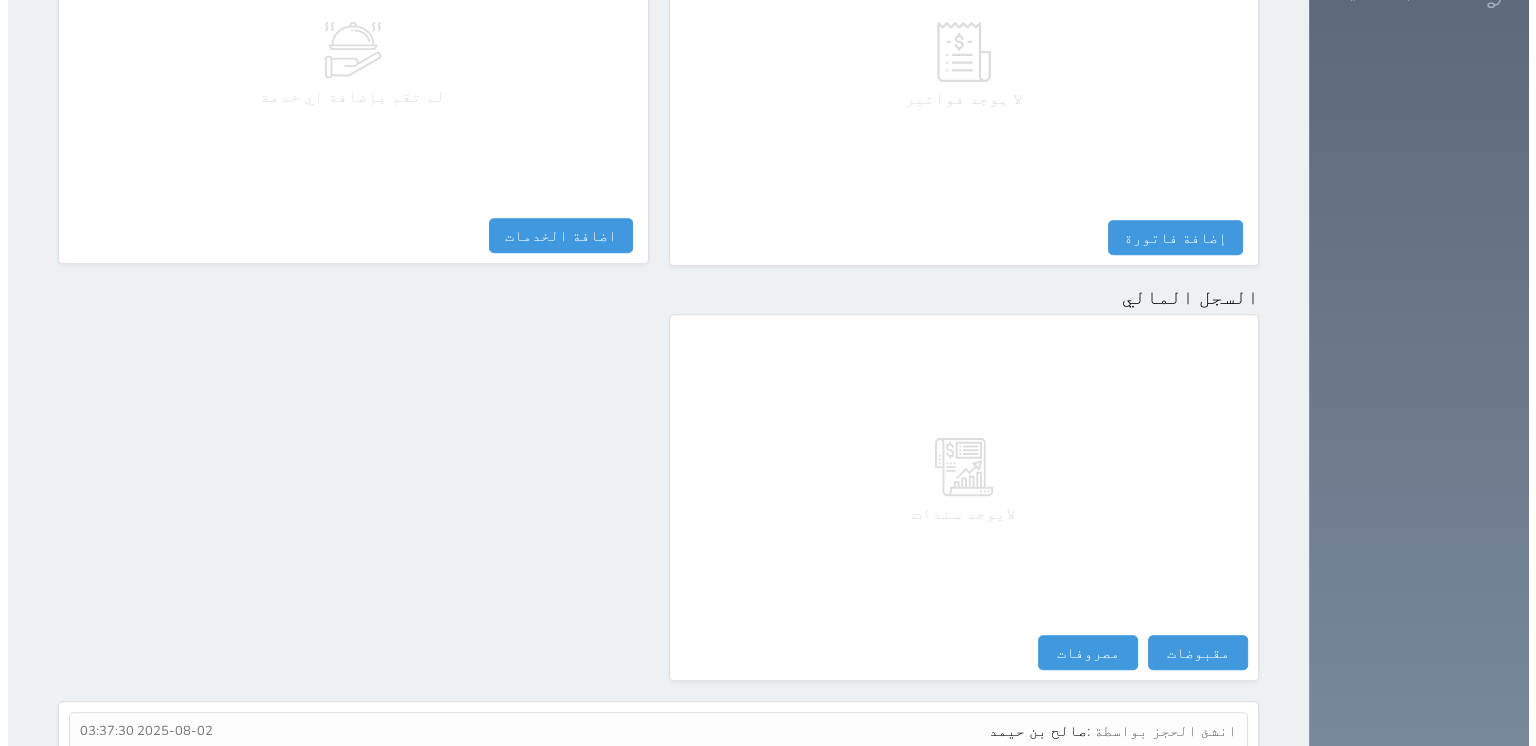 scroll, scrollTop: 900, scrollLeft: 0, axis: vertical 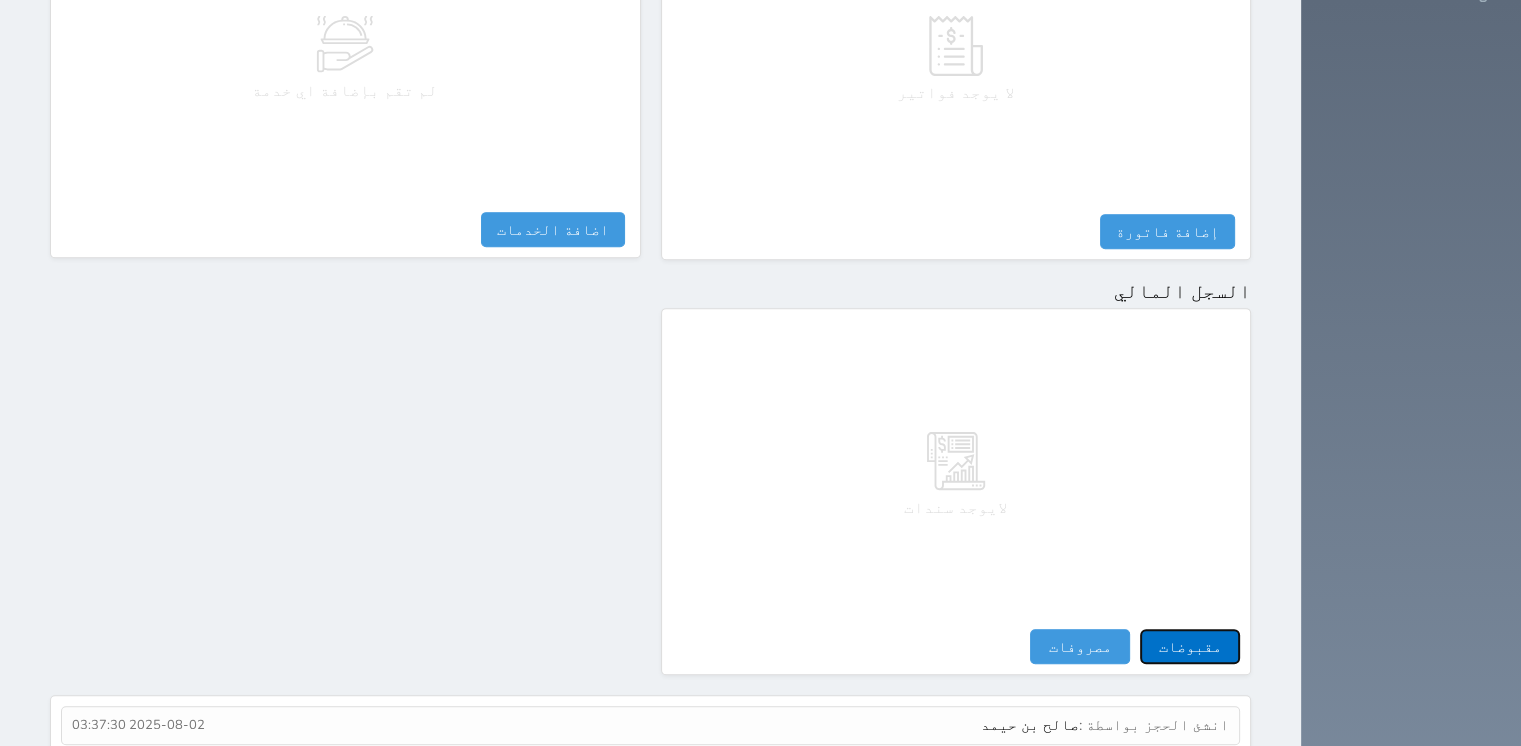 click on "مقبوضات" at bounding box center [1190, 646] 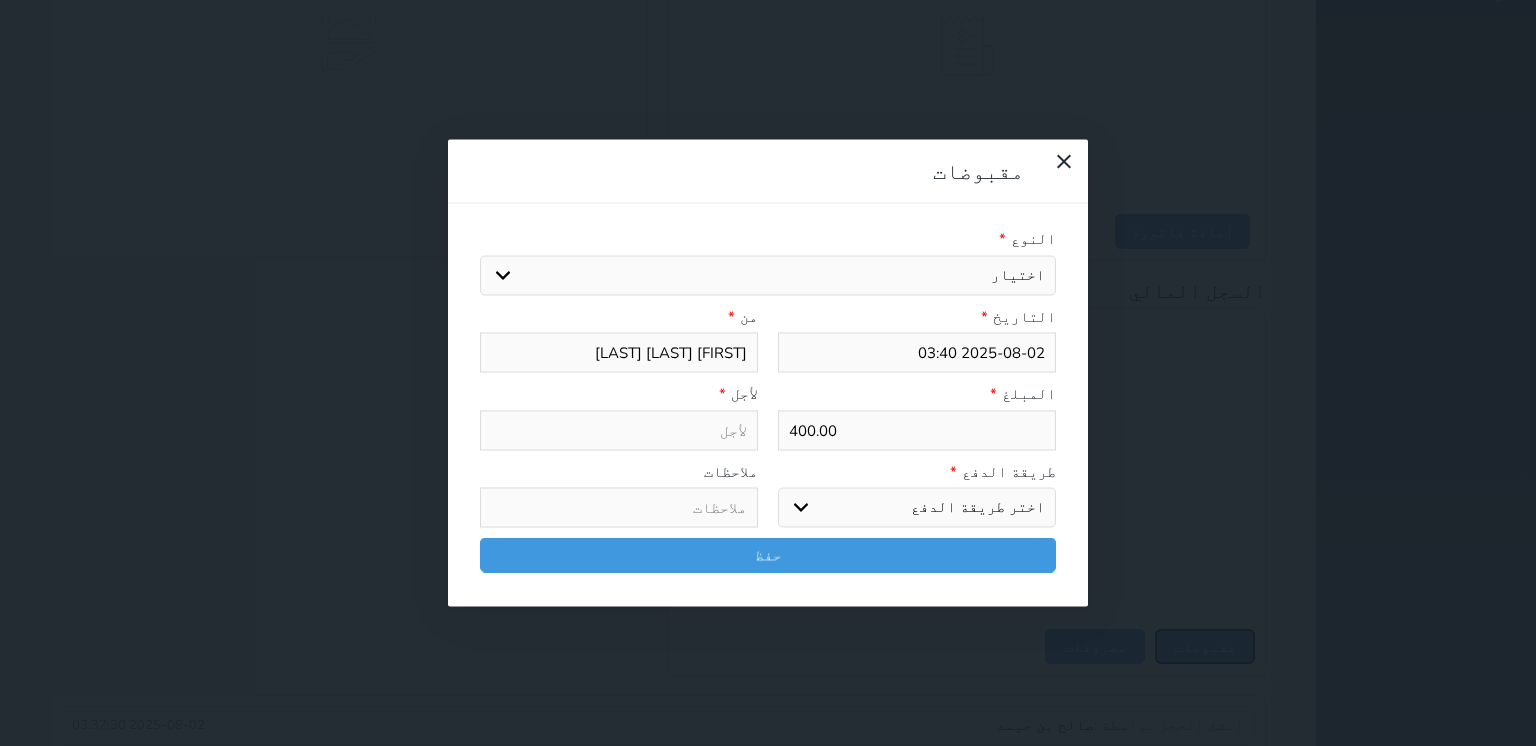 select 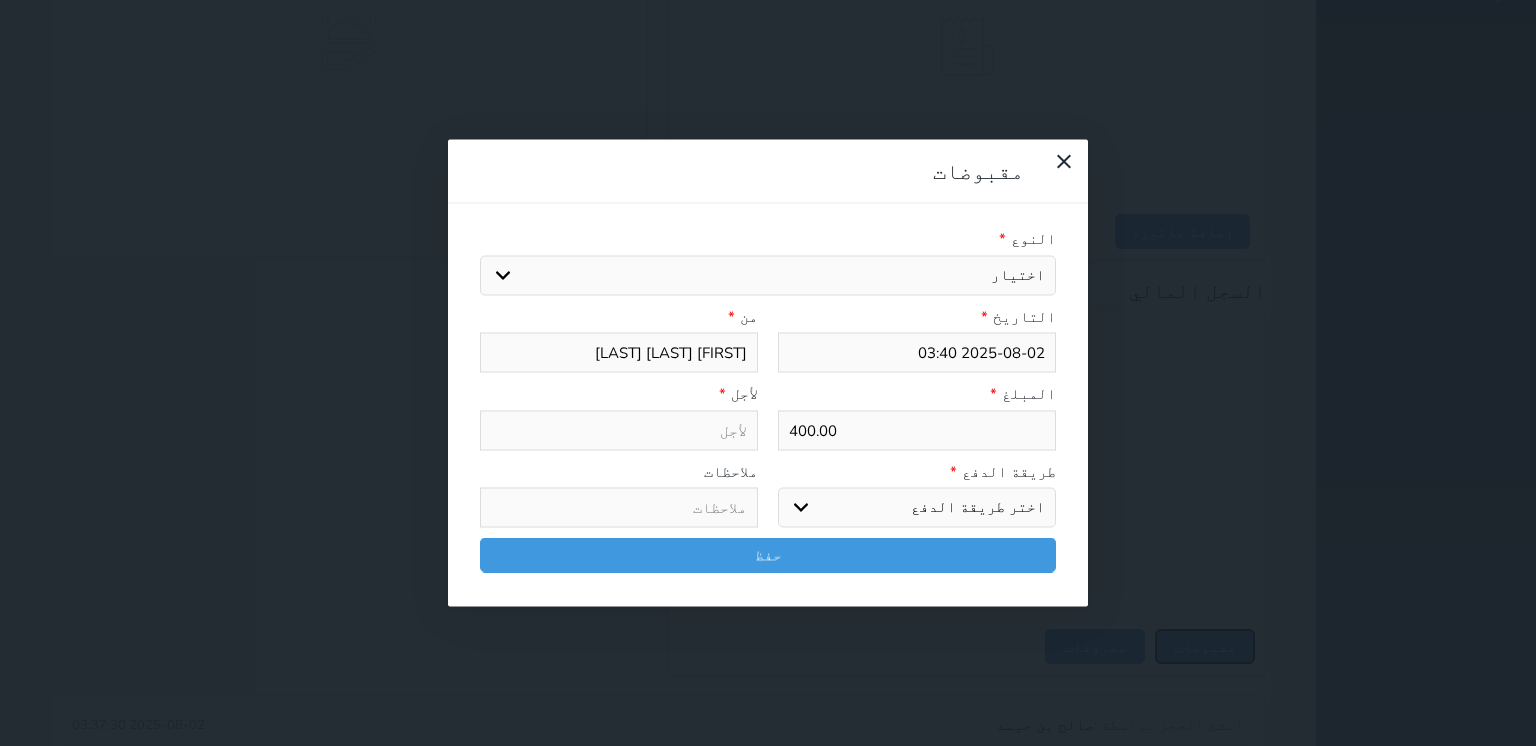 type on "03:40" 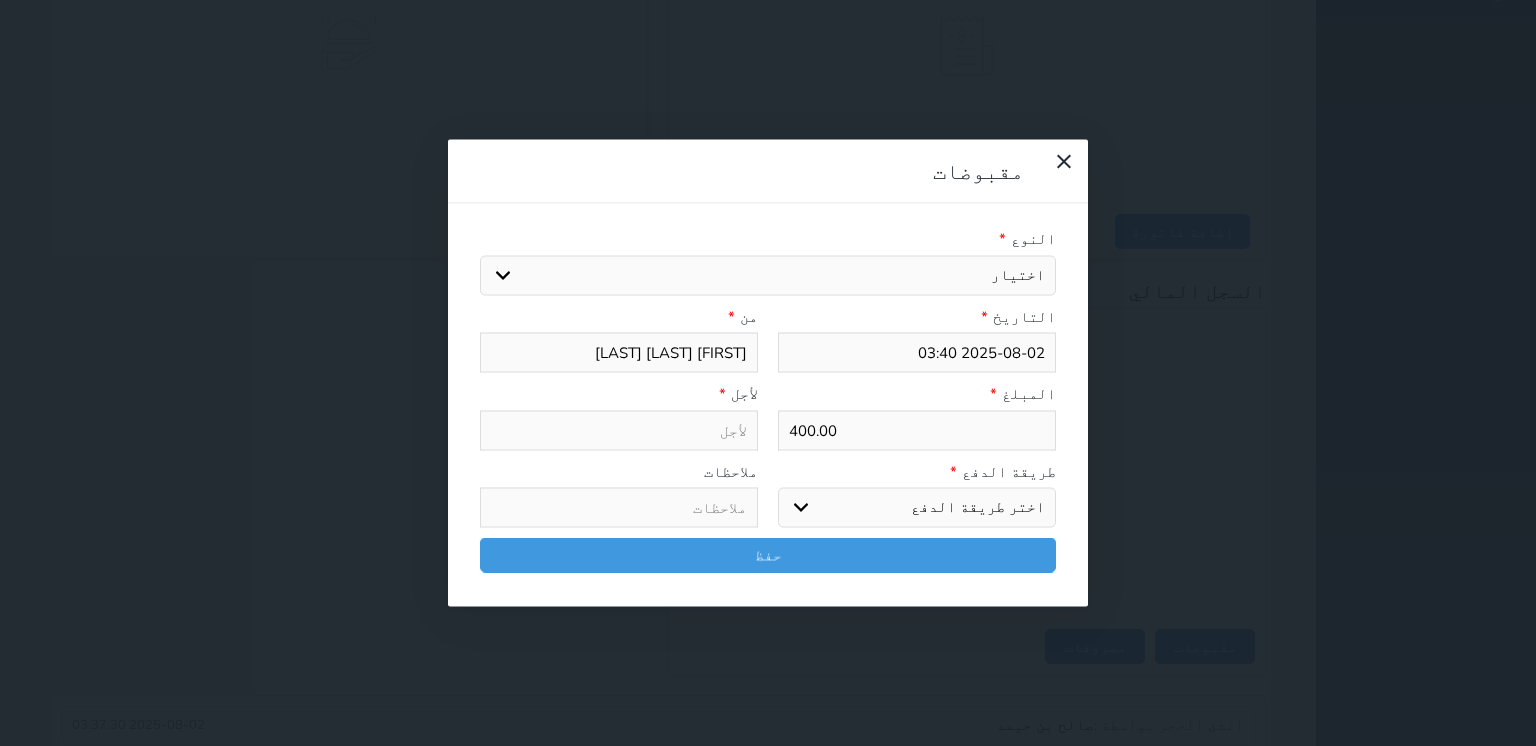 click on "اختيار   مقبوضات عامة قيمة إيجار فواتير تامين عربون لا ينطبق آخر مغسلة واي فاي - الإنترنت مواقف السيارات طعام الأغذية والمشروبات مشروبات المشروبات الباردة المشروبات الساخنة الإفطار غداء عشاء مخبز و كعك حمام سباحة الصالة الرياضية سبا و خدمات الجمال اختيار وإسقاط (خدمات النقل) ميني بار كابل - تلفزيون سرير إضافي تصفيف الشعر التسوق خدمات الجولات السياحية المنظمة خدمات الدليل السياحي" at bounding box center [768, 275] 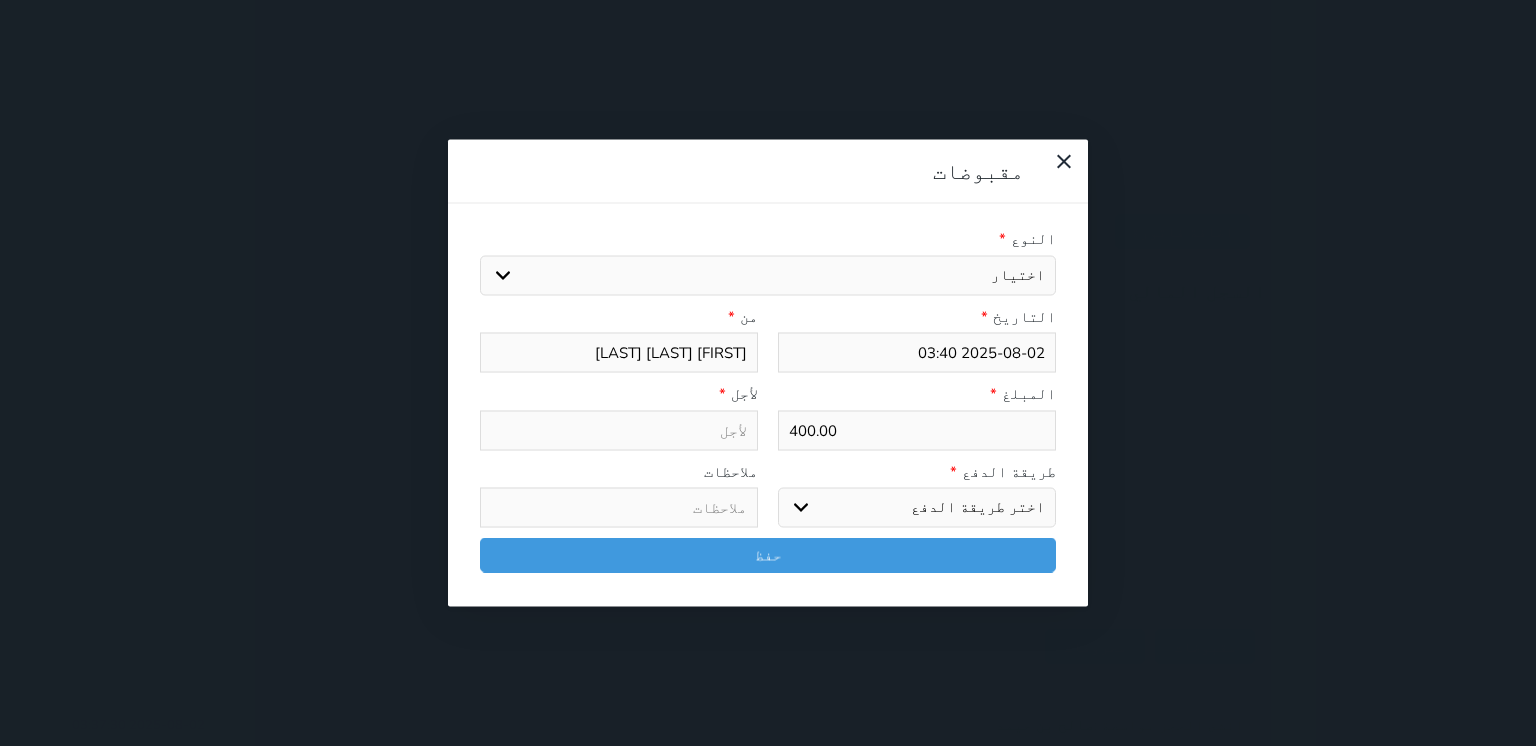 select on "138489" 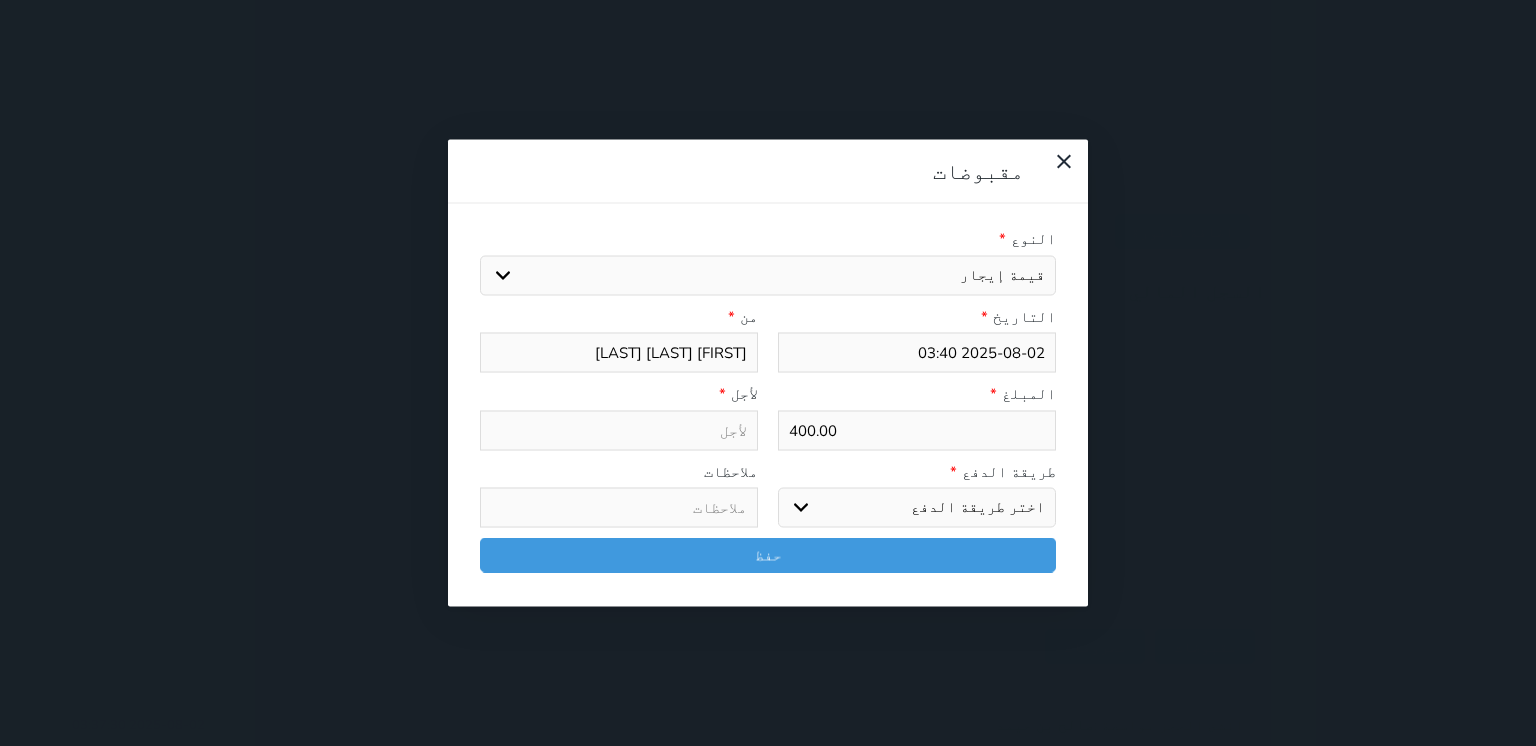 click on "اختيار   مقبوضات عامة قيمة إيجار فواتير تامين عربون لا ينطبق آخر مغسلة واي فاي - الإنترنت مواقف السيارات طعام الأغذية والمشروبات مشروبات المشروبات الباردة المشروبات الساخنة الإفطار غداء عشاء مخبز و كعك حمام سباحة الصالة الرياضية سبا و خدمات الجمال اختيار وإسقاط (خدمات النقل) ميني بار كابل - تلفزيون سرير إضافي تصفيف الشعر التسوق خدمات الجولات السياحية المنظمة خدمات الدليل السياحي" at bounding box center (768, 275) 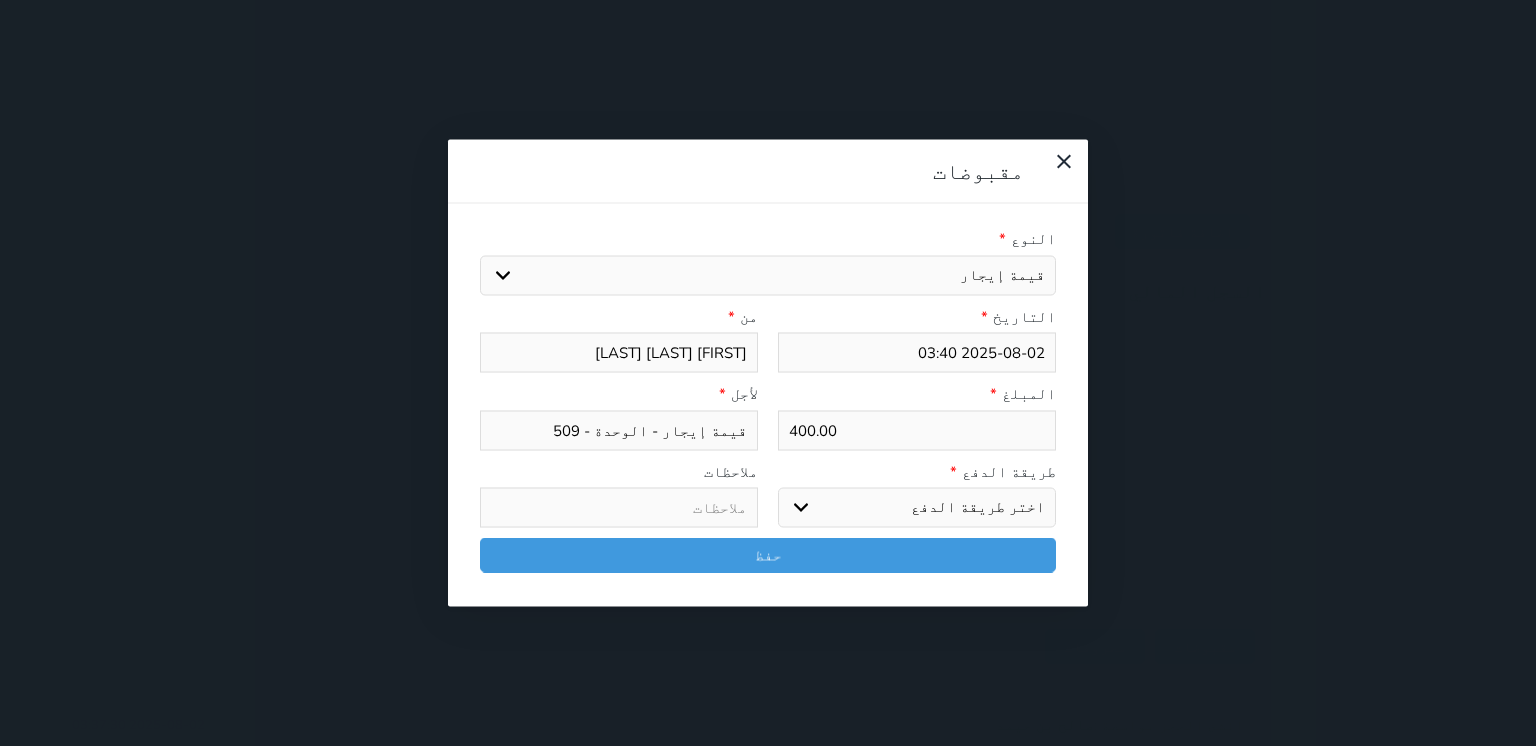 click on "اختر طريقة الدفع   دفع نقدى   تحويل بنكى   مدى   بطاقة ائتمان   آجل" at bounding box center (917, 508) 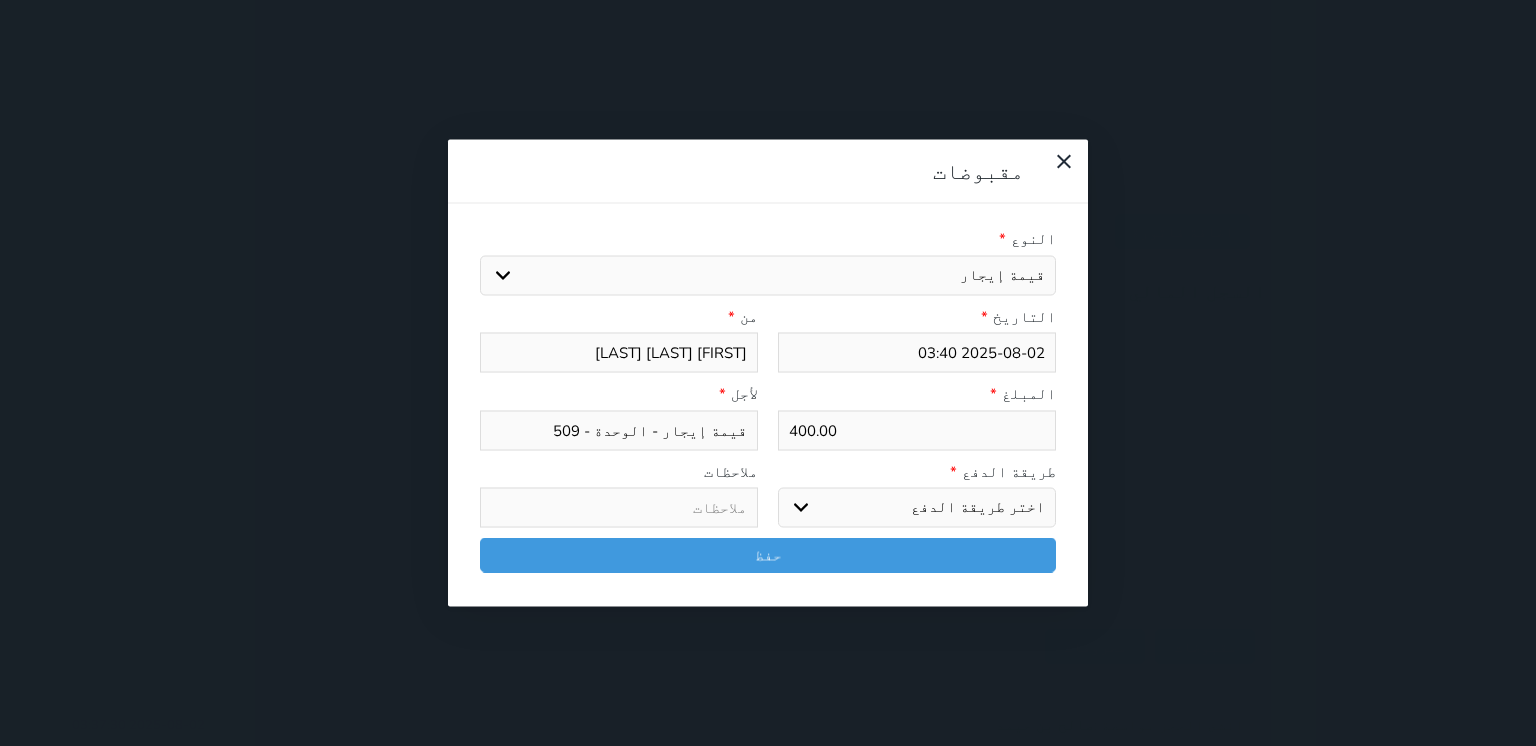 select on "mada" 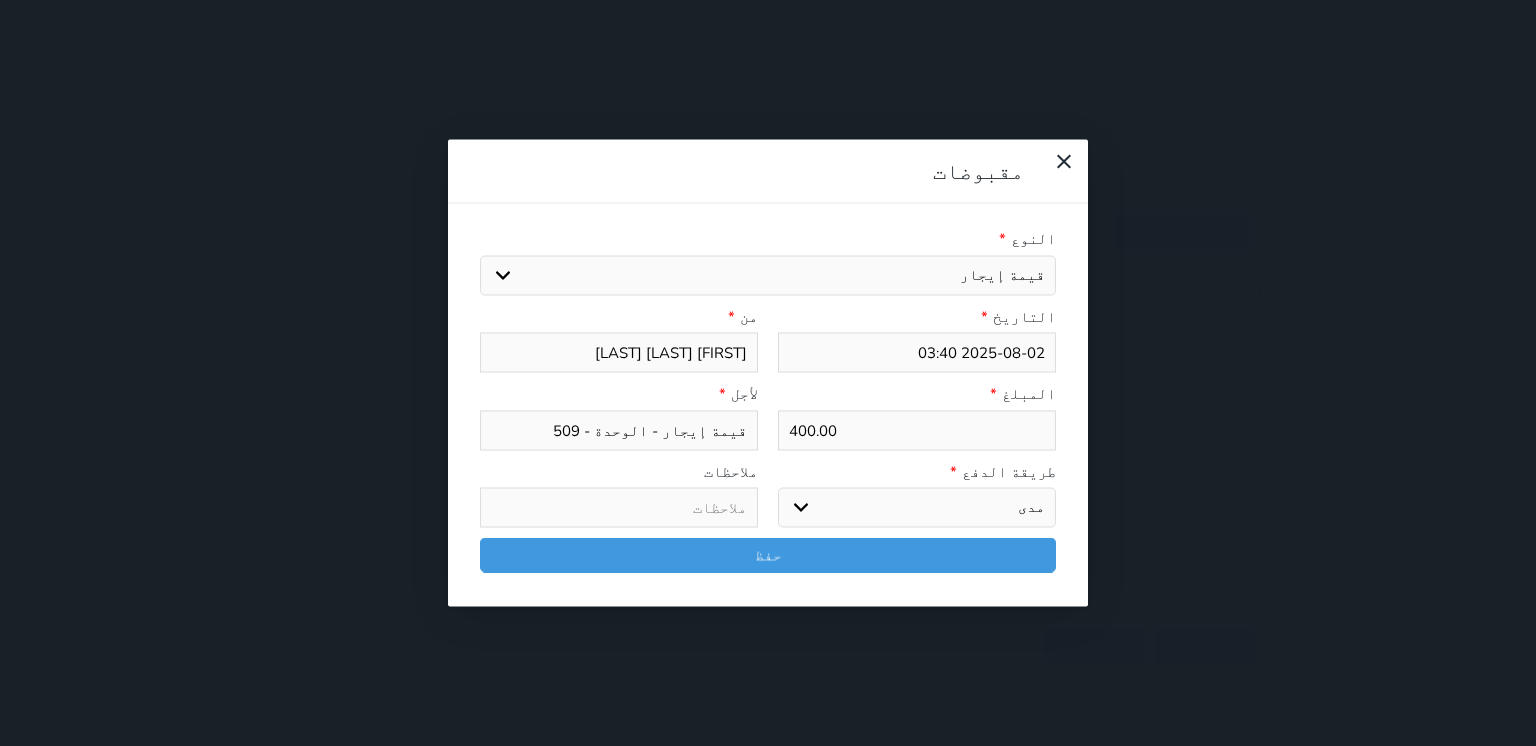 click on "اختر طريقة الدفع   دفع نقدى   تحويل بنكى   مدى   بطاقة ائتمان   آجل" at bounding box center (917, 508) 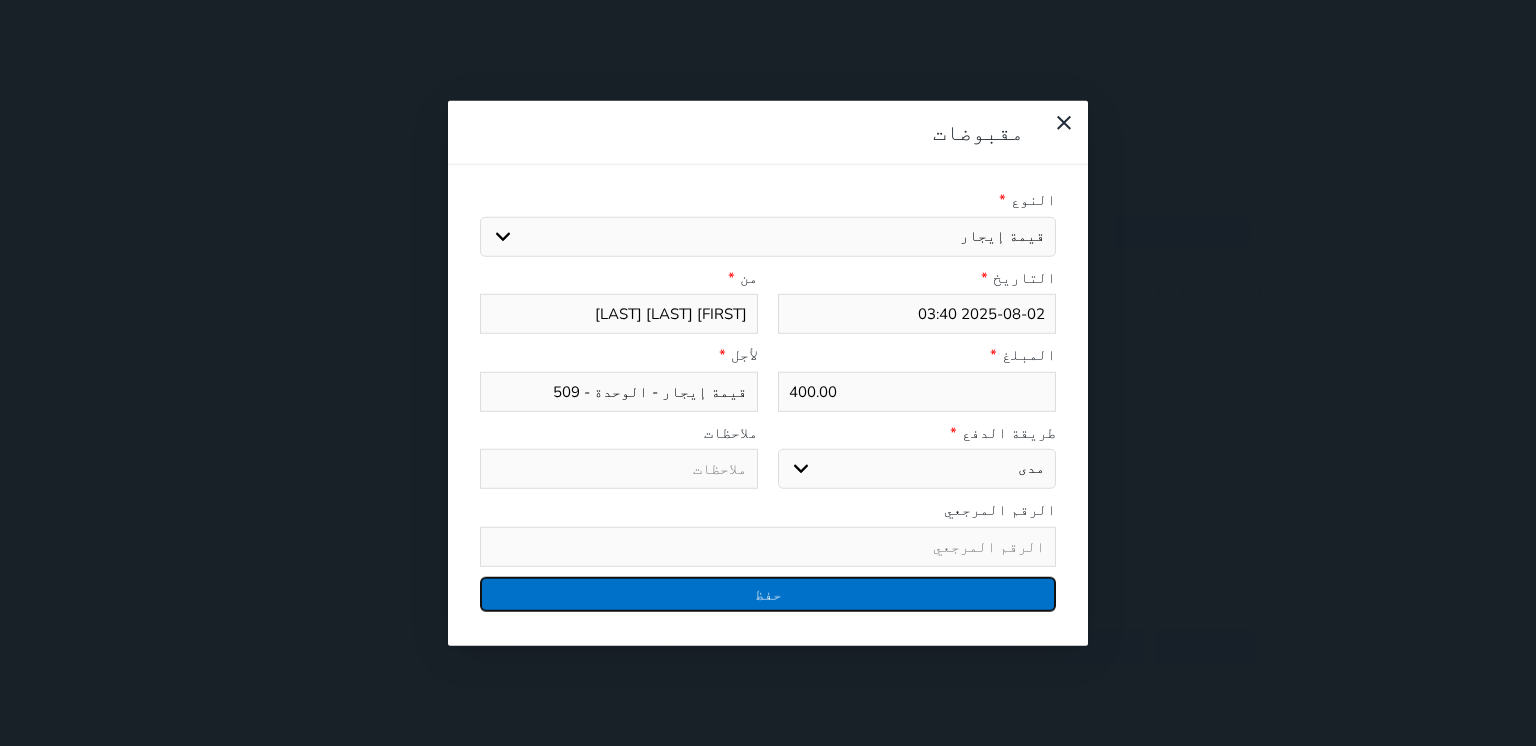 click on "حفظ" at bounding box center [768, 593] 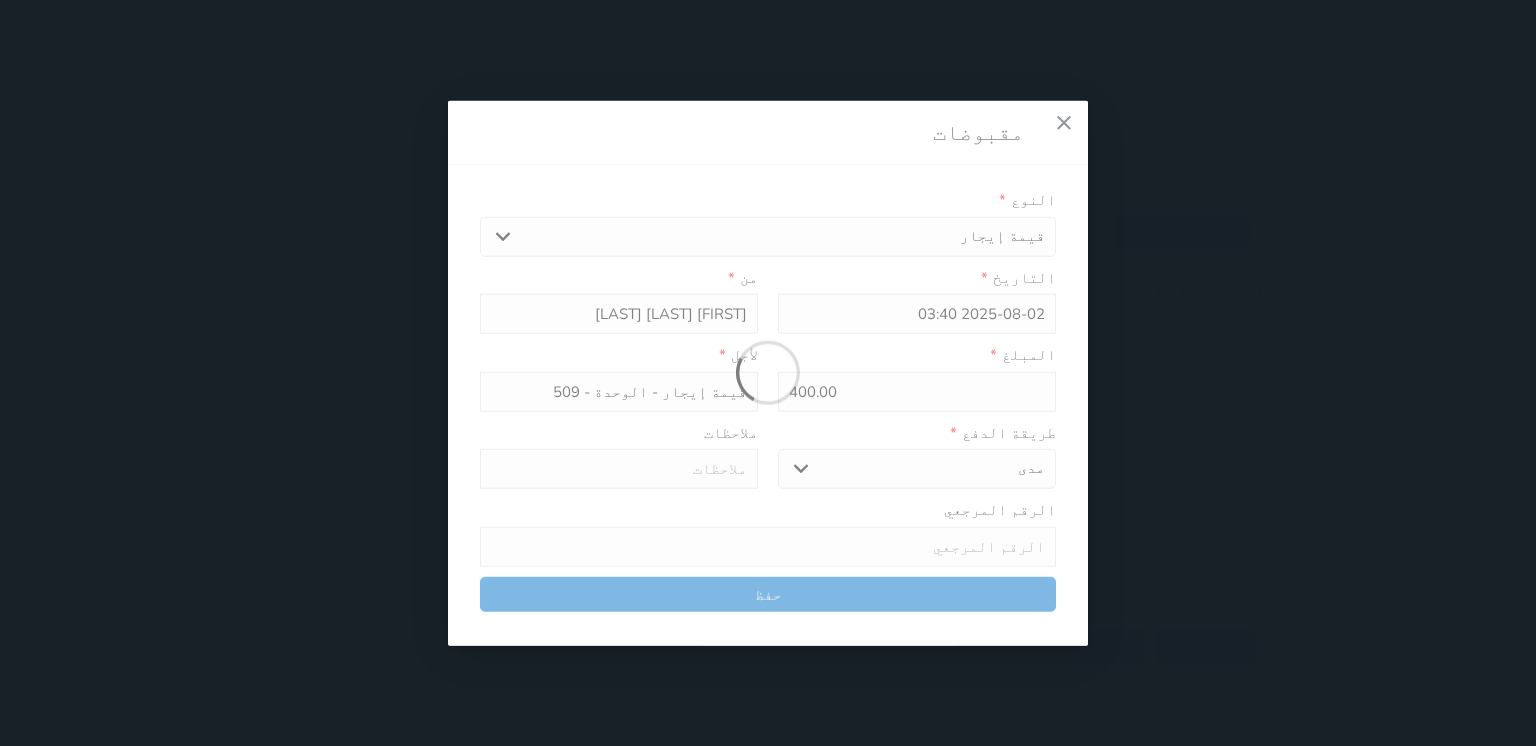 select 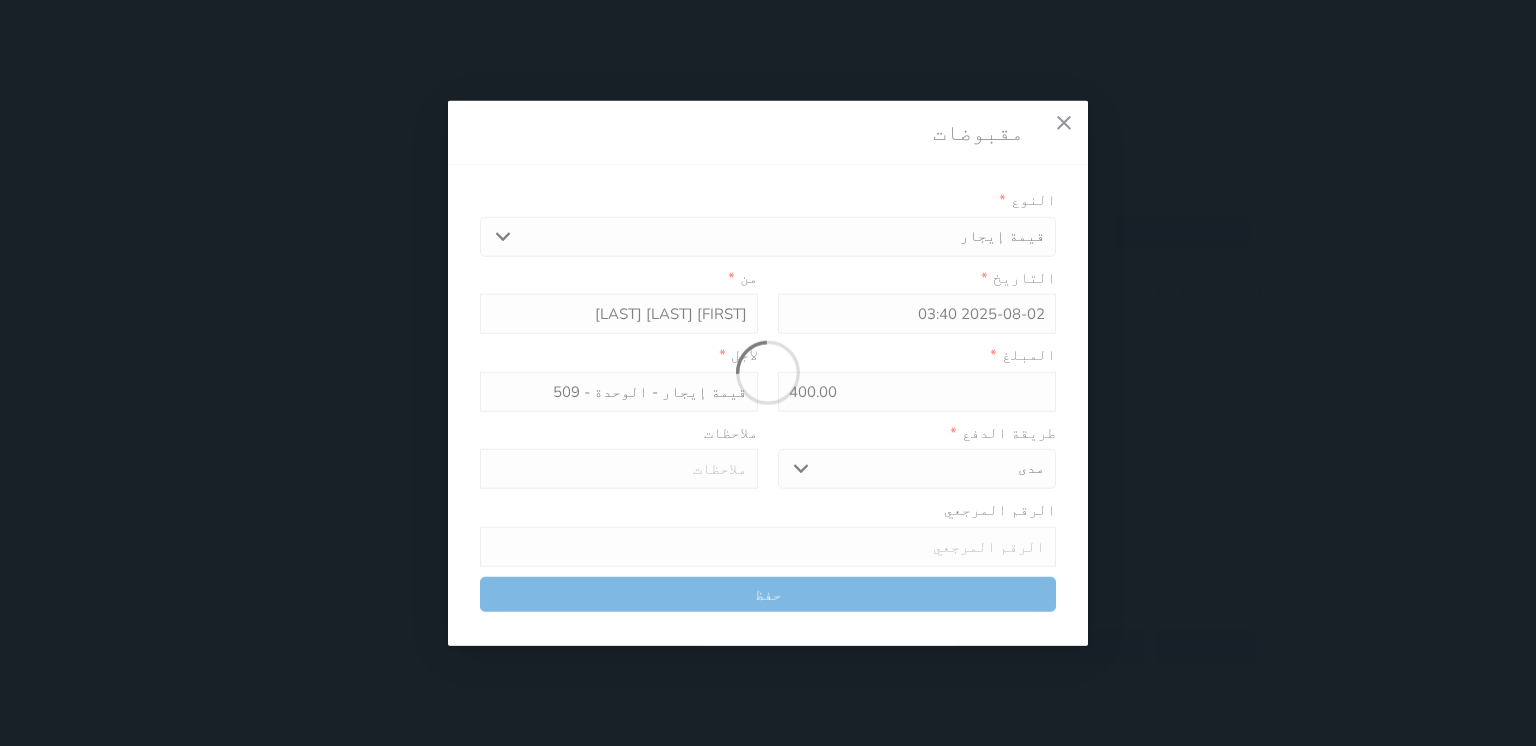 type 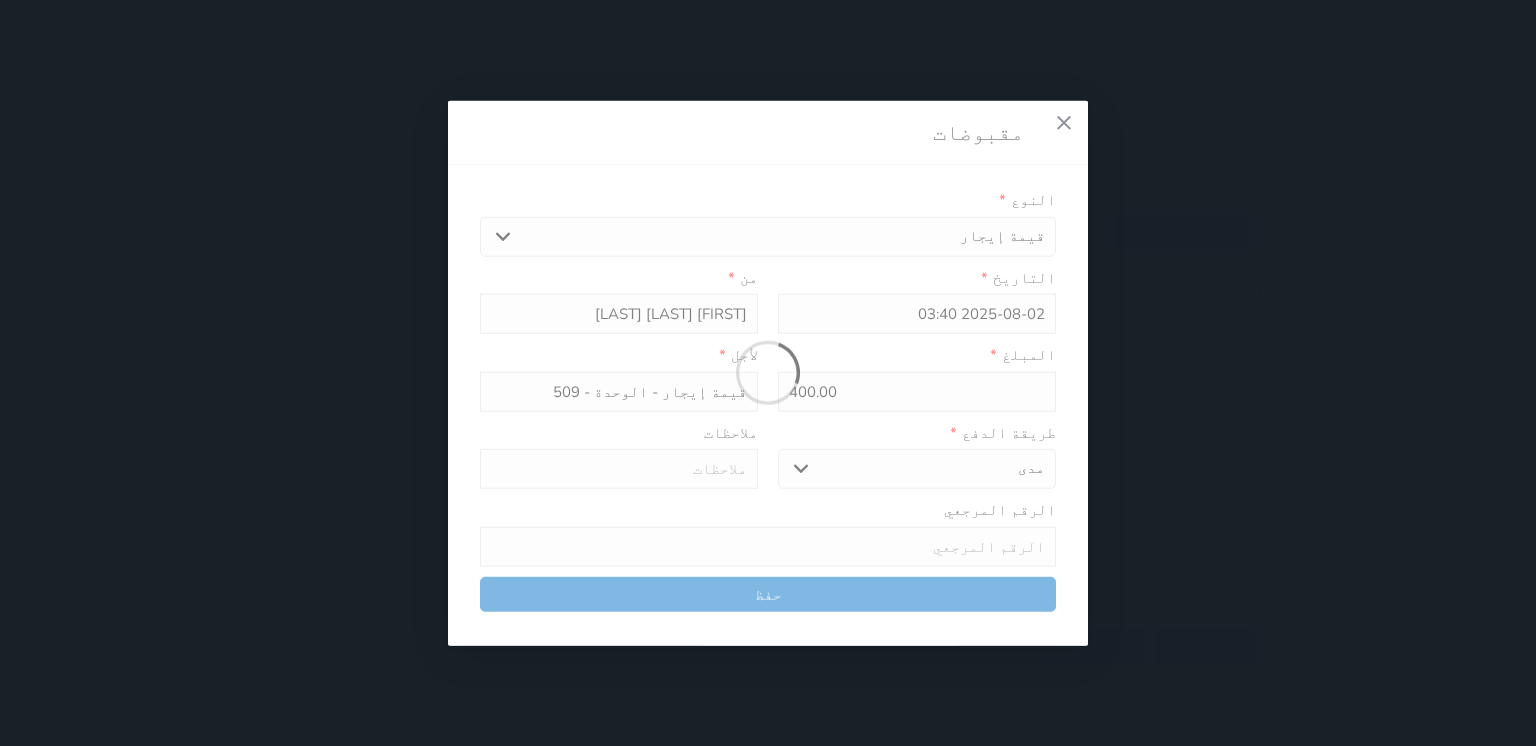 type on "0" 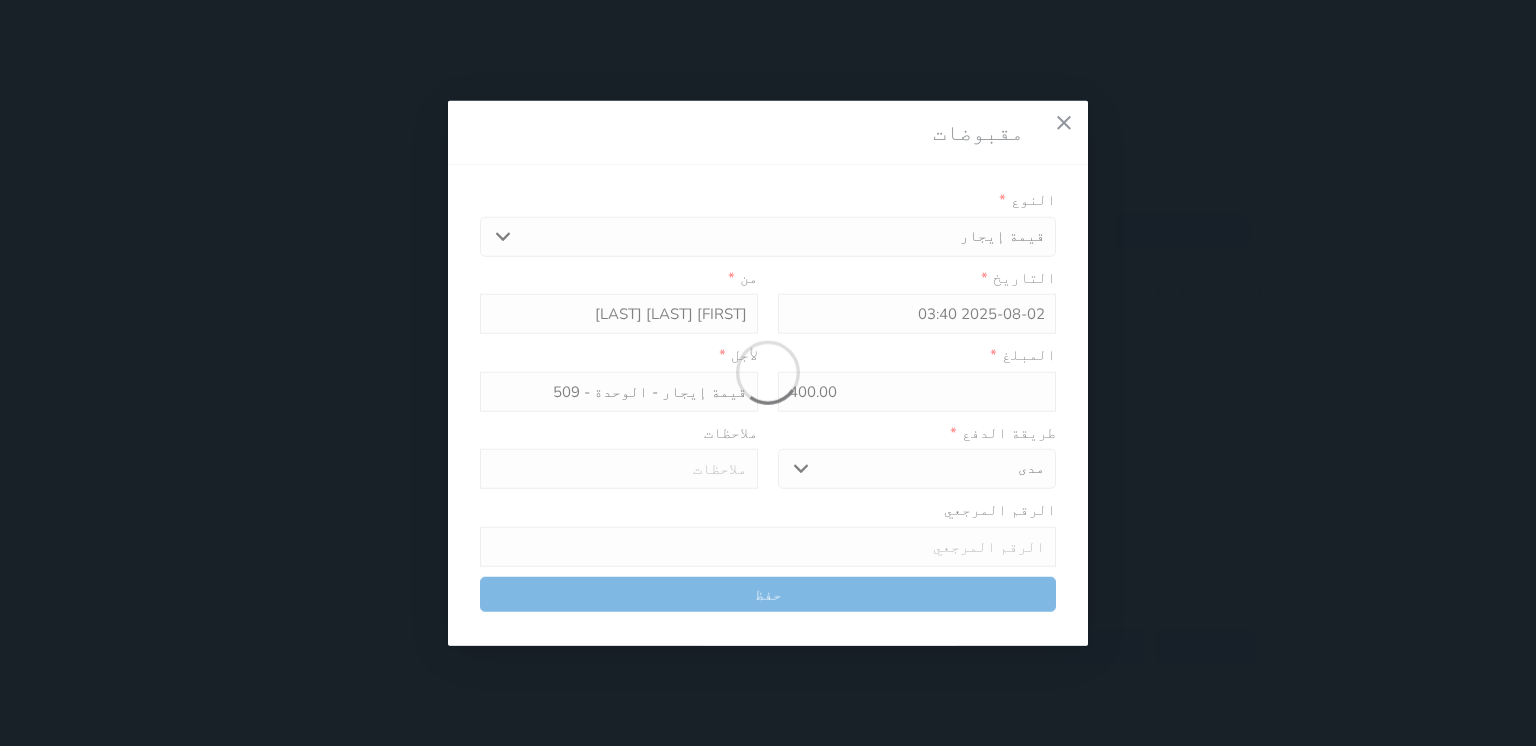 select 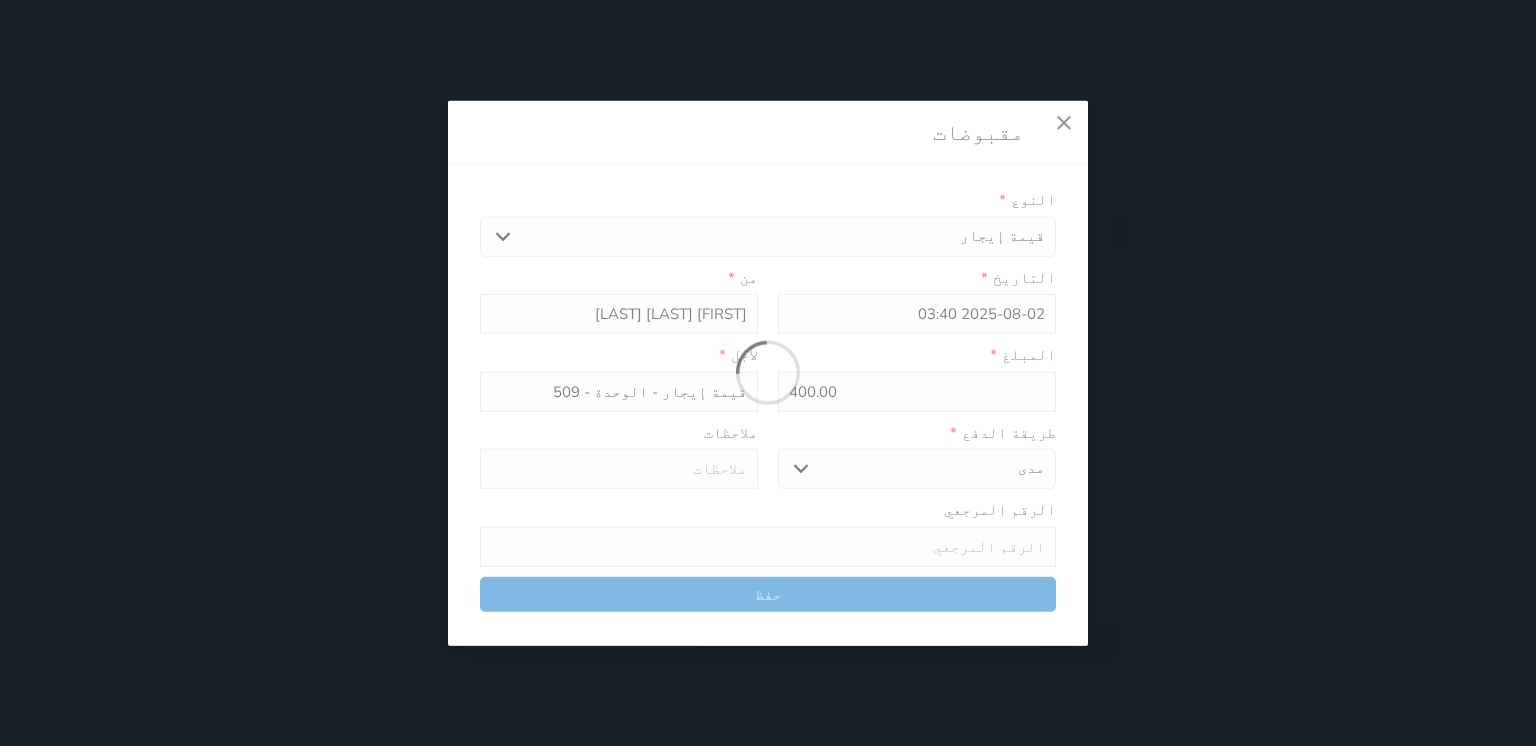type on "0" 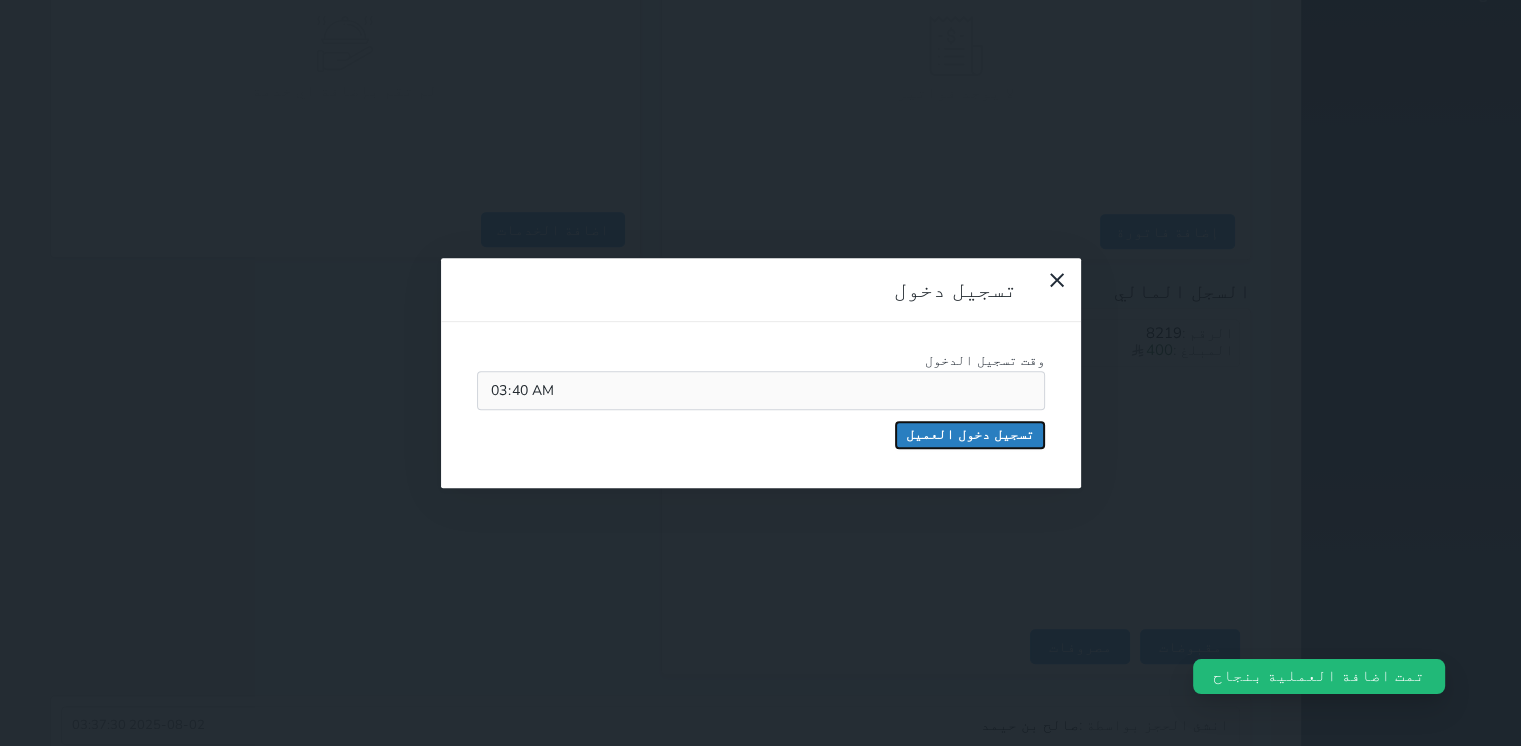 click on "تسجيل دخول العميل" at bounding box center [970, 435] 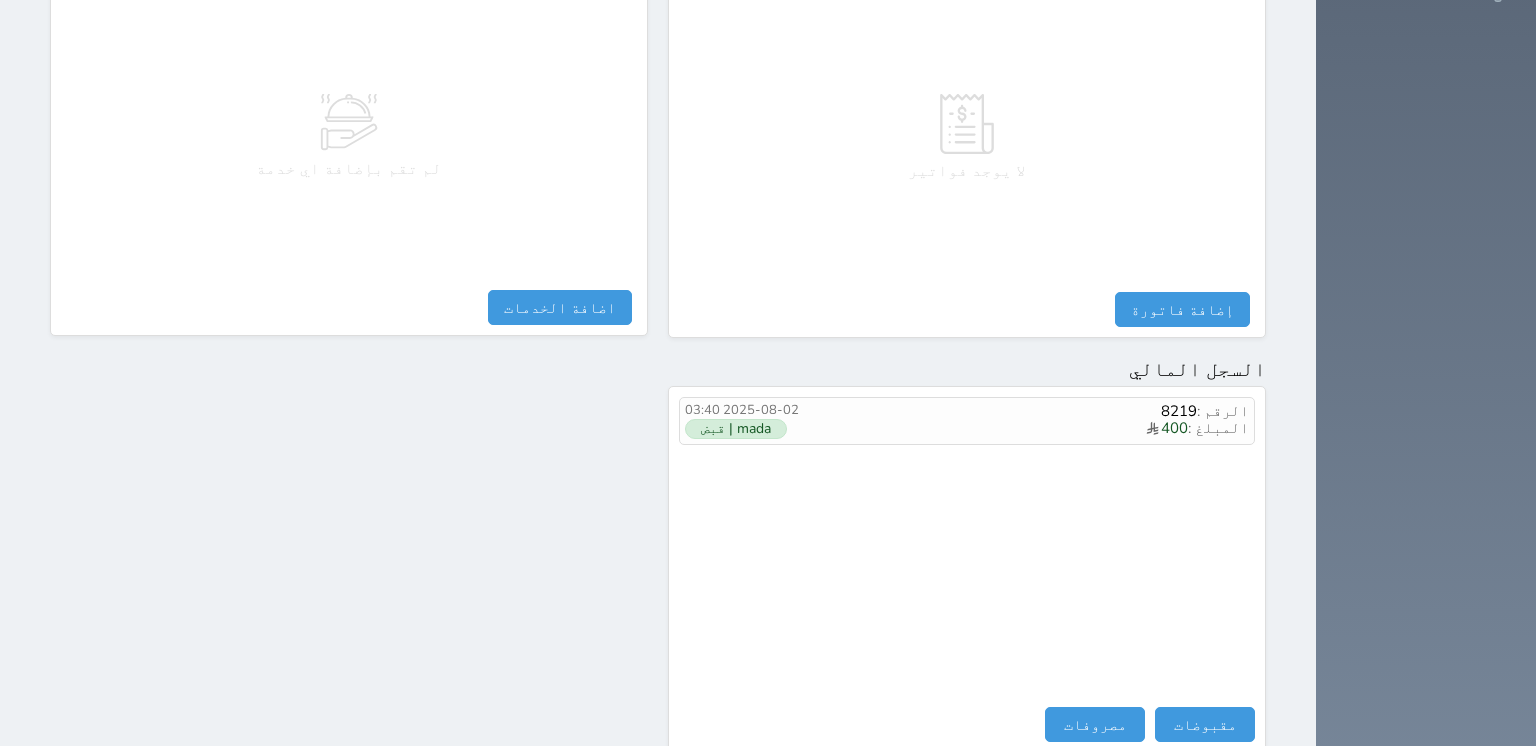 drag, startPoint x: 1041, startPoint y: 130, endPoint x: 1042, endPoint y: 188, distance: 58.00862 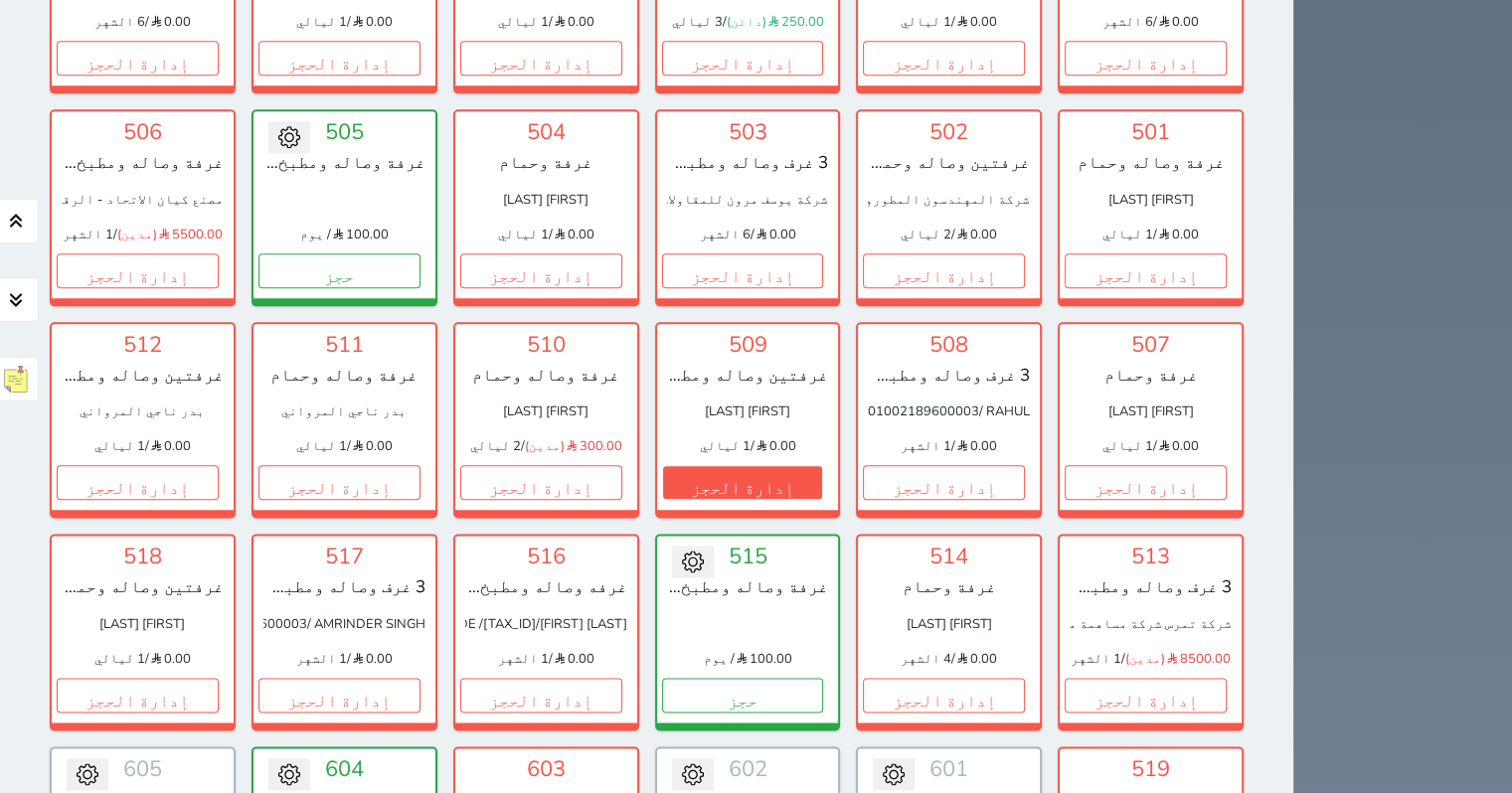 scroll, scrollTop: 2339, scrollLeft: 0, axis: vertical 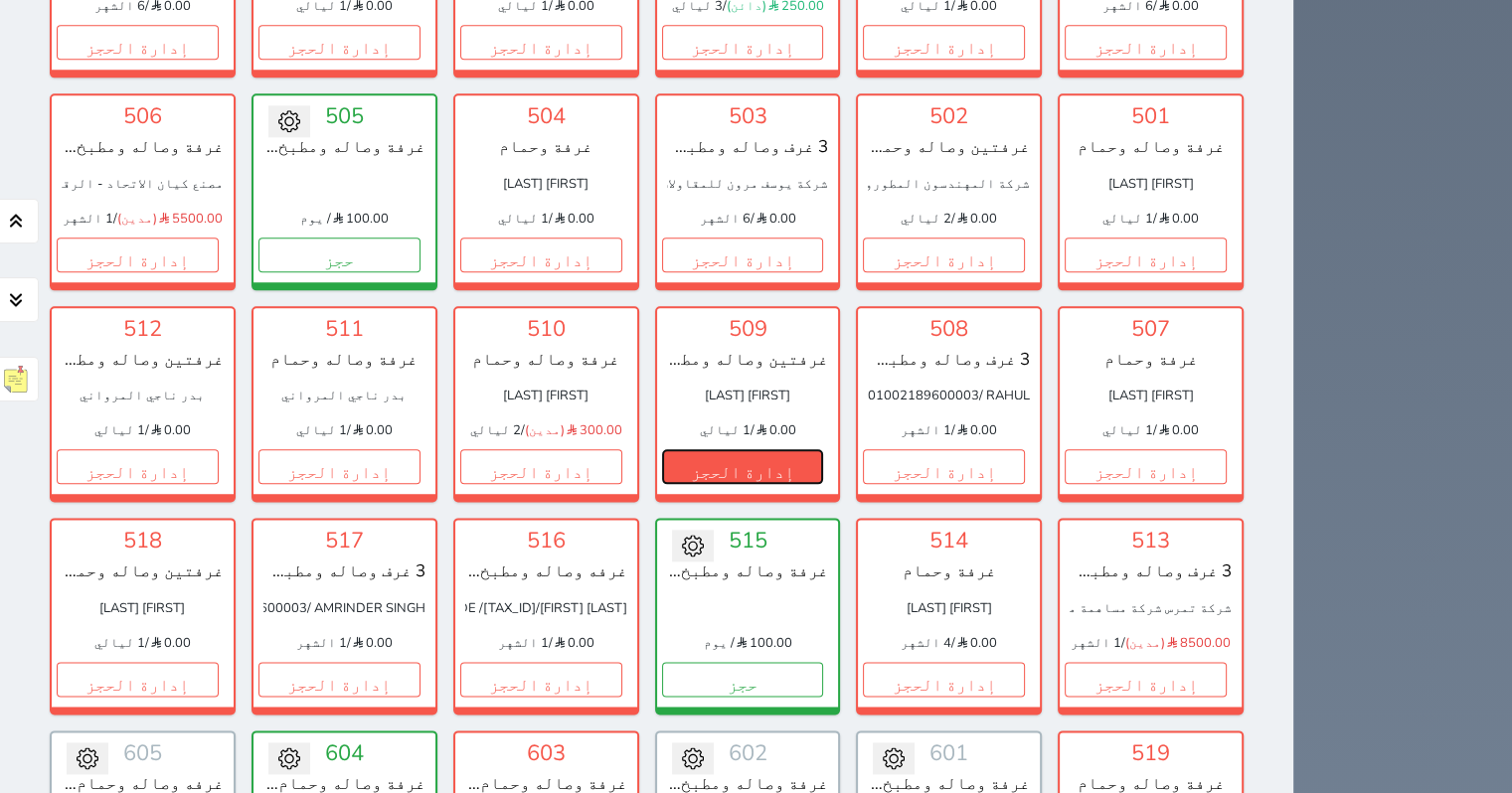 click on "إدارة الحجز" at bounding box center (743, 466) 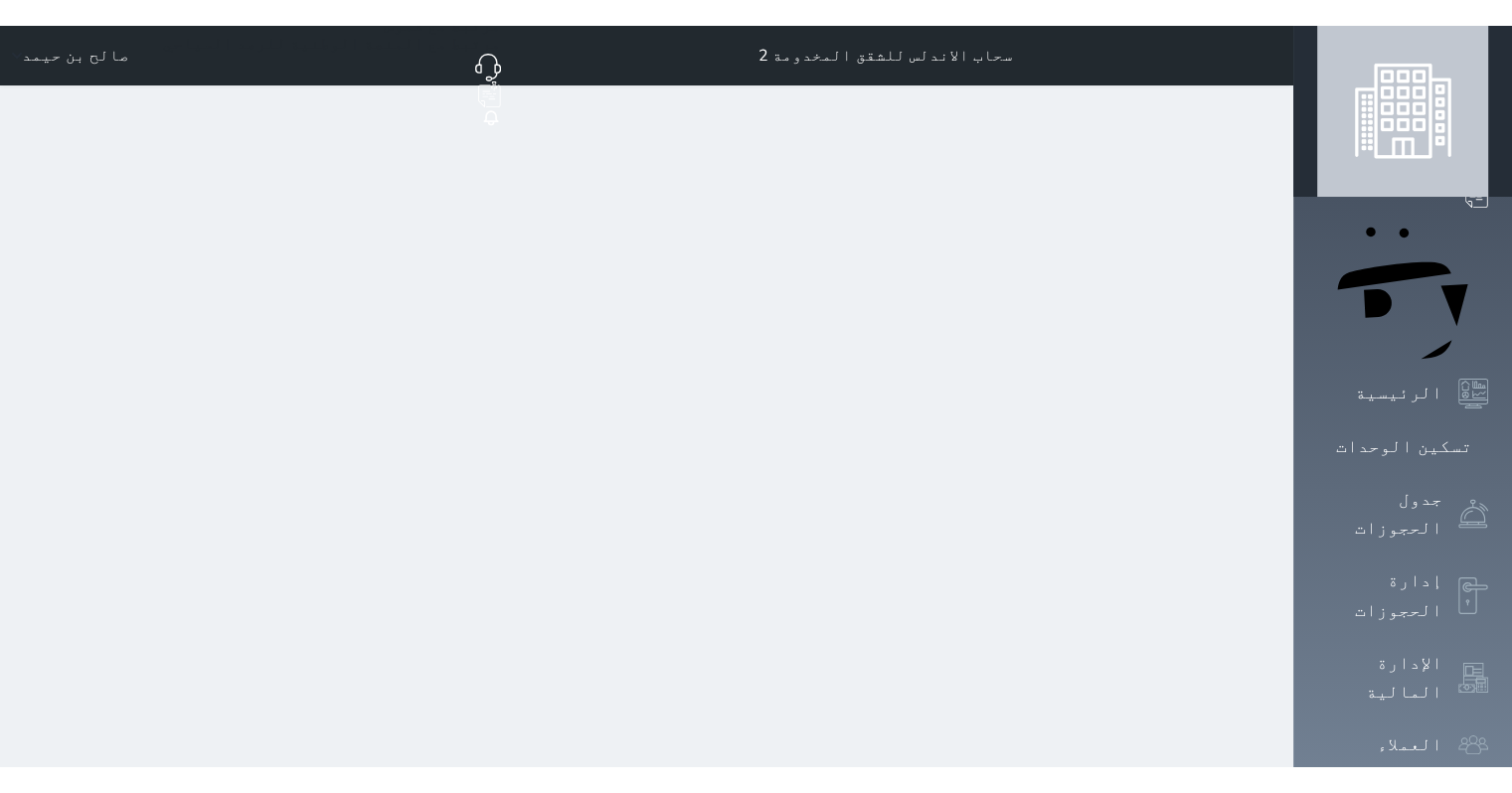 scroll, scrollTop: 0, scrollLeft: 0, axis: both 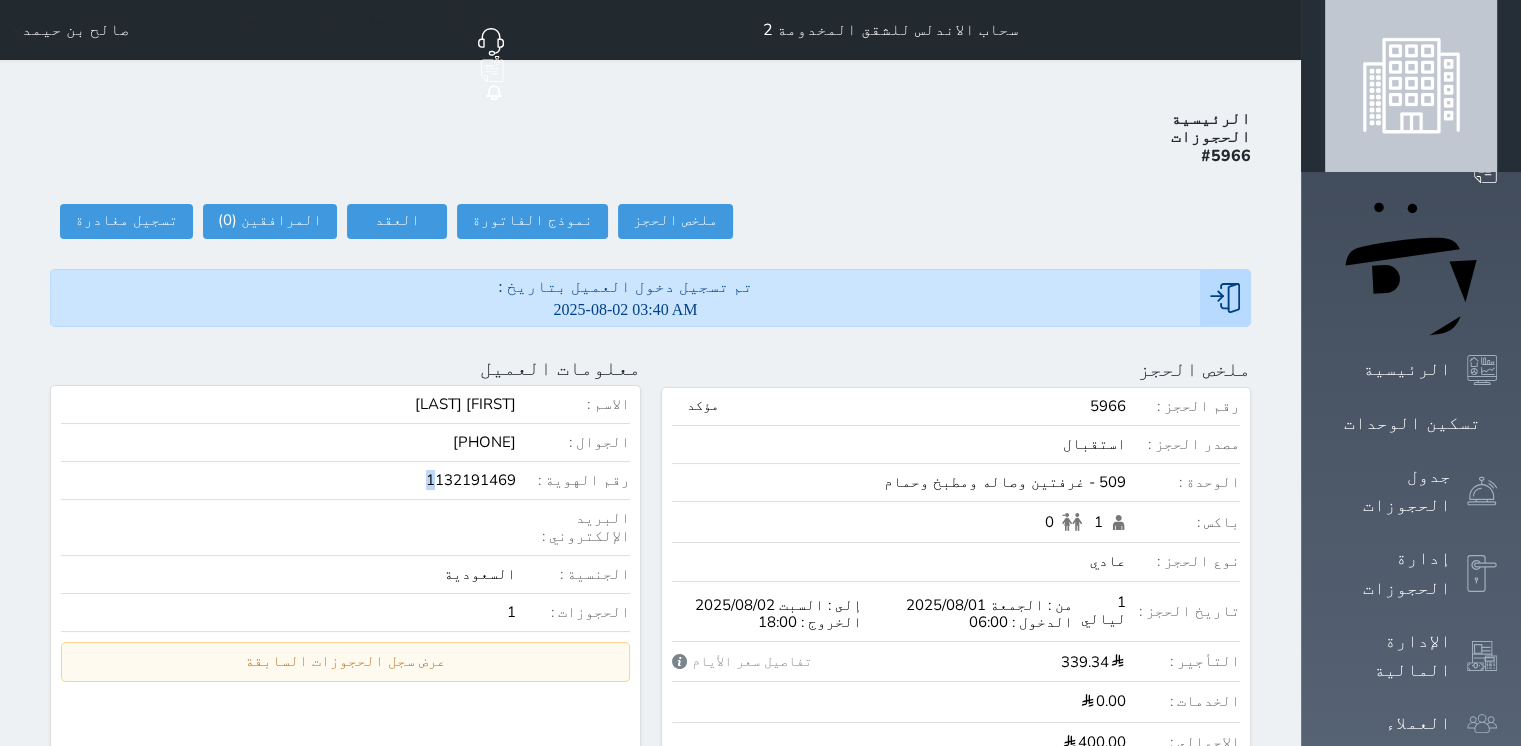 drag, startPoint x: 460, startPoint y: 394, endPoint x: 552, endPoint y: 402, distance: 92.34717 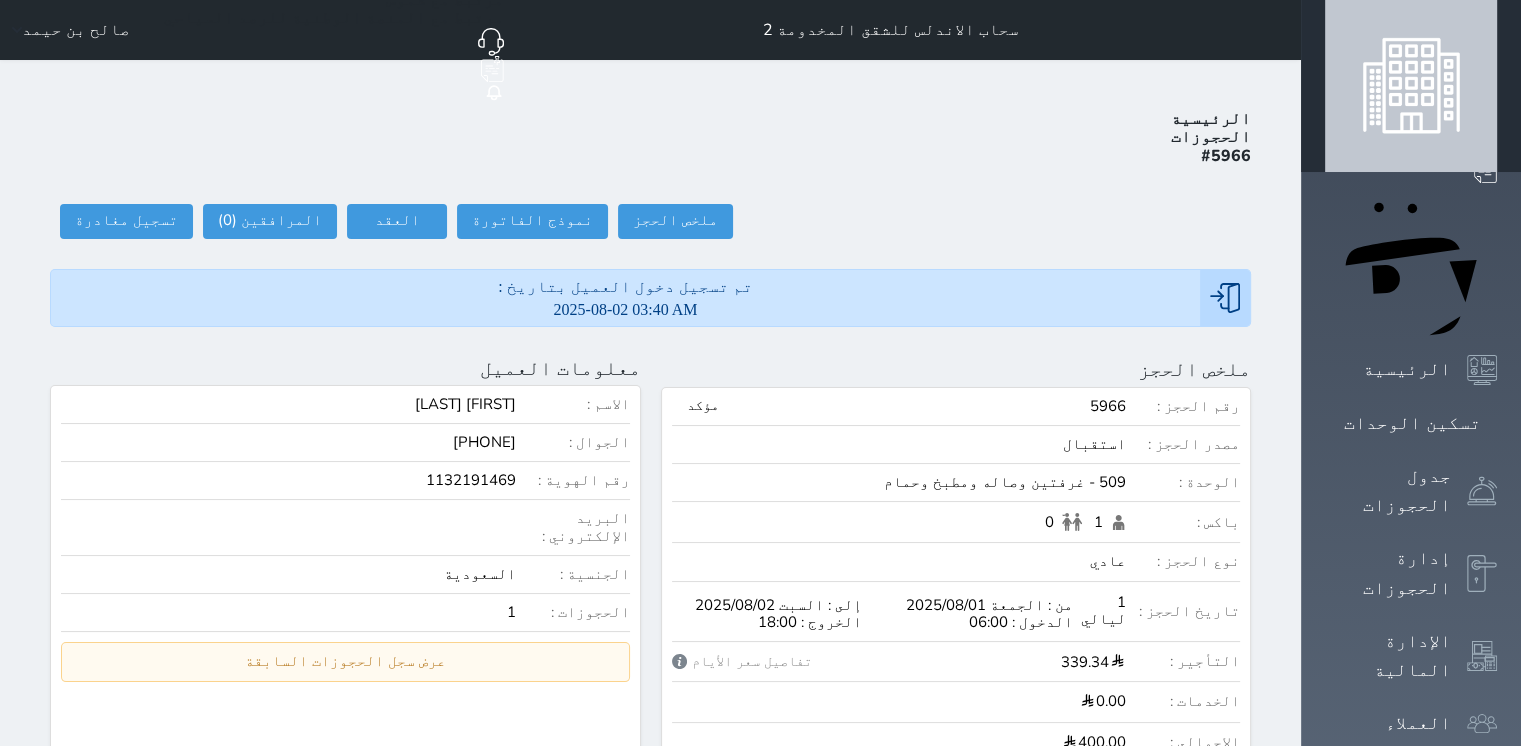 click on "1132191469" at bounding box center (288, 480) 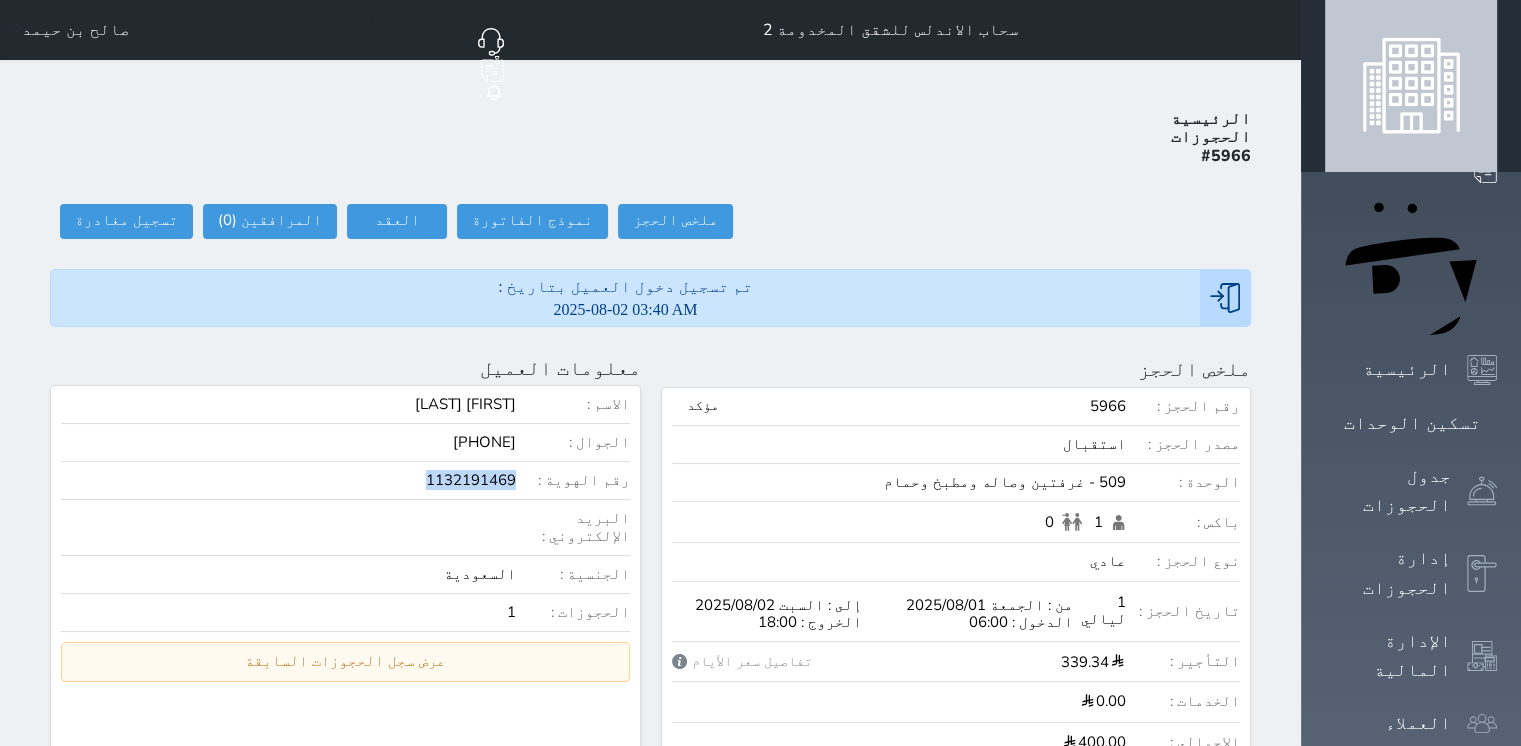 click on "1132191469" at bounding box center (288, 480) 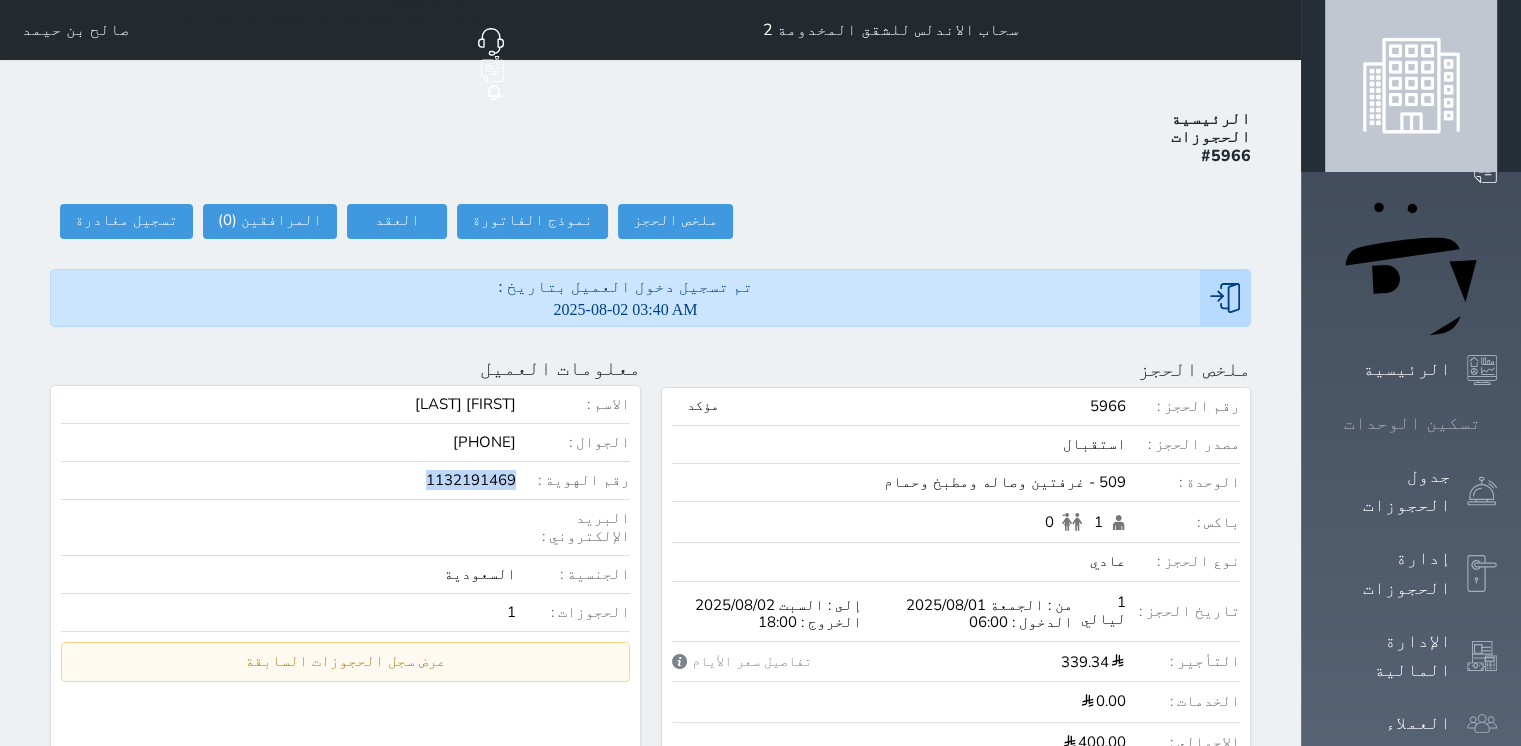 click on "تسكين الوحدات" at bounding box center [1412, 423] 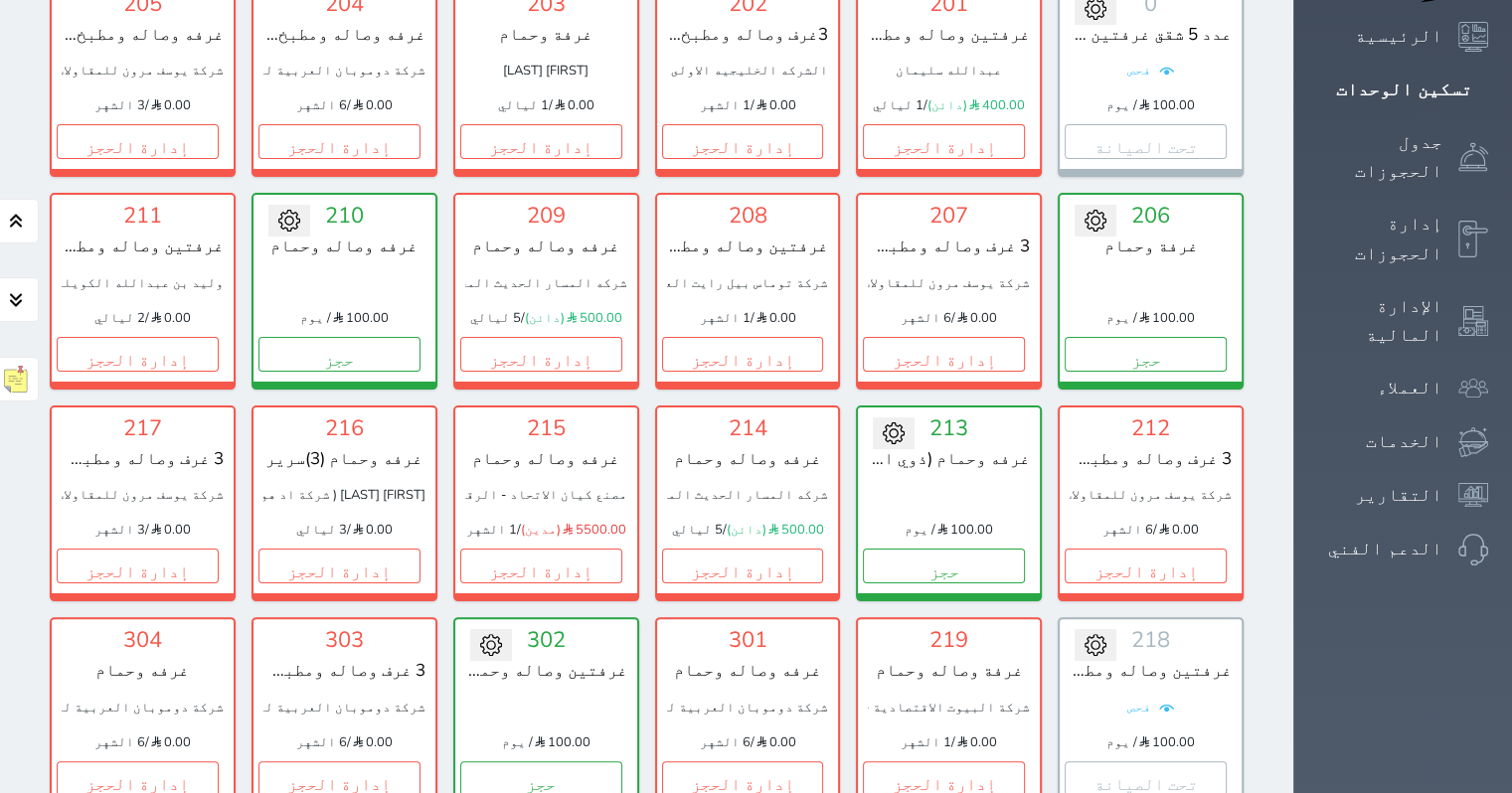 scroll, scrollTop: 153, scrollLeft: 0, axis: vertical 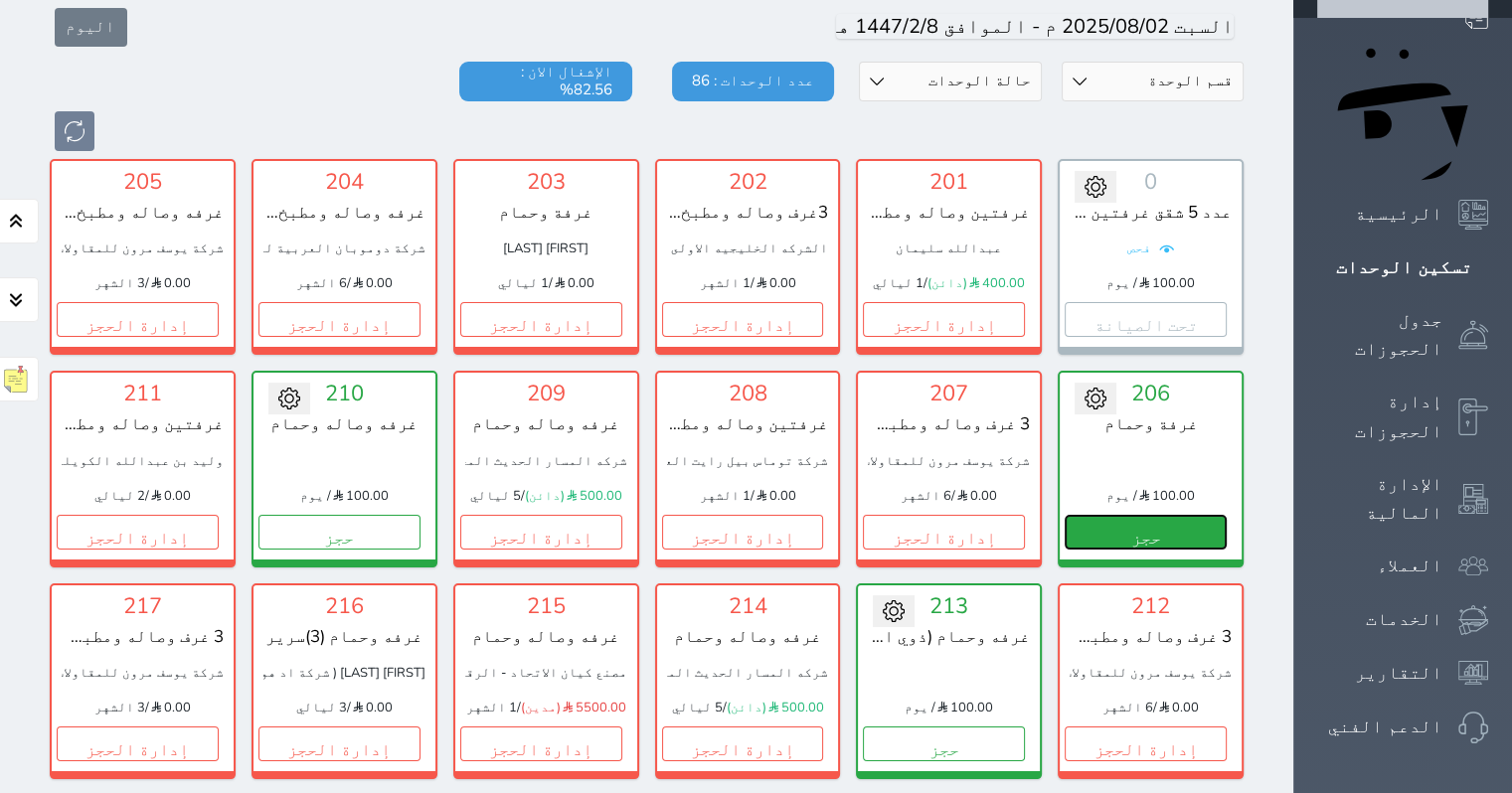 click on "حجز" at bounding box center [1145, 532] 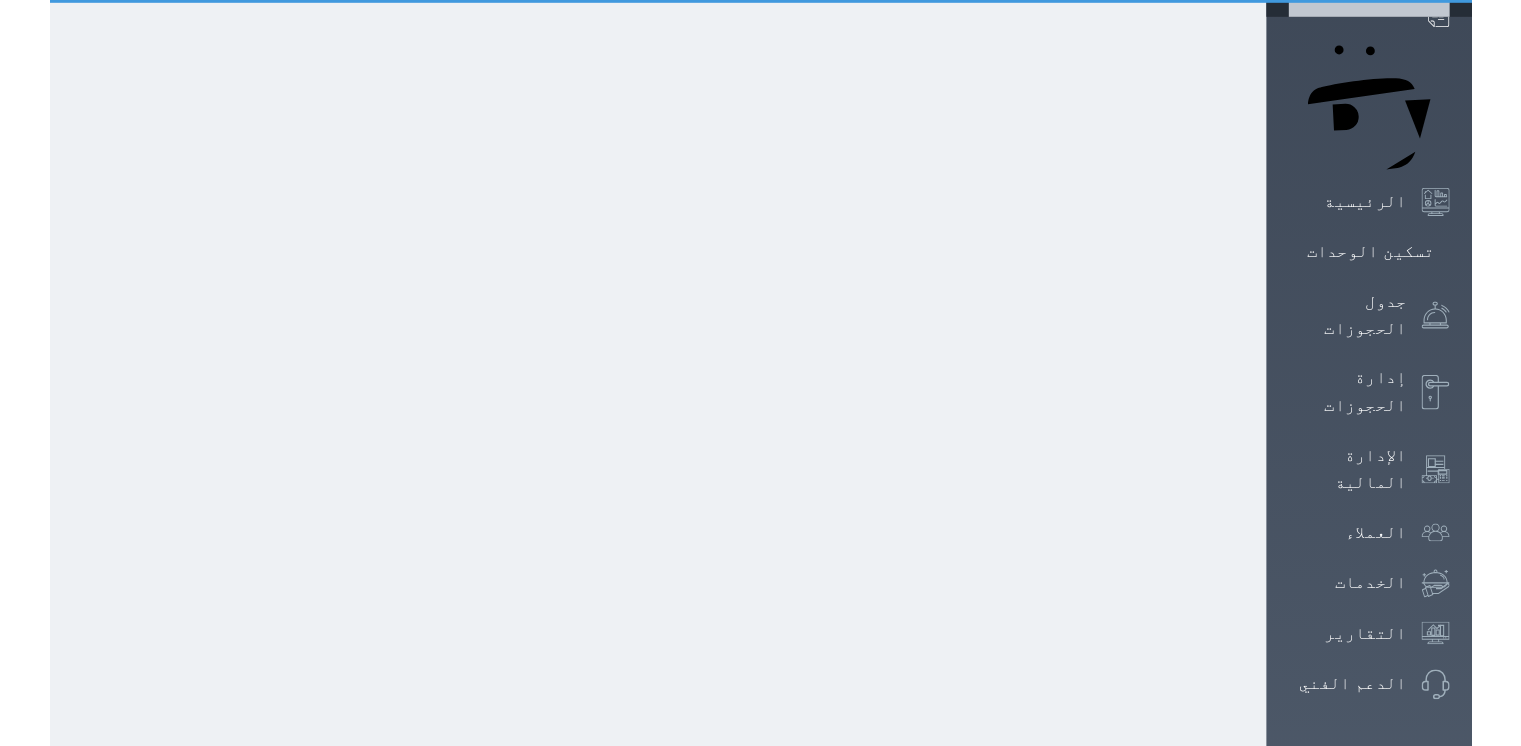 scroll, scrollTop: 27, scrollLeft: 0, axis: vertical 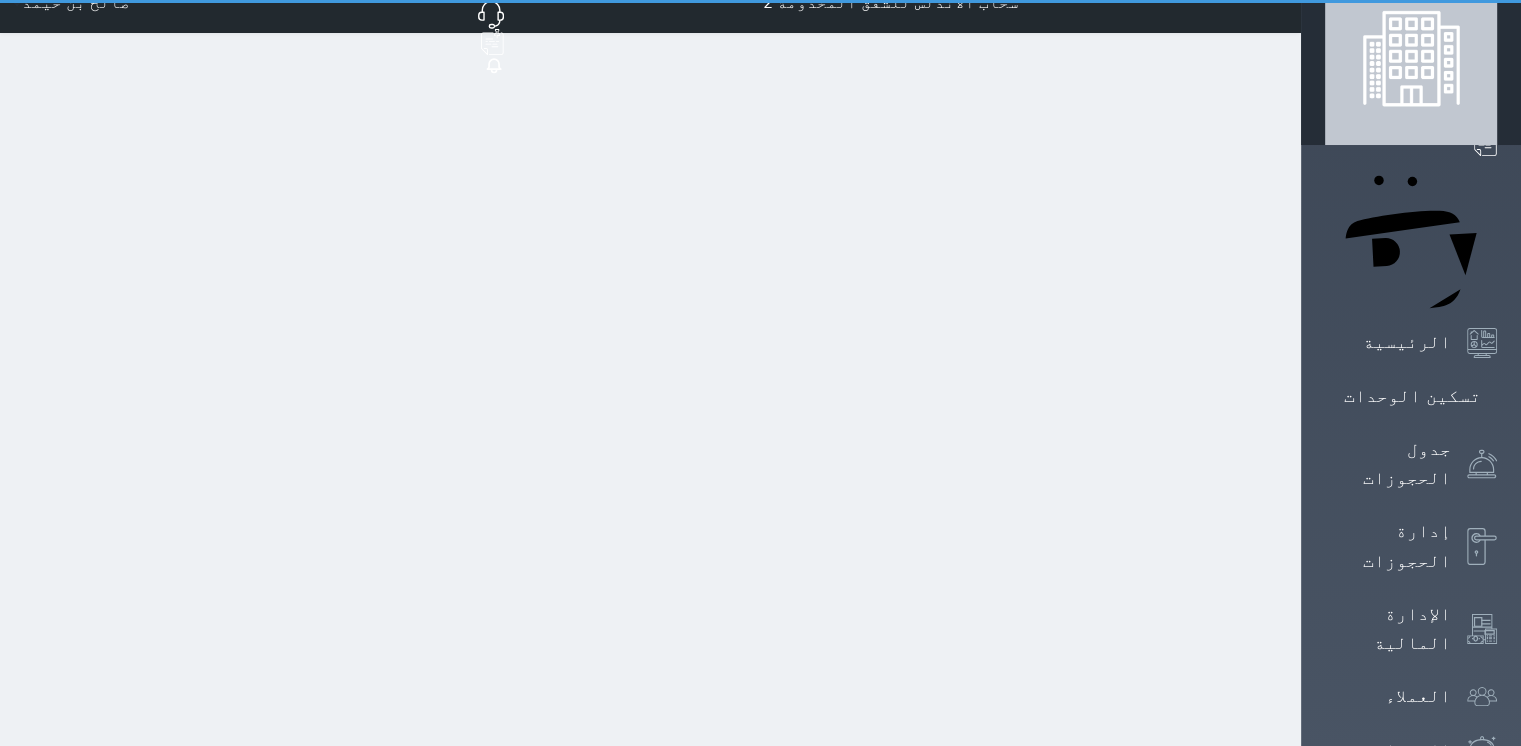 select on "1" 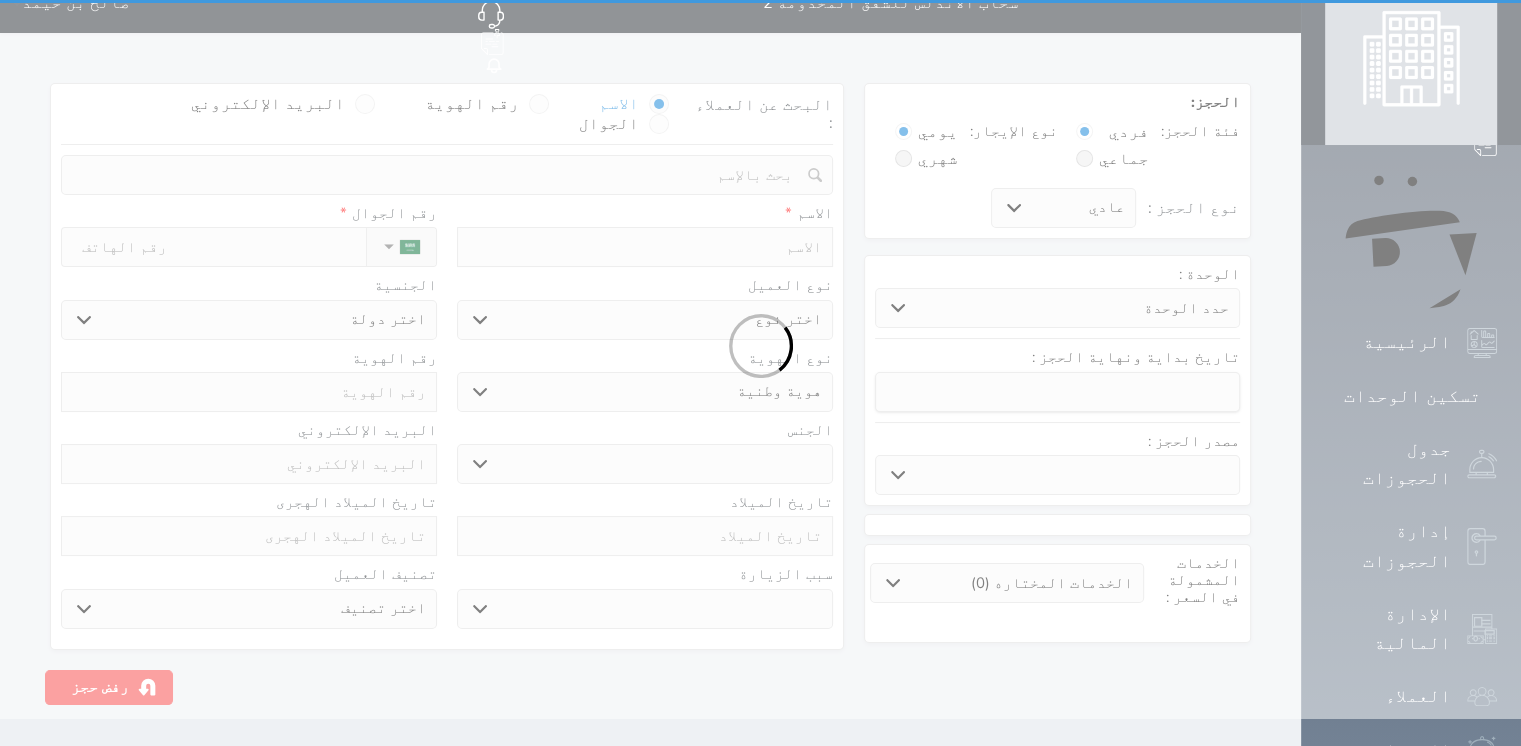 scroll, scrollTop: 0, scrollLeft: 0, axis: both 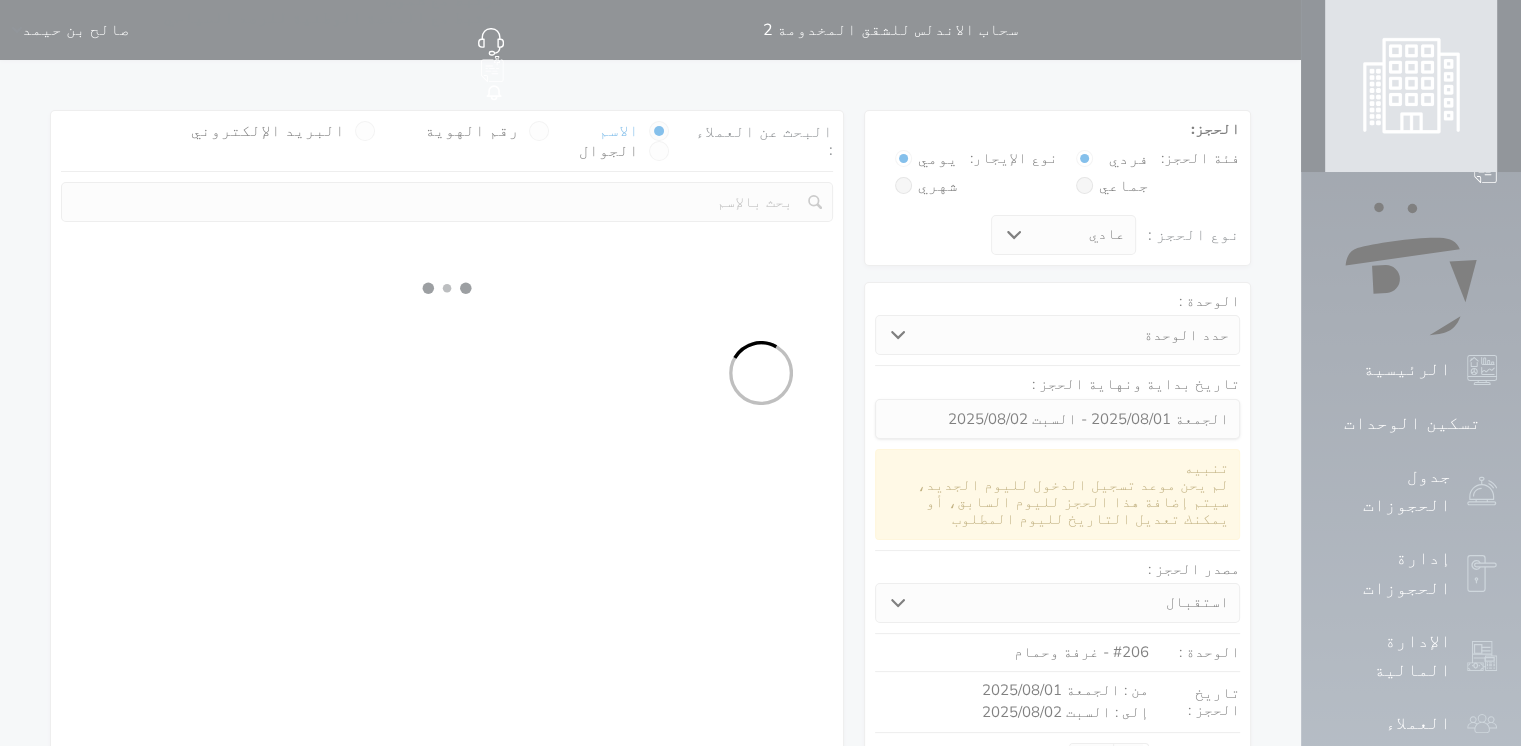 select 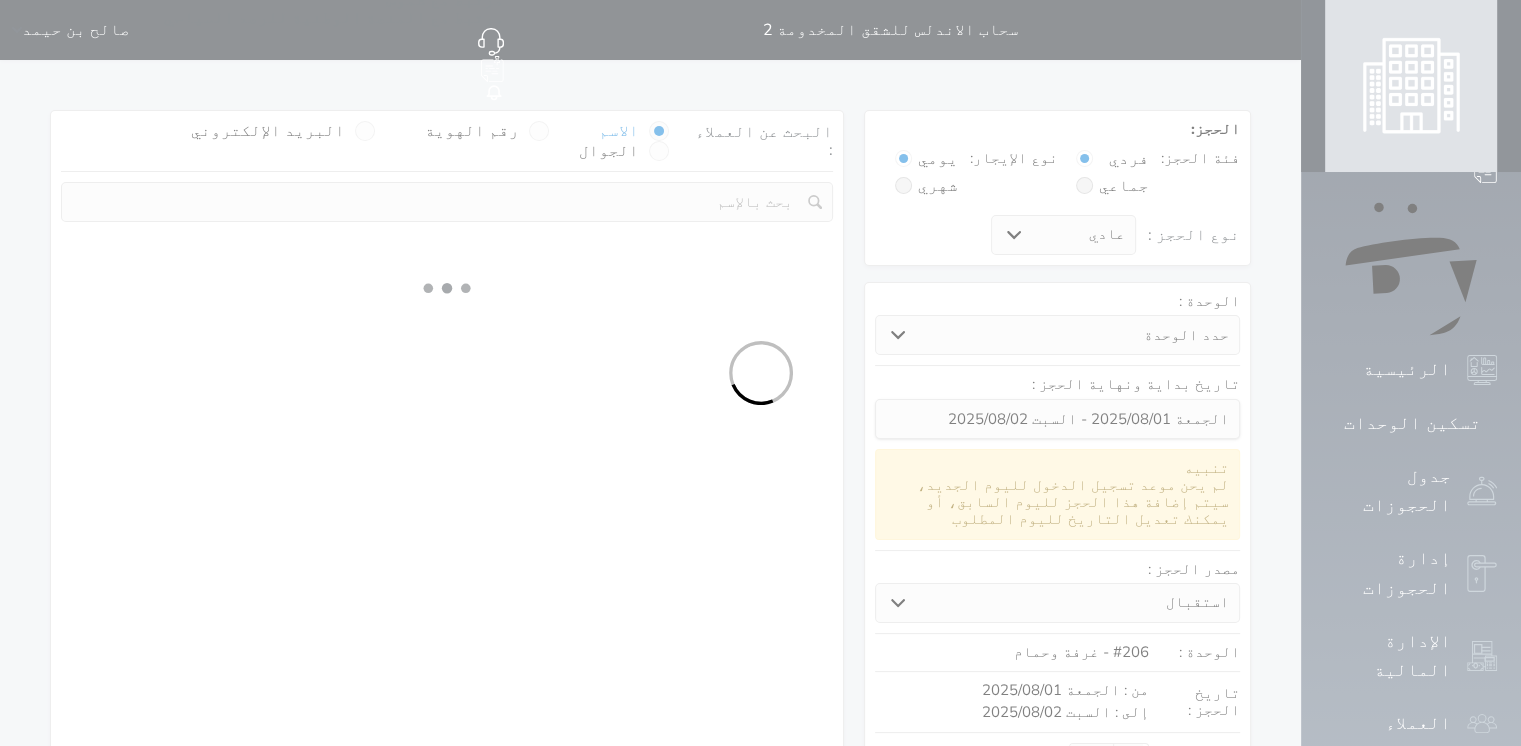 select on "113" 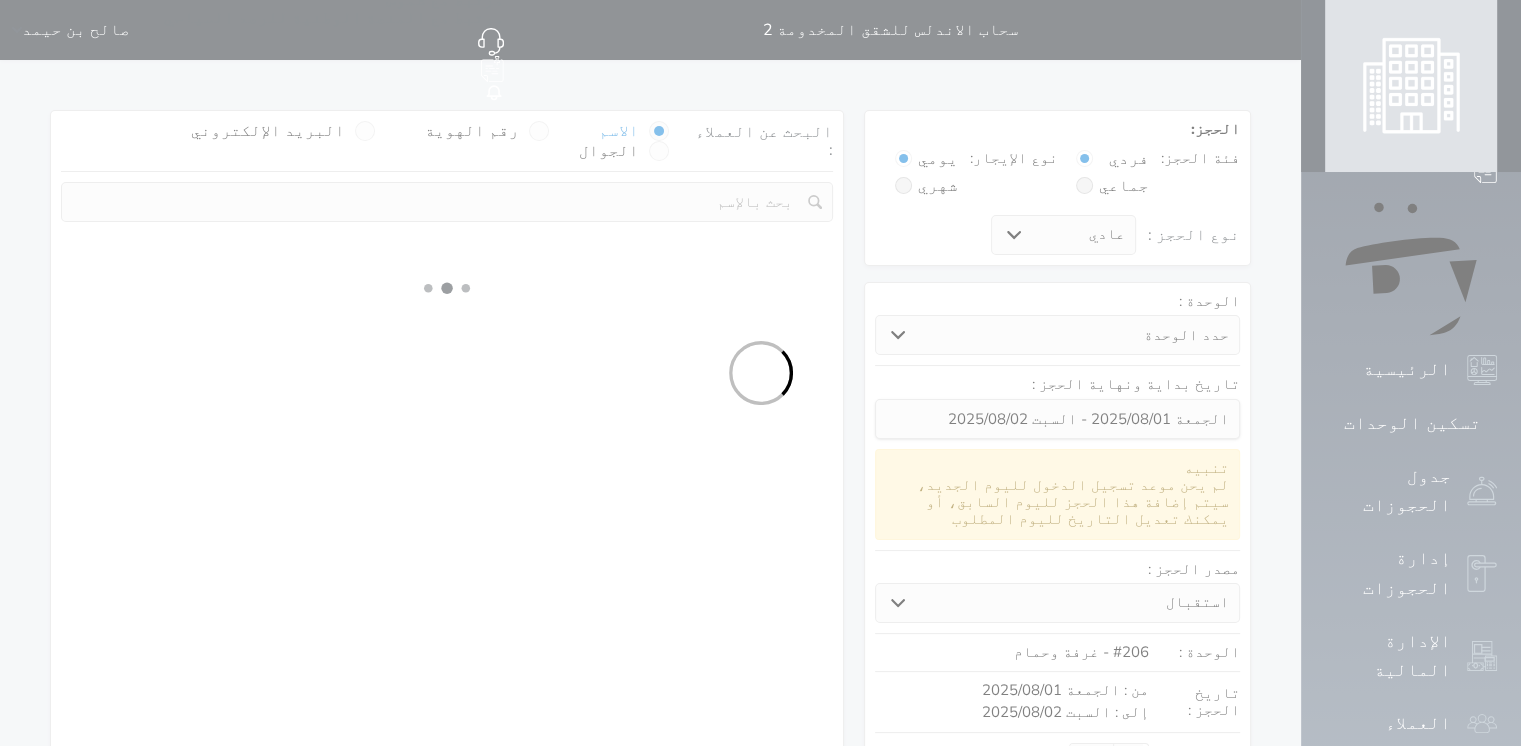 select on "1" 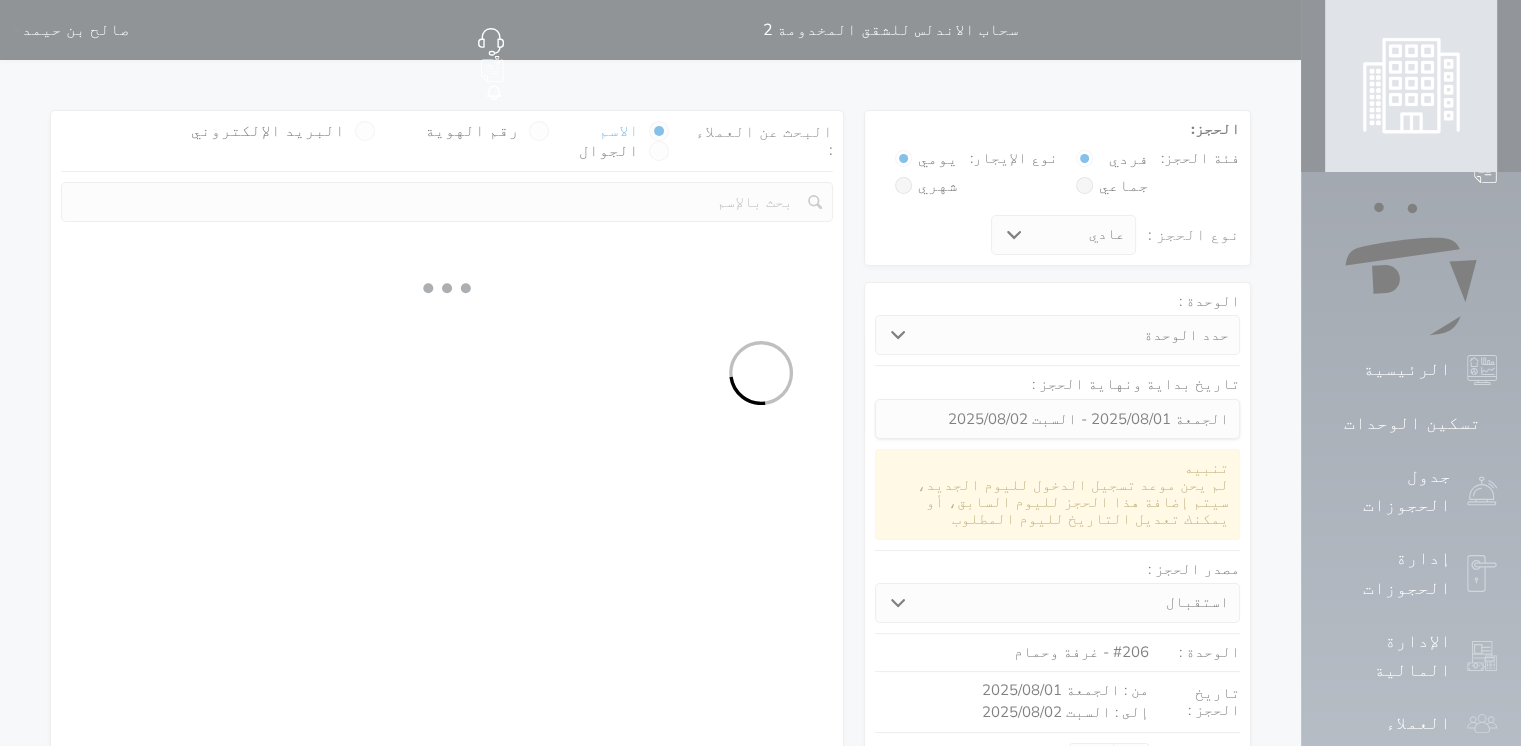 select 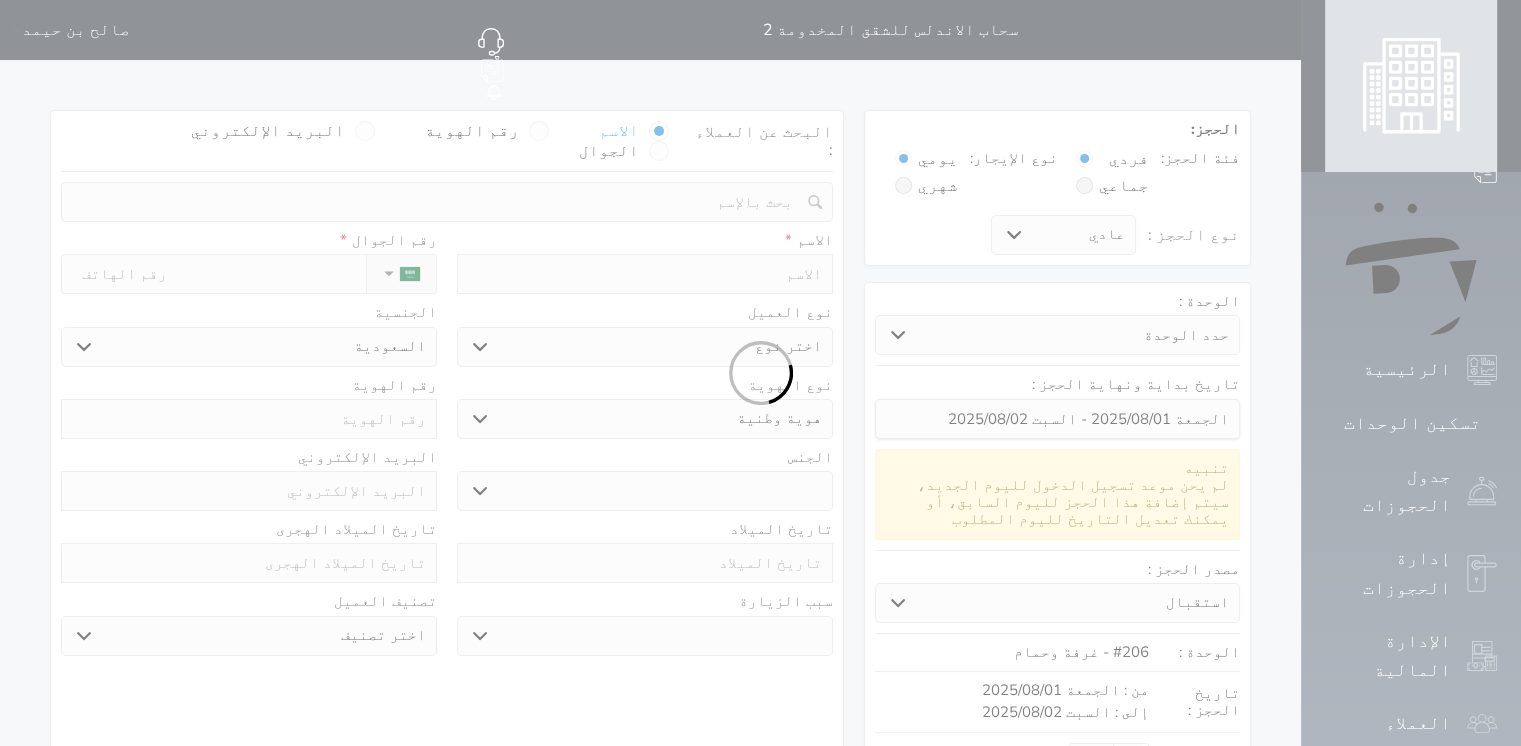 select 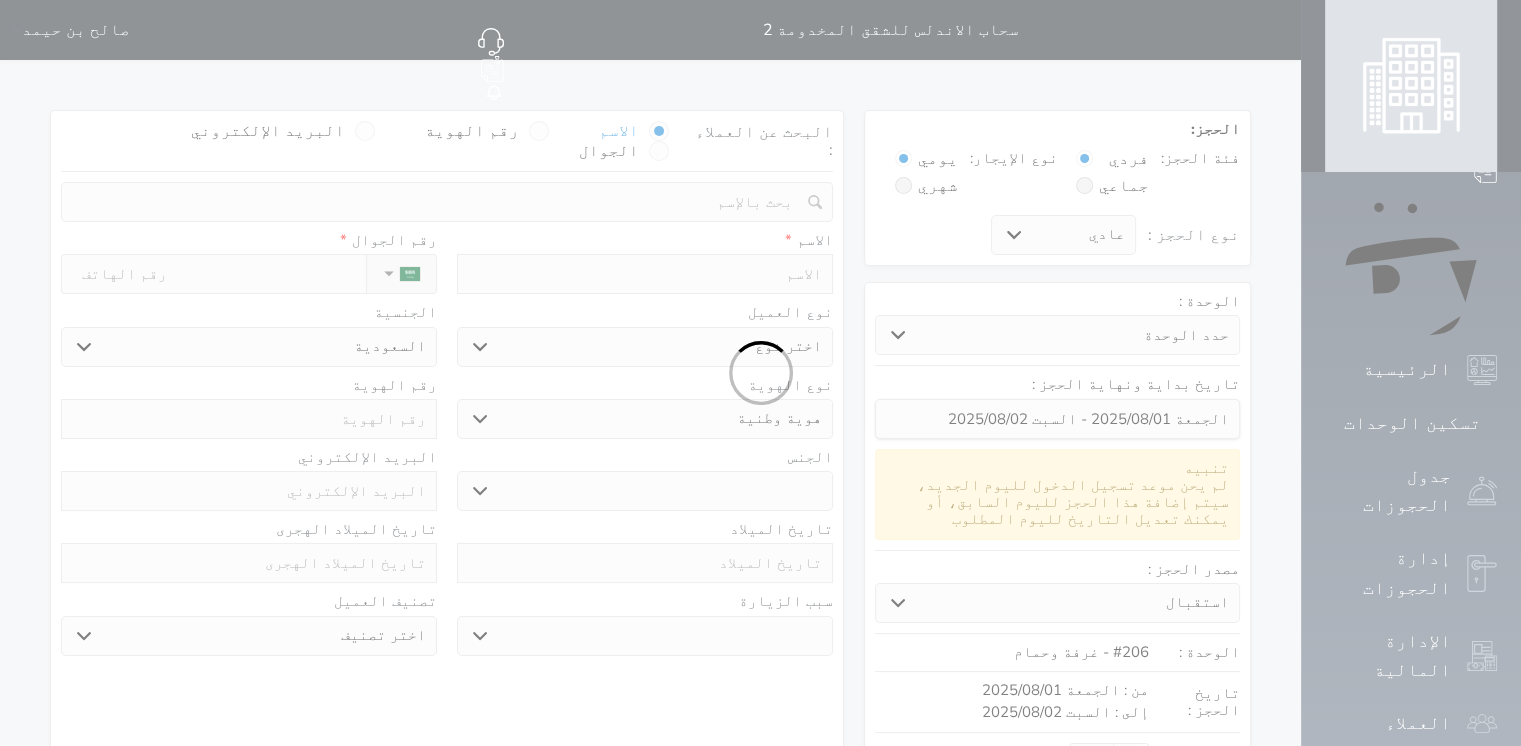 select 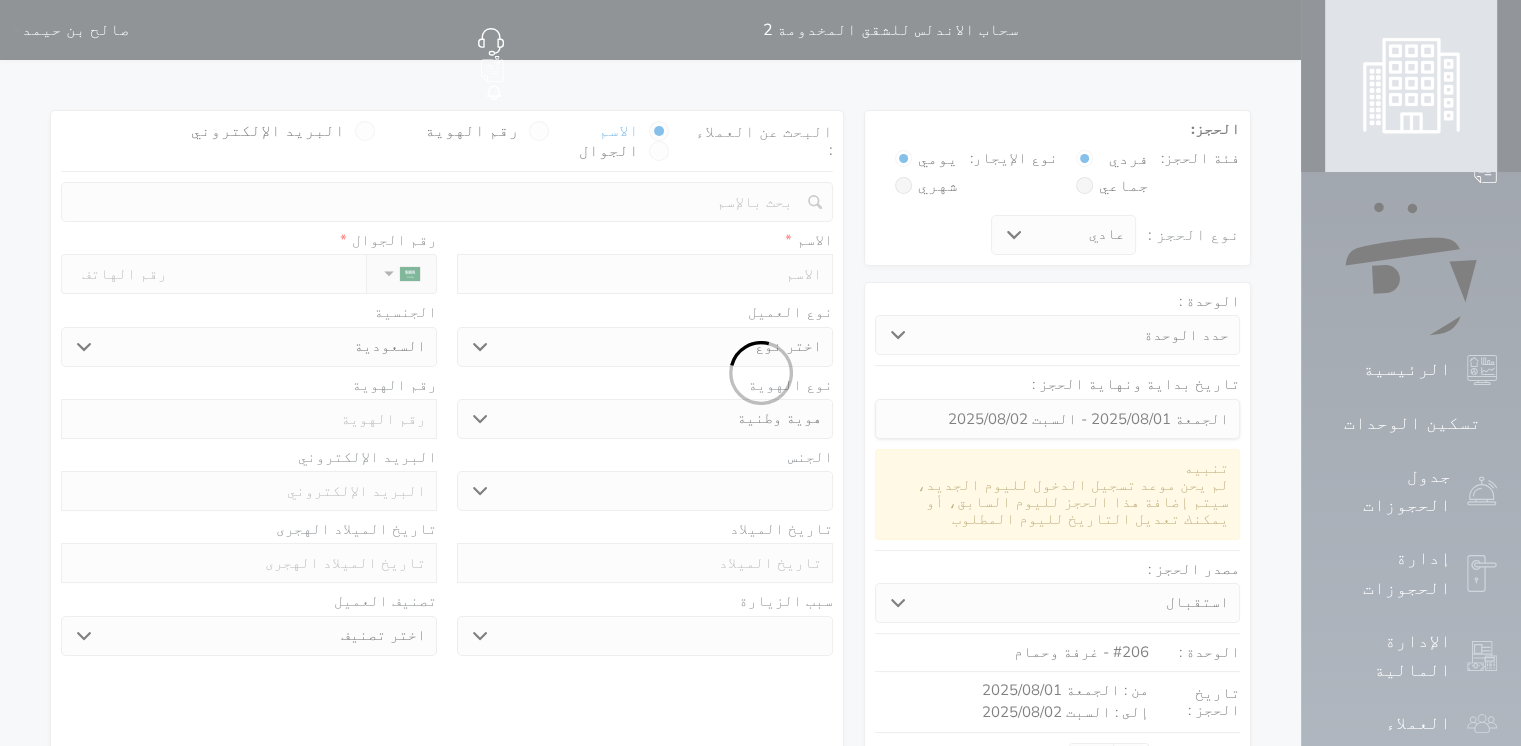 select 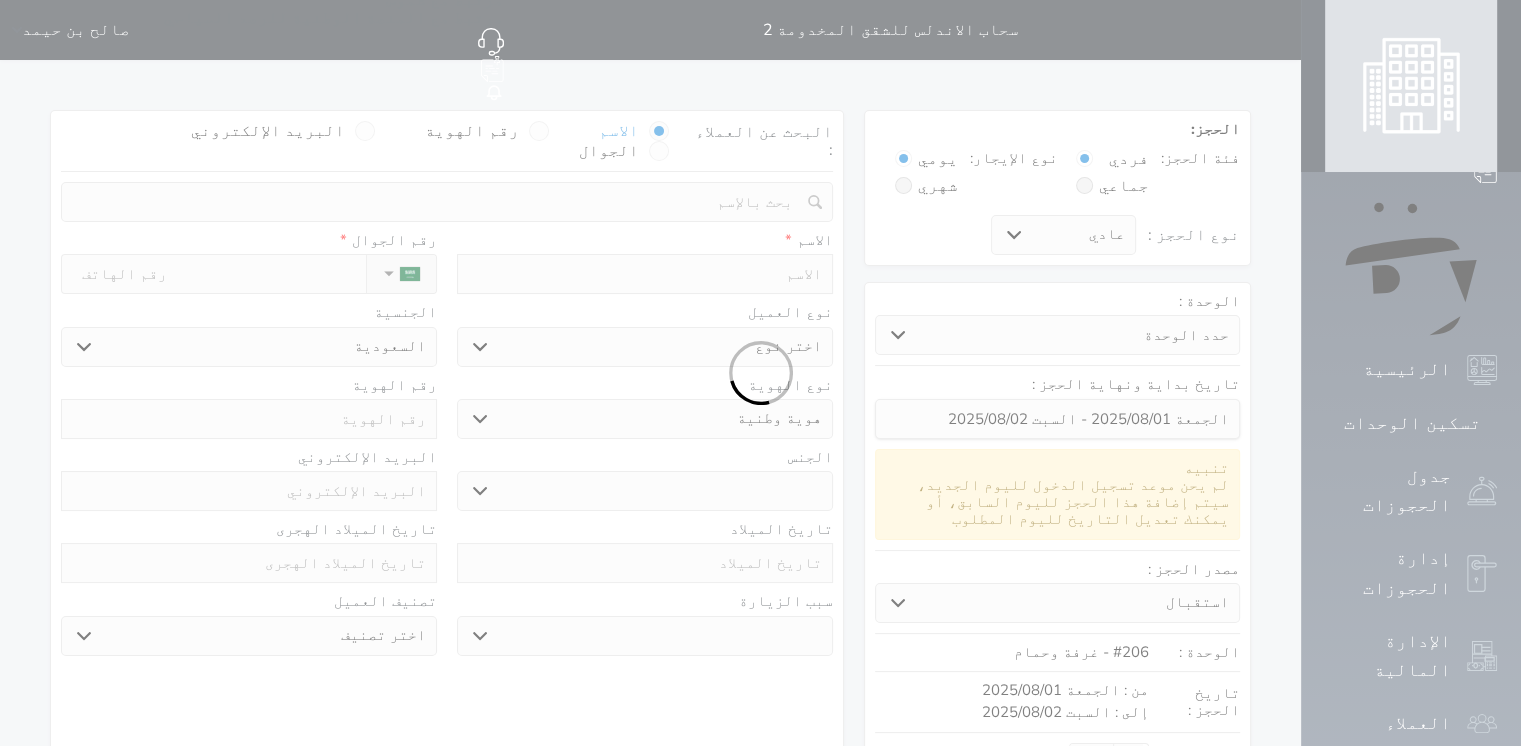 select 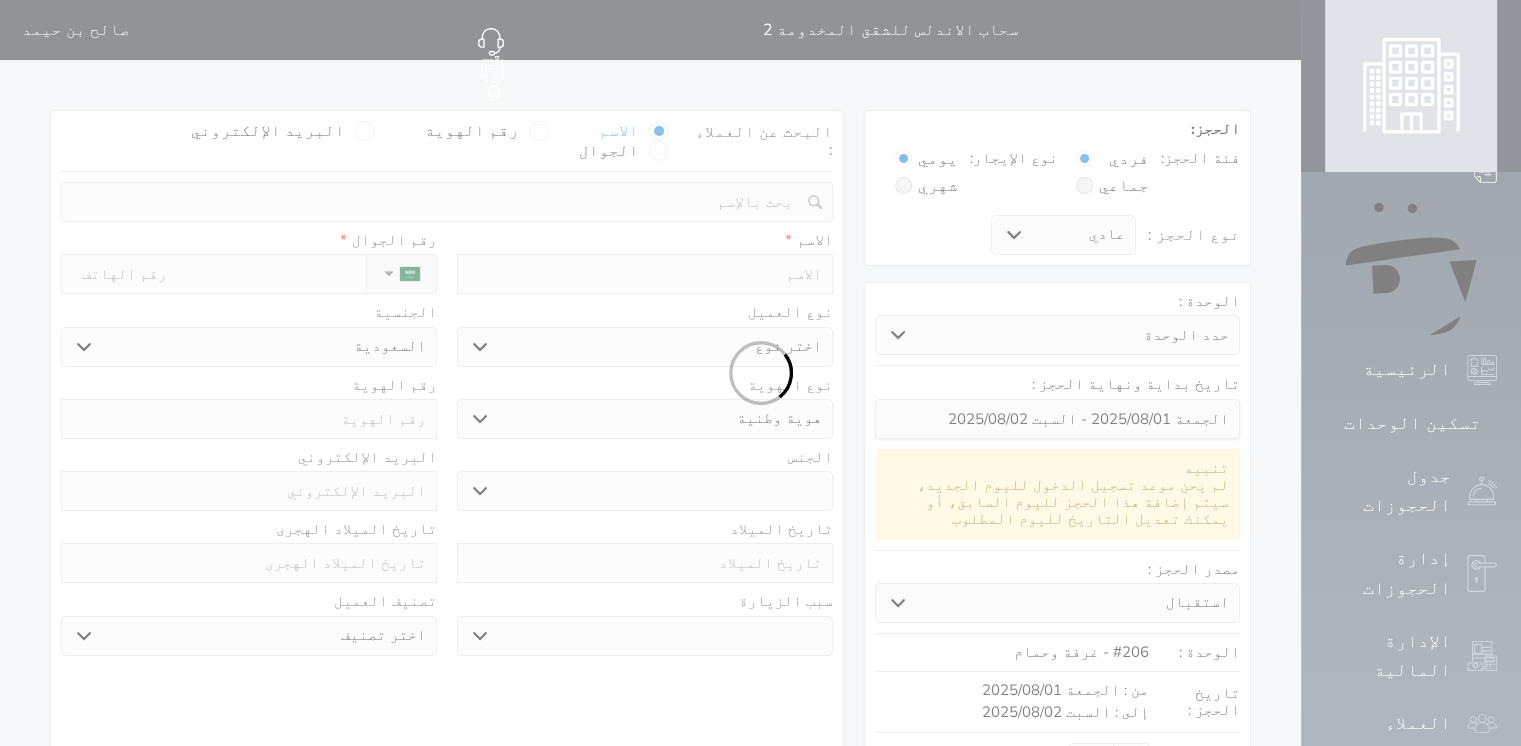 select 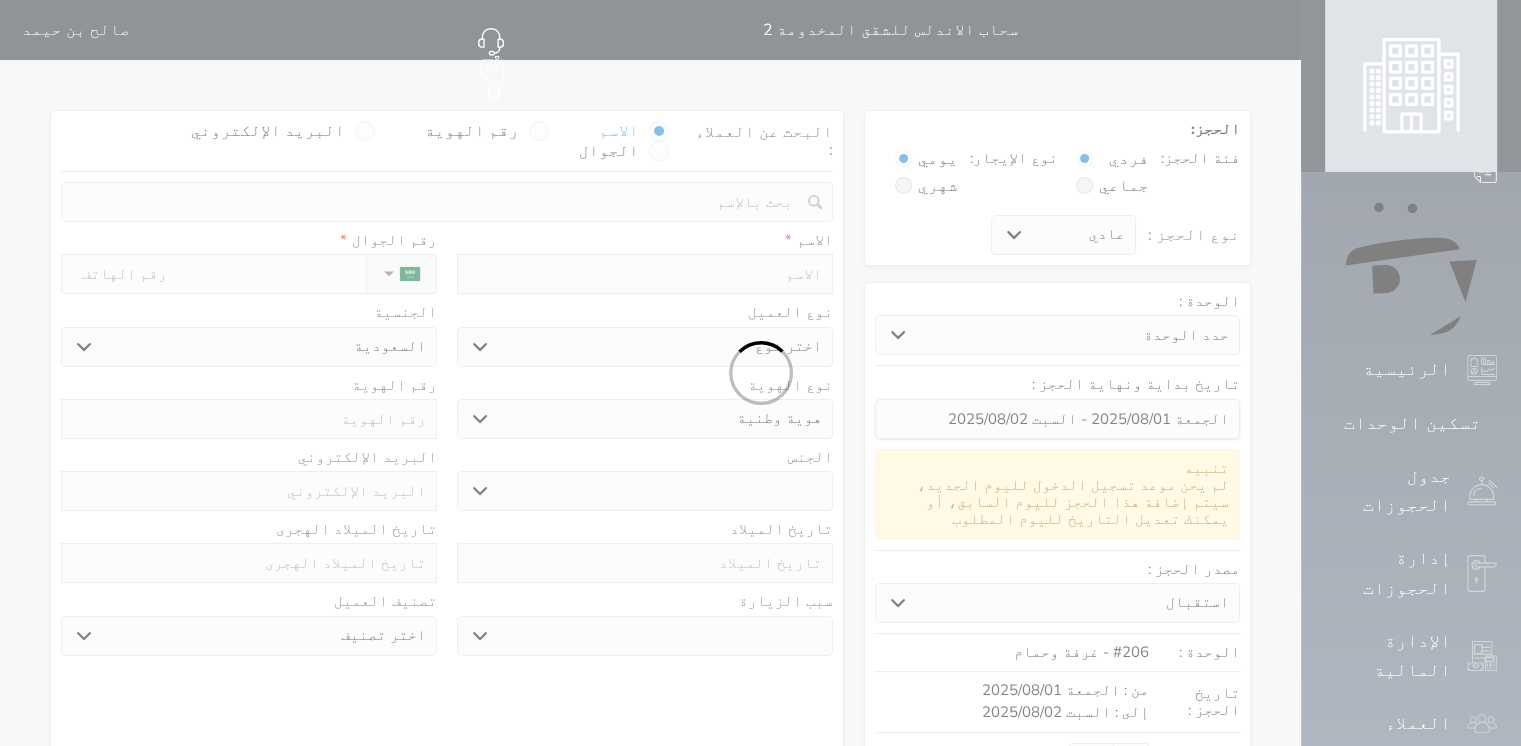 select 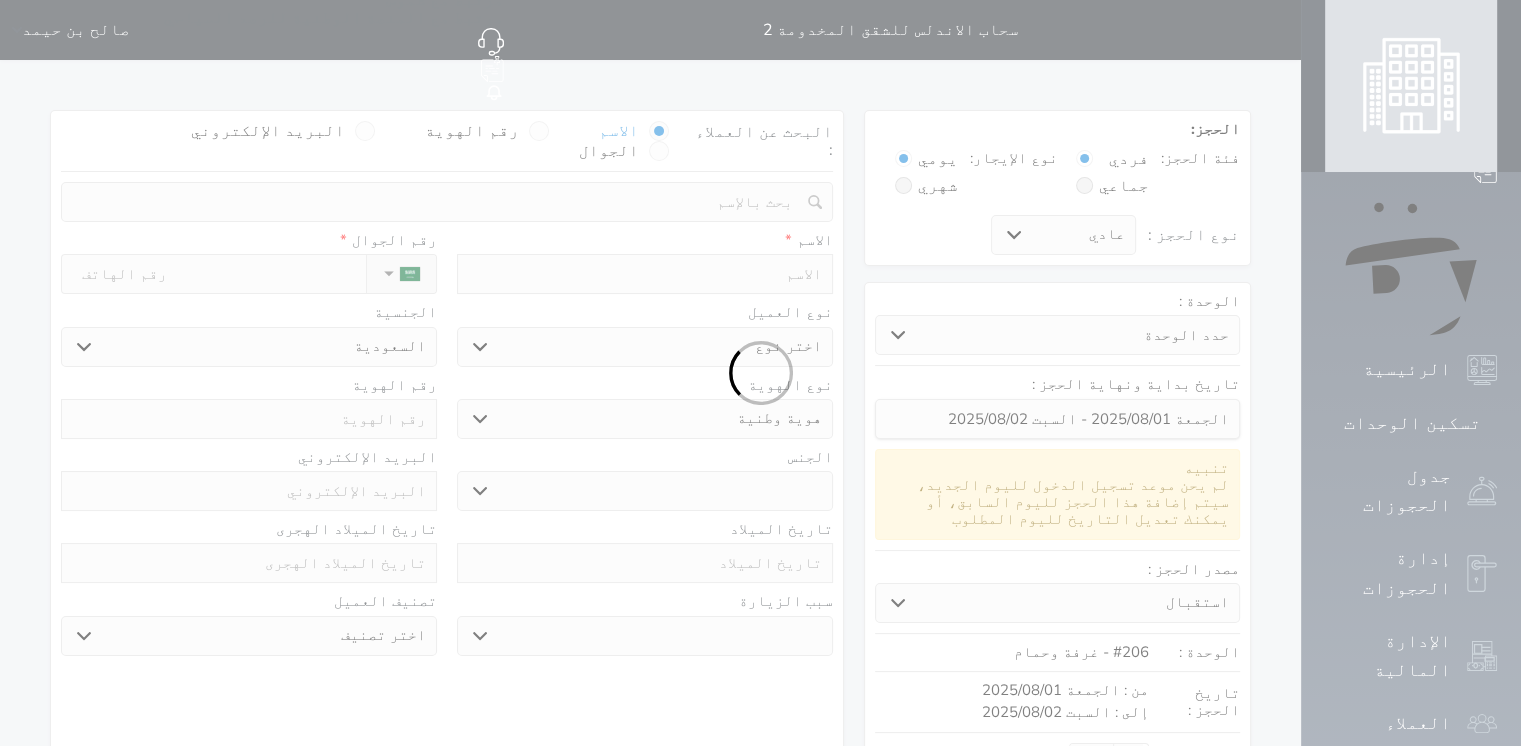 select 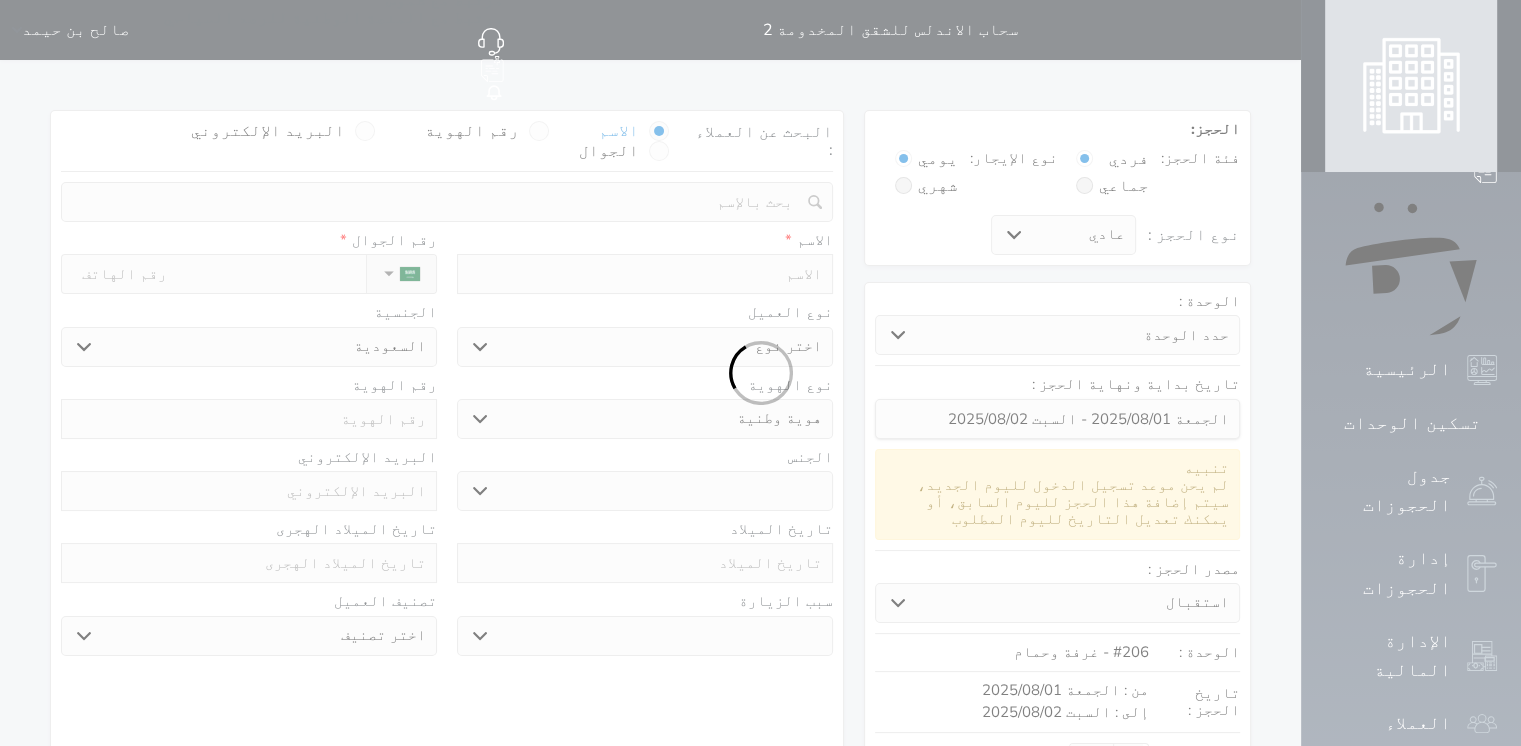 select on "1" 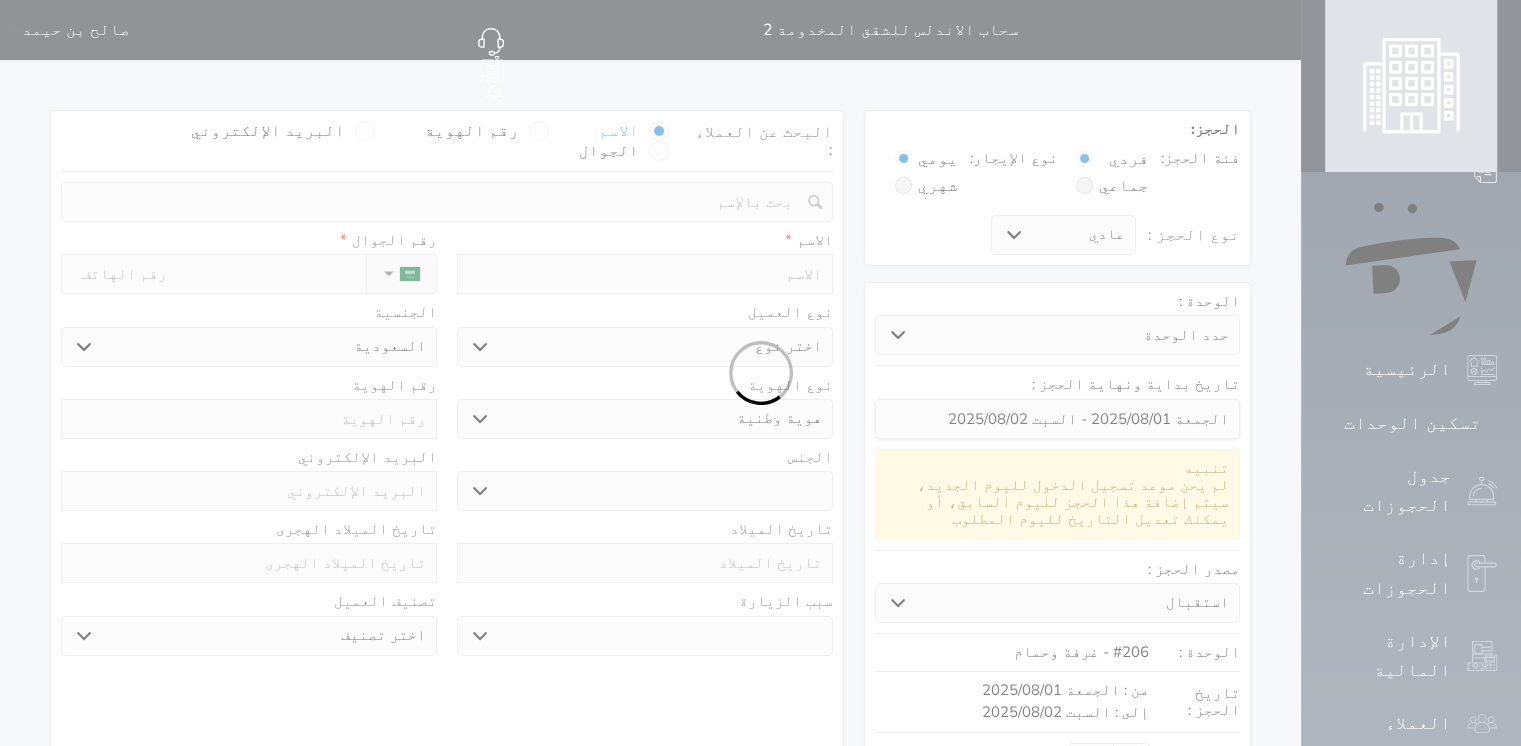 select on "7" 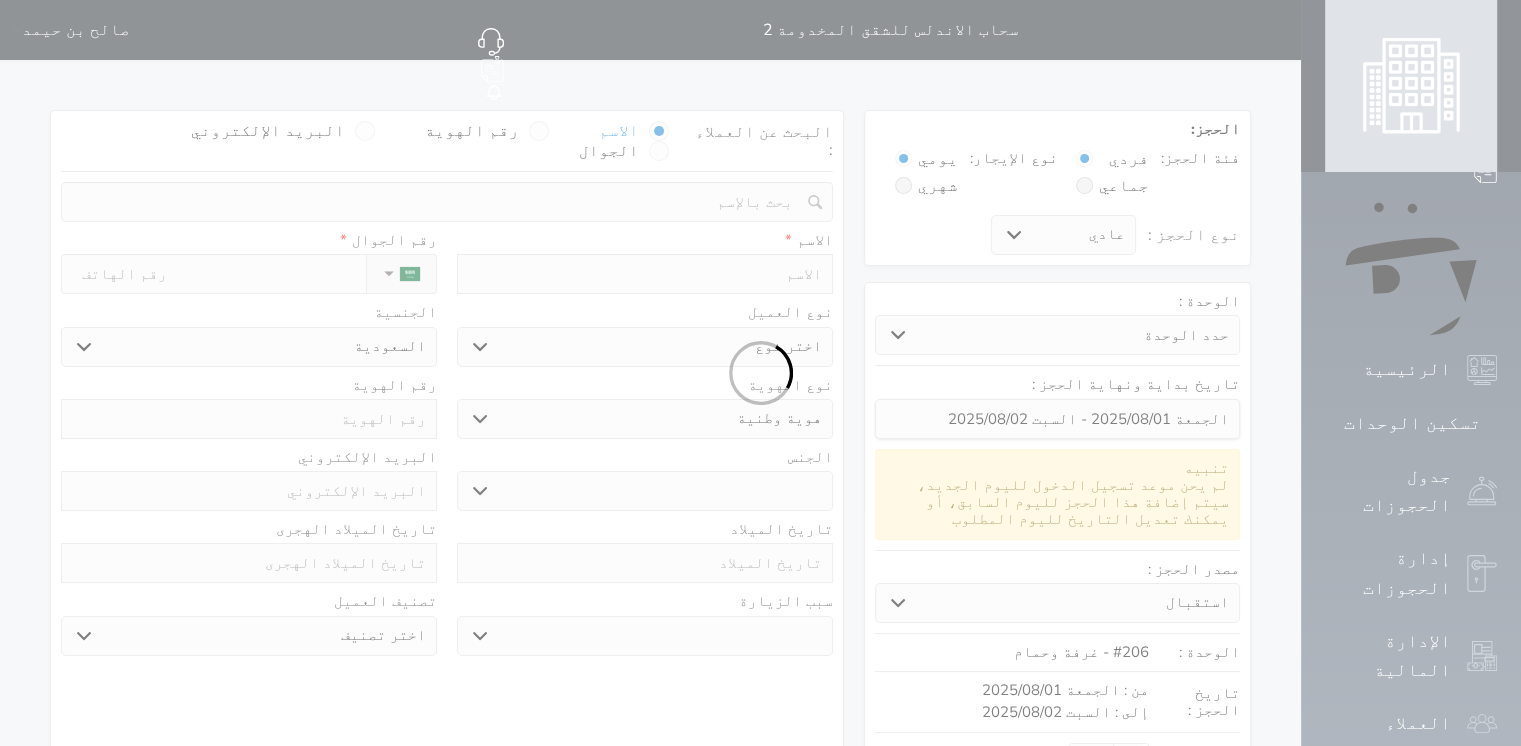 select 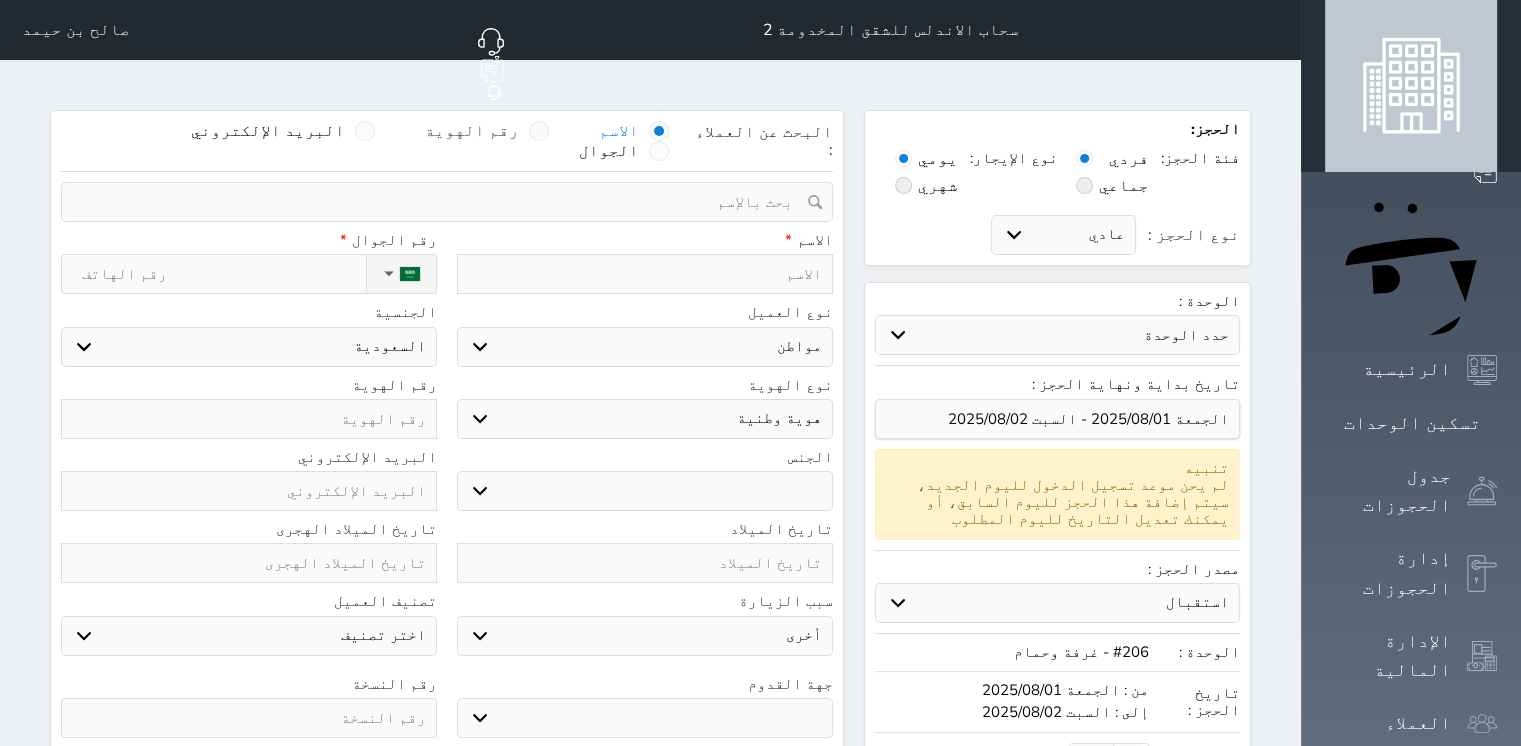 click at bounding box center (539, 131) 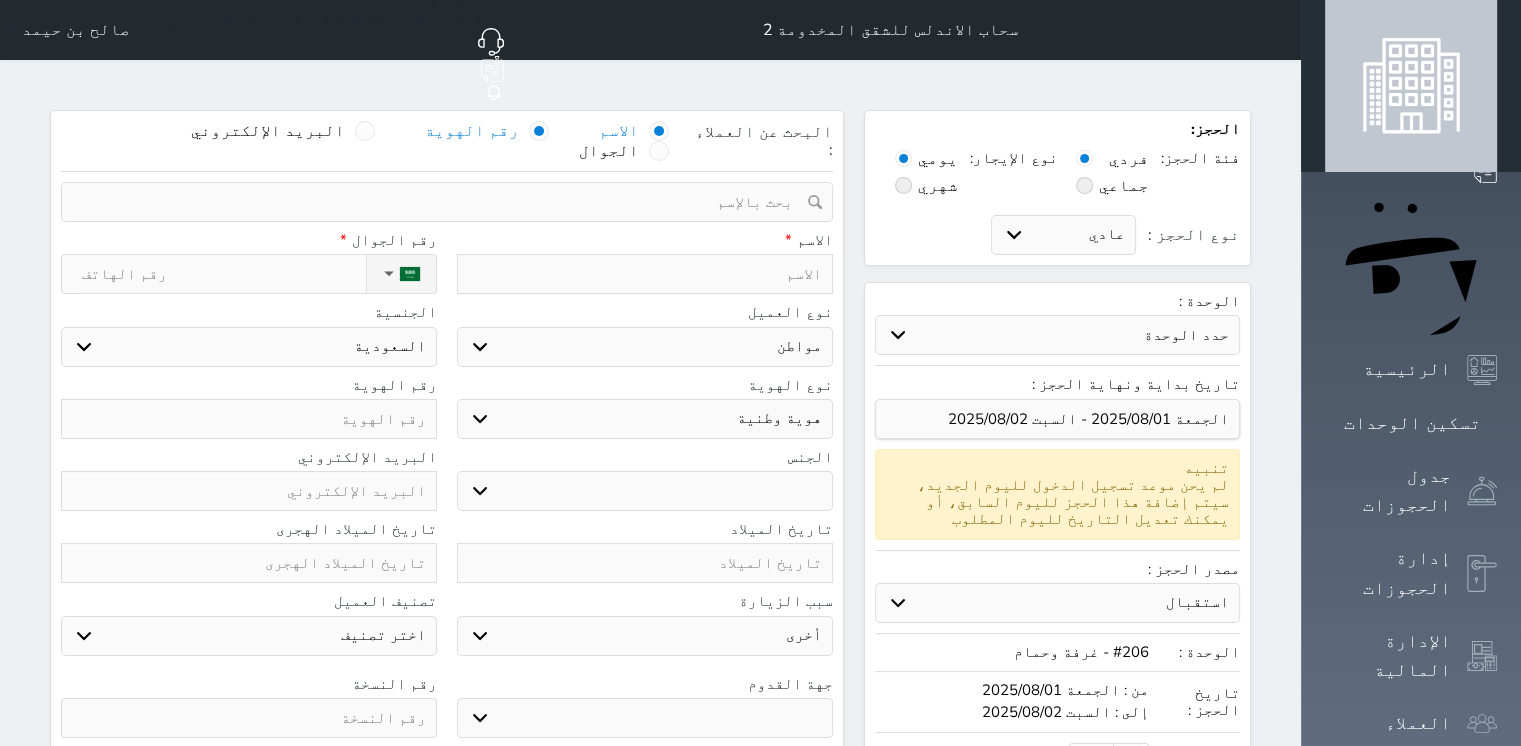 select 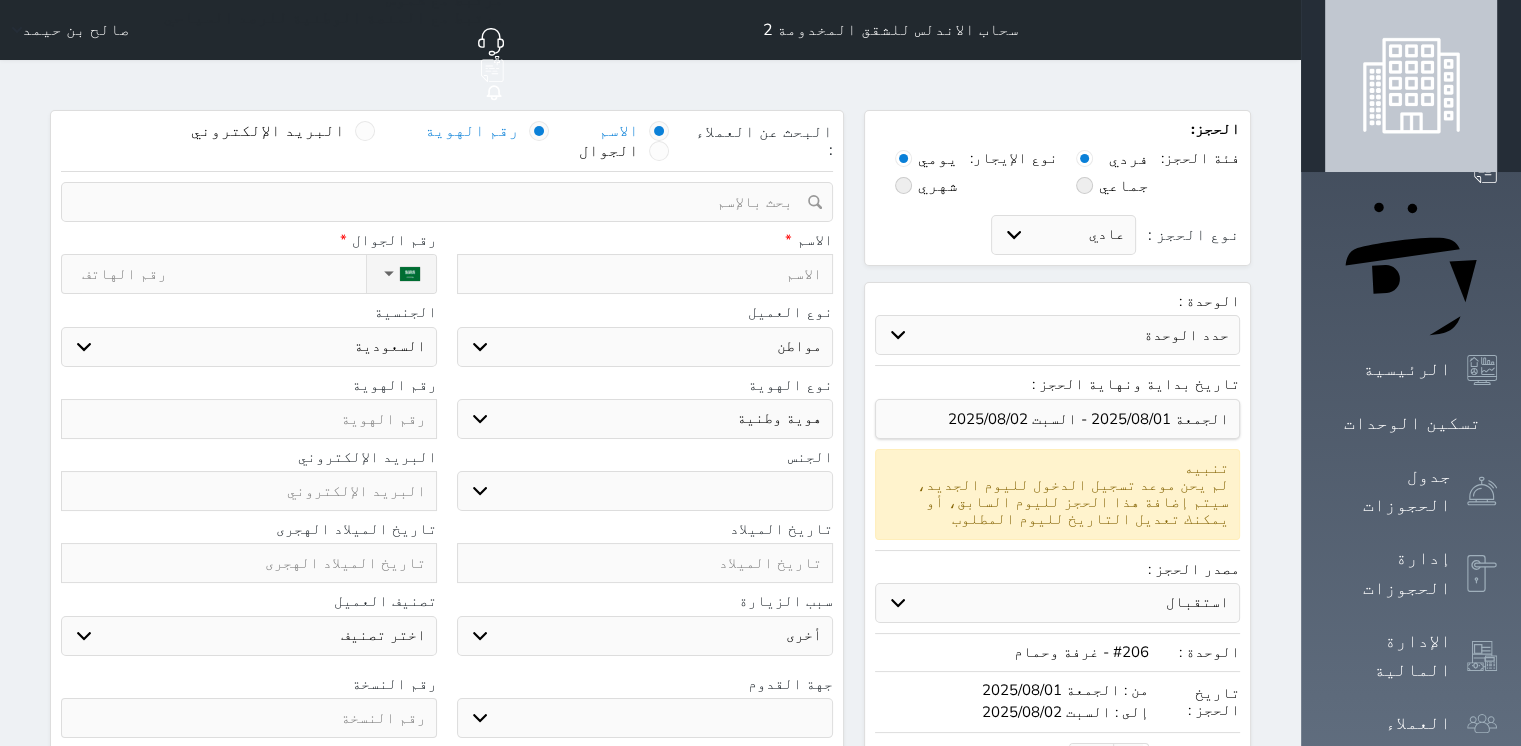 select 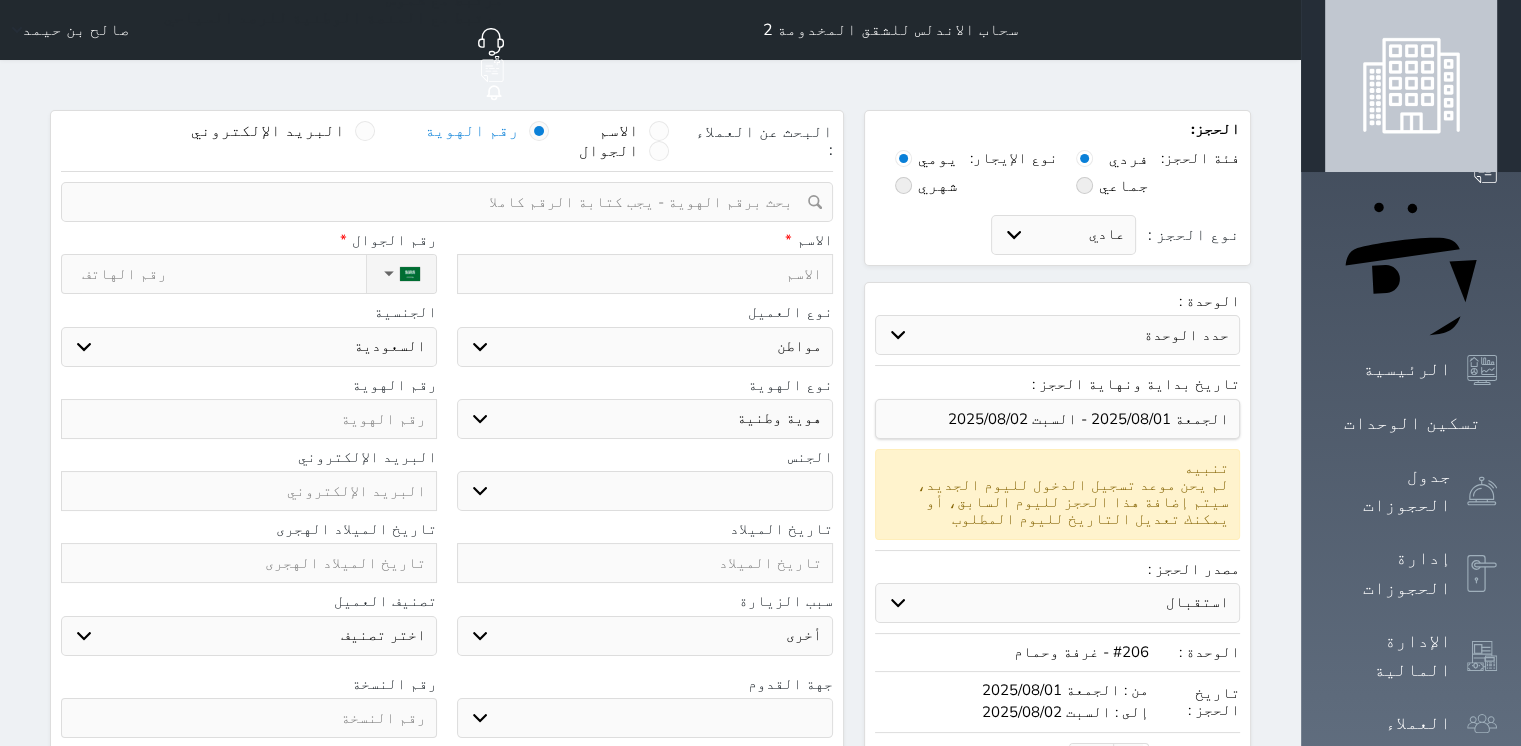 click at bounding box center [440, 202] 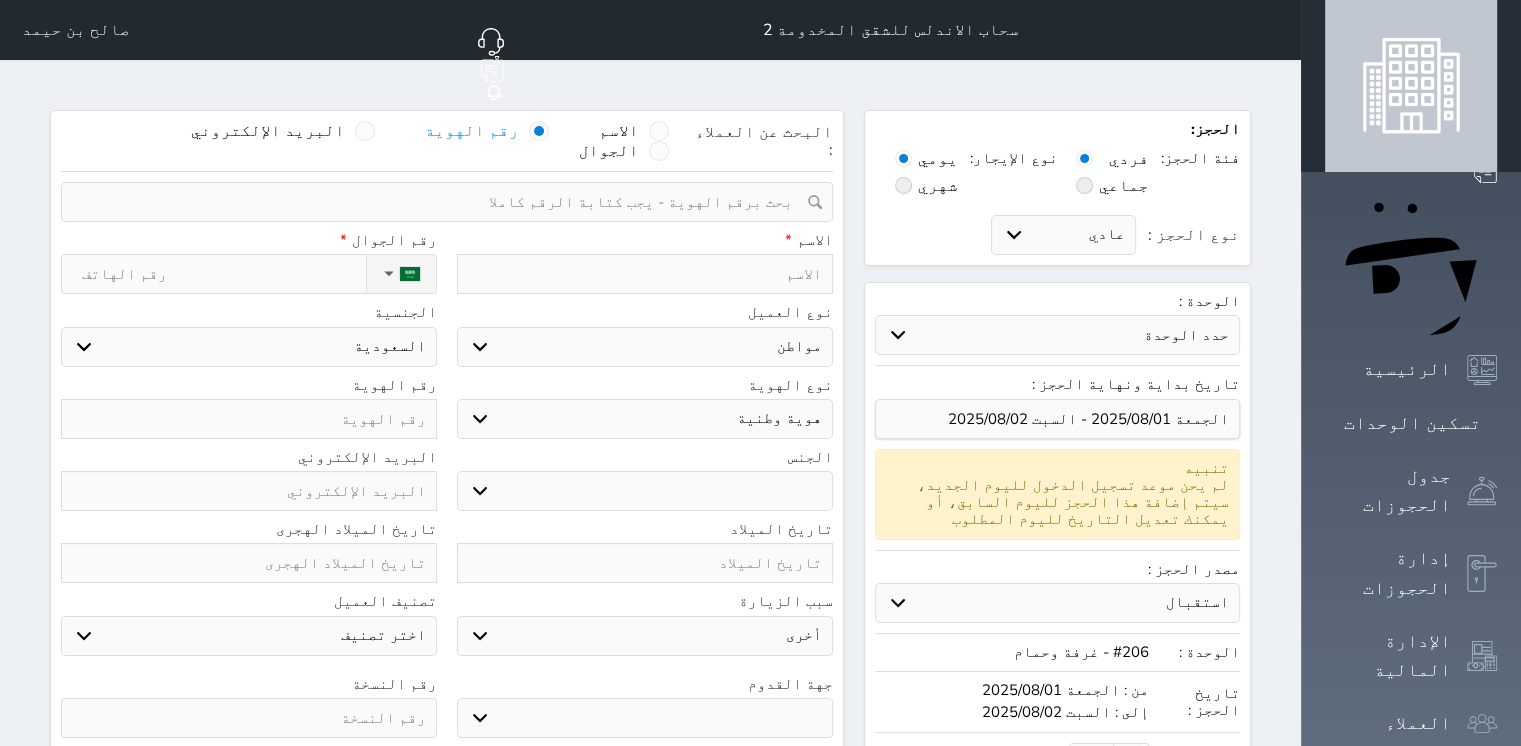 select 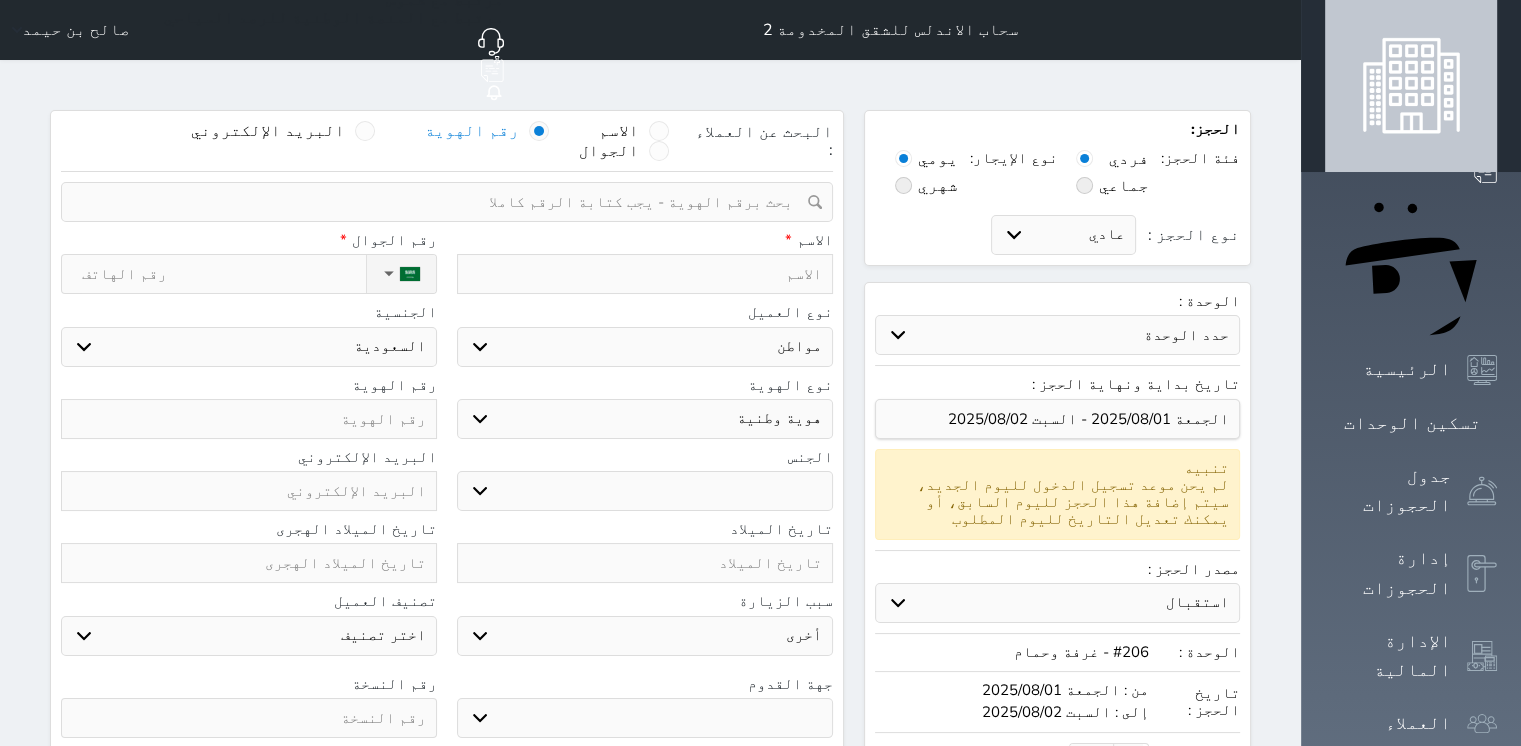select 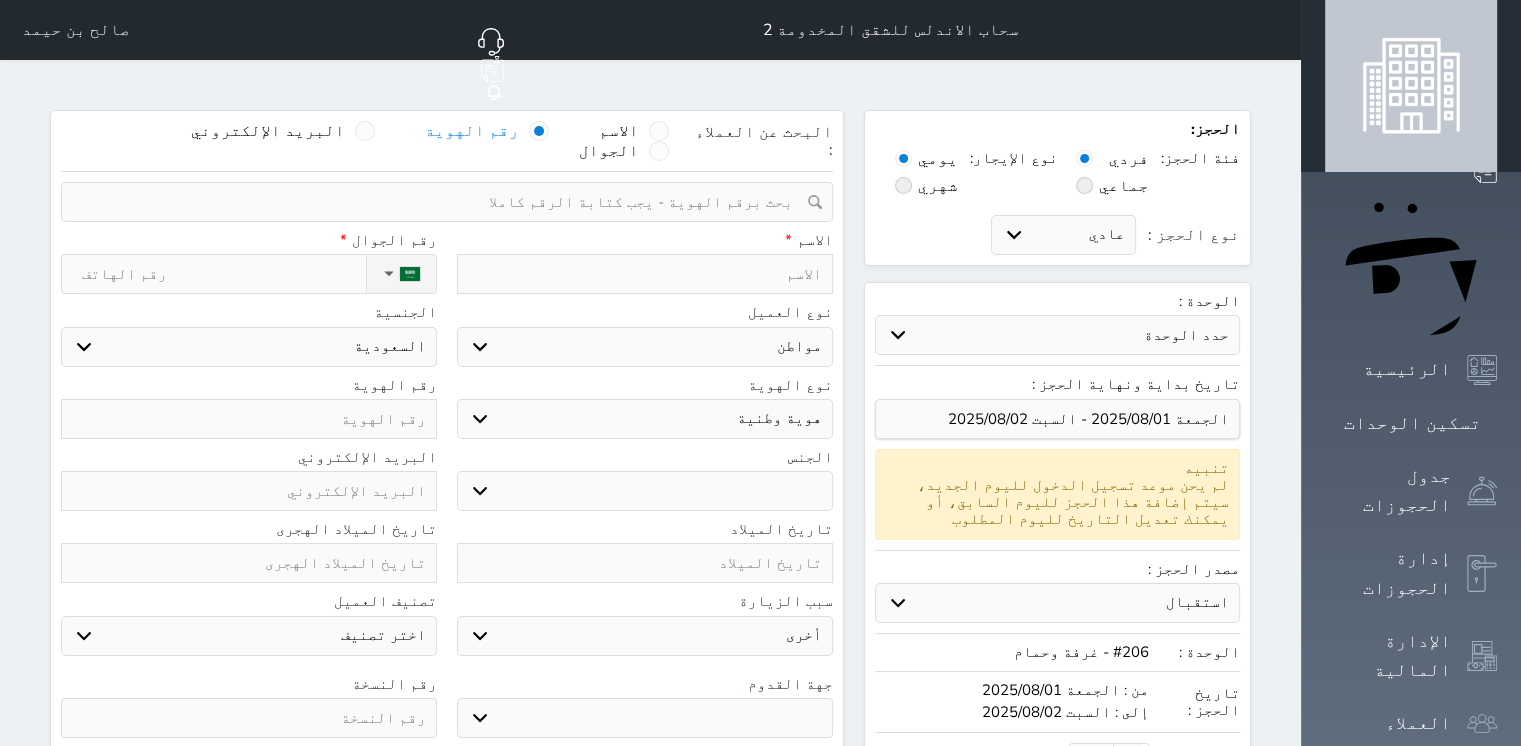paste on "1132191469" 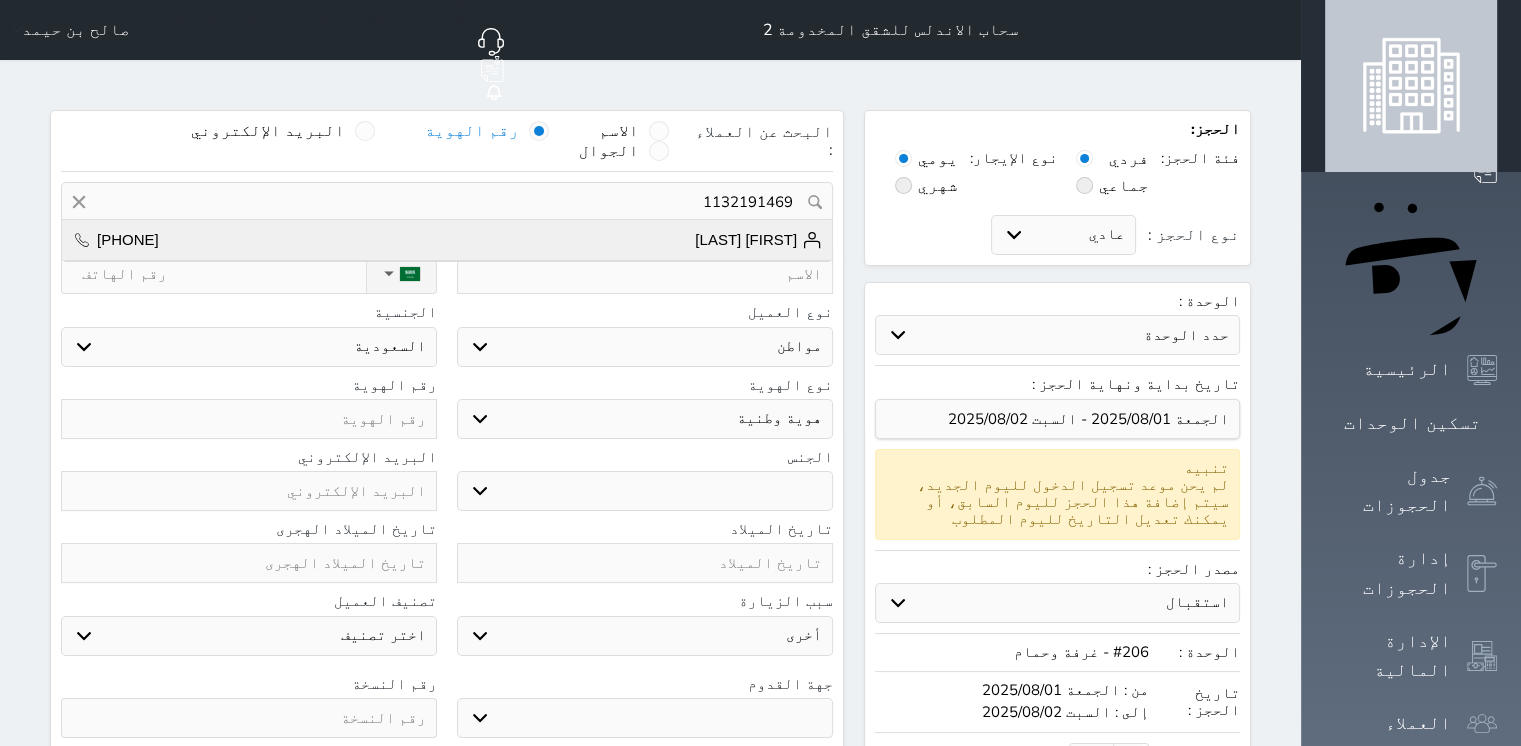 click on "[FIRST] [LAST]" at bounding box center [758, 240] 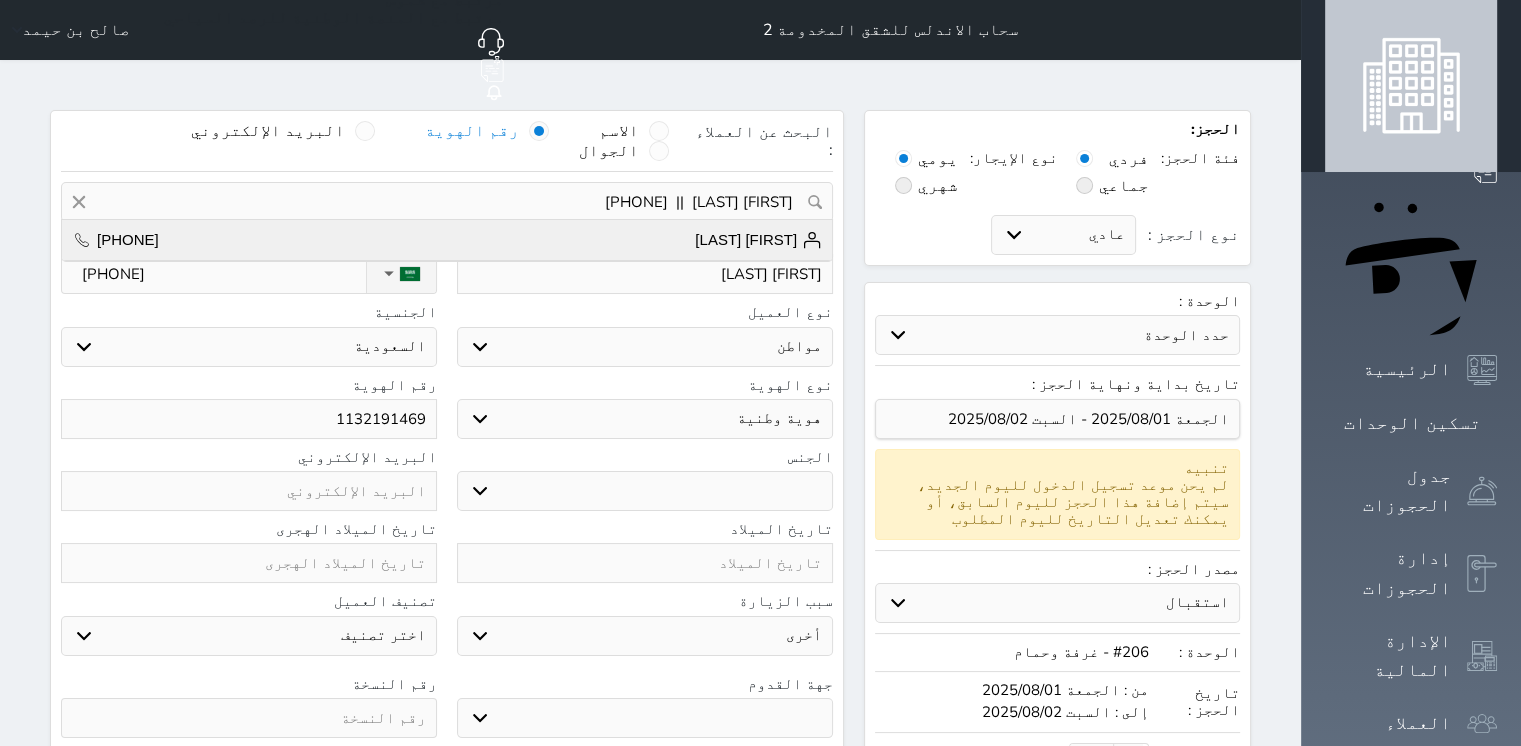 select on "male" 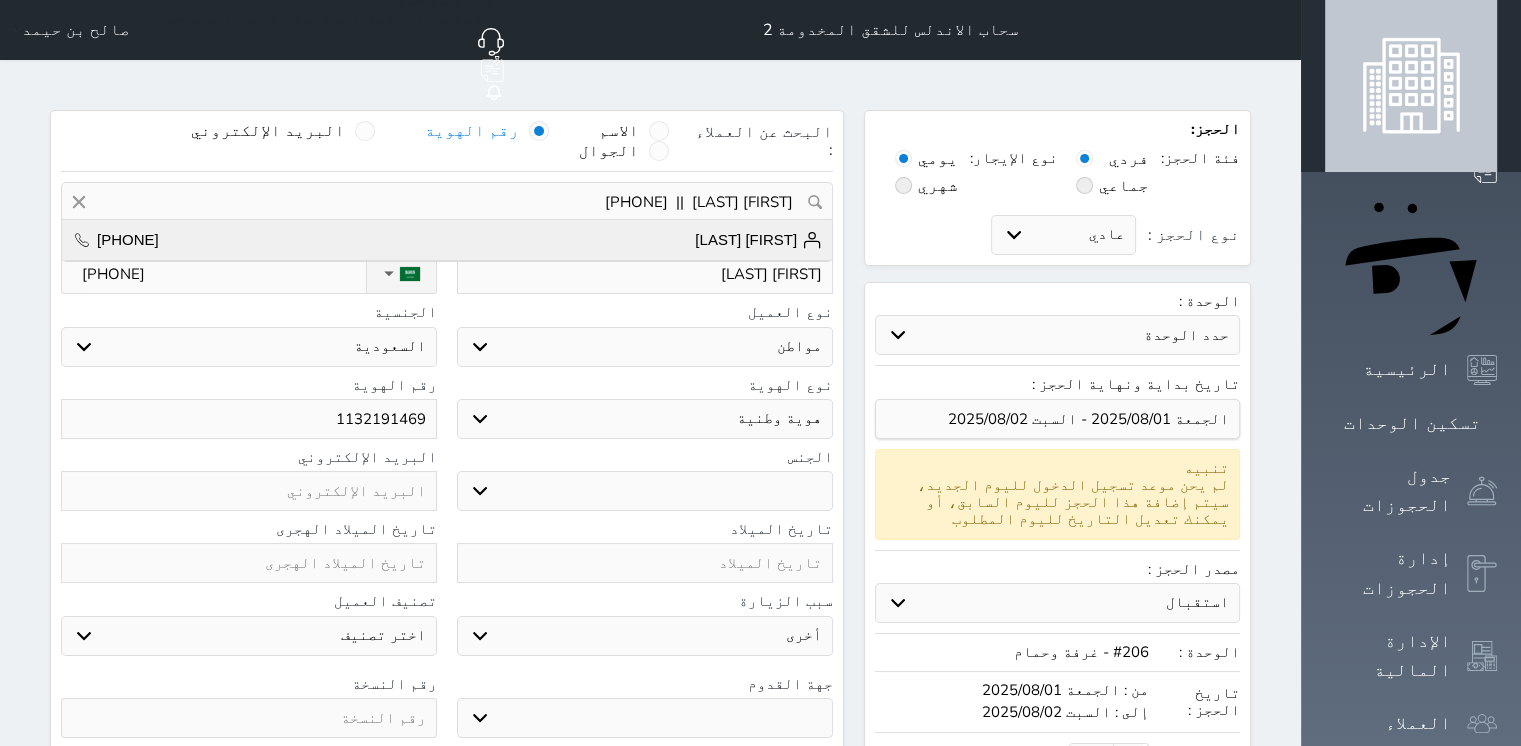 type on "Invalid date" 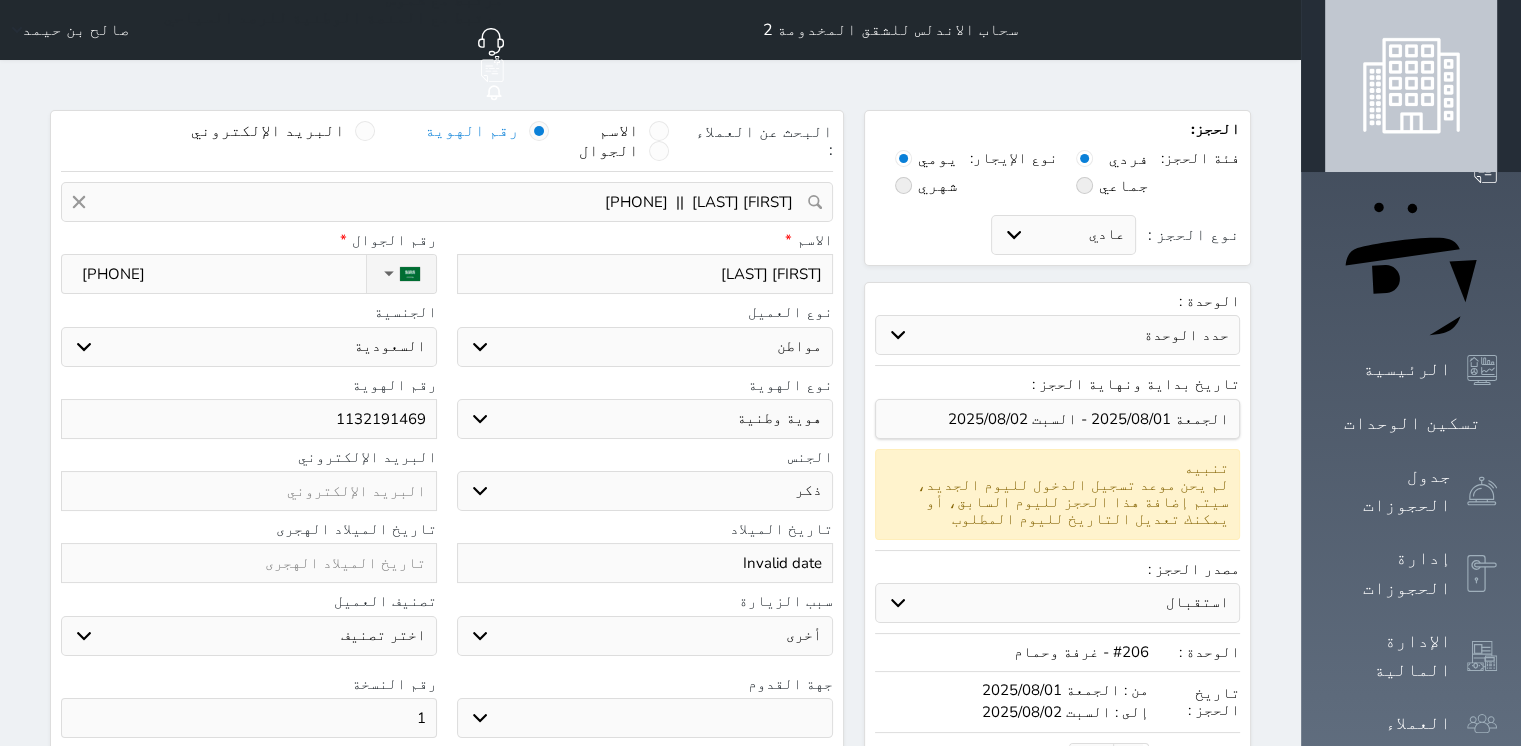 select 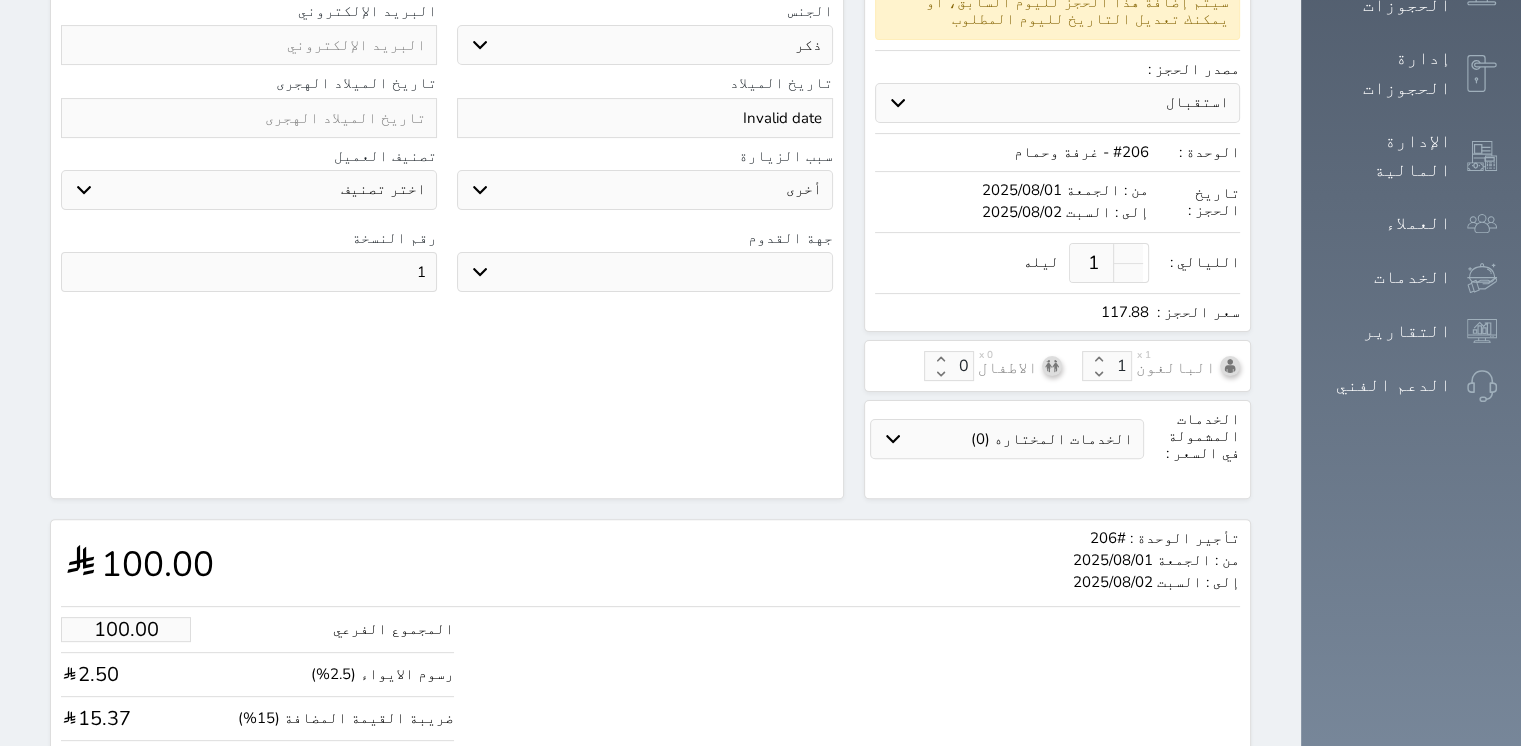scroll, scrollTop: 559, scrollLeft: 0, axis: vertical 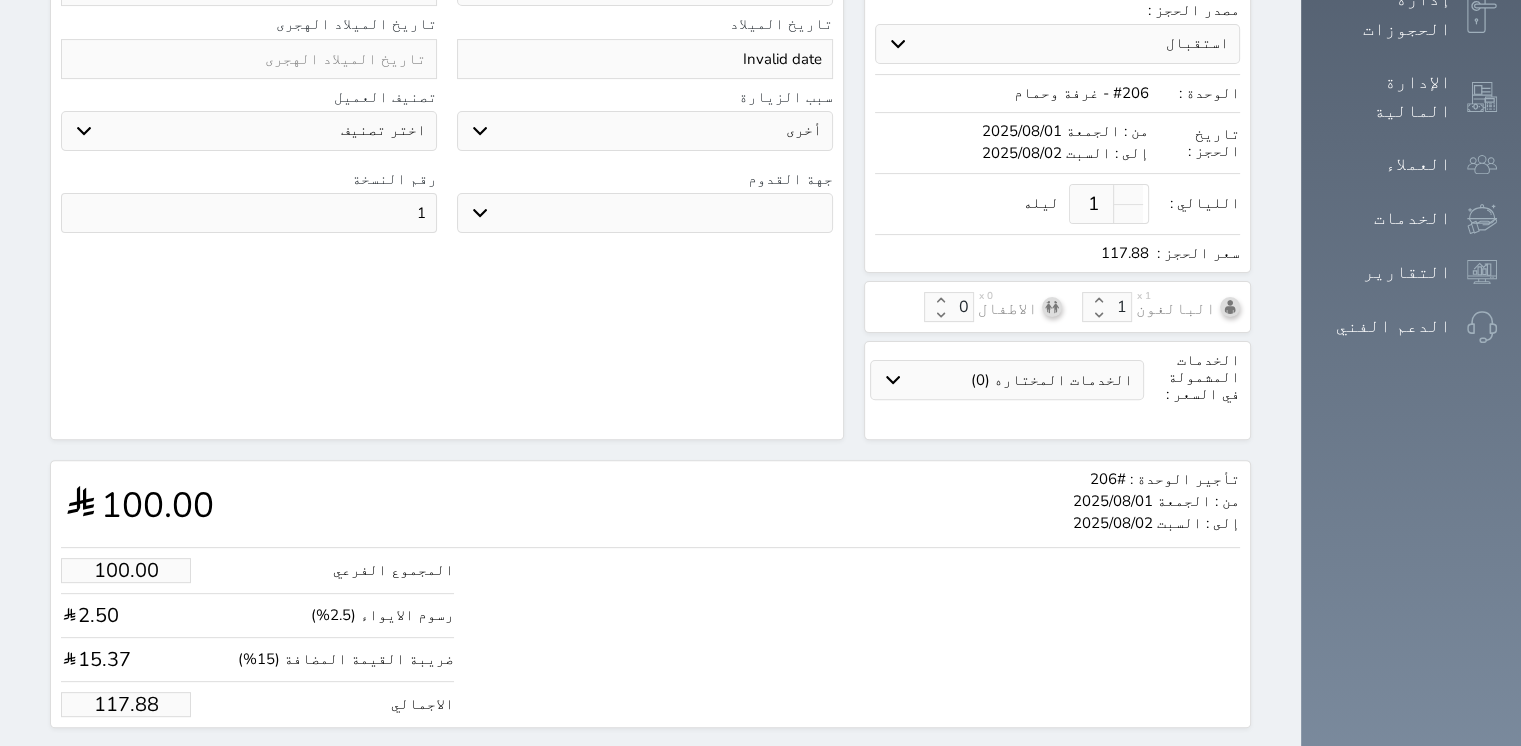 drag, startPoint x: 61, startPoint y: 652, endPoint x: 129, endPoint y: 640, distance: 69.050705 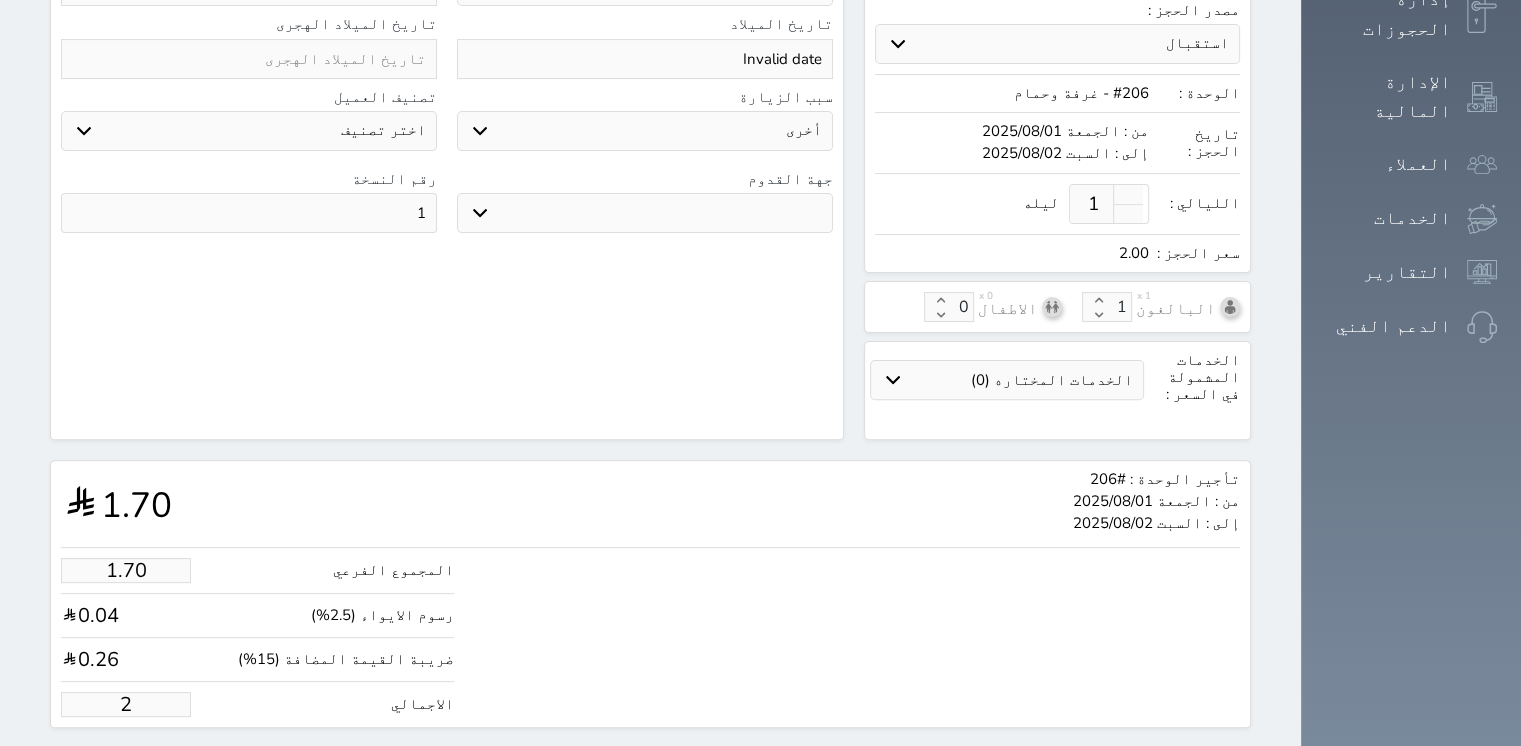type on "21.21" 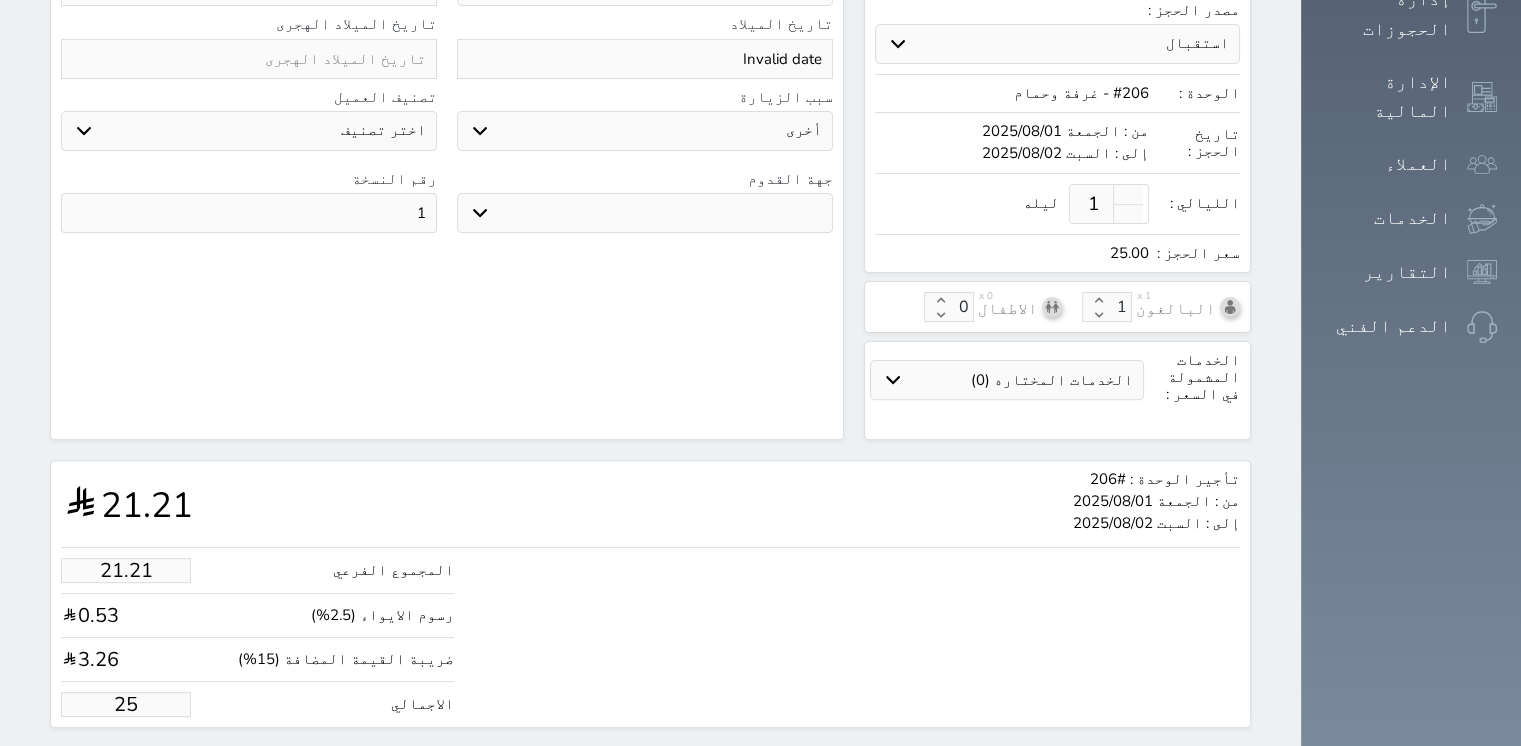 type on "212.09" 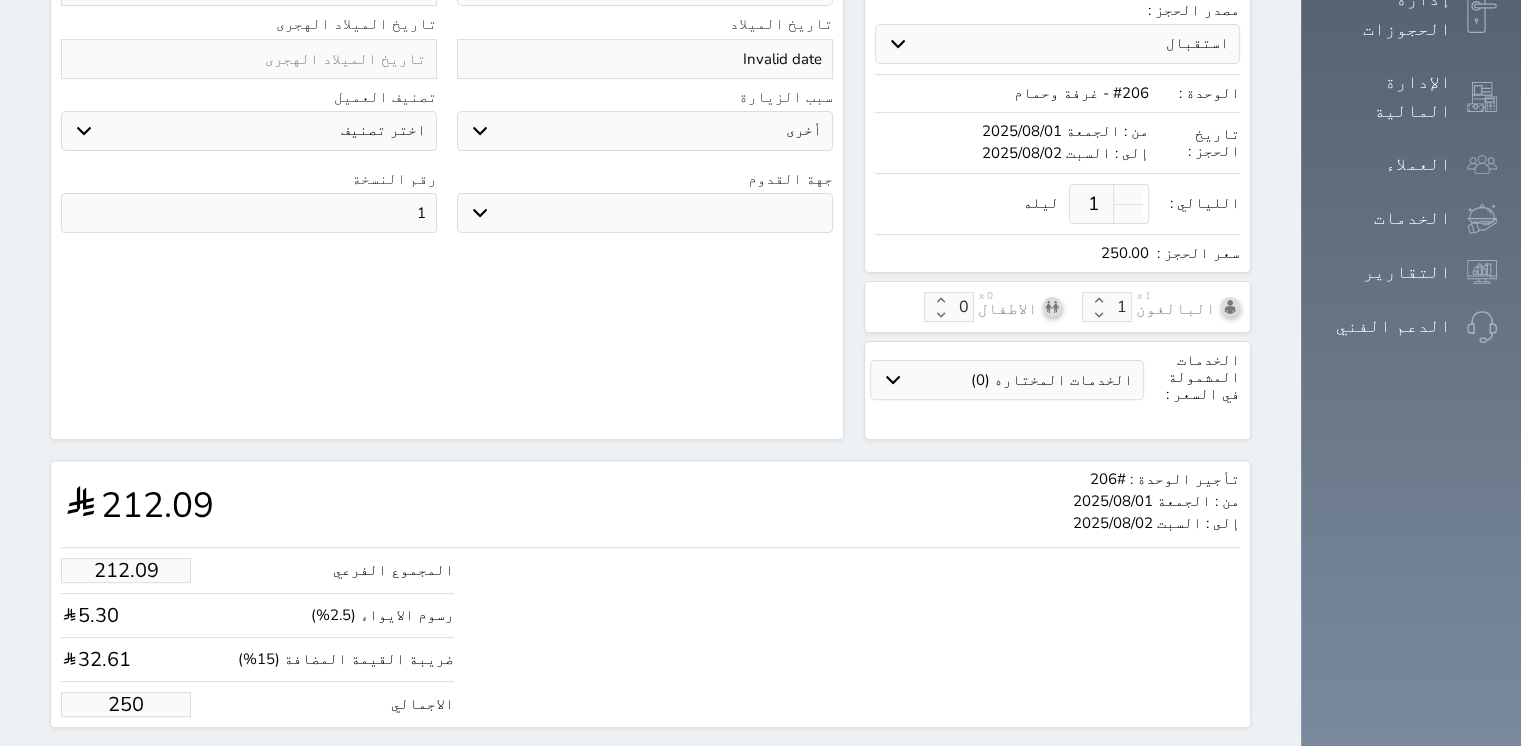type on "250.00" 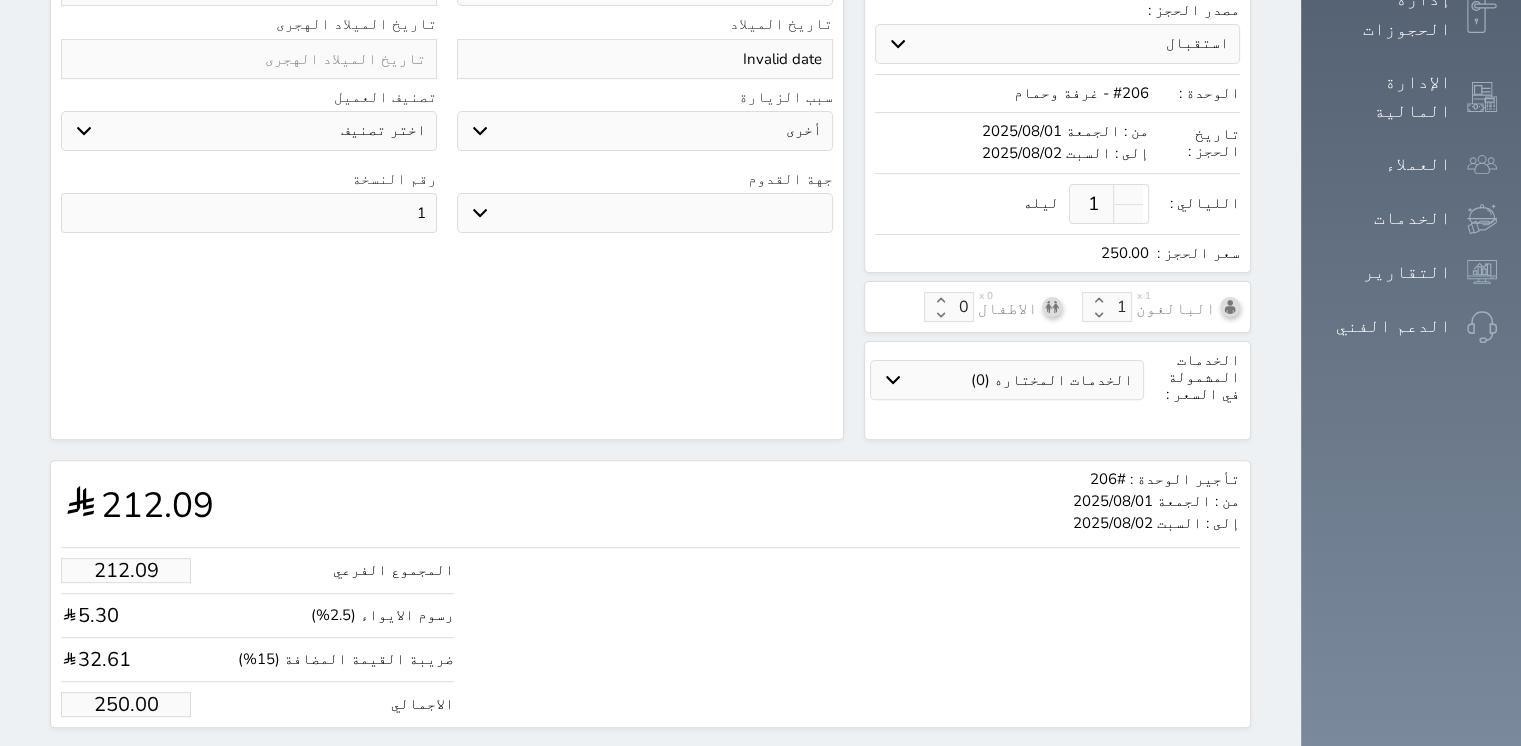 click on "حجز" at bounding box center (165, 765) 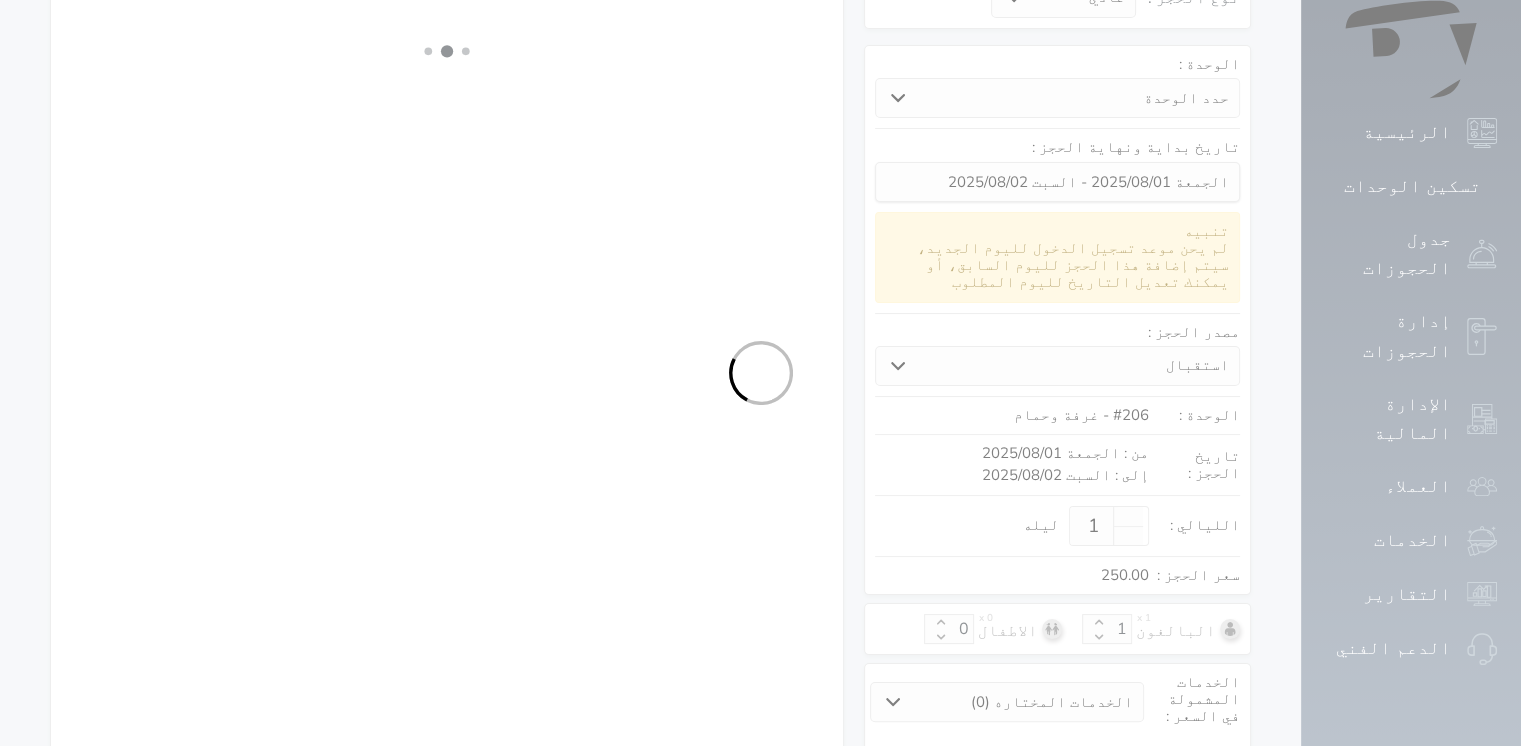 select on "1" 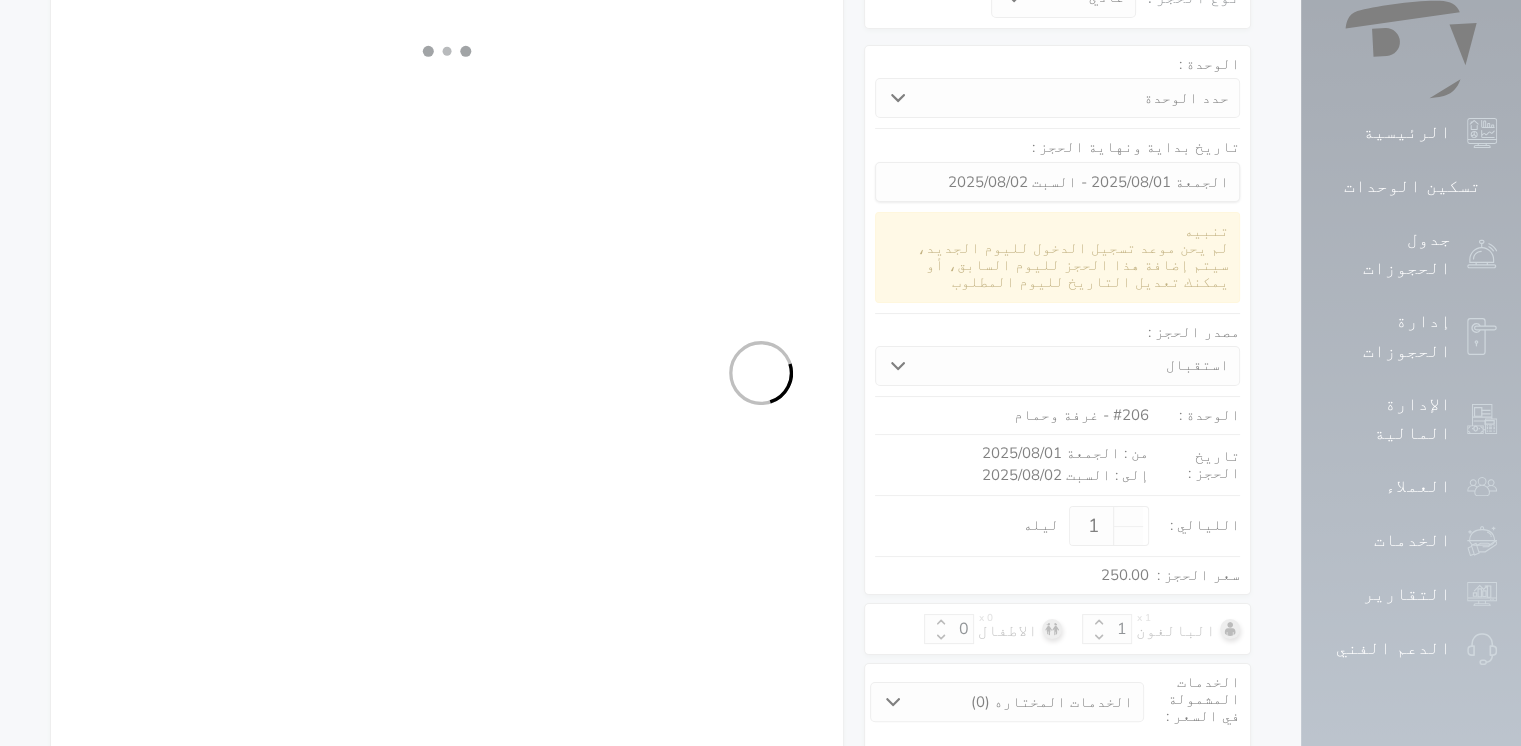 select on "113" 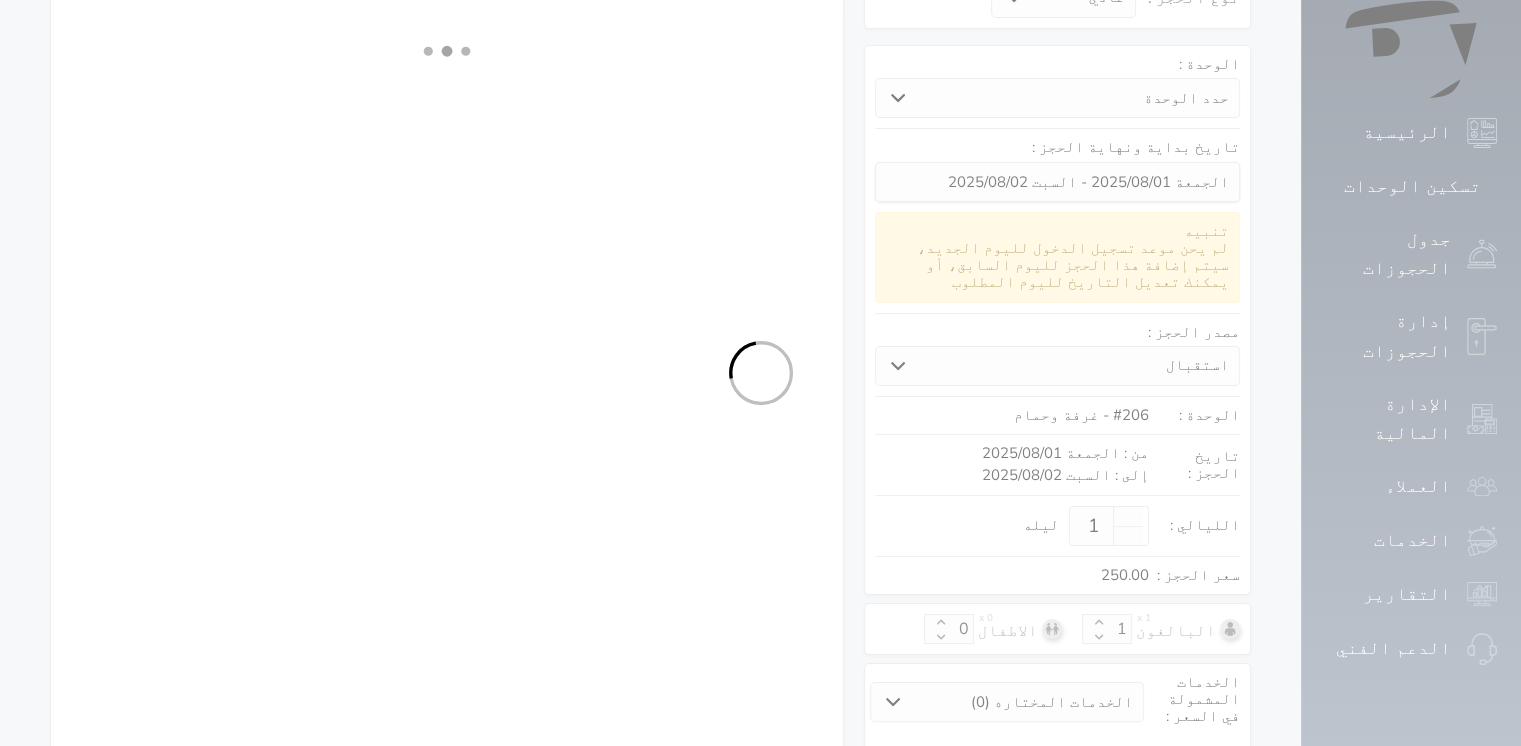 select on "1" 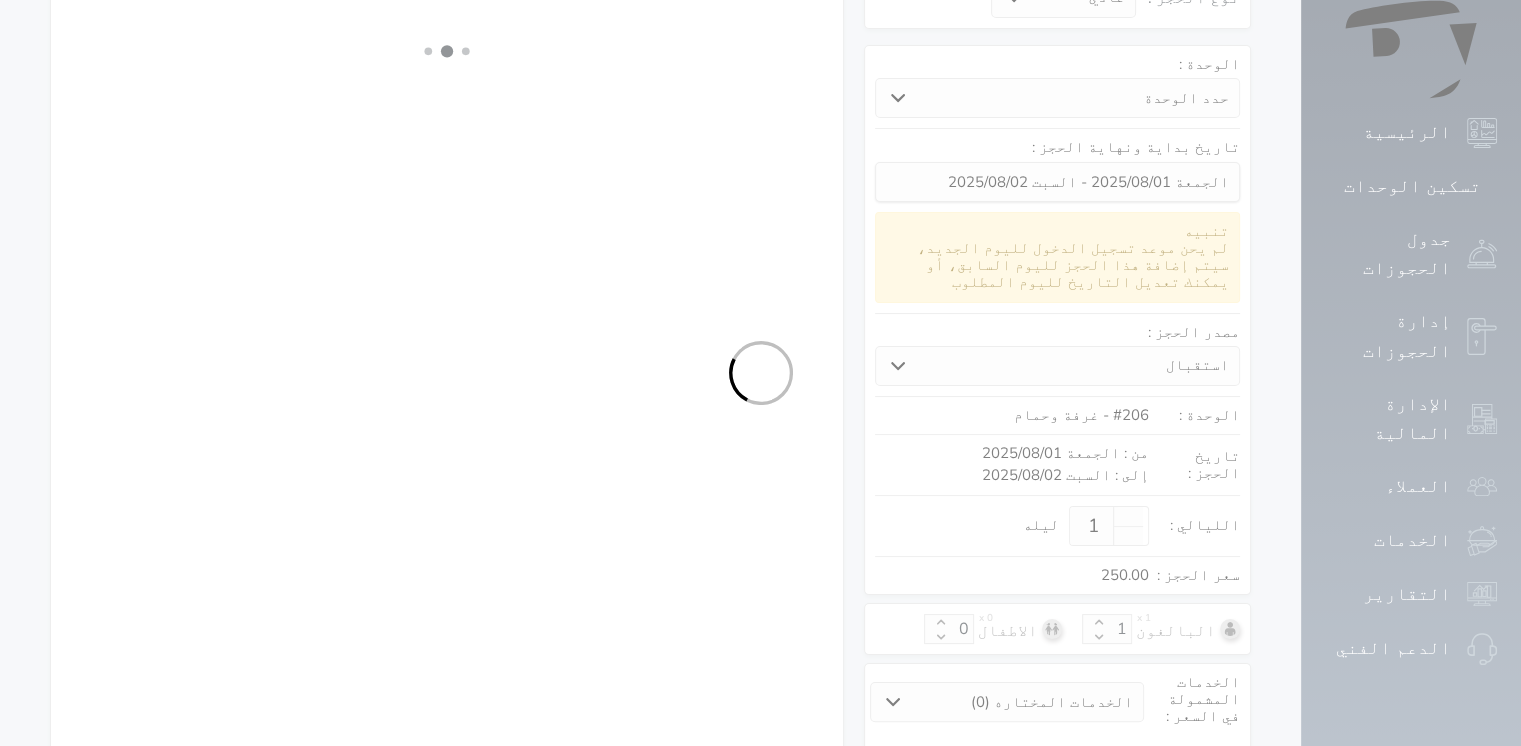 select on "7" 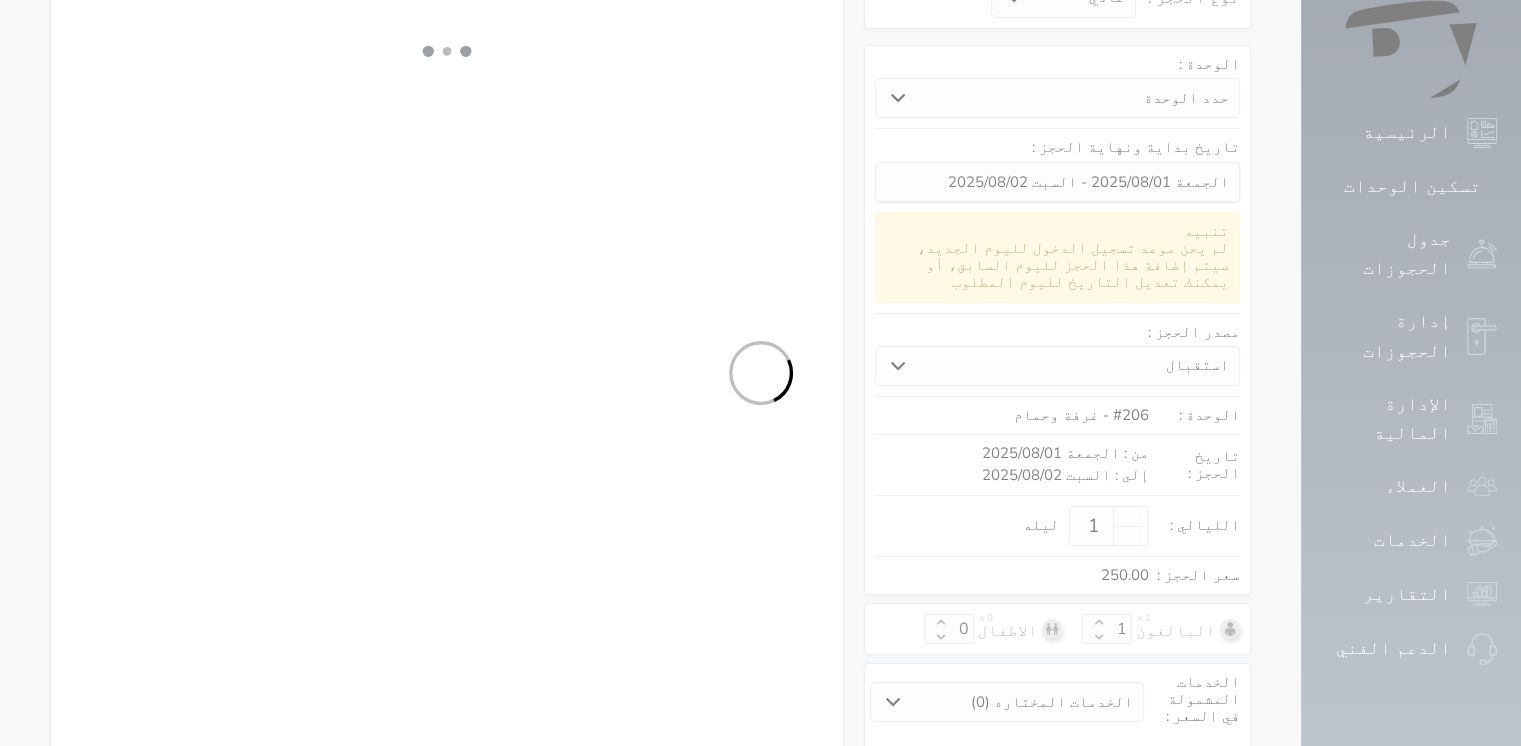 select 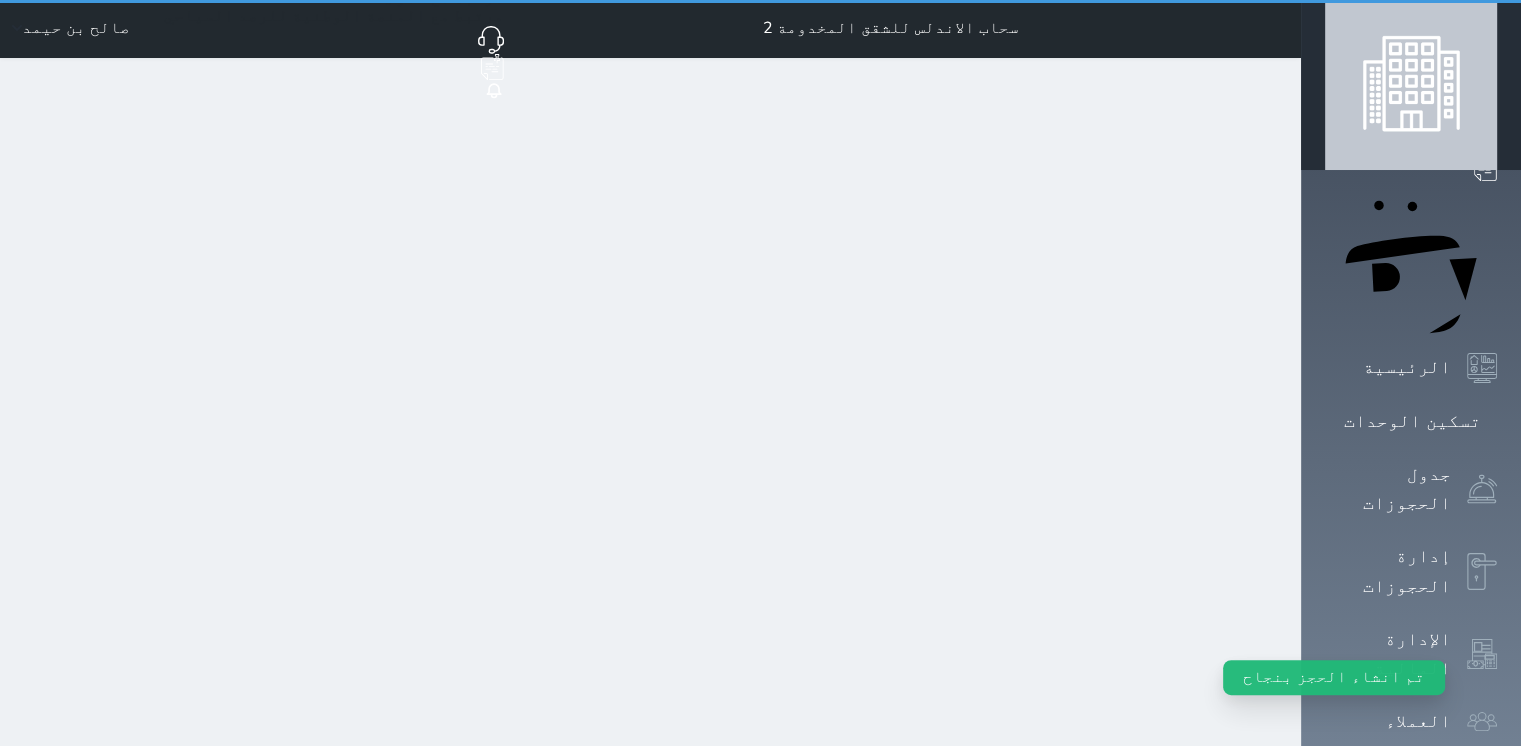scroll, scrollTop: 0, scrollLeft: 0, axis: both 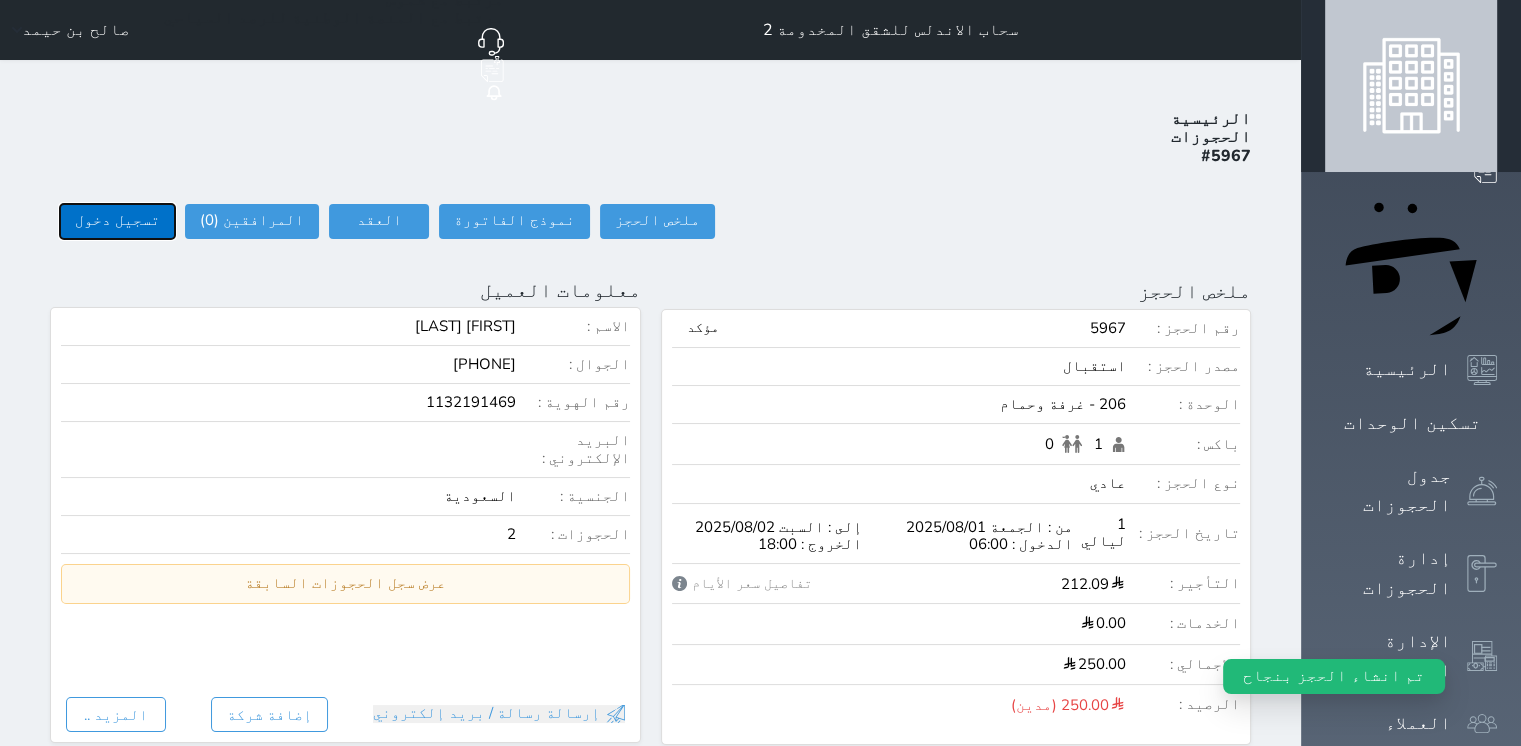 click on "تسجيل دخول" at bounding box center [117, 221] 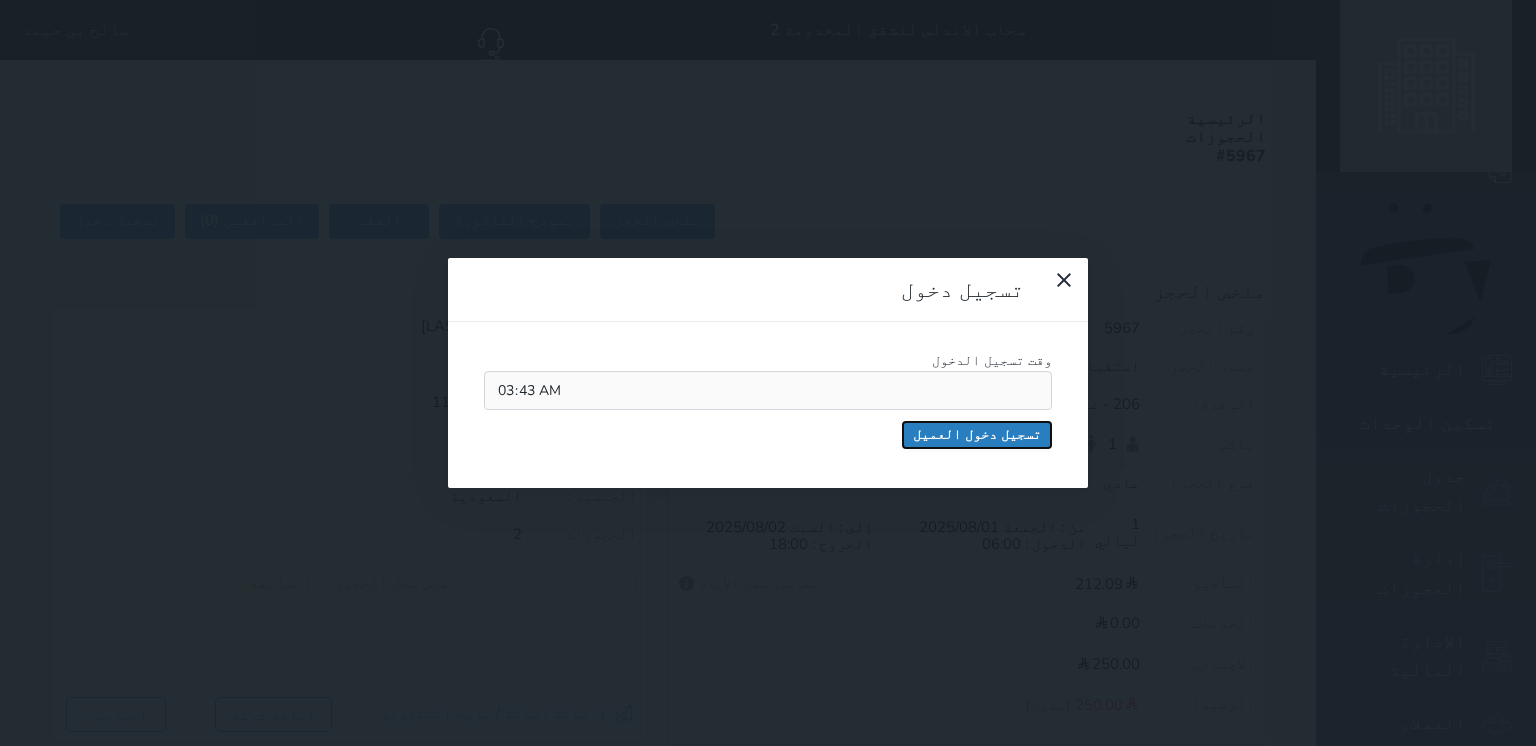 click on "تسجيل دخول العميل" at bounding box center [977, 435] 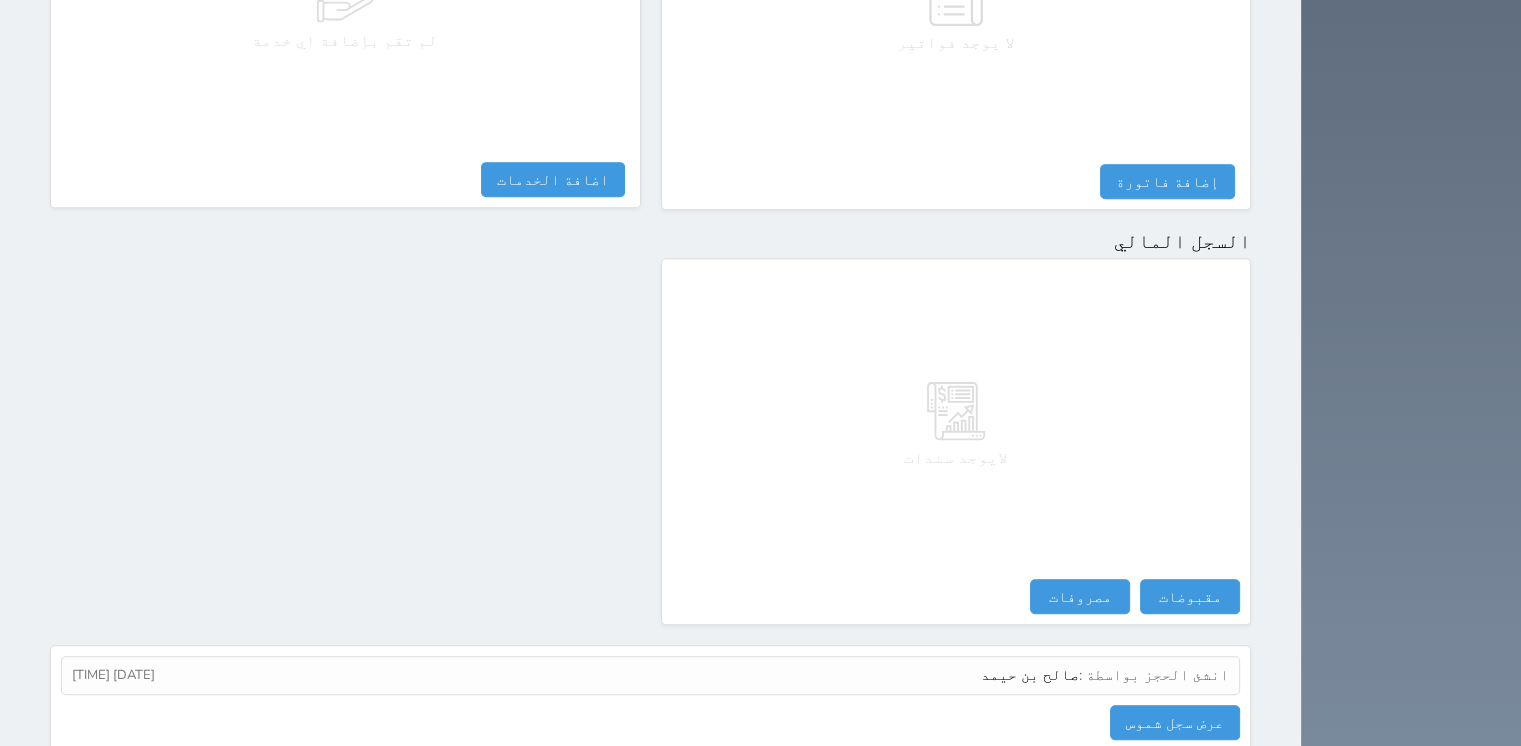 scroll, scrollTop: 1031, scrollLeft: 0, axis: vertical 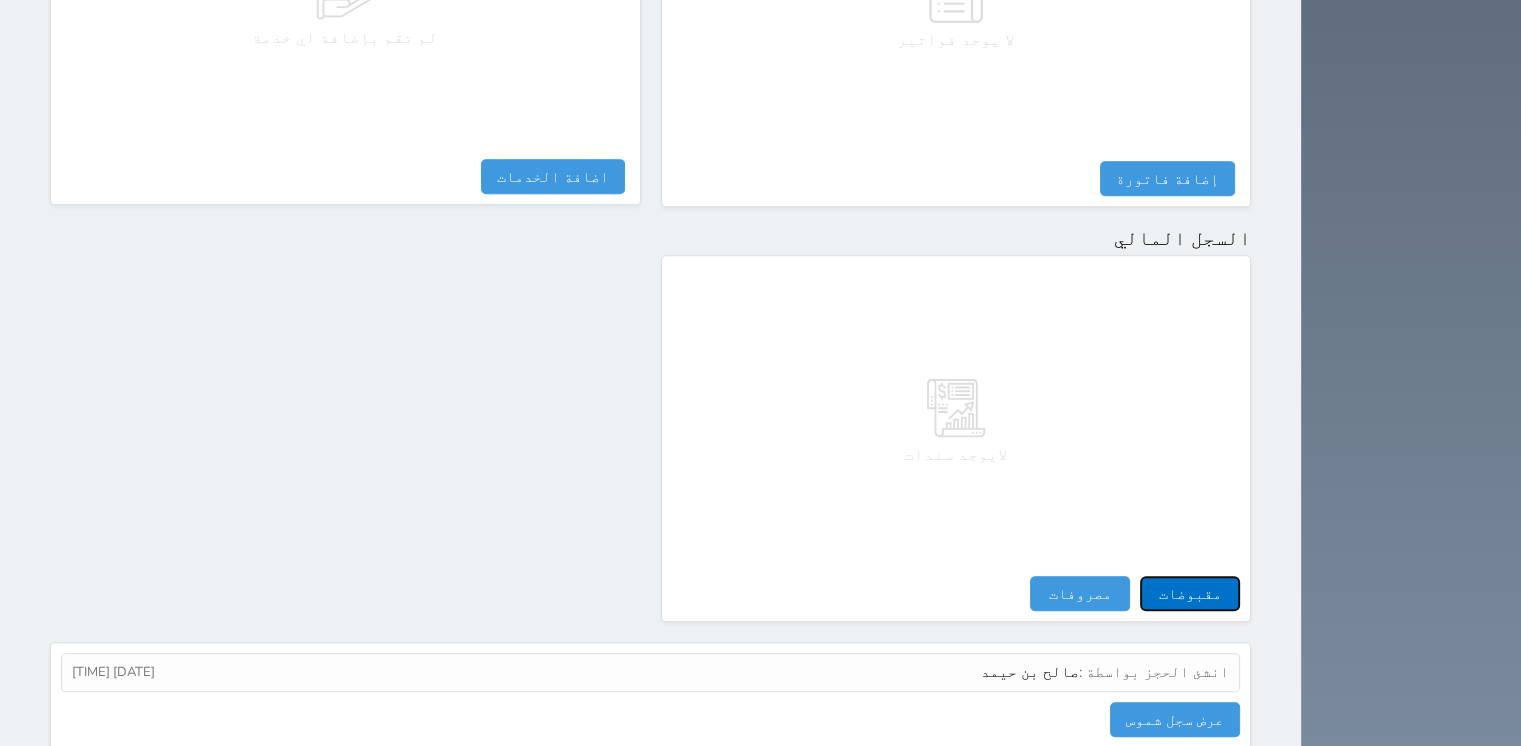click on "مقبوضات" at bounding box center (1190, 593) 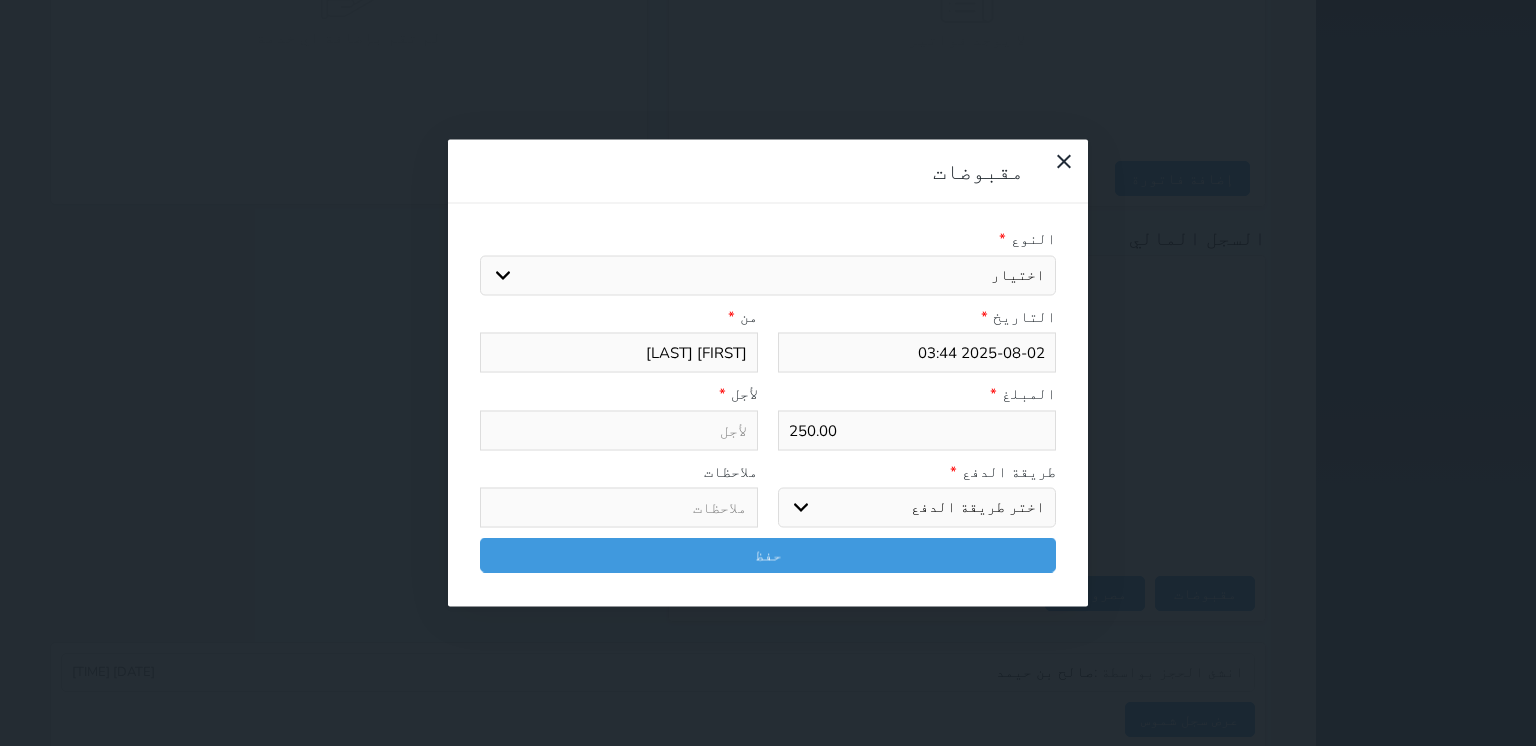 click on "اختيار" at bounding box center [768, 275] 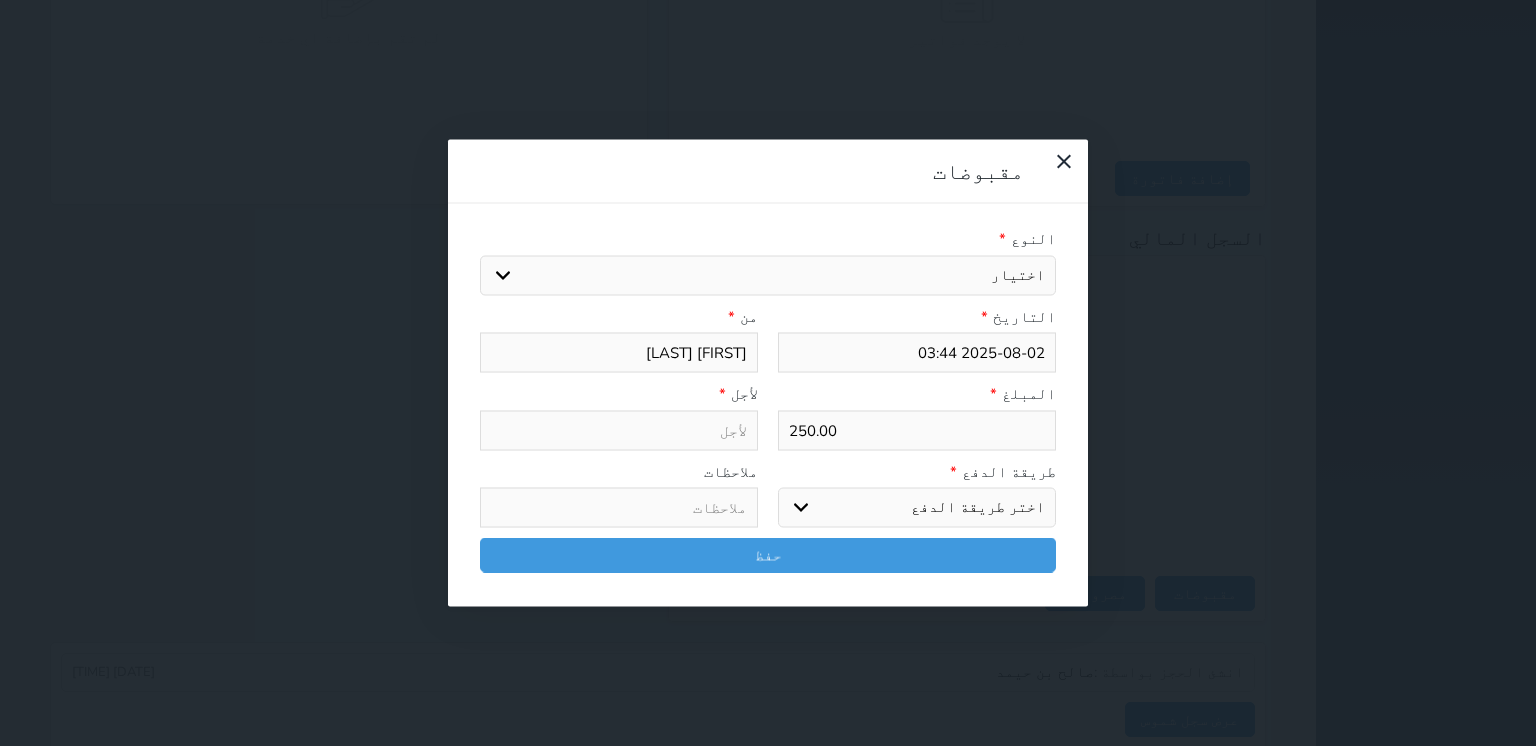 click on "اختر طريقة الدفع   دفع نقدى   تحويل بنكى   مدى   بطاقة ائتمان   آجل" at bounding box center (917, 508) 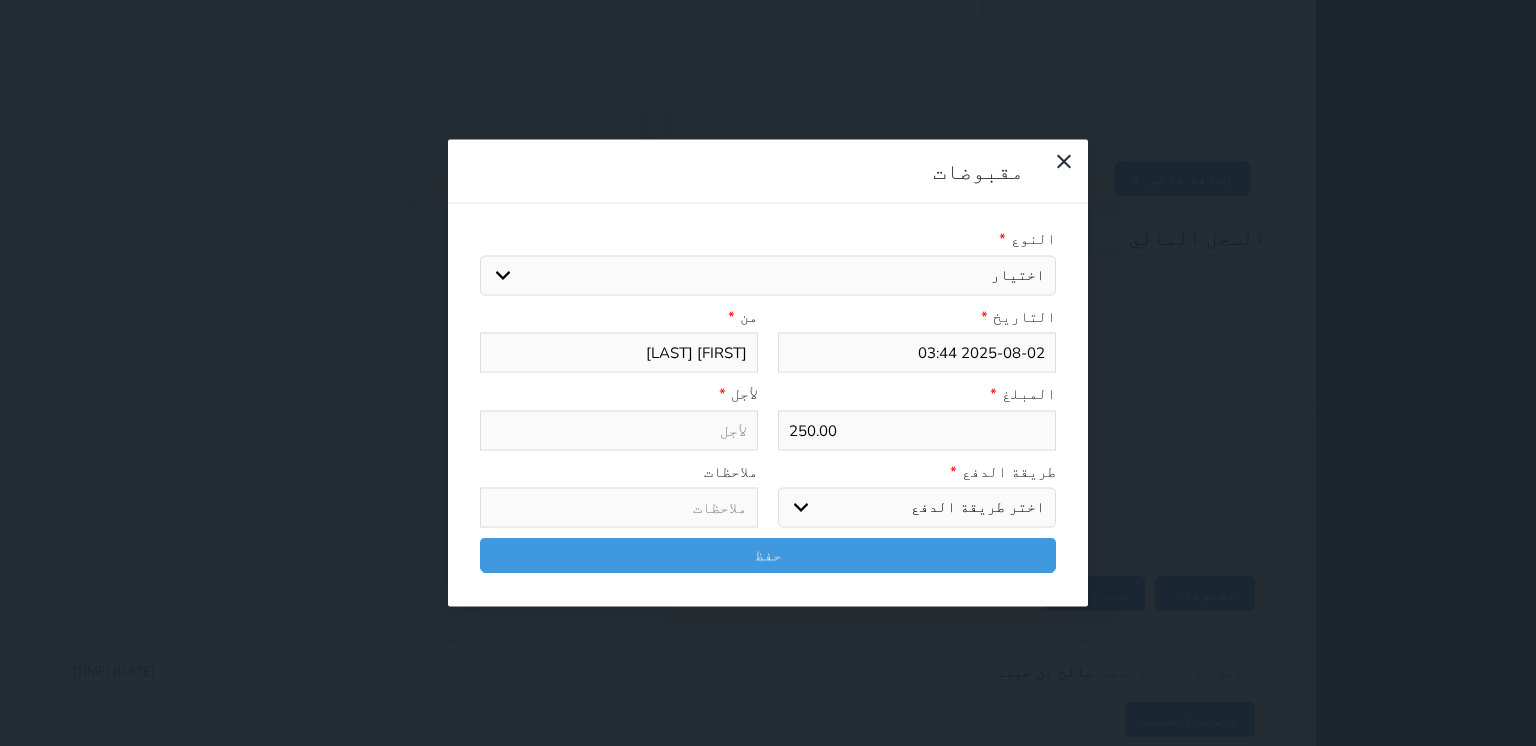 select on "mada" 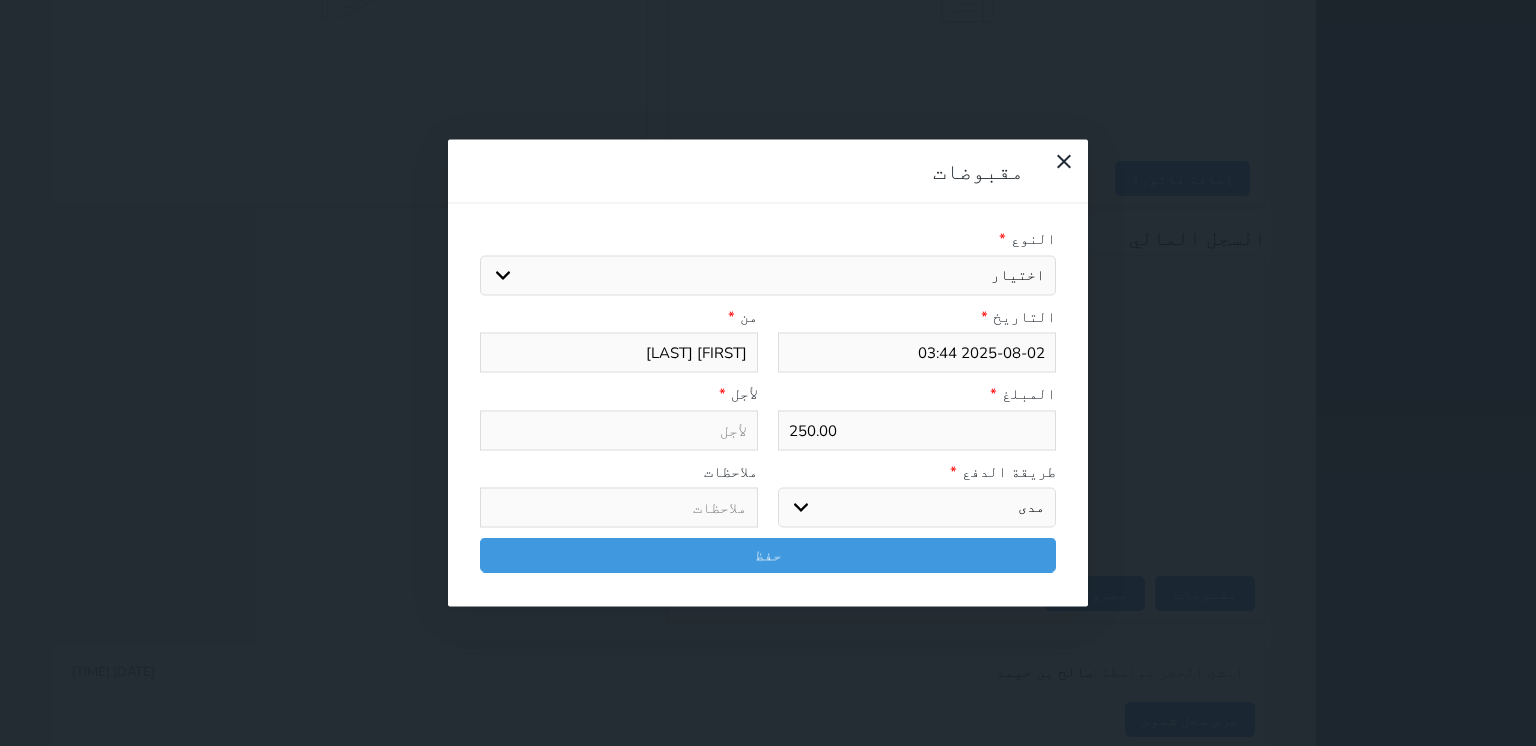 click on "اختر طريقة الدفع   دفع نقدى   تحويل بنكى   مدى   بطاقة ائتمان   آجل" at bounding box center [917, 508] 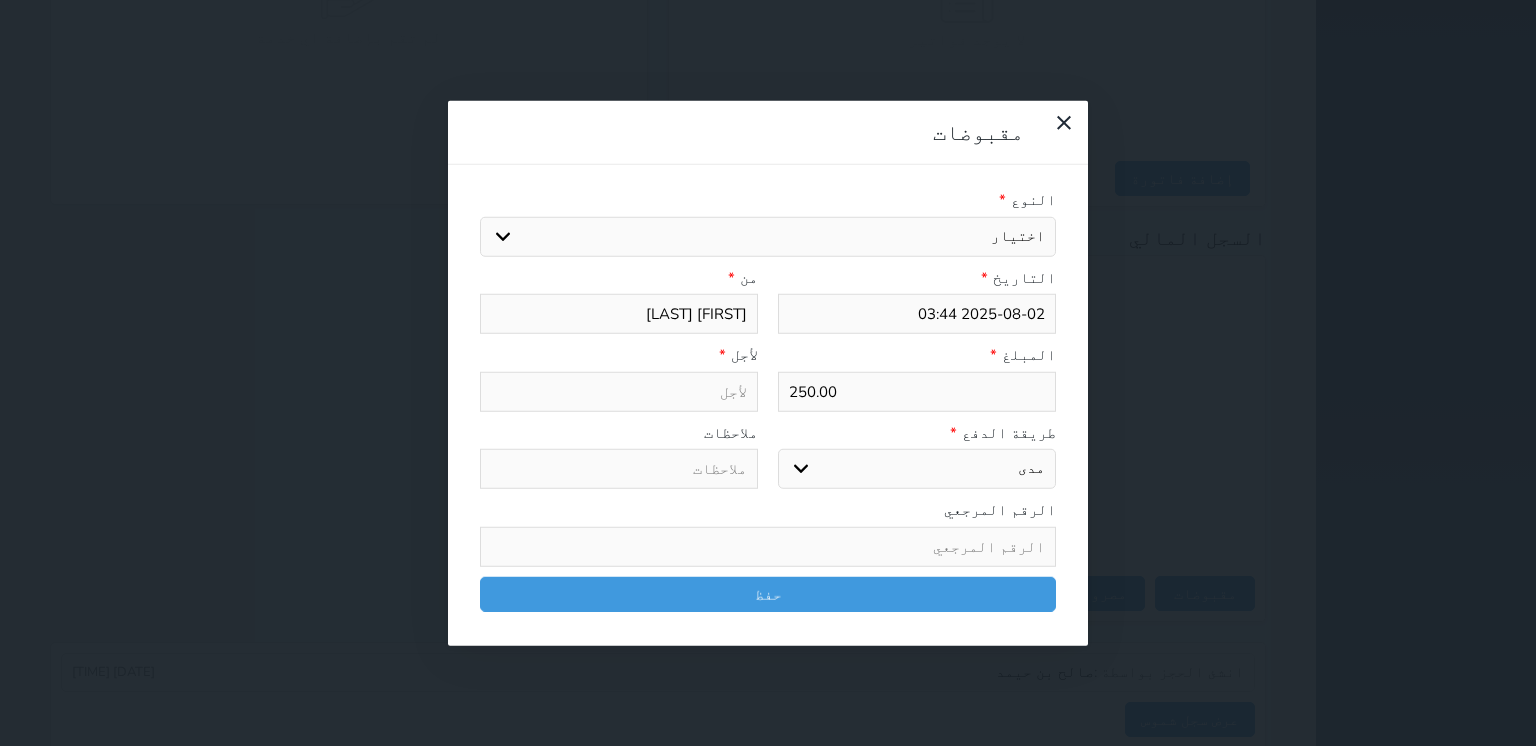 click on "اختيار" at bounding box center [768, 236] 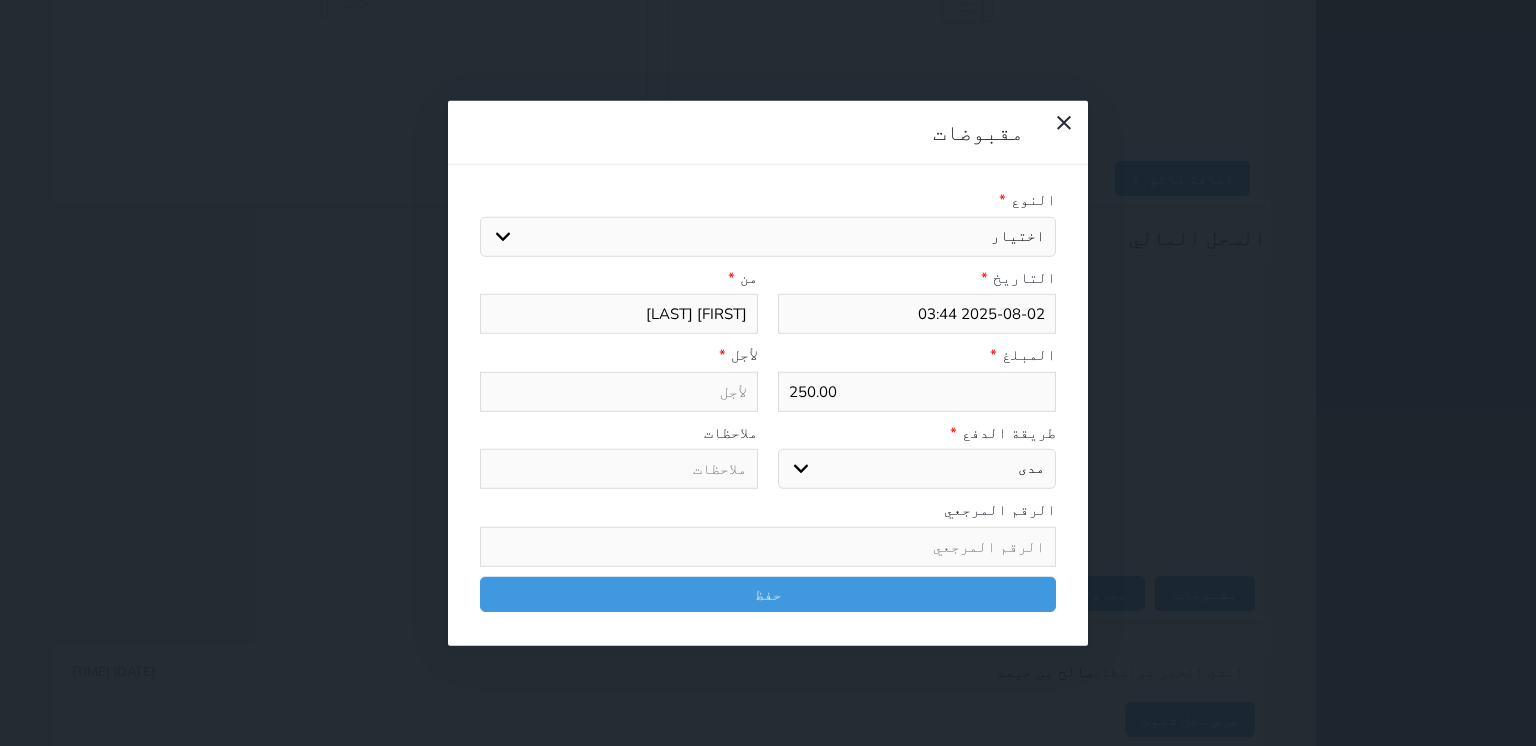 click on "اختيار" at bounding box center [768, 236] 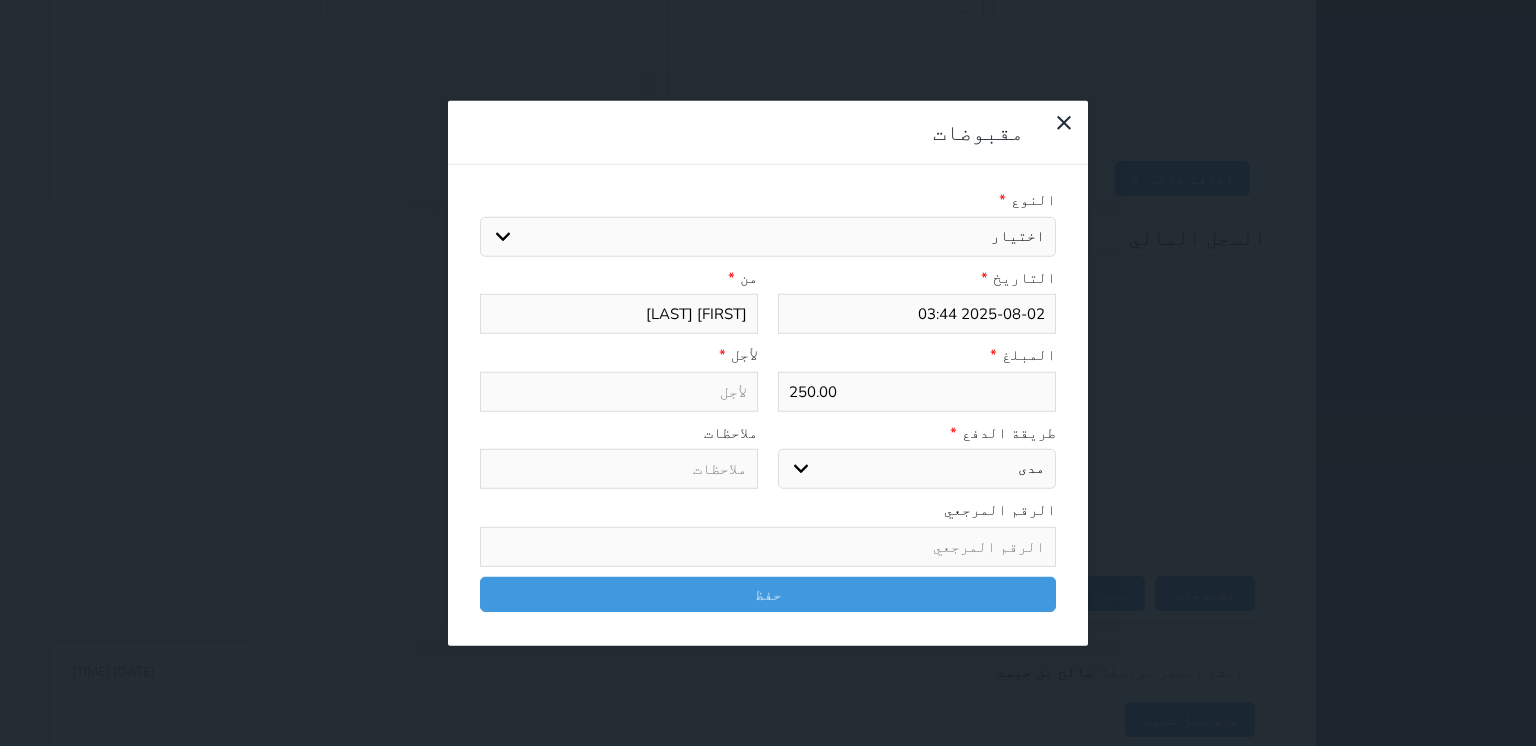 click on "النوع  *    اختيار     التاريخ *   [DATE] [TIME]   من *   [FIRST] [LAST]   المبلغ *   250.00   لأجل *     طريقة الدفع *   اختر طريقة الدفع   دفع نقدى   تحويل بنكى   مدى   بطاقة ائتمان   آجل   ملاحظات     الرقم المرجعي       حفظ" at bounding box center (768, 405) 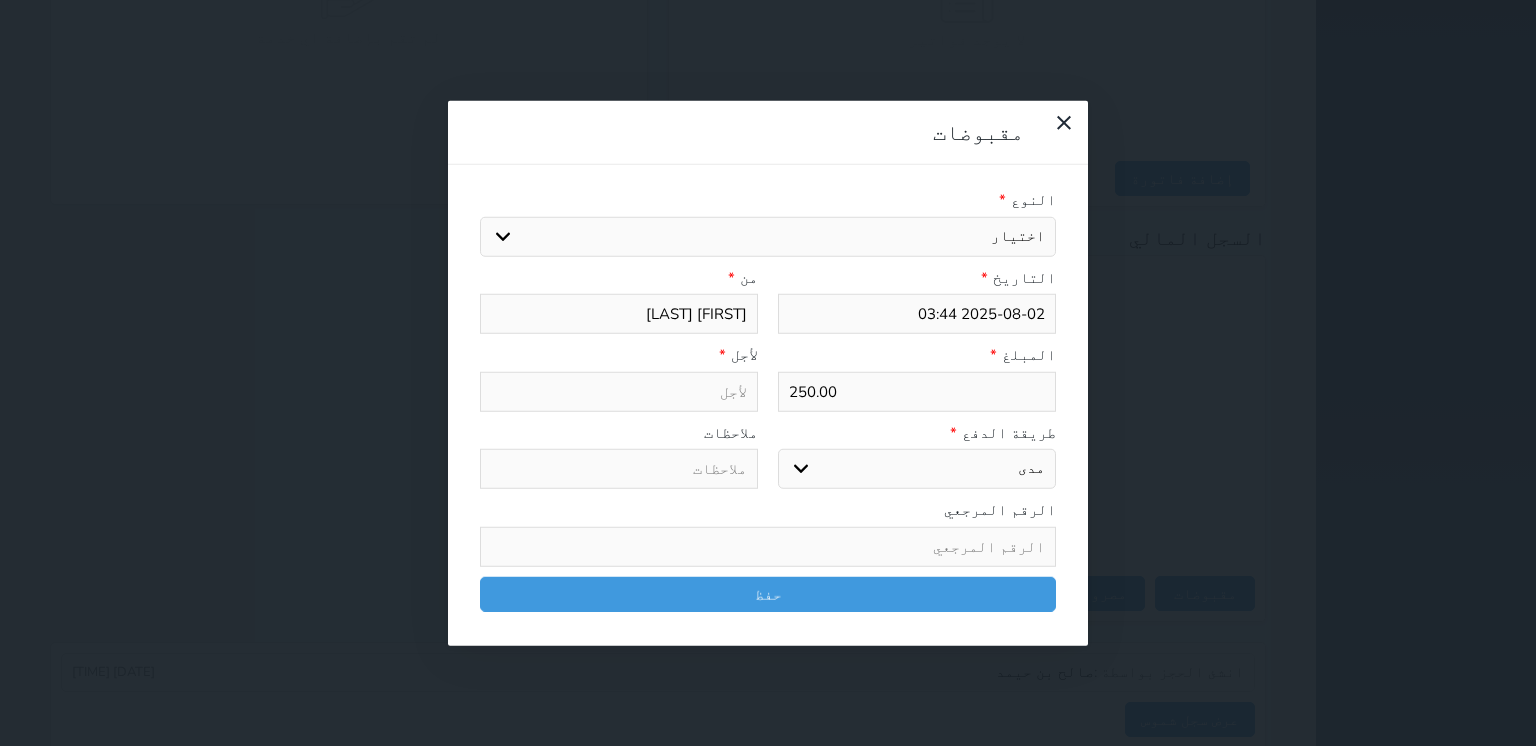 click on "اختيار" at bounding box center [768, 236] 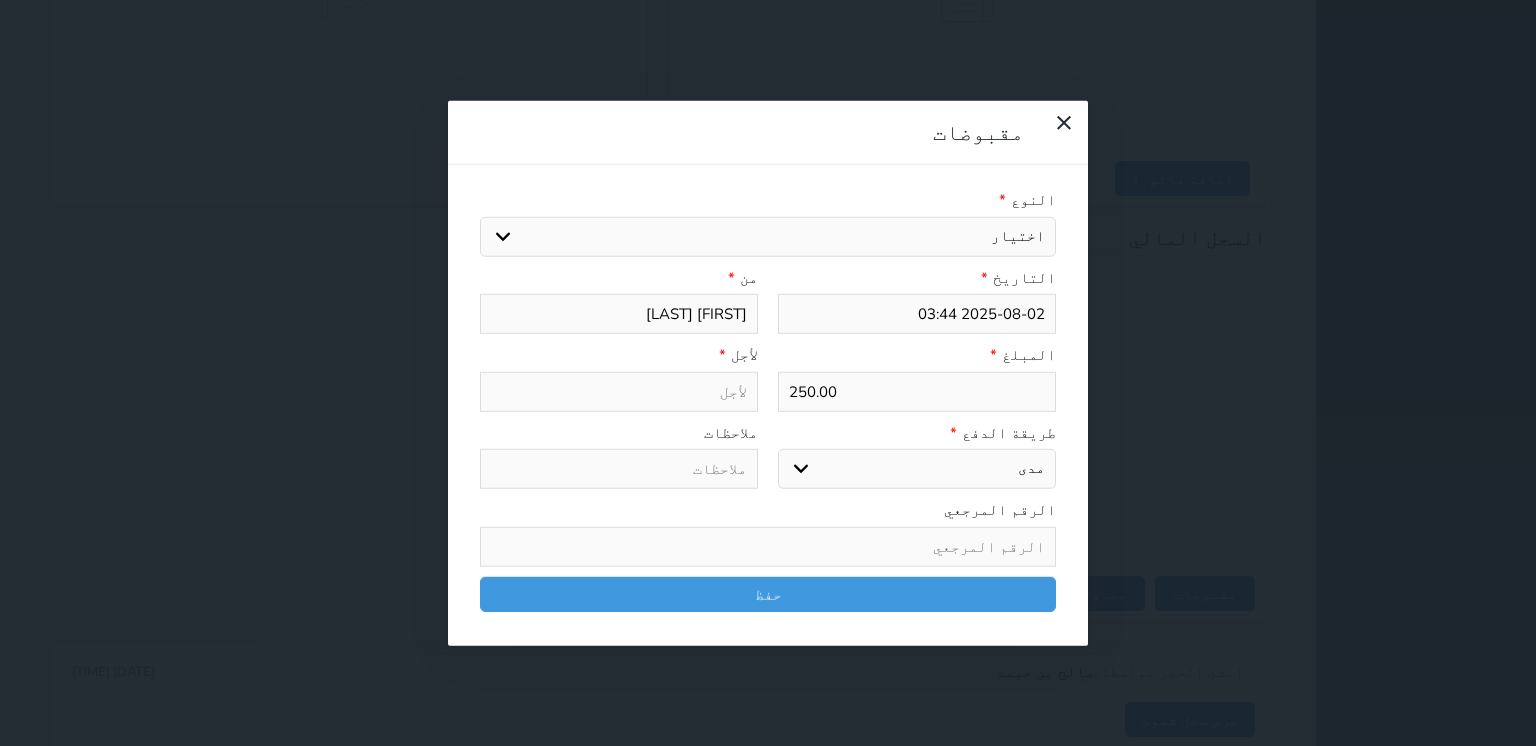 select 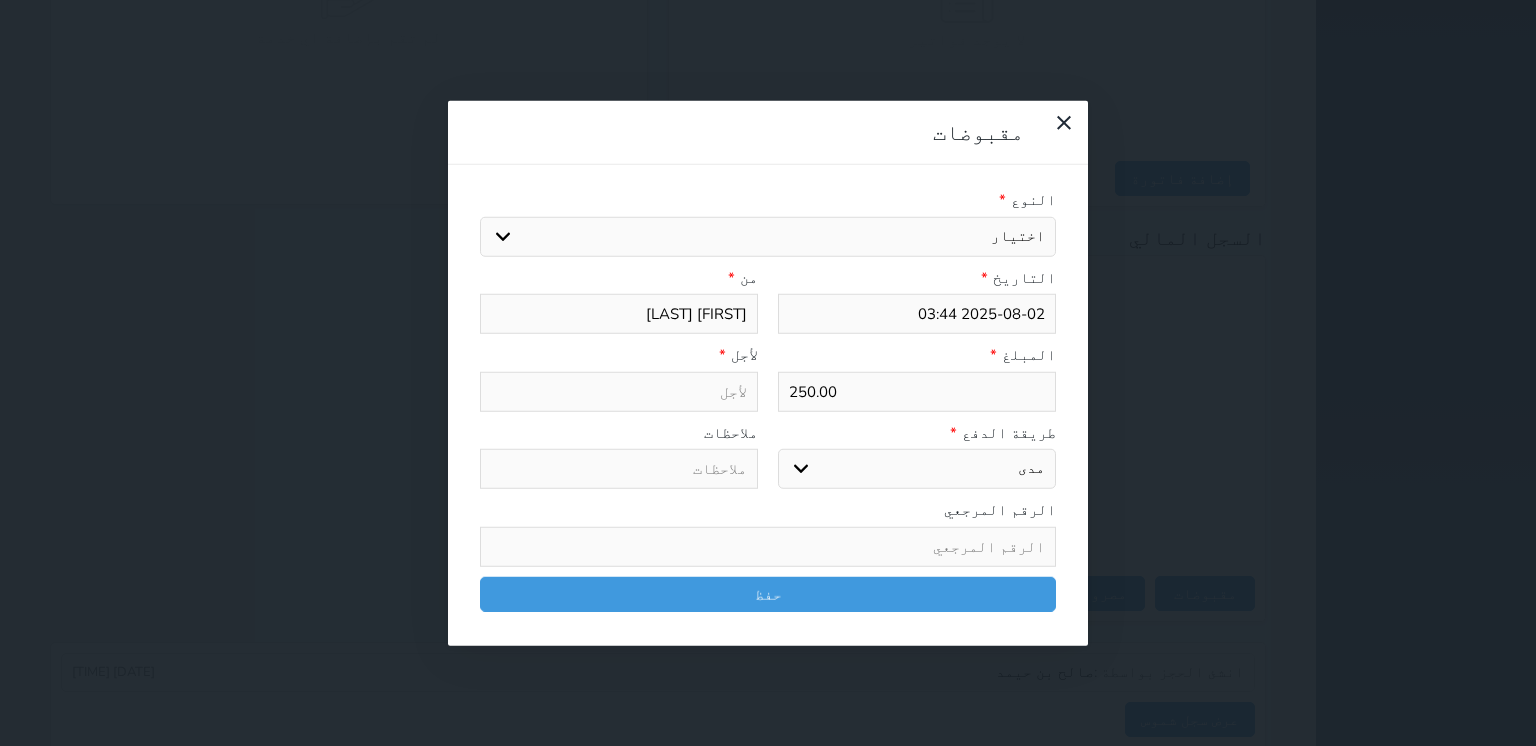 type on "[DATE] [TIME]" 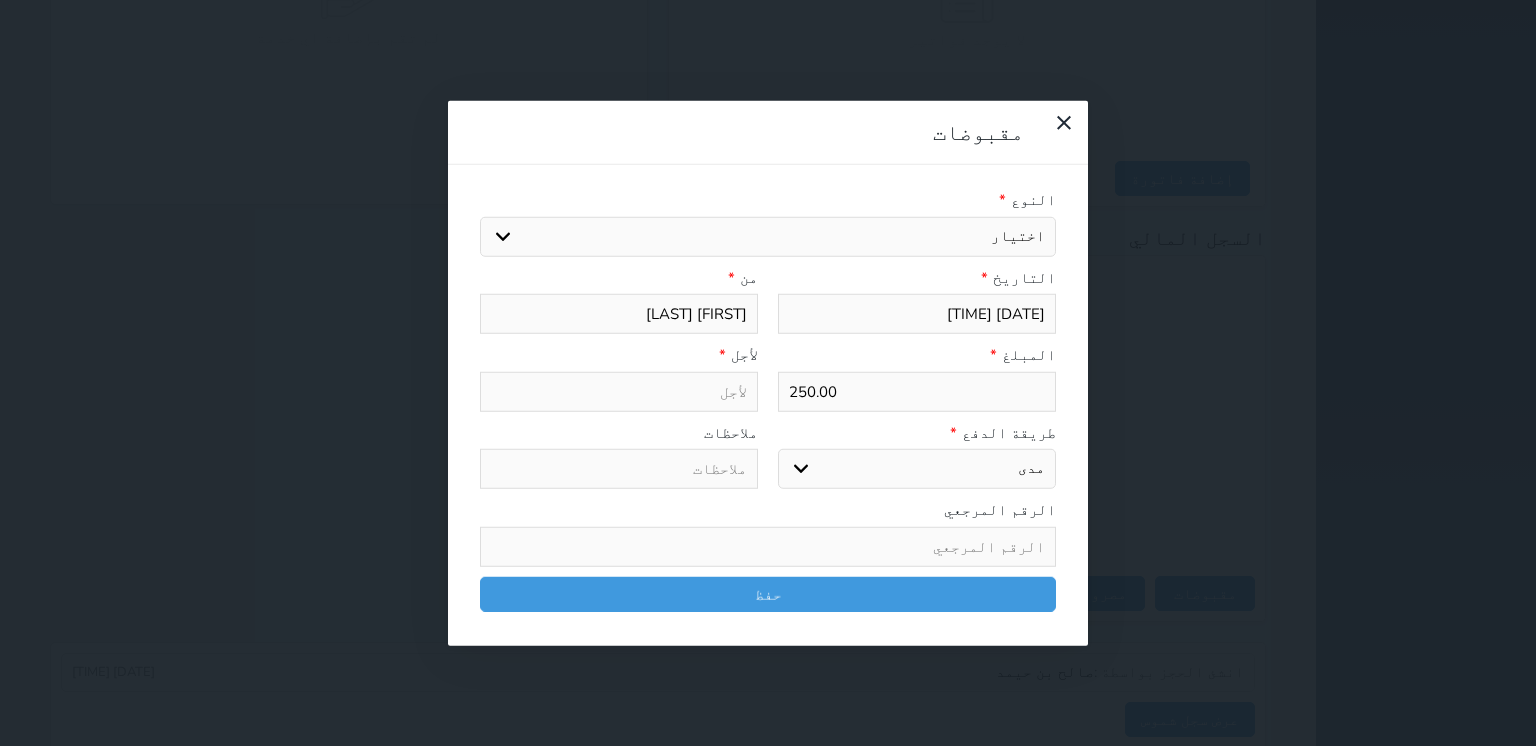 click on "ماشع راشد الحربي" at bounding box center (768, 373) 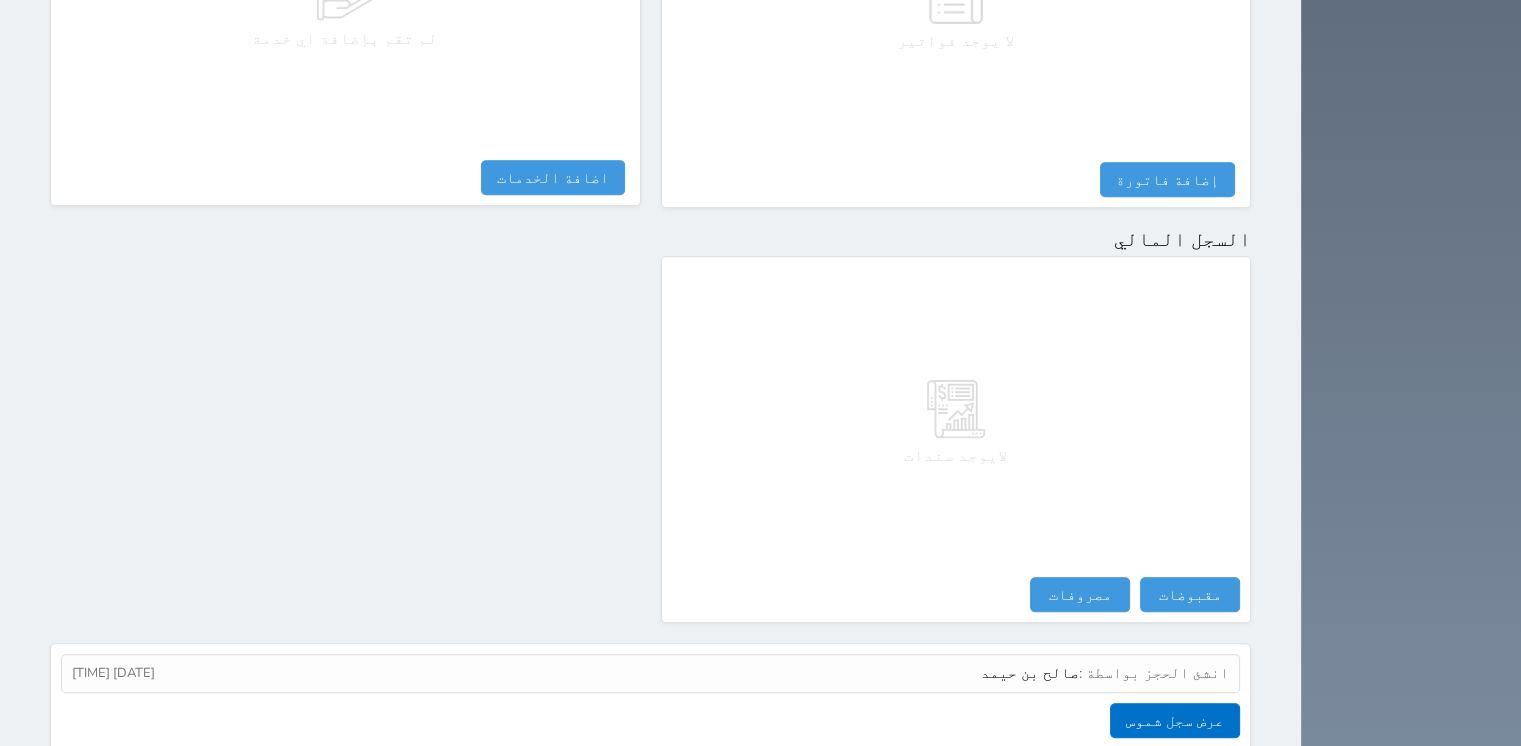scroll, scrollTop: 1031, scrollLeft: 0, axis: vertical 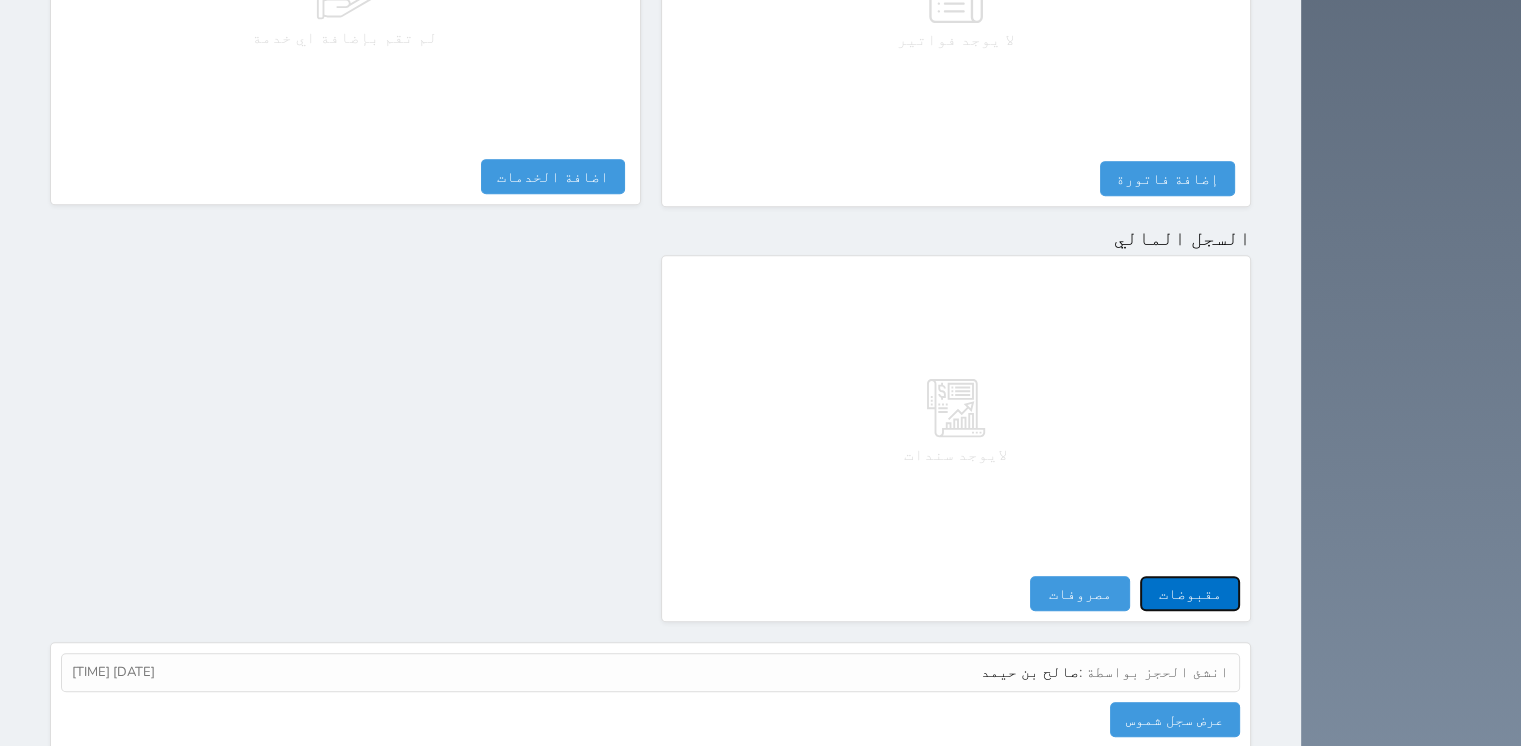 click on "مقبوضات" at bounding box center (1190, 593) 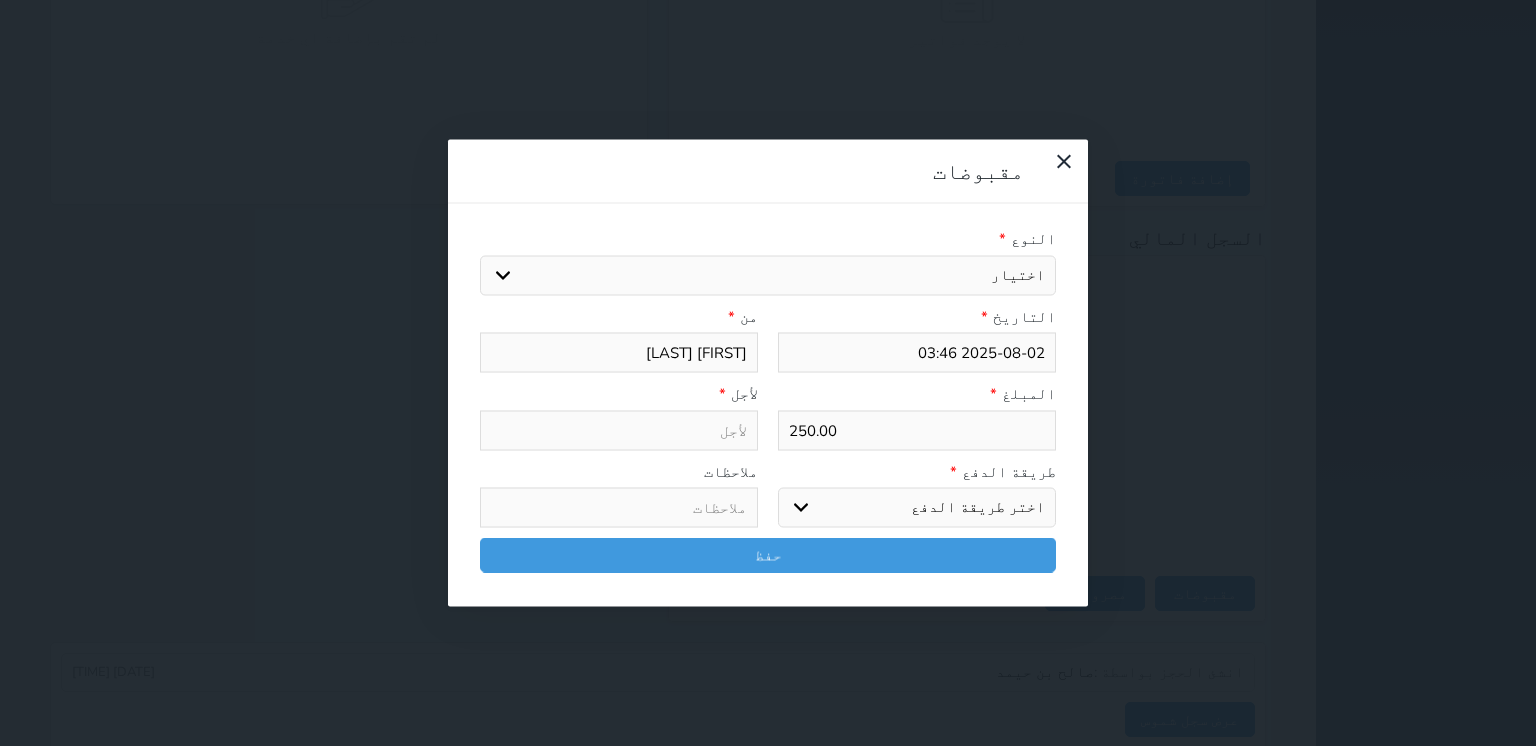 click on "اختيار   مقبوضات عامة قيمة إيجار فواتير تامين عربون لا ينطبق آخر مغسلة واي فاي - الإنترنت مواقف السيارات طعام الأغذية والمشروبات مشروبات المشروبات الباردة المشروبات الساخنة الإفطار غداء عشاء مخبز و كعك حمام سباحة الصالة الرياضية سبا و خدمات الجمال اختيار وإسقاط (خدمات النقل) ميني بار كابل - تلفزيون سرير إضافي تصفيف الشعر التسوق خدمات الجولات السياحية المنظمة خدمات الدليل السياحي" at bounding box center (768, 275) 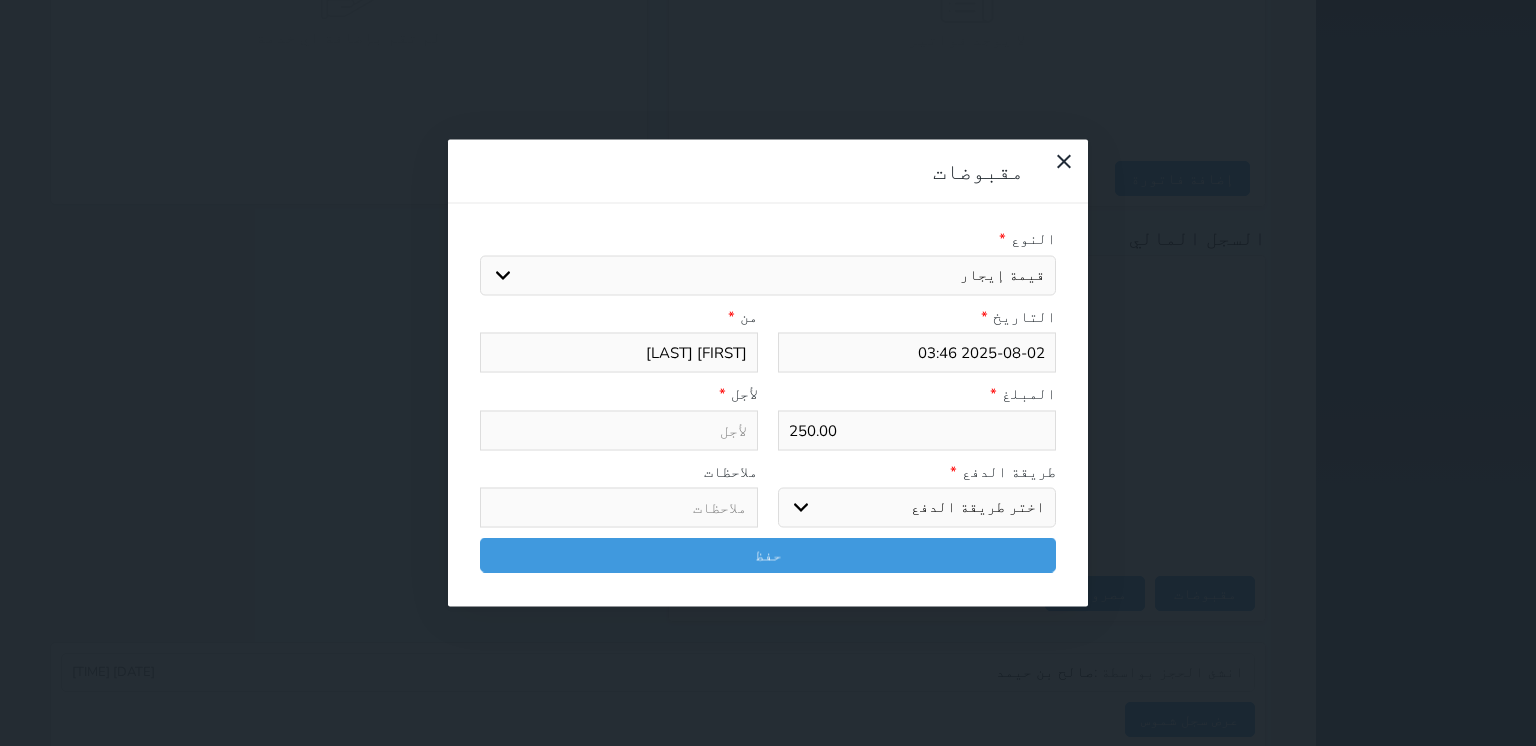 click on "اختيار   مقبوضات عامة قيمة إيجار فواتير تامين عربون لا ينطبق آخر مغسلة واي فاي - الإنترنت مواقف السيارات طعام الأغذية والمشروبات مشروبات المشروبات الباردة المشروبات الساخنة الإفطار غداء عشاء مخبز و كعك حمام سباحة الصالة الرياضية سبا و خدمات الجمال اختيار وإسقاط (خدمات النقل) ميني بار كابل - تلفزيون سرير إضافي تصفيف الشعر التسوق خدمات الجولات السياحية المنظمة خدمات الدليل السياحي" at bounding box center (768, 275) 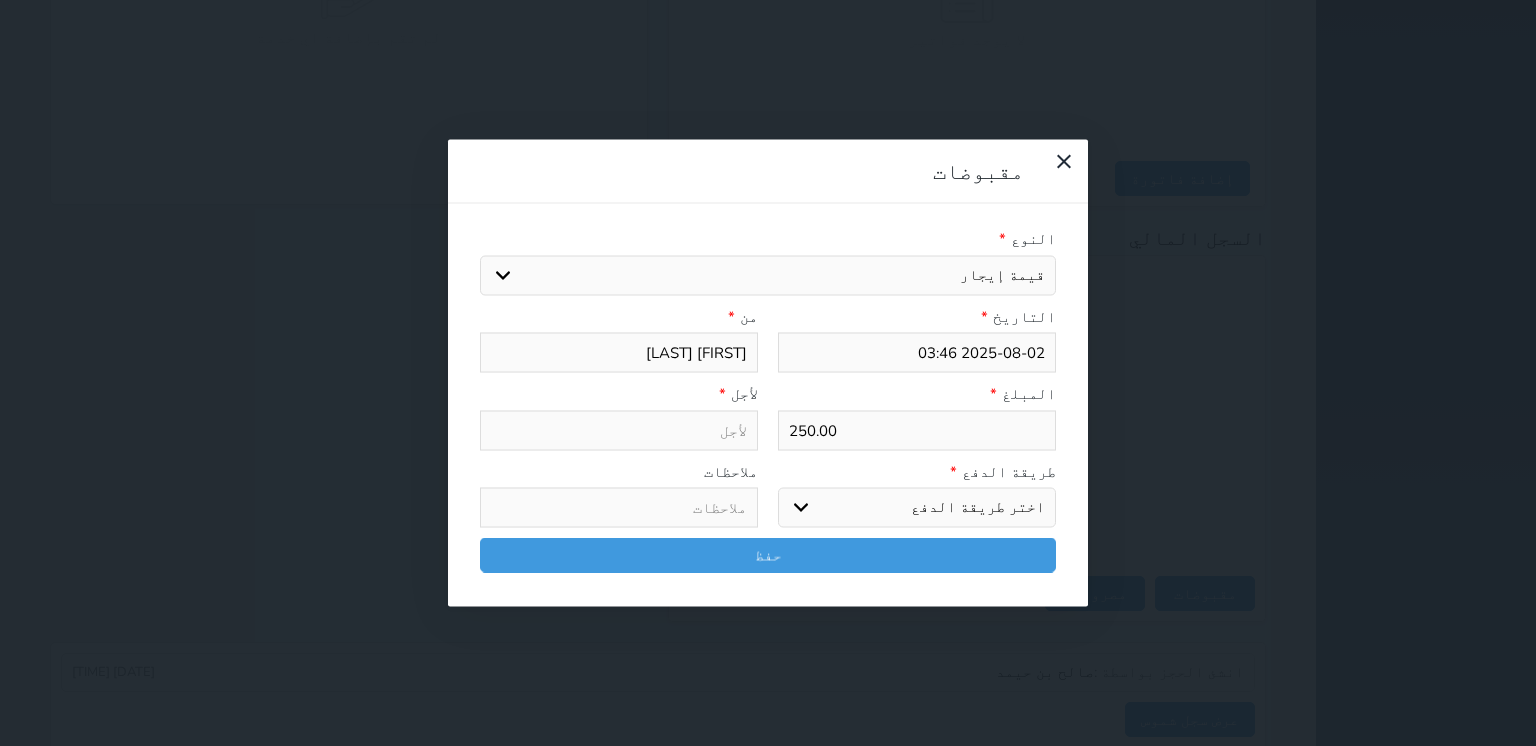 click on "اختر طريقة الدفع   دفع نقدى   تحويل بنكى   مدى   بطاقة ائتمان   آجل" at bounding box center (917, 508) 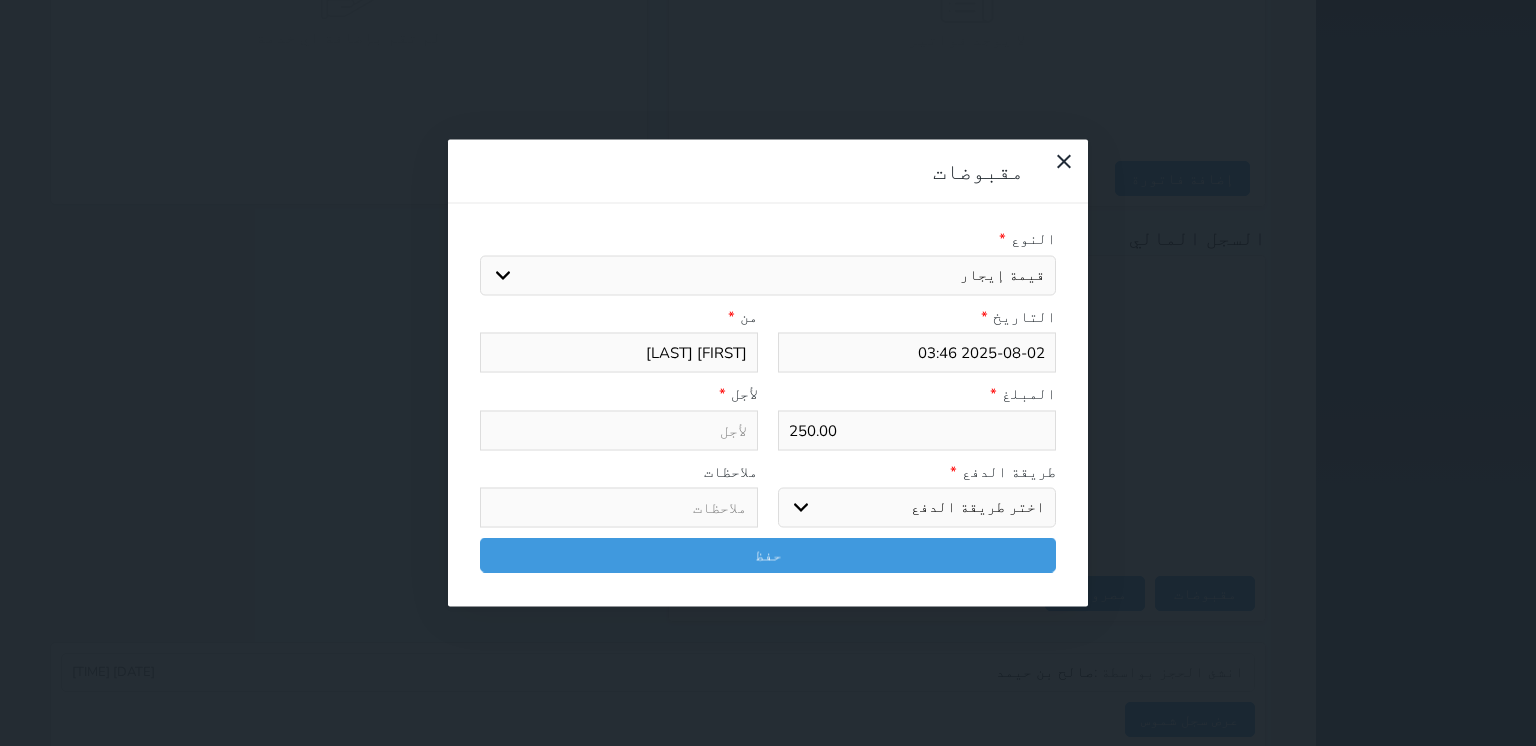 select on "mada" 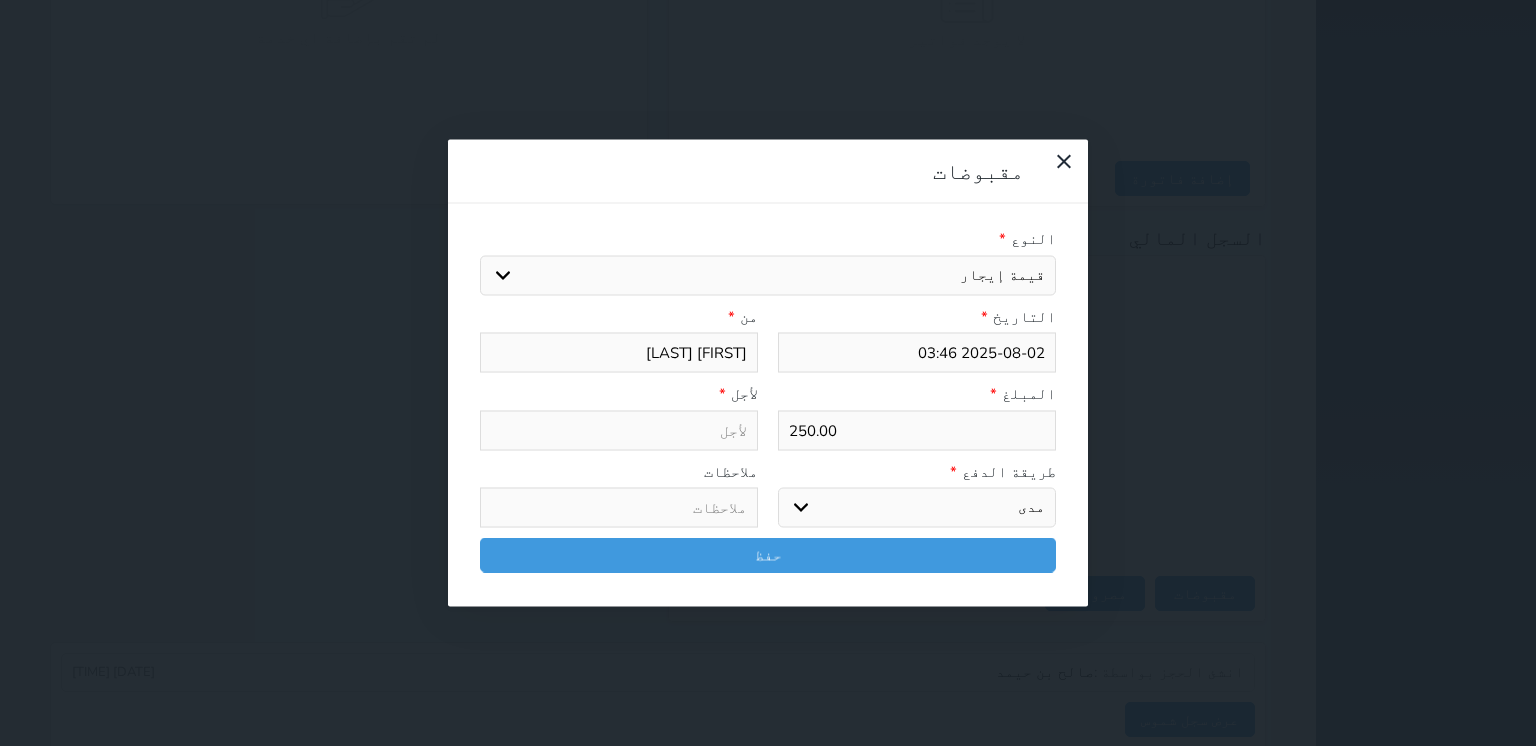 click on "اختر طريقة الدفع   دفع نقدى   تحويل بنكى   مدى   بطاقة ائتمان   آجل" at bounding box center [917, 508] 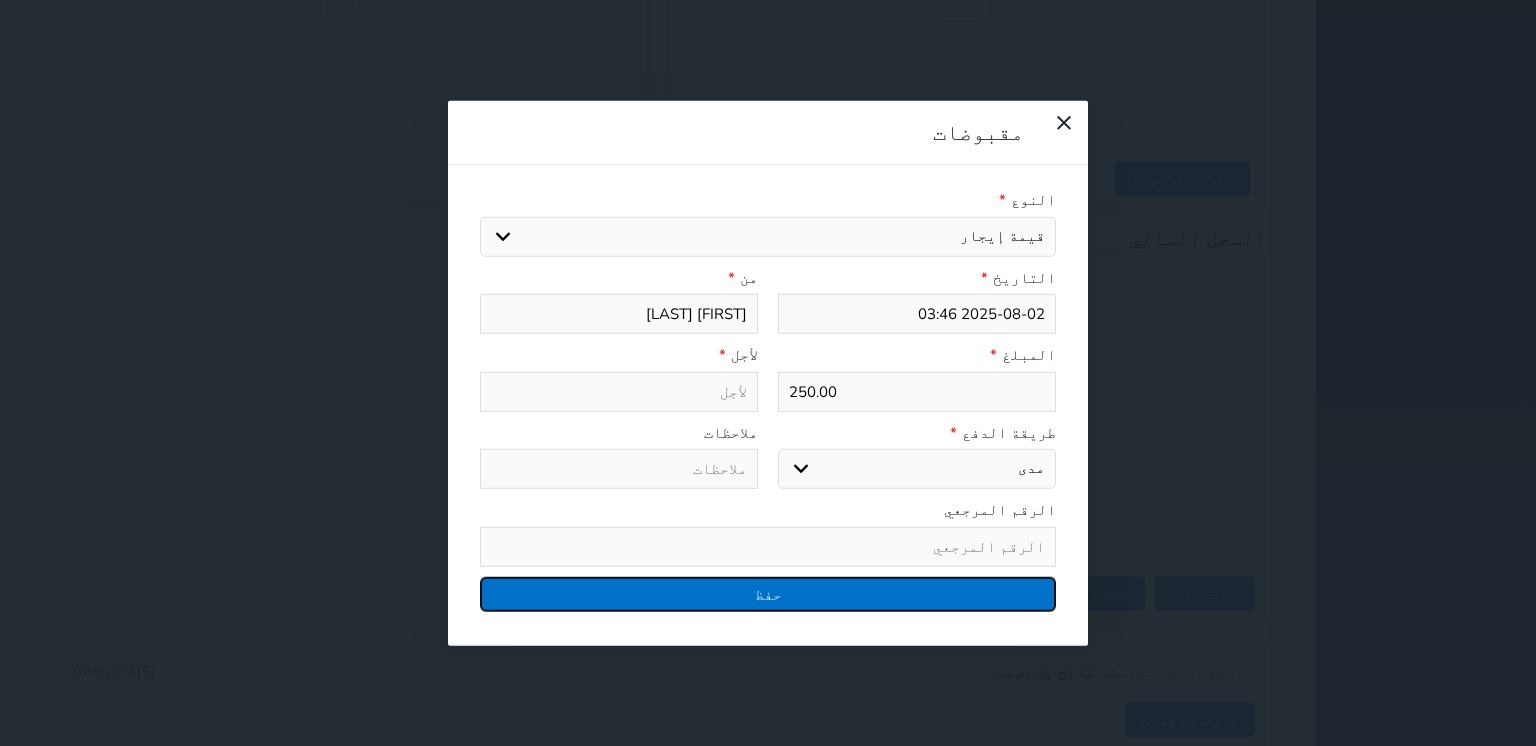 click on "حفظ" at bounding box center (768, 593) 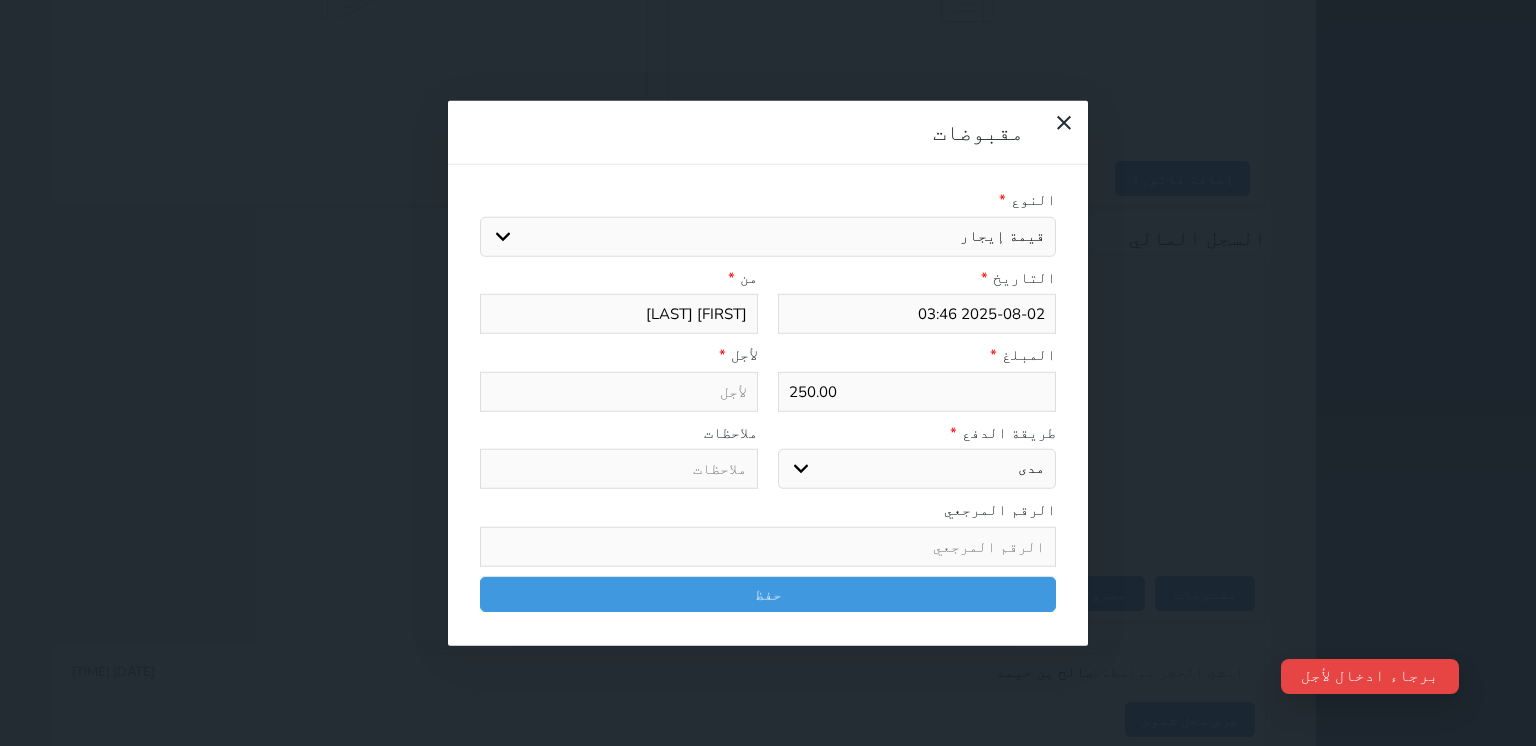 click at bounding box center (619, 391) 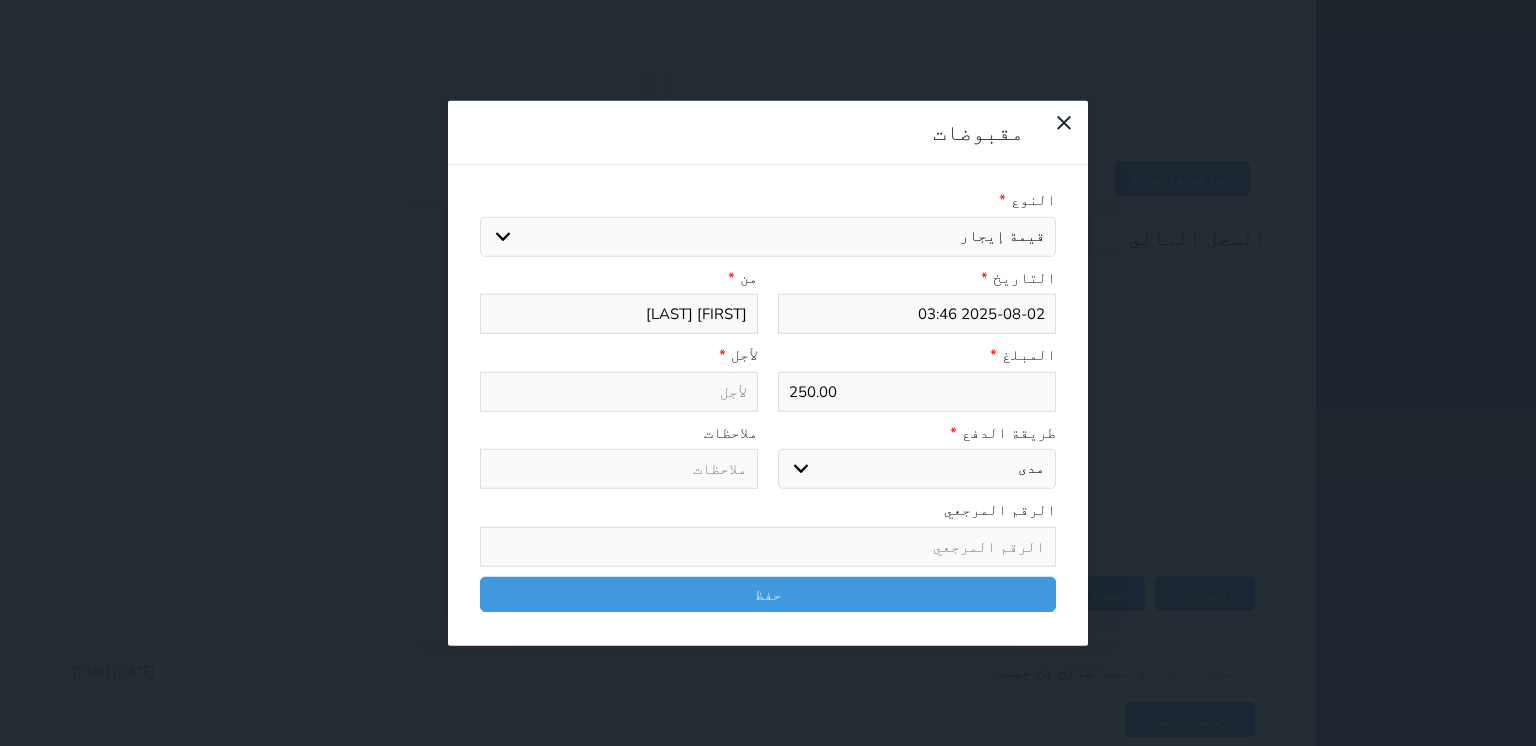 click on "اختيار   مقبوضات عامة قيمة إيجار فواتير تامين عربون لا ينطبق آخر مغسلة واي فاي - الإنترنت مواقف السيارات طعام الأغذية والمشروبات مشروبات المشروبات الباردة المشروبات الساخنة الإفطار غداء عشاء مخبز و كعك حمام سباحة الصالة الرياضية سبا و خدمات الجمال اختيار وإسقاط (خدمات النقل) ميني بار كابل - تلفزيون سرير إضافي تصفيف الشعر التسوق خدمات الجولات السياحية المنظمة خدمات الدليل السياحي" at bounding box center (768, 236) 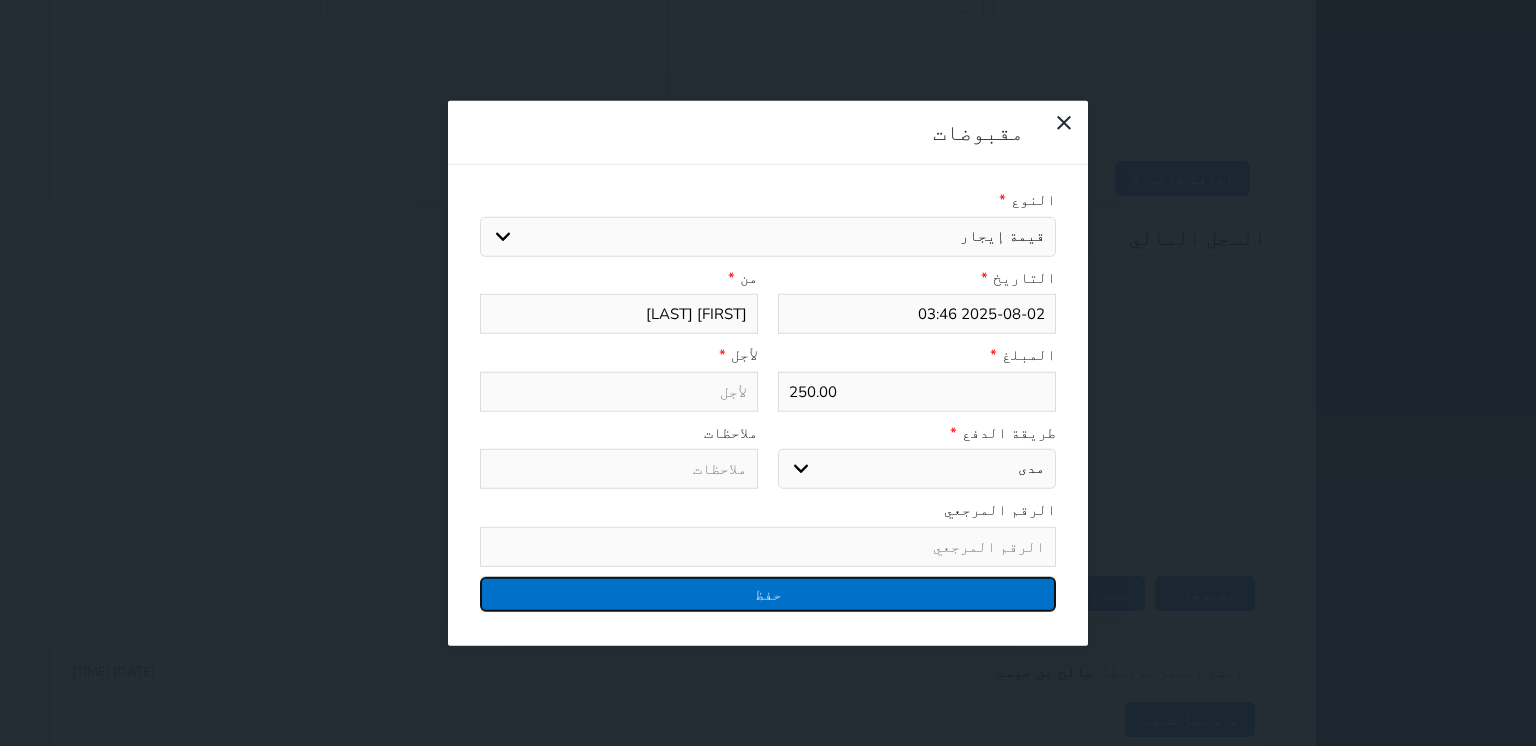 click on "حفظ" at bounding box center (768, 593) 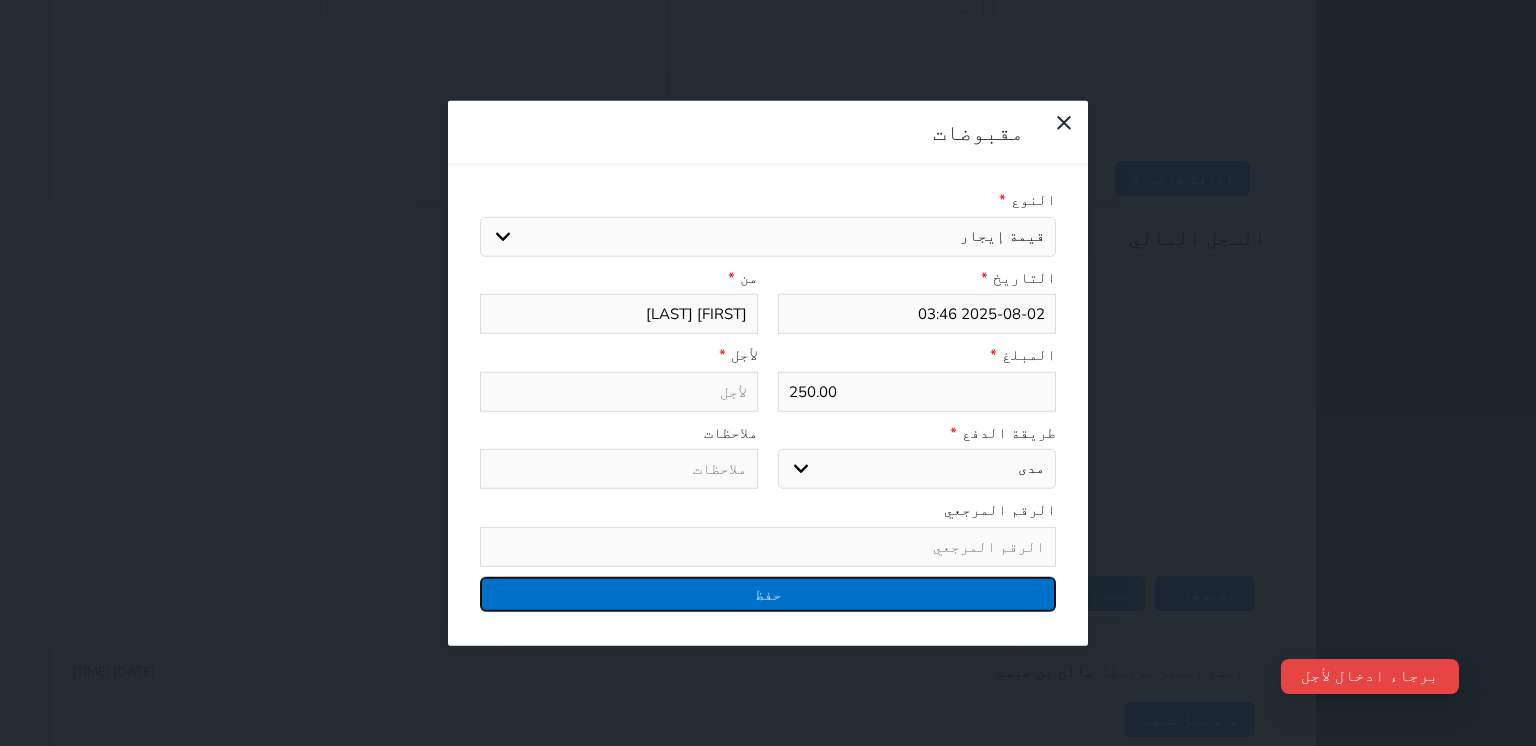 click on "حفظ" at bounding box center [768, 593] 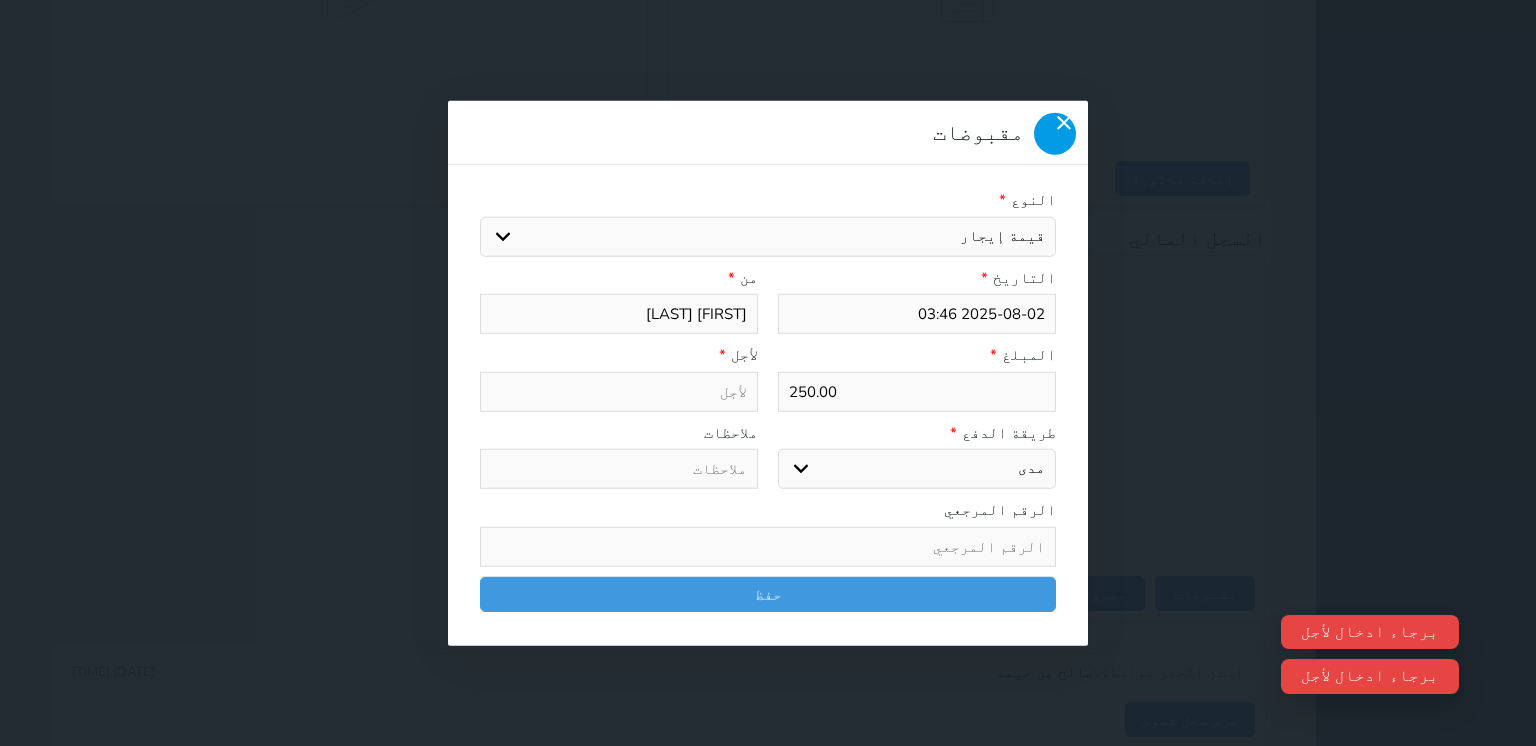 click 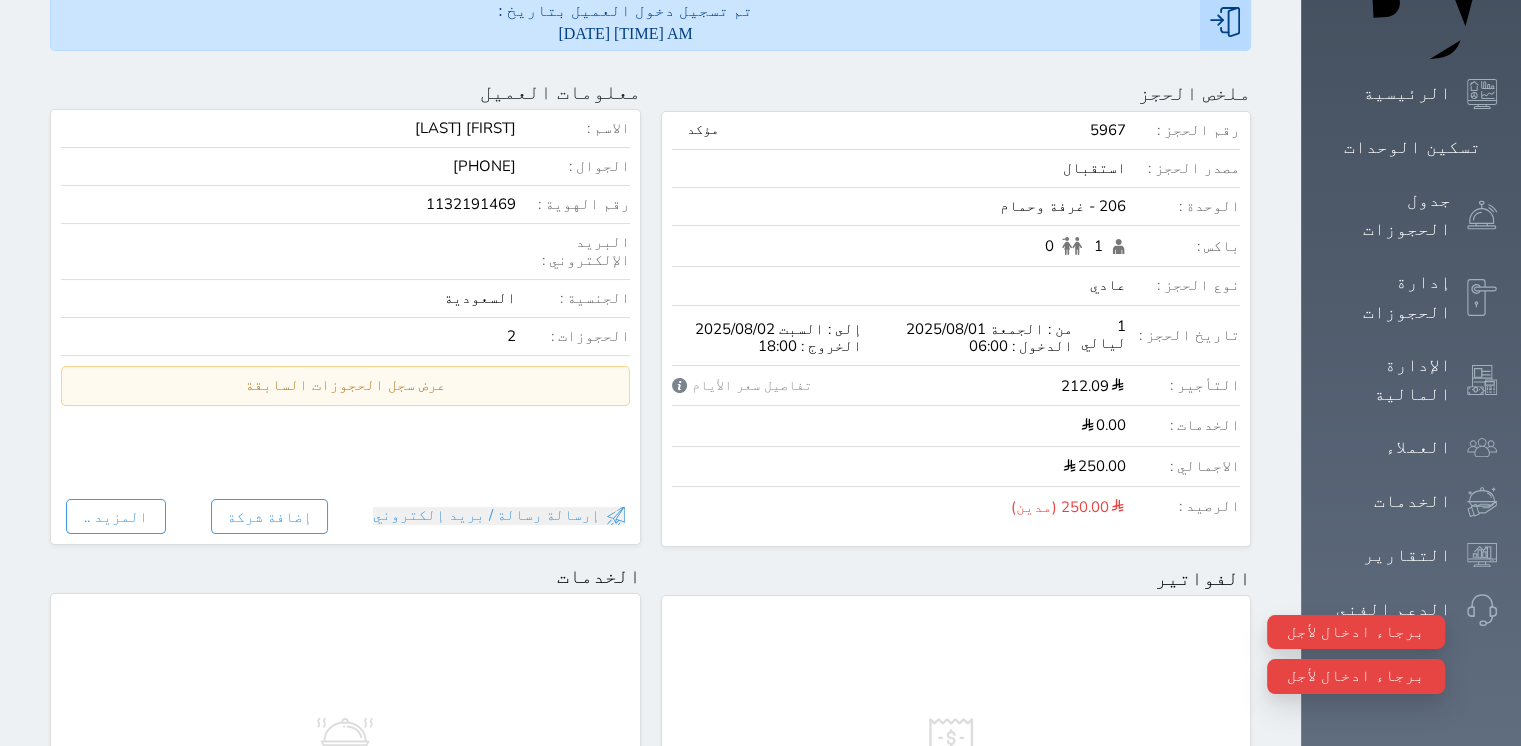scroll, scrollTop: 131, scrollLeft: 0, axis: vertical 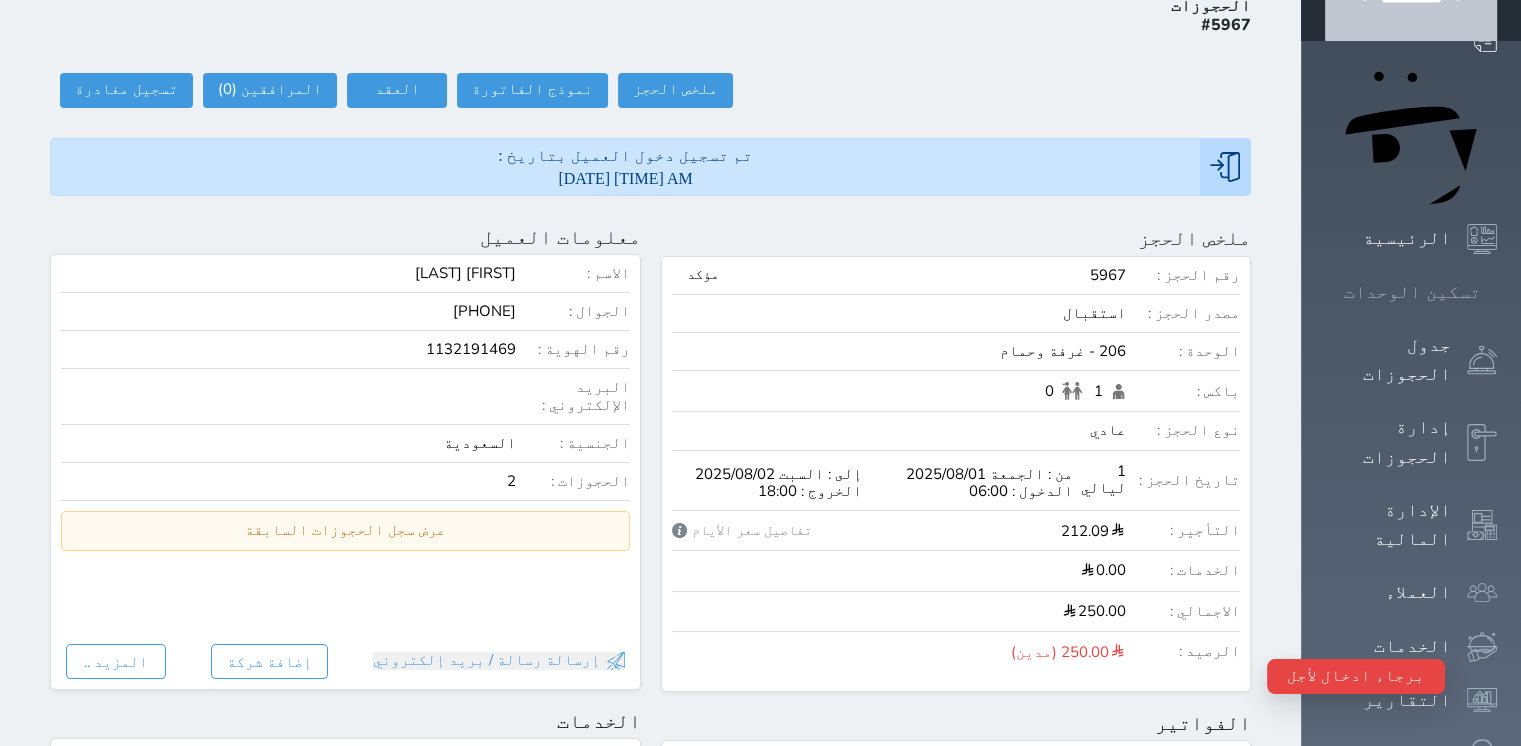 click on "تسكين الوحدات" at bounding box center (1411, 292) 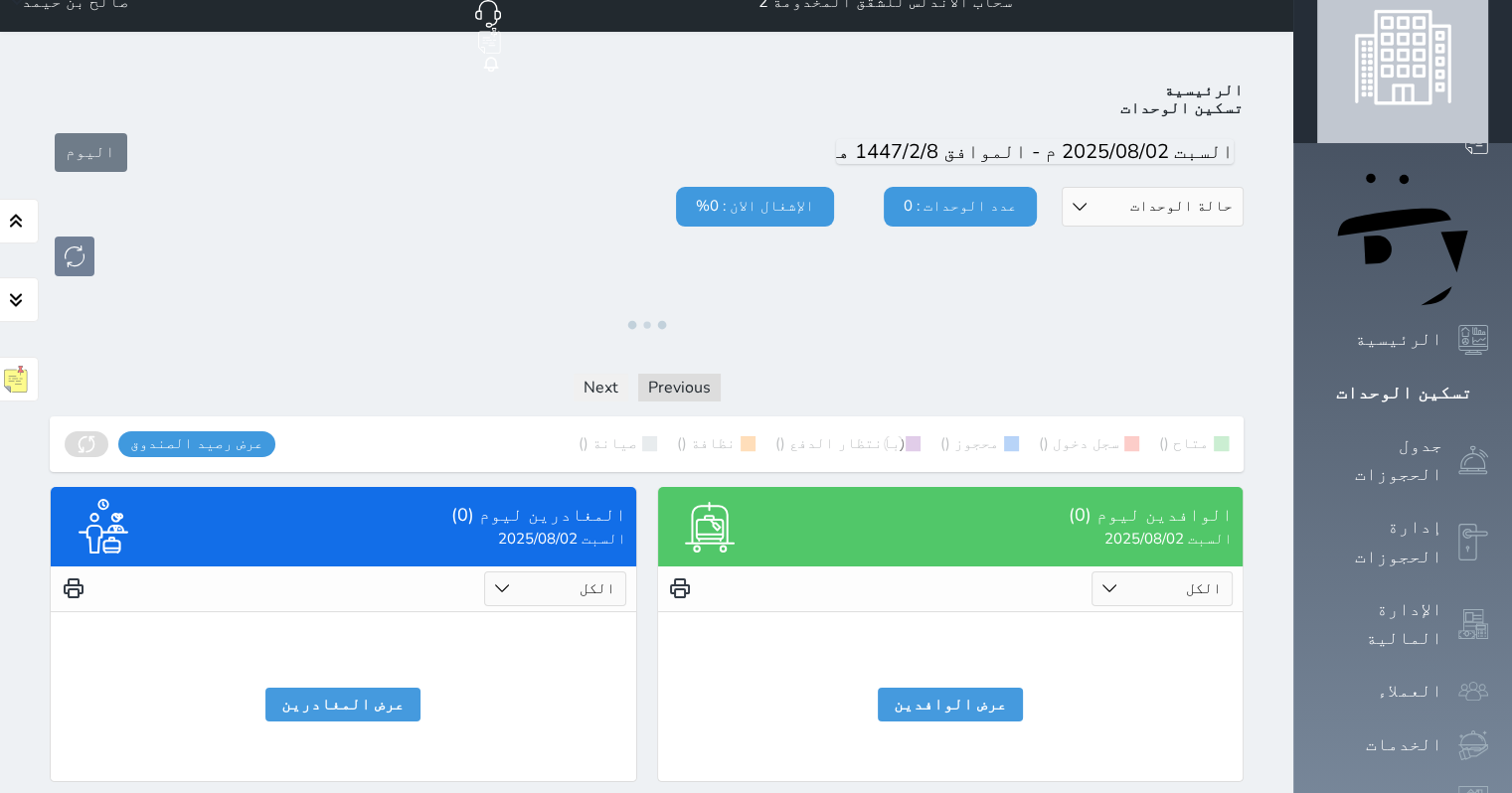 scroll, scrollTop: 54, scrollLeft: 0, axis: vertical 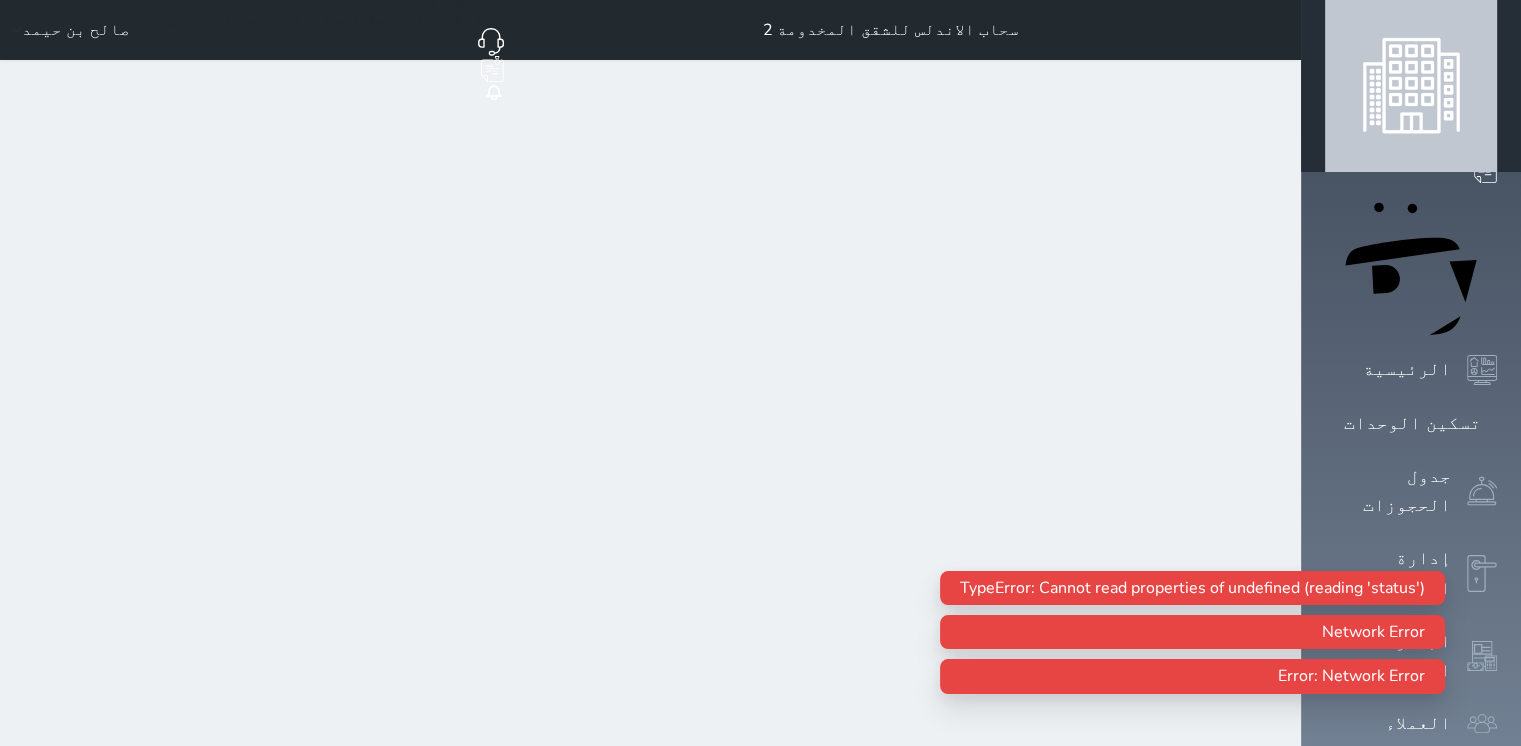 click on "سحاب الاندلس للشقق المخدومة 2
حجز جماعي جديد   حجز جديد   غير مرتبط مع منصة زاتكا المرحلة الثانية   مرتبط مع شموس   مرتبط مع المنصة الوطنية للرصد السياحي             إشعار   الغرفة   النزيل   المصدر
[FIRST] [LAST]" at bounding box center [650, 463] 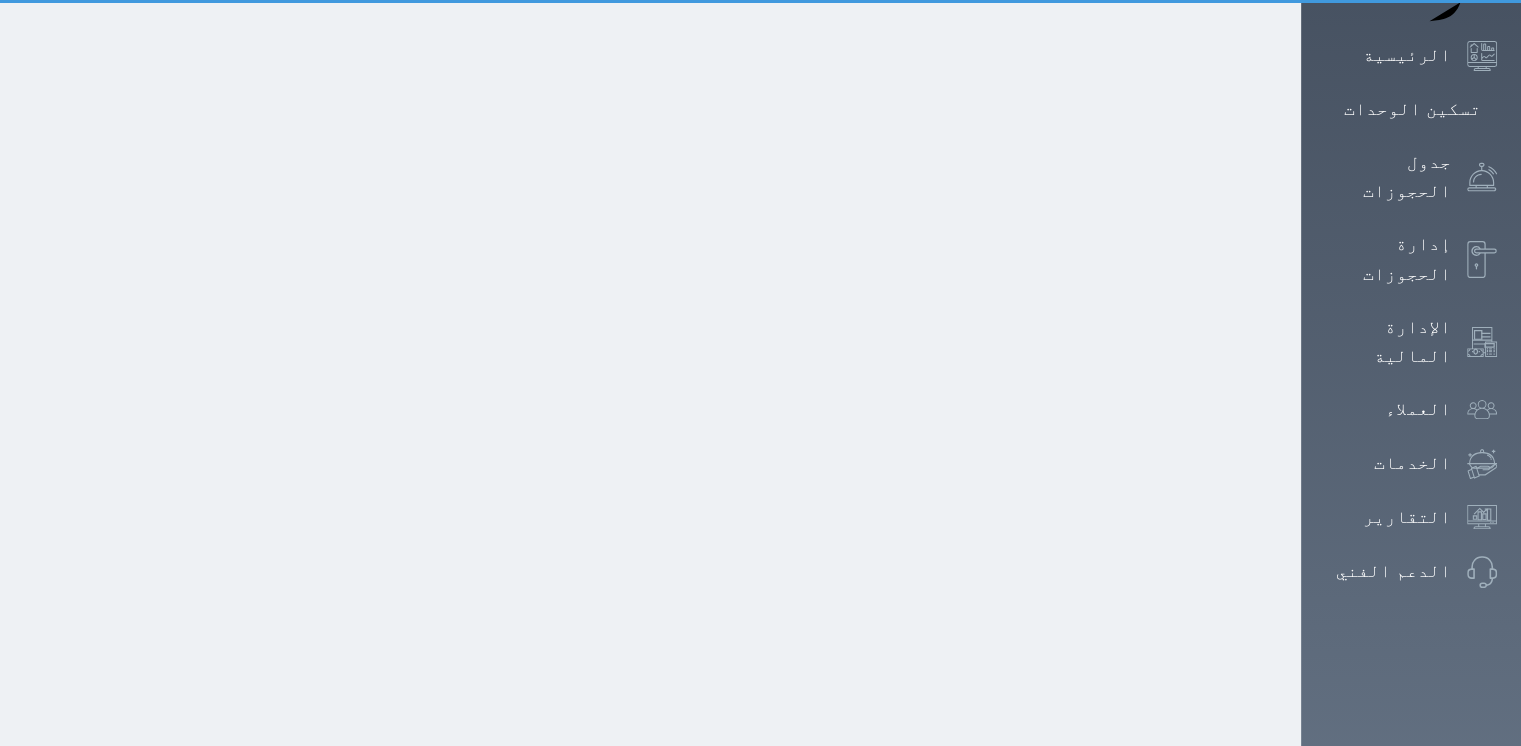 scroll, scrollTop: 0, scrollLeft: 0, axis: both 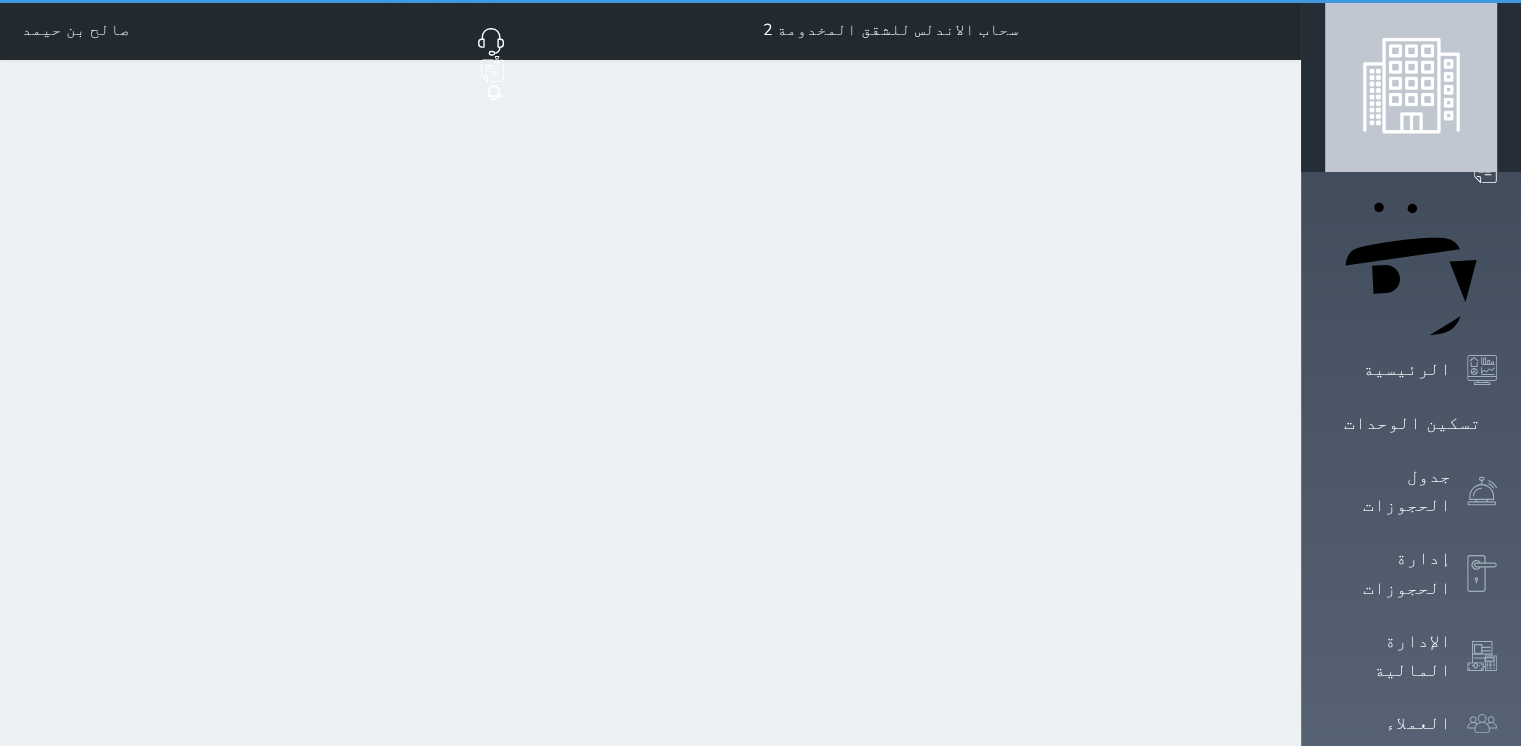 select on "1" 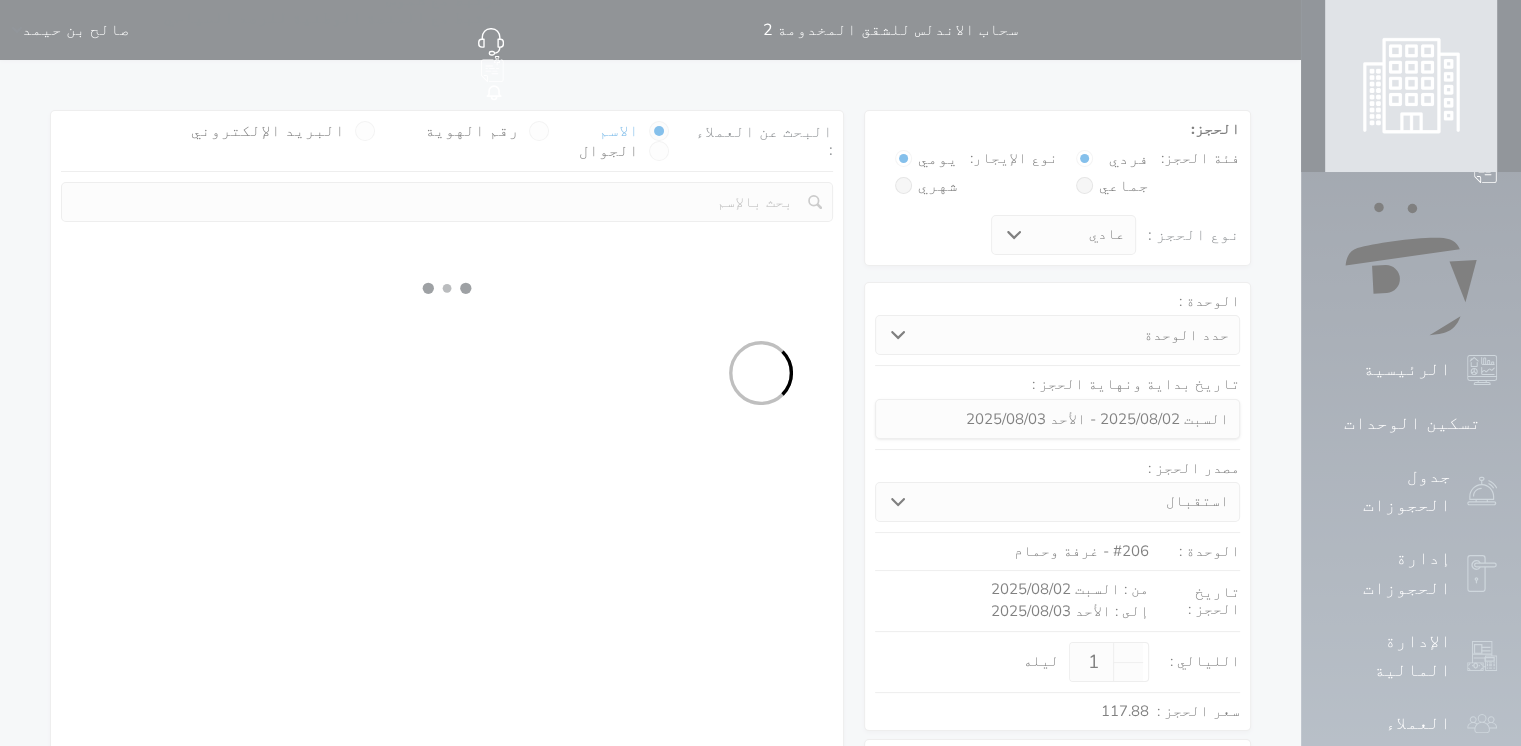 select 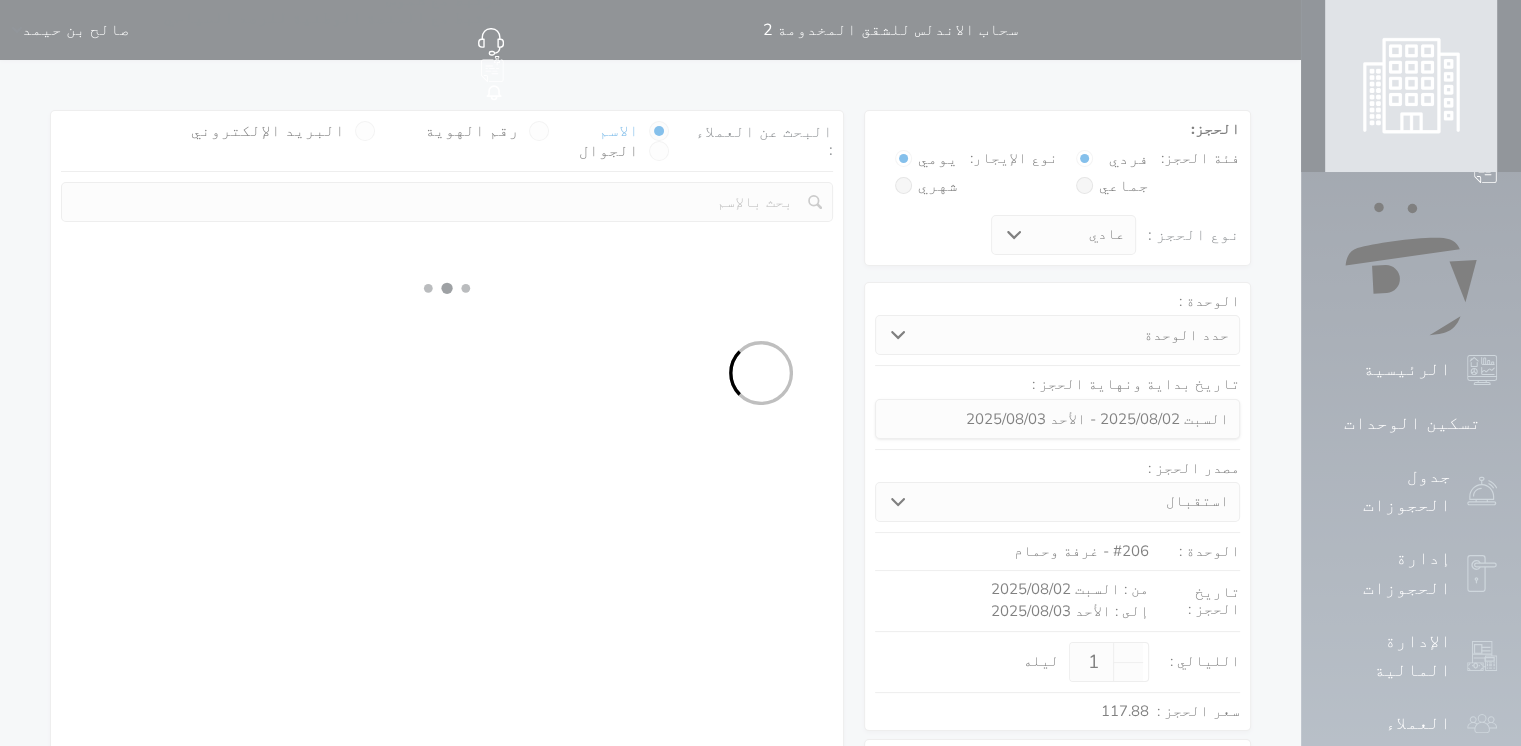 select on "113" 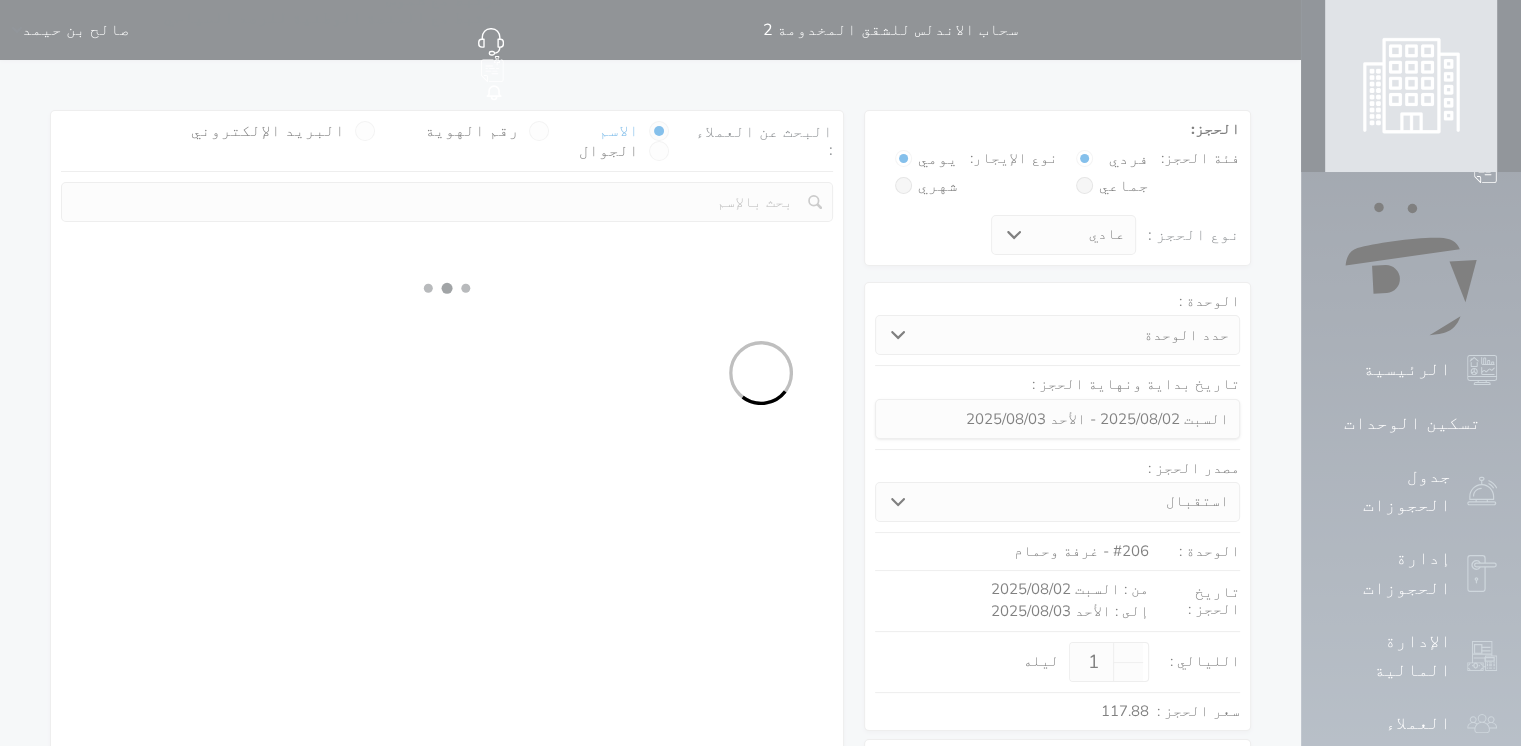 select on "1" 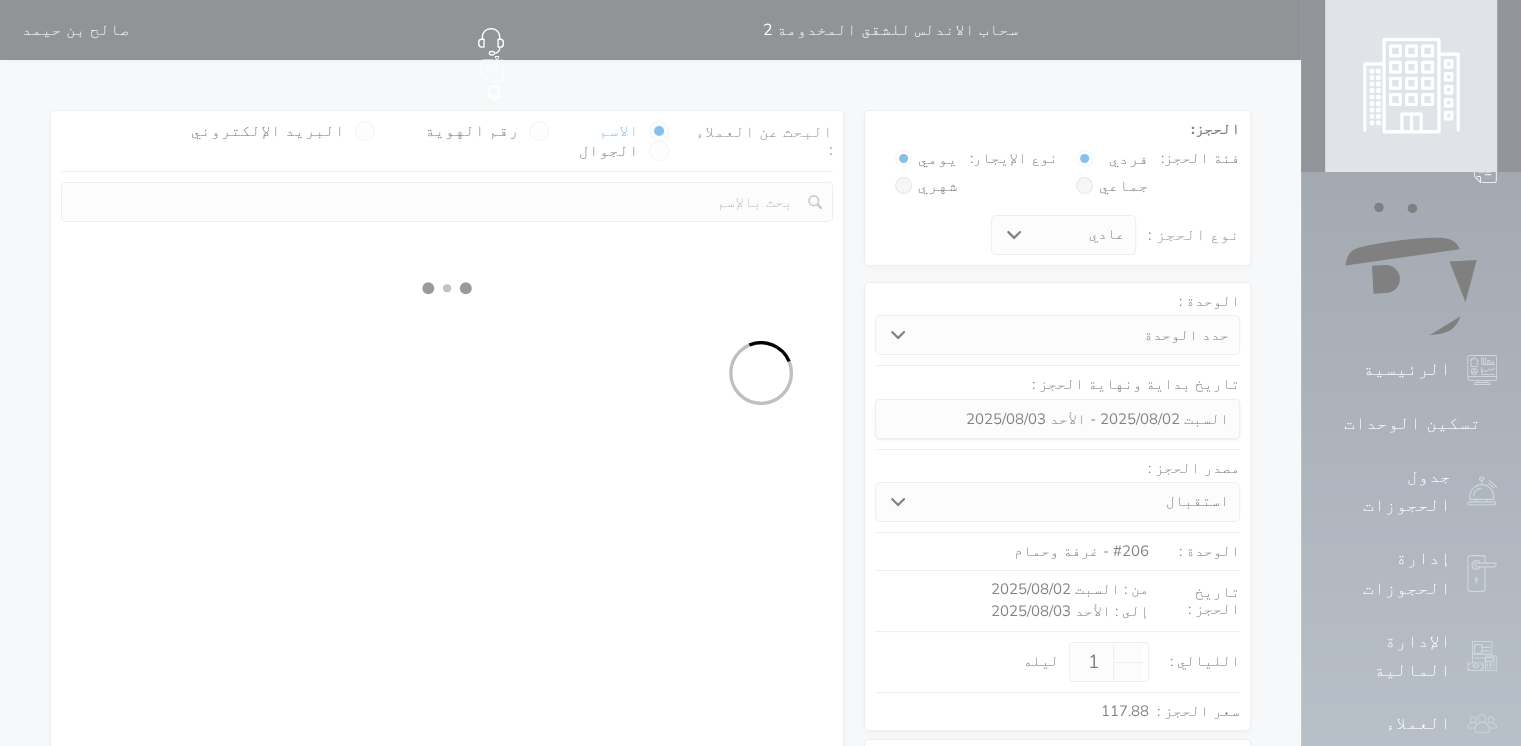 select 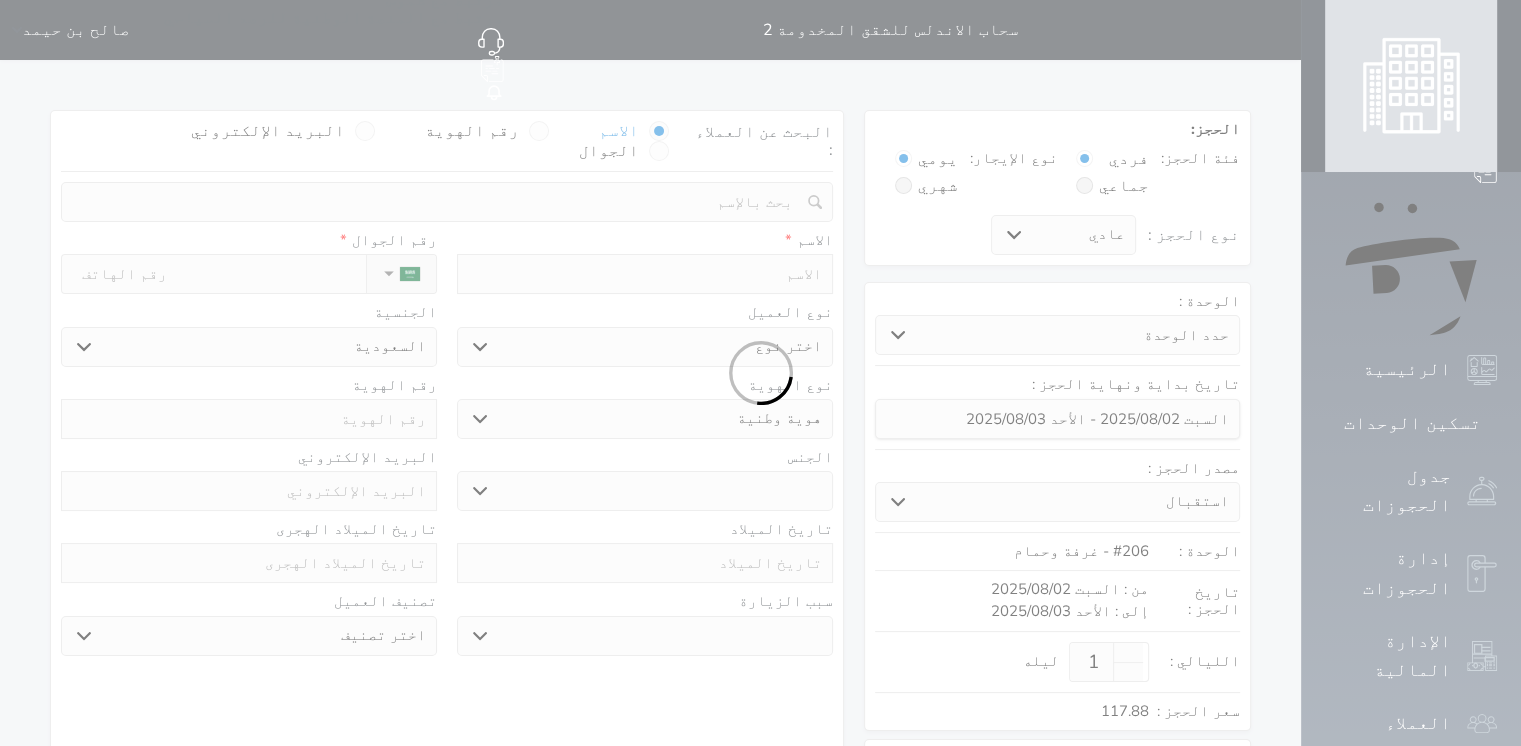 select 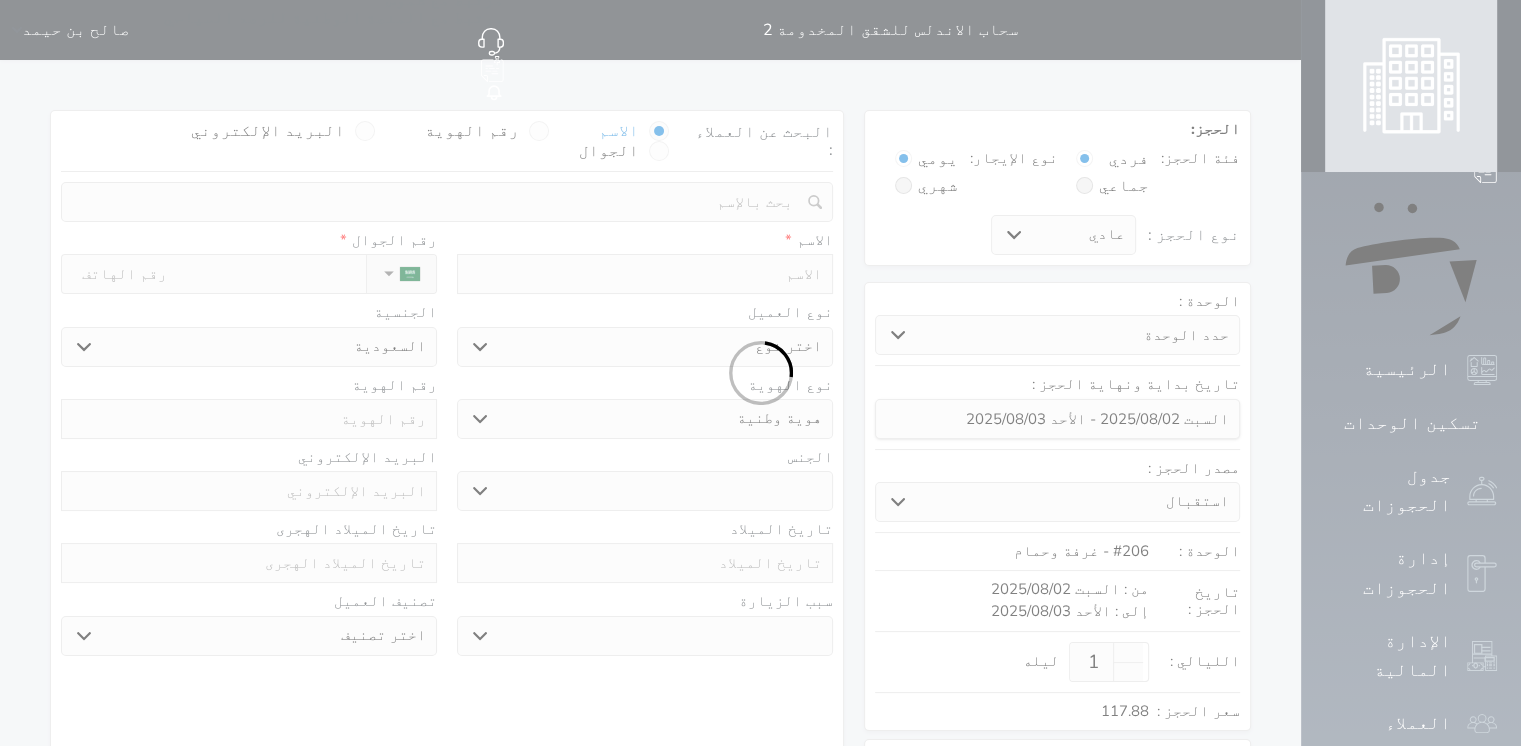 select 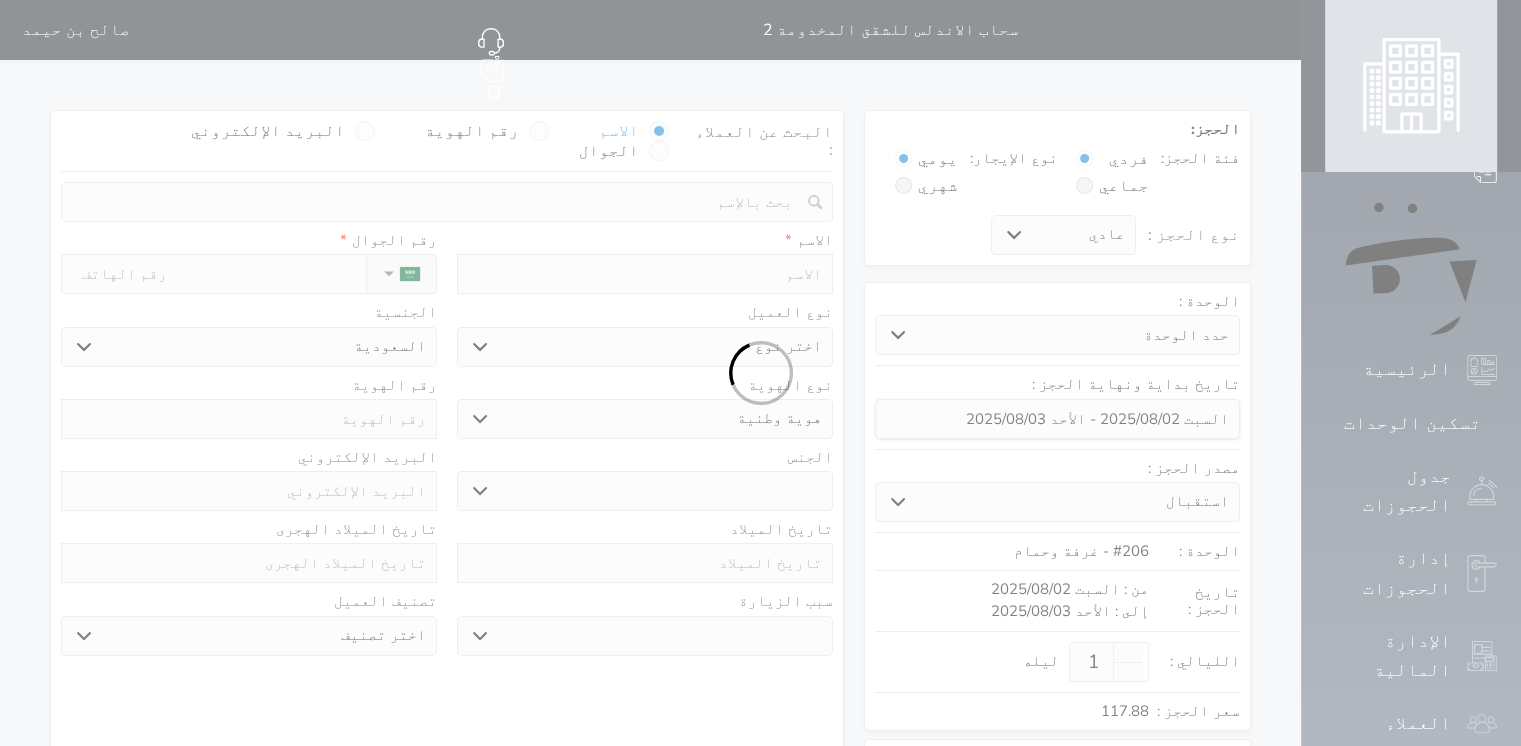 select 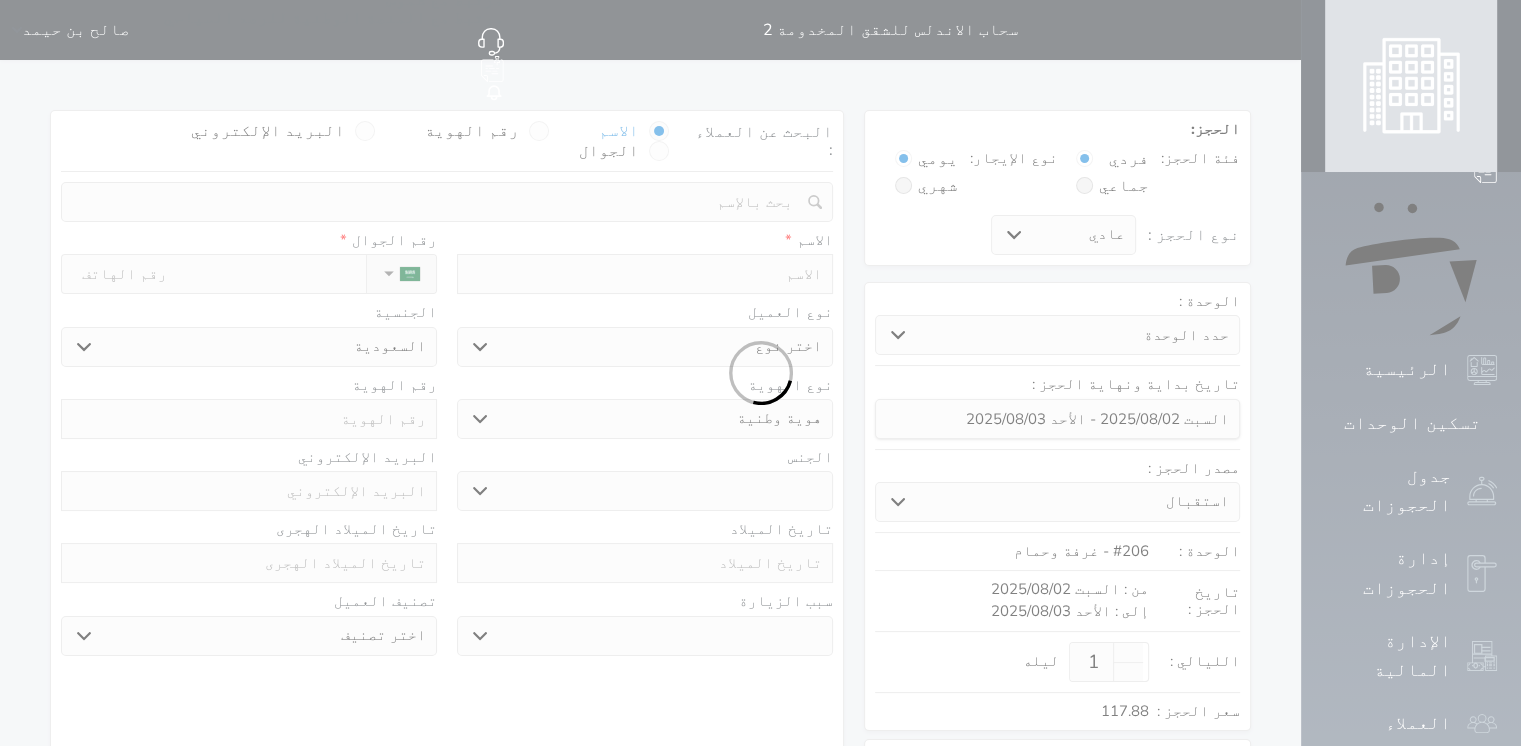 select 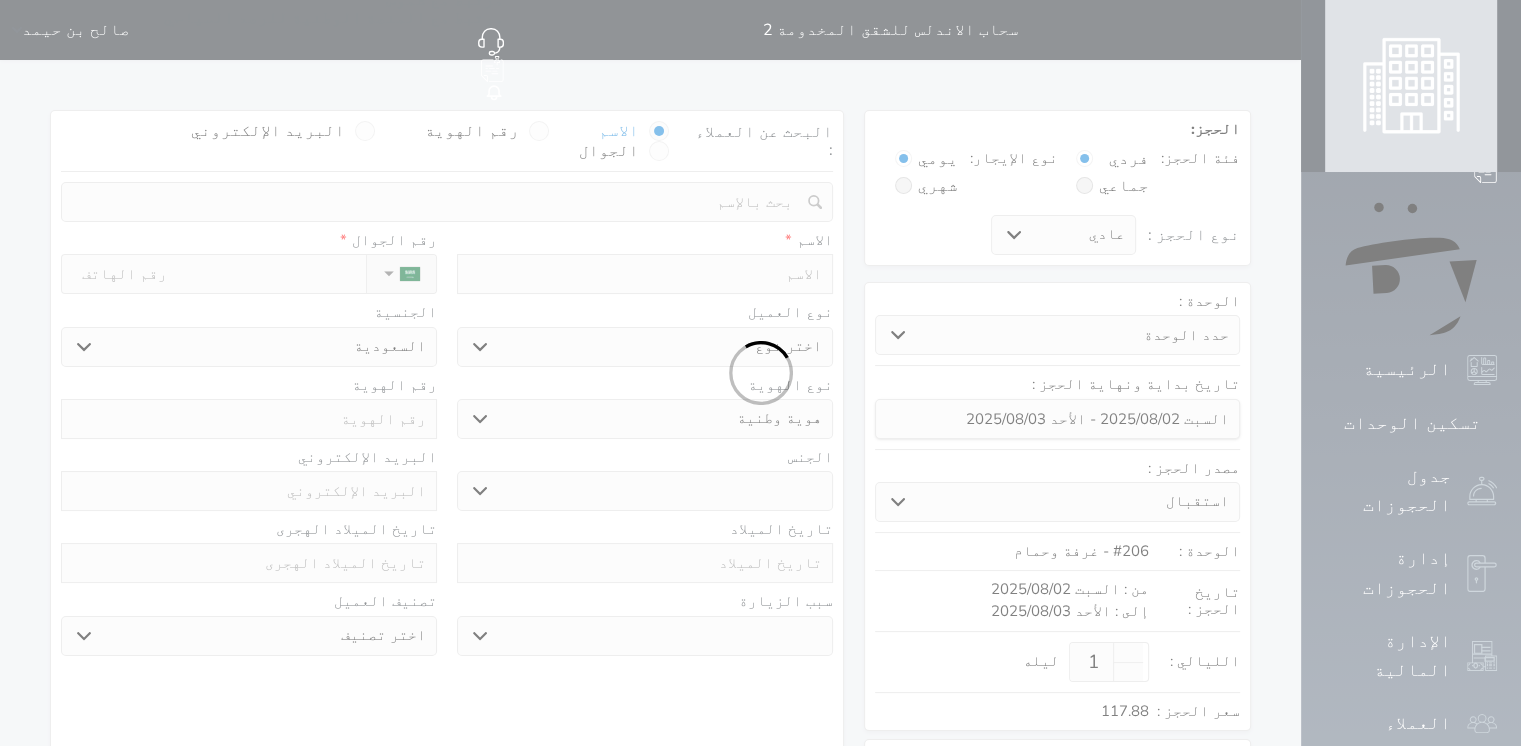 select on "1" 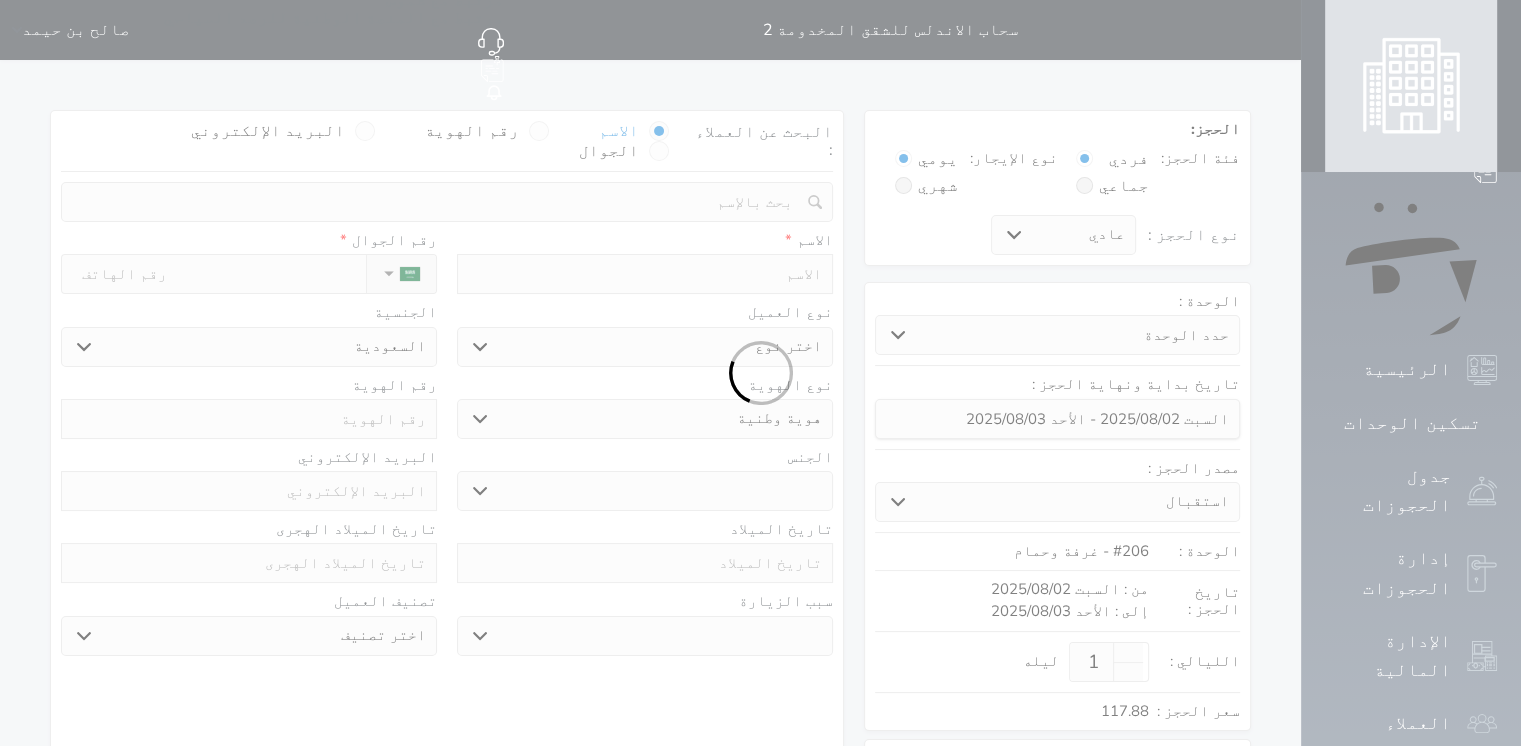 select on "7" 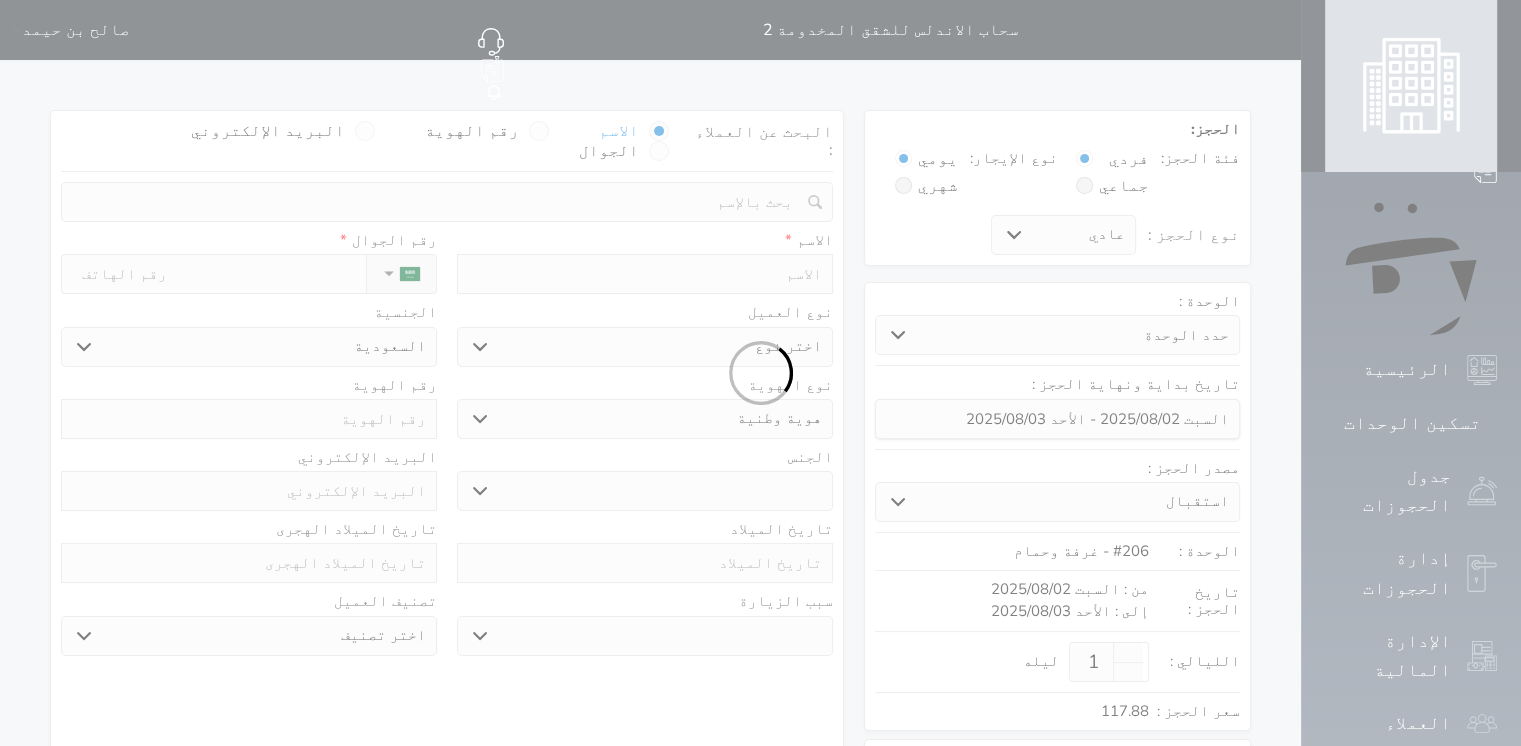 select 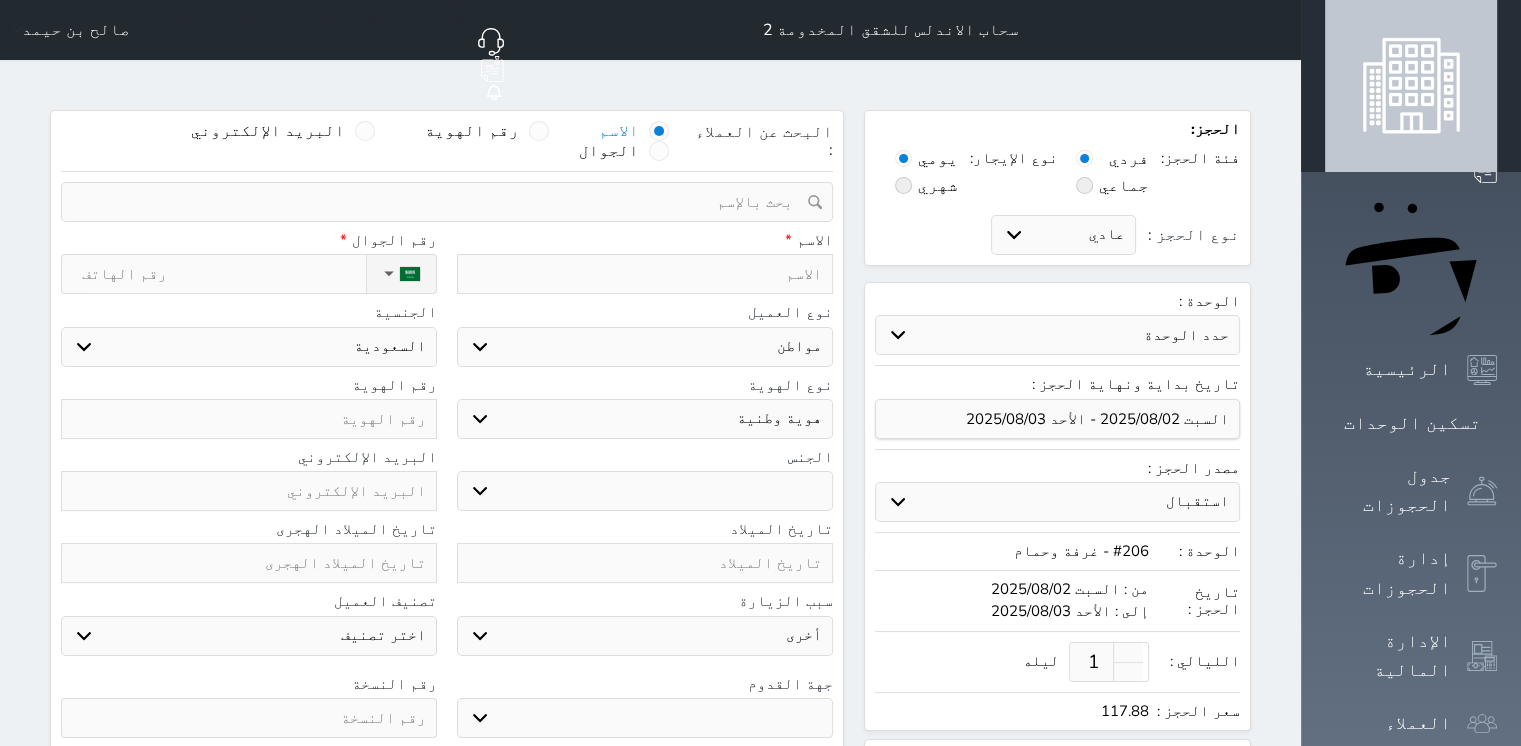 select 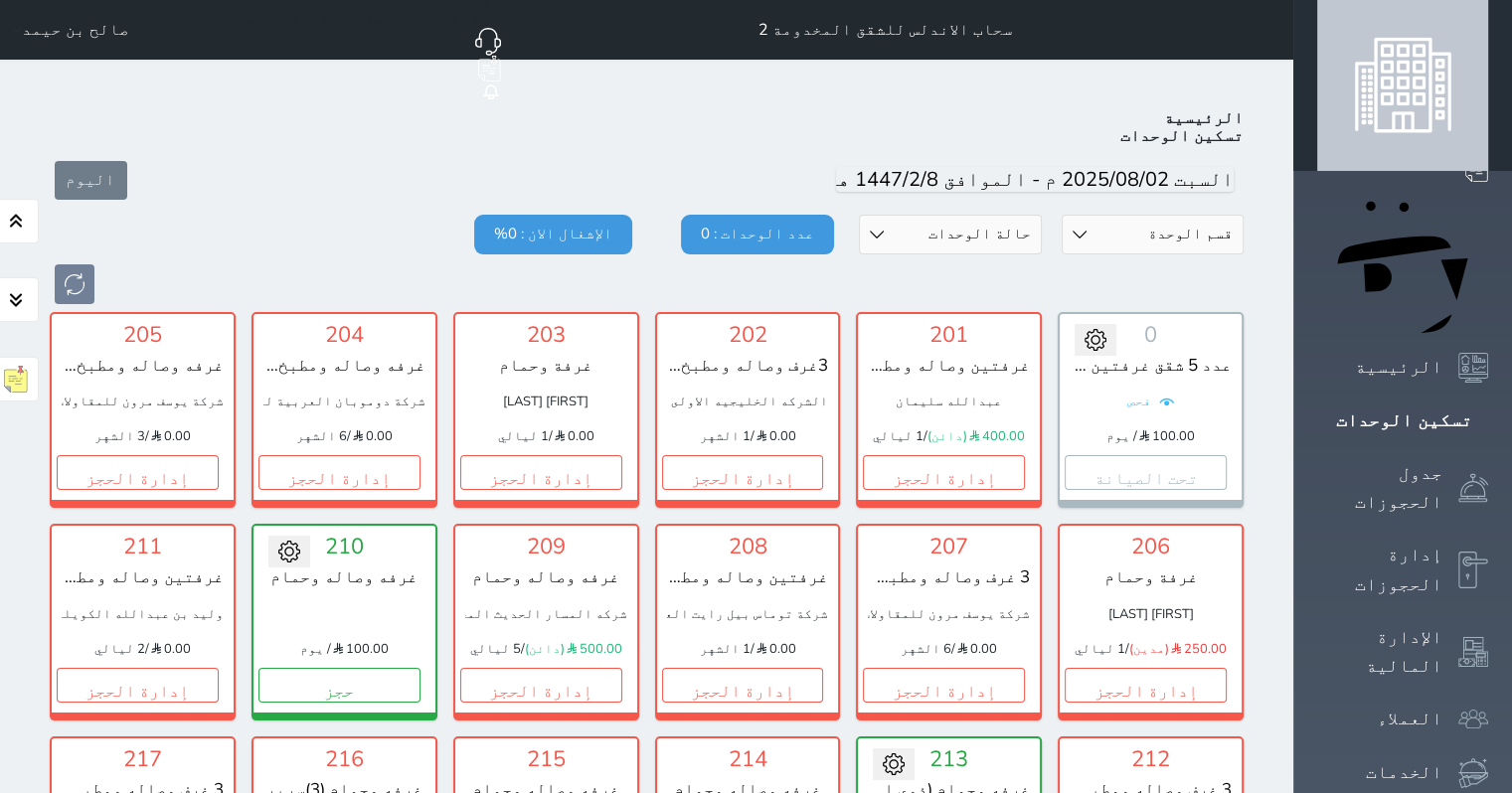 scroll, scrollTop: 54, scrollLeft: 0, axis: vertical 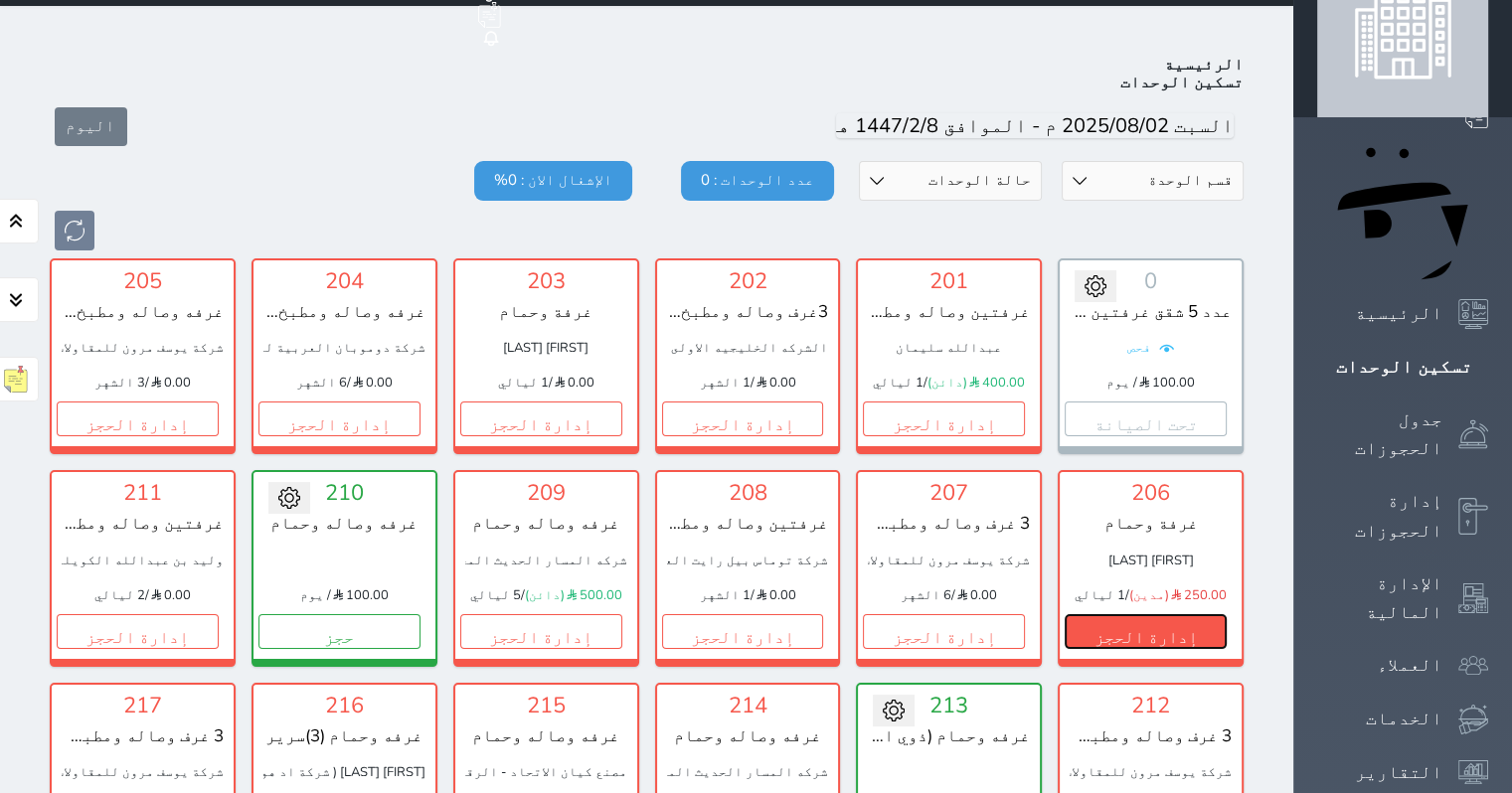 click on "إدارة الحجز" at bounding box center [1145, 631] 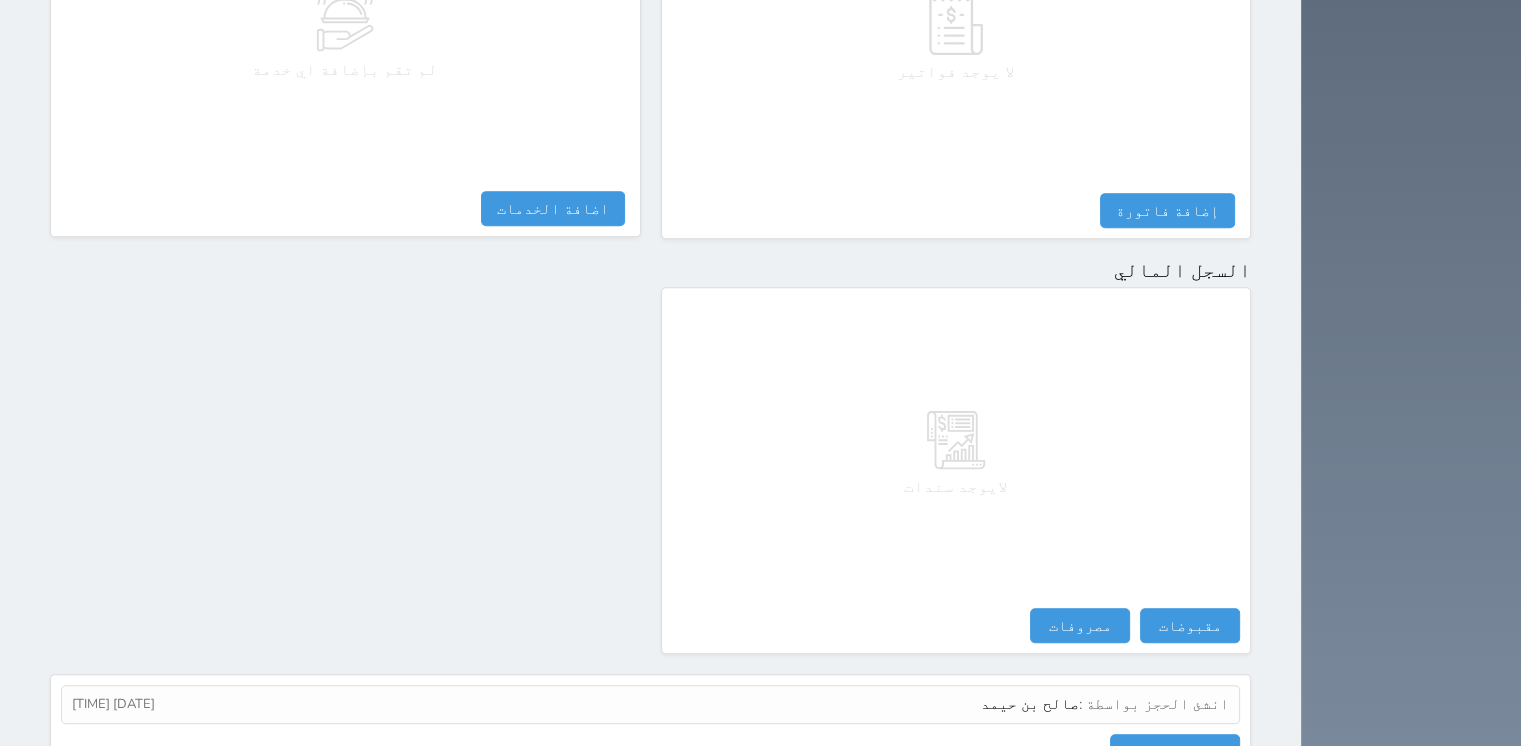 scroll, scrollTop: 1000, scrollLeft: 0, axis: vertical 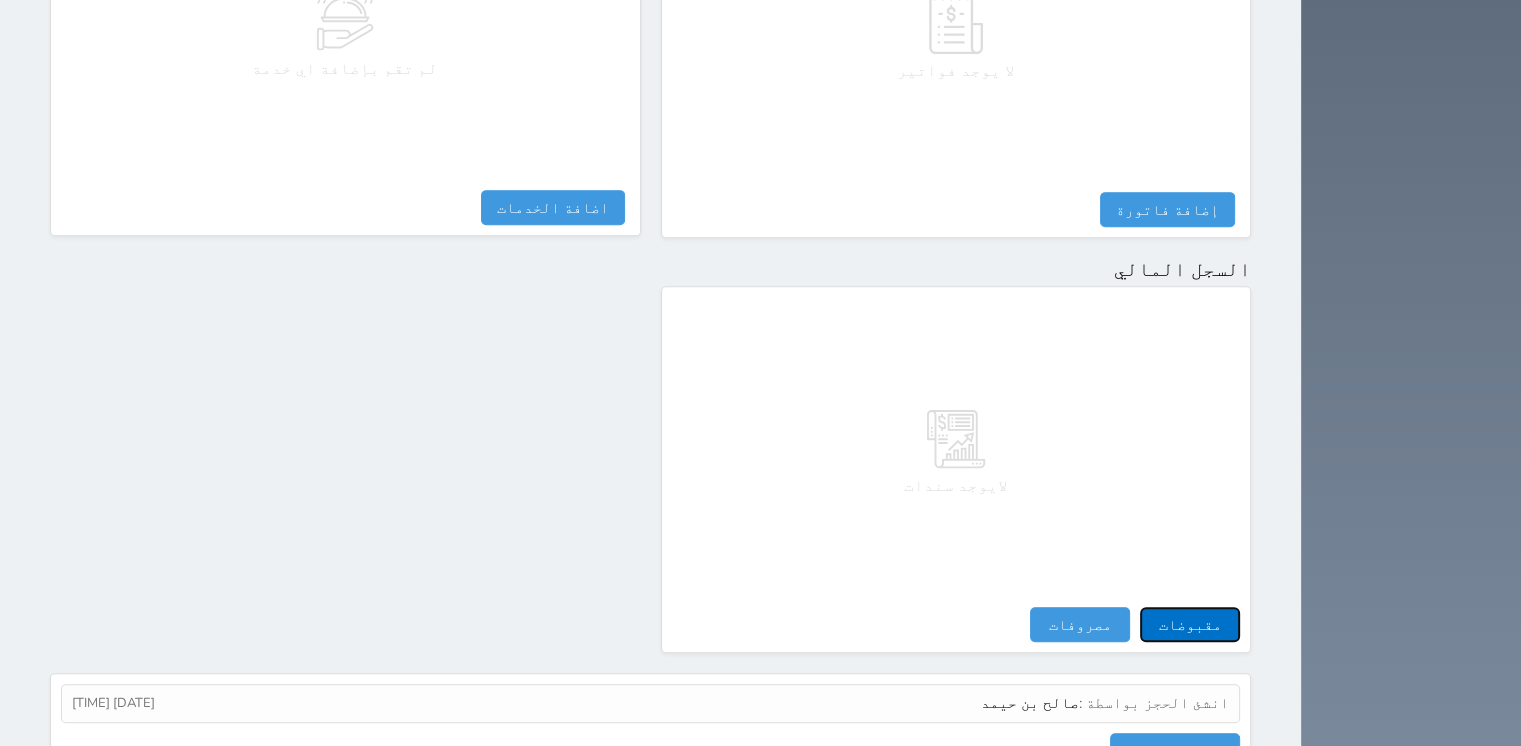 click on "مقبوضات" at bounding box center (1190, 624) 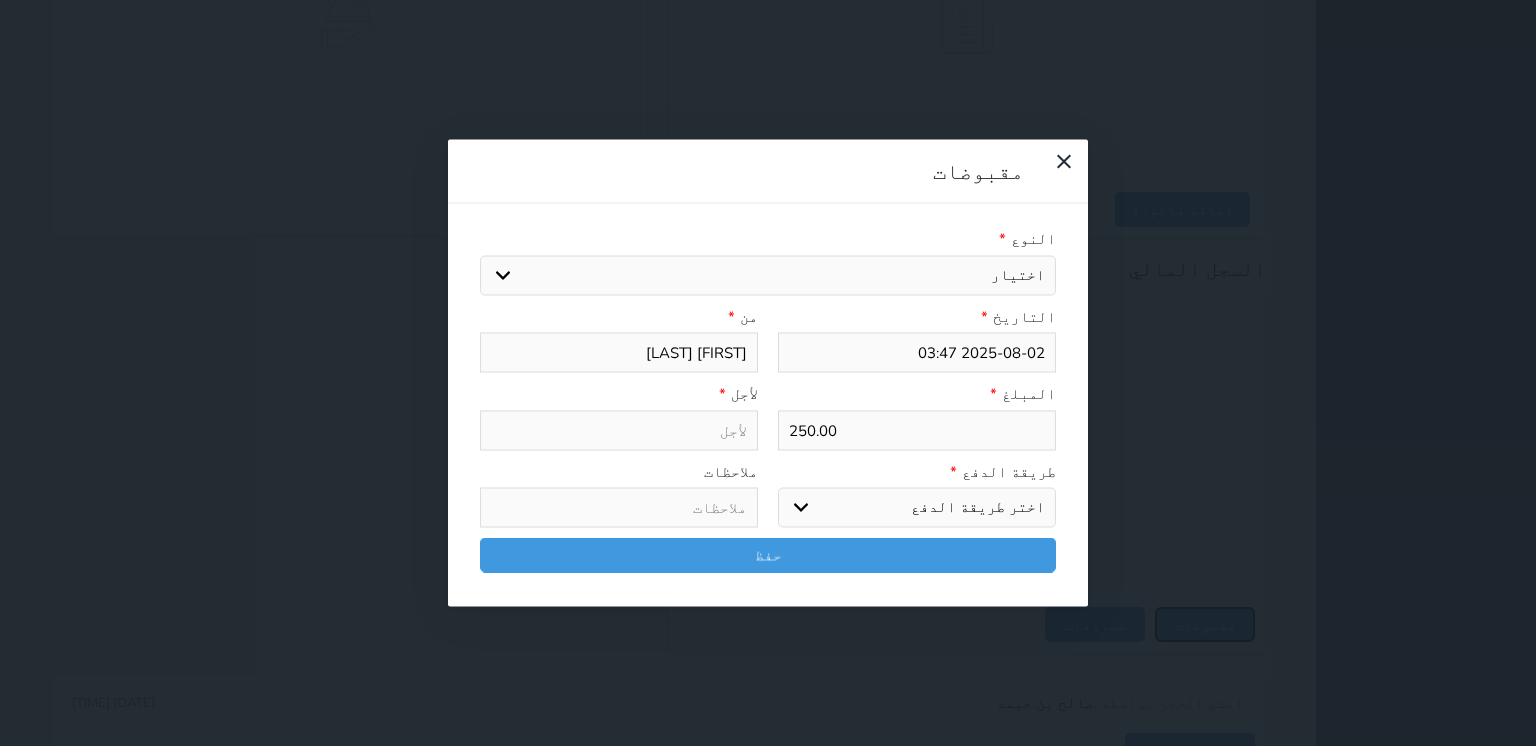 select 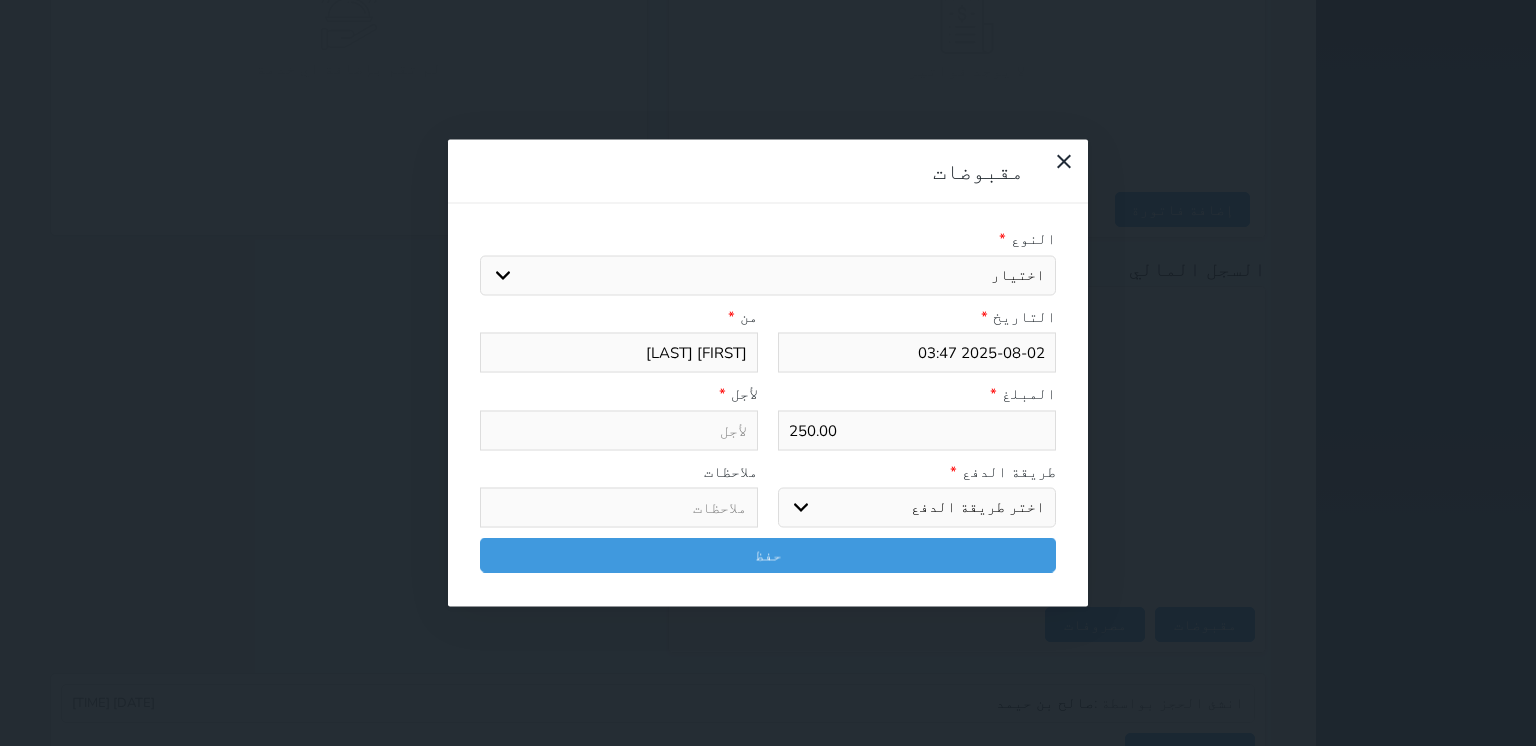 click on "اختيار   مقبوضات عامة قيمة إيجار فواتير تامين عربون لا ينطبق آخر مغسلة واي فاي - الإنترنت مواقف السيارات طعام الأغذية والمشروبات مشروبات المشروبات الباردة المشروبات الساخنة الإفطار غداء عشاء مخبز و كعك حمام سباحة الصالة الرياضية سبا و خدمات الجمال اختيار وإسقاط (خدمات النقل) ميني بار كابل - تلفزيون سرير إضافي تصفيف الشعر التسوق خدمات الجولات السياحية المنظمة خدمات الدليل السياحي" at bounding box center (768, 275) 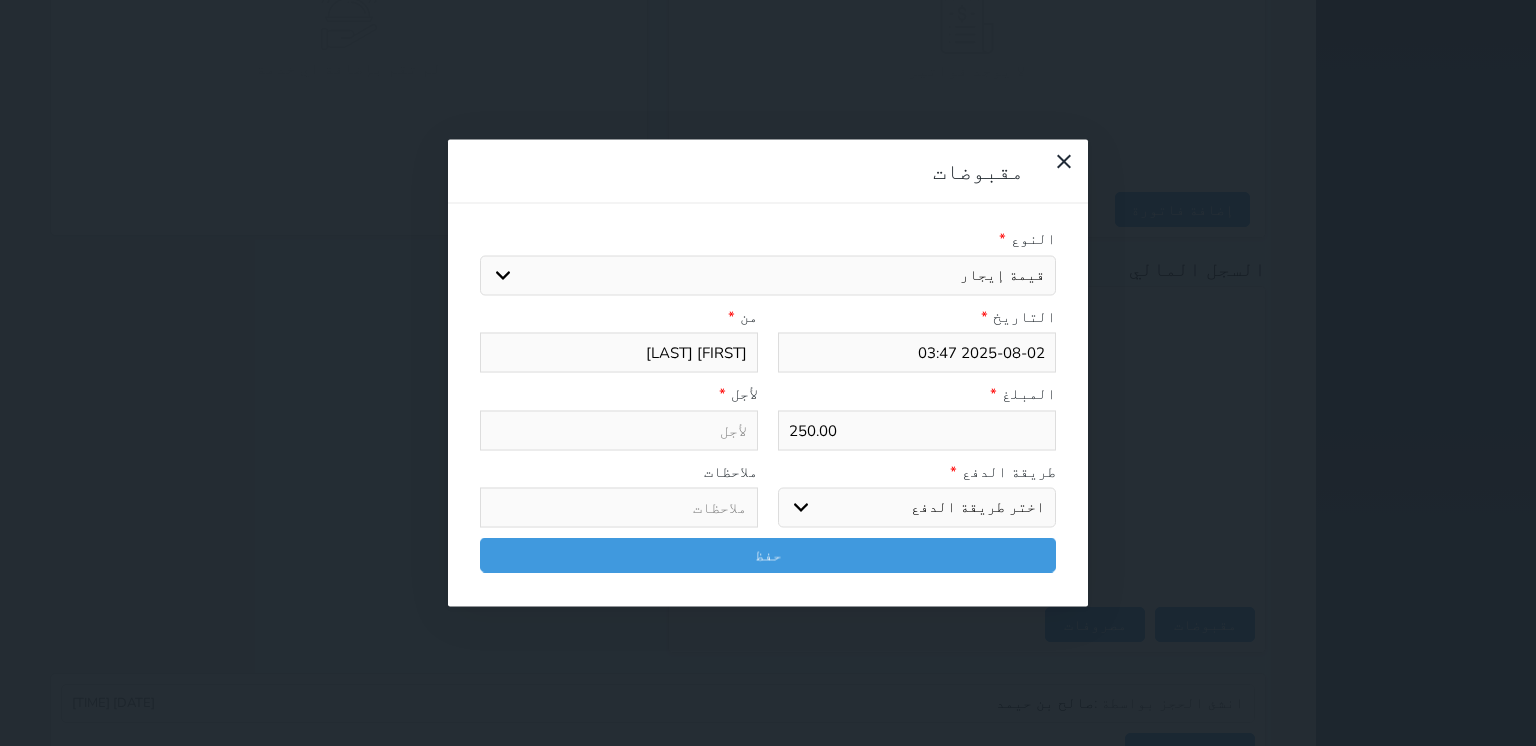 click on "اختيار   مقبوضات عامة قيمة إيجار فواتير تامين عربون لا ينطبق آخر مغسلة واي فاي - الإنترنت مواقف السيارات طعام الأغذية والمشروبات مشروبات المشروبات الباردة المشروبات الساخنة الإفطار غداء عشاء مخبز و كعك حمام سباحة الصالة الرياضية سبا و خدمات الجمال اختيار وإسقاط (خدمات النقل) ميني بار كابل - تلفزيون سرير إضافي تصفيف الشعر التسوق خدمات الجولات السياحية المنظمة خدمات الدليل السياحي" at bounding box center [768, 275] 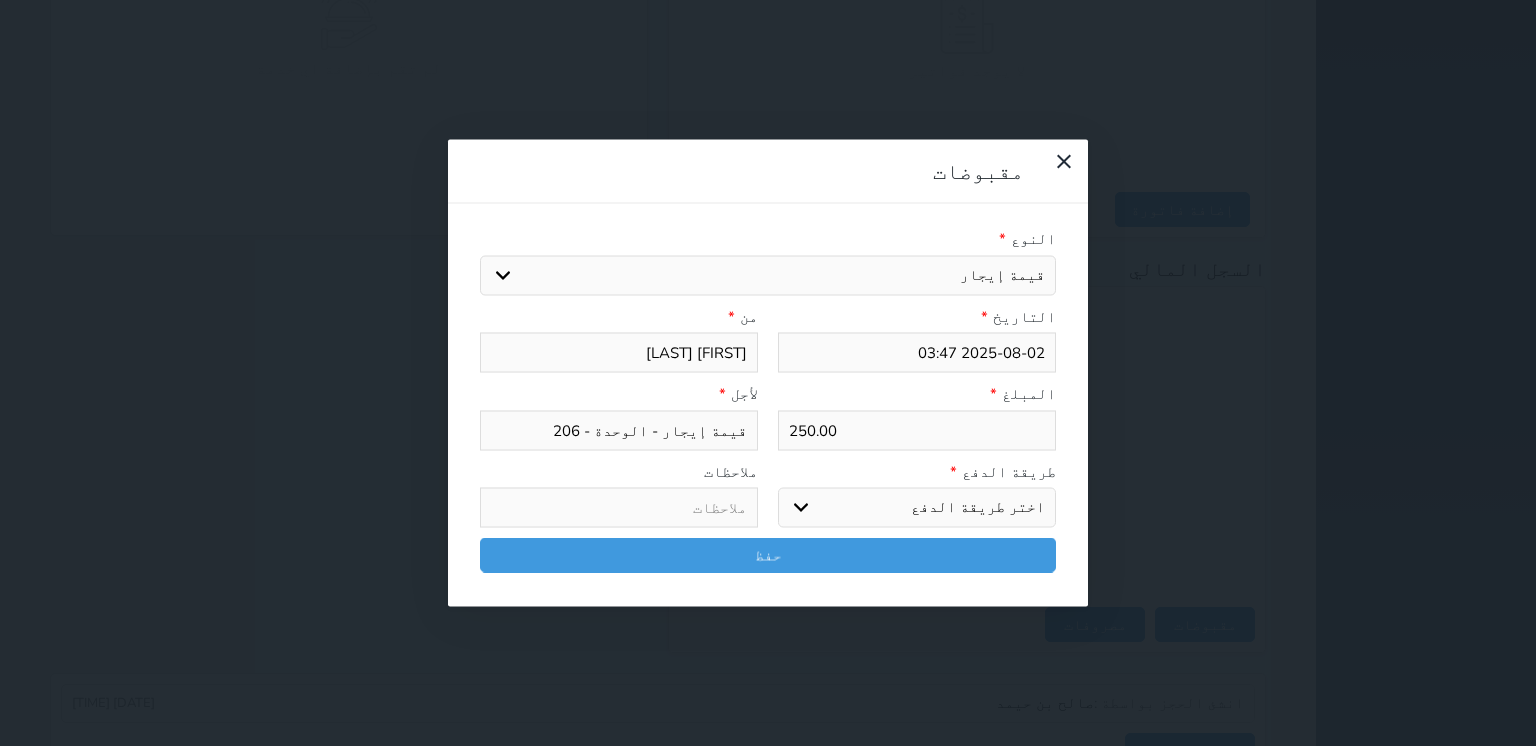 click on "اختر طريقة الدفع   دفع نقدى   تحويل بنكى   مدى   بطاقة ائتمان   آجل" at bounding box center [917, 508] 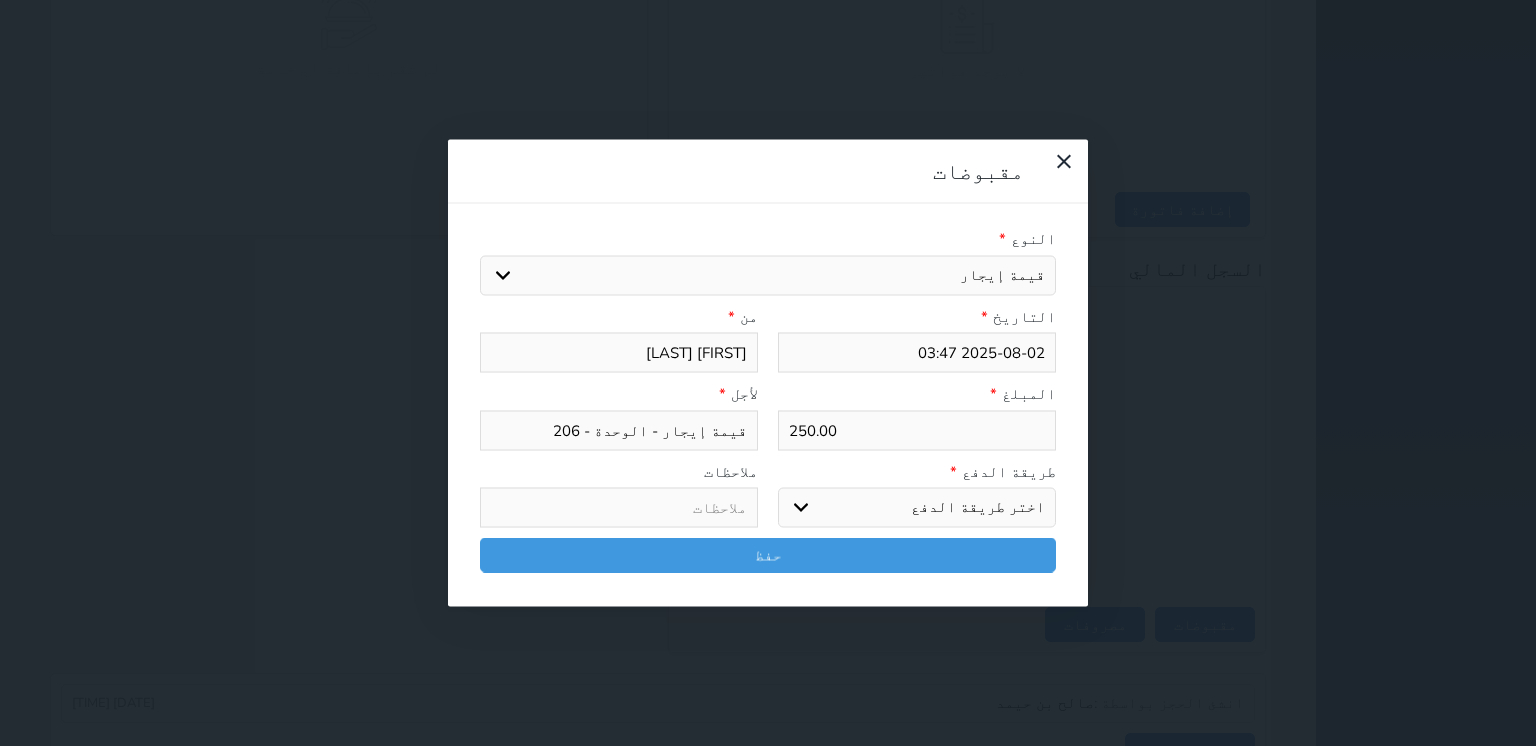 select on "mada" 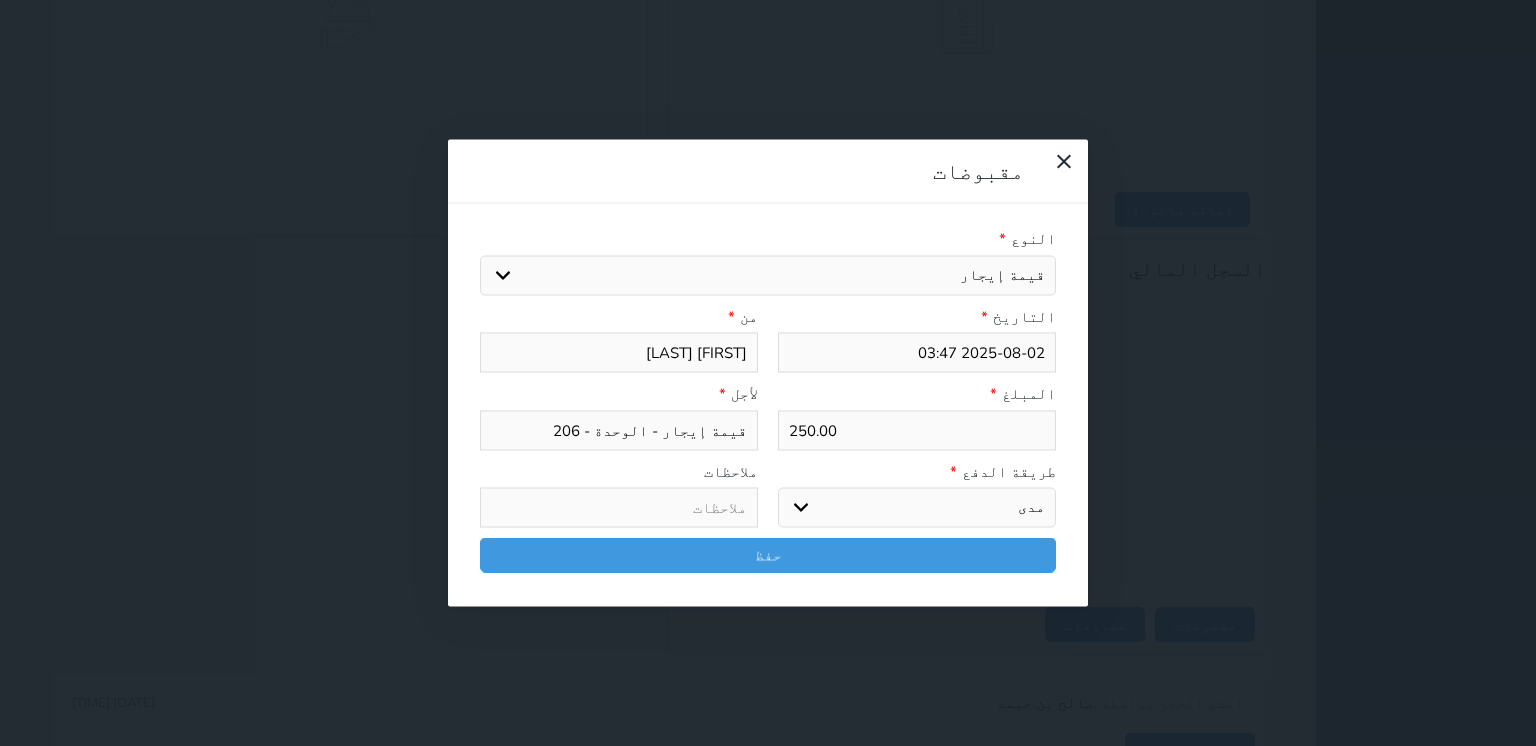 click on "اختر طريقة الدفع   دفع نقدى   تحويل بنكى   مدى   بطاقة ائتمان   آجل" at bounding box center [917, 508] 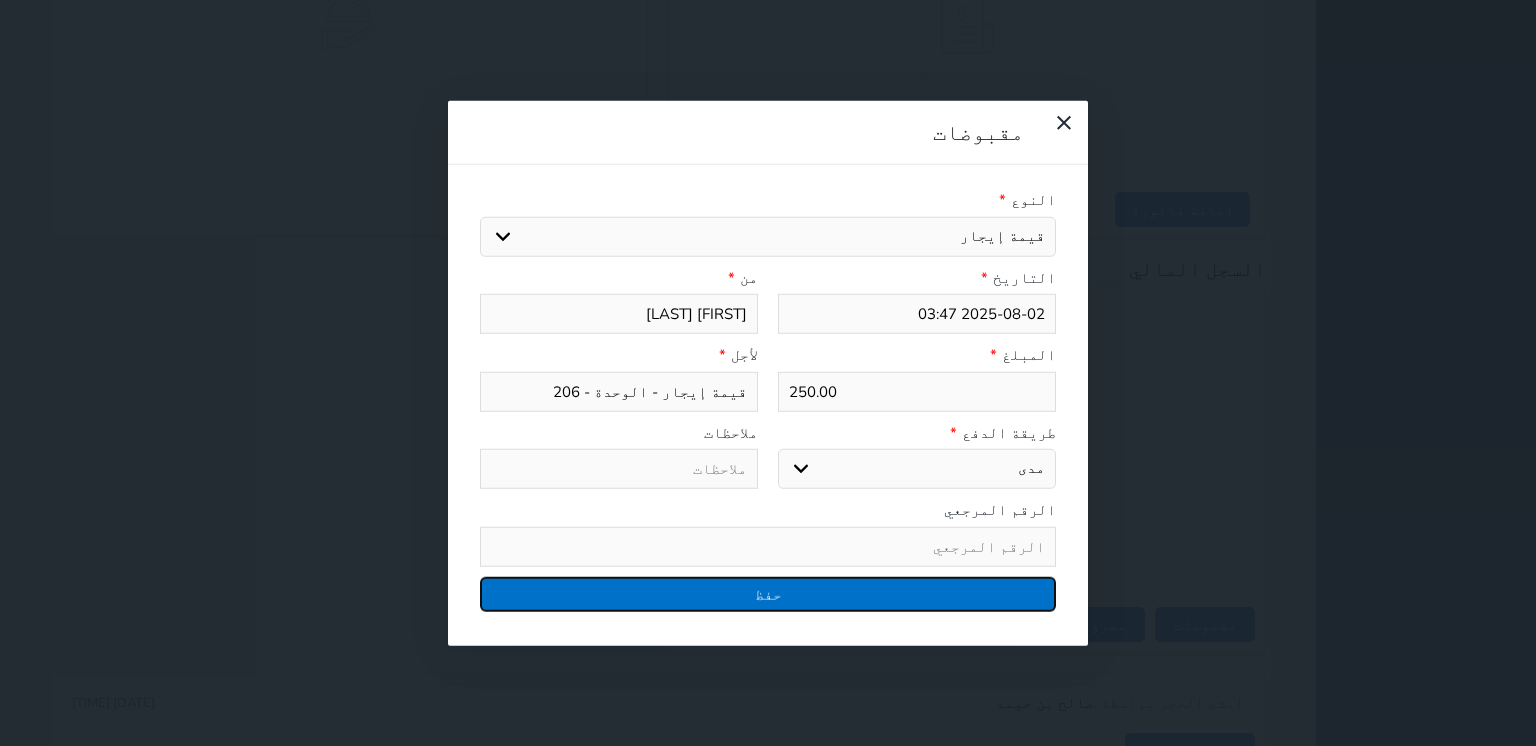 click on "حفظ" at bounding box center [768, 593] 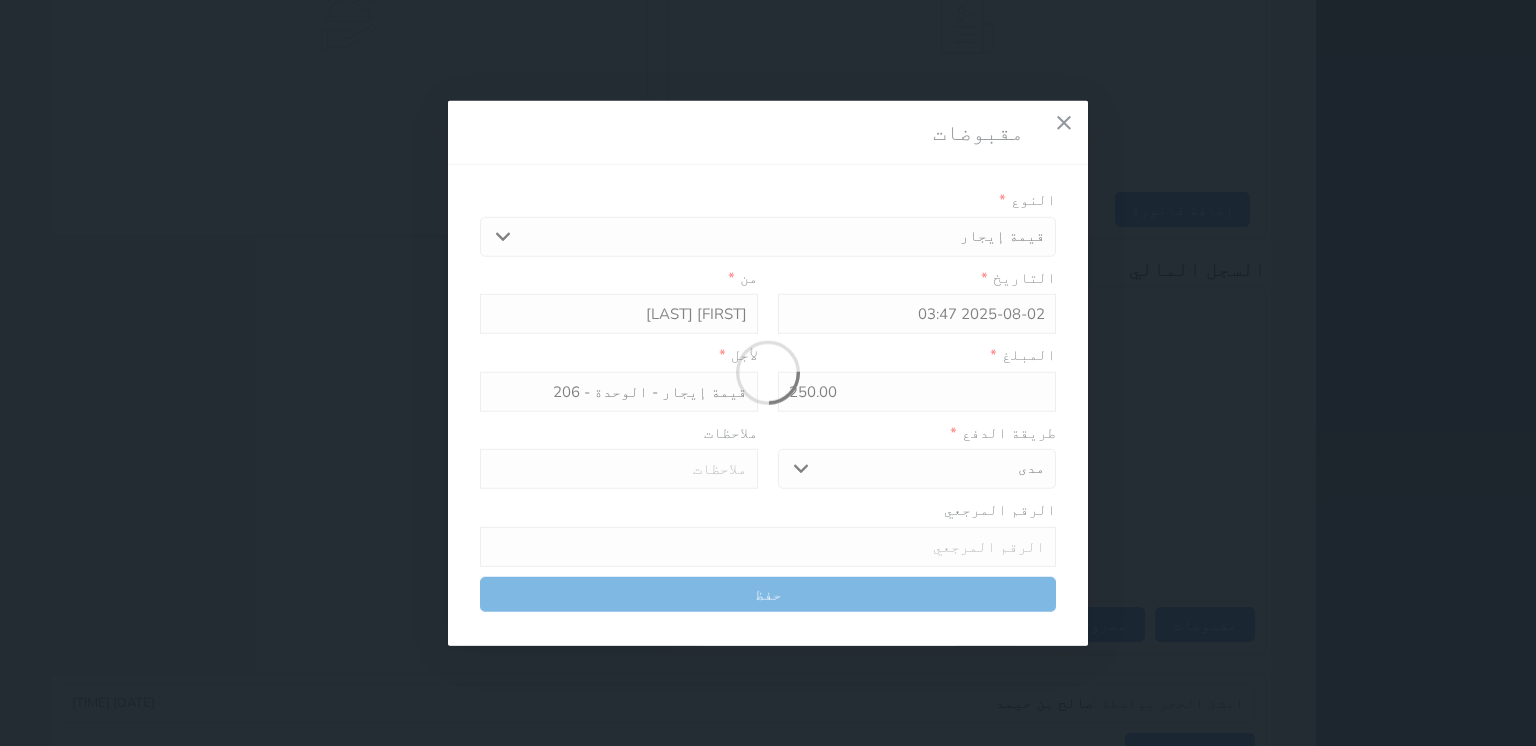 select 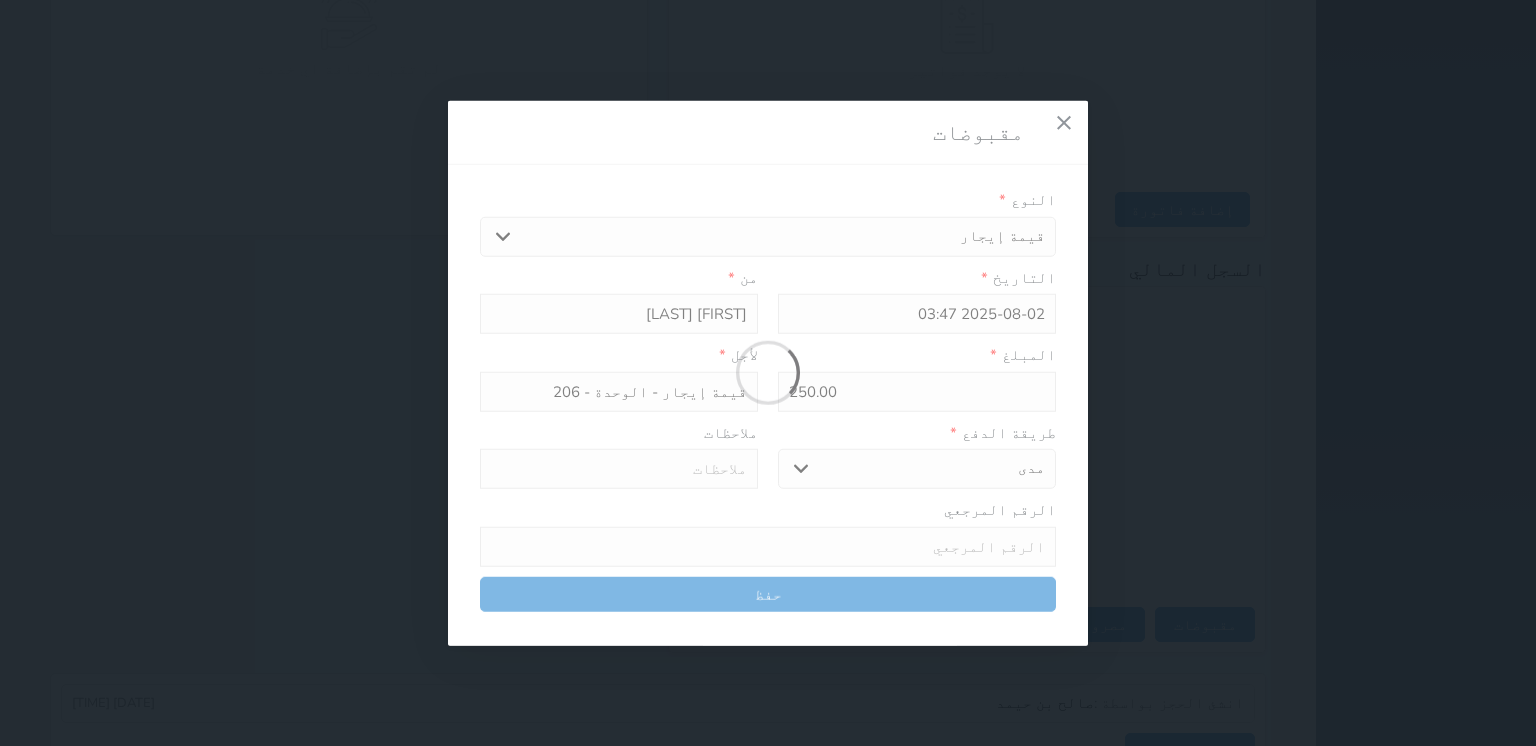 type 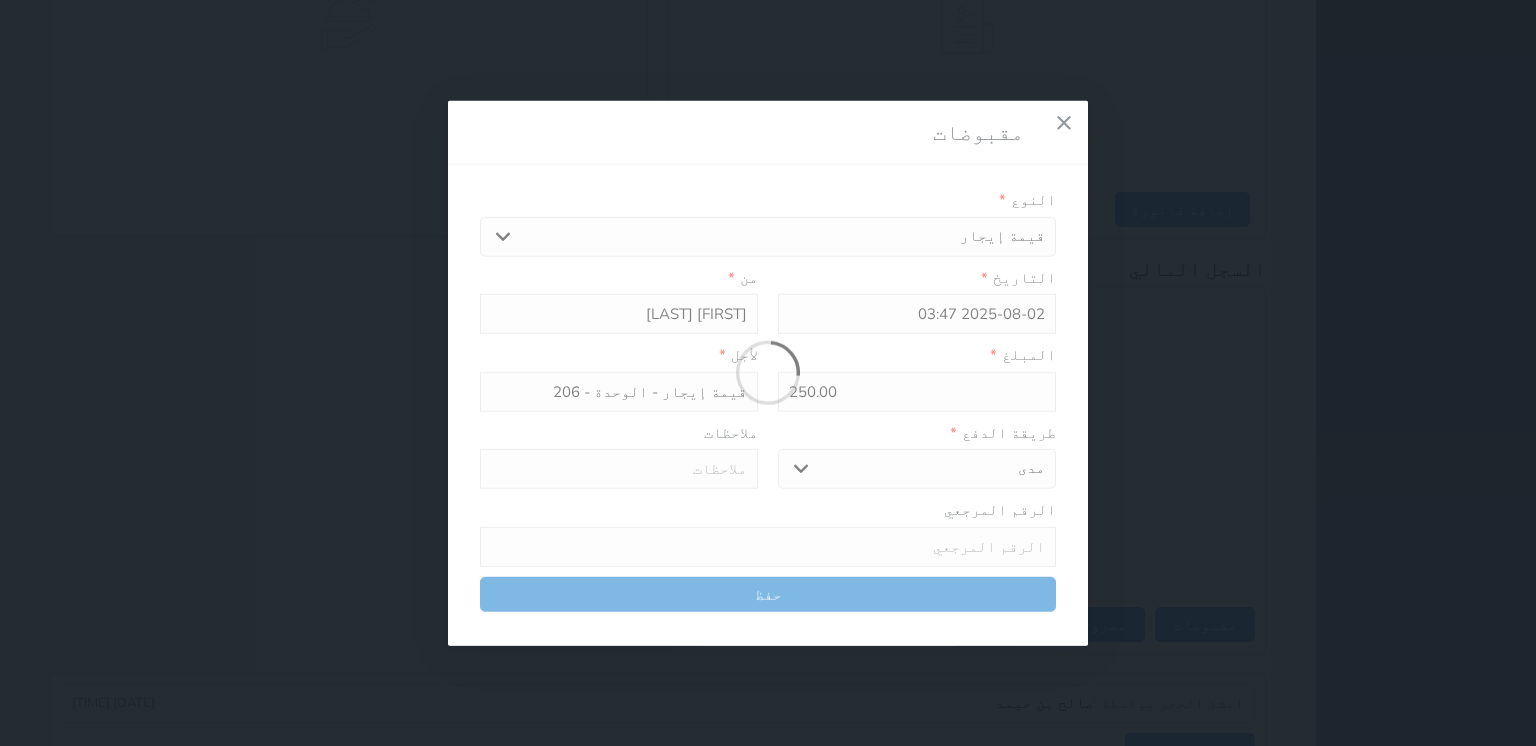 type on "0" 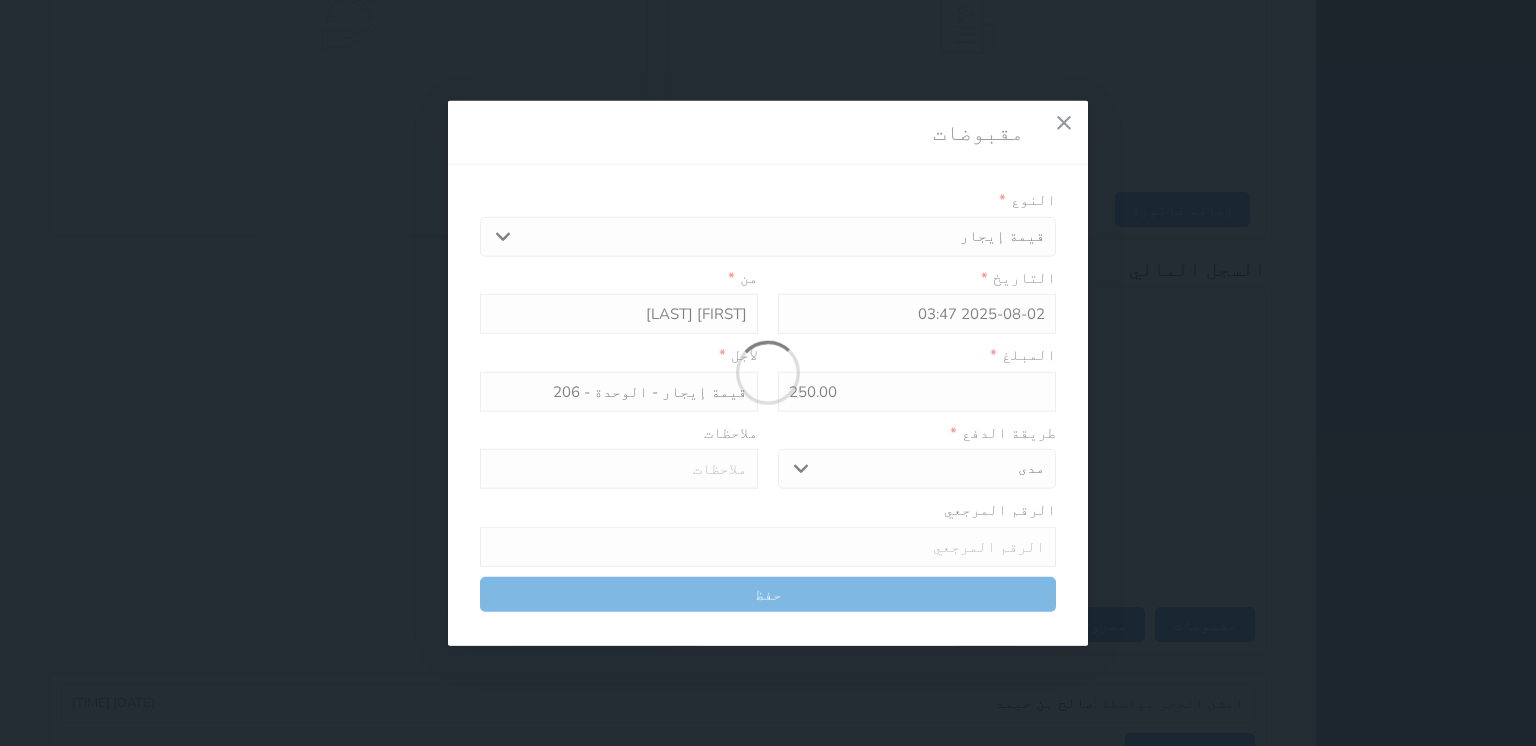 select 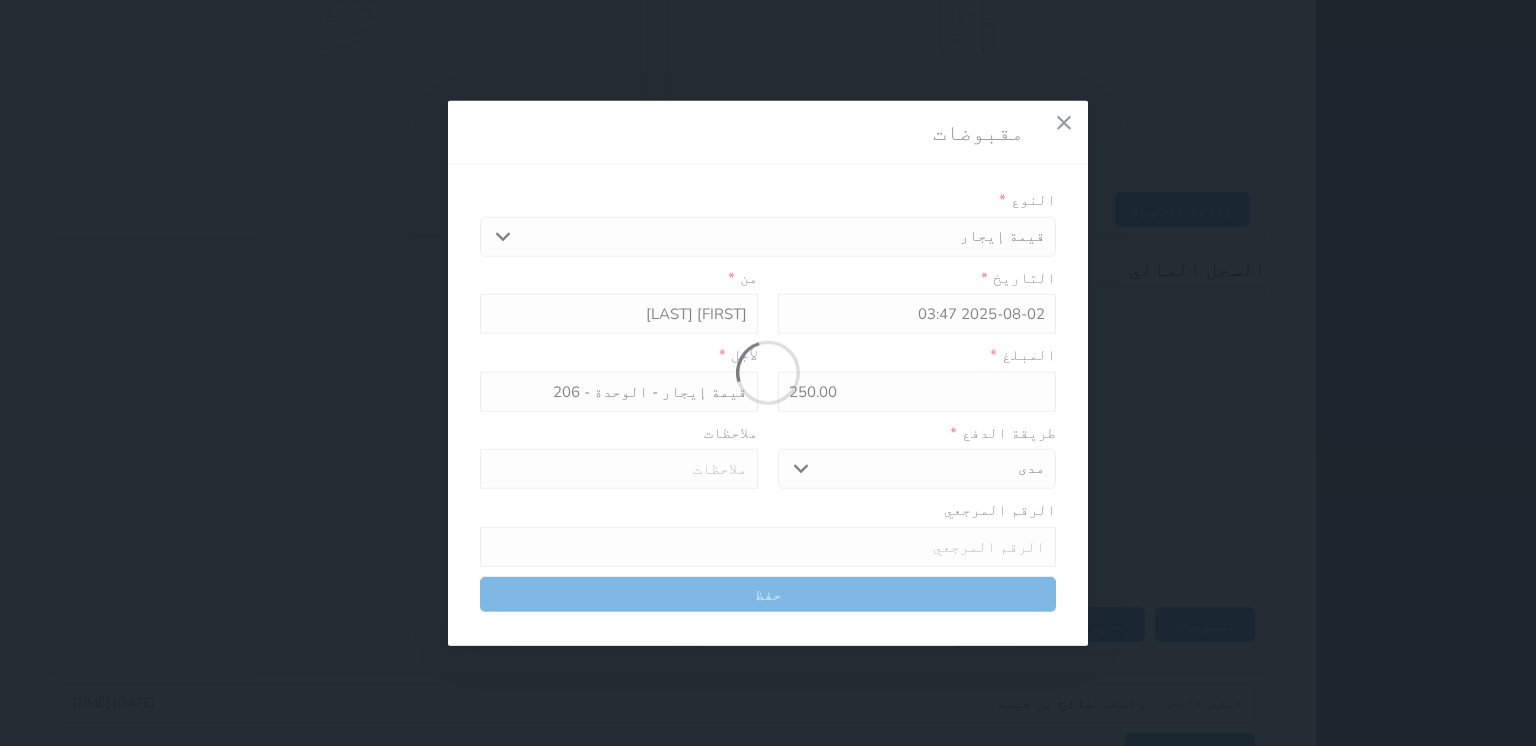 type on "0" 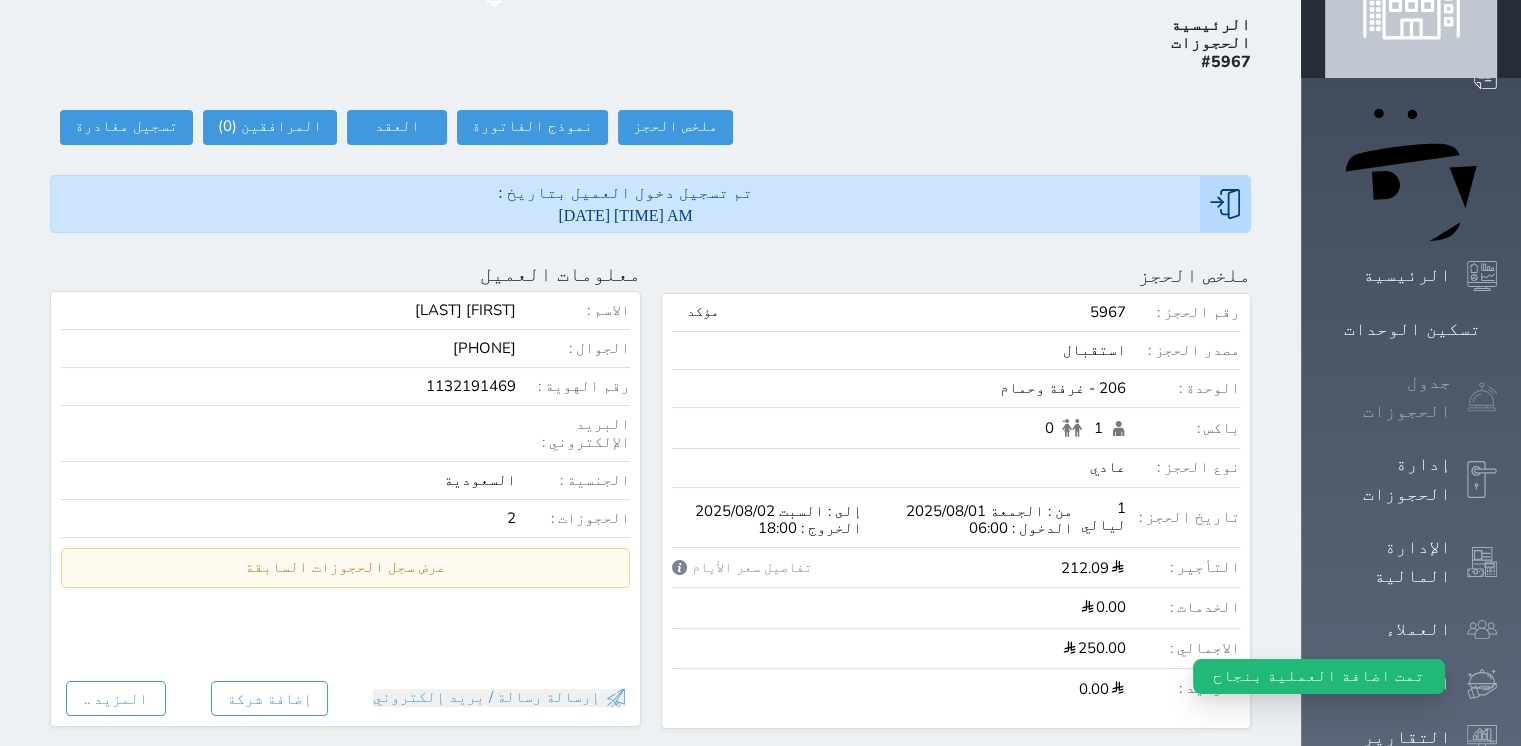 scroll, scrollTop: 0, scrollLeft: 0, axis: both 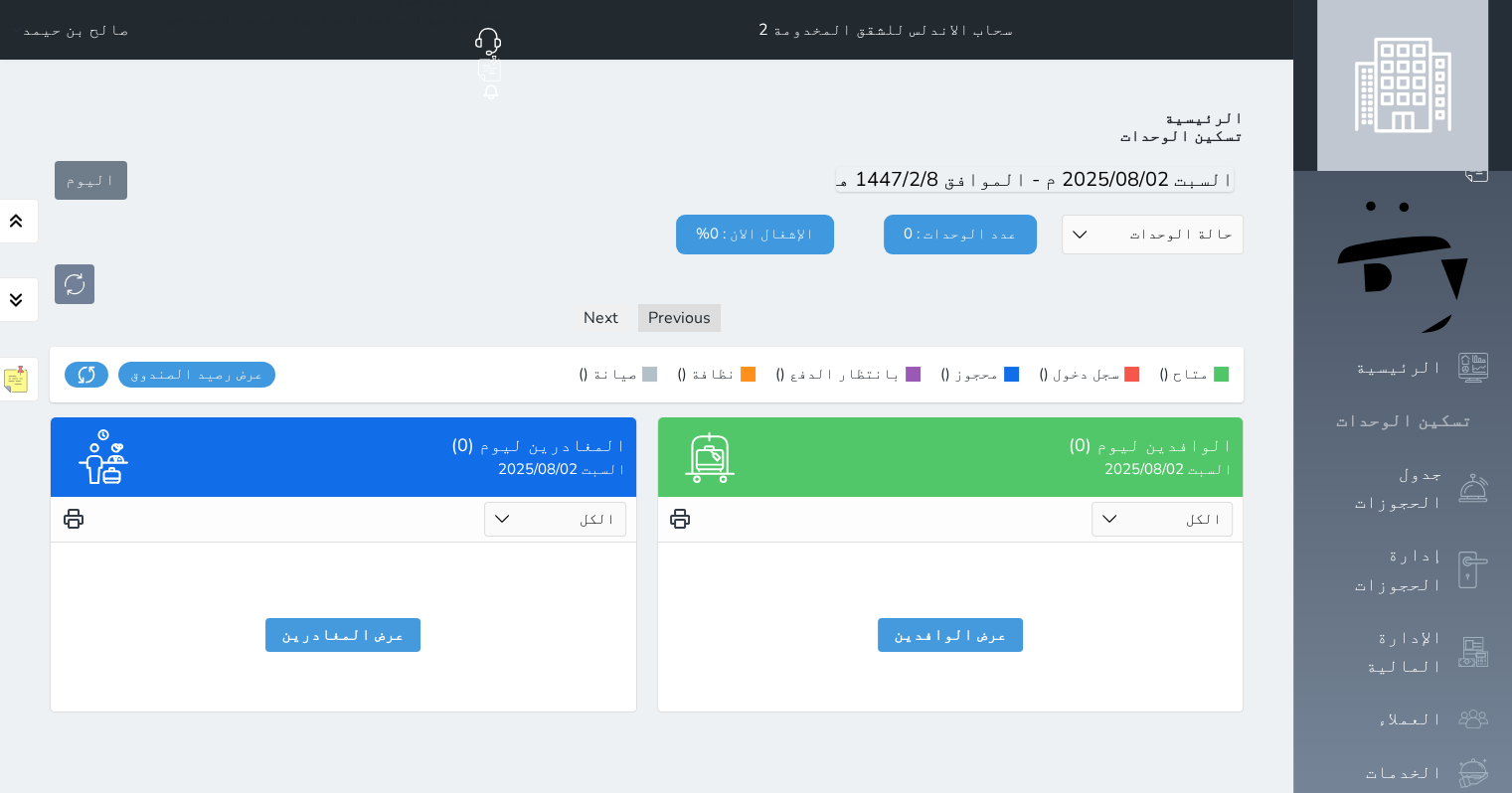 click 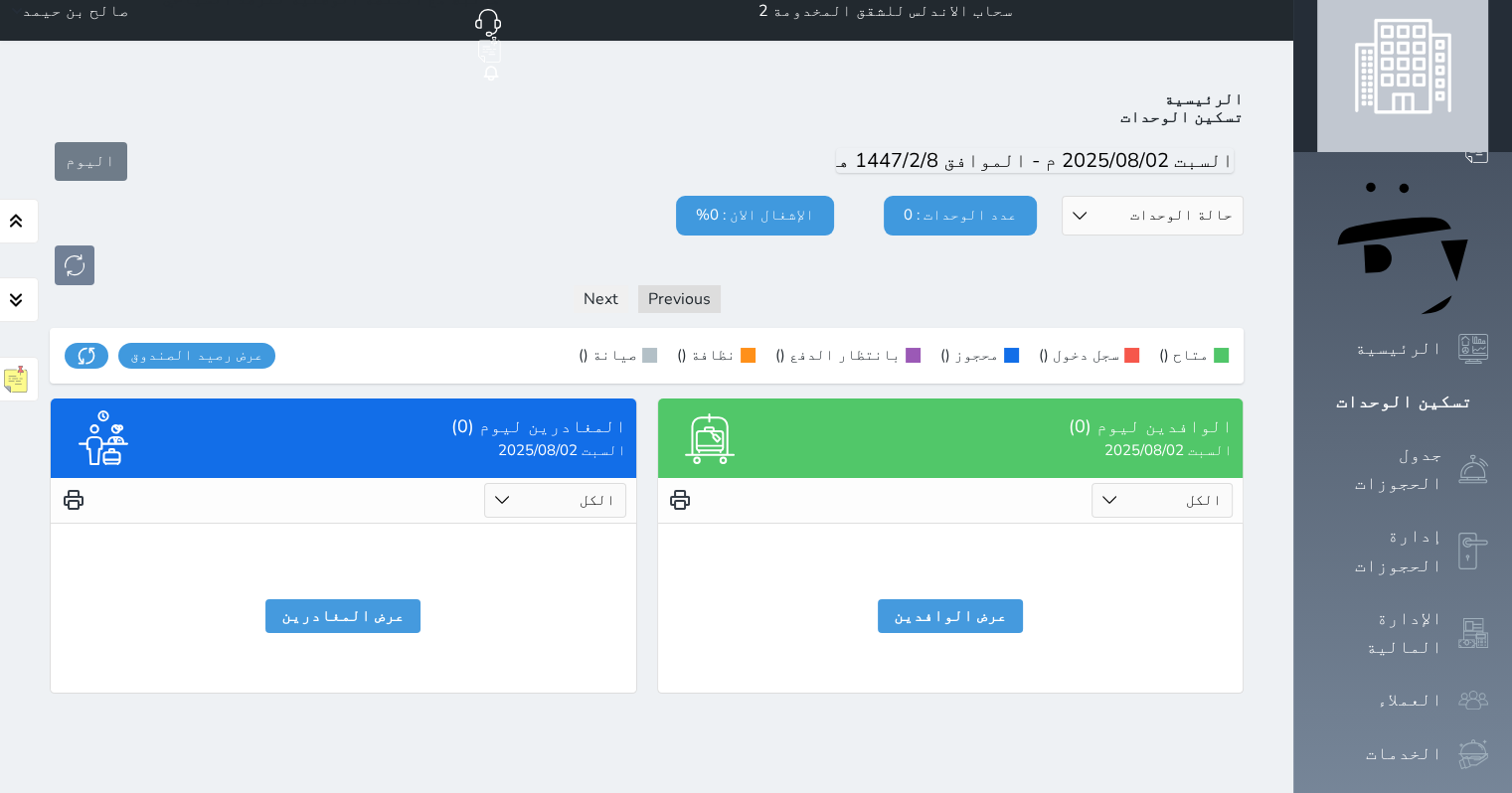 scroll, scrollTop: 0, scrollLeft: 0, axis: both 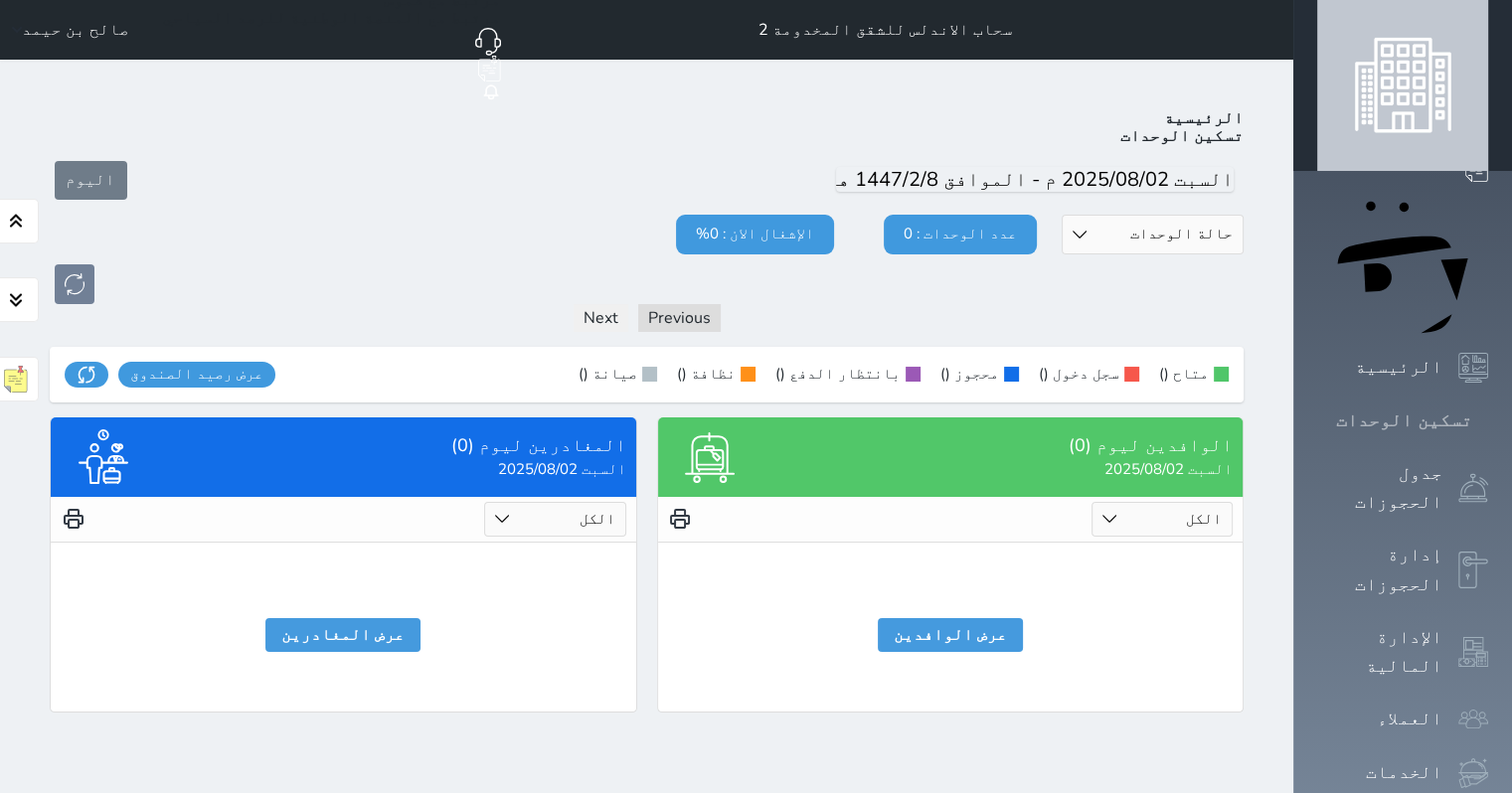 click 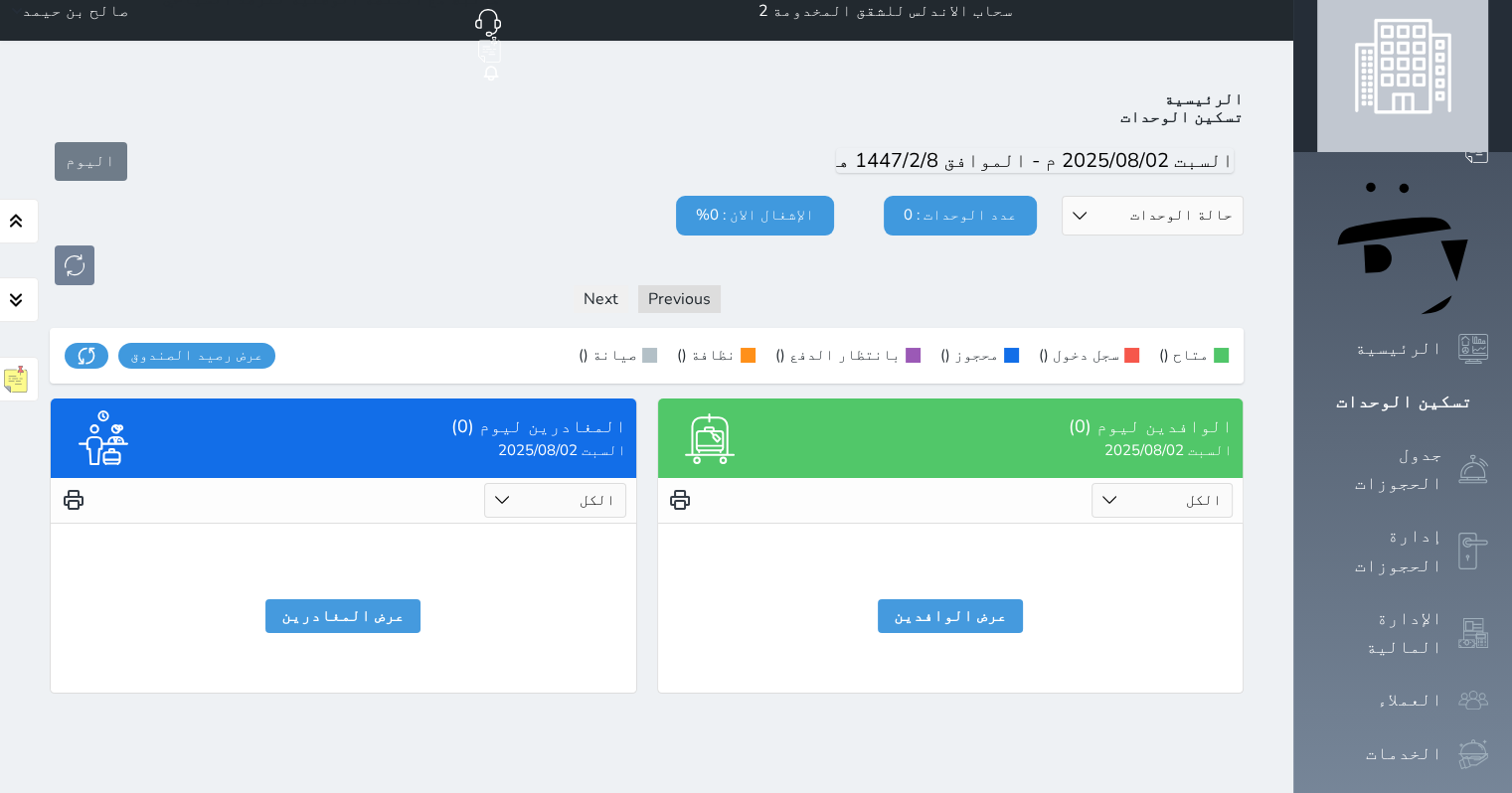 scroll, scrollTop: 0, scrollLeft: 0, axis: both 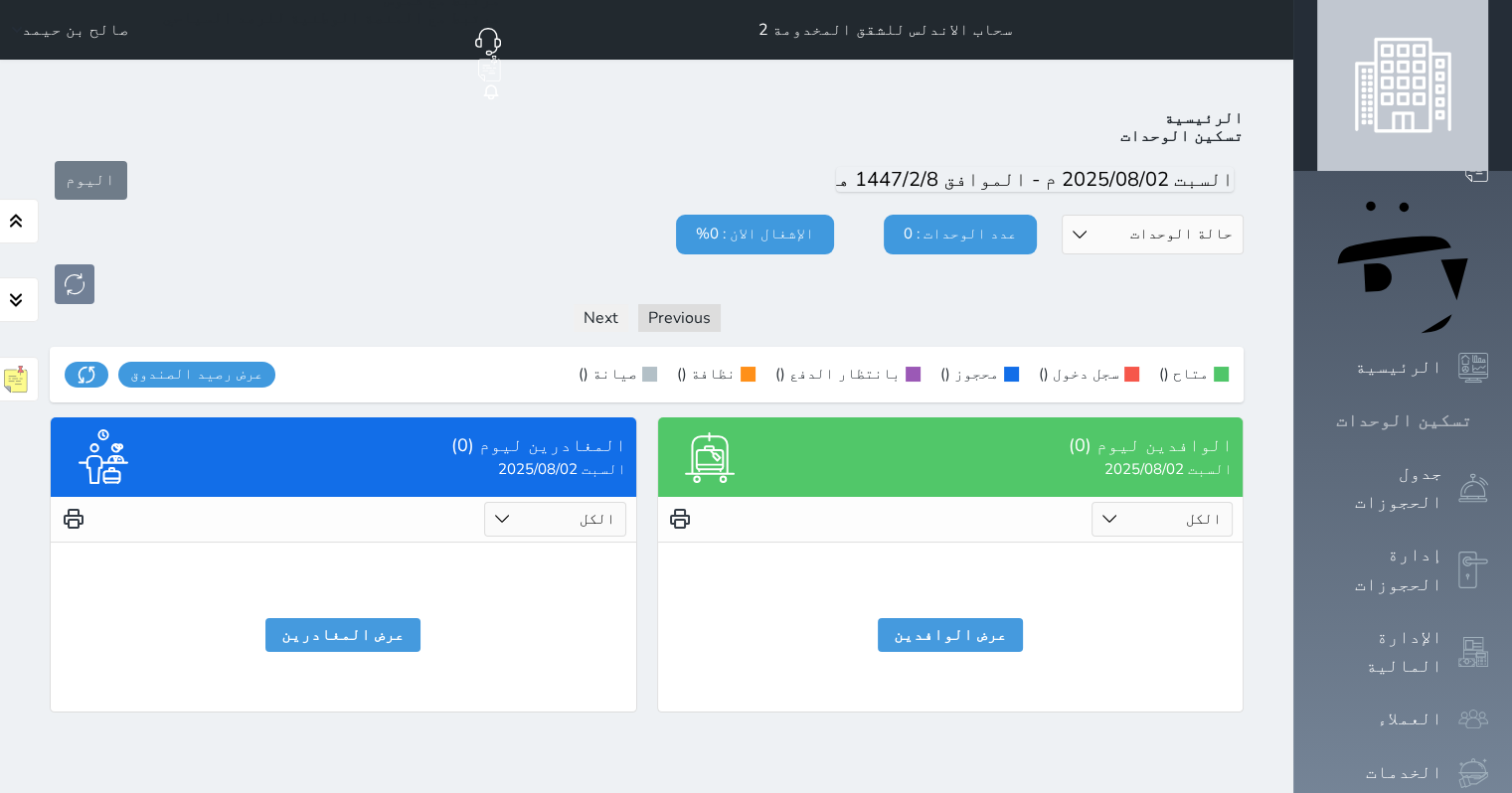 click 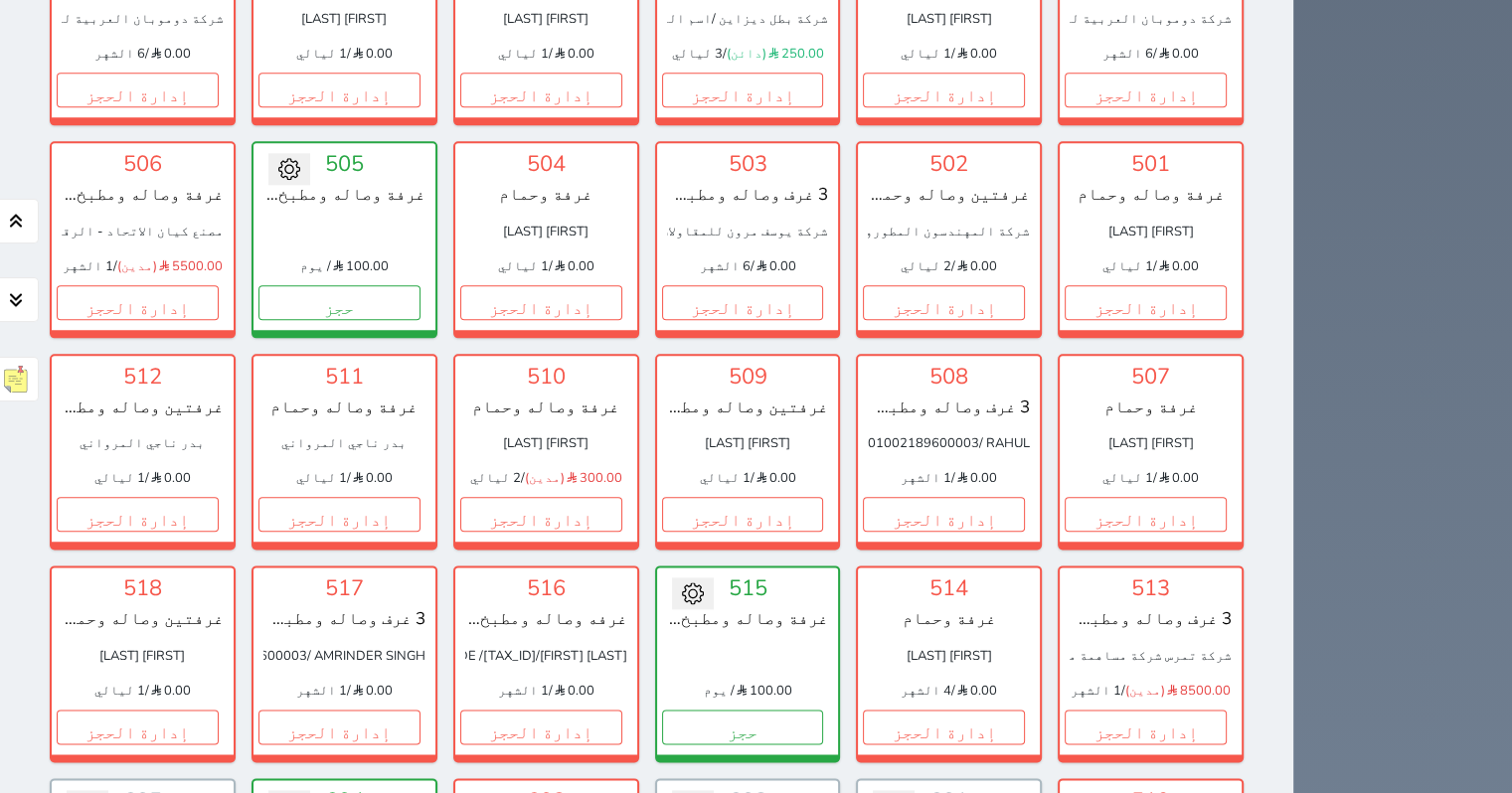 scroll, scrollTop: 2339, scrollLeft: 0, axis: vertical 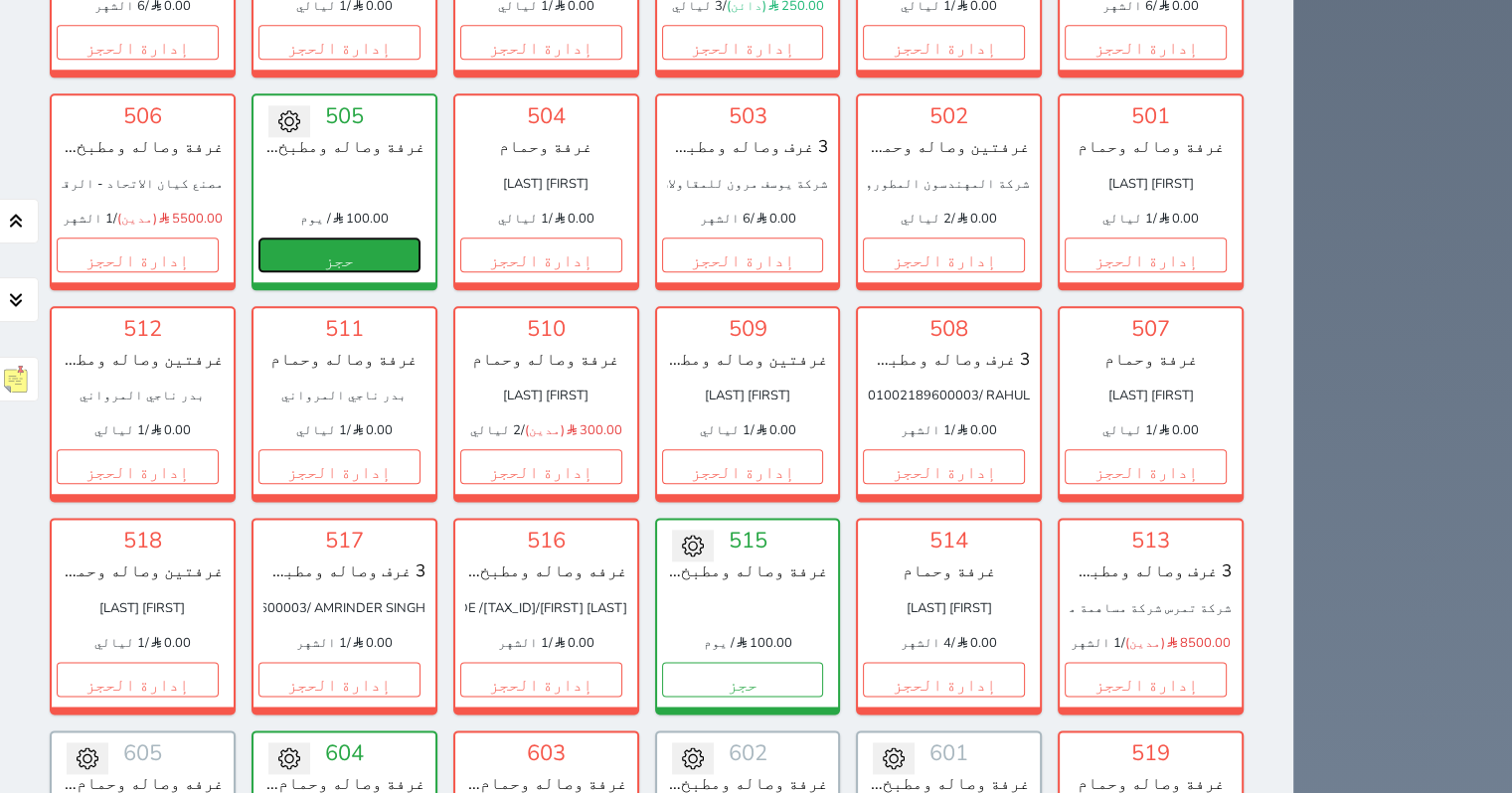 click on "حجز" at bounding box center (339, 254) 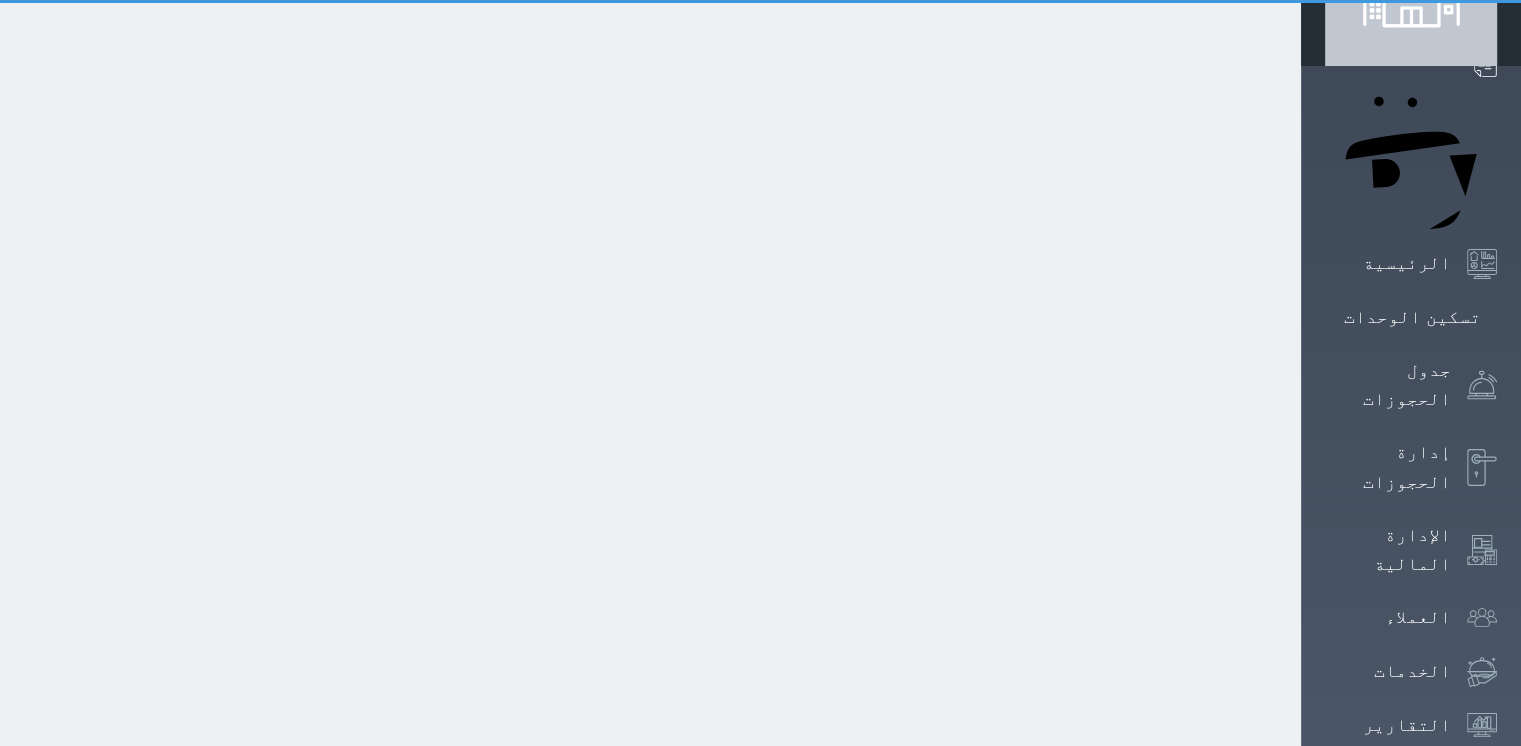 select on "1" 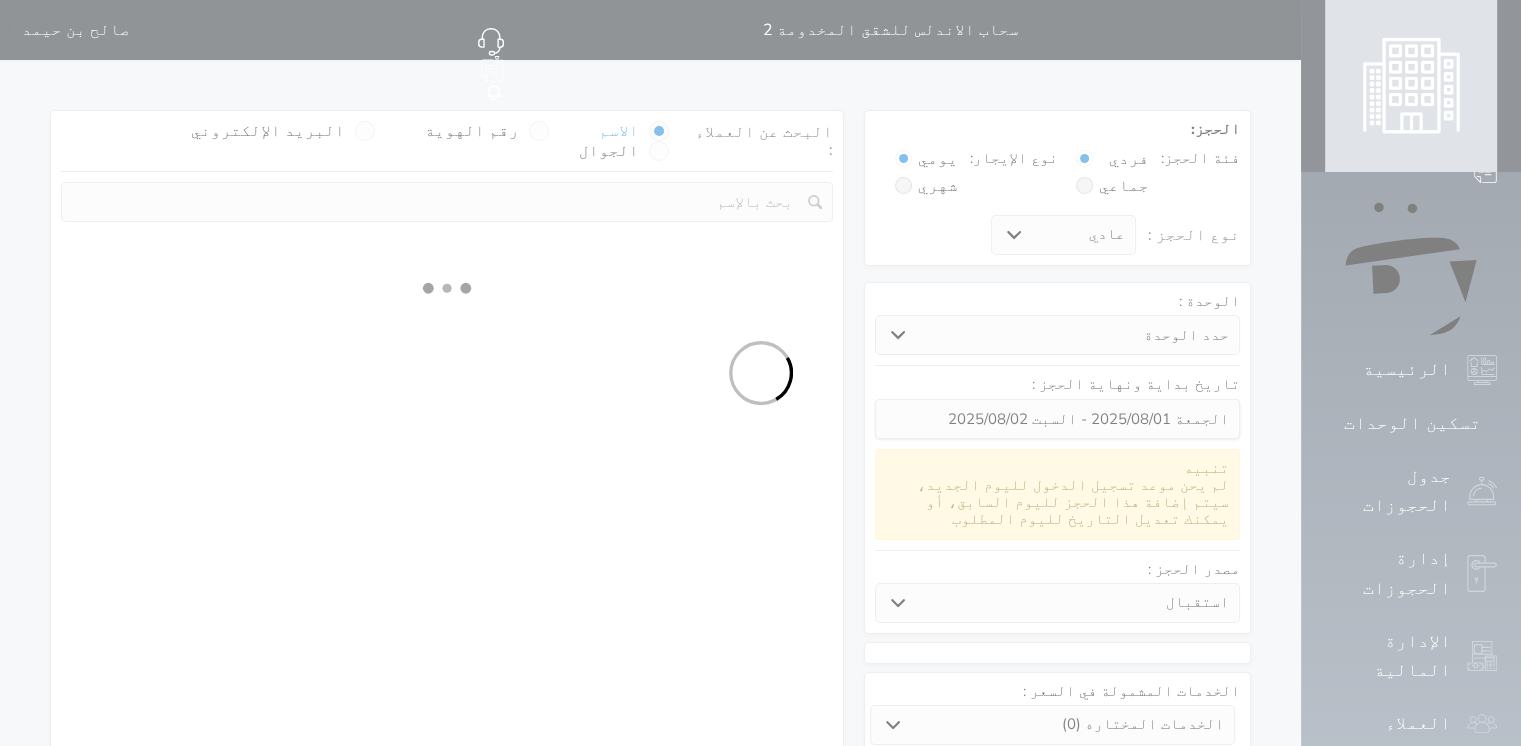 scroll, scrollTop: 0, scrollLeft: 0, axis: both 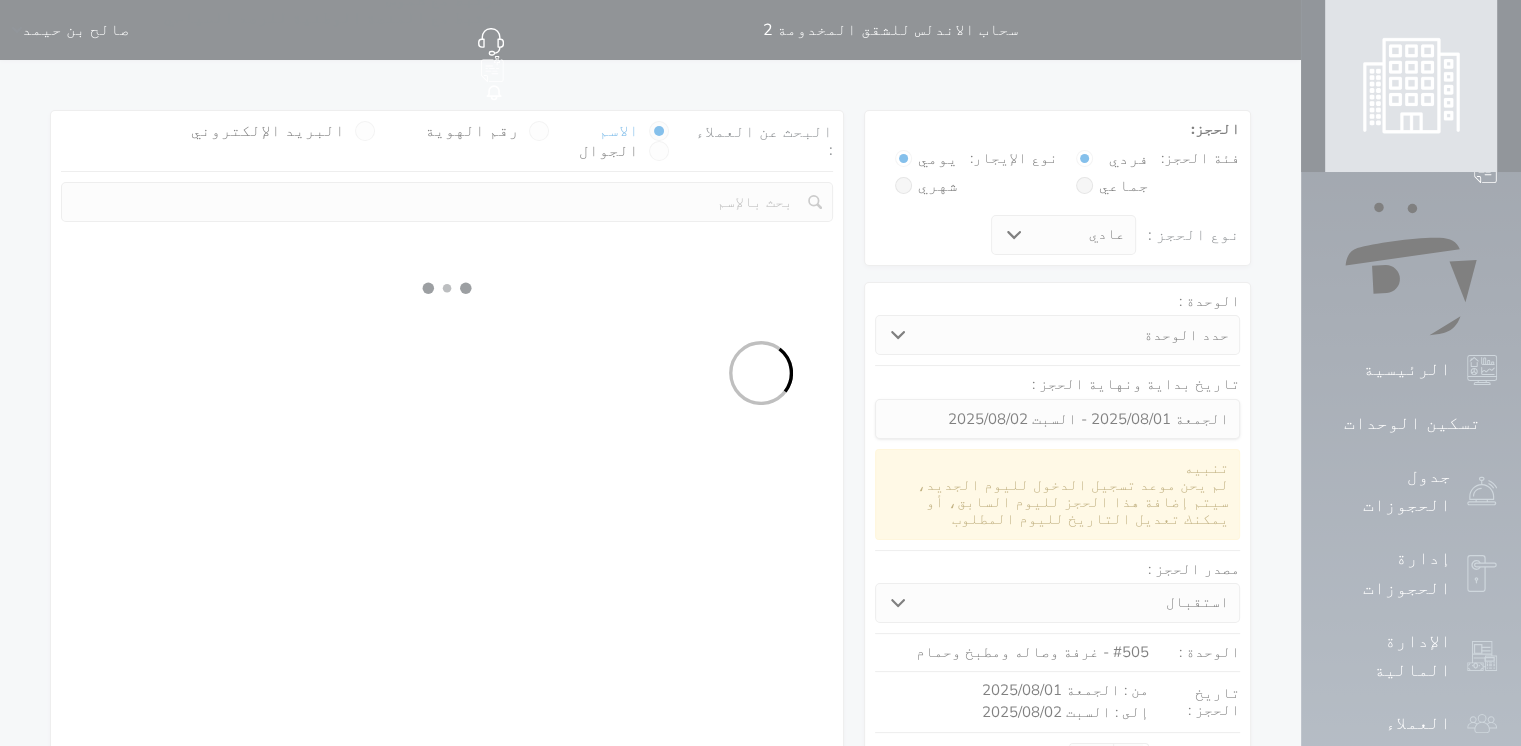 select 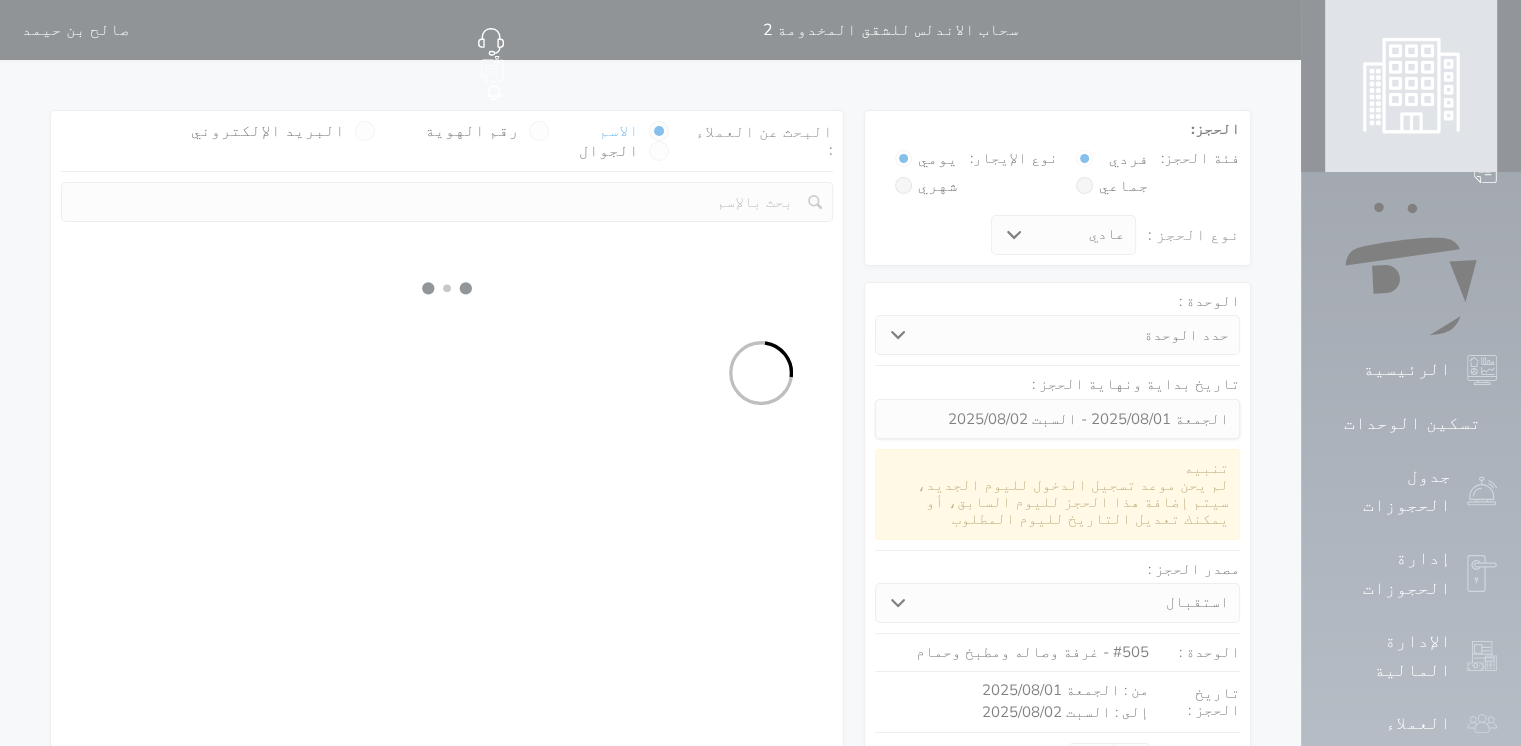 select on "113" 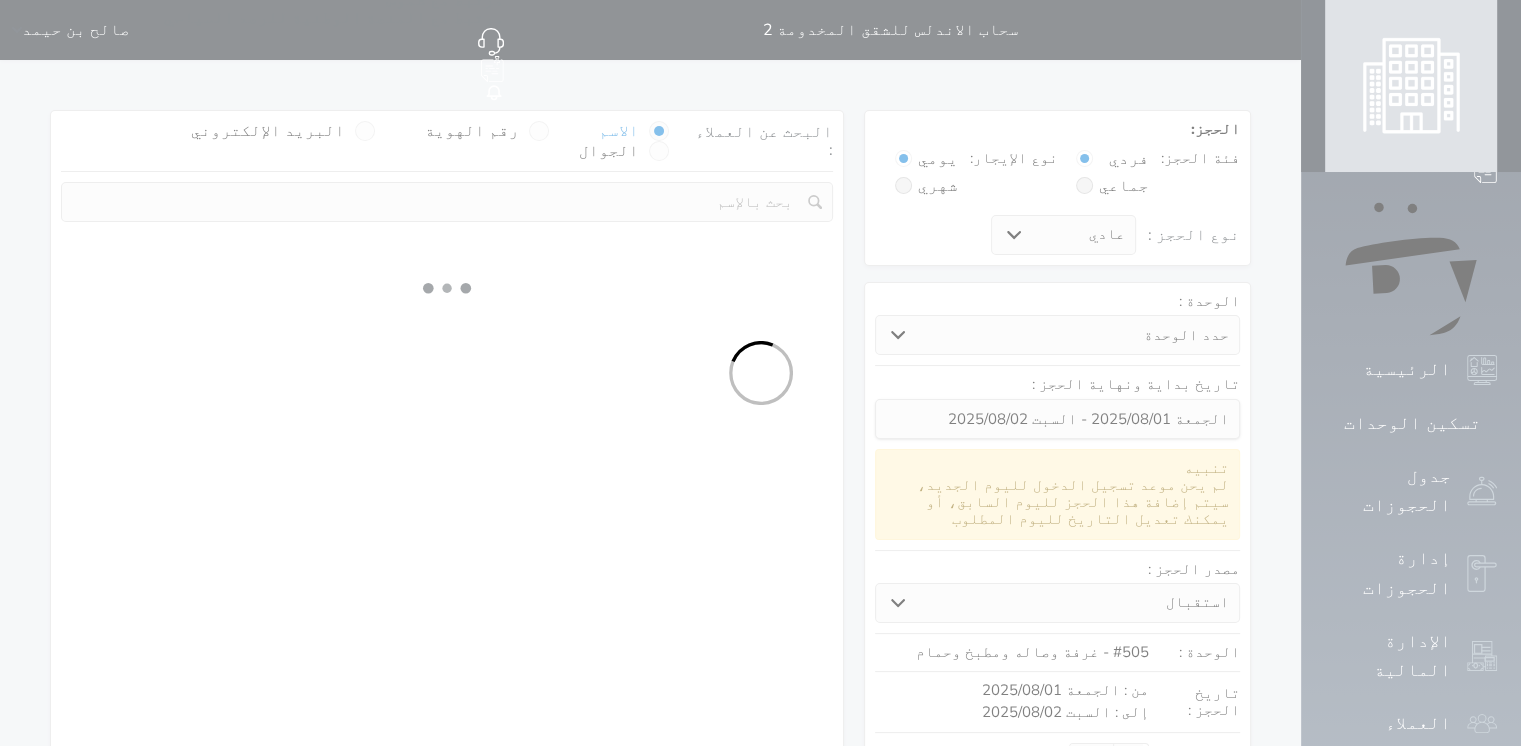 select on "1" 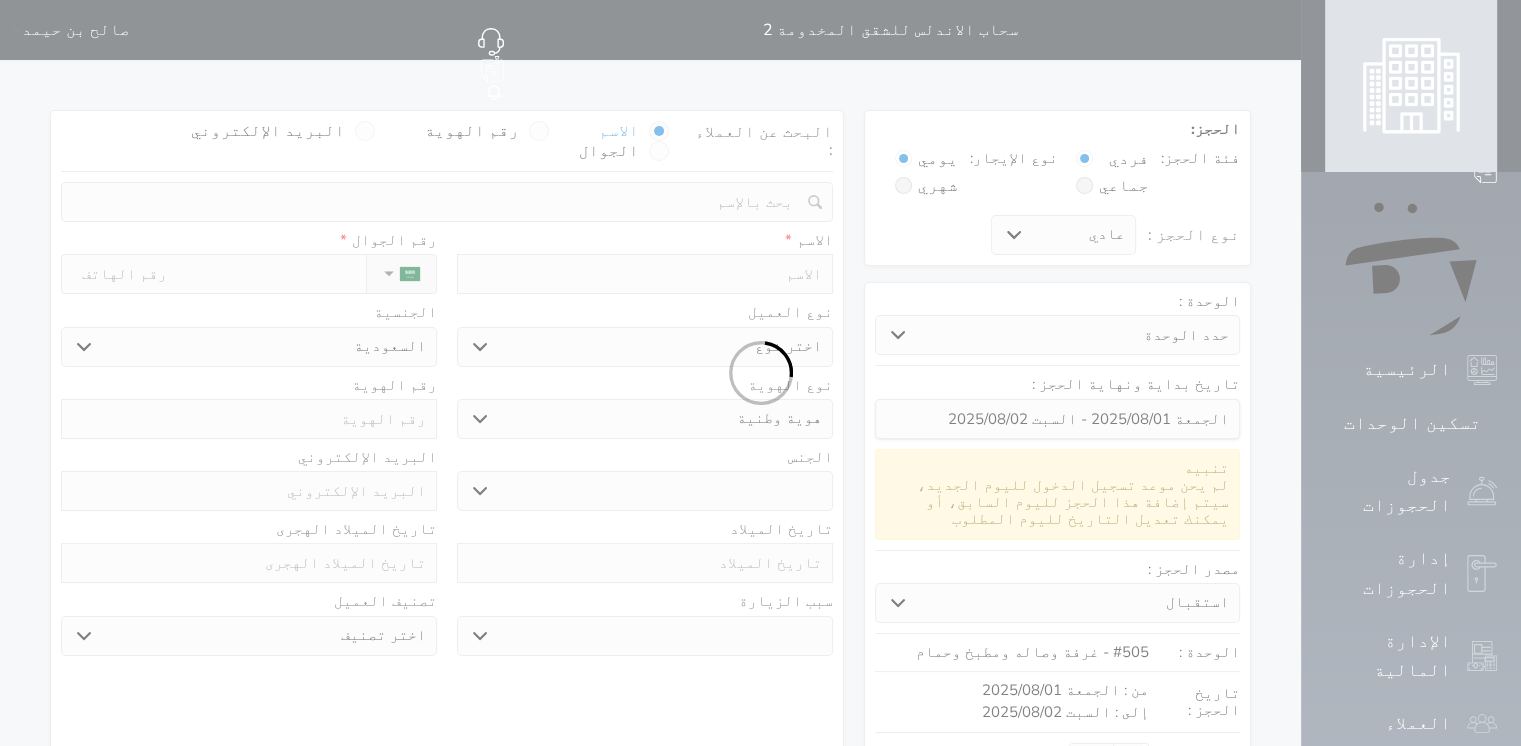select 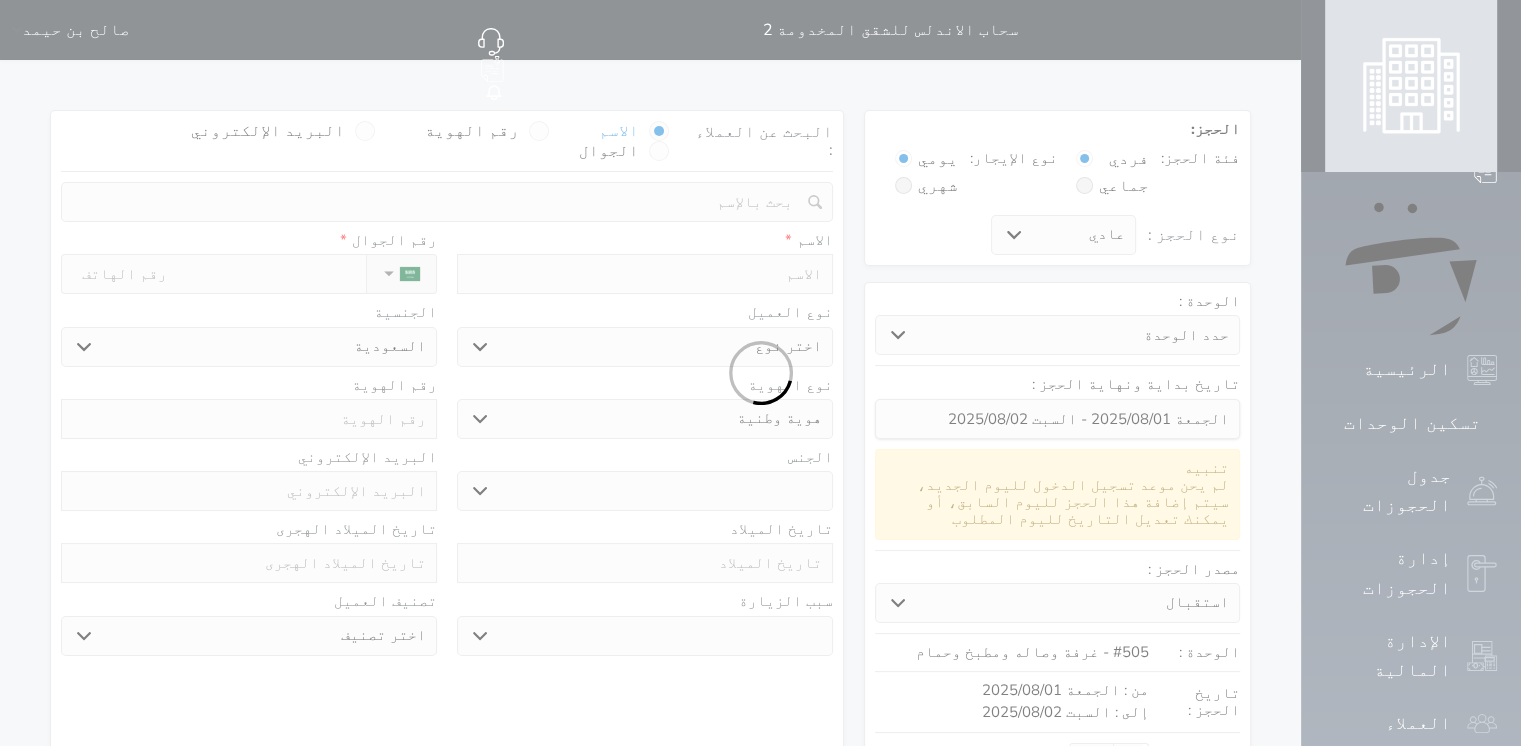 select on "1" 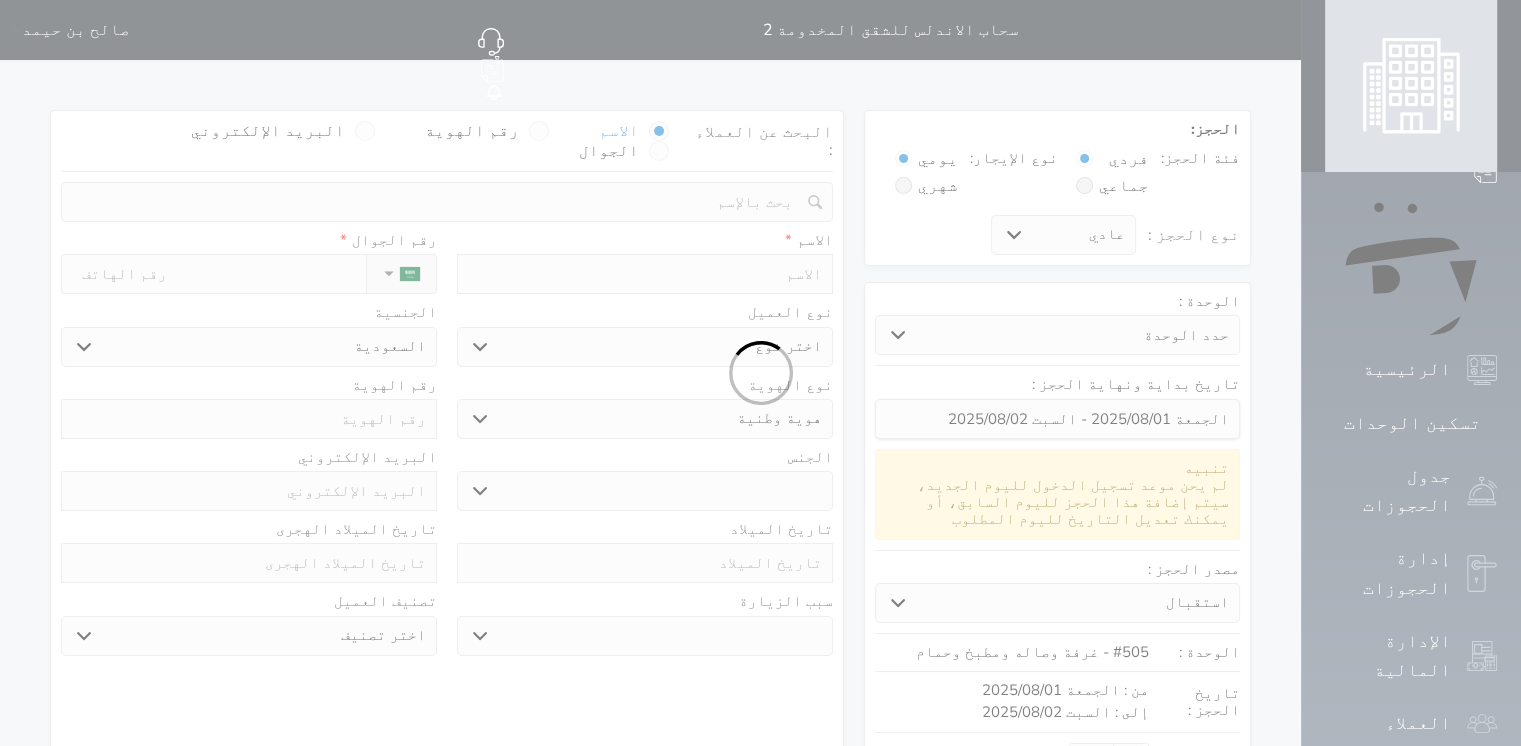 select on "7" 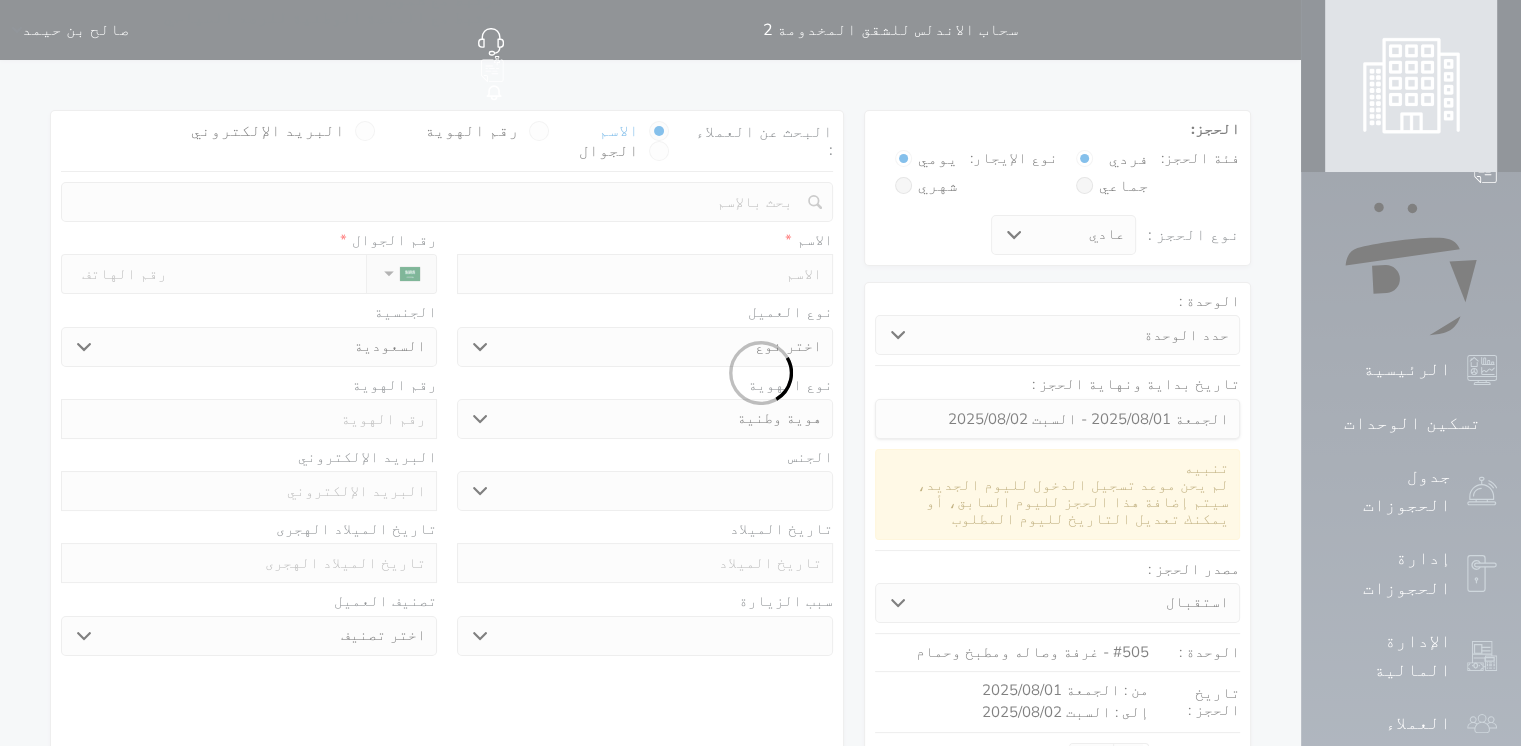 select 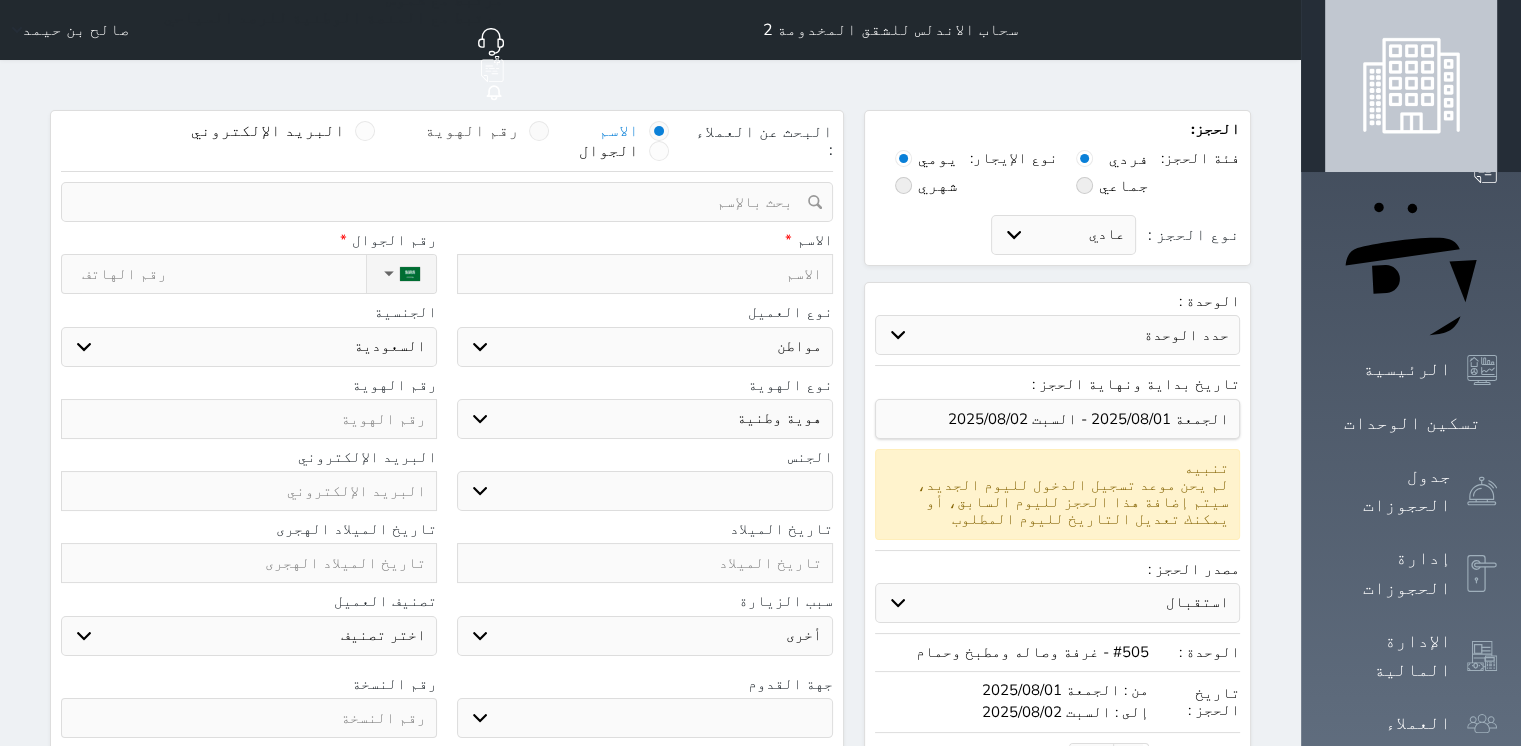 click at bounding box center (539, 131) 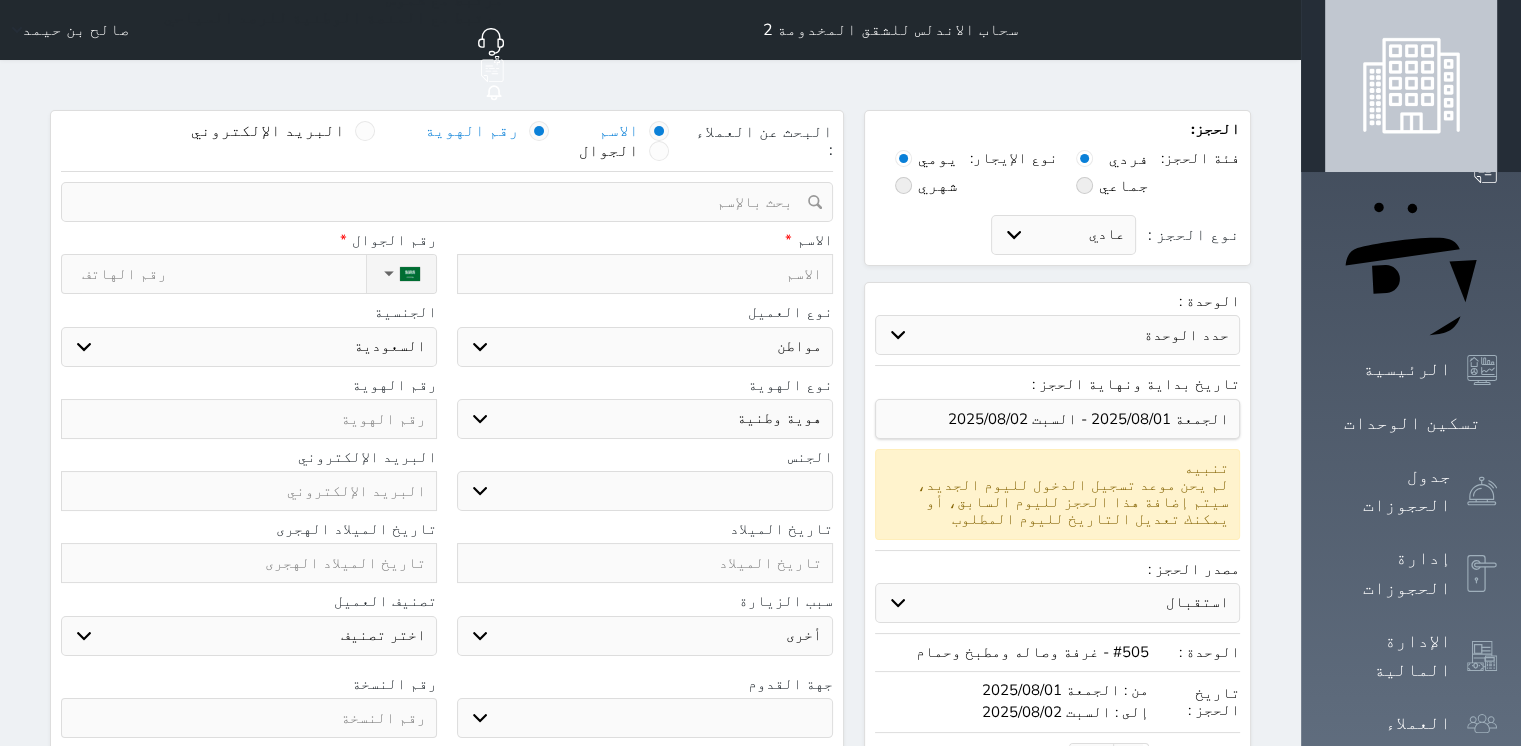 select 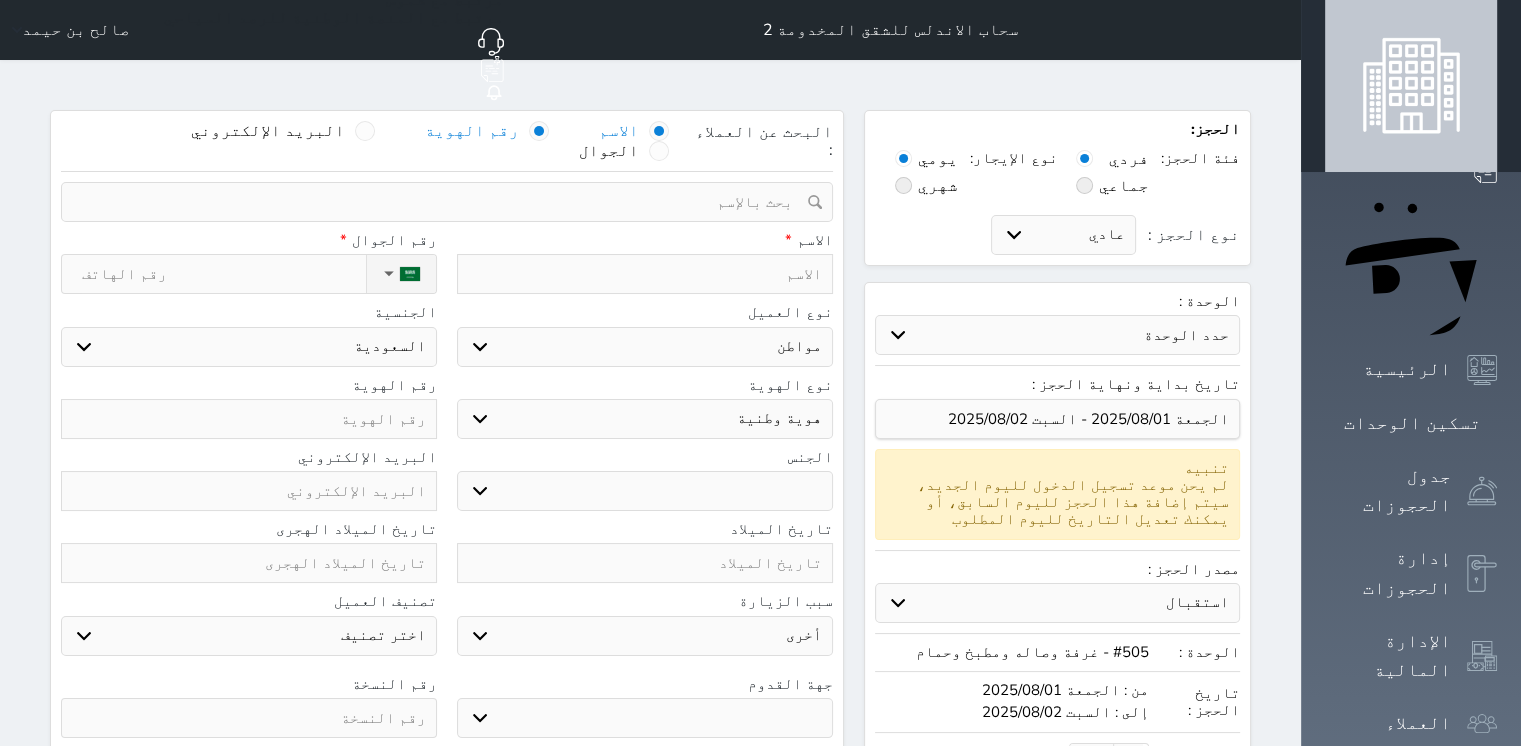 select 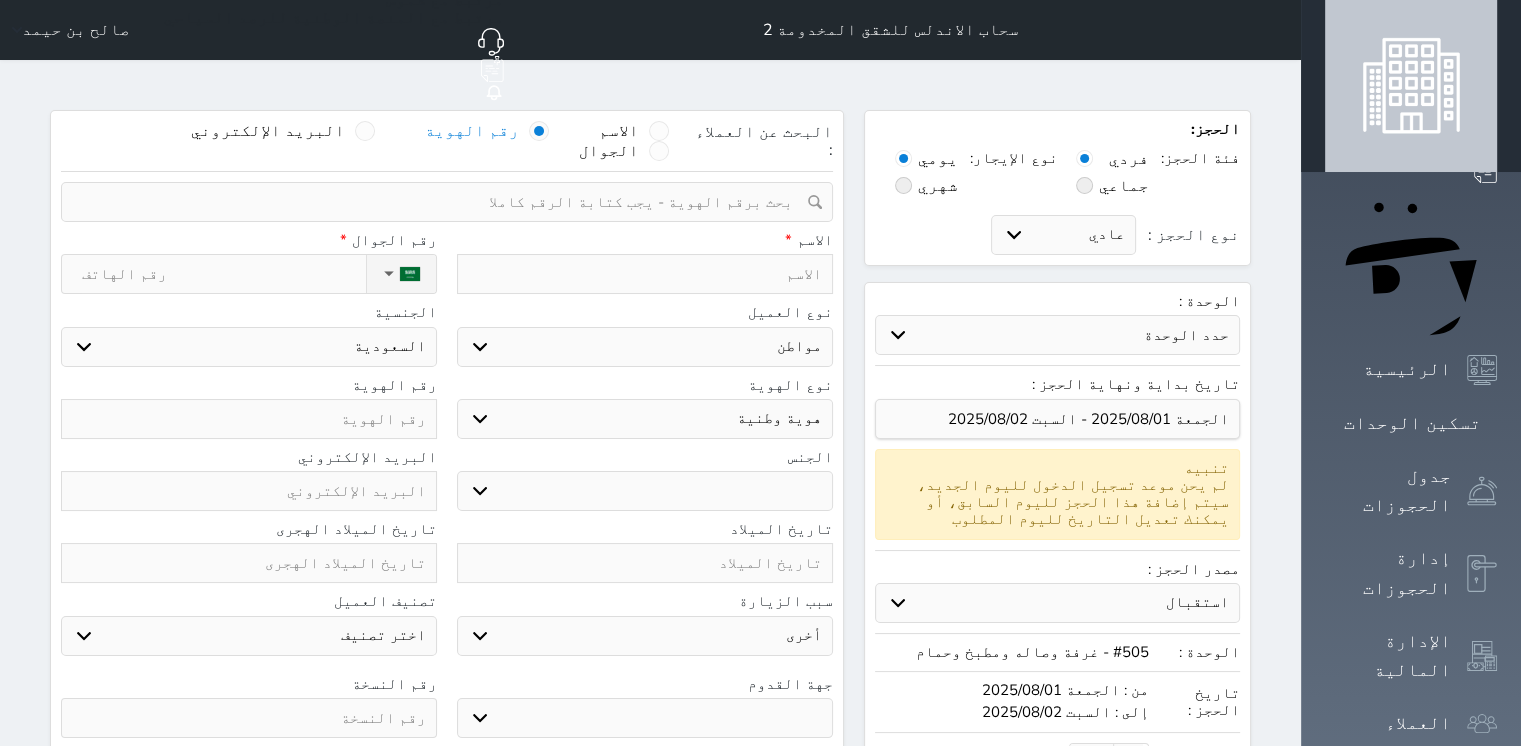 click at bounding box center [440, 202] 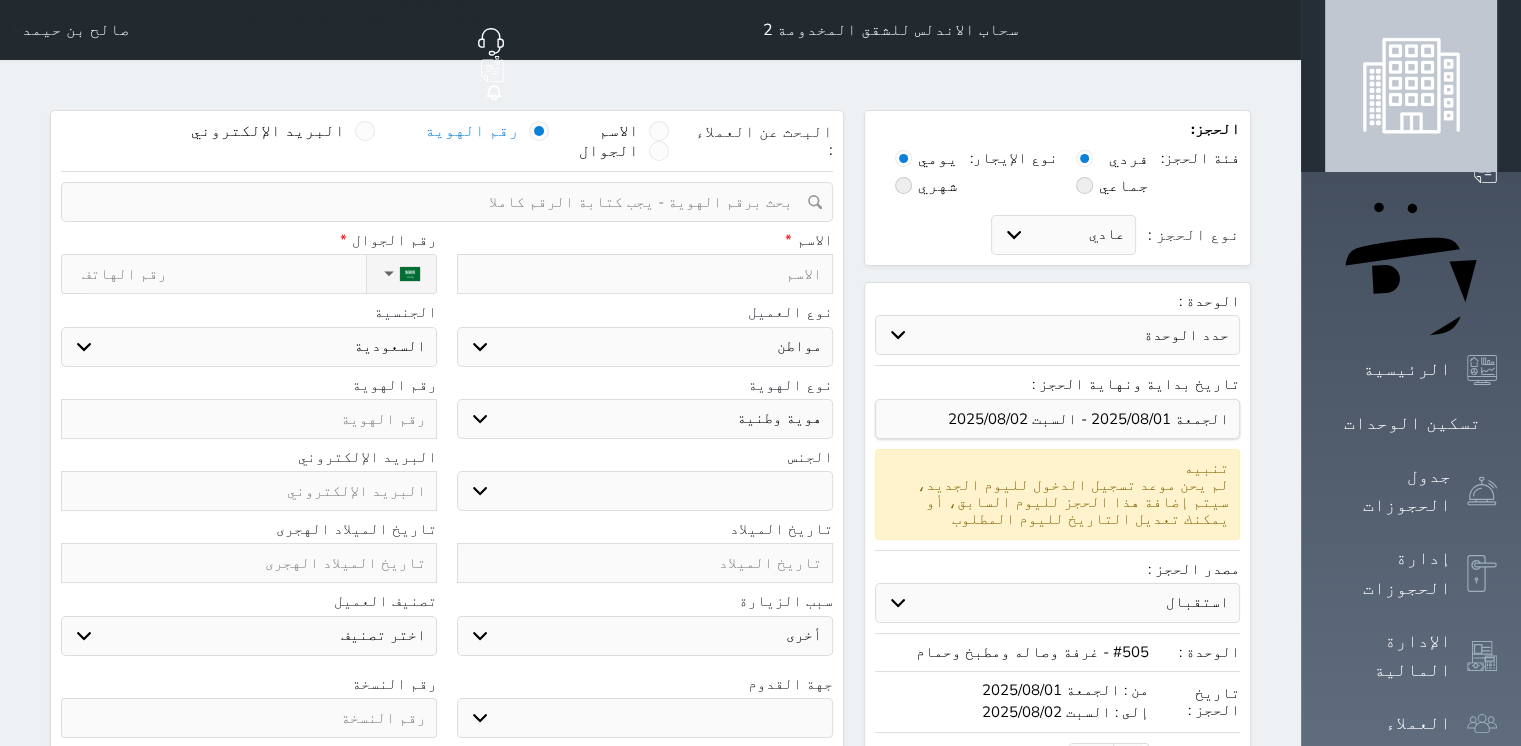 paste on "1132191469" 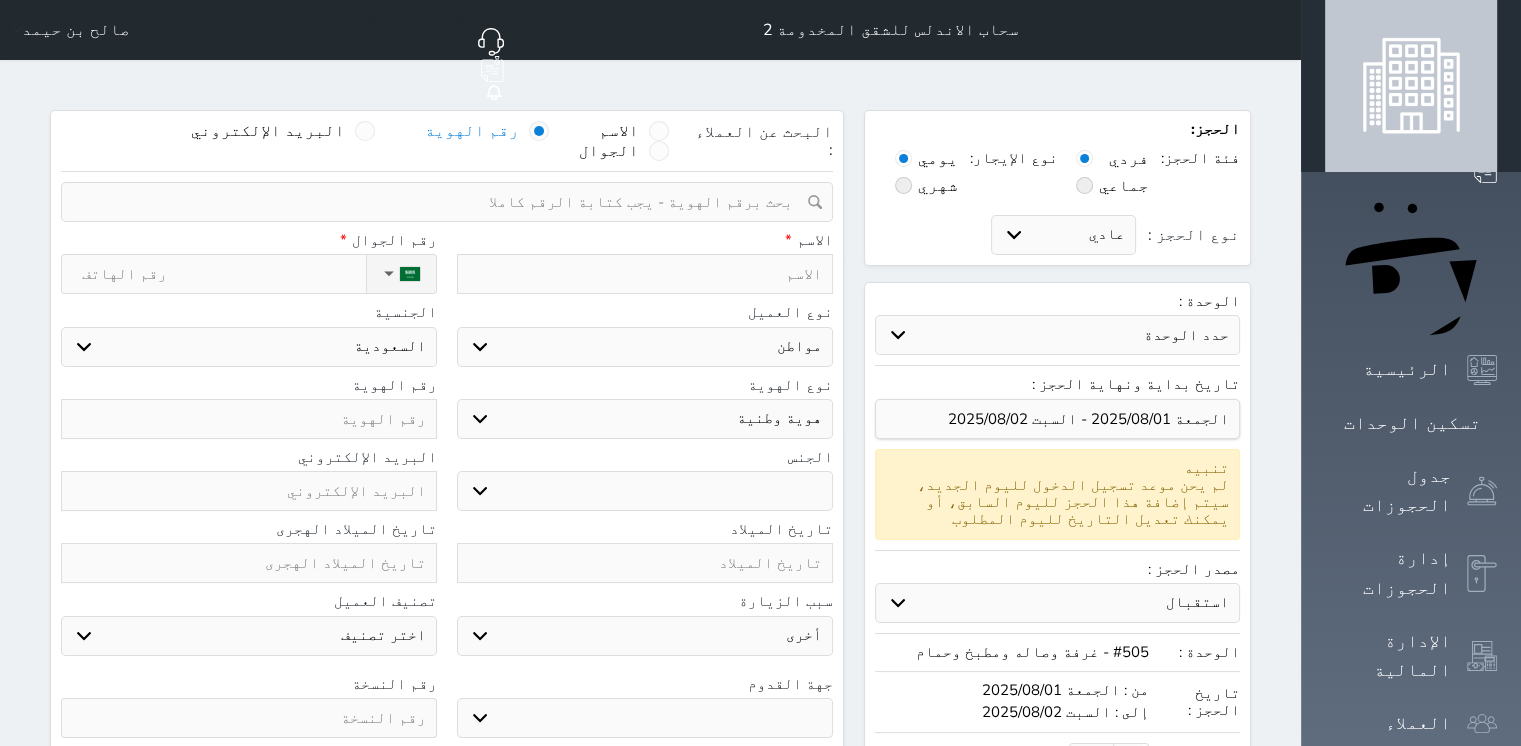 type on "1132191469" 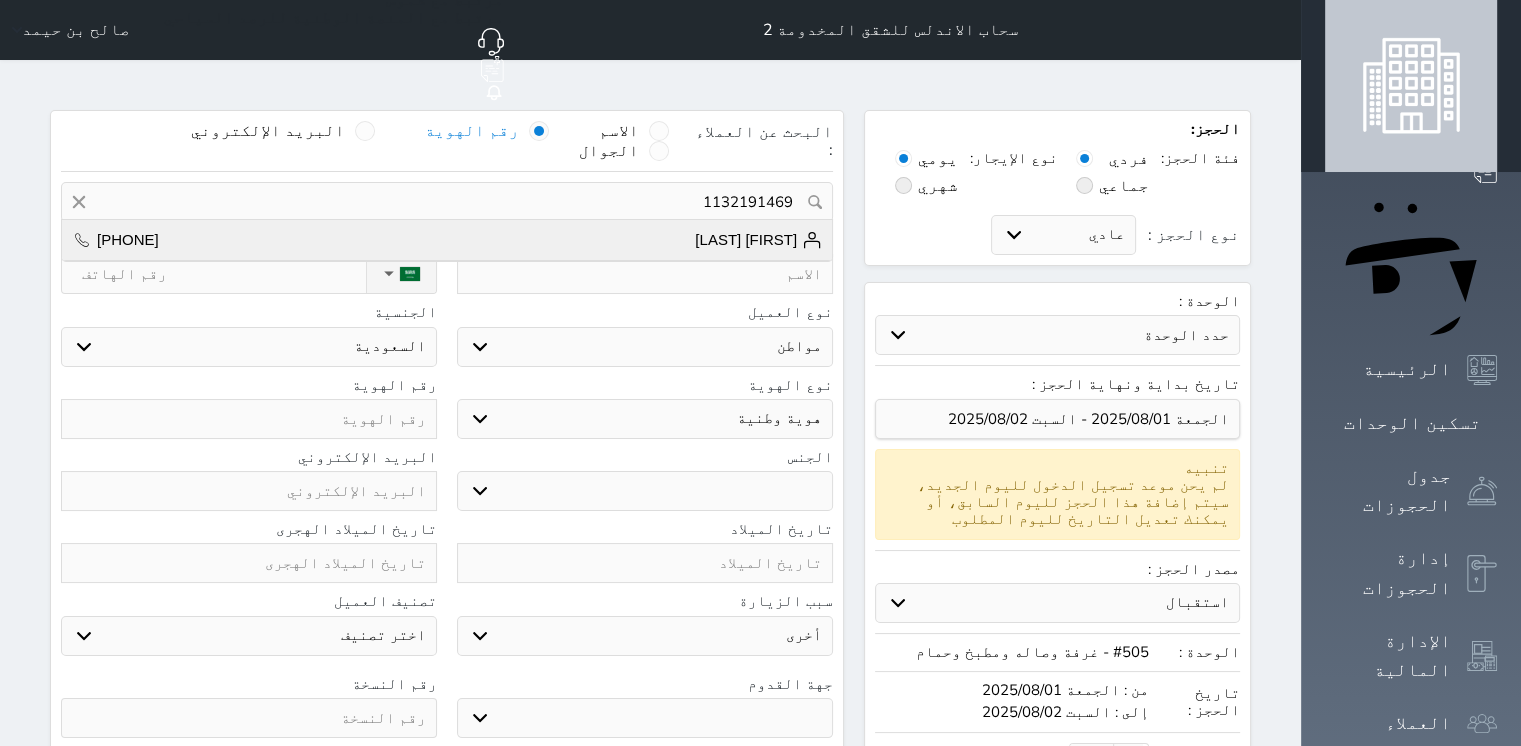 select 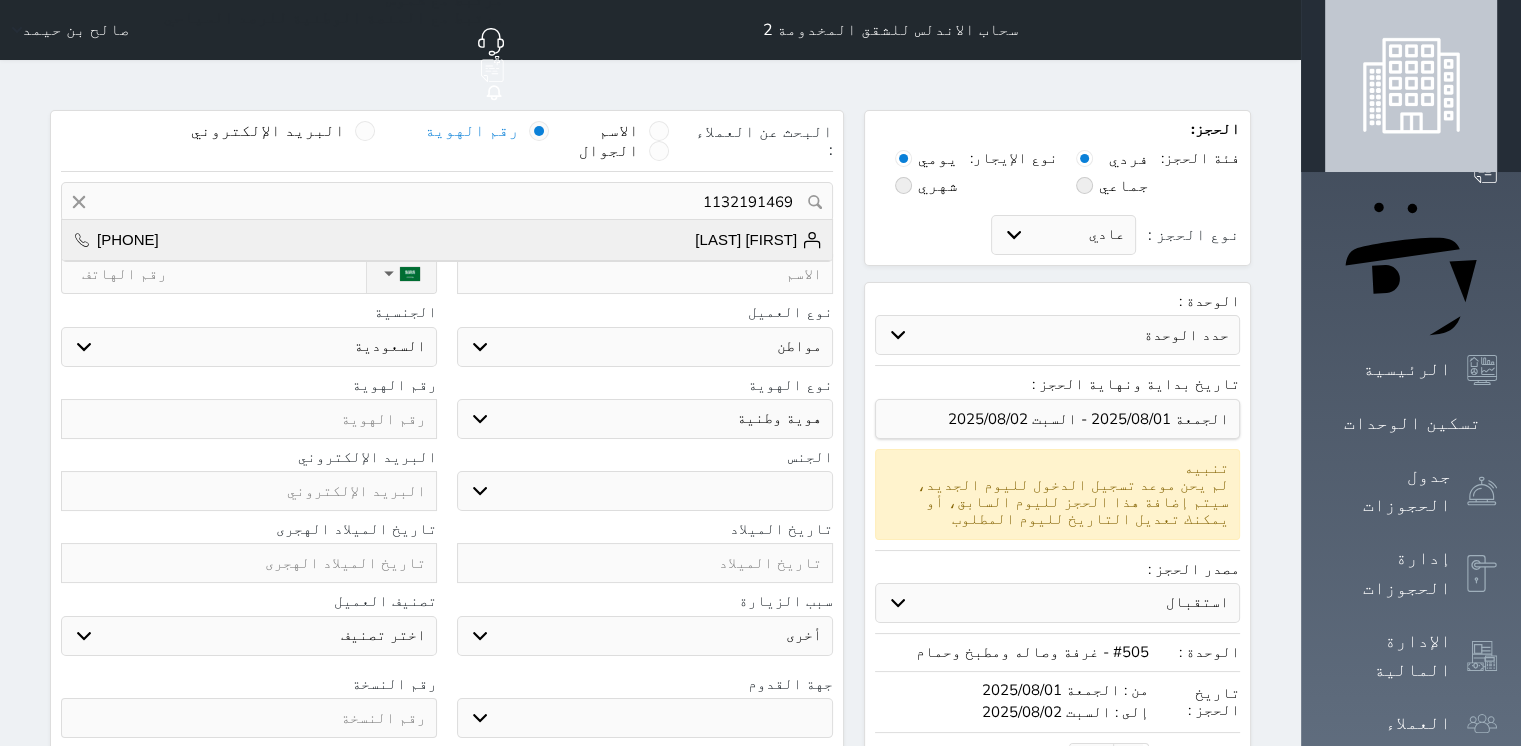select 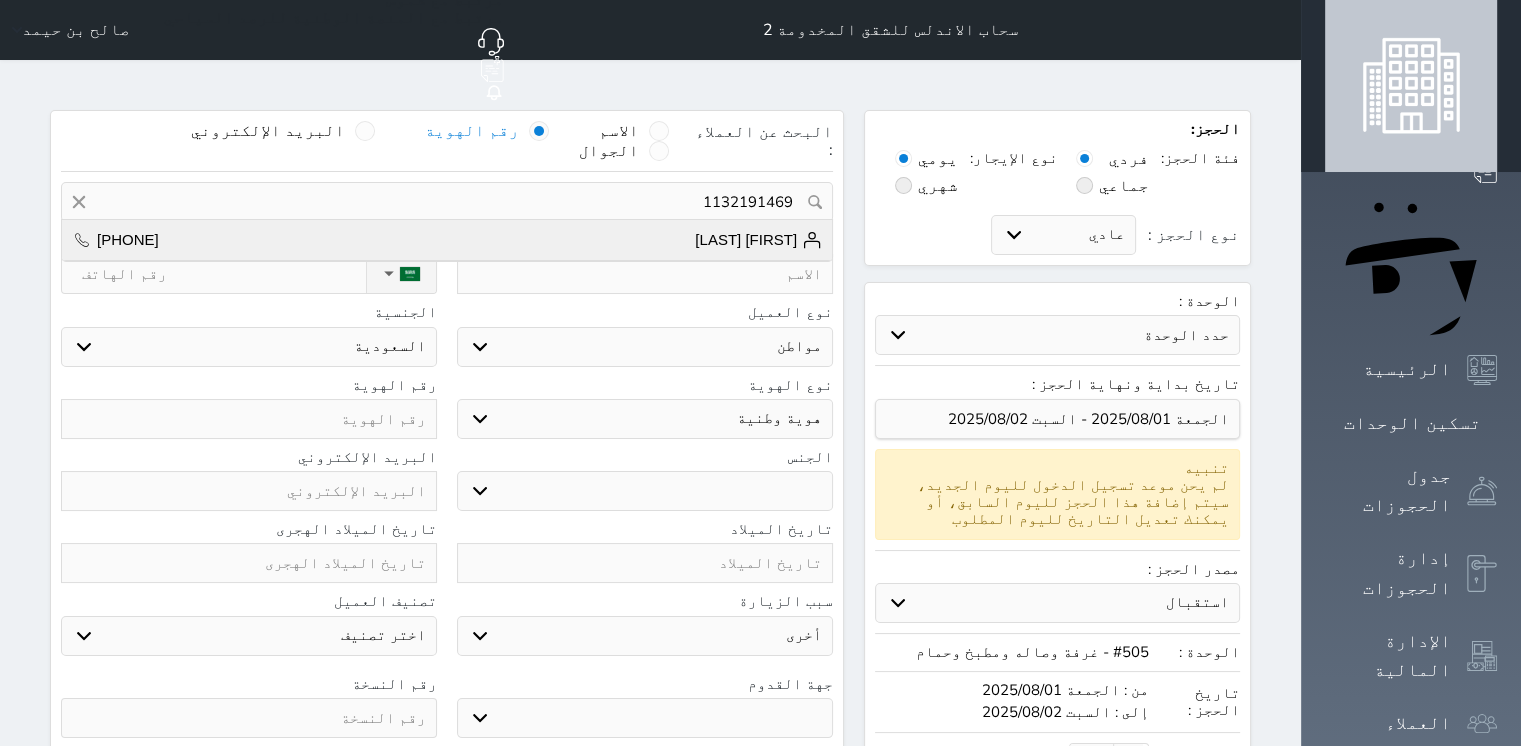 select 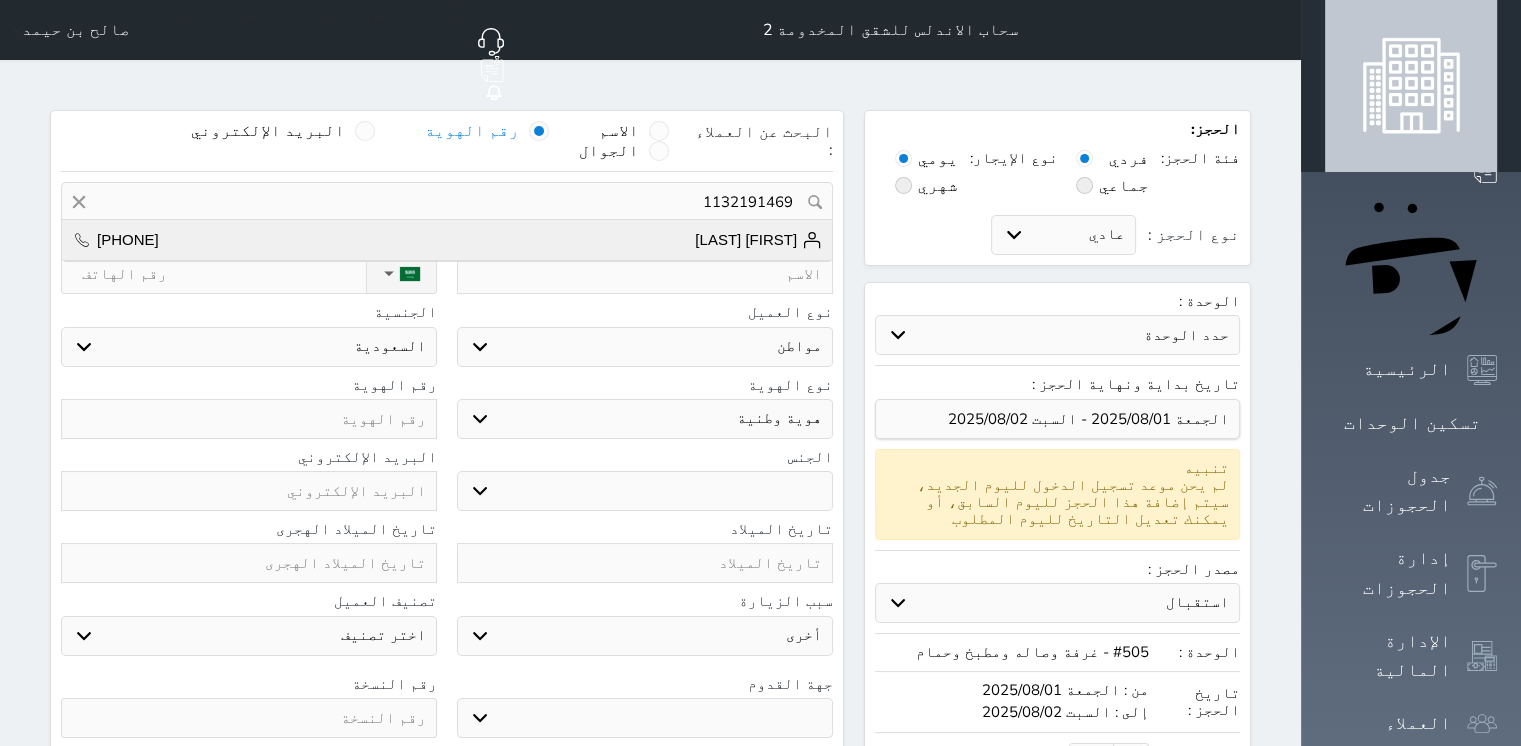 select 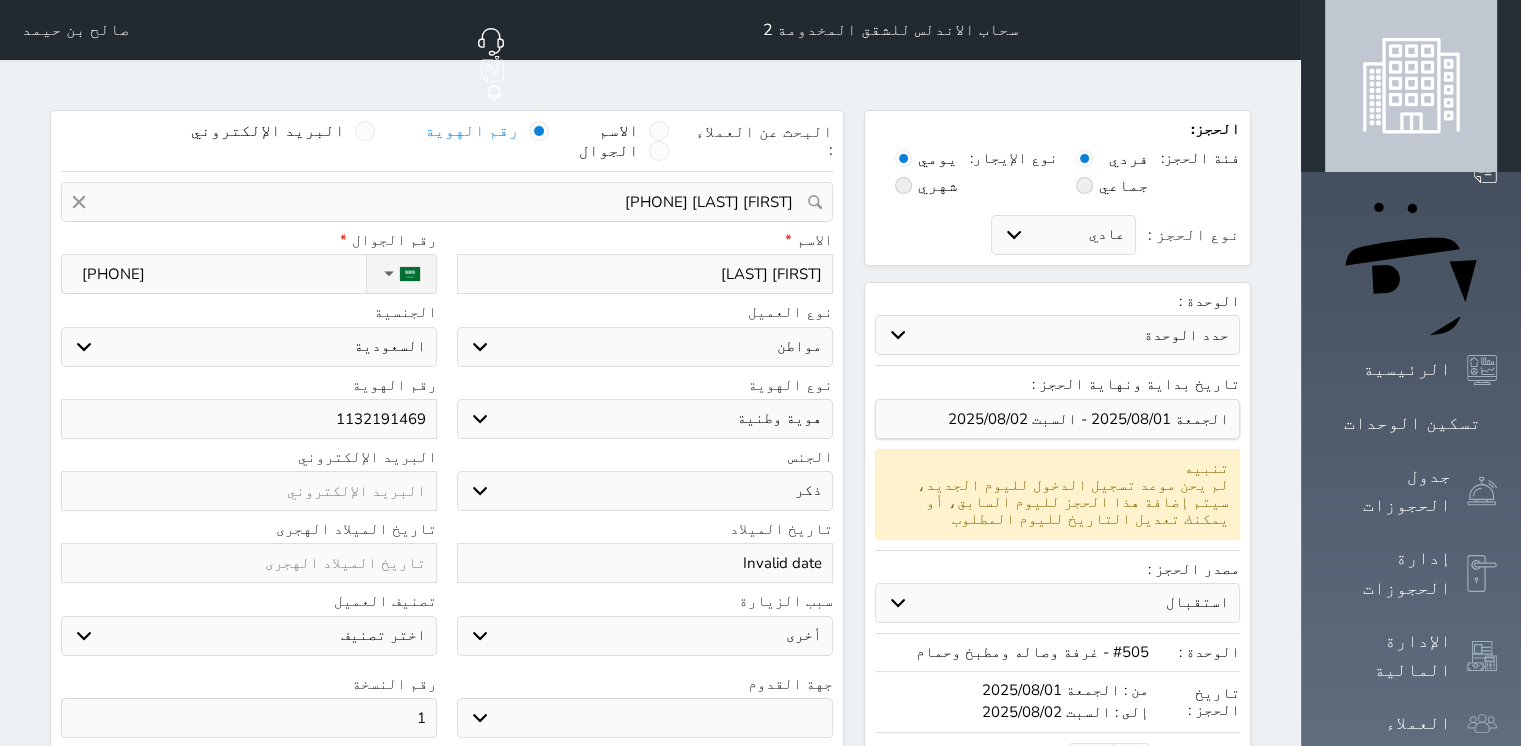 select 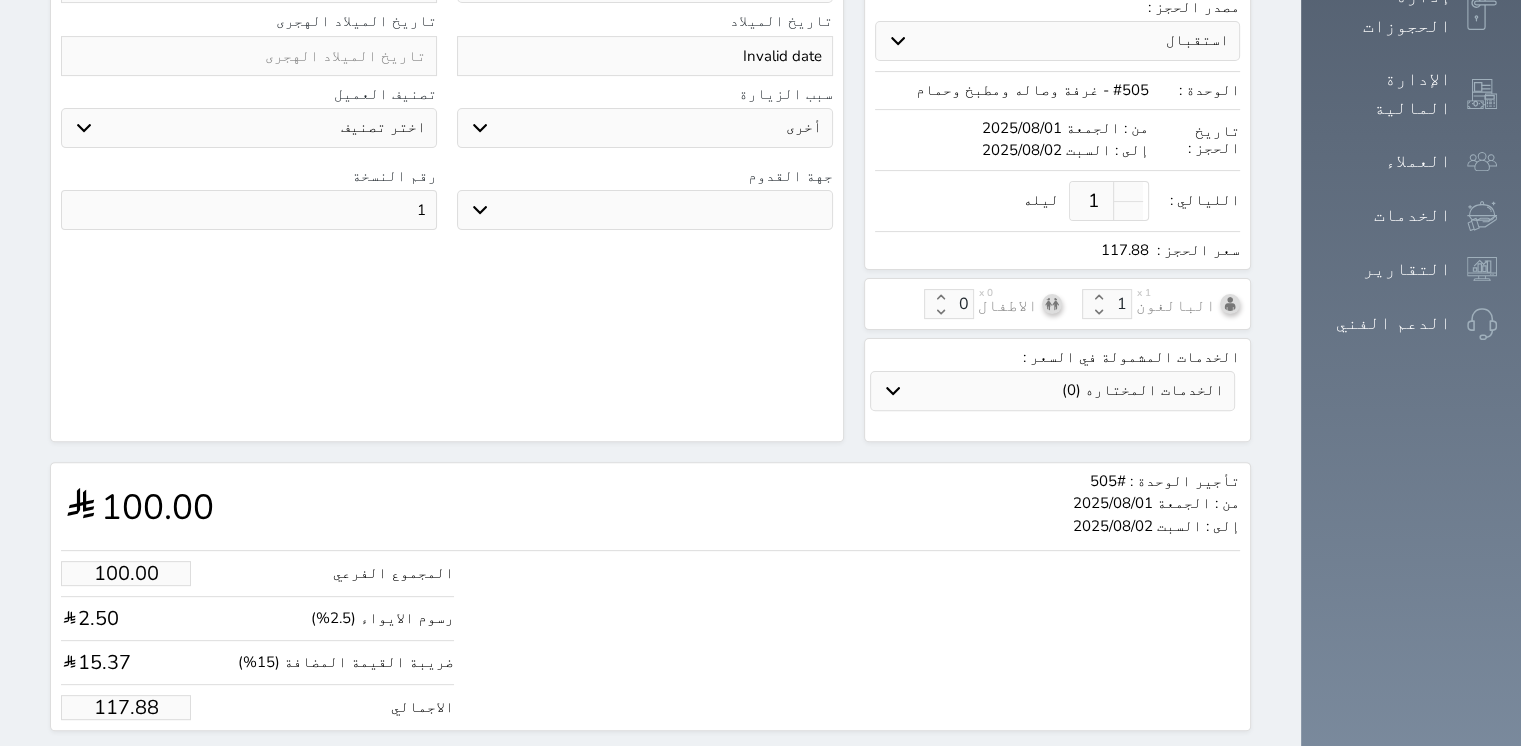 scroll, scrollTop: 564, scrollLeft: 0, axis: vertical 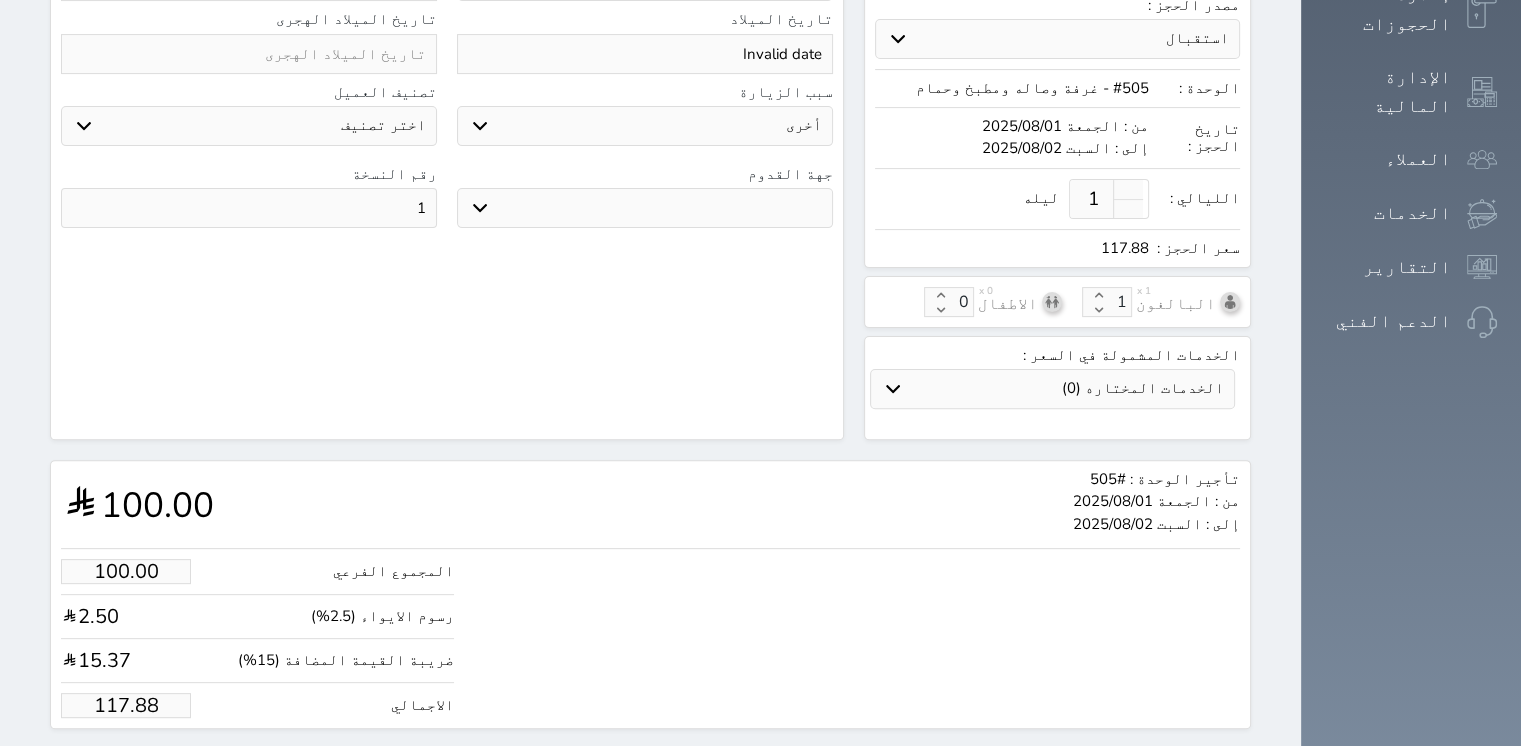 drag, startPoint x: 51, startPoint y: 654, endPoint x: 131, endPoint y: 644, distance: 80.622574 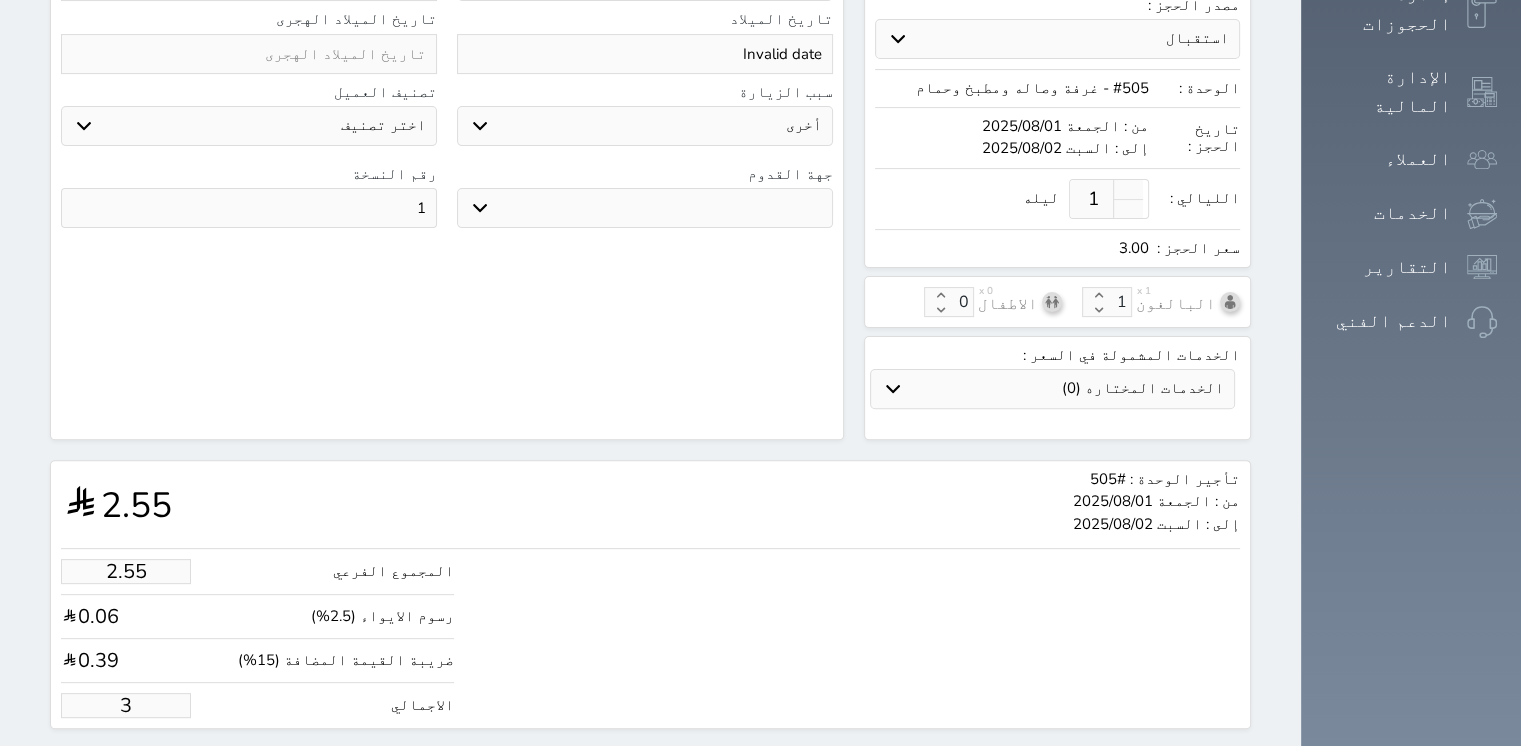 type on "25.45" 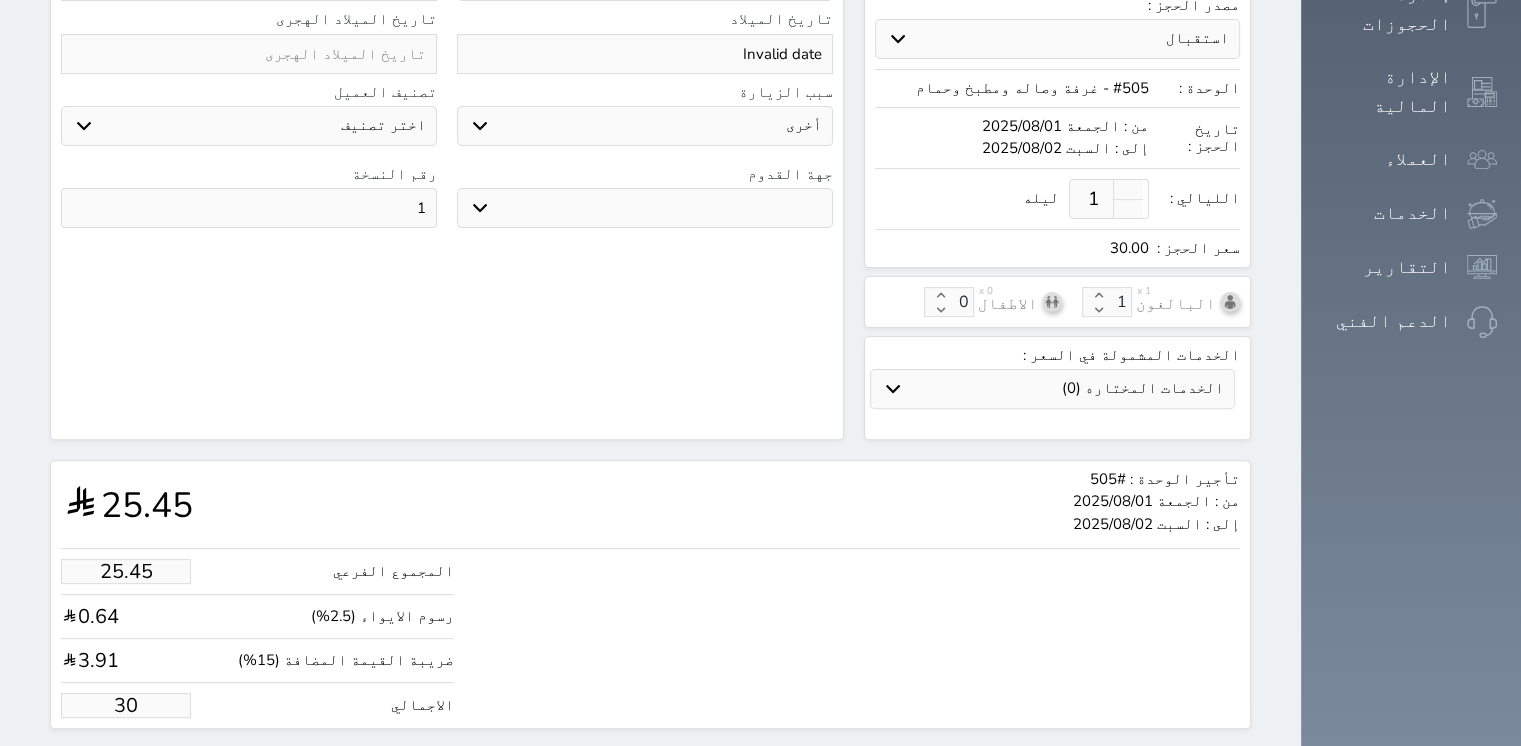 type on "254.51" 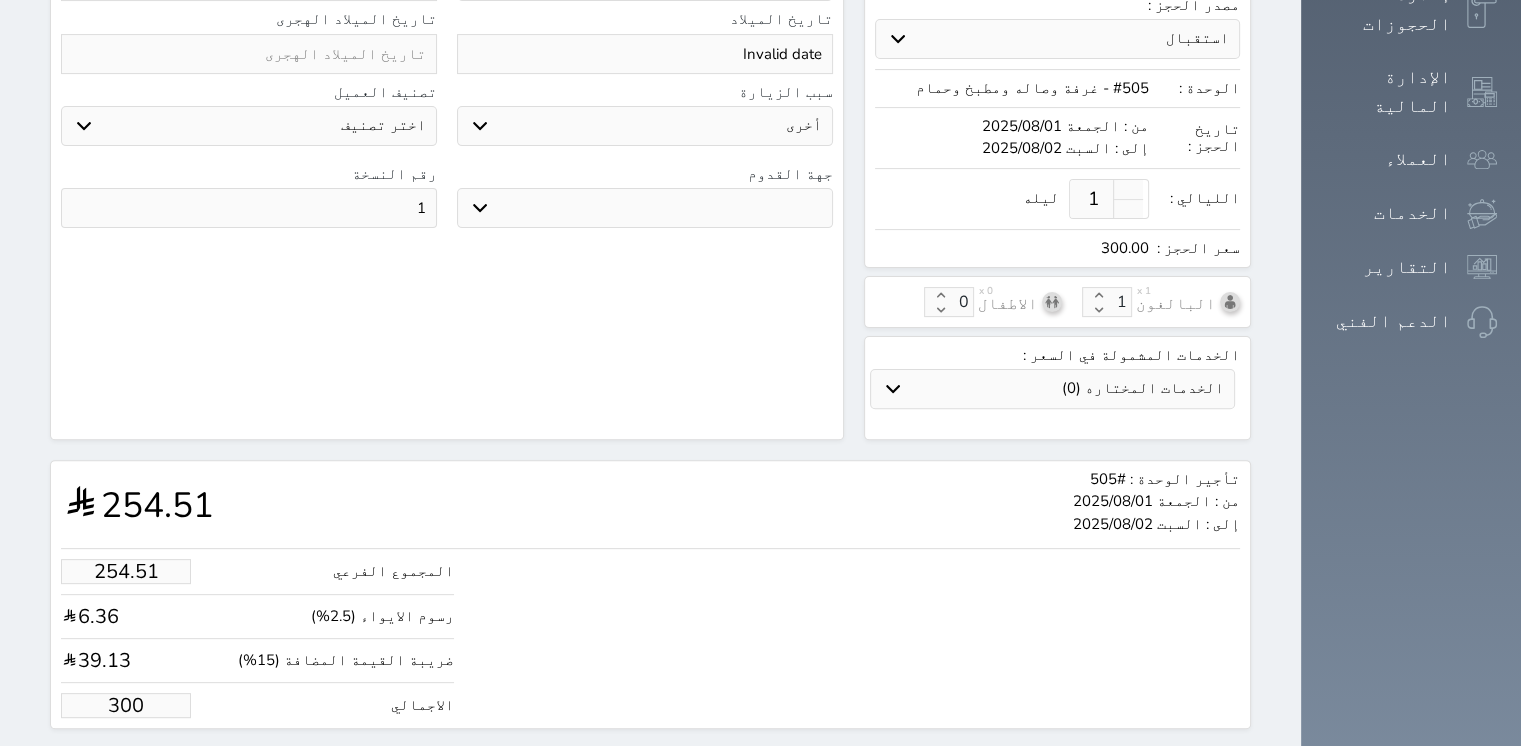 type on "300.00" 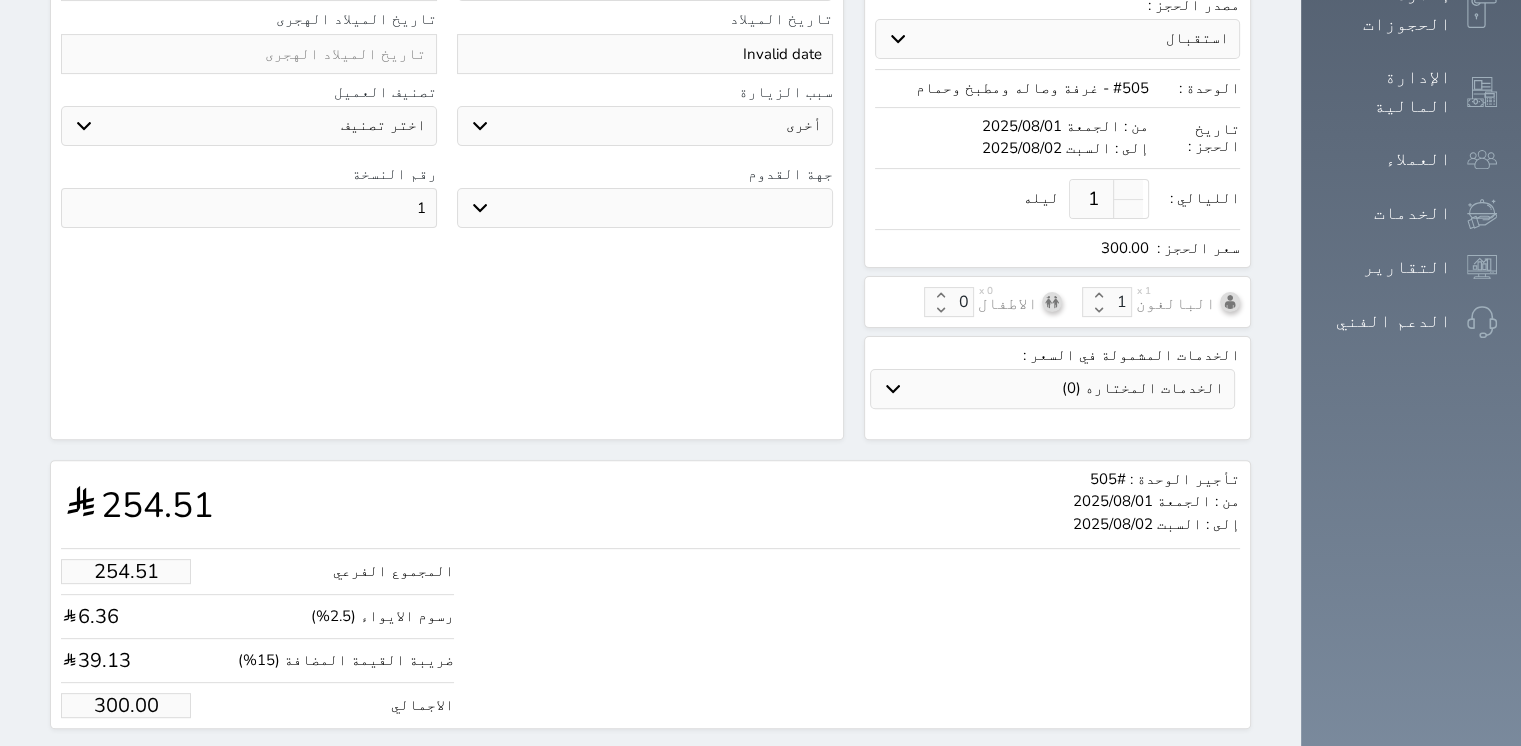 click on "حجز" at bounding box center [165, 766] 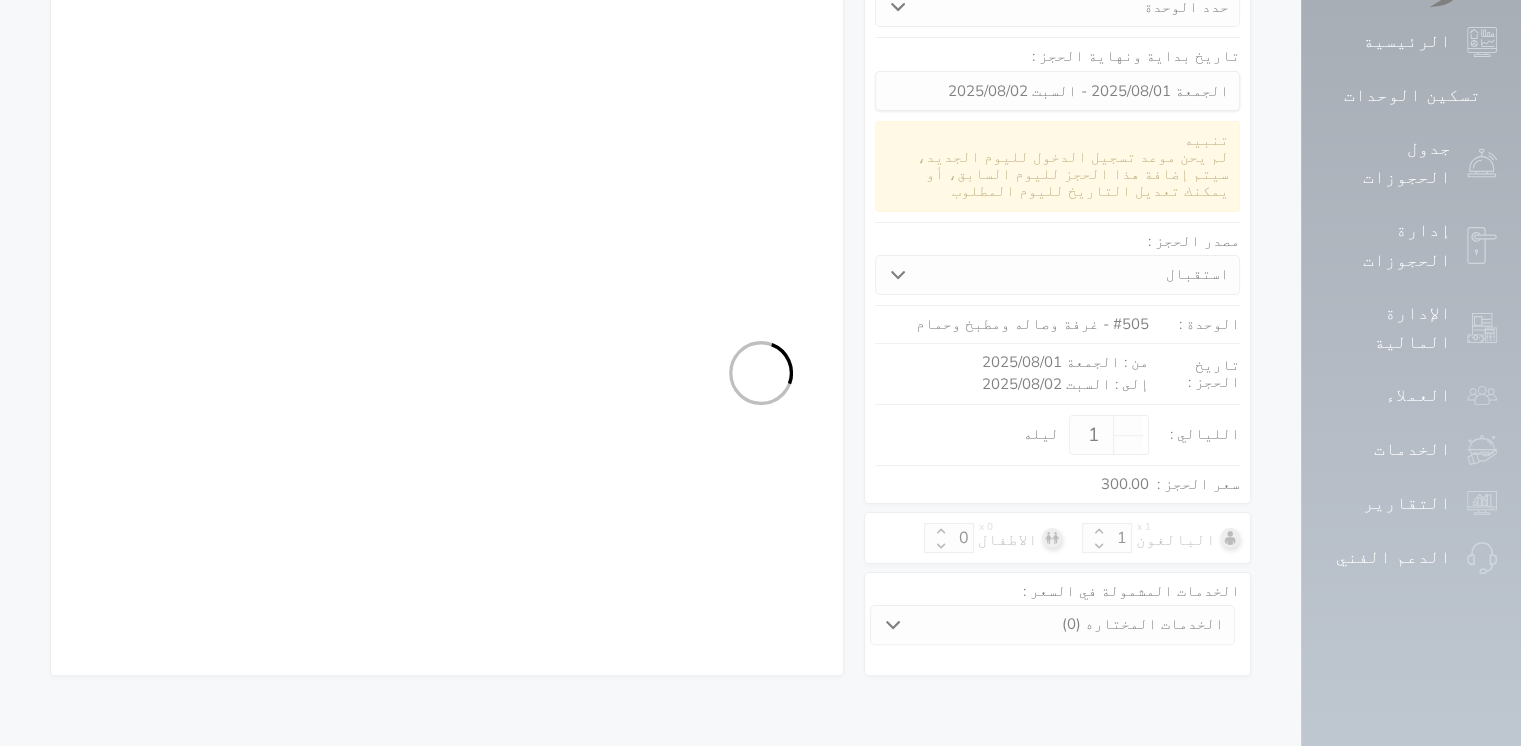 select on "1" 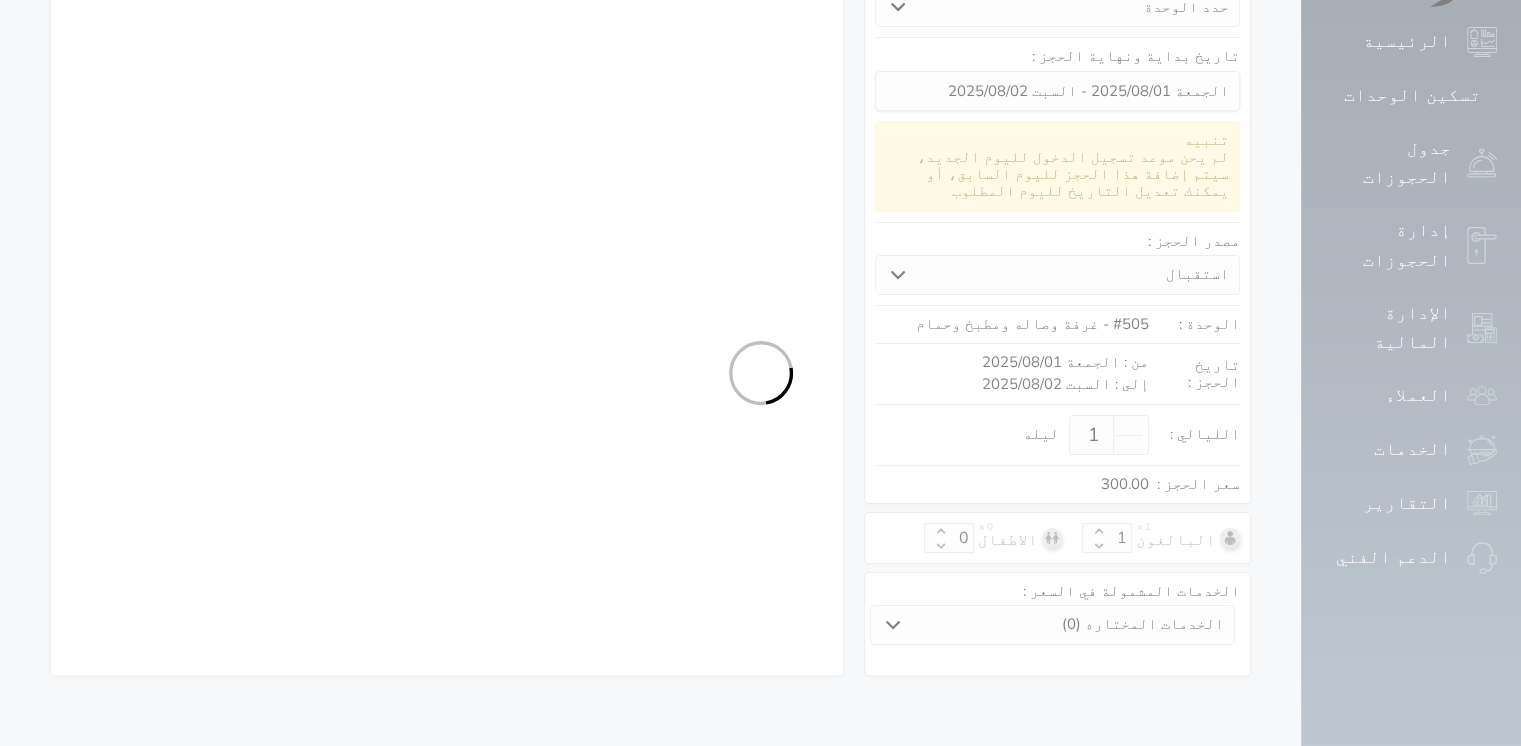select on "113" 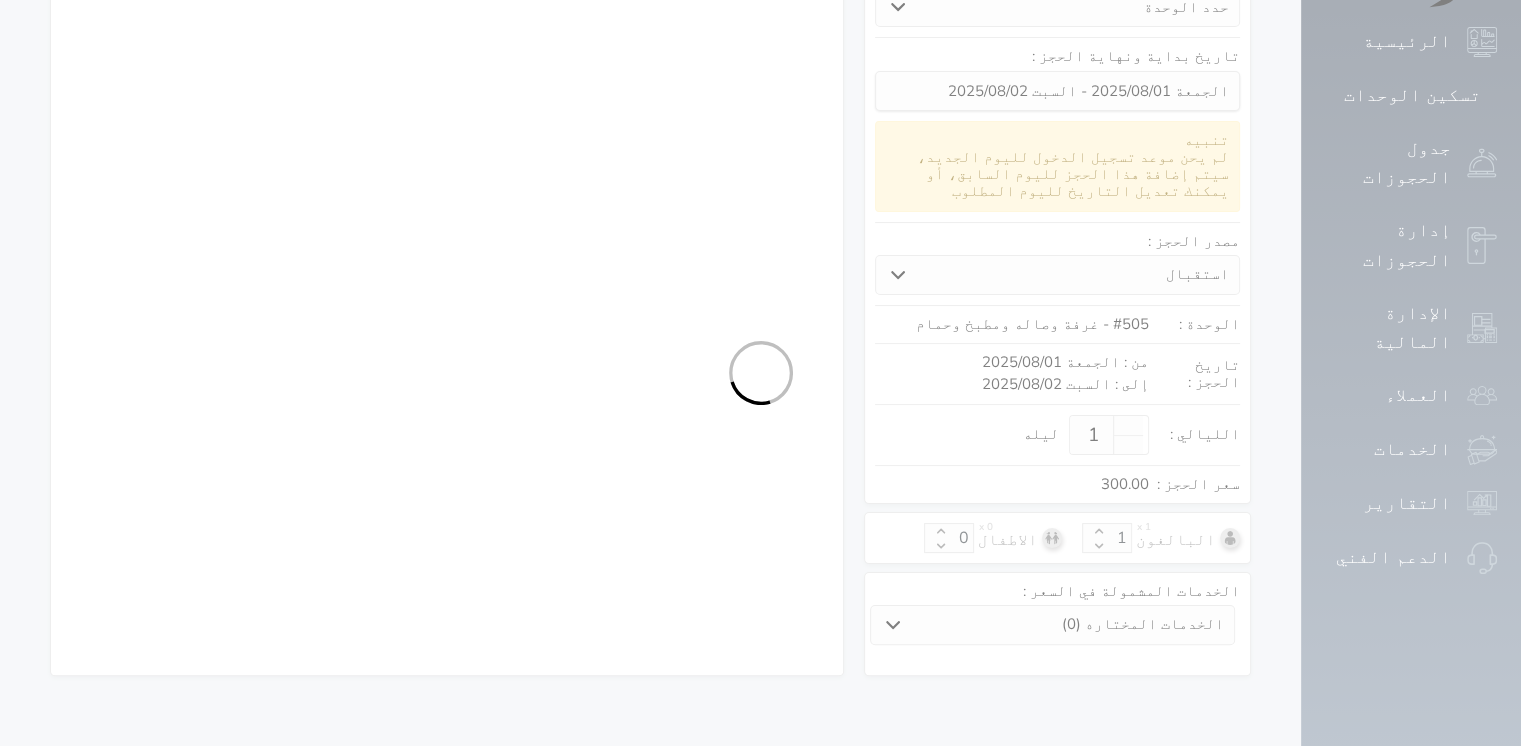 select on "1" 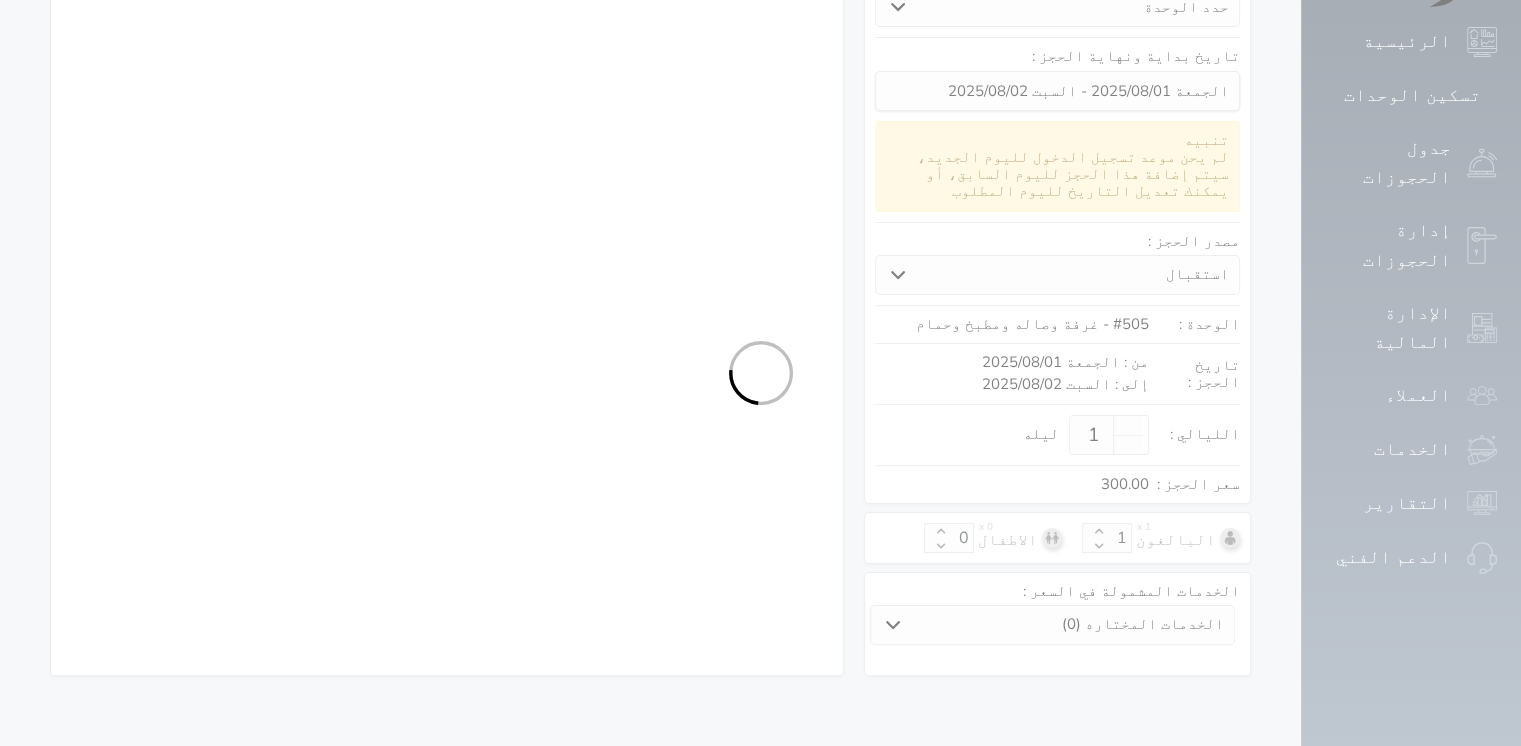 select on "7" 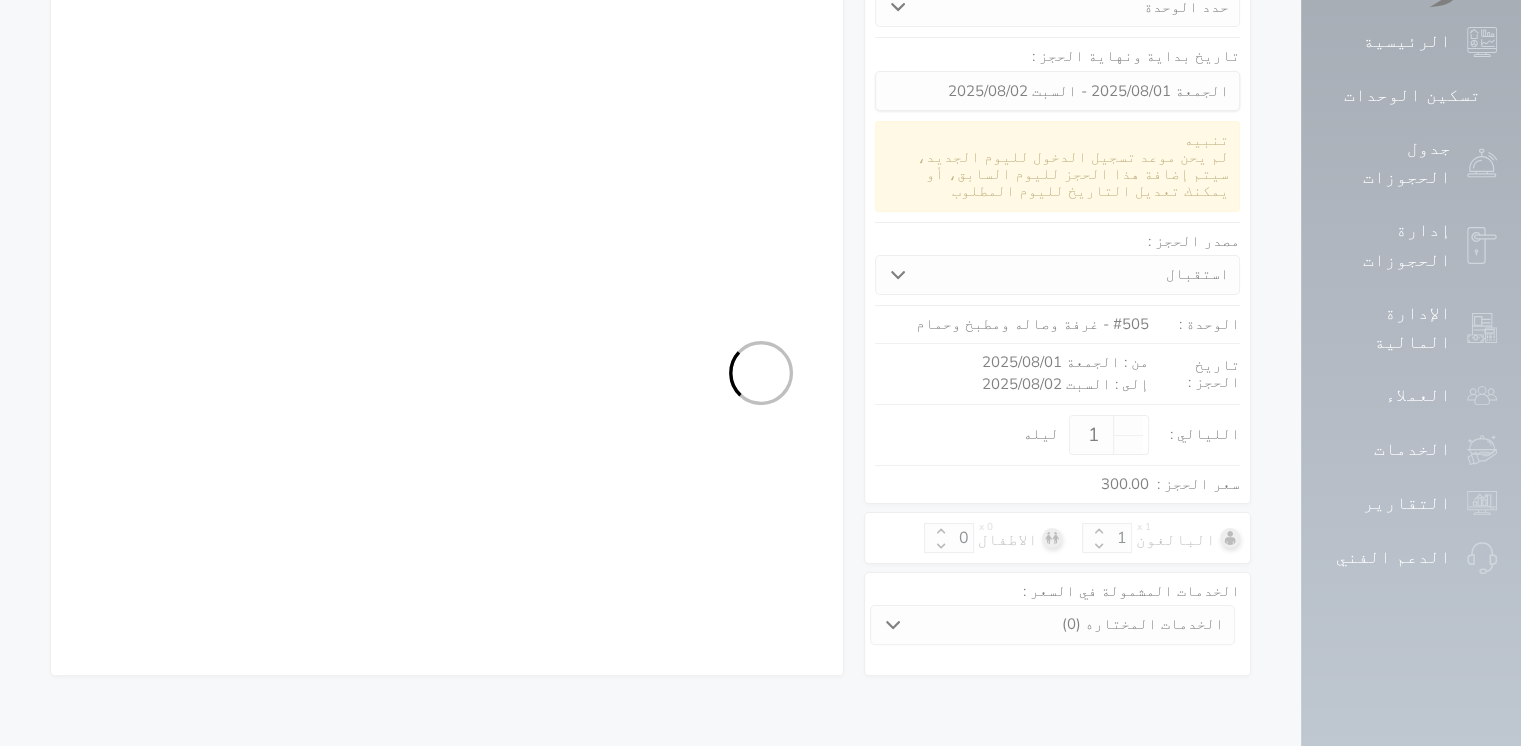 select 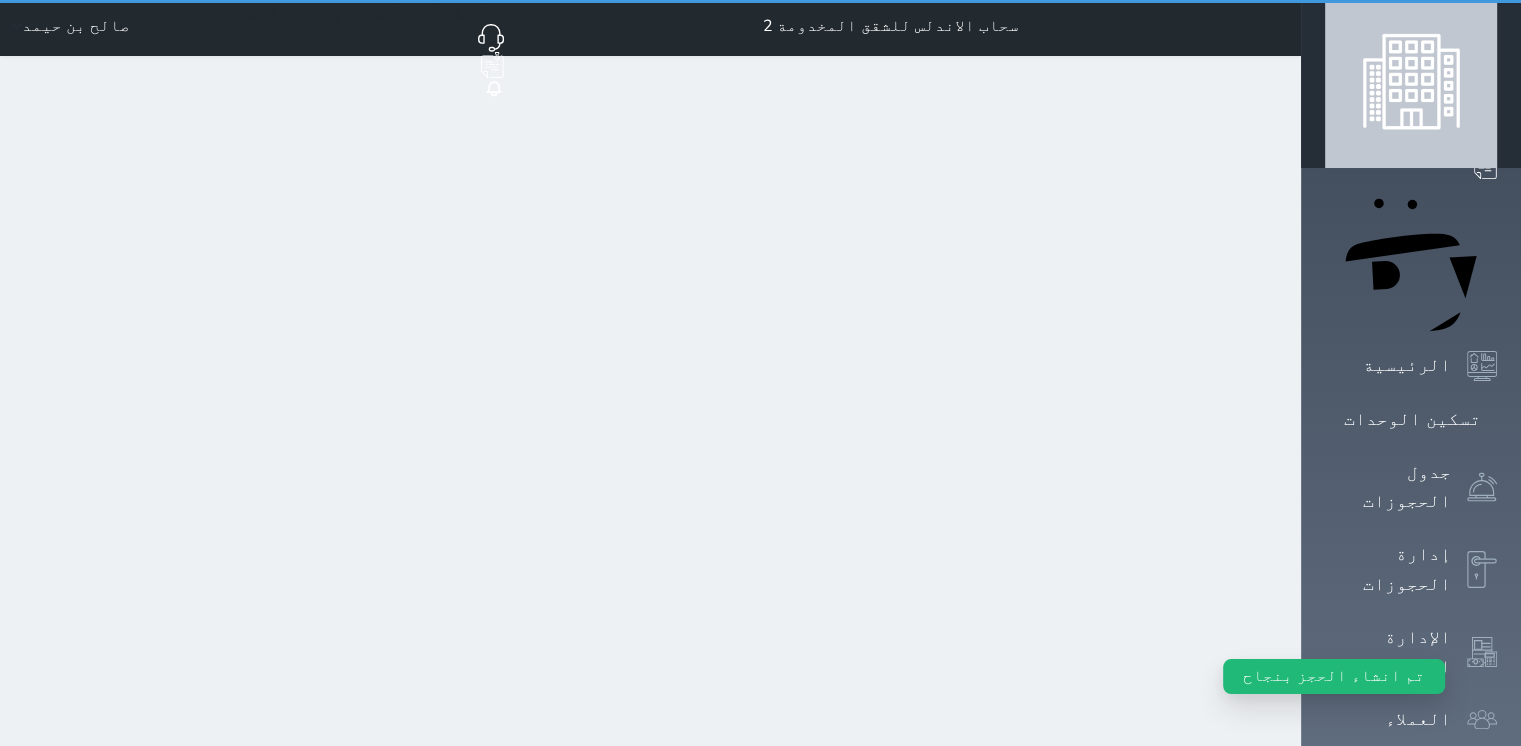 scroll, scrollTop: 0, scrollLeft: 0, axis: both 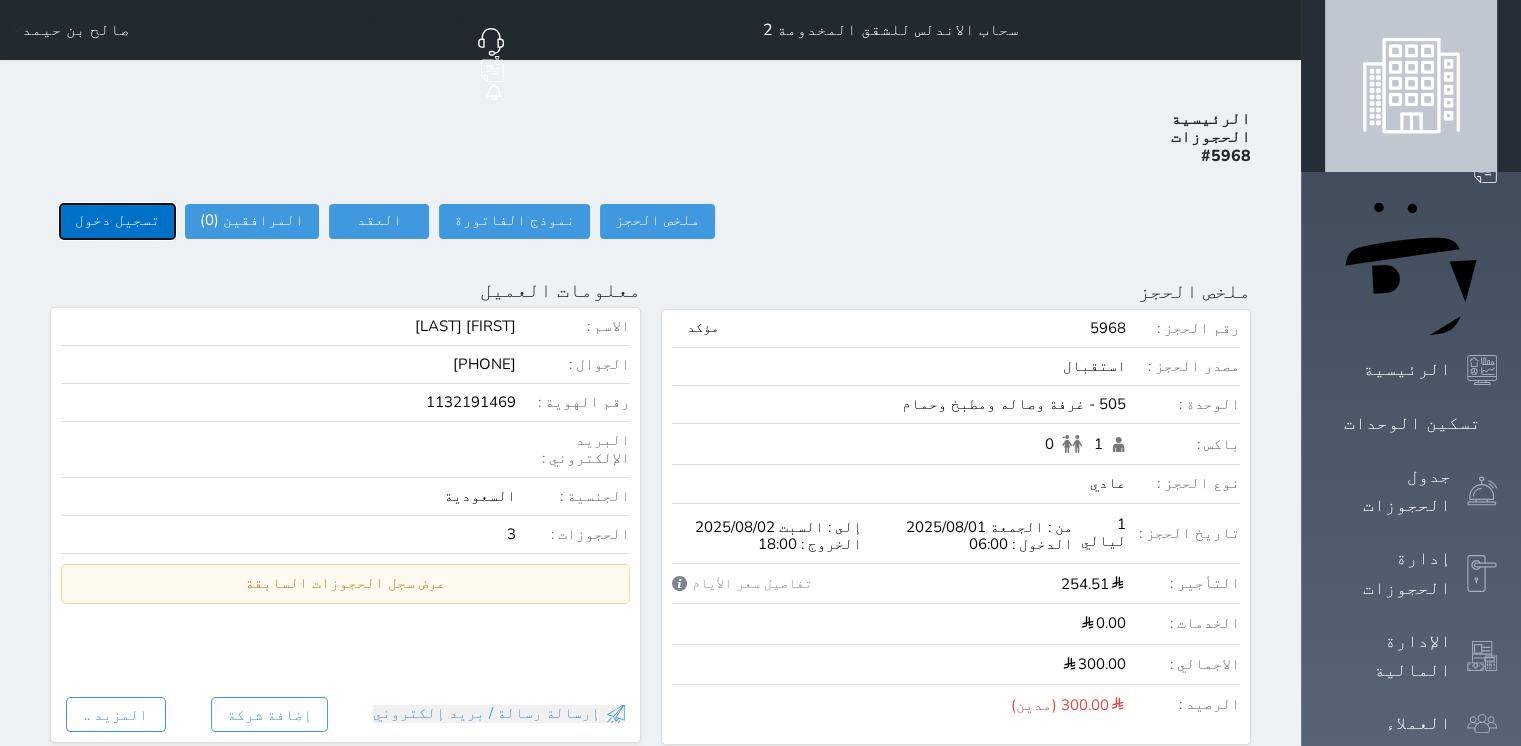 click on "تسجيل دخول" at bounding box center [117, 221] 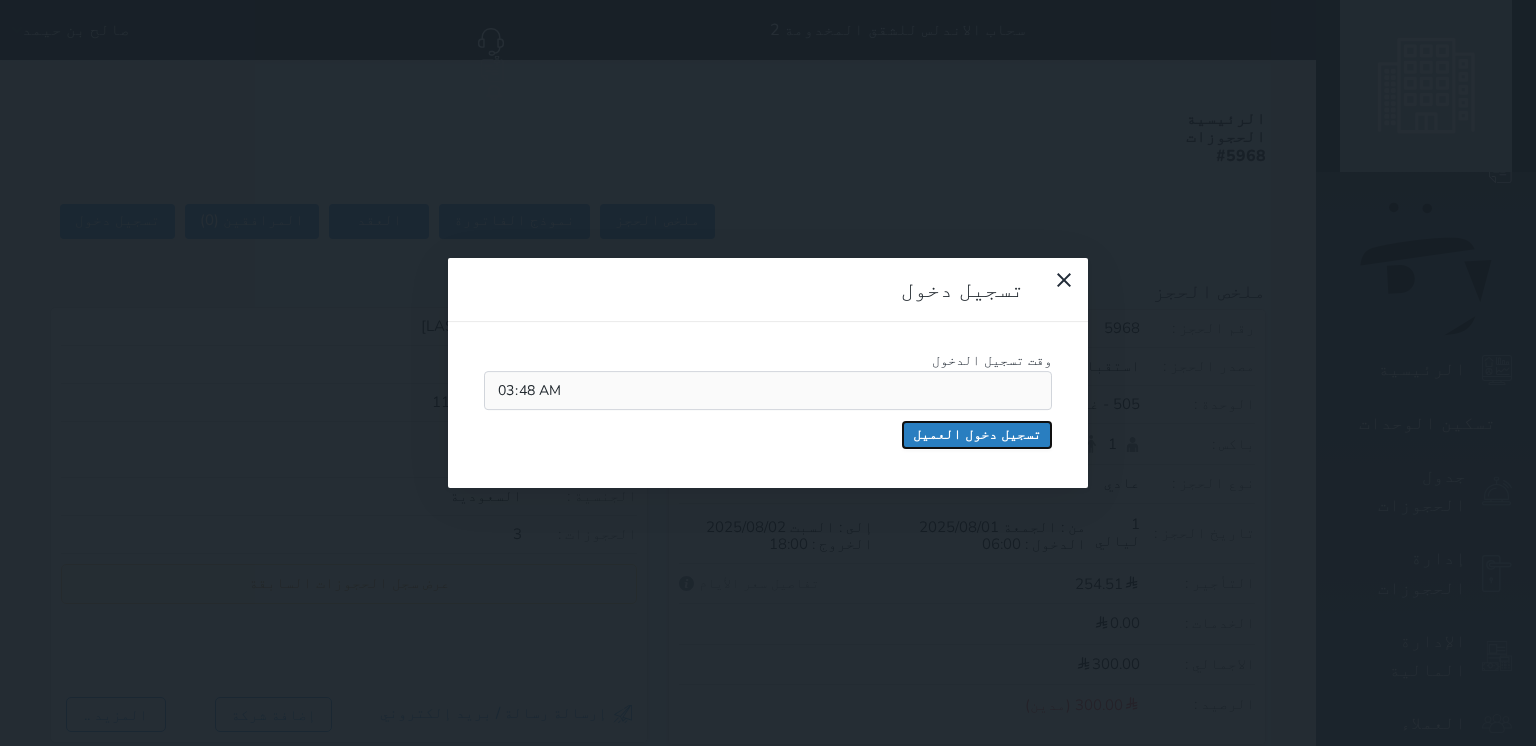 click on "تسجيل دخول العميل" at bounding box center [977, 435] 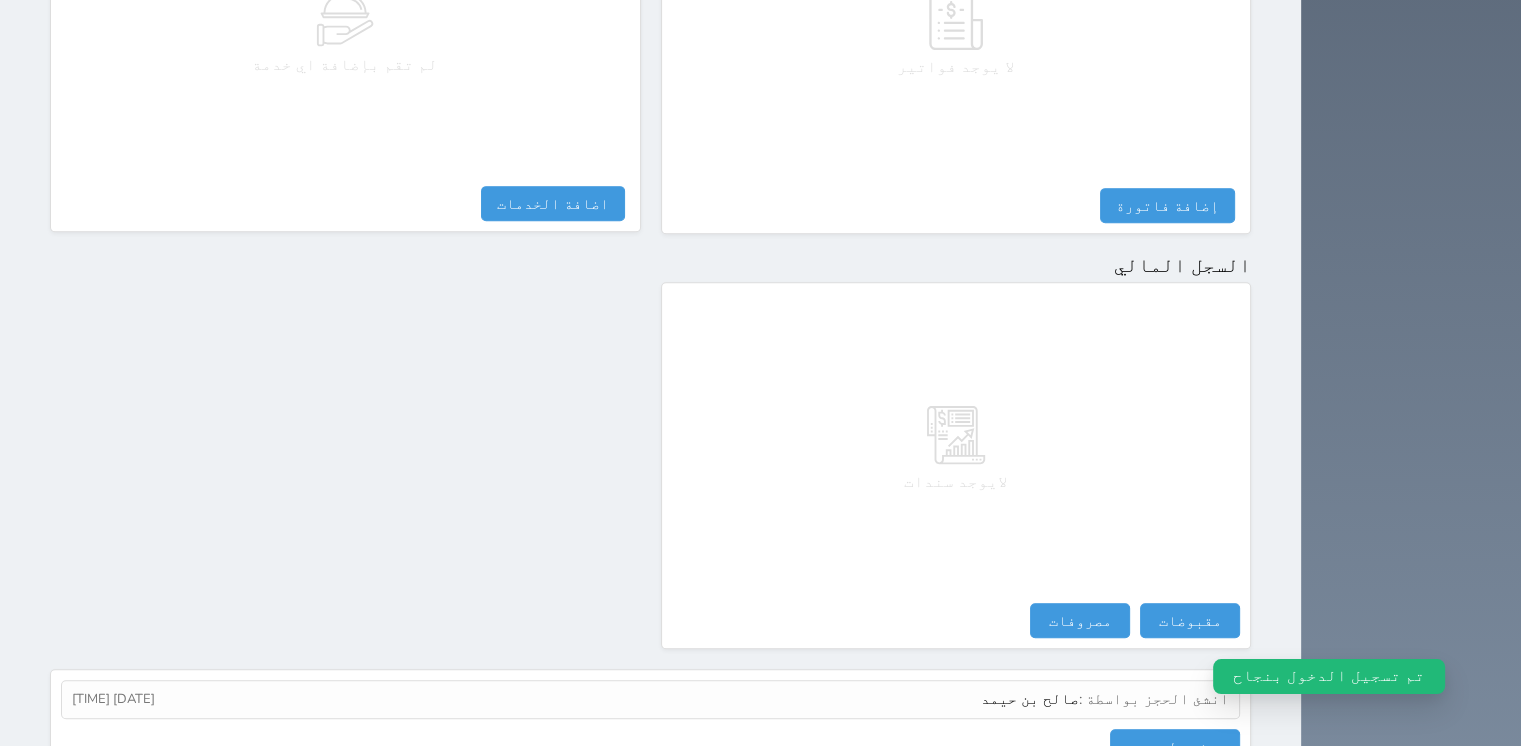 scroll, scrollTop: 1031, scrollLeft: 0, axis: vertical 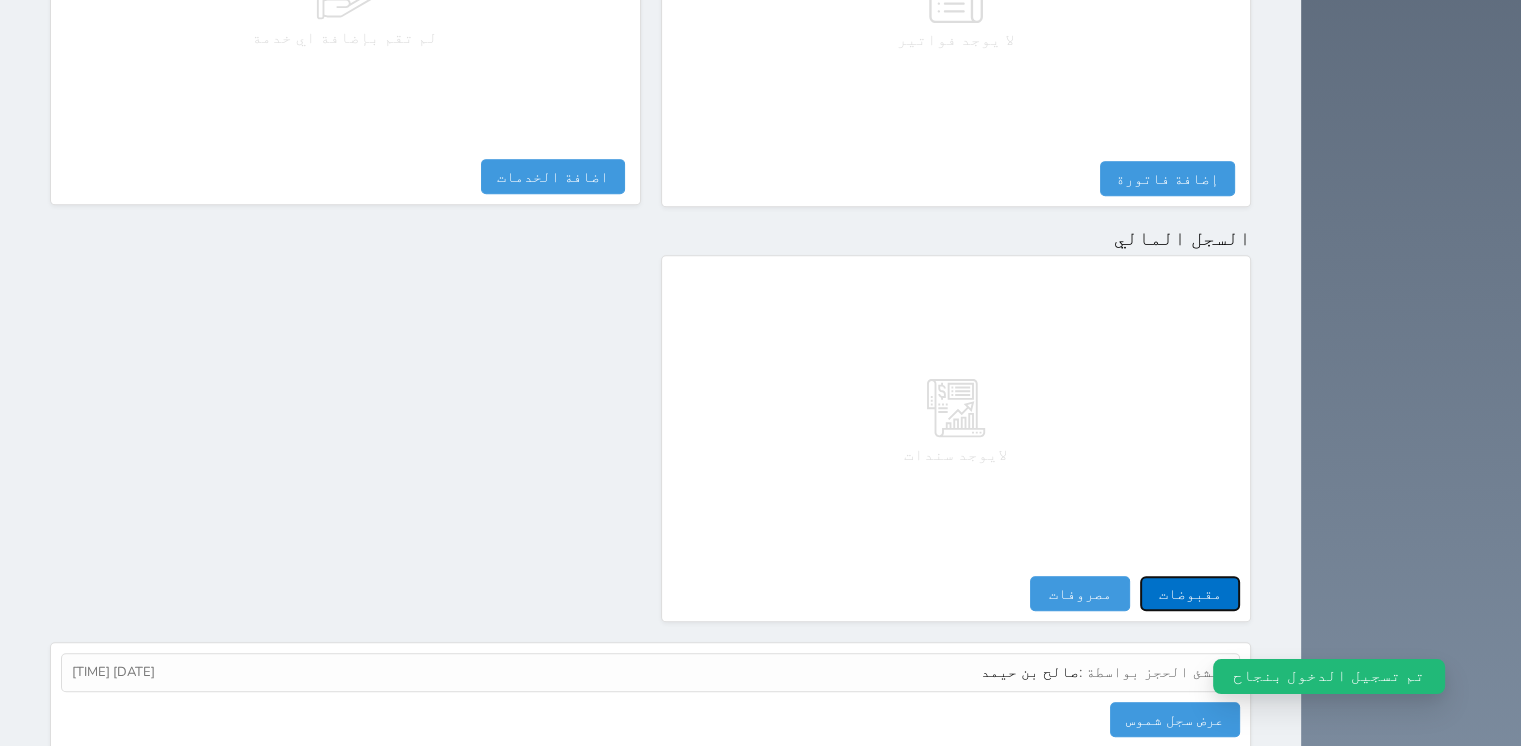 click on "مقبوضات" at bounding box center (1190, 593) 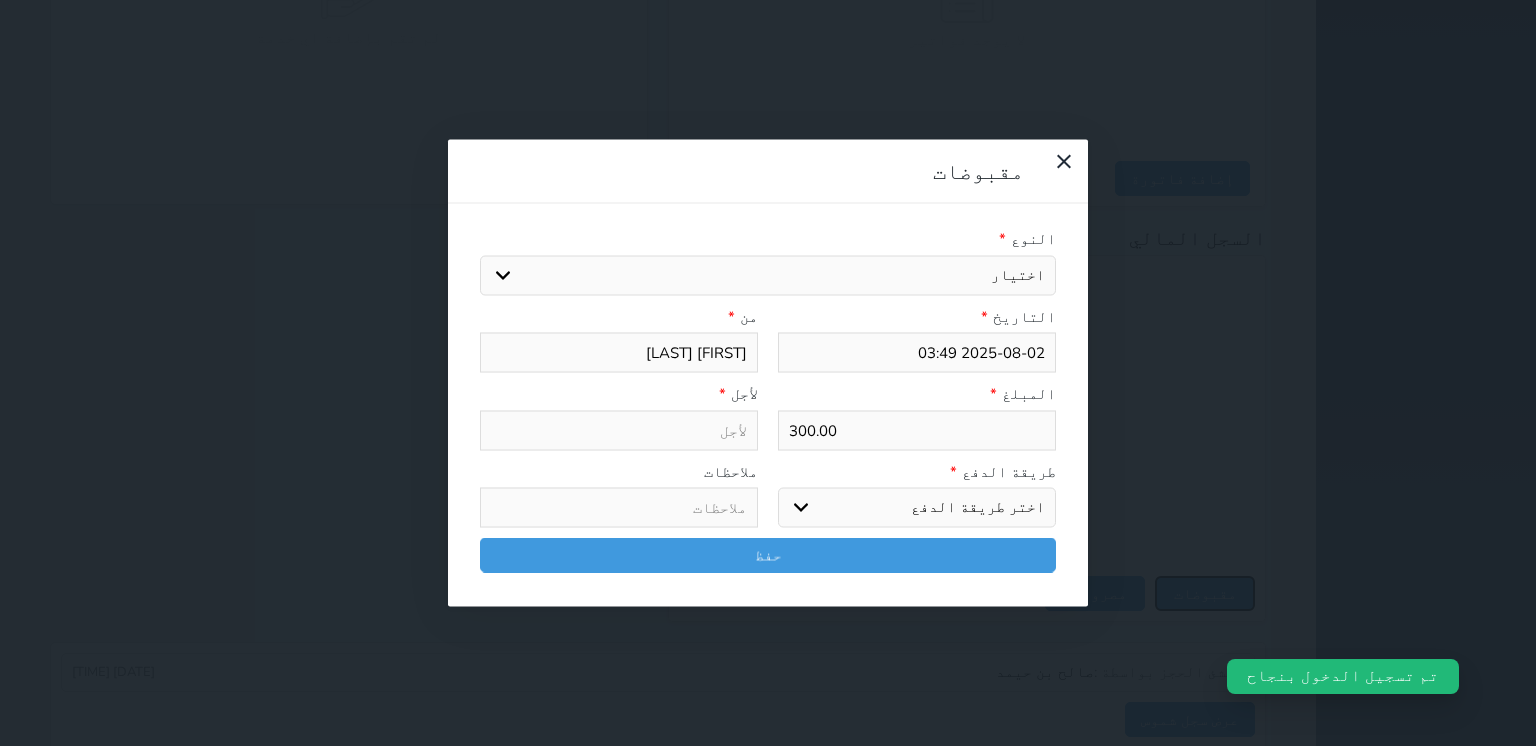 select 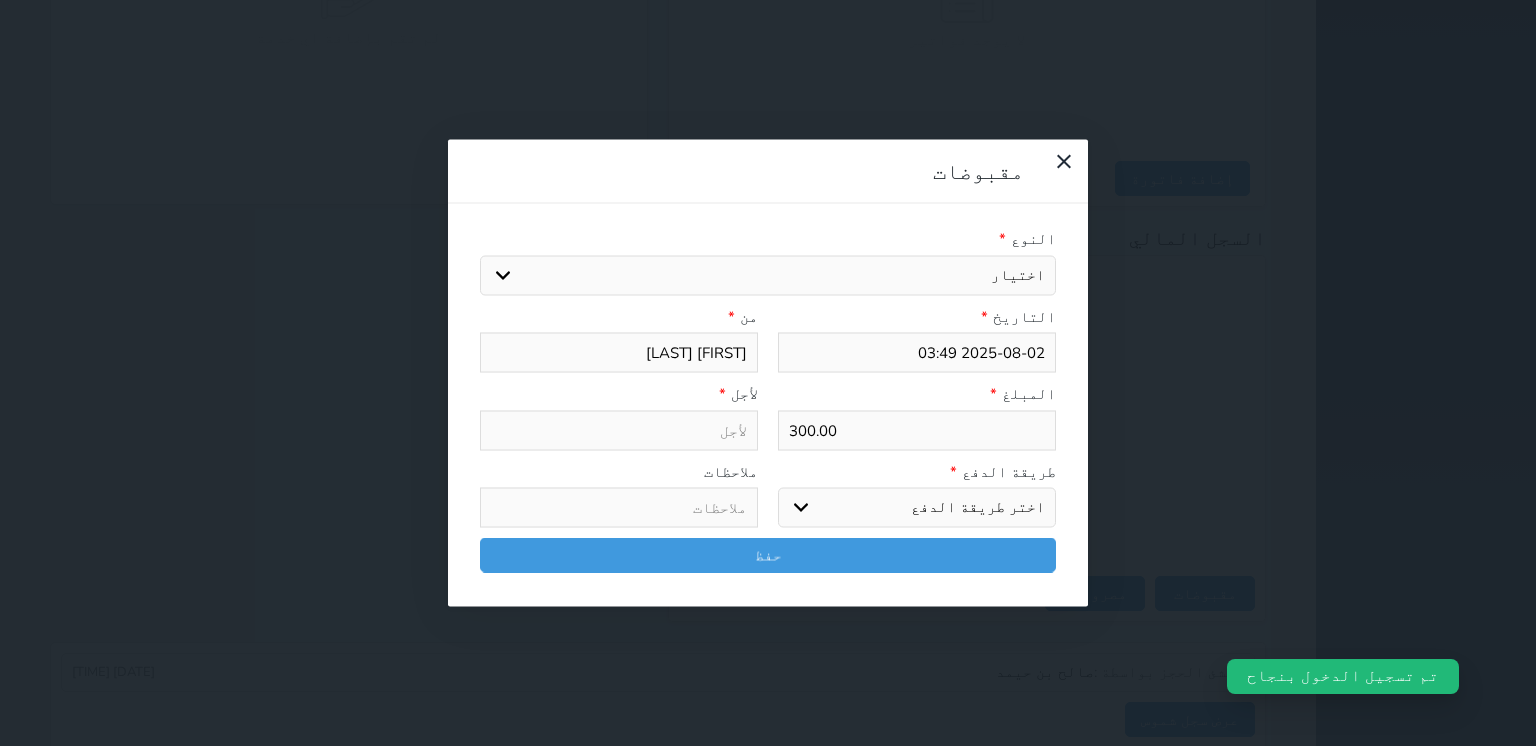 click on "اختيار   مقبوضات عامة قيمة إيجار فواتير تامين عربون لا ينطبق آخر مغسلة واي فاي - الإنترنت مواقف السيارات طعام الأغذية والمشروبات مشروبات المشروبات الباردة المشروبات الساخنة الإفطار غداء عشاء مخبز و كعك حمام سباحة الصالة الرياضية سبا و خدمات الجمال اختيار وإسقاط (خدمات النقل) ميني بار كابل - تلفزيون سرير إضافي تصفيف الشعر التسوق خدمات الجولات السياحية المنظمة خدمات الدليل السياحي" at bounding box center (768, 275) 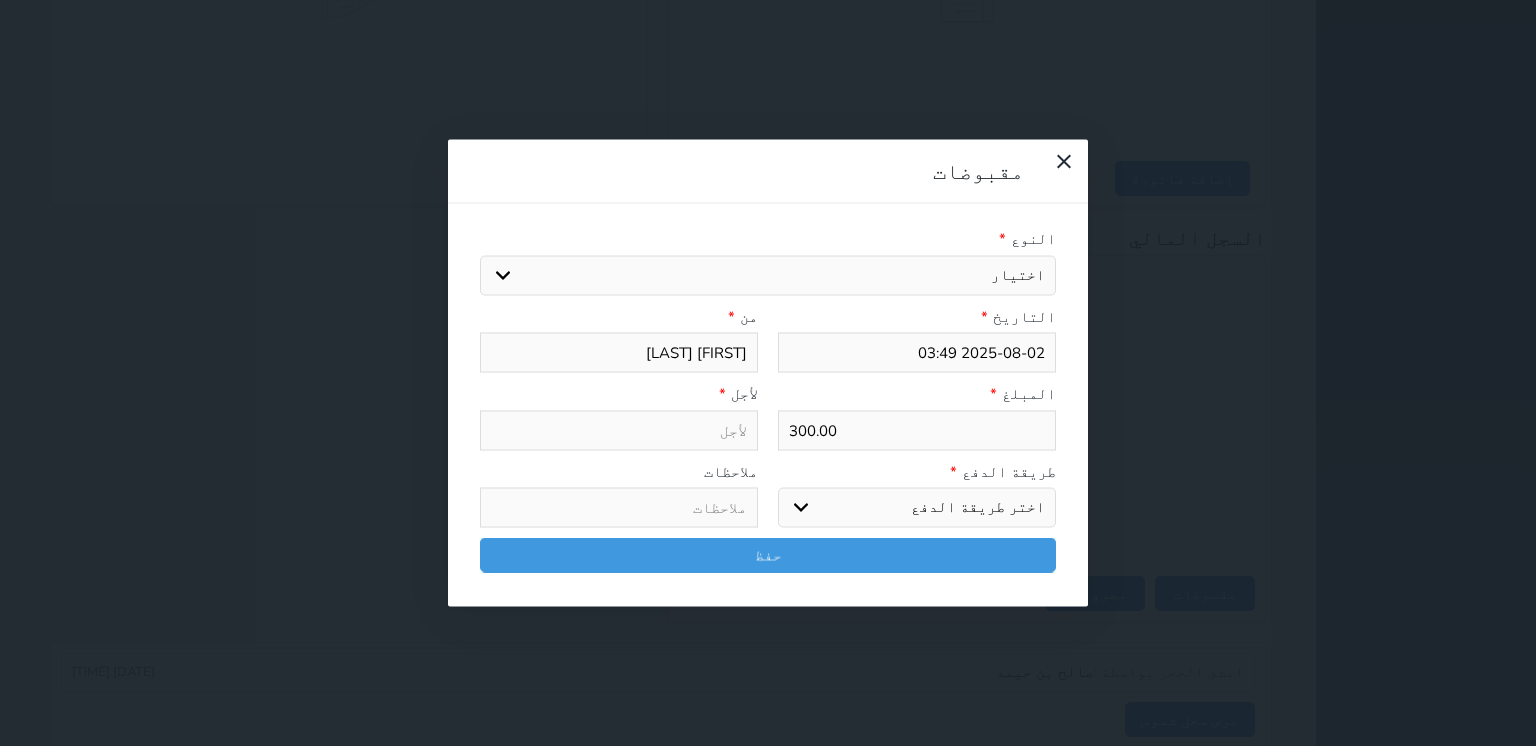 select on "138489" 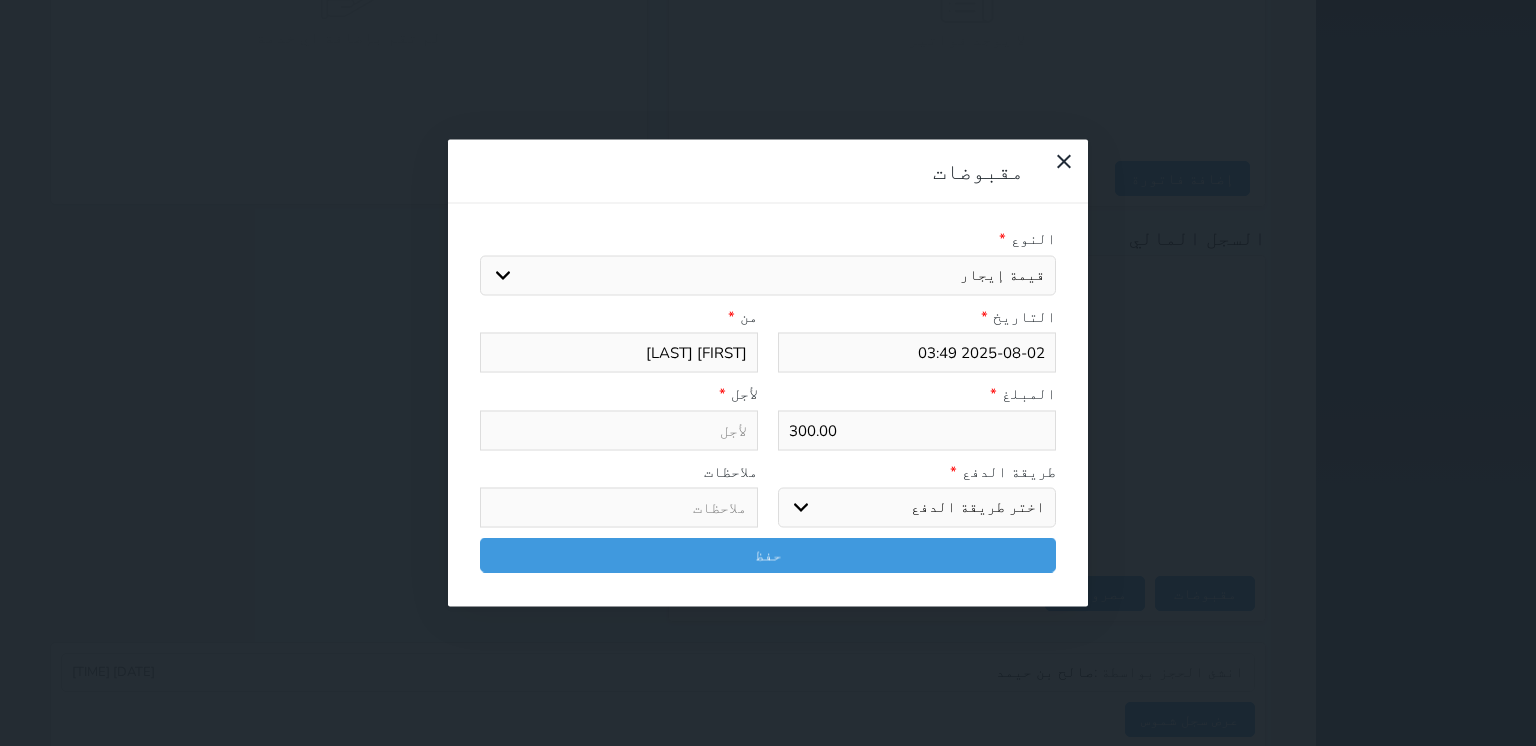 click on "اختيار   مقبوضات عامة قيمة إيجار فواتير تامين عربون لا ينطبق آخر مغسلة واي فاي - الإنترنت مواقف السيارات طعام الأغذية والمشروبات مشروبات المشروبات الباردة المشروبات الساخنة الإفطار غداء عشاء مخبز و كعك حمام سباحة الصالة الرياضية سبا و خدمات الجمال اختيار وإسقاط (خدمات النقل) ميني بار كابل - تلفزيون سرير إضافي تصفيف الشعر التسوق خدمات الجولات السياحية المنظمة خدمات الدليل السياحي" at bounding box center (768, 275) 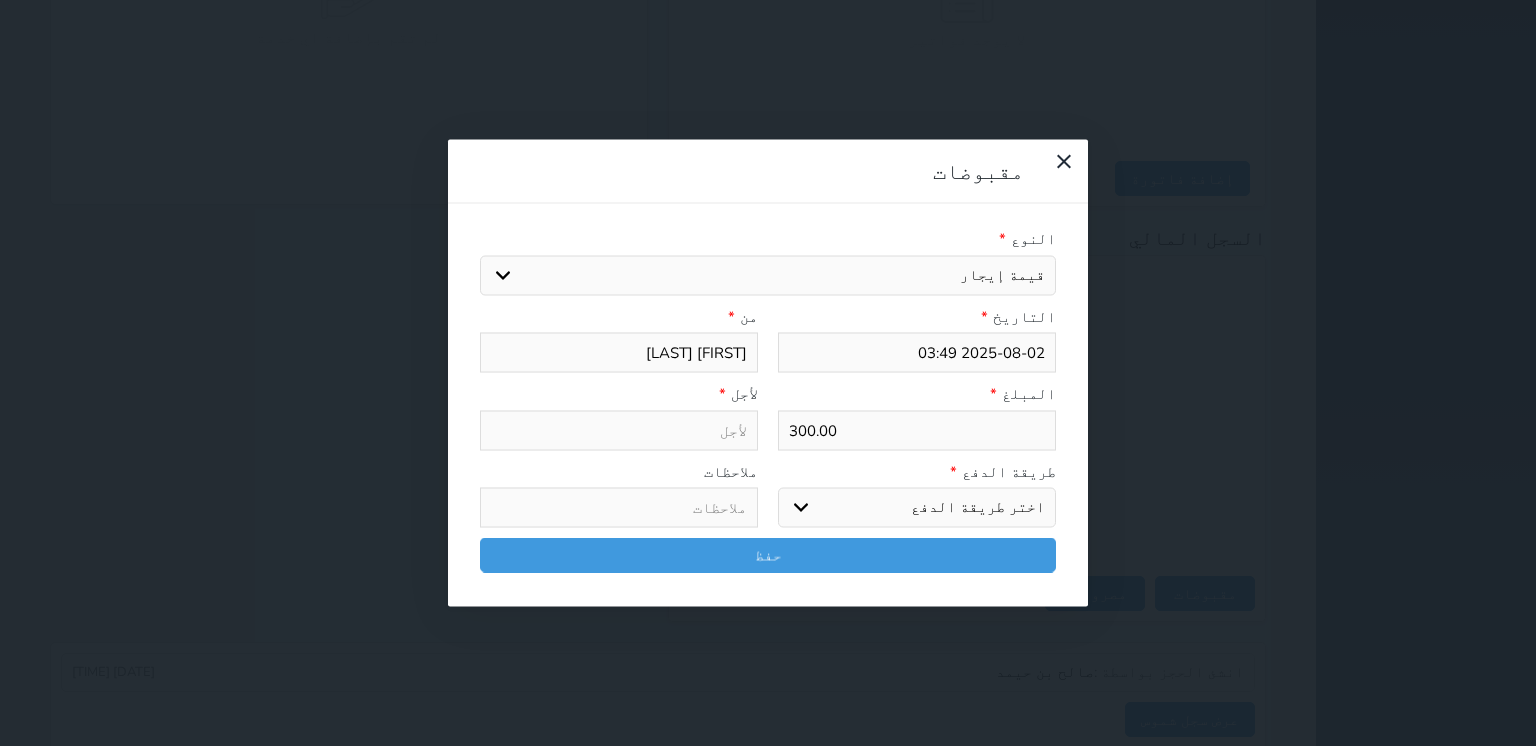 type on "قيمة إيجار - الوحدة - 505" 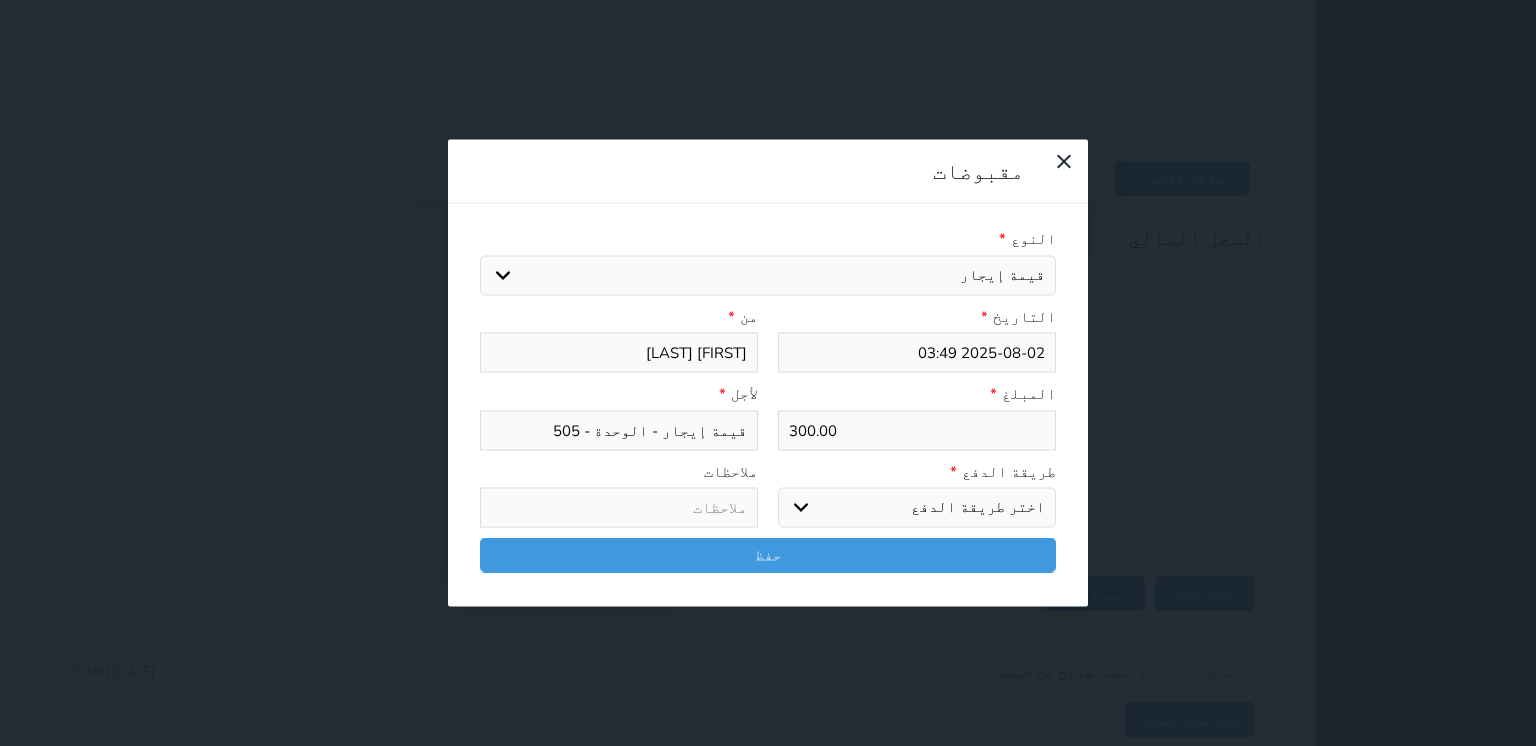 click on "اختر طريقة الدفع   دفع نقدى   تحويل بنكى   مدى   بطاقة ائتمان   آجل" at bounding box center [917, 508] 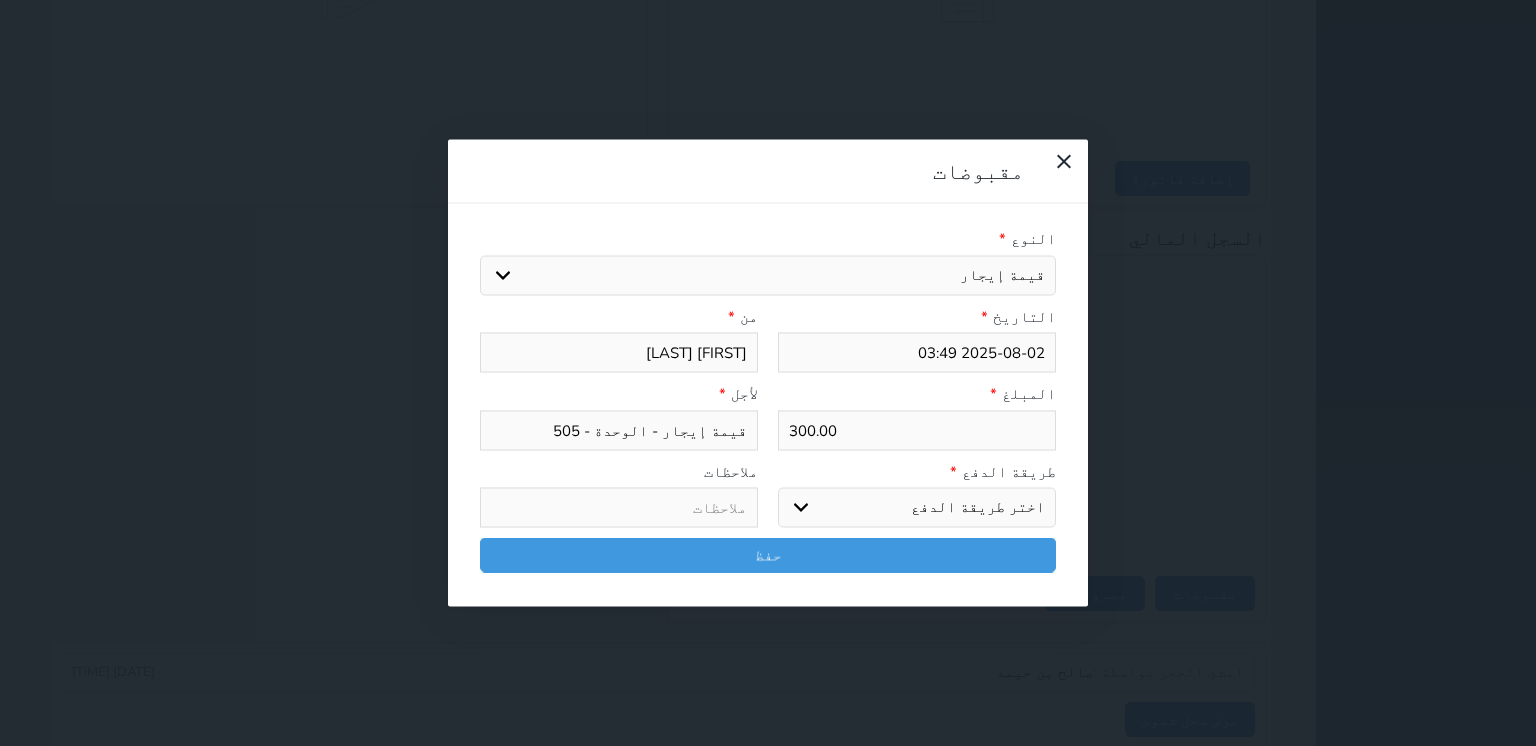 select on "mada" 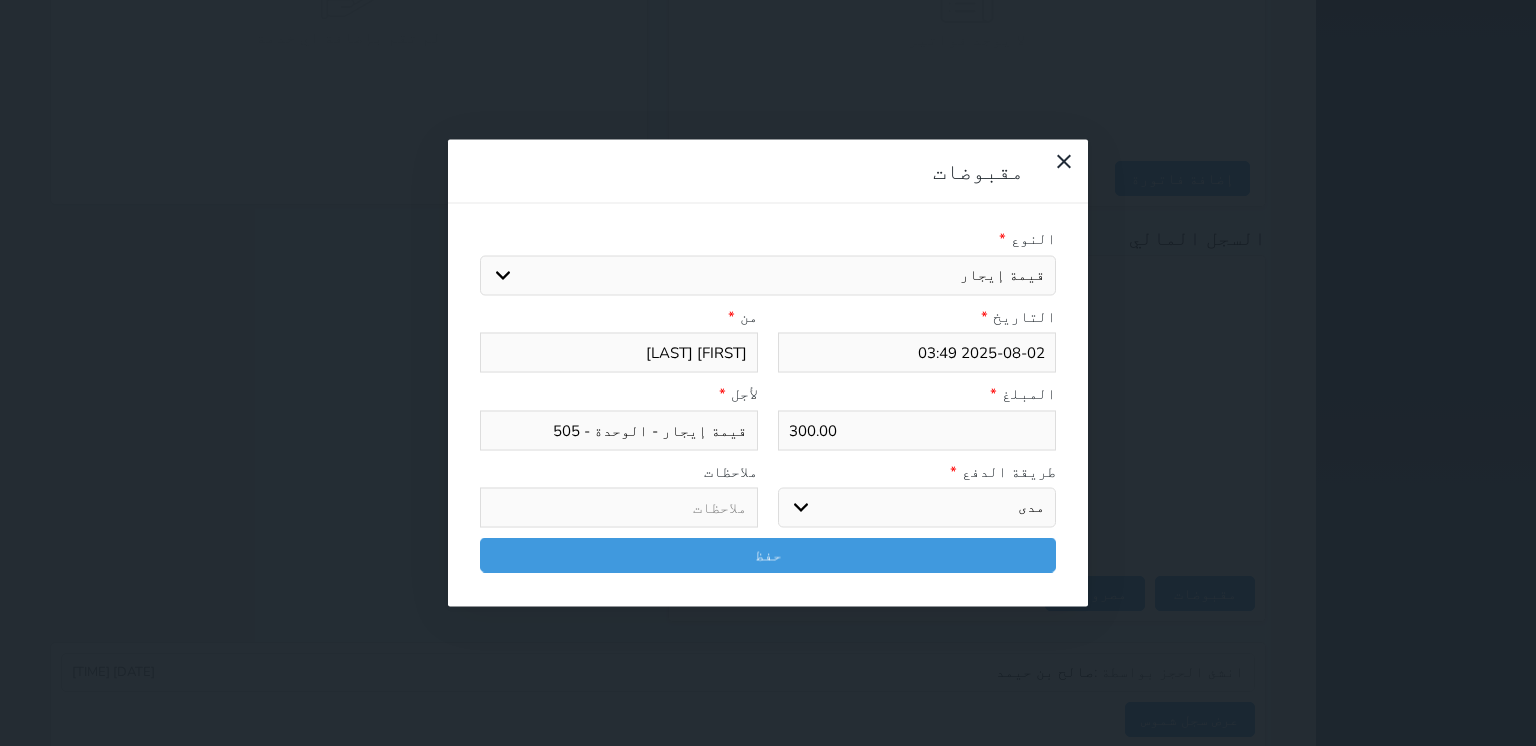 click on "اختر طريقة الدفع   دفع نقدى   تحويل بنكى   مدى   بطاقة ائتمان   آجل" at bounding box center (917, 508) 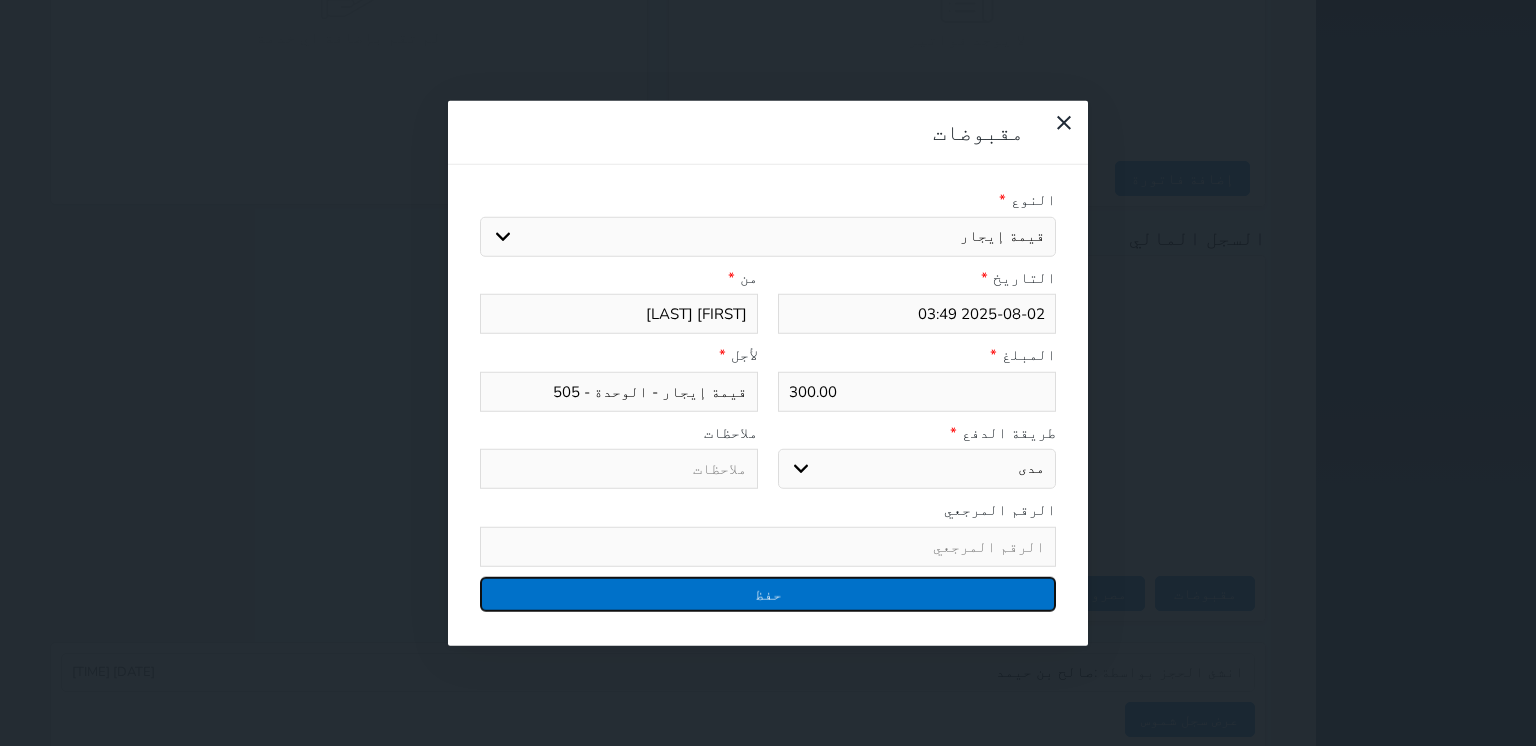 click on "حفظ" at bounding box center [768, 593] 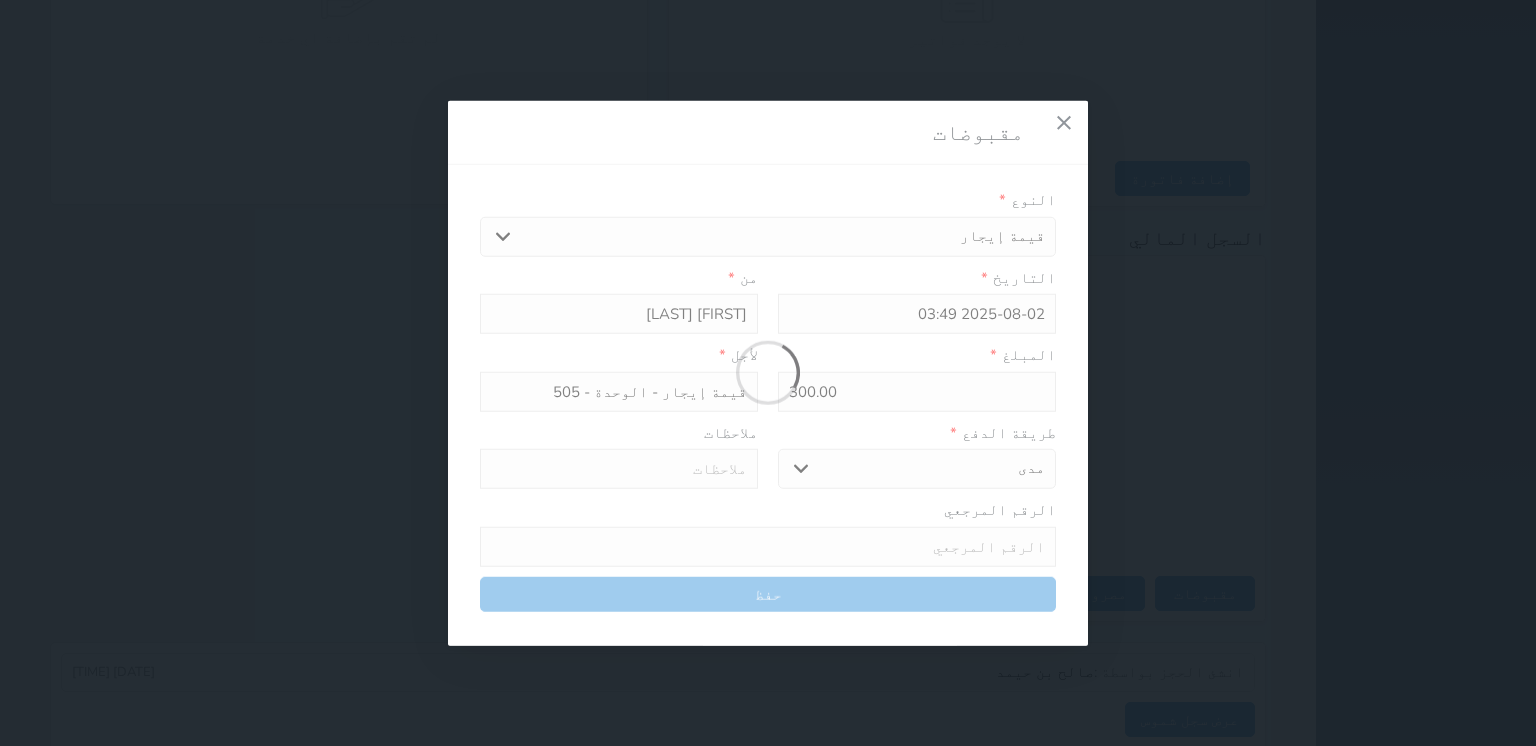 select 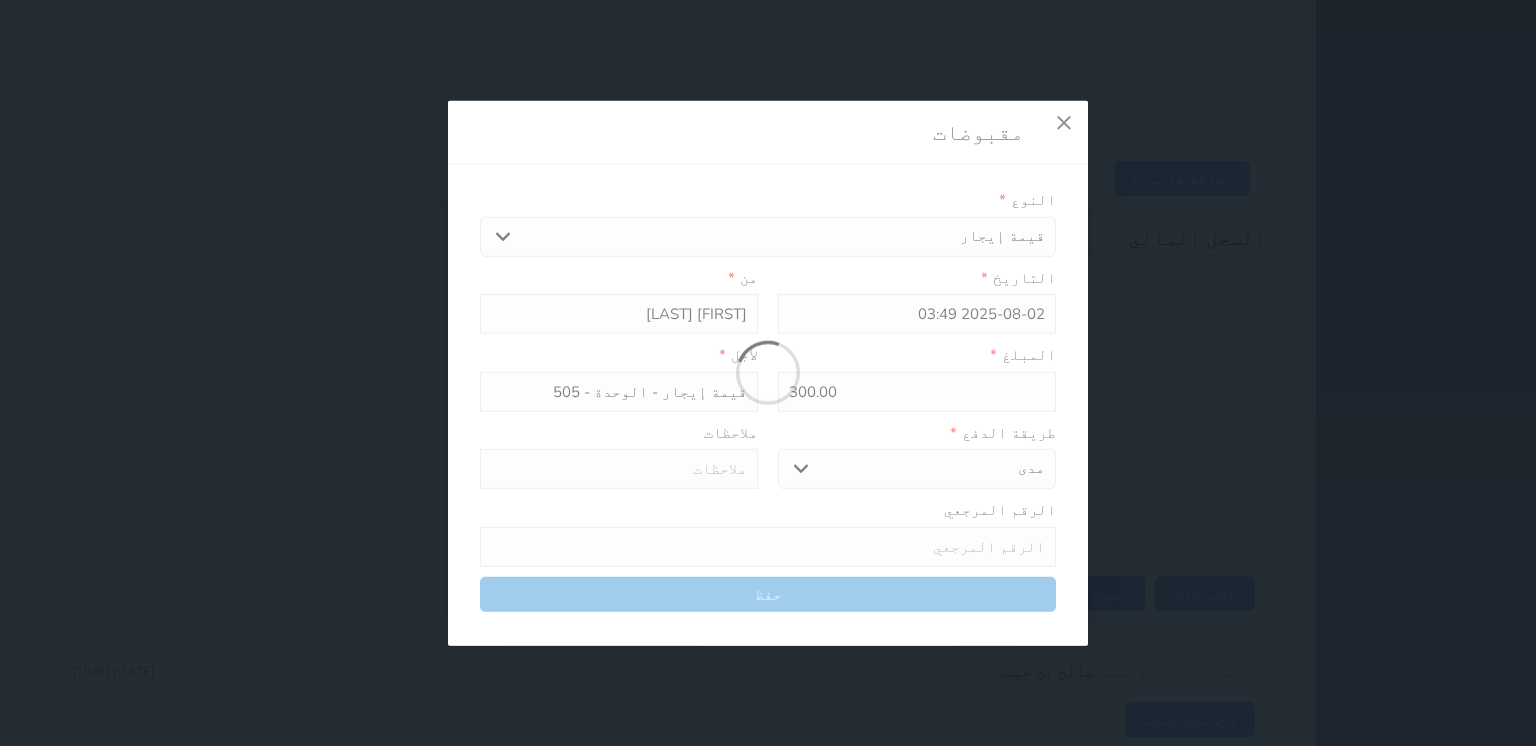 type 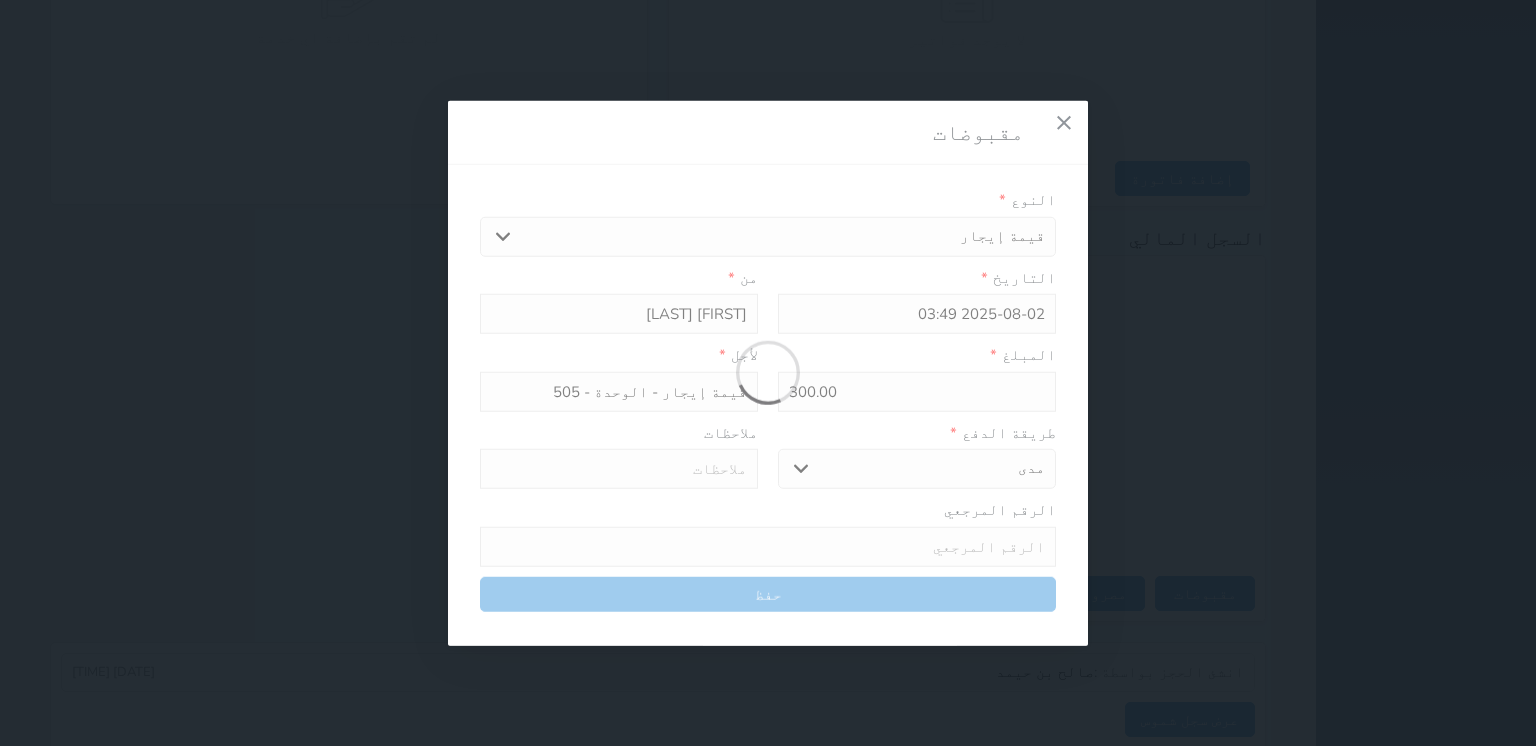 type on "0" 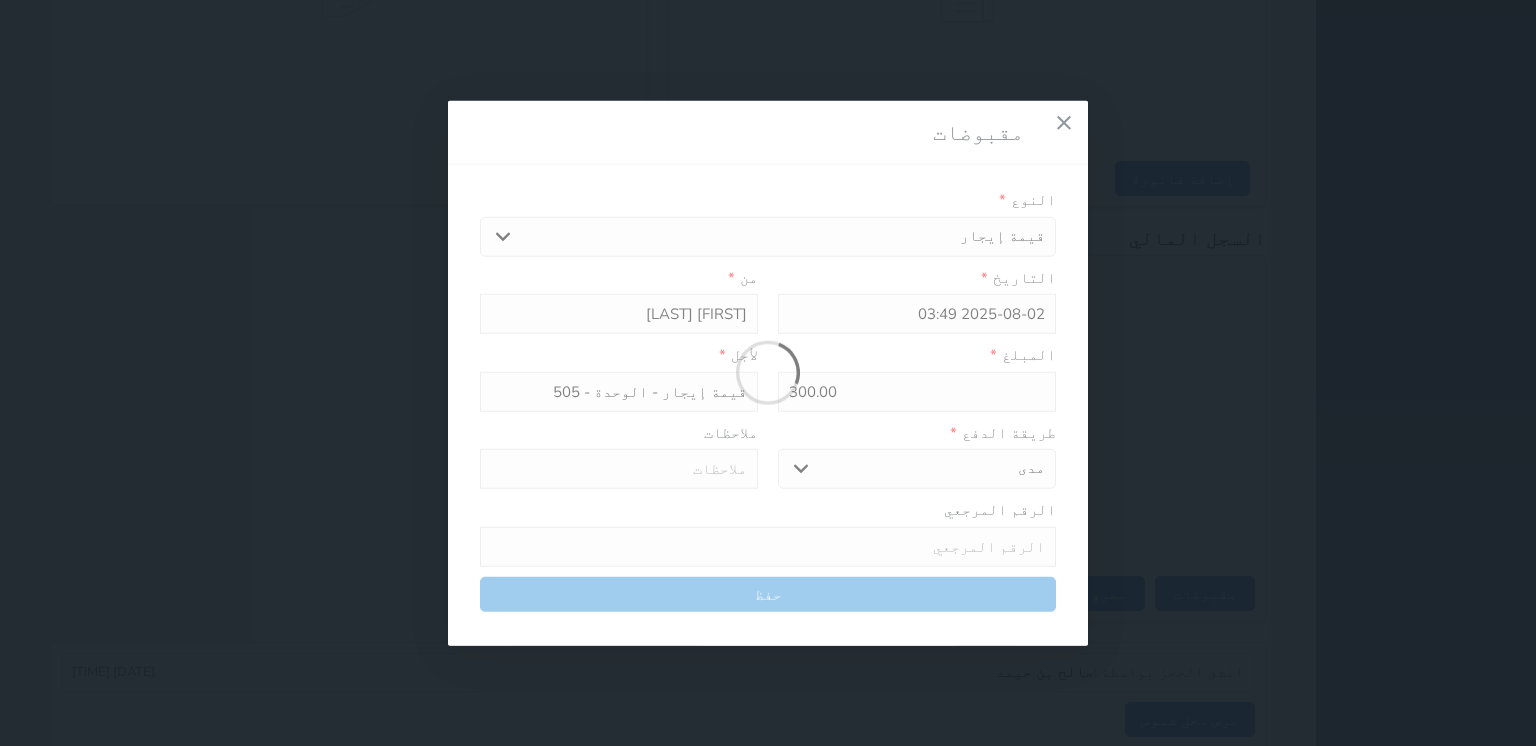 select 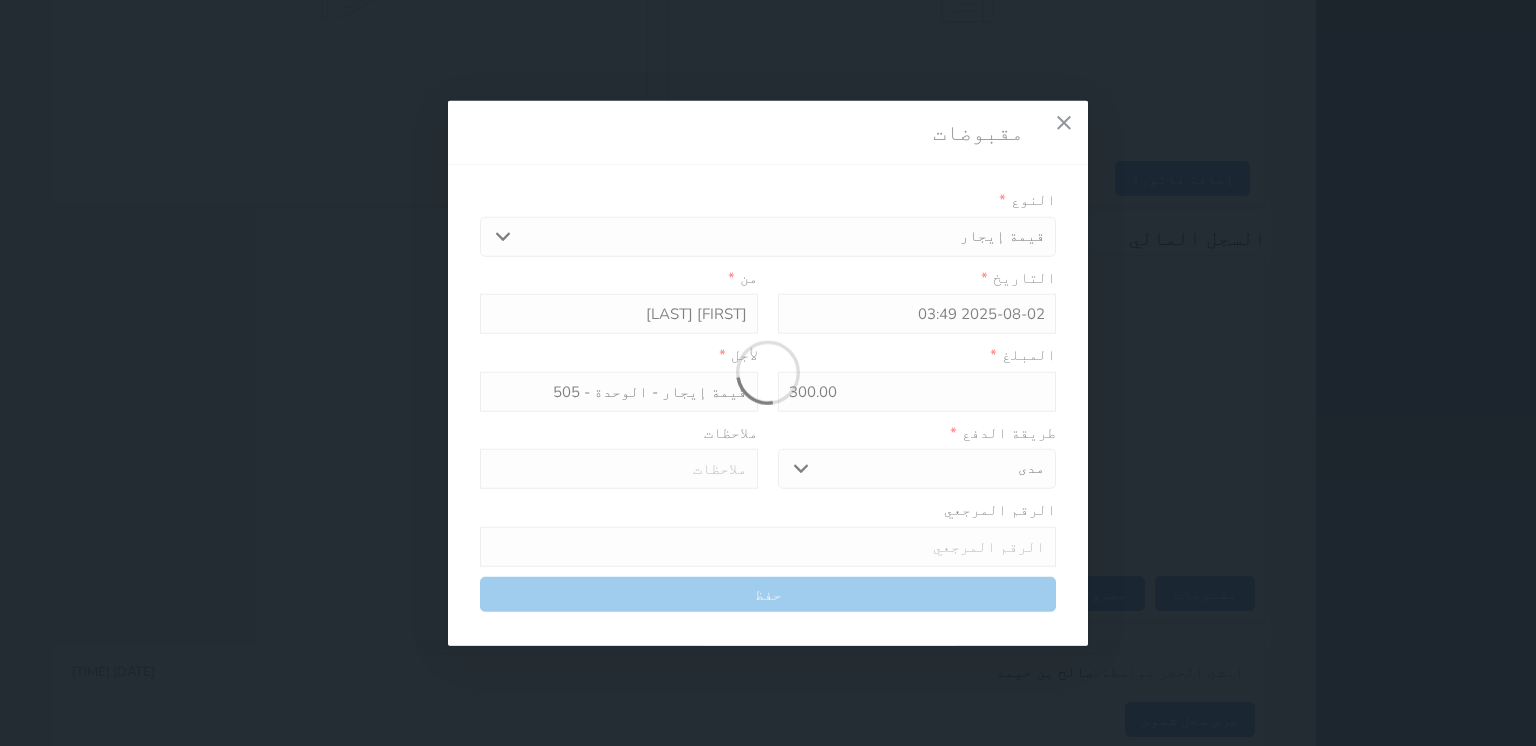 type on "0" 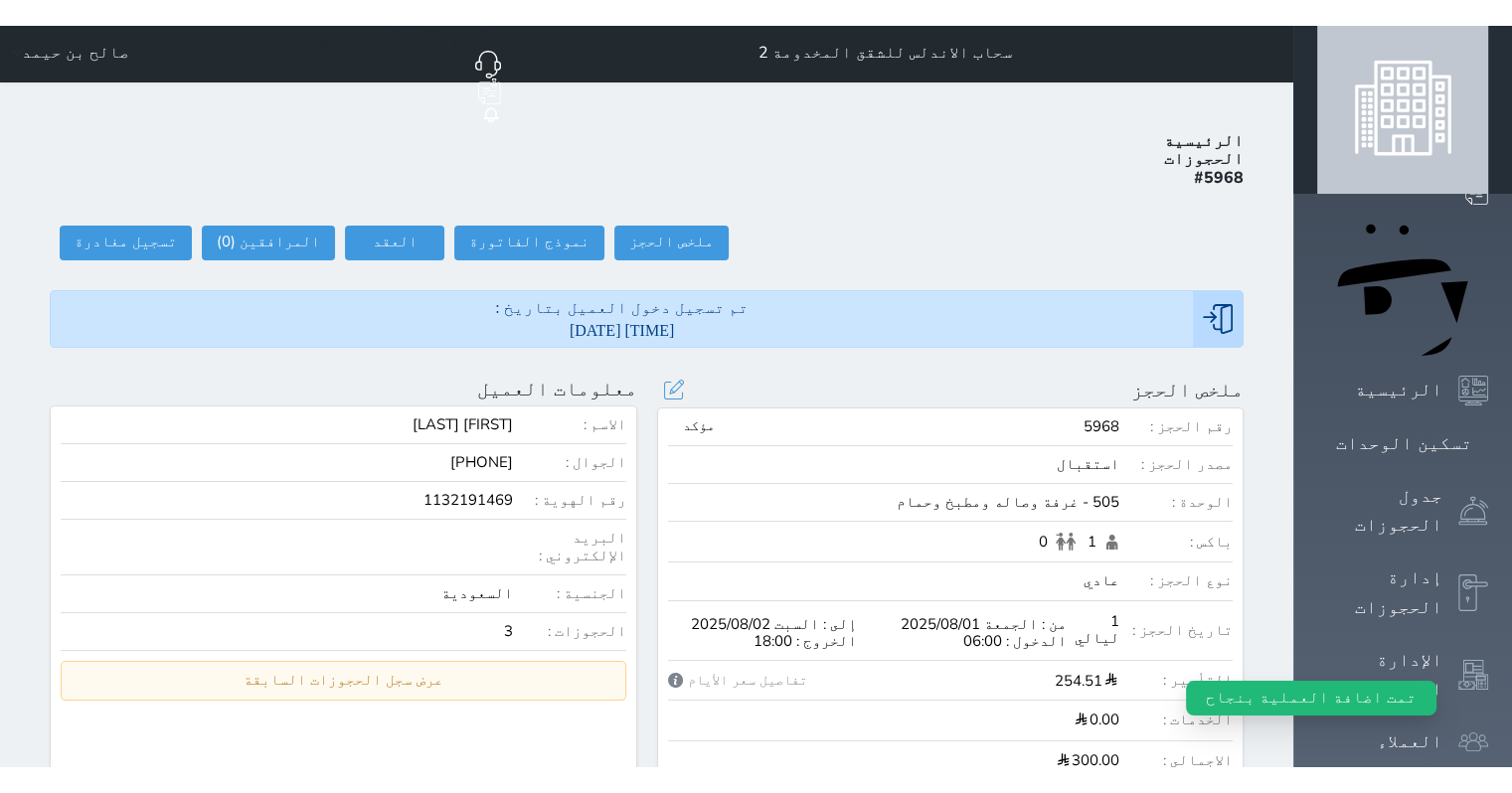 scroll, scrollTop: 0, scrollLeft: 0, axis: both 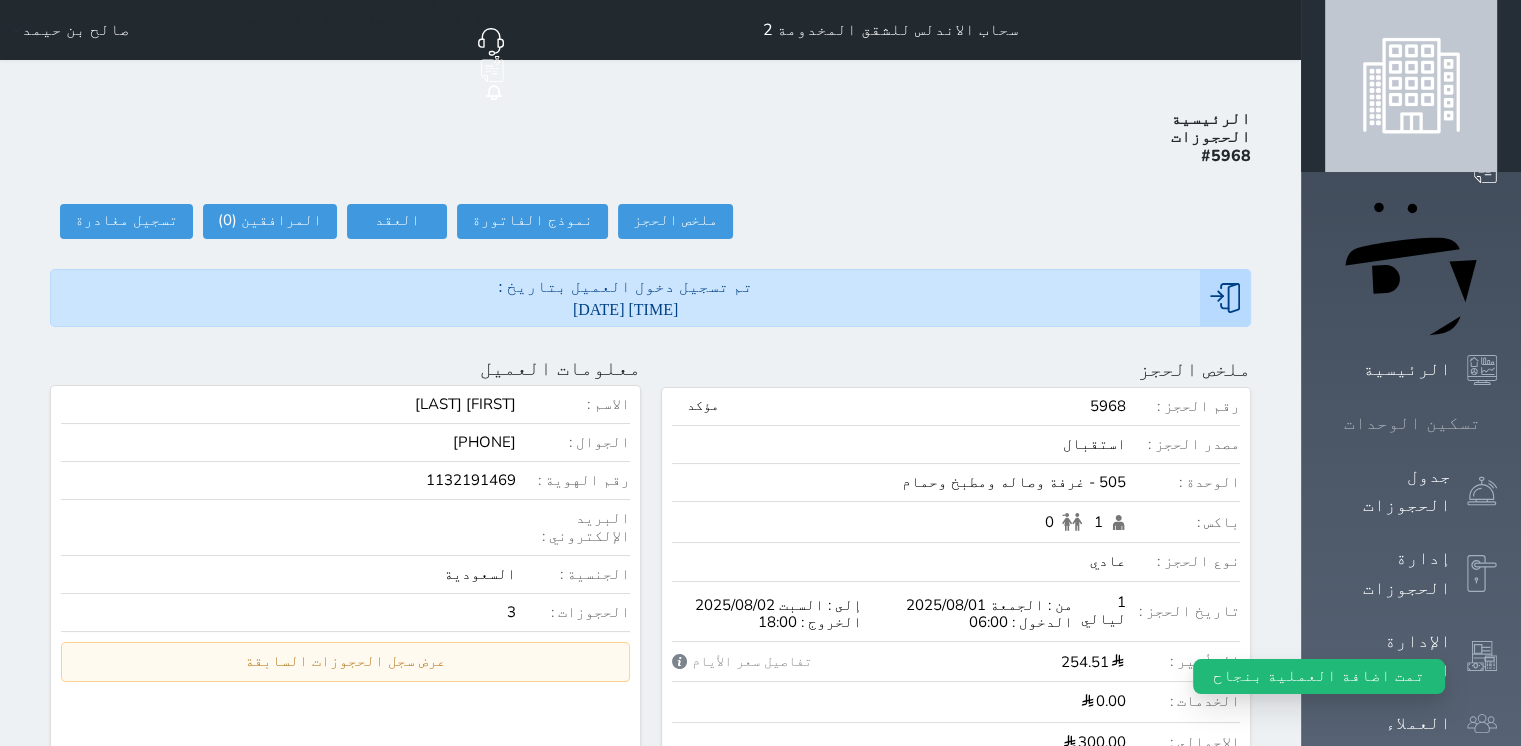 click 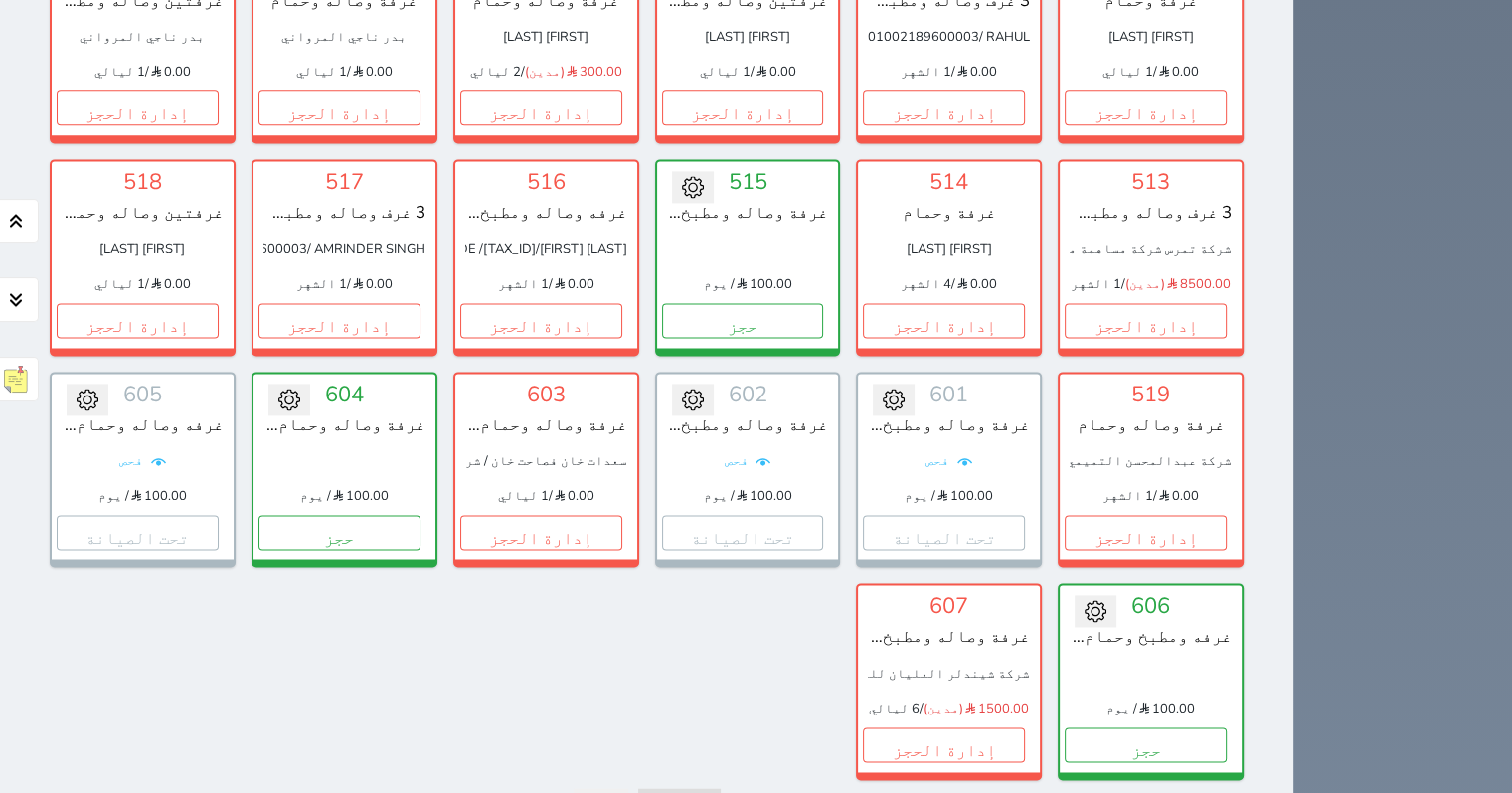 scroll, scrollTop: 2339, scrollLeft: 0, axis: vertical 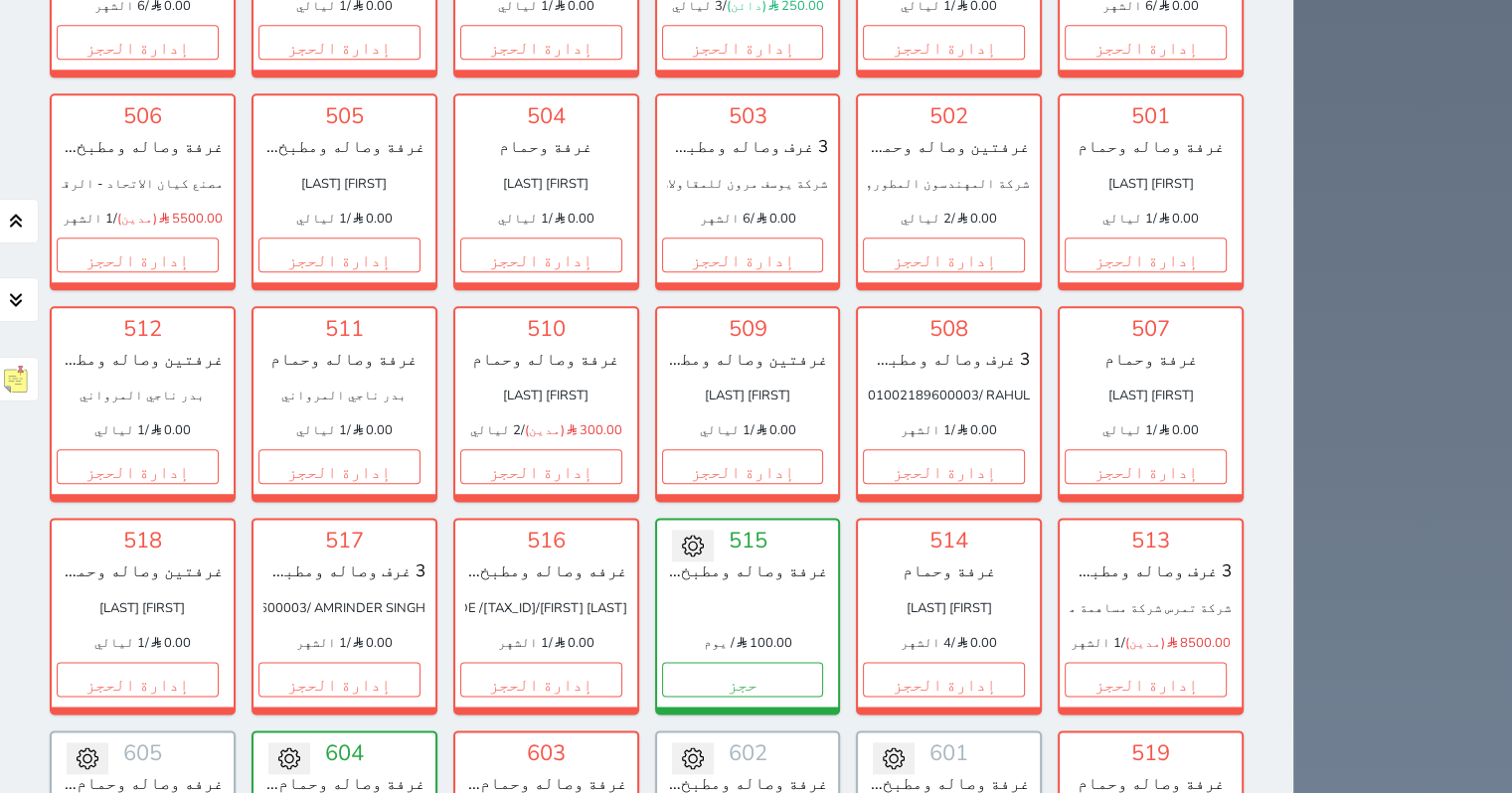 click on "503   3 غرف وصاله ومطبخ وحمامين
شركة يوسف مرون للمقاولات - رقم ضريبي - [TAX_ID]- اسم النزيل - [FIRST] [LAST]
0.00
/
6 الشهر
إدارة الحجز               تغيير الحالة الى صيانة                   التاريخ المتوقع للانتهاء       حفظ" at bounding box center (748, 191) 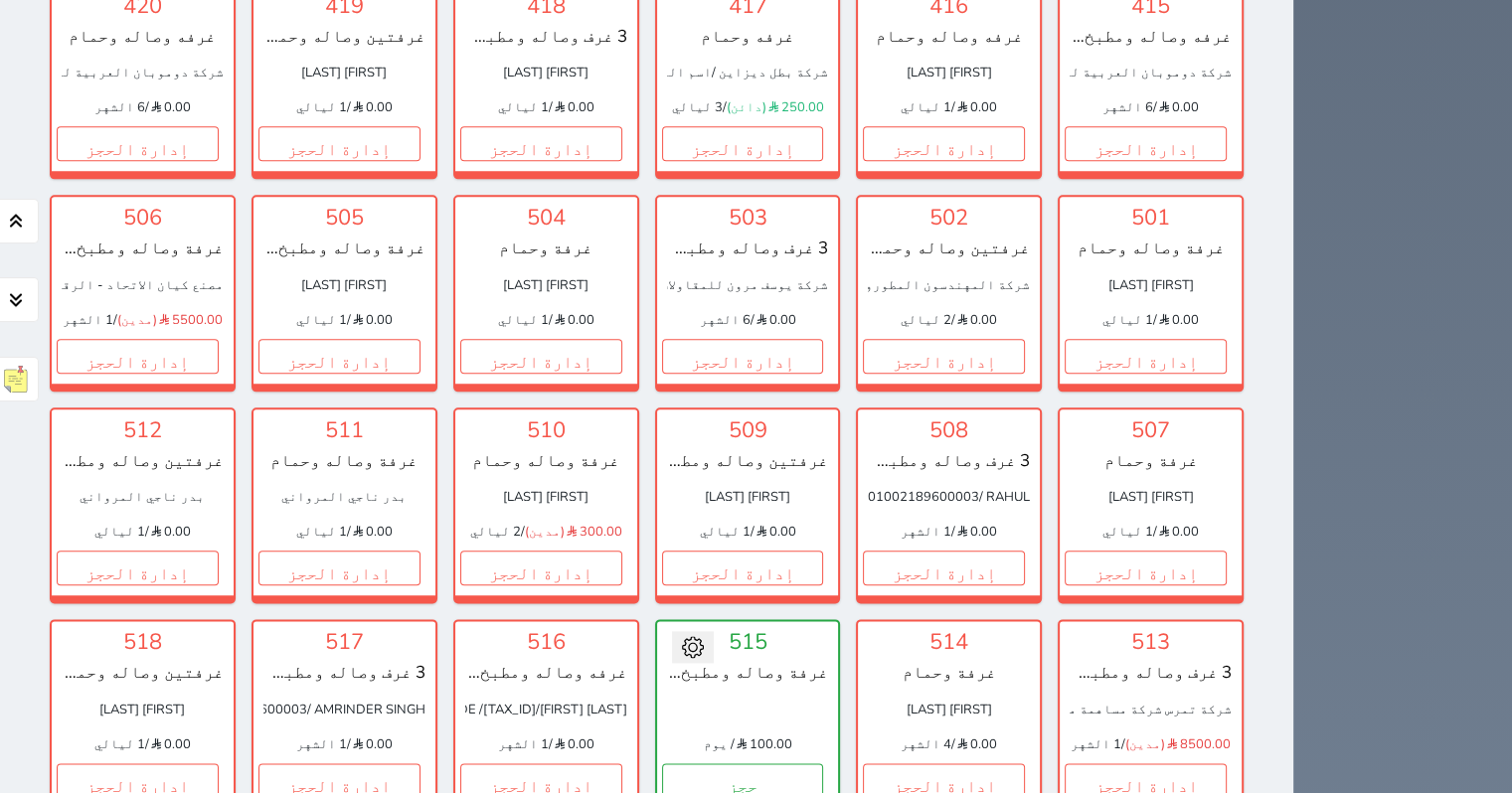 scroll, scrollTop: 2204, scrollLeft: 0, axis: vertical 